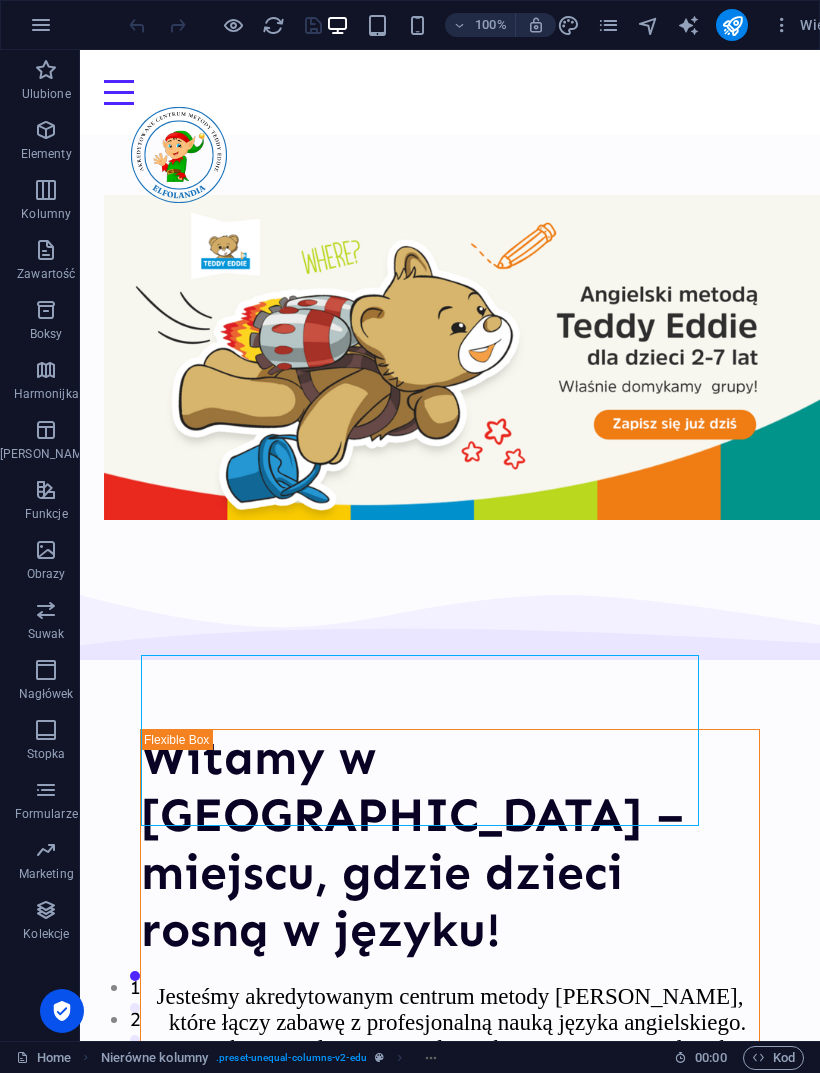 scroll, scrollTop: 0, scrollLeft: 0, axis: both 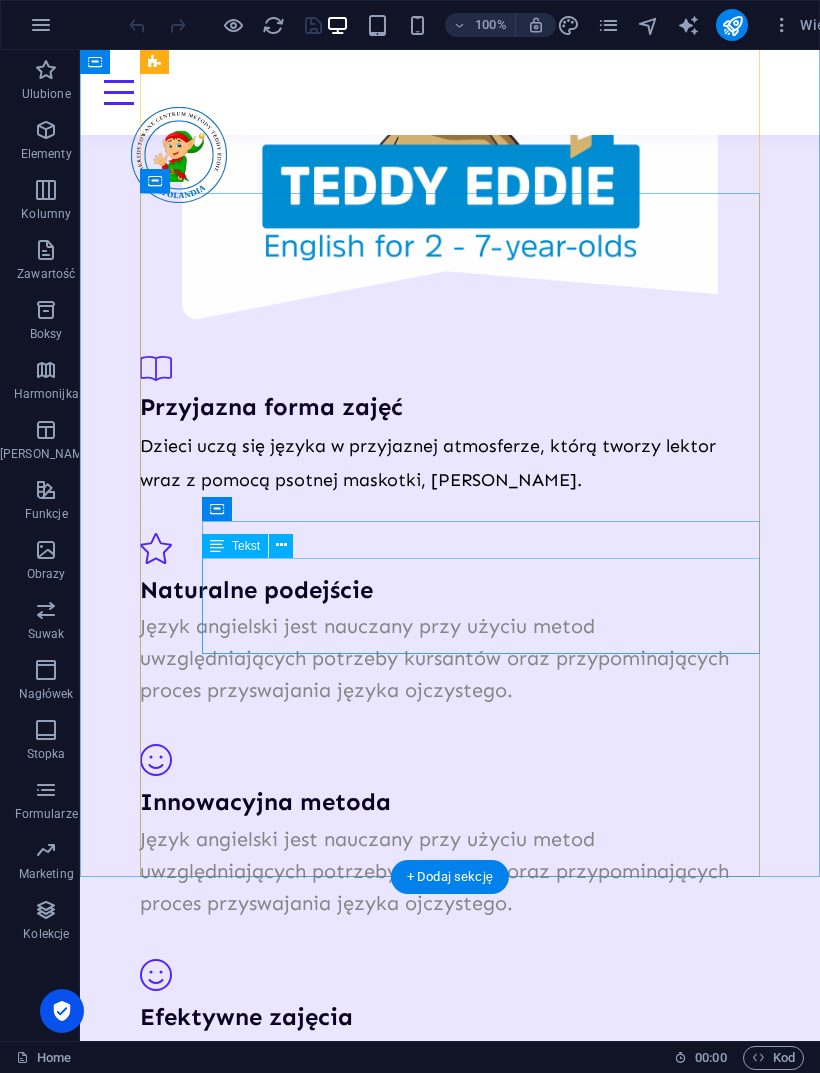 click on "Język angielski jest nauczany przy użyciu metod uwzględniających potrzeby kursantów oraz przypominających proces przyswajania języka ojczystego." at bounding box center [450, 871] 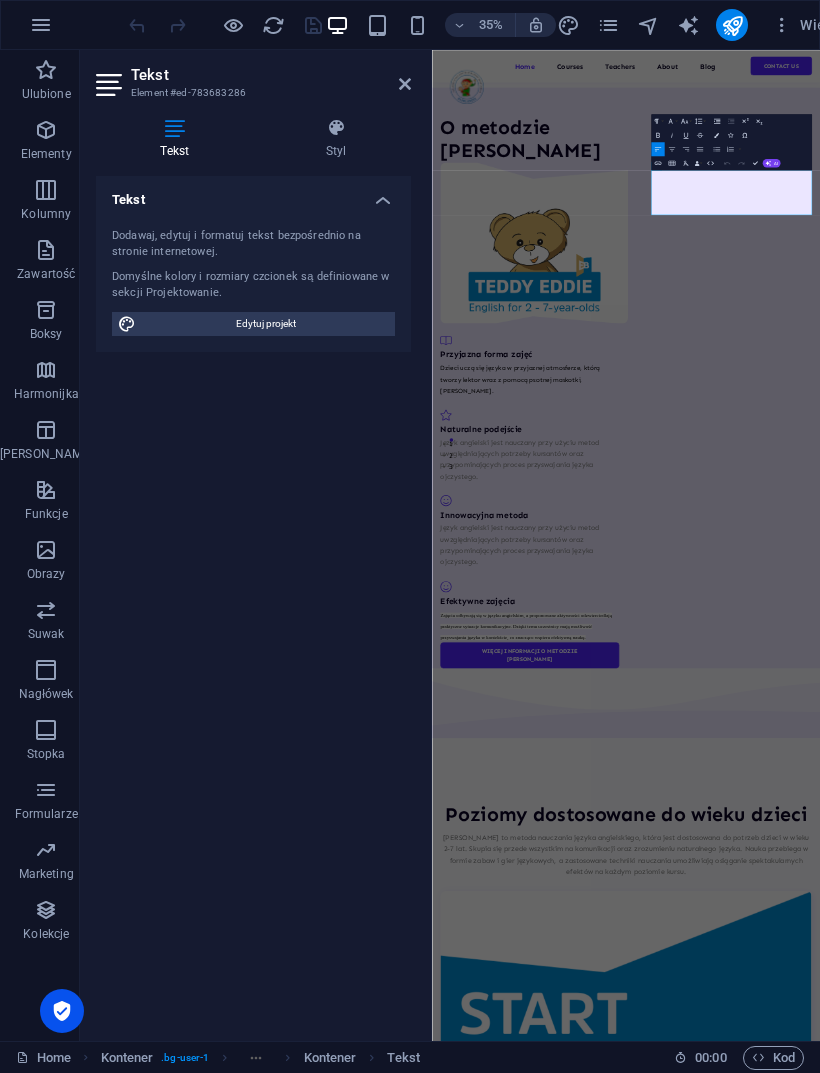 click at bounding box center [405, 84] 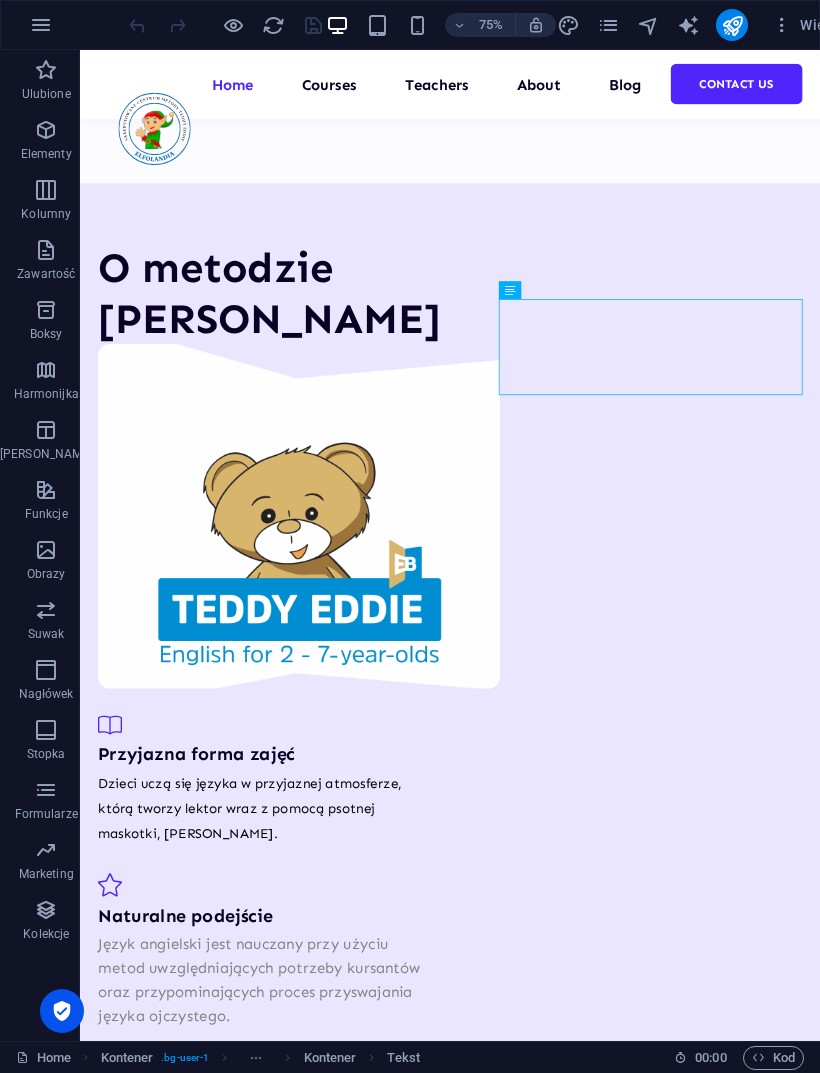 click on "Język angielski jest nauczany przy użyciu metod uwzględniających potrzeby kursantów oraz przypominających proces przyswajania języka ojczystego." at bounding box center [329, 1534] 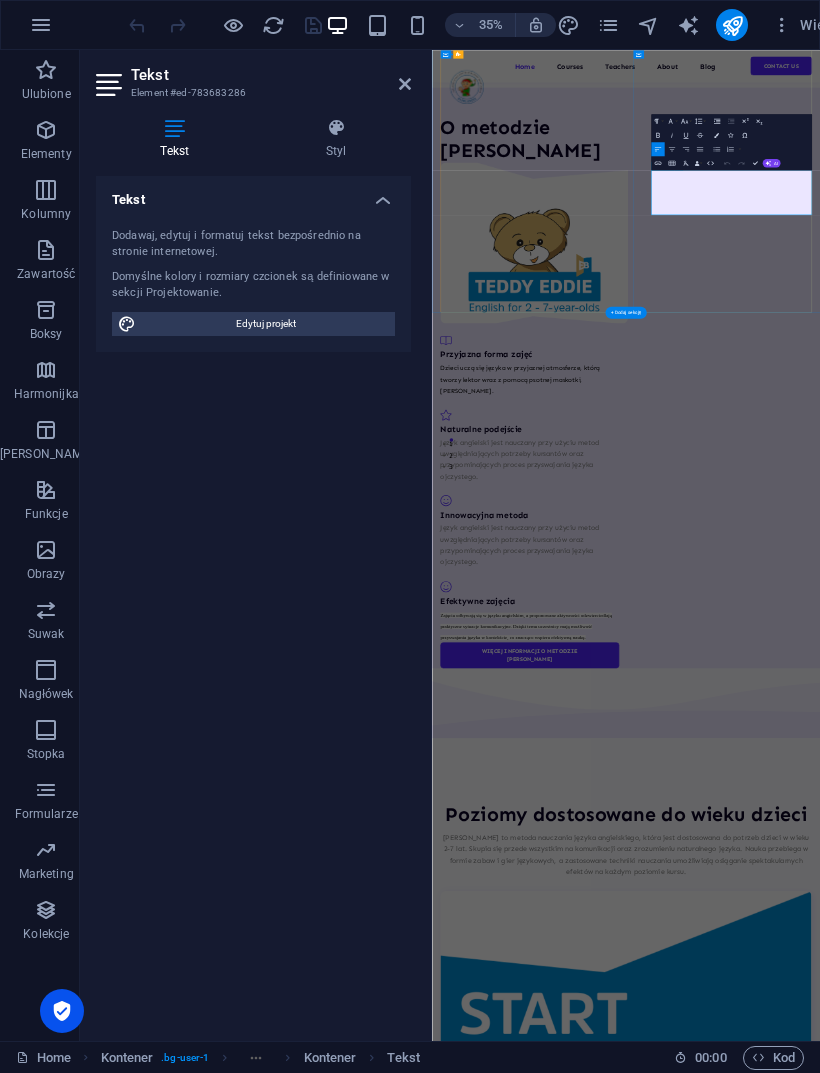 click on "Język angielski jest nauczany przy użyciu metod uwzględniających potrzeby kursantów oraz przypominających proces przyswajania języka ojczystego." at bounding box center [711, 1462] 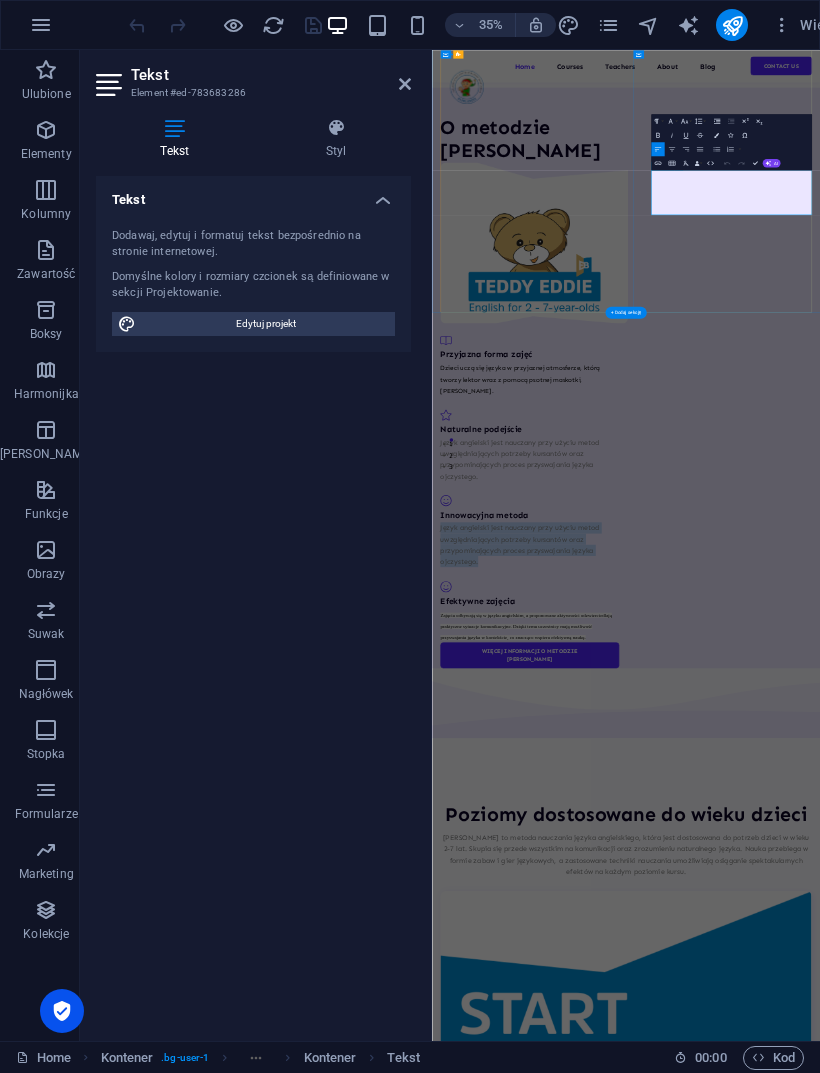copy on "Język angielski jest nauczany przy użyciu metod uwzględniających potrzeby kursantów oraz przypominających proces przyswajania języka ojczystego." 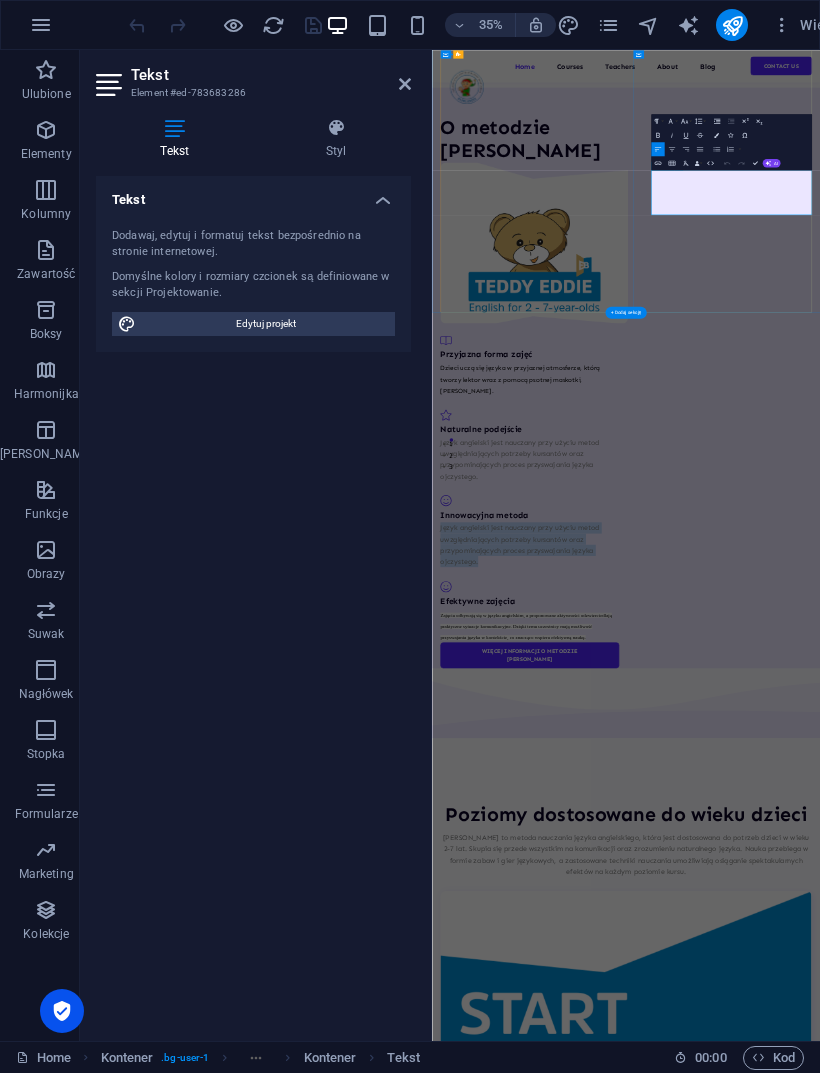 click on "Zajęcia odbywają się w języku angielskim, a proponowane aktywności odzwierciedlają praktyczne sytuacje komunikacyjne. Dzięki temu uczestnicy mają możliwość przyswajania języka w kontekście, co znacząco wspiera efektywną naukę." at bounding box center [711, 1693] 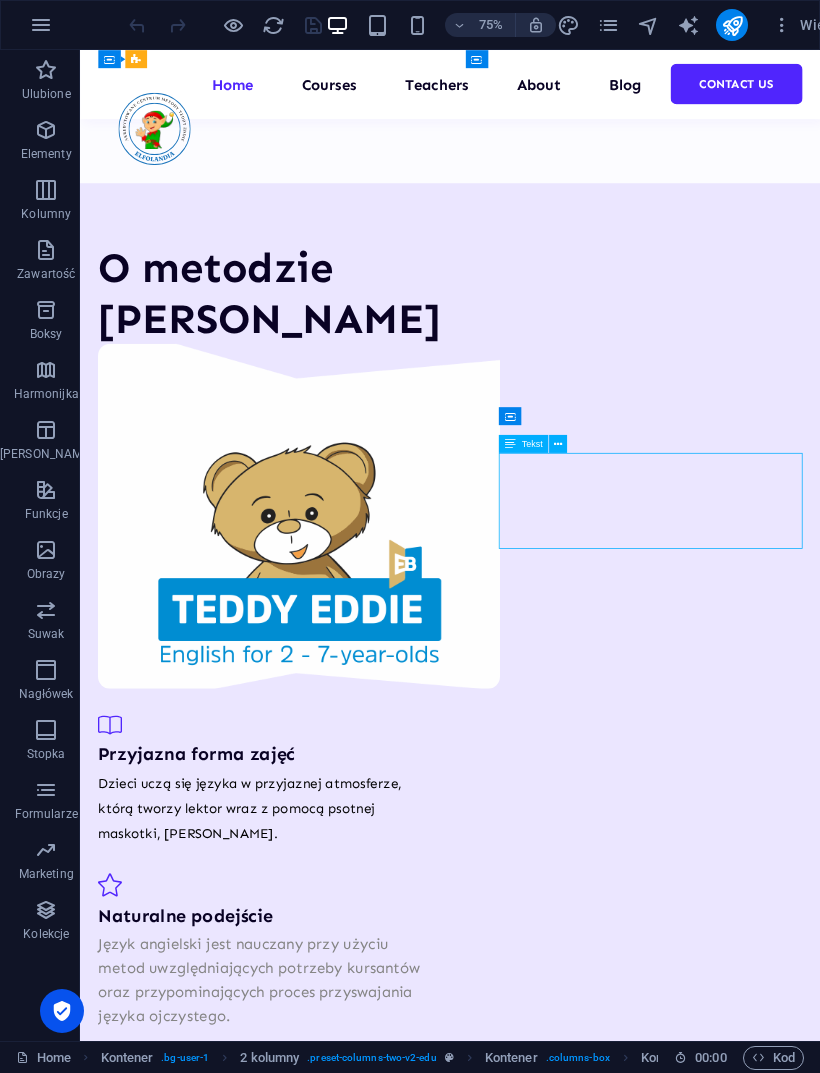 click at bounding box center [329, 1373] 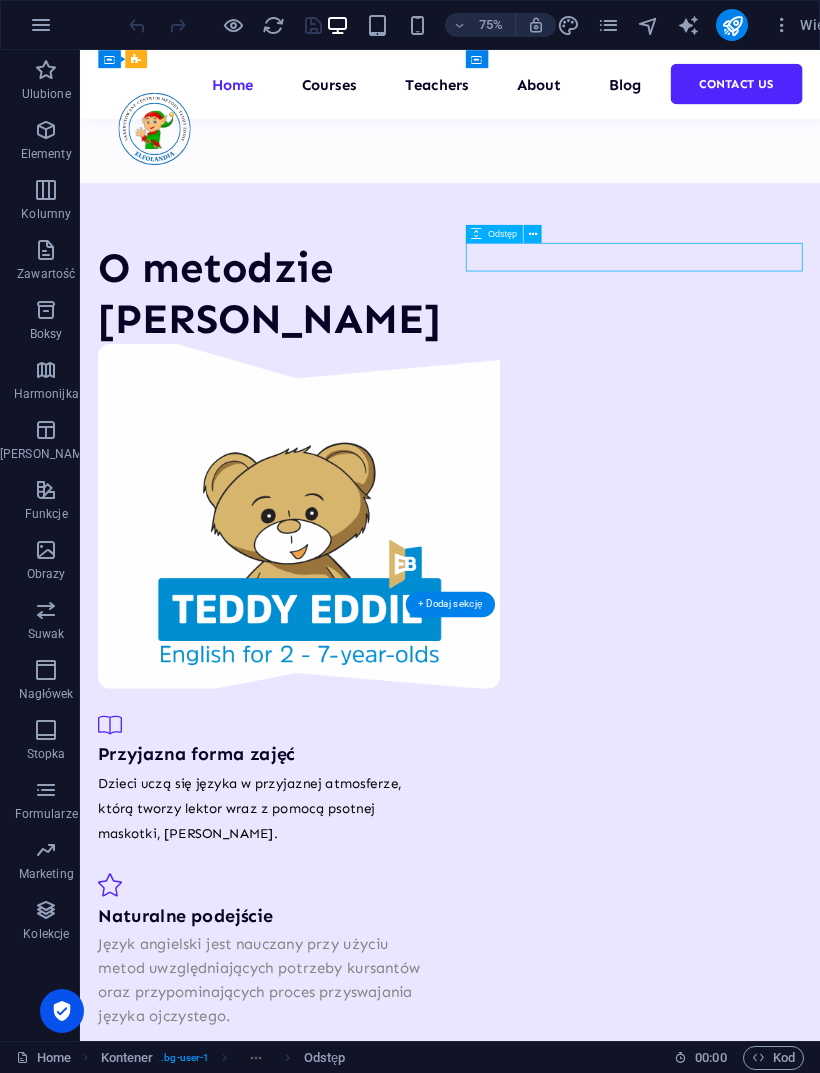 click on "Zajęcia odbywają się w języku angielskim, a proponowane aktywności odzwierciedlają praktyczne sytuacje komunikacyjne. Dzięki temu uczestnicy mają możliwość przyswajania języka w kontekście, co znacząco wspiera efektywną naukę." at bounding box center (329, 1781) 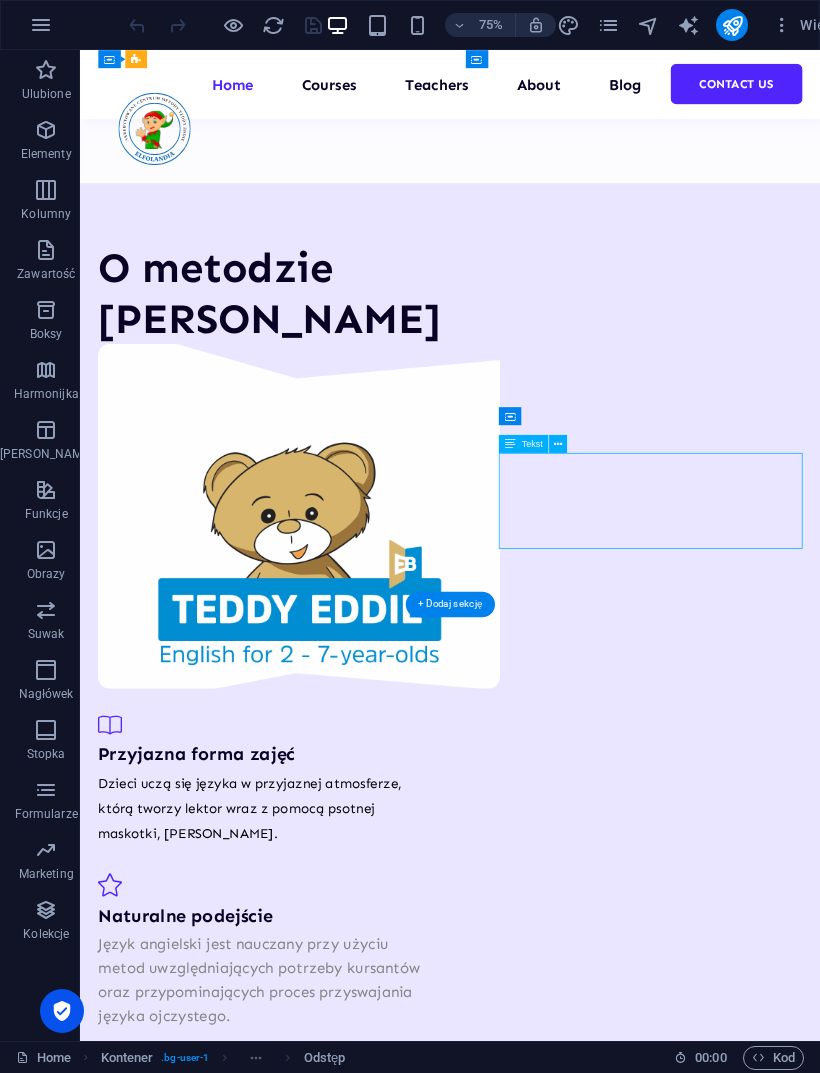 click on "Zajęcia odbywają się w języku angielskim, a proponowane aktywności odzwierciedlają praktyczne sytuacje komunikacyjne. Dzięki temu uczestnicy mają możliwość przyswajania języka w kontekście, co znacząco wspiera efektywną naukę." at bounding box center (329, 1781) 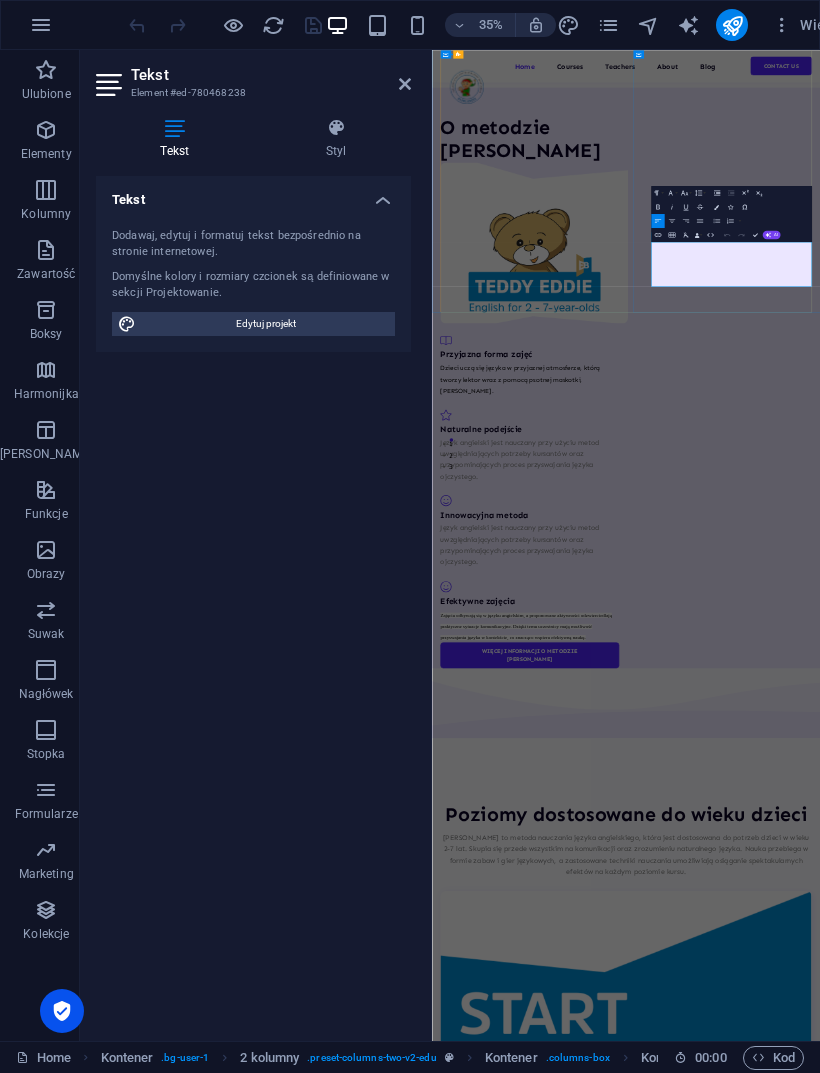 click on "Tekst" at bounding box center [658, 237] 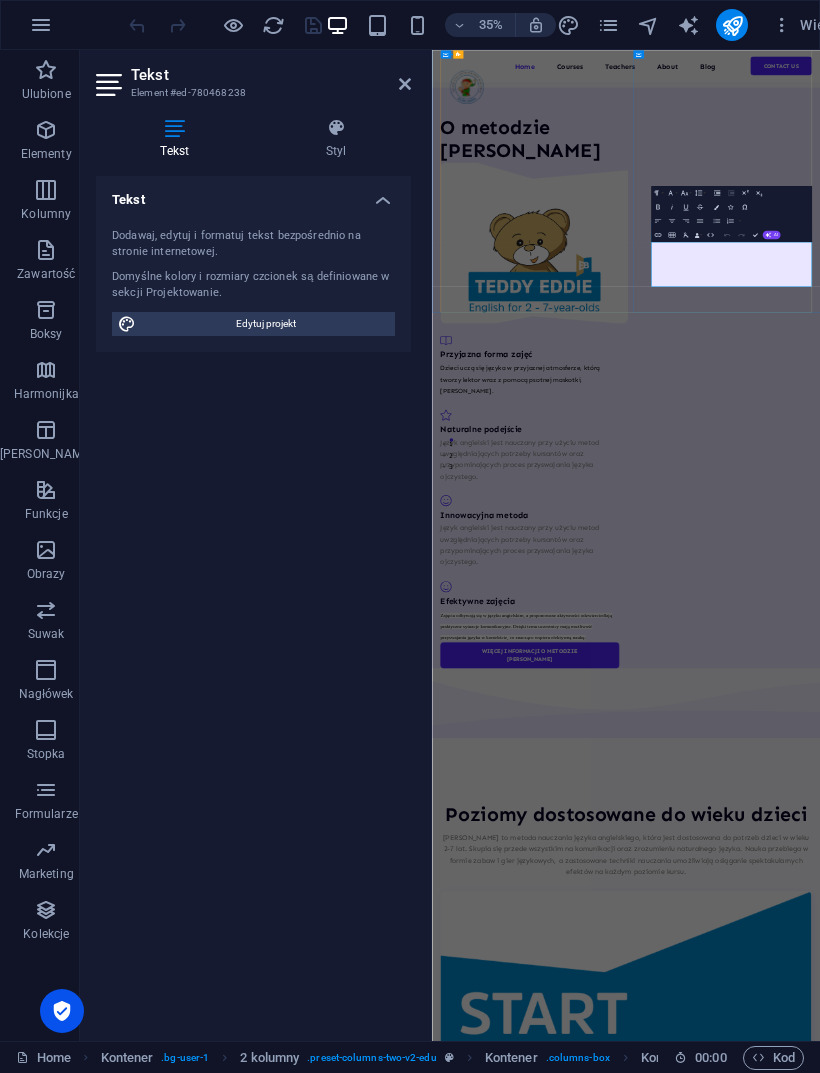 click on "Zajęcia odbywają się w języku angielskim, a proponowane aktywności odzwierciedlają praktyczne sytuacje komunikacyjne. Dzięki temu uczestnicy mają możliwość przyswajania języka w kontekście, co znacząco wspiera efektywną naukę." at bounding box center (701, 1695) 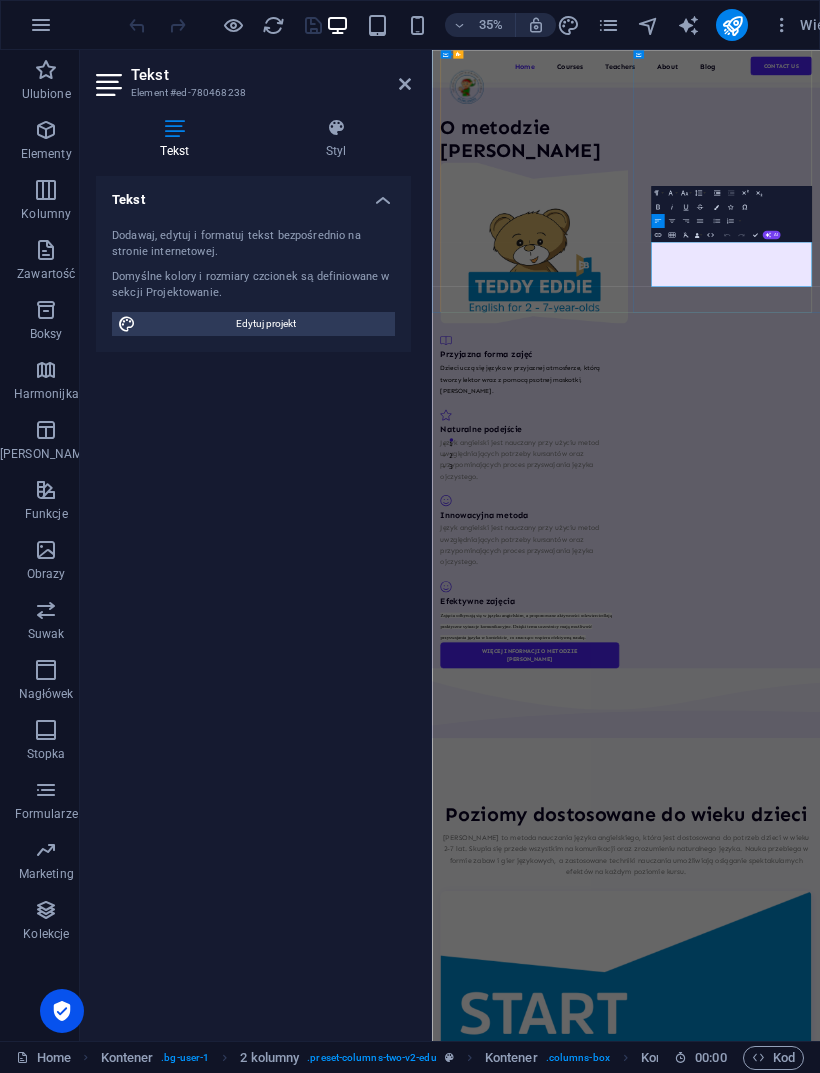 click on "Zajęcia odbywają się w języku angielskim, a proponowane aktywności odzwierciedlają praktyczne sytuacje komunikacyjne. Dzięki temu uczestnicy mają możliwość przyswajania języka w kontekście, co znacząco wspiera efektywną naukę." at bounding box center [711, 1693] 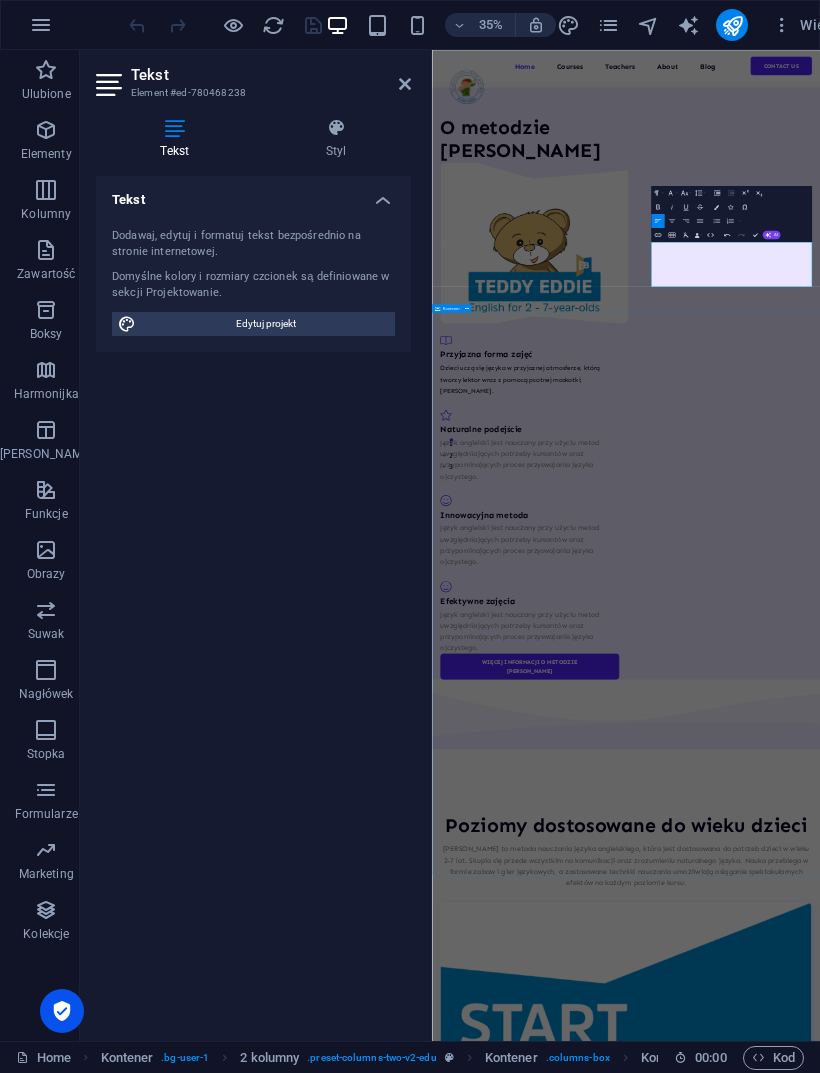 click on "Poziomy dostosowane do wieku dzieci Teddy Eddie to metoda nauczania języka angielskiego, która jest dostosowana do potrzeb dzieci w wieku 2-7 lat. Skupia się przede wszystkim na komunikacji oraz zrozumieniu naturalnego języka. Nauka przebiega w formie zabaw i gier językowych, a zastosowane techniki nauczania umożliwiają osiąganie spektakularnych efektów na każdym poziomie kursu. Grupa START Teddy Eddie Start to kurs angielskiego dla dwu- i trzylatków. Dzieci nie tylko poznają pierwsze słowa w języku obcym; nasz misiowy angielski dla malucha to w dużej mierze zanurzenie w języku obcym, tak aby jego nauka była dla dziecka jak najbardziej naturalna. Zajęcia zawierają mnóstwo przyjaznych zabaw językowych. 60 lekcji Od 200 złoty miesięcznie Grupa STANDARD Teddy Eddie maksymalnie wykorzystuje olbrzymi potencjał językowy dzieci 4 lub 5: mali kursanci zaczną prowadzić pierwsze rozmowy po angielsku, będą odgrywać scenki i bajeczki oraz grać w gry wymagające użycia języka obcego." at bounding box center (986, 4385) 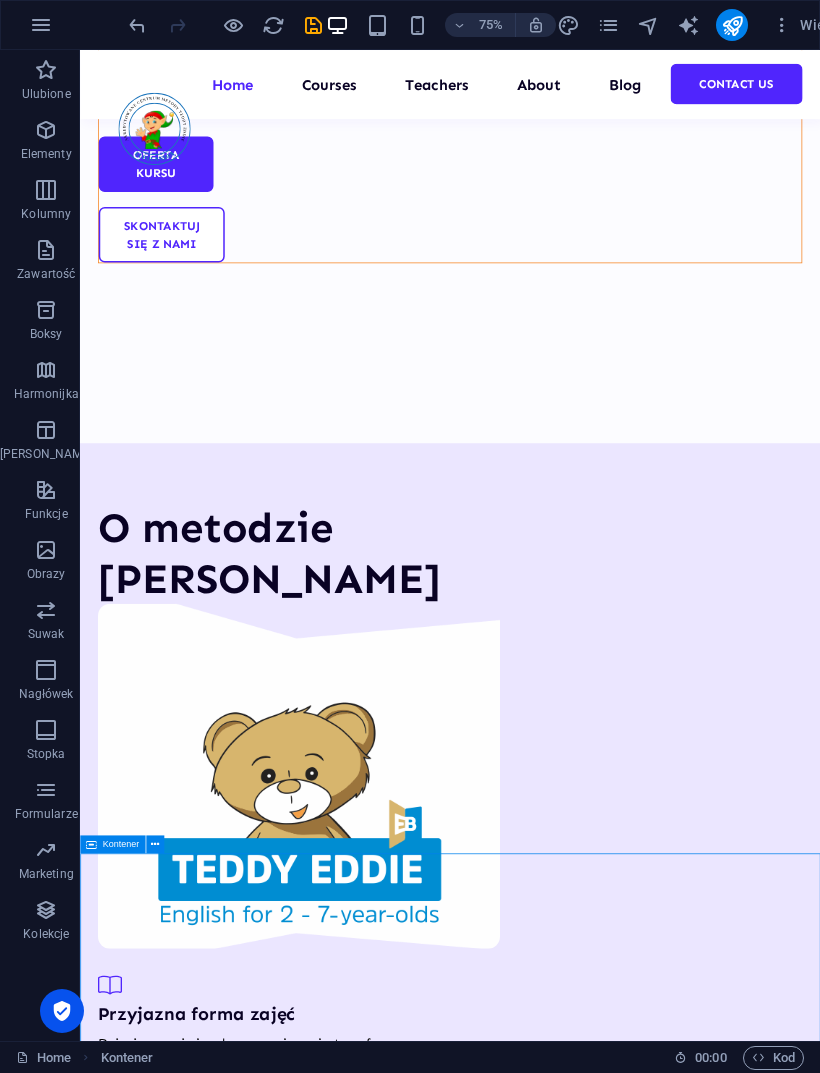 scroll, scrollTop: 1297, scrollLeft: 0, axis: vertical 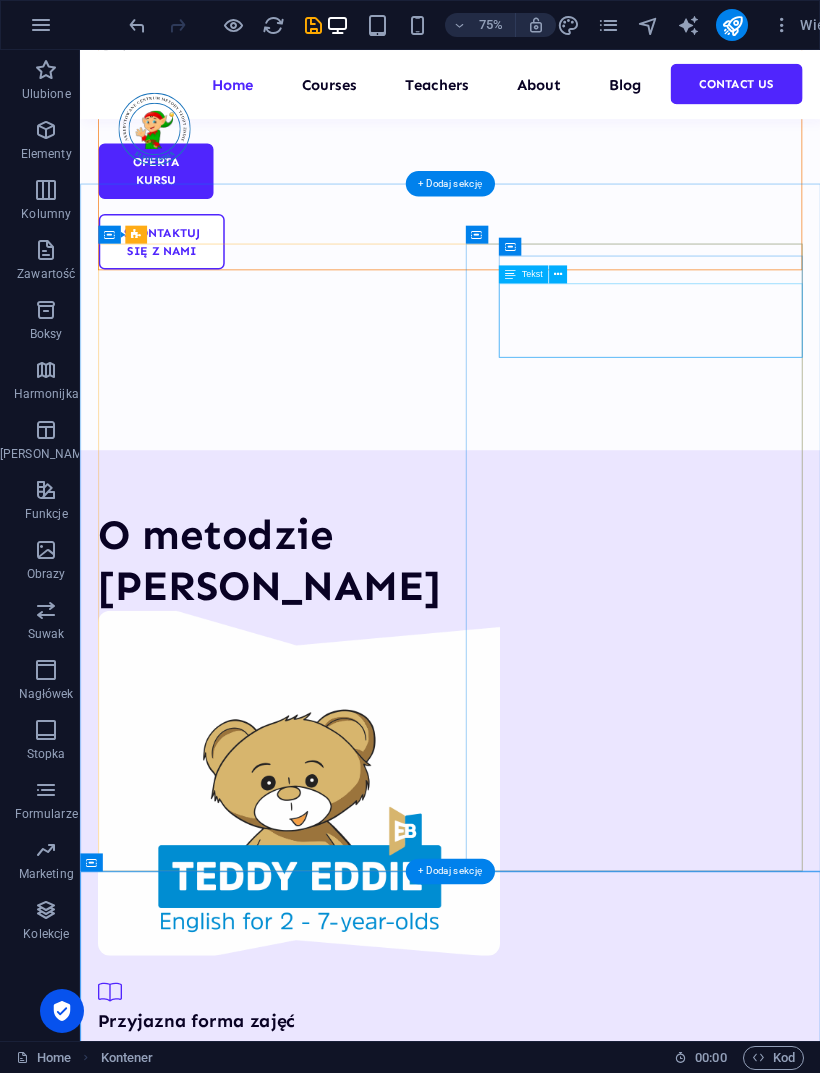 click on "Dzieci uczą się języka w przyjaznej atmosferze, którą tworzy lektor wraz z pomocą psotnej maskotki, misia Teddy Eddie." at bounding box center (329, 1415) 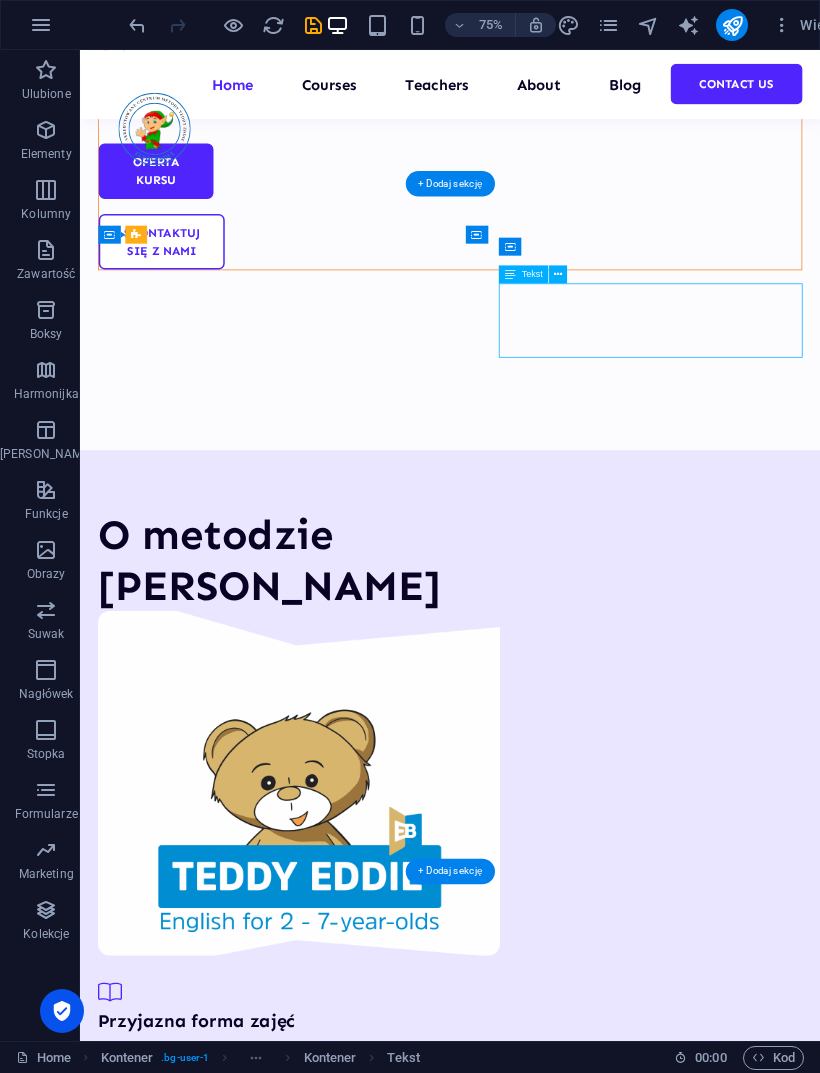 click on "Dzieci uczą się języka w przyjaznej atmosferze, którą tworzy lektor wraz z pomocą psotnej maskotki, misia Teddy Eddie." at bounding box center [329, 1415] 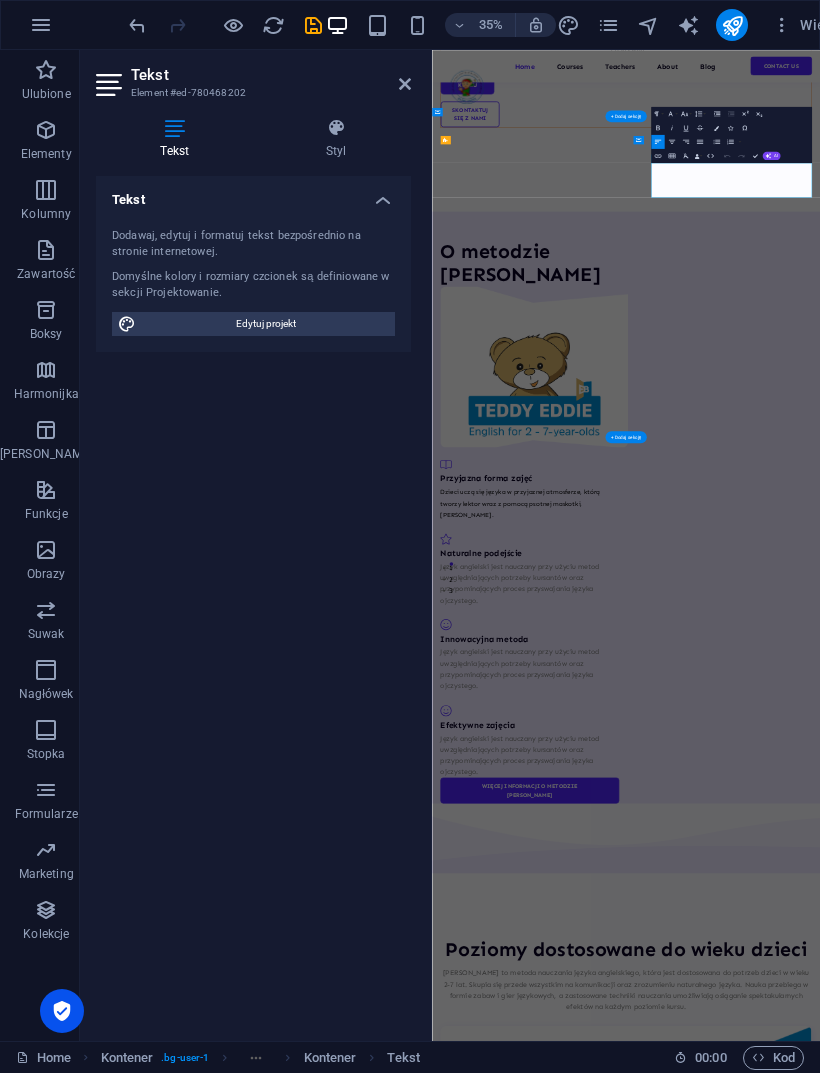 click on "Insert Table" at bounding box center [671, 156] 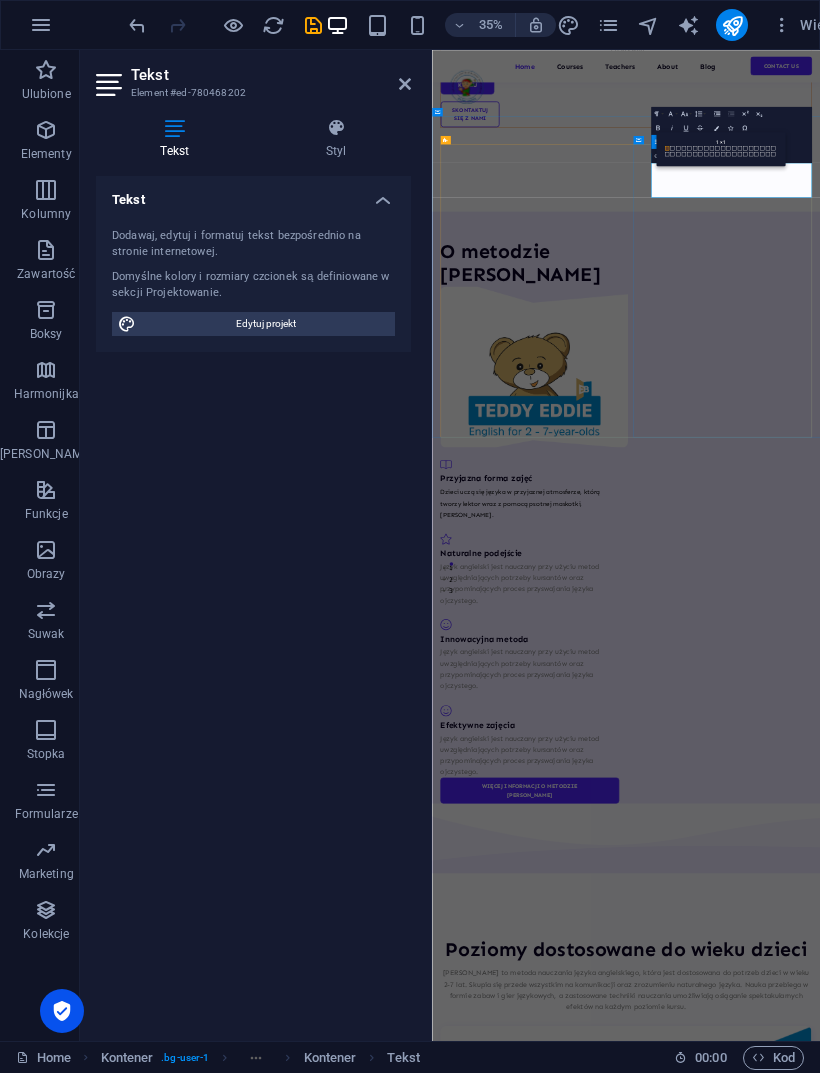 click on "Dzieci uczą się języka w przyjaznej atmosferze, którą tworzy lektor wraz z pomocą psotnej maskotki, misia Teddy Eddie." at bounding box center (711, 1343) 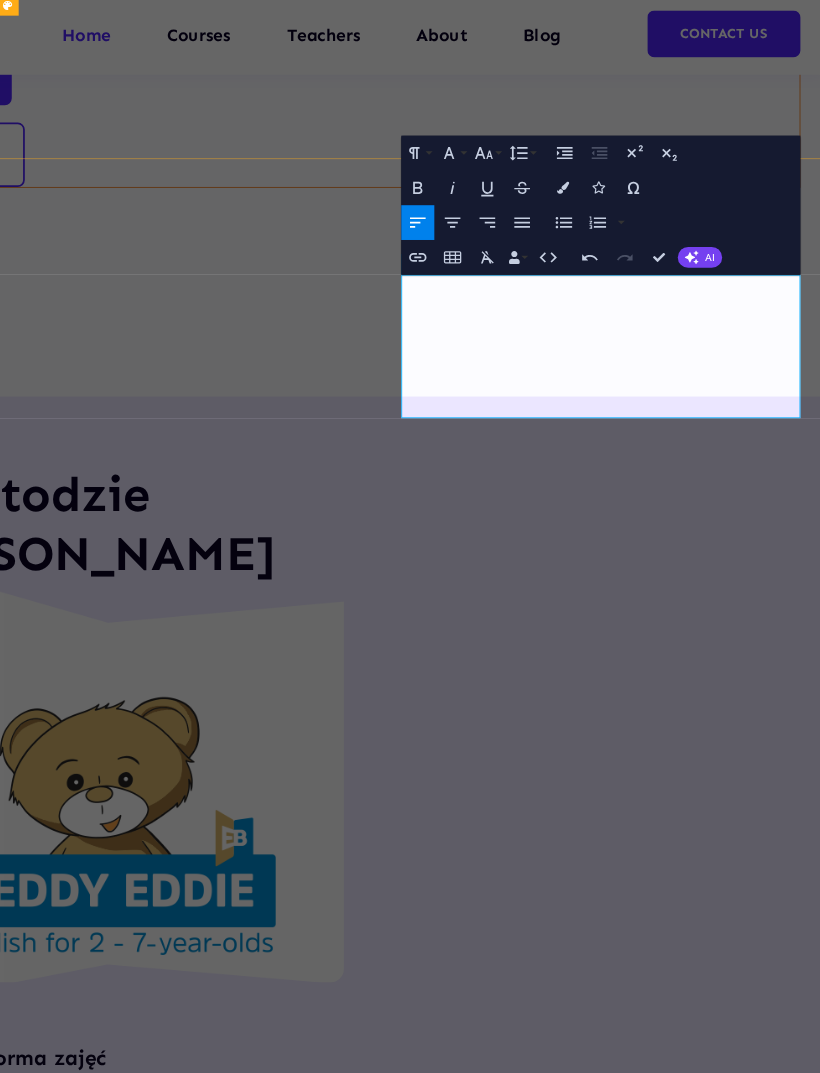 click 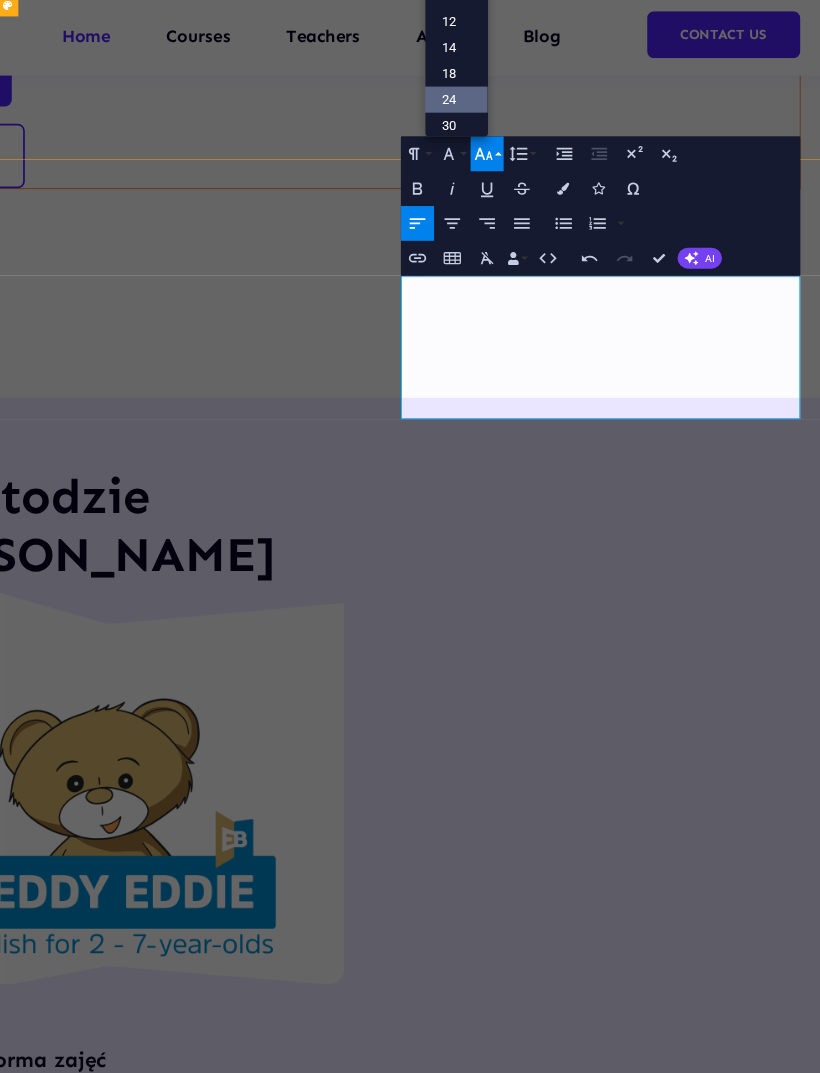 scroll, scrollTop: 0, scrollLeft: 0, axis: both 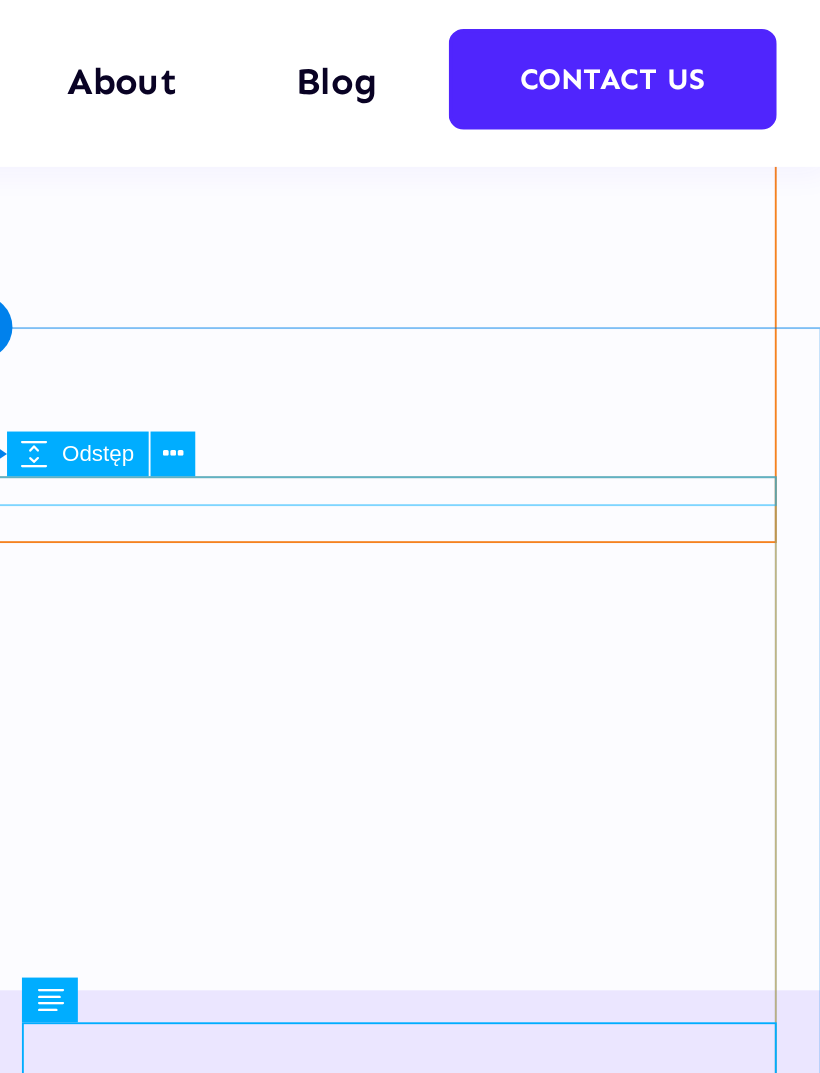 click at bounding box center (-769, 1232) 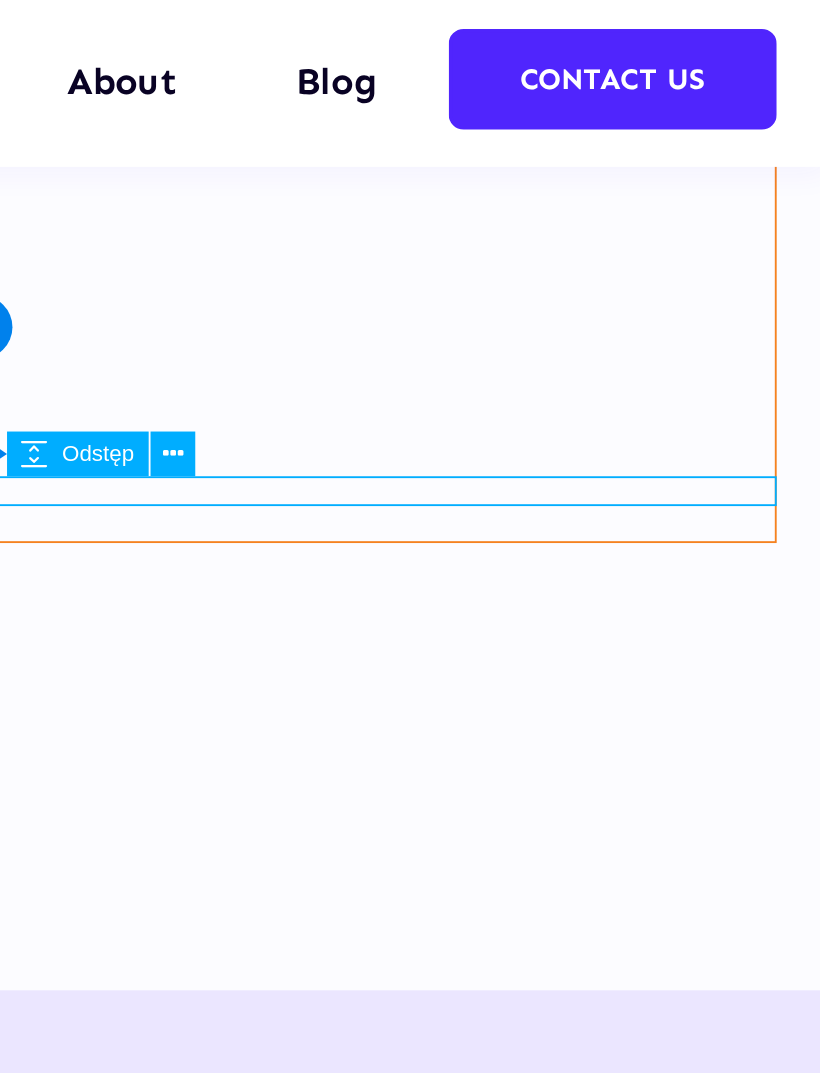scroll, scrollTop: 1371, scrollLeft: 0, axis: vertical 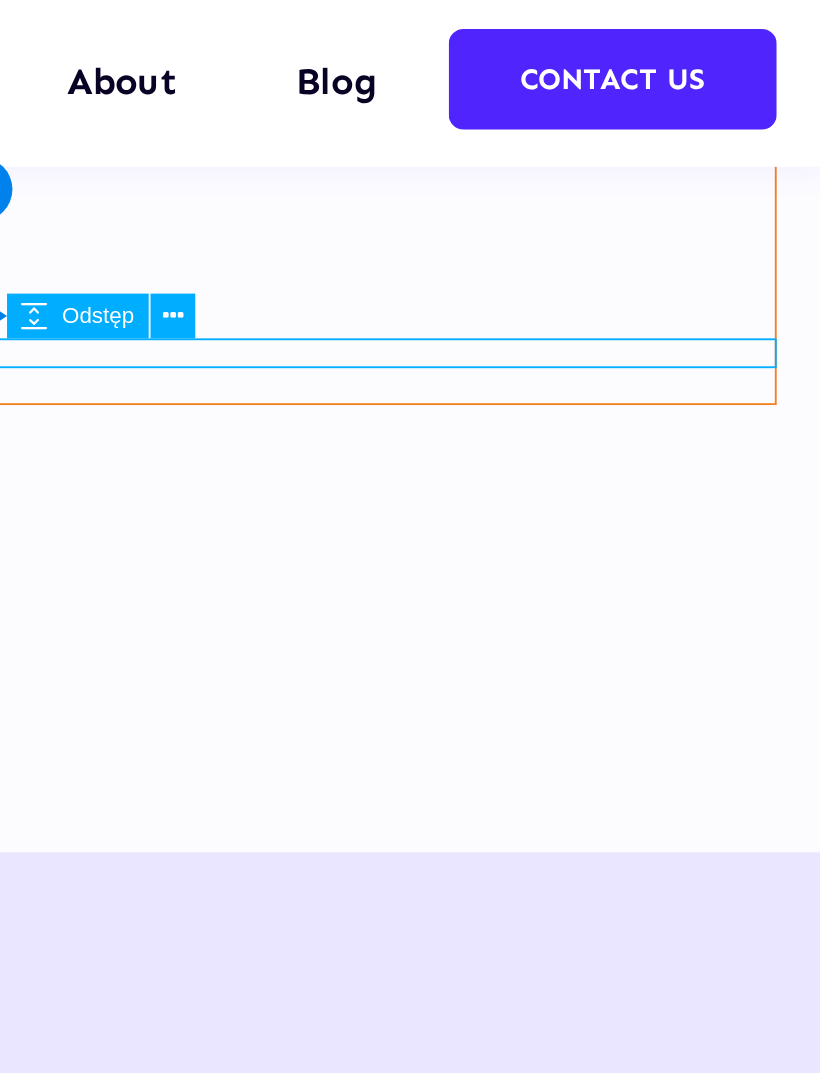 click on "Język angielski jest nauczany przy użyciu metod uwzględniających potrzeby kursantów oraz przypominających proces przyswajania języka ojczystego." at bounding box center [-769, 1585] 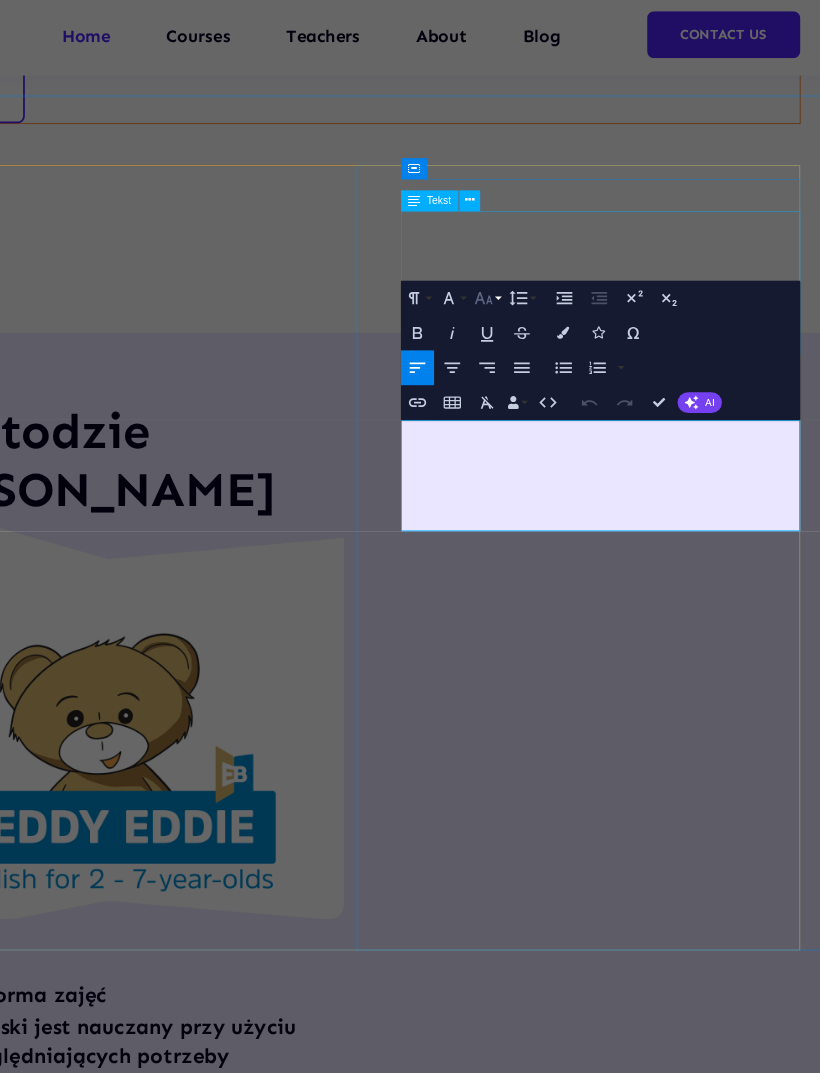 click 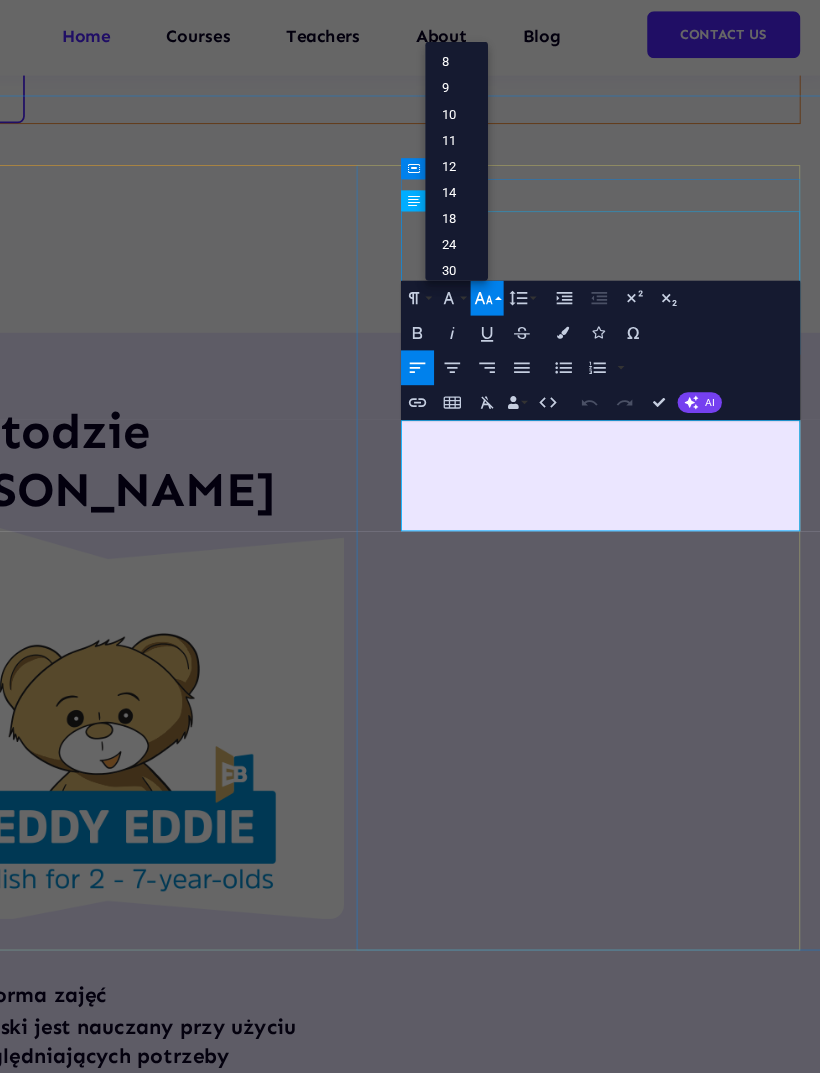 scroll, scrollTop: 0, scrollLeft: 0, axis: both 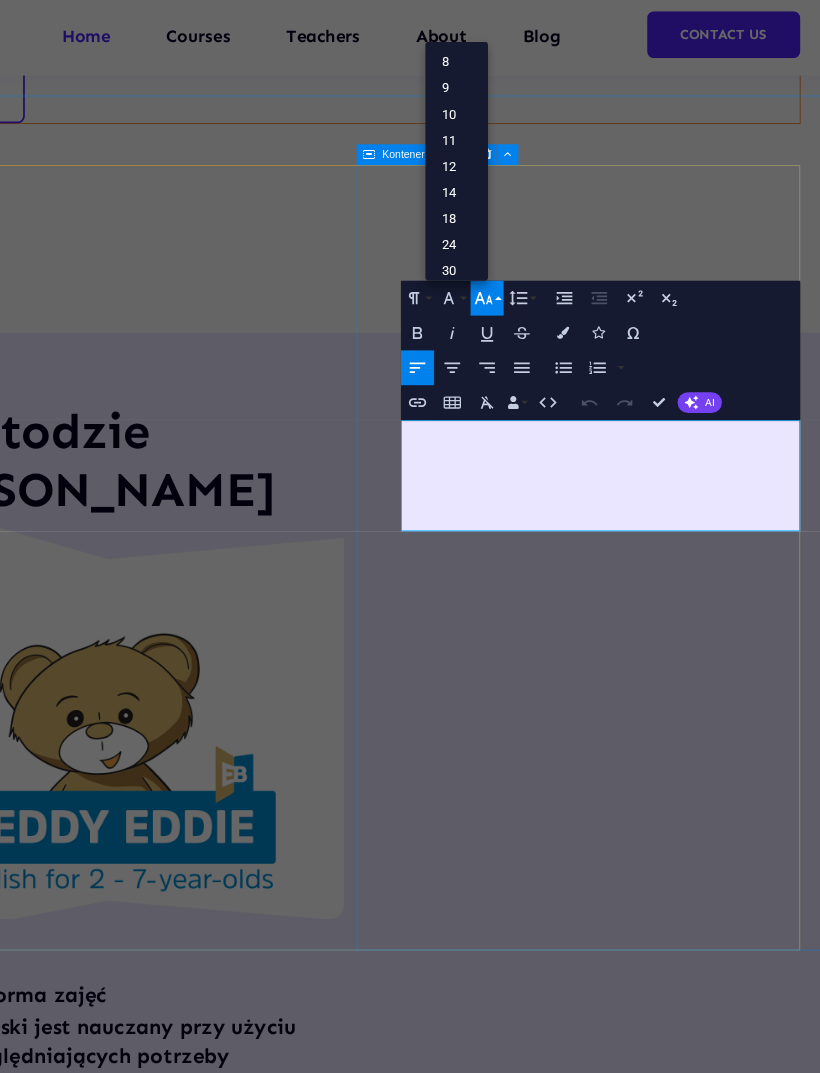 click on "Przyjazna forma zajęć Język angielski jest nauczany przy użyciu metod uwzględniających potrzeby kursantów oraz przypominających proces przyswajania języka ojczystego. Naturalne podejście Język angielski jest nauczany przy użyciu metod uwzględniających potrzeby kursantów oraz przypominających proces przyswajania języka ojczystego. Innowacyjna metoda Język angielski jest nauczany przy użyciu metod uwzględniających potrzeby kursantów oraz przypominających proces przyswajania języka ojczystego. Efektywne zajęcia Język angielski jest nauczany przy użyciu metod uwzględniających potrzeby kursantów oraz przypominających proces przyswajania języka ojczystego. WIĘCEJ informacji o metodzie Teddy Eddie" at bounding box center [135, 1593] 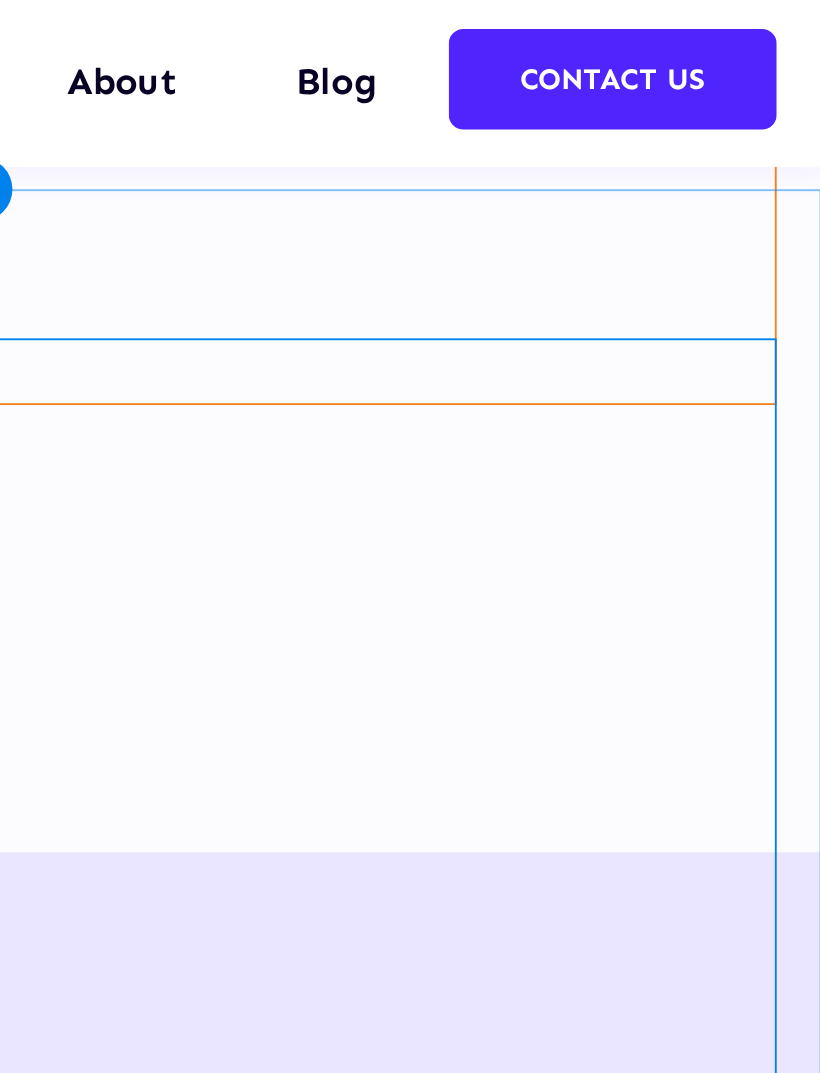 click on "O metodzie Teddy Eddie Przyjazna forma zajęć Język angielski jest nauczany przy użyciu metod uwzględniających potrzeby kursantów oraz przypominających proces przyswajania języka ojczystego. Naturalne podejście Język angielski jest nauczany przy użyciu metod uwzględniających potrzeby kursantów oraz przypominających proces przyswajania języka ojczystego. Innowacyjna metoda Język angielski jest nauczany przy użyciu metod uwzględniających potrzeby kursantów oraz przypominających proces przyswajania języka ojczystego. Efektywne zajęcia Język angielski jest nauczany przy użyciu metod uwzględniających potrzeby kursantów oraz przypominających proces przyswajania języka ojczystego. WIĘCEJ informacji o metodzie Teddy Eddie" at bounding box center (-525, 1335) 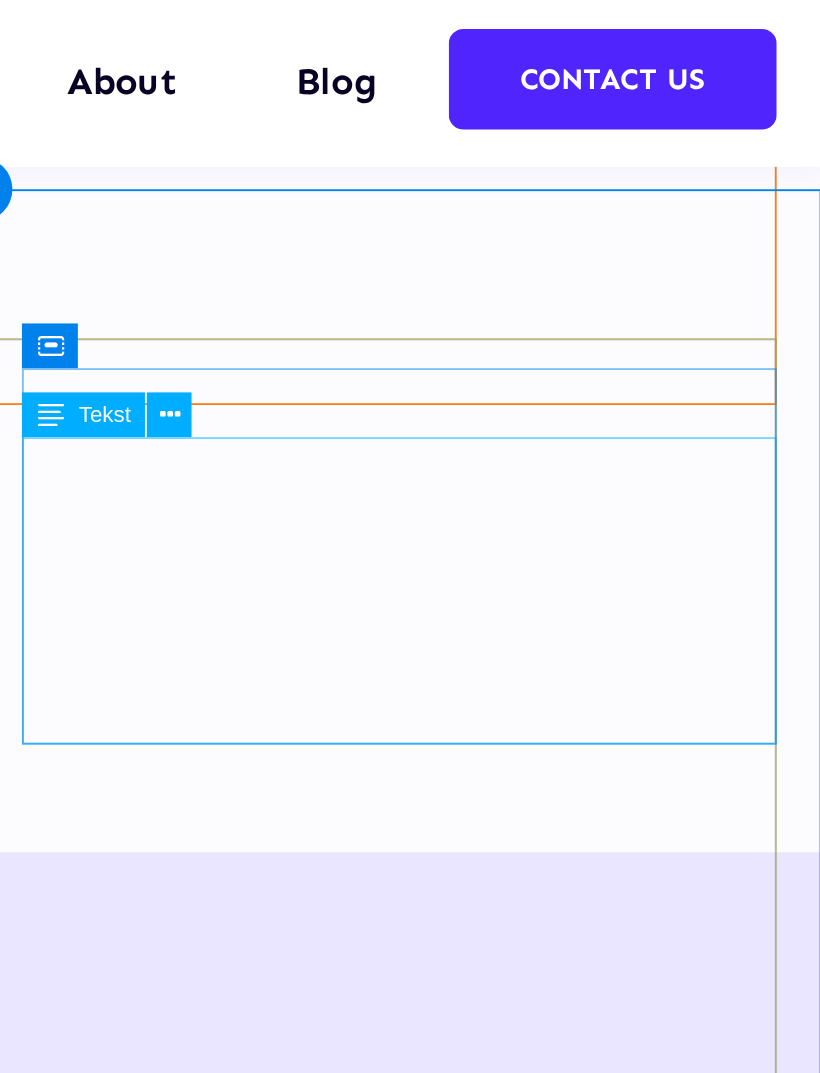 click on "Język angielski jest nauczany przy użyciu metod uwzględniających potrzeby kursantów oraz przypominających proces przyswajania języka ojczystego." at bounding box center (-769, 1321) 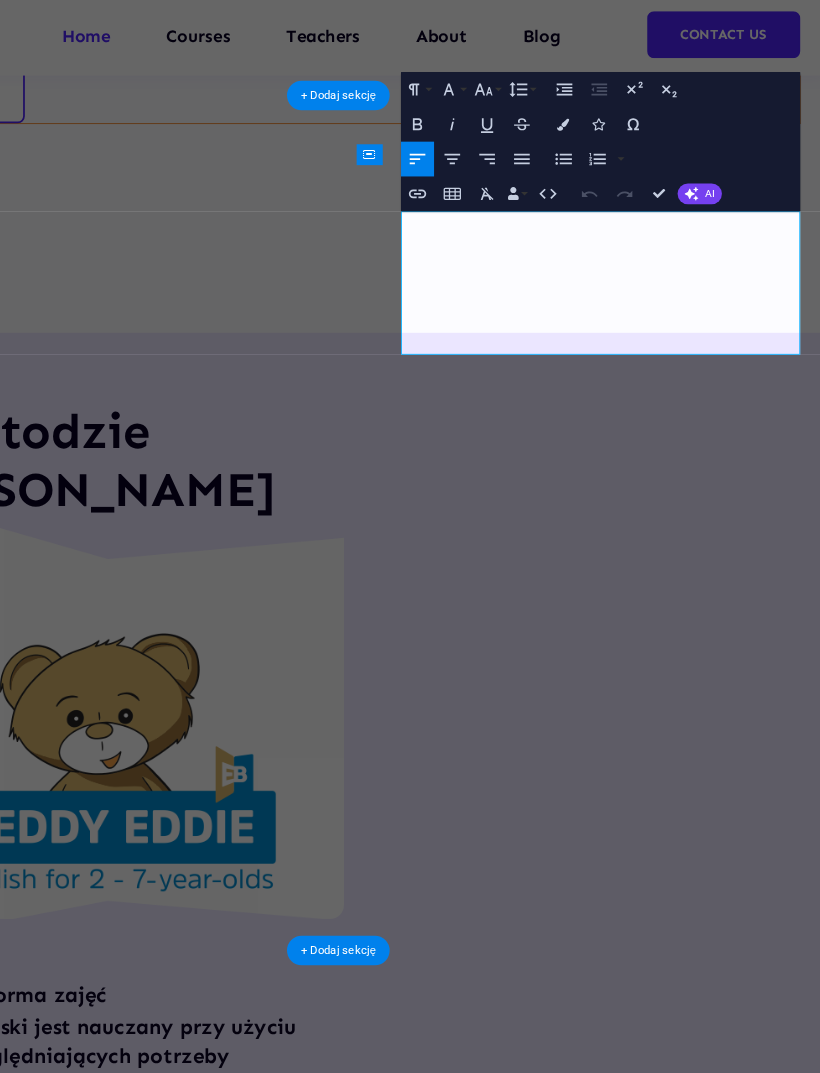 click on "Język angielski jest nauczany przy użyciu metod uwzględniających potrzeby kursantów oraz przypominających proces przyswajania języka ojczystego." at bounding box center (135, 1232) 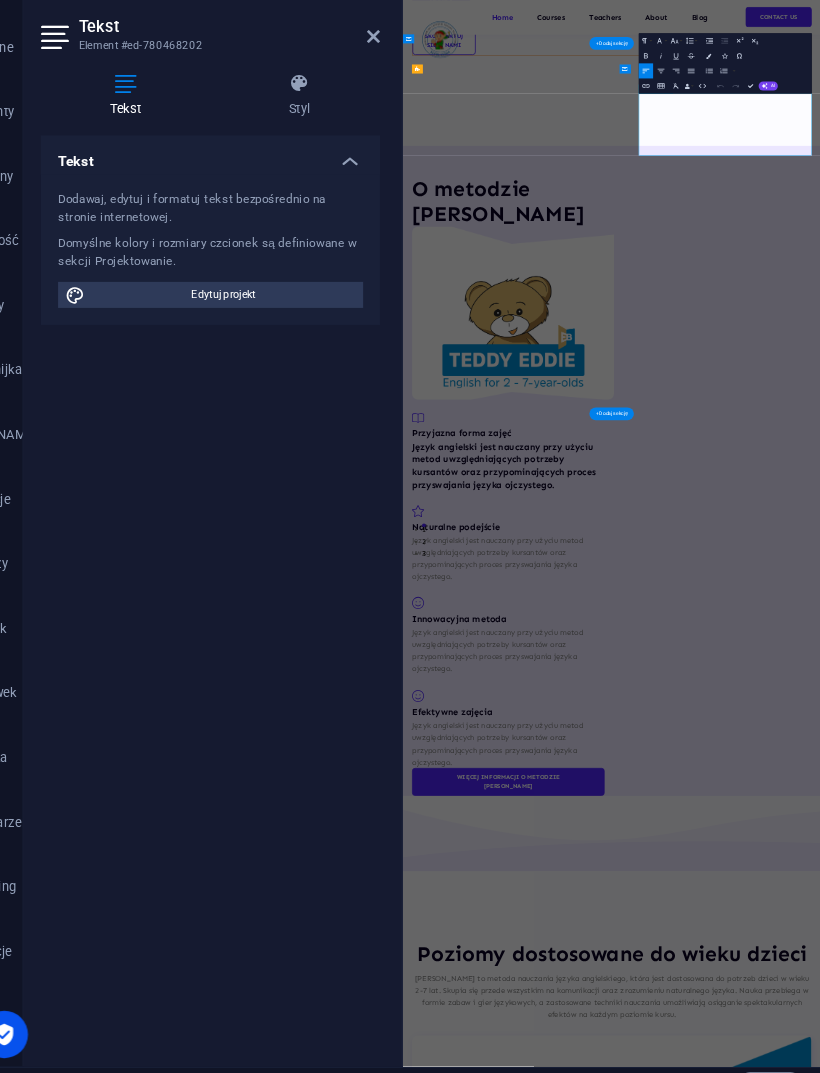 click on "Język angielski jest nauczany przy użyciu metod uwzględniających potrzeby kursantów oraz przypominających proces przyswajania języka ojczystego." at bounding box center [681, 1236] 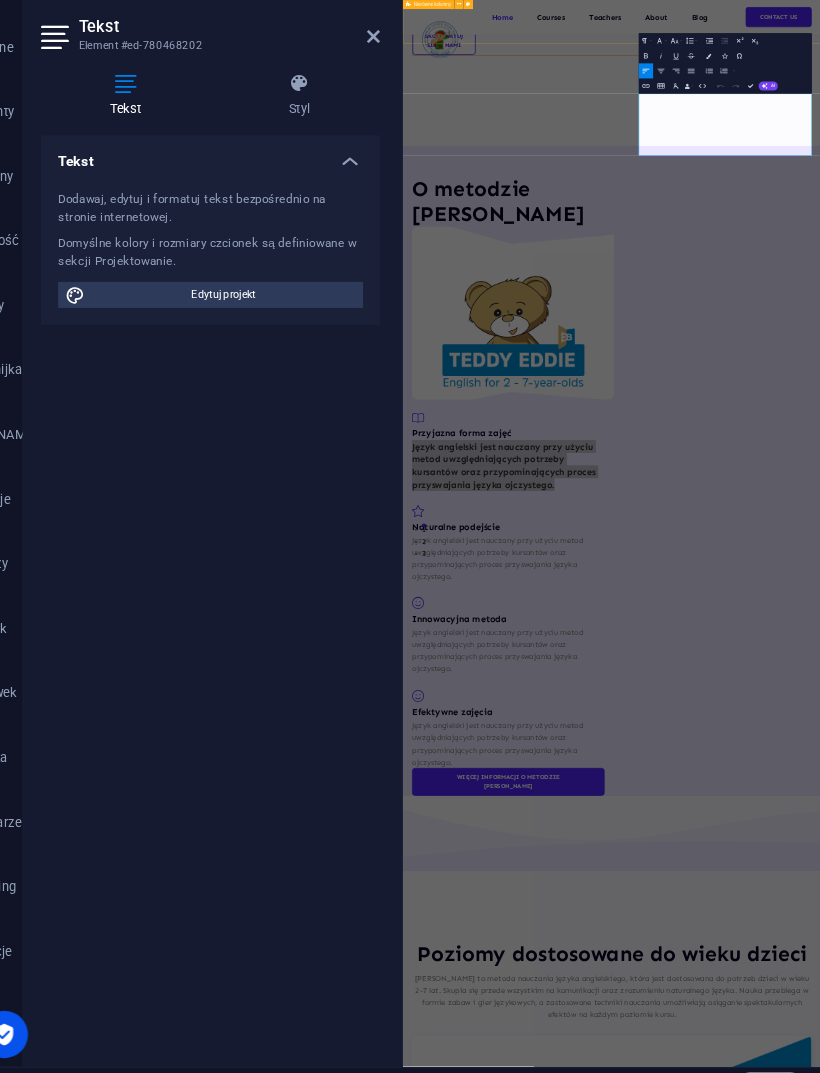 click on "Font Size" at bounding box center [685, 88] 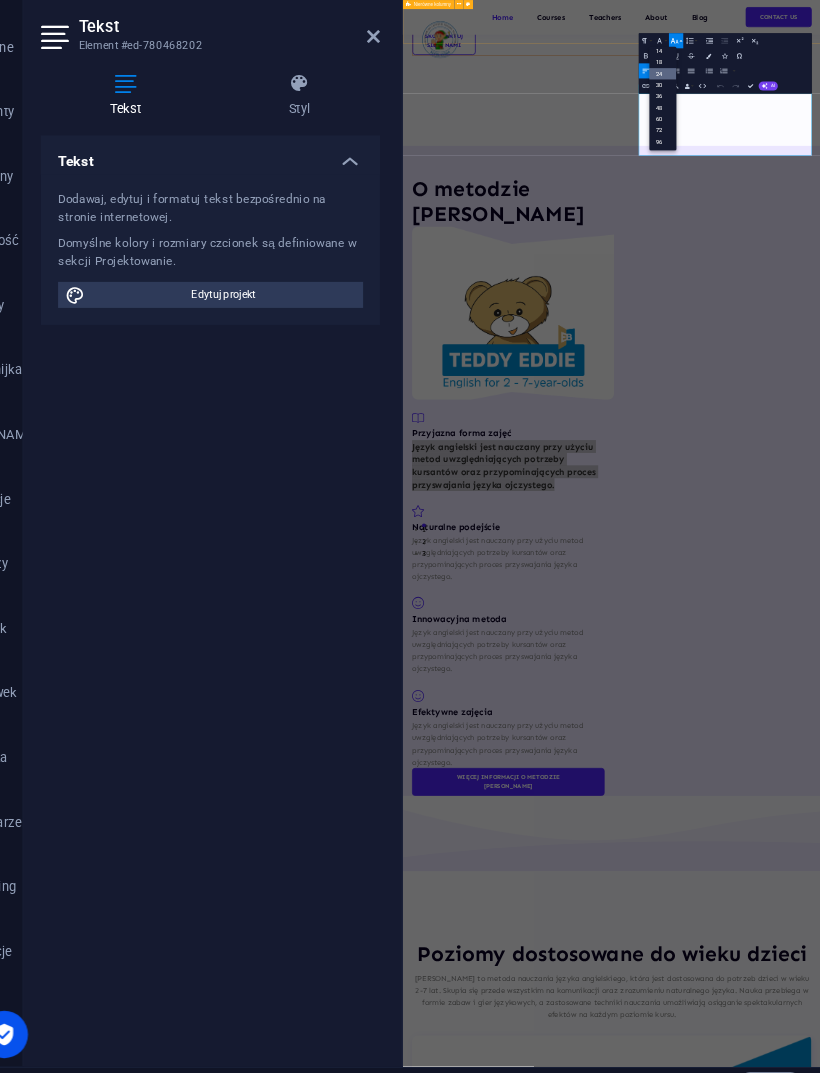 scroll, scrollTop: 161, scrollLeft: 0, axis: vertical 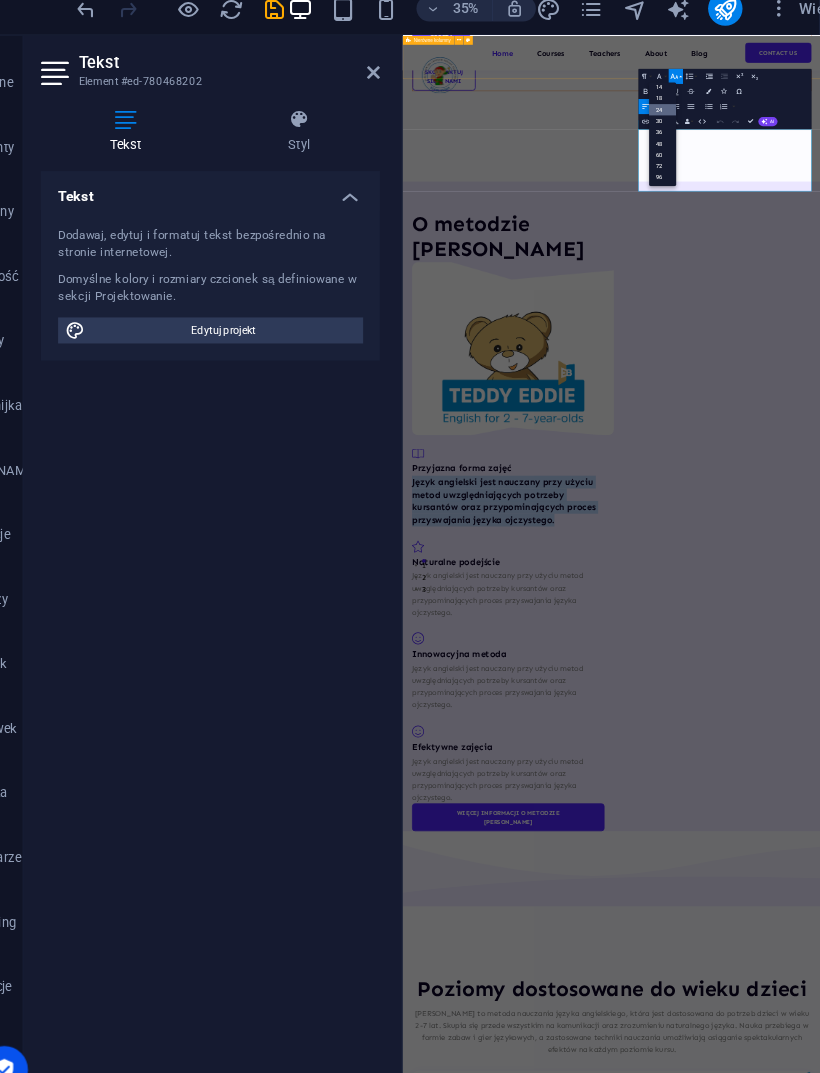 click on "18" at bounding box center (673, 108) 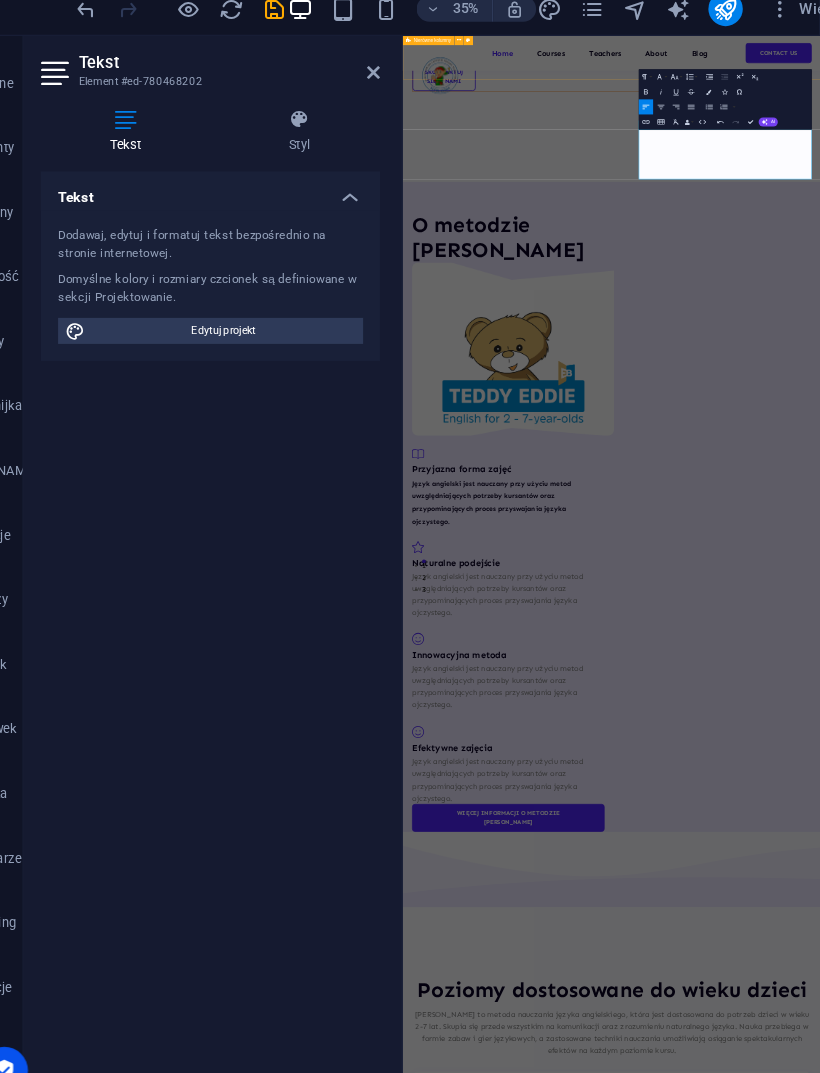 click 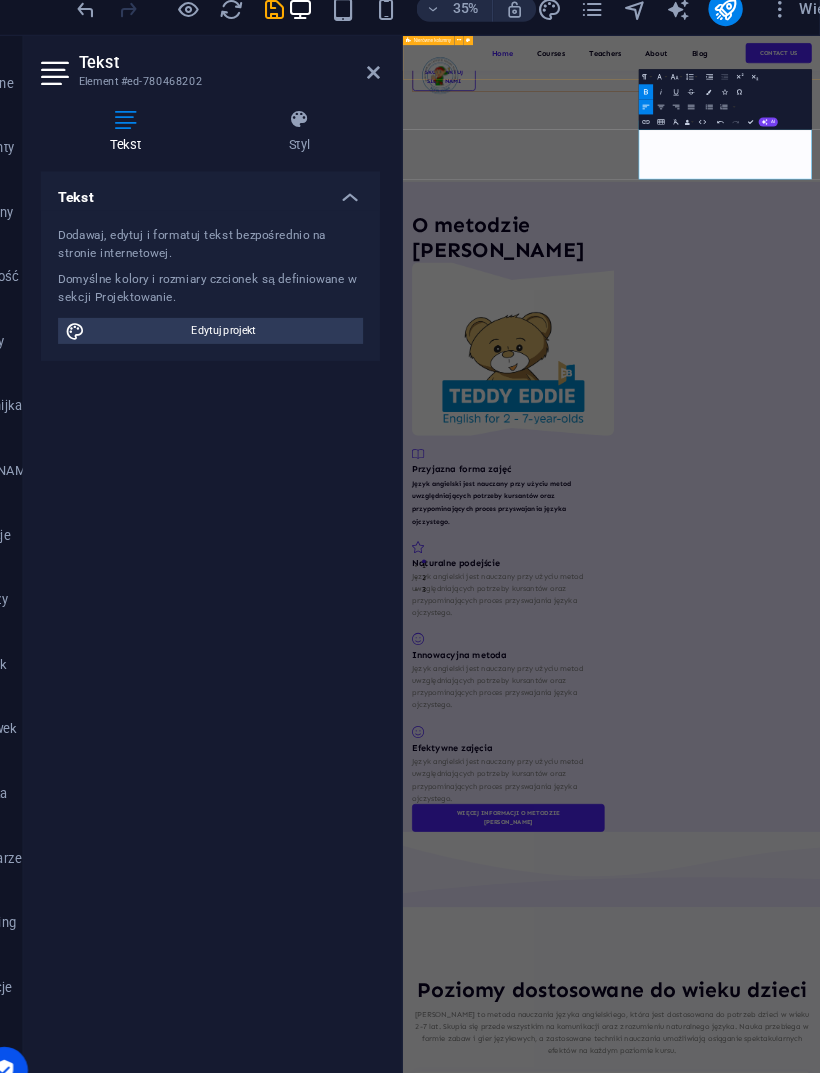 click on "Bold" at bounding box center [657, 102] 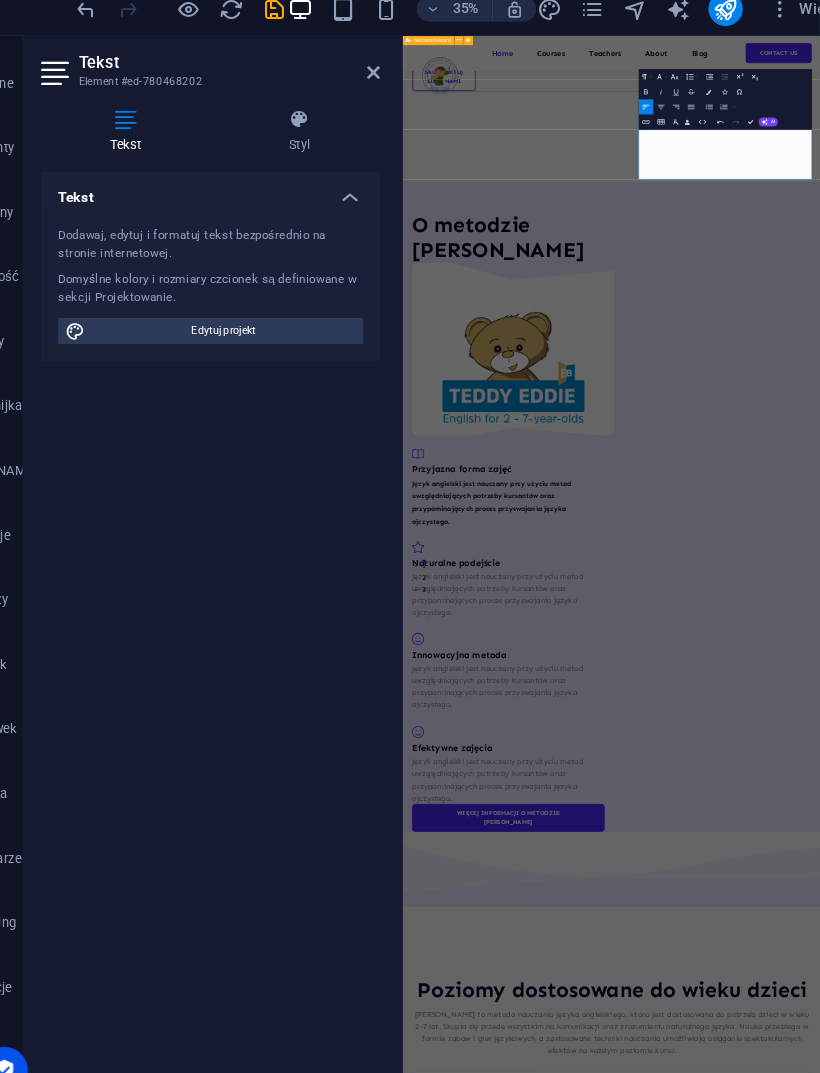 click on "Colors" at bounding box center (716, 102) 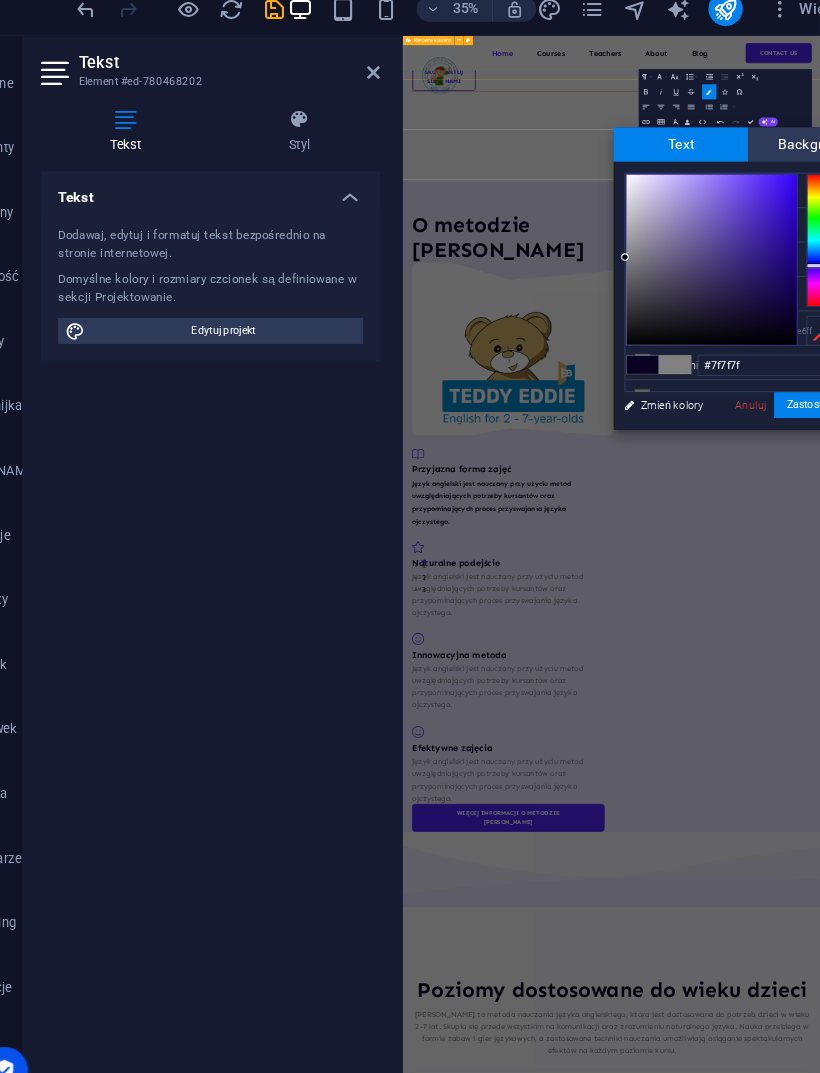 type on "#7d7d7d" 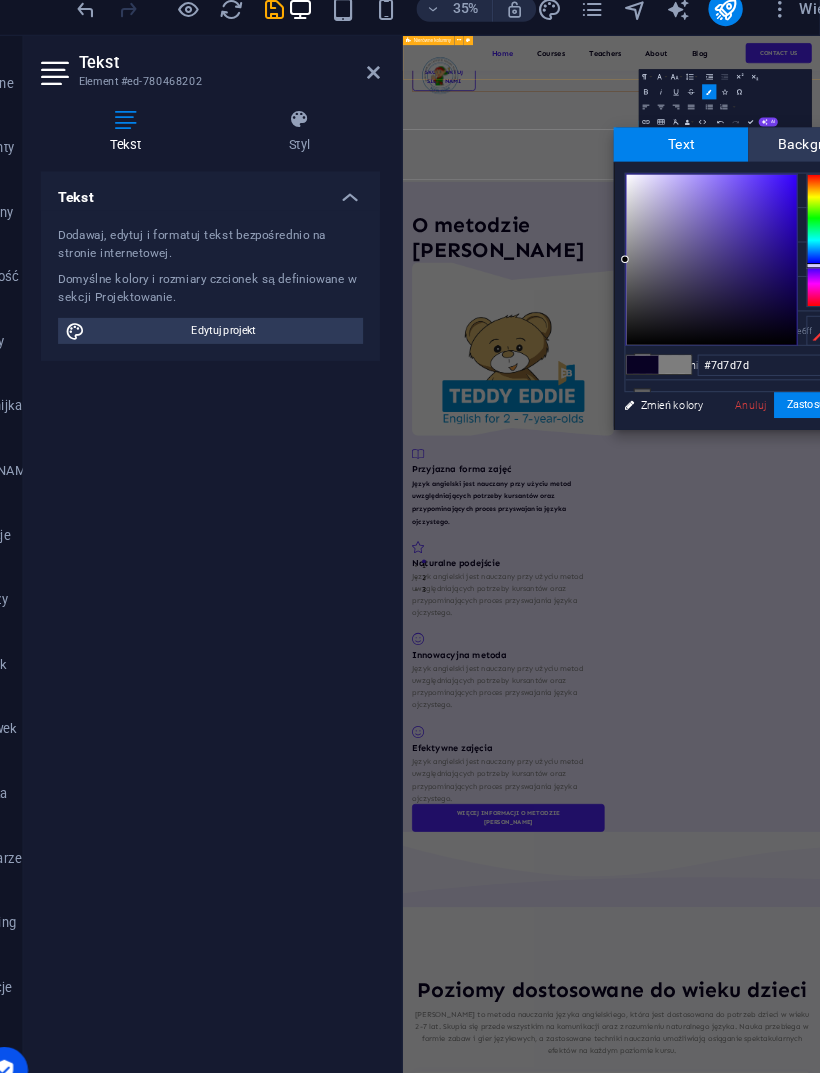 click on "Zastosuj" at bounding box center (808, 393) 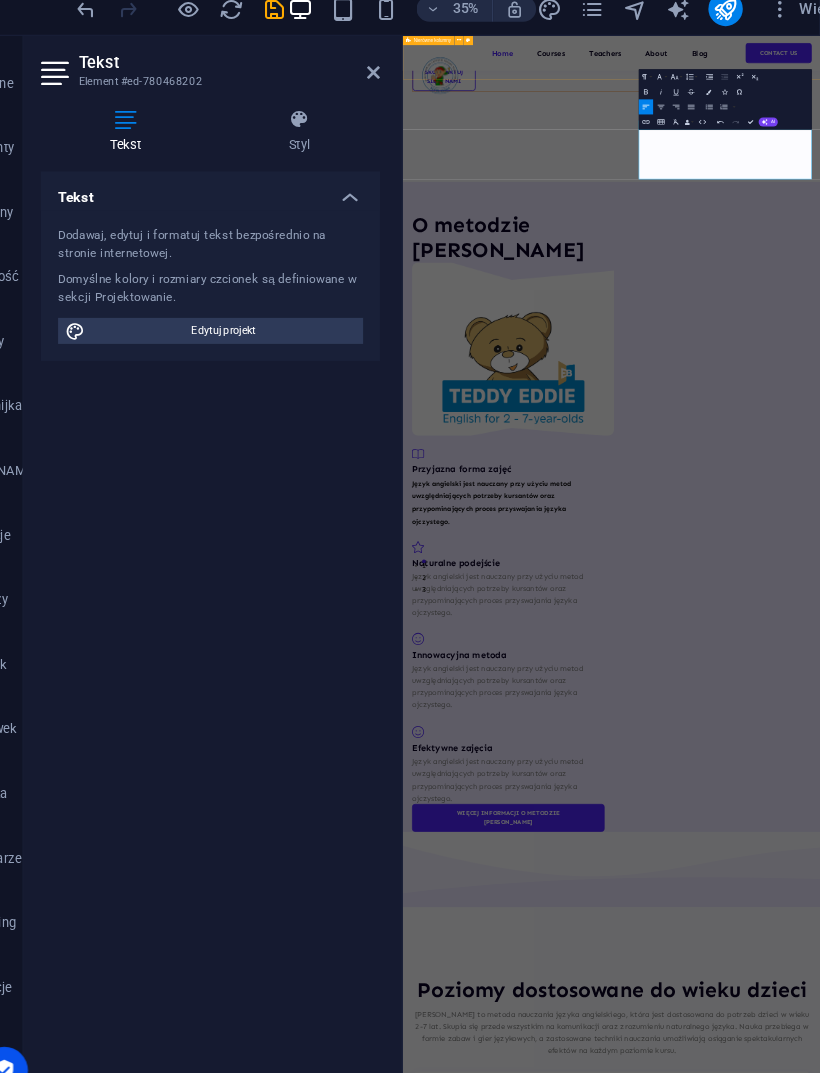 click on "Poziomy dostosowane do wieku dzieci Teddy Eddie to metoda nauczania języka angielskiego, która jest dostosowana do potrzeb dzieci w wieku 2-7 lat. Skupia się przede wszystkim na komunikacji oraz zrozumieniu naturalnego języka. Nauka przebiega w formie zabaw i gier językowych, a zastosowane techniki nauczania umożliwiają osiąganie spektakularnych efektów na każdym poziomie kursu. Grupa START Teddy Eddie Start to kurs angielskiego dla dwu- i trzylatków. Dzieci nie tylko poznają pierwsze słowa w języku obcym; nasz misiowy angielski dla malucha to w dużej mierze zanurzenie w języku obcym, tak aby jego nauka była dla dziecka jak najbardziej naturalna. Zajęcia zawierają mnóstwo przyjaznych zabaw językowych. 60 lekcji Od 200 złoty miesięcznie Grupa STANDARD Teddy Eddie maksymalnie wykorzystuje olbrzymi potencjał językowy dzieci 4 lub 5: mali kursanci zaczną prowadzić pierwsze rozmowy po angielsku, będą odgrywać scenki i bajeczki oraz grać w gry wymagające użycia języka obcego." at bounding box center [956, 4686] 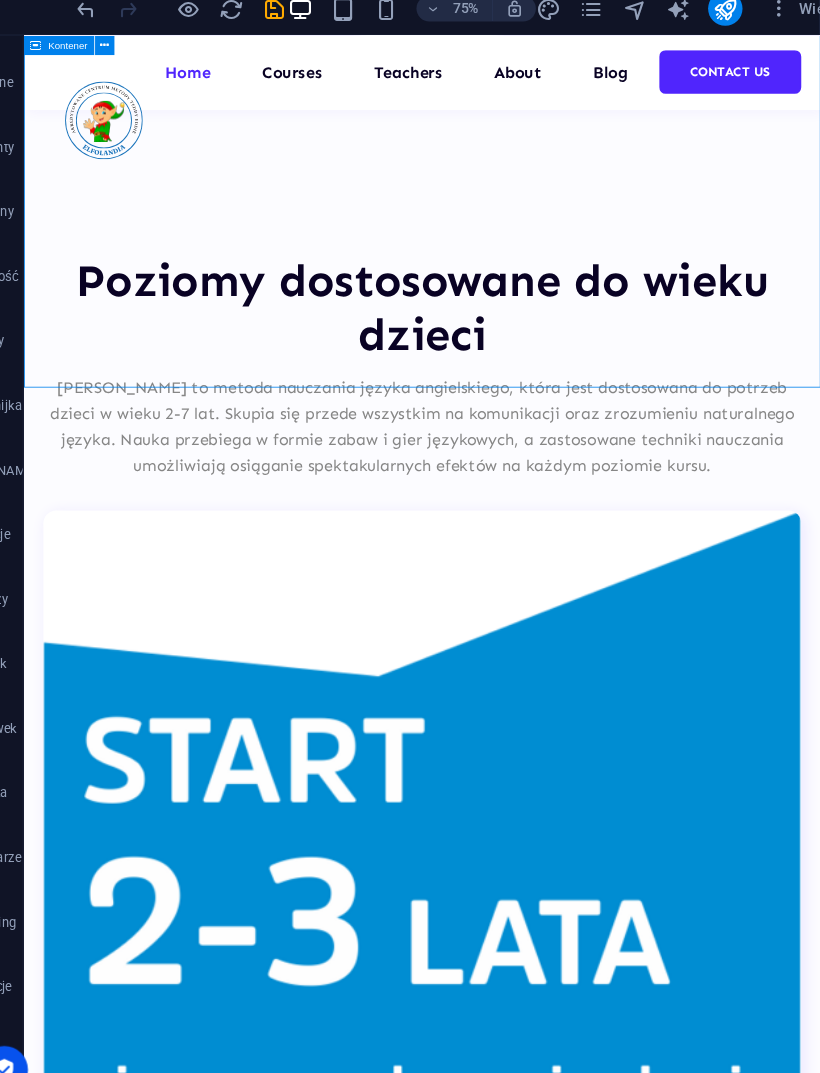 scroll, scrollTop: 3691, scrollLeft: 0, axis: vertical 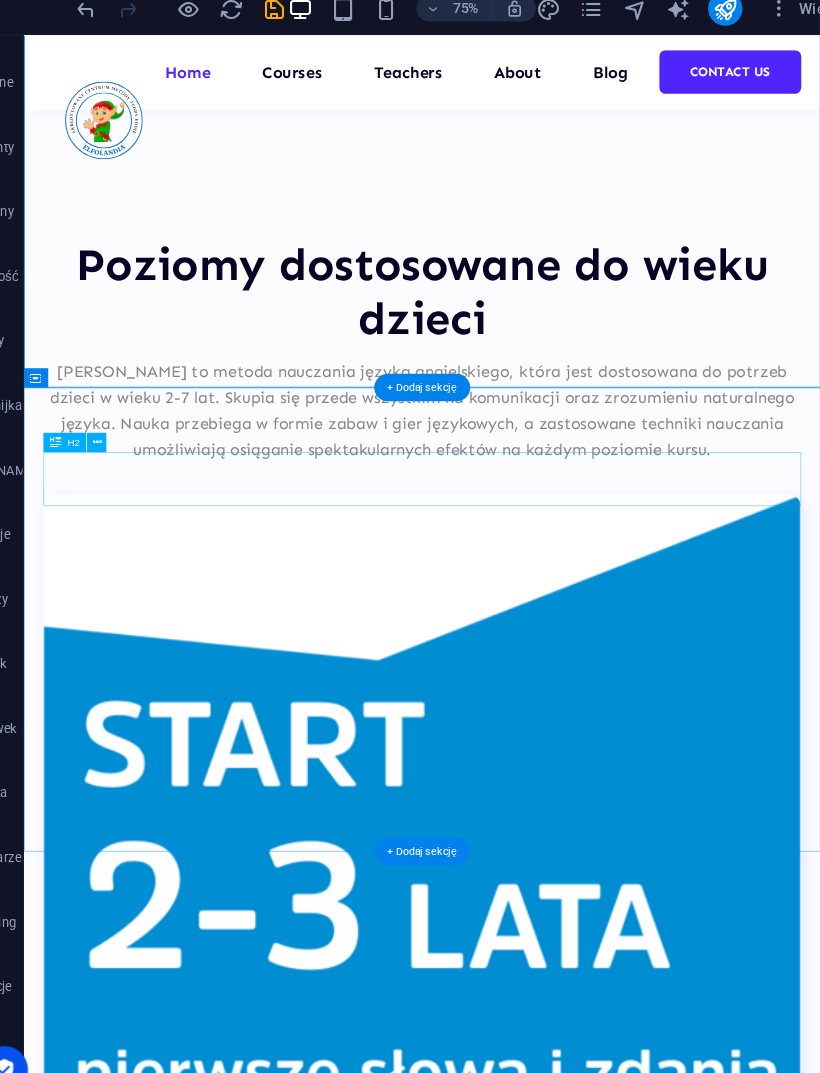 click on "What makes us special" at bounding box center (516, 4770) 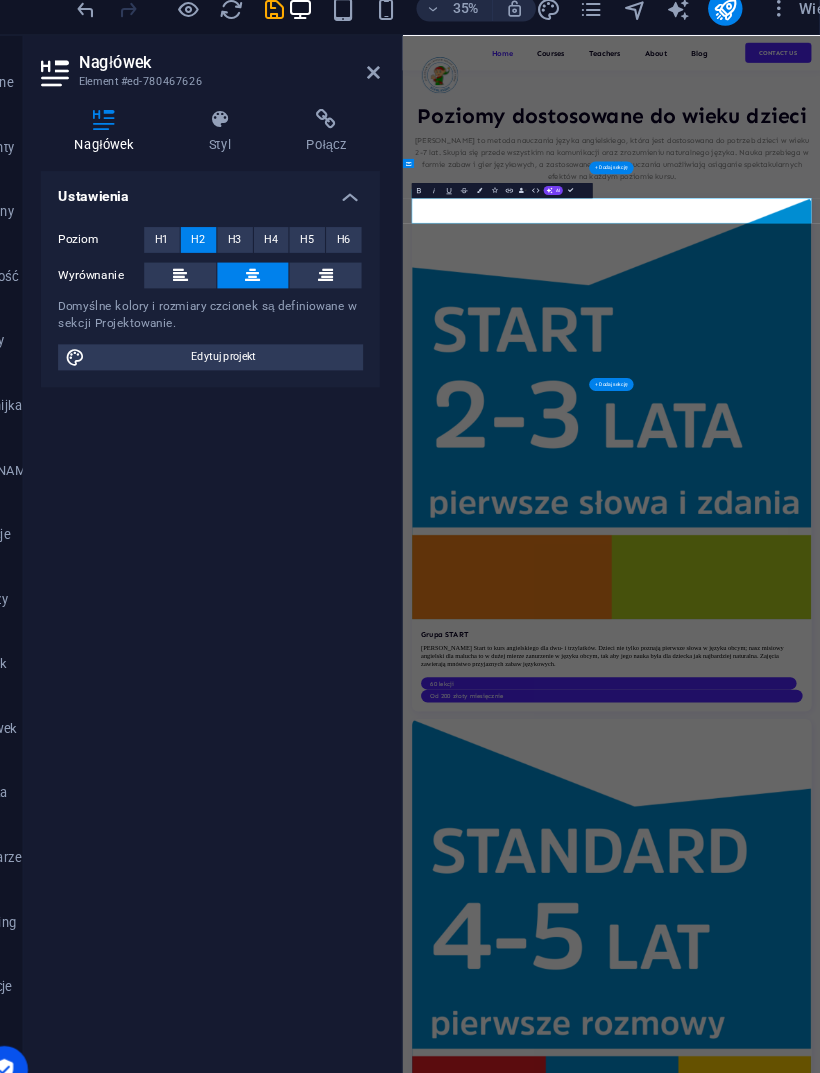 click on "What makes us special" at bounding box center (956, 5017) 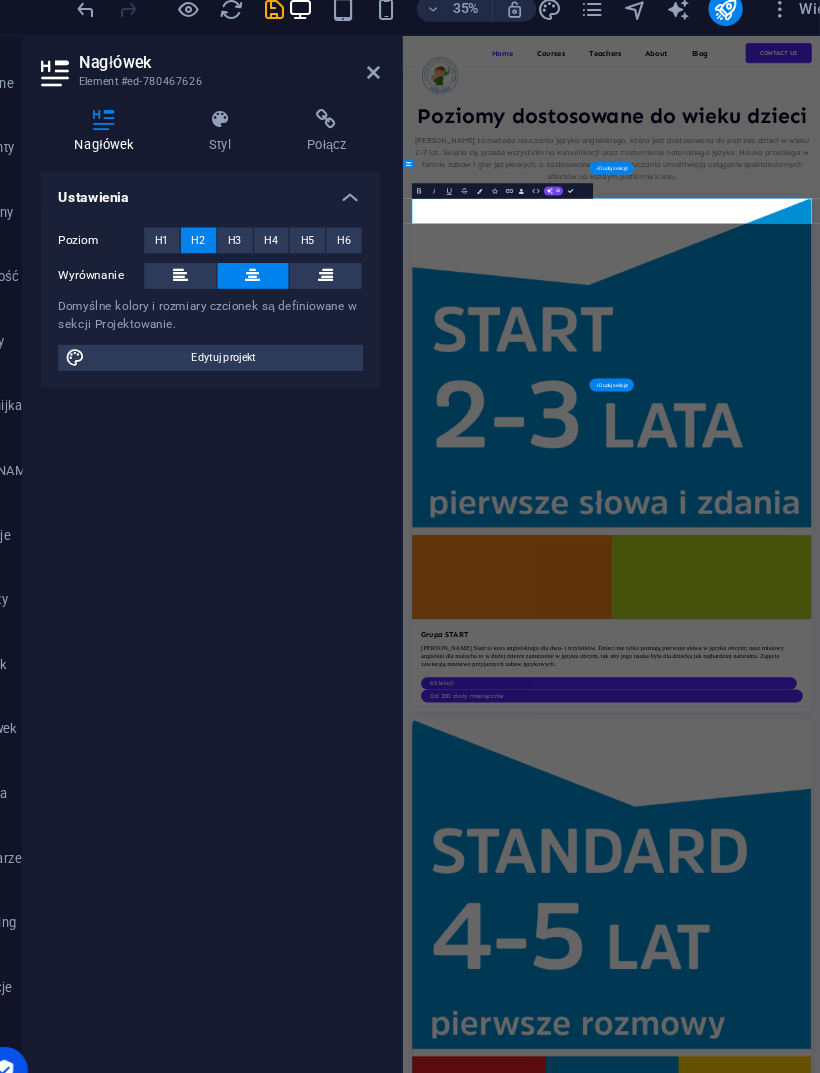 click on "What makes us special" at bounding box center [956, 5017] 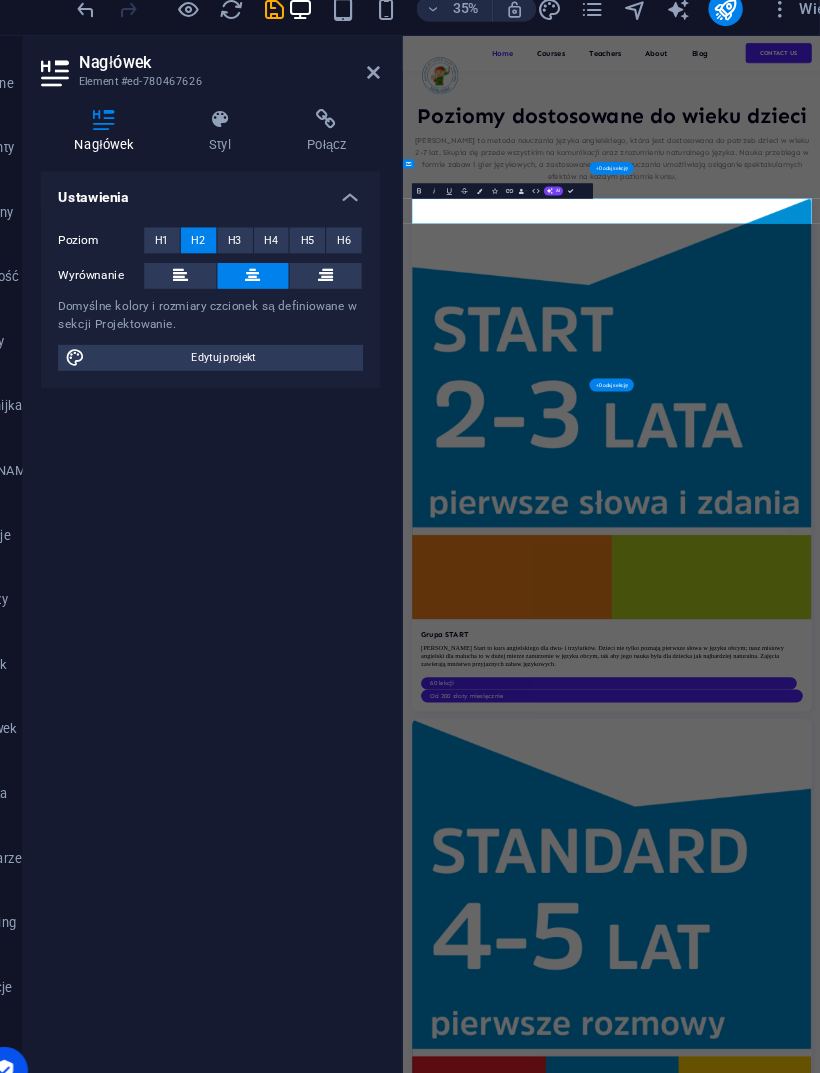 click on "What makes us special" at bounding box center [956, 5017] 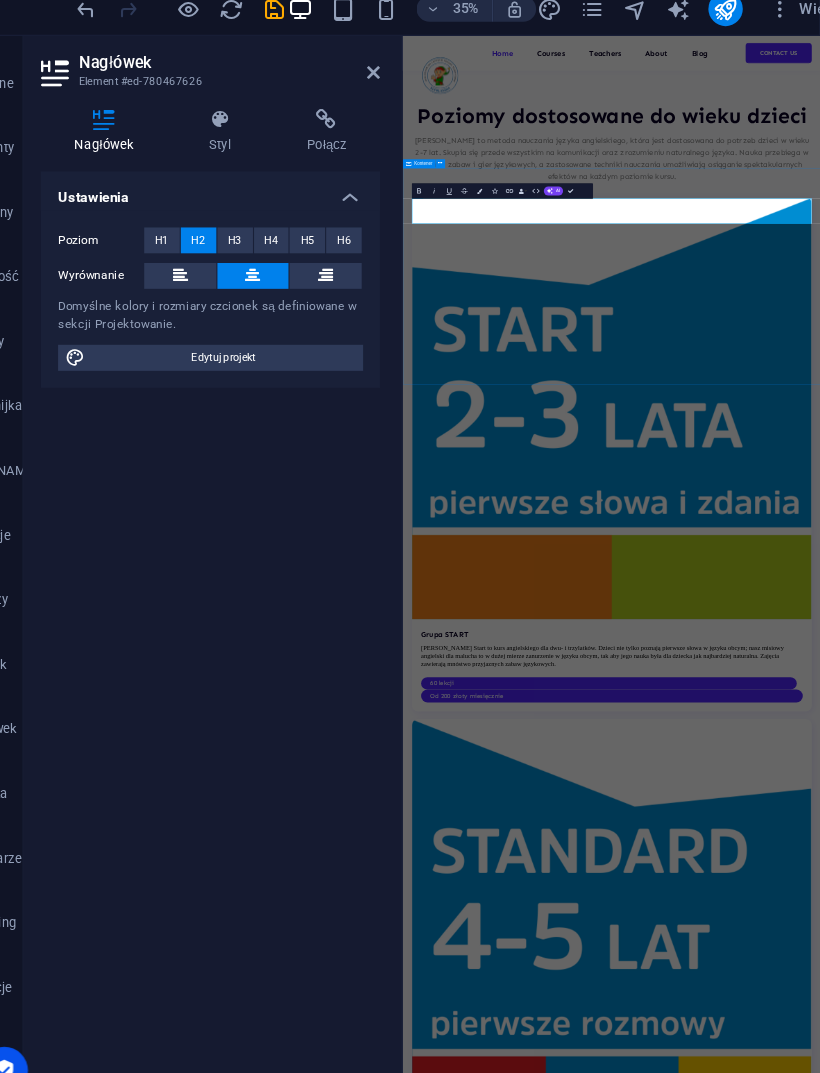 type 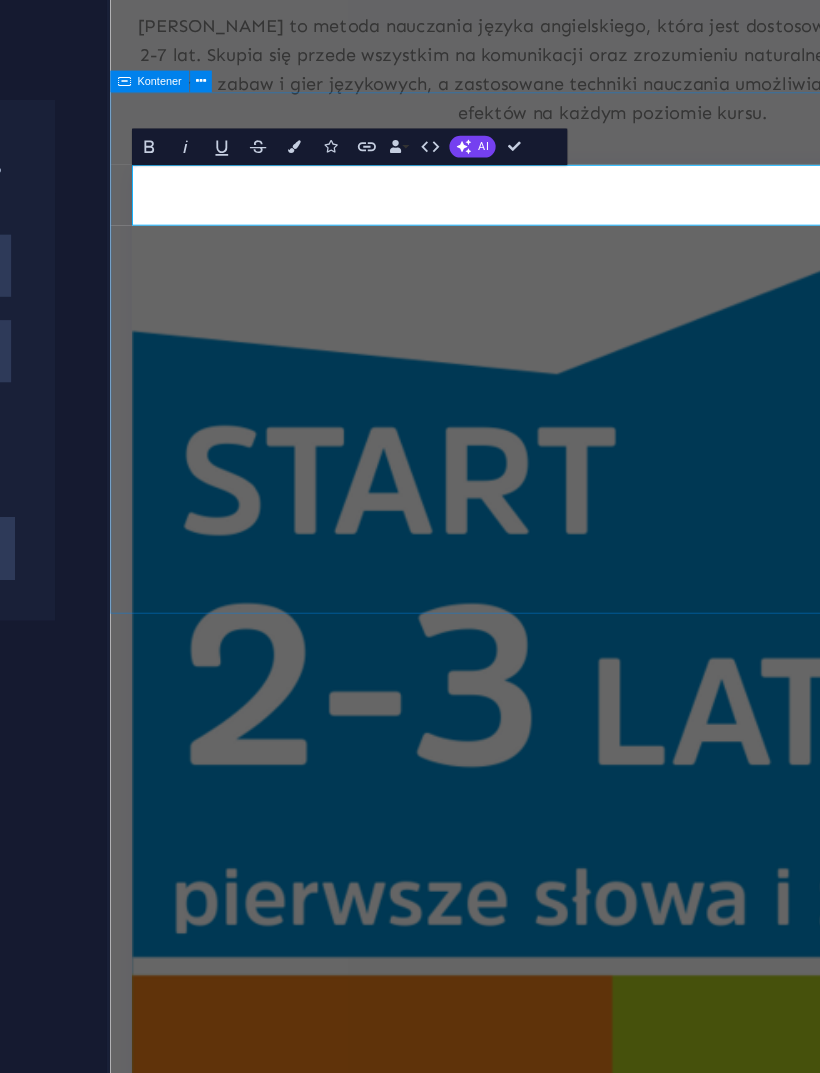 click on "AI" at bounding box center (572, 194) 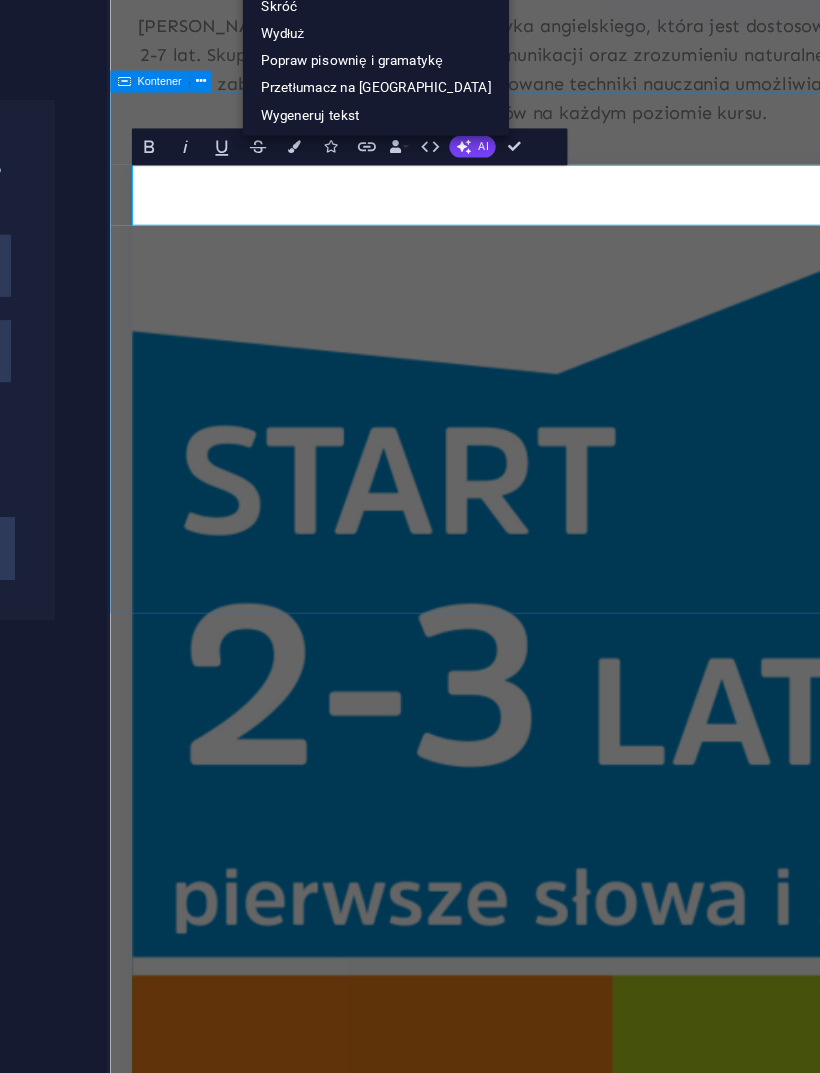 click on "Przetłumacz na Polski" at bounding box center [534, 171] 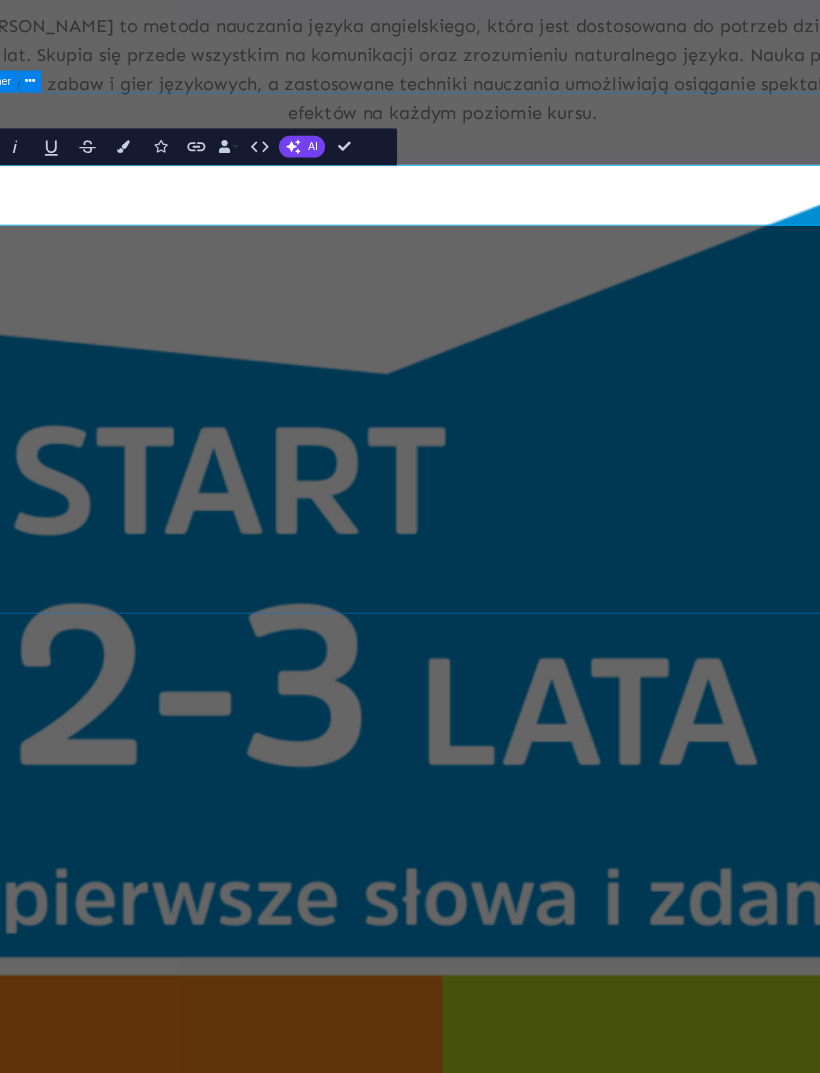 click on "AI" at bounding box center [572, 194] 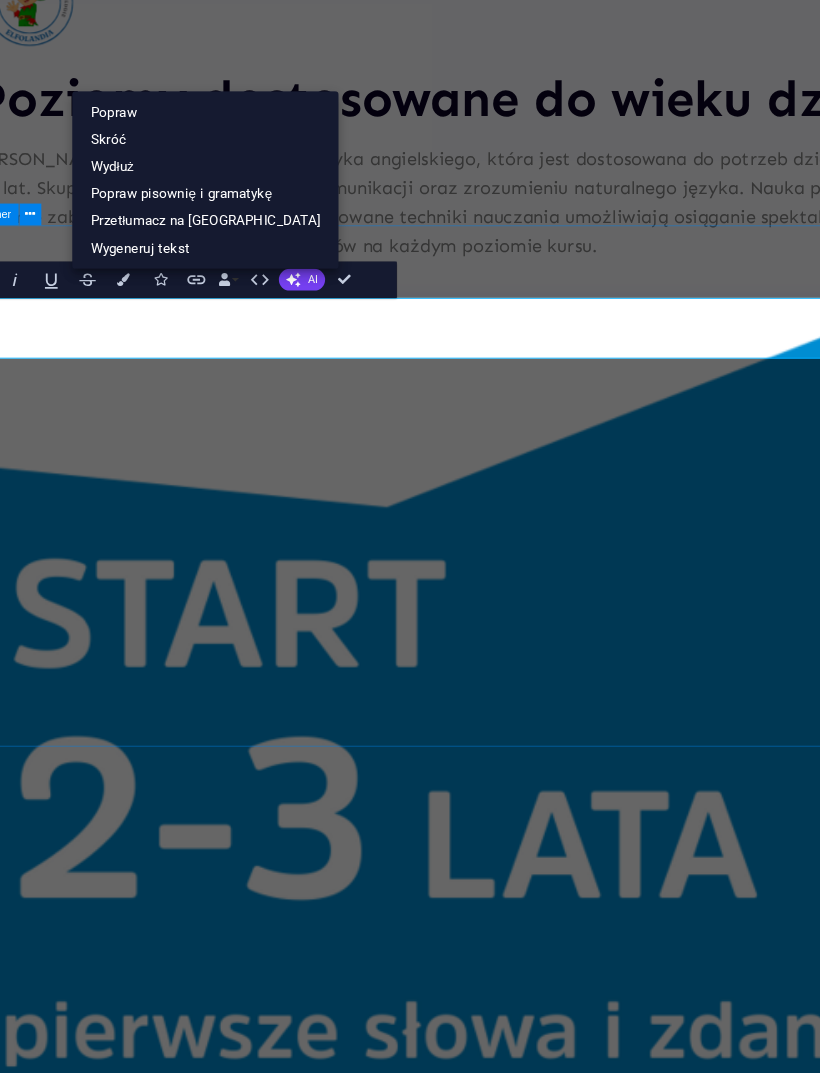 click on "Popraw" at bounding box center (534, 129) 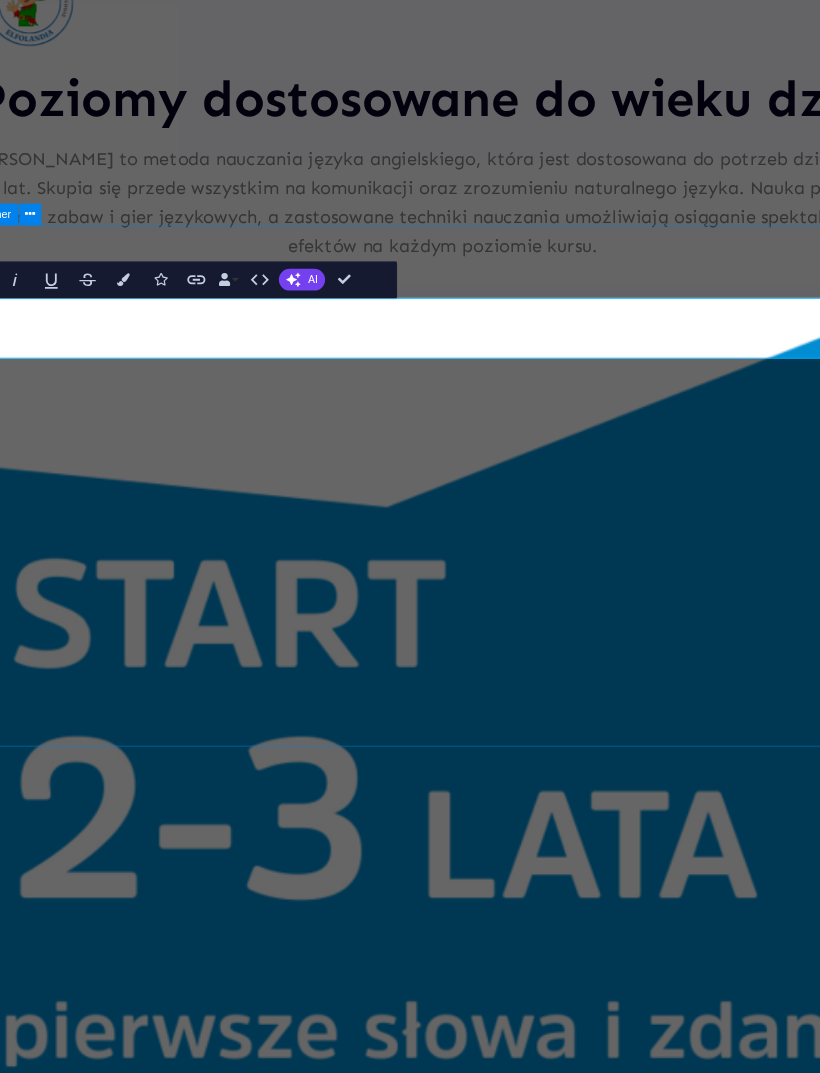 click on "Co nas wyróżnia Lorem ipsum dolor sit amet consectetur. Commodo morbi quisque eget amet netus semper egestas. Learning community World-class skills Time  efficiency Maximum productivity" at bounding box center [494, 5445] 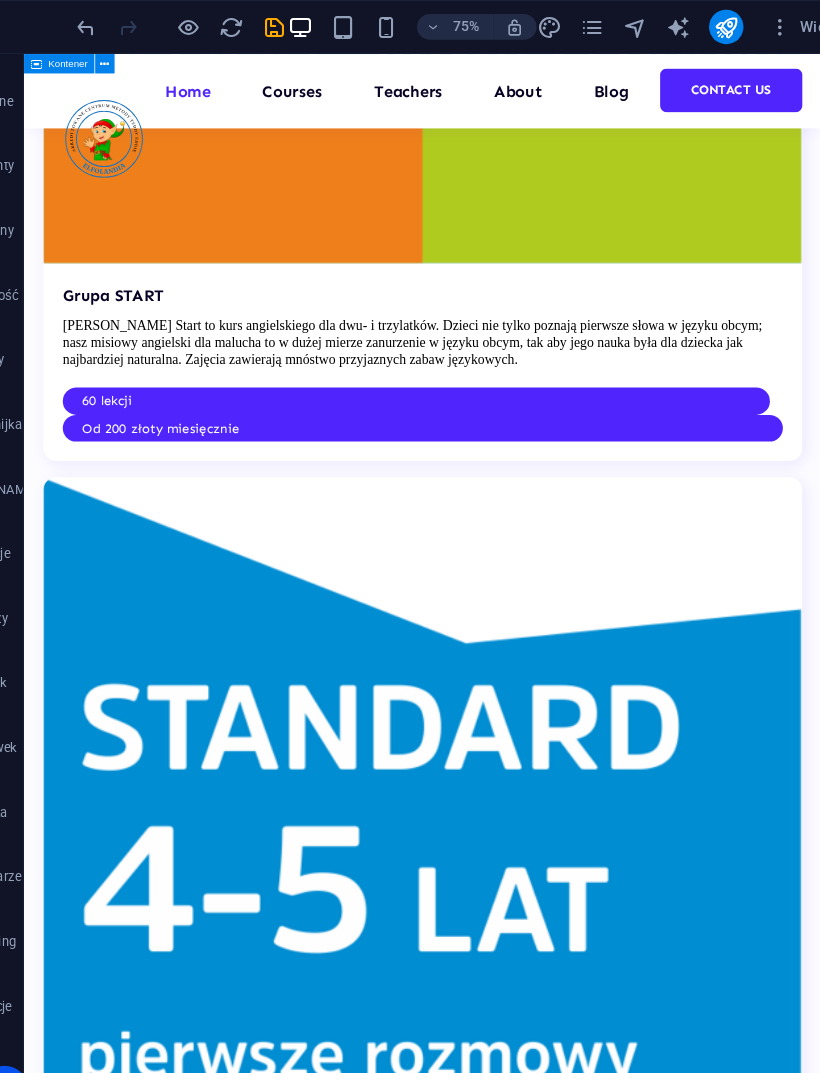 scroll, scrollTop: 5038, scrollLeft: 0, axis: vertical 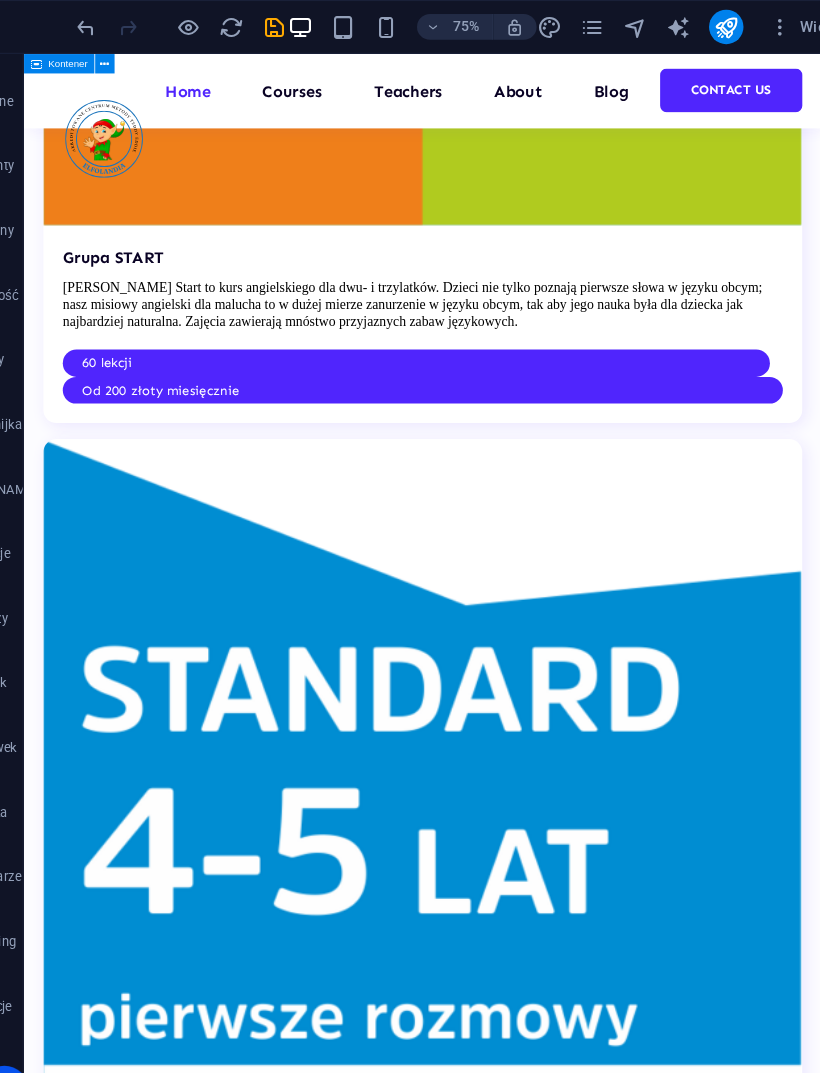 click at bounding box center [732, 25] 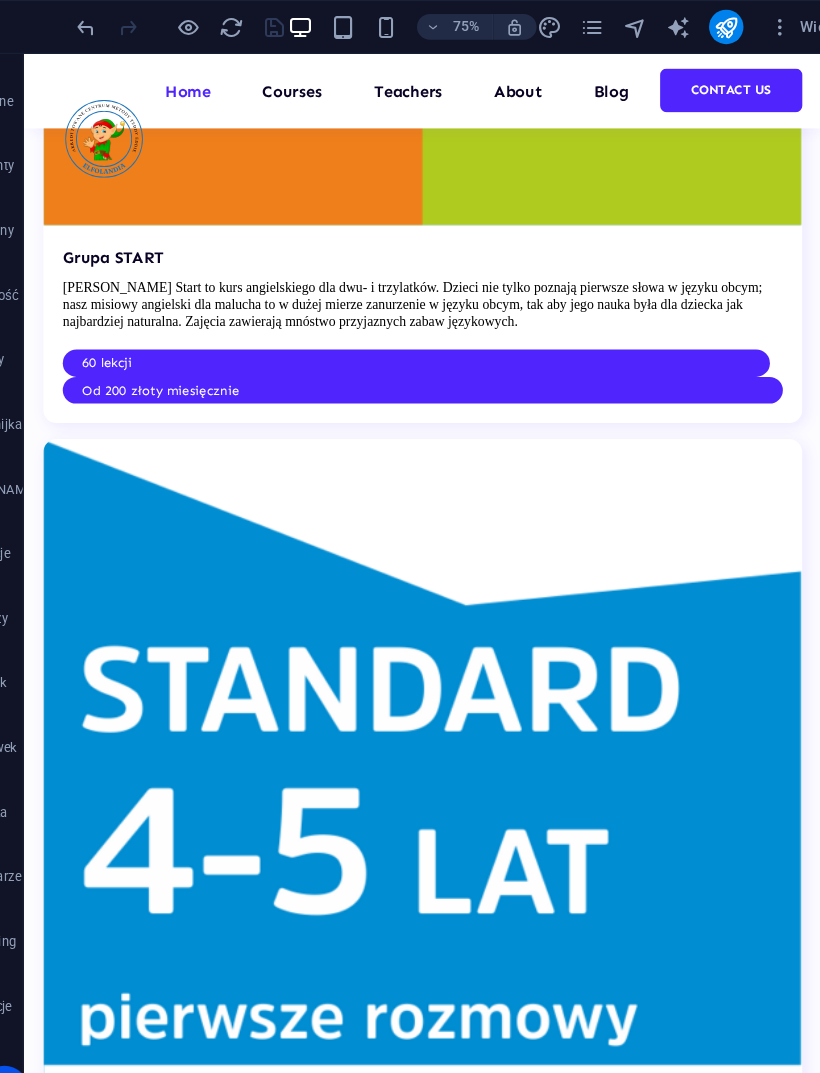 click at bounding box center (732, 25) 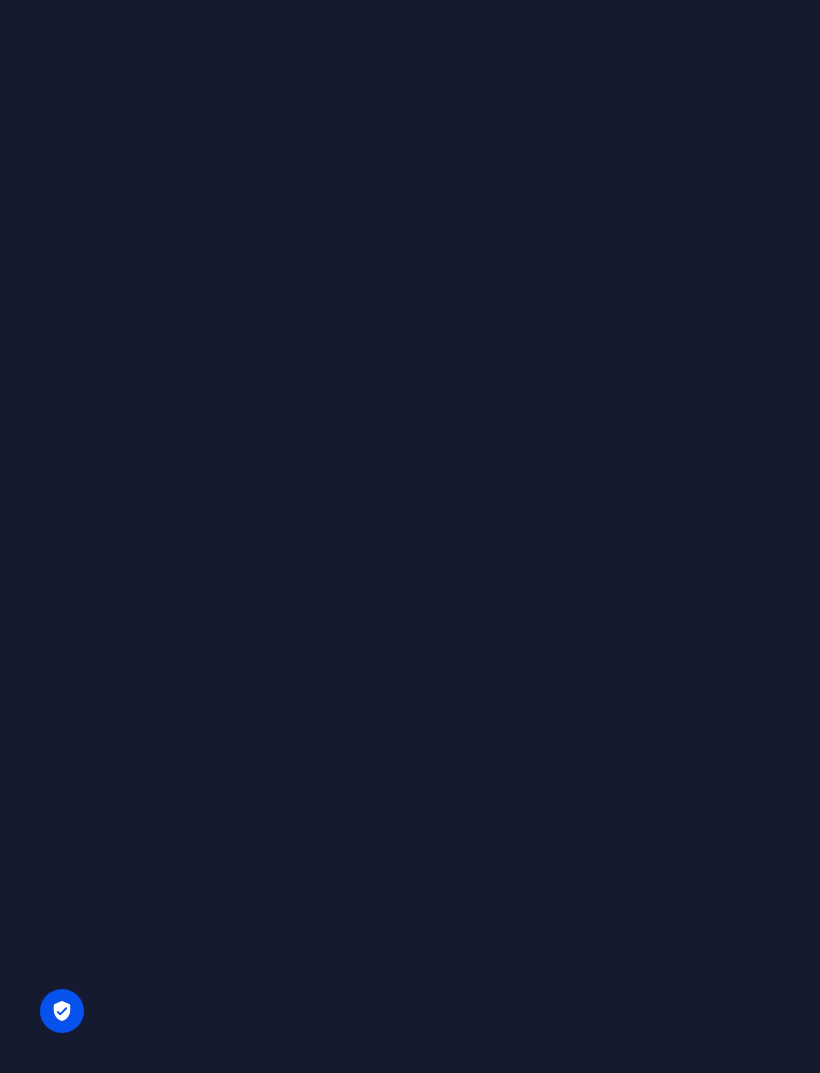 scroll, scrollTop: 0, scrollLeft: 0, axis: both 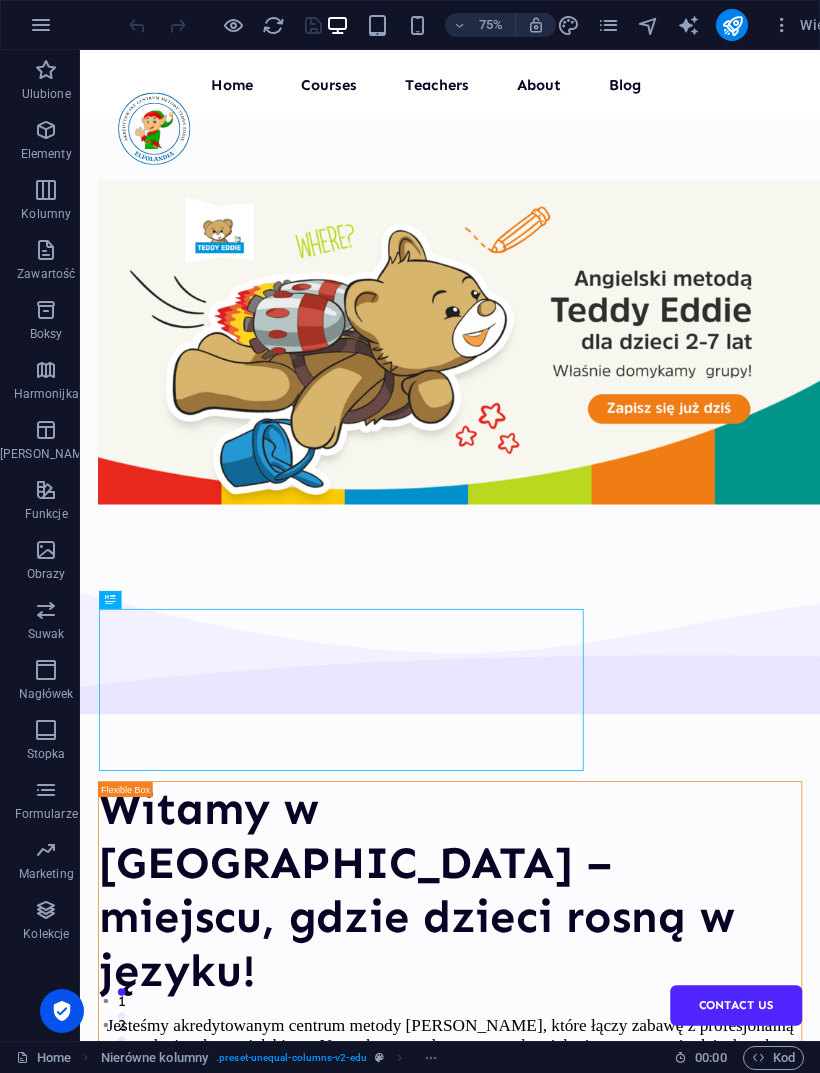 click on "Home Courses Teachers About Blog Contact Us" at bounding box center (573, 96) 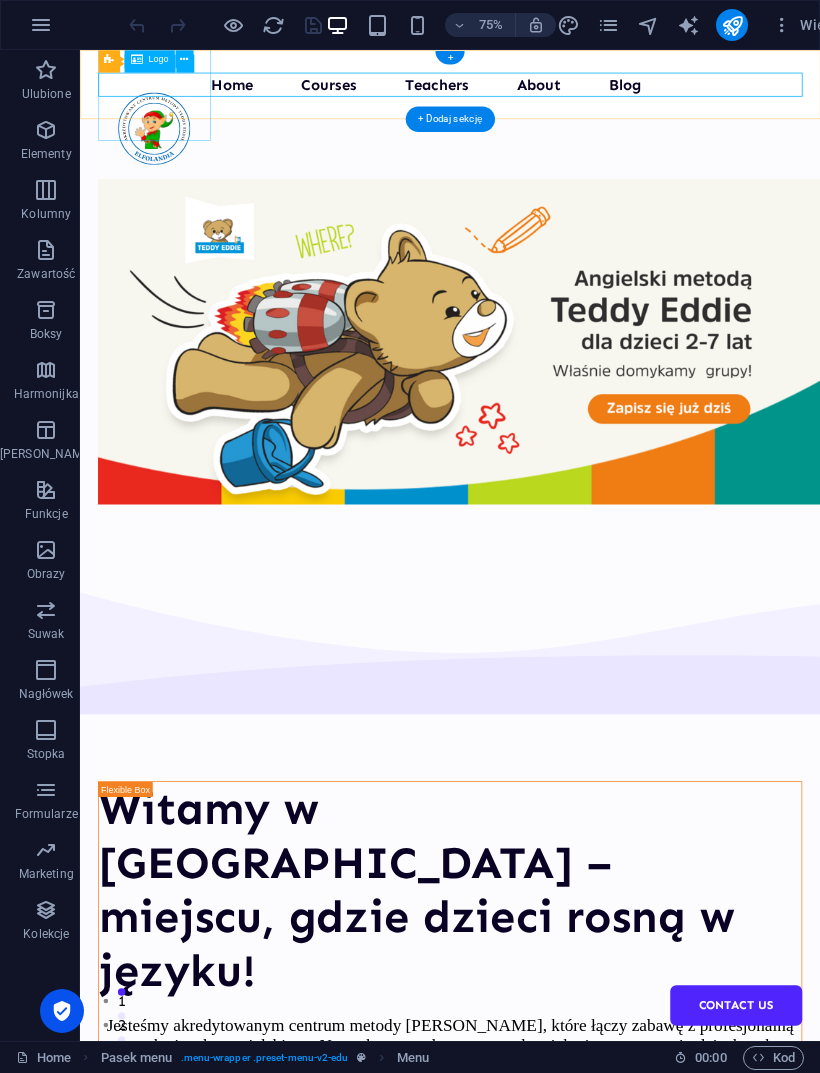 click at bounding box center (184, 59) 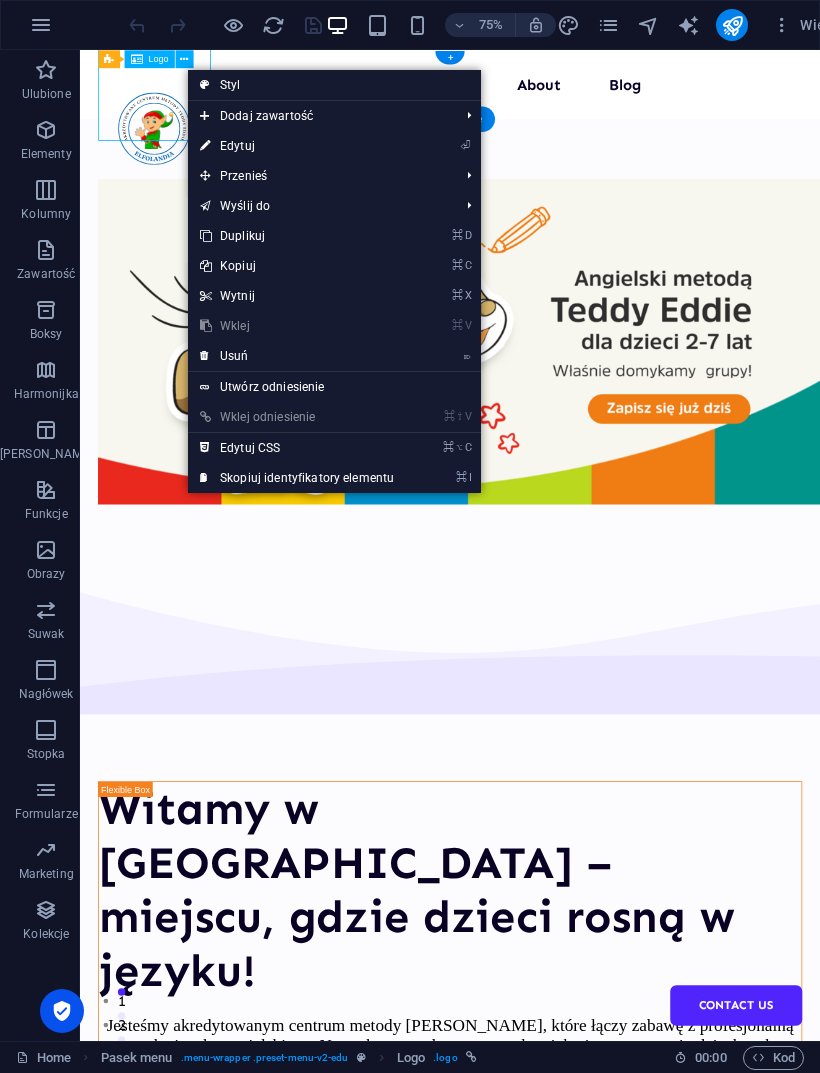 scroll, scrollTop: 6, scrollLeft: 0, axis: vertical 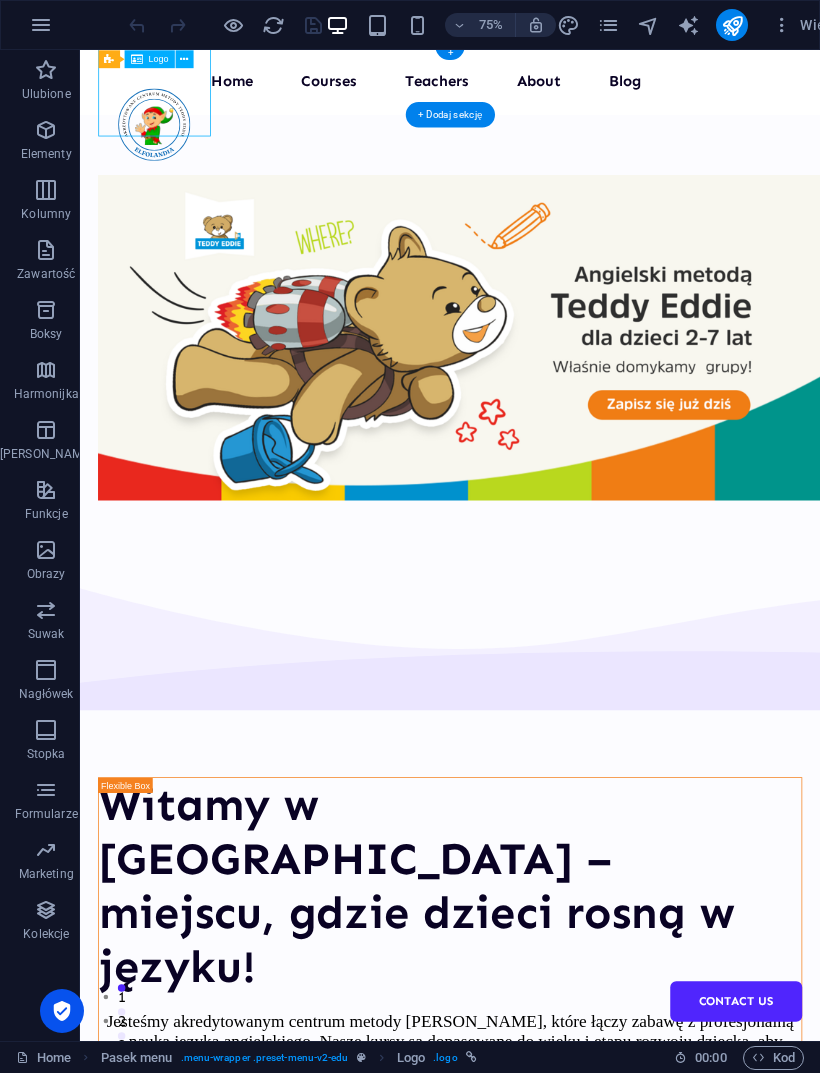 click on "Home Courses Teachers About Blog Contact Us" at bounding box center [573, 90] 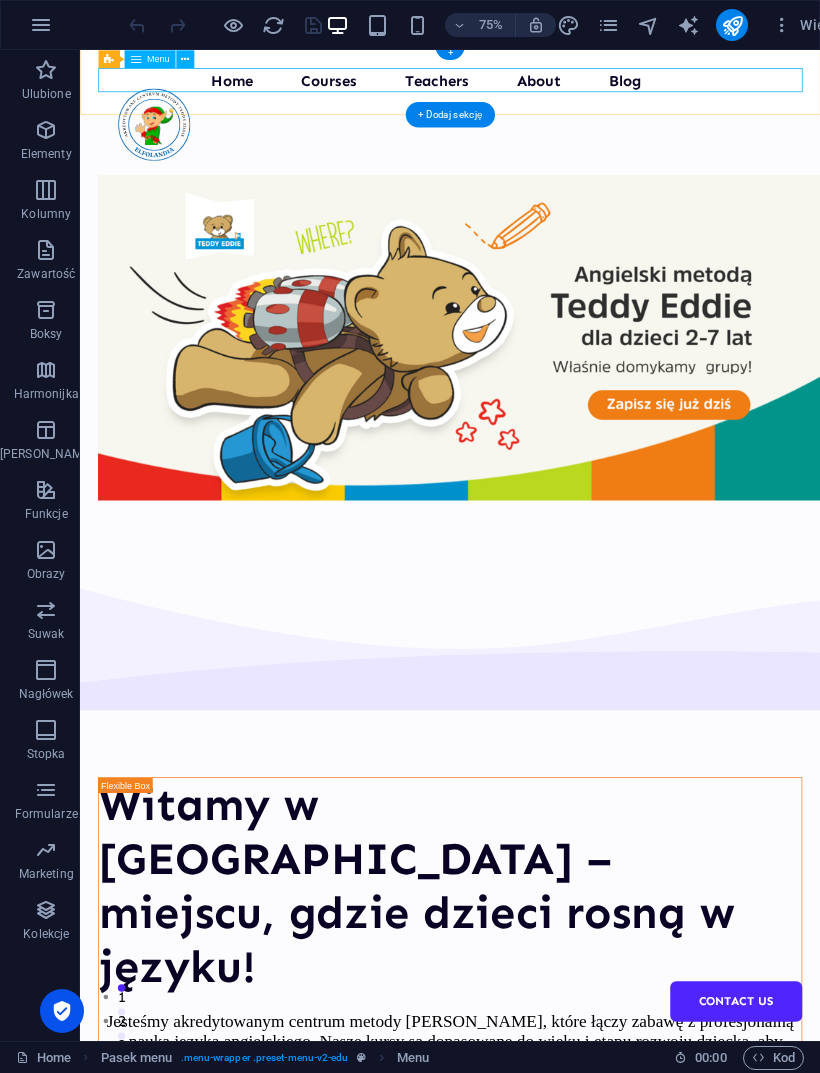 click on "Home Courses Teachers About Blog Contact Us" at bounding box center [573, 90] 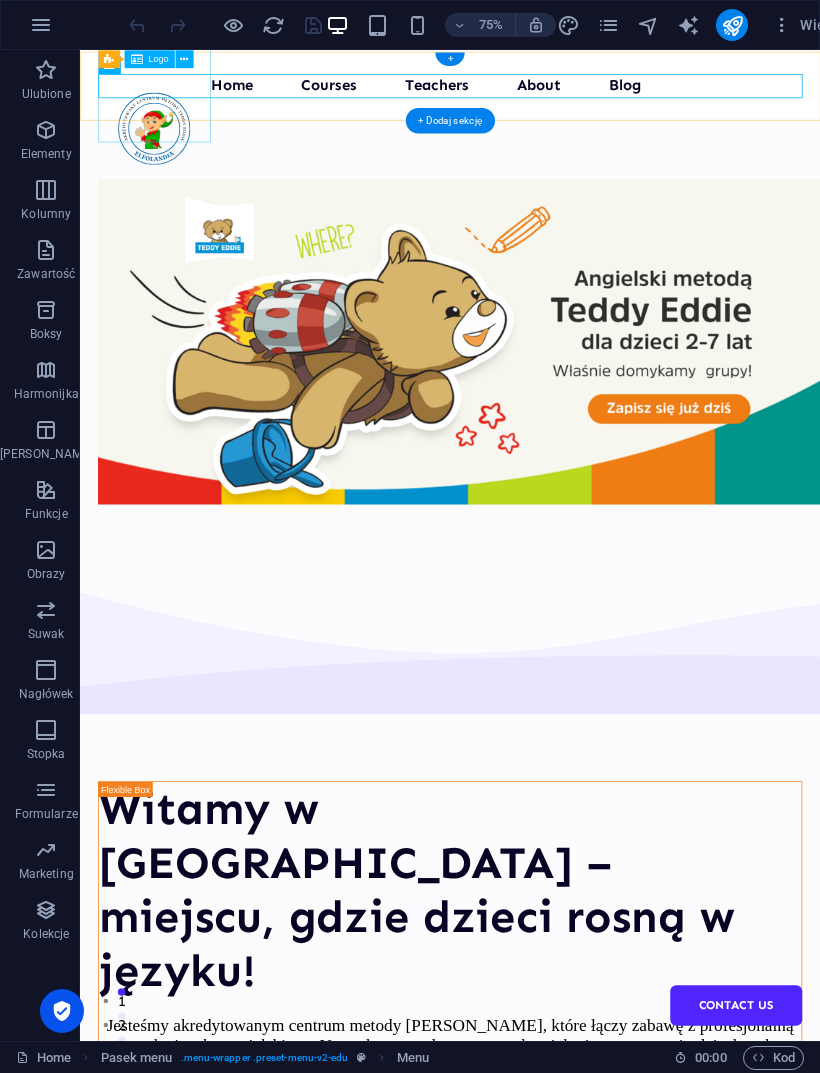 scroll, scrollTop: 0, scrollLeft: 0, axis: both 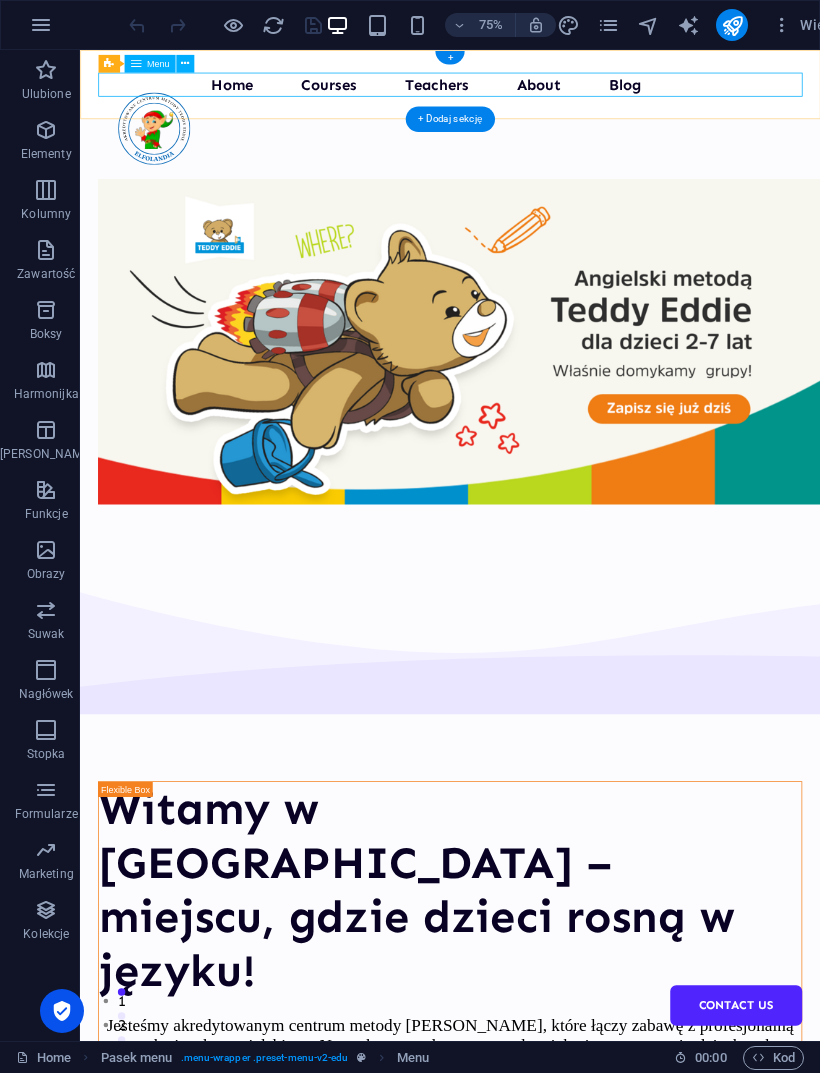 click on "Home Courses Teachers About Blog Contact Us" at bounding box center [573, 96] 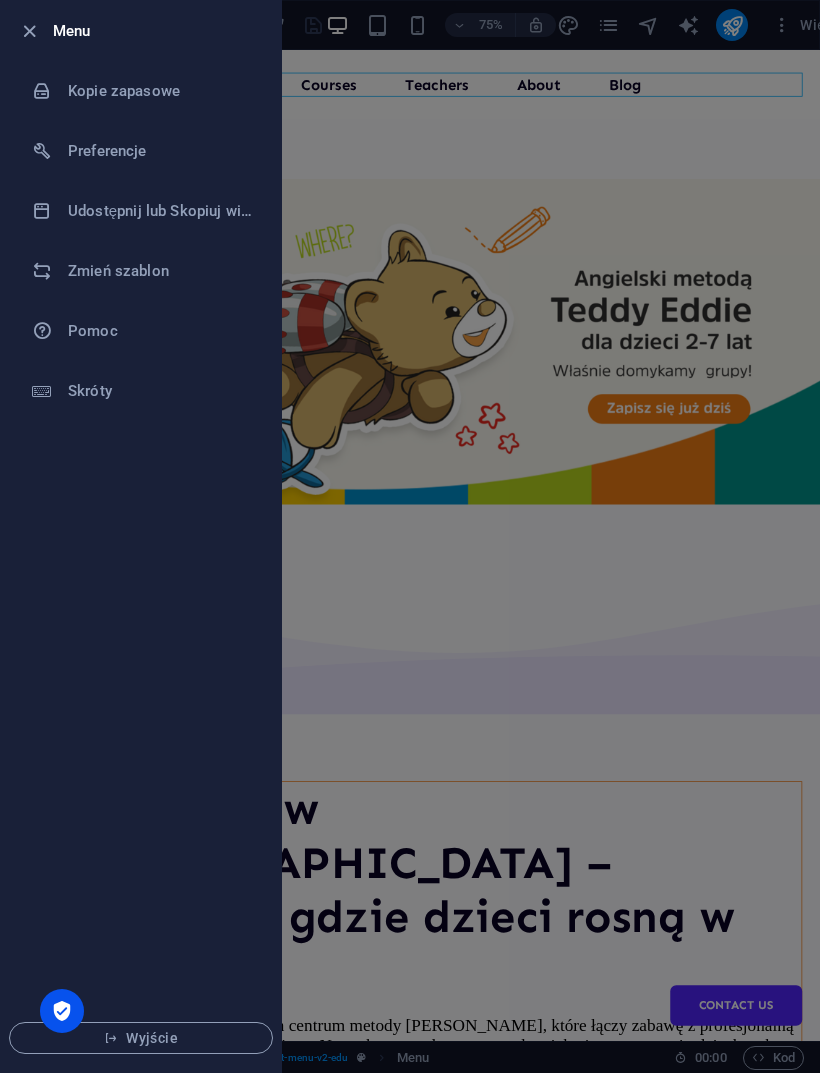 click at bounding box center (410, 536) 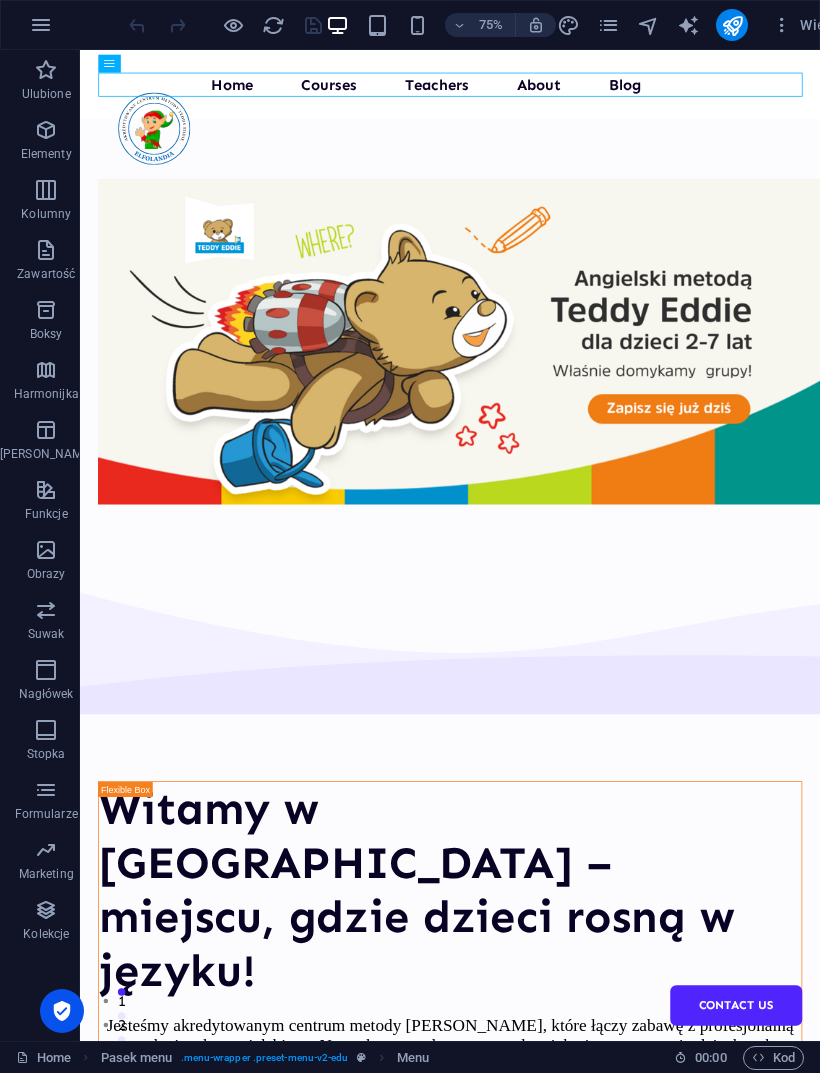 click on "Home Courses Teachers About Blog Contact Us" at bounding box center (573, 96) 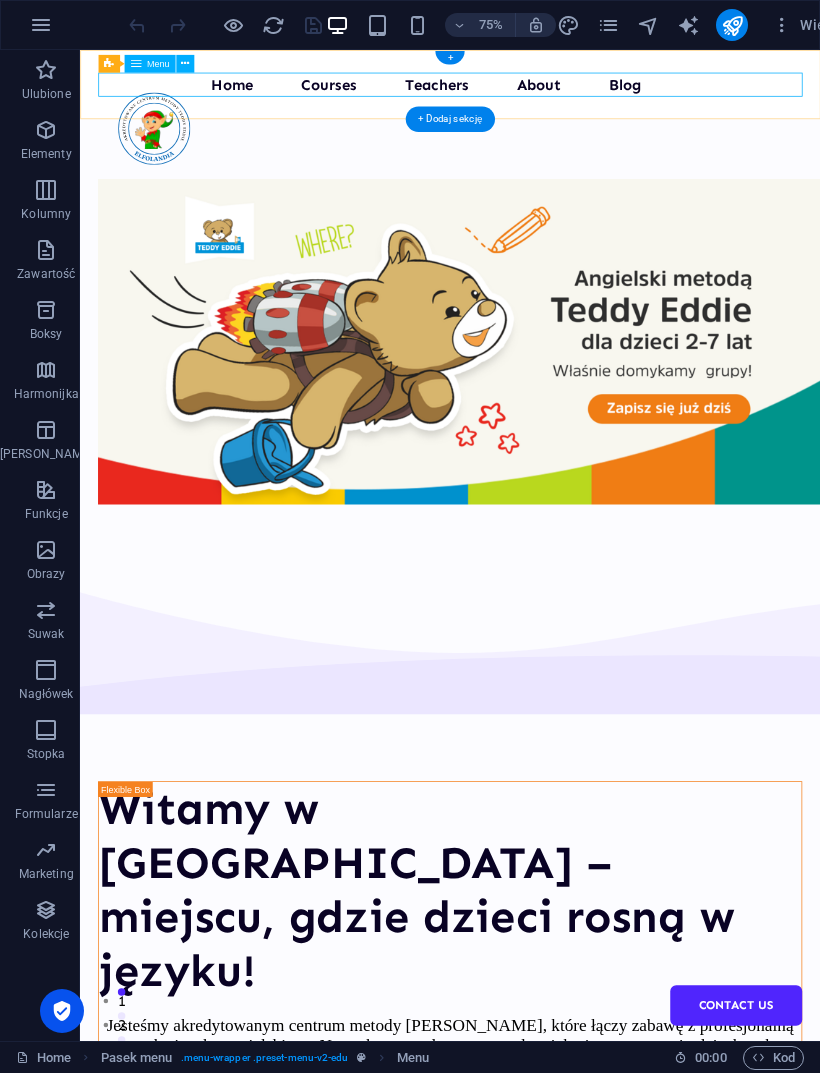 click on "Home Courses Teachers About Blog Contact Us" at bounding box center (573, 96) 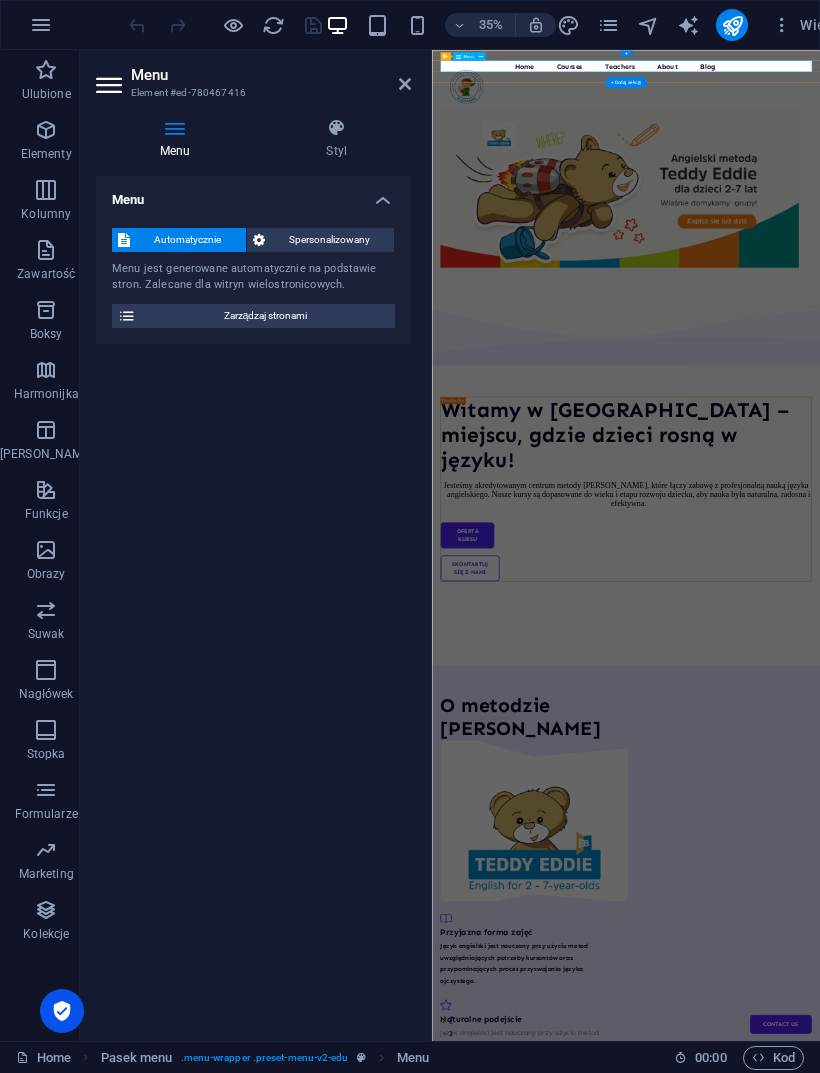 click on "Zarządzaj stronami" at bounding box center (265, 316) 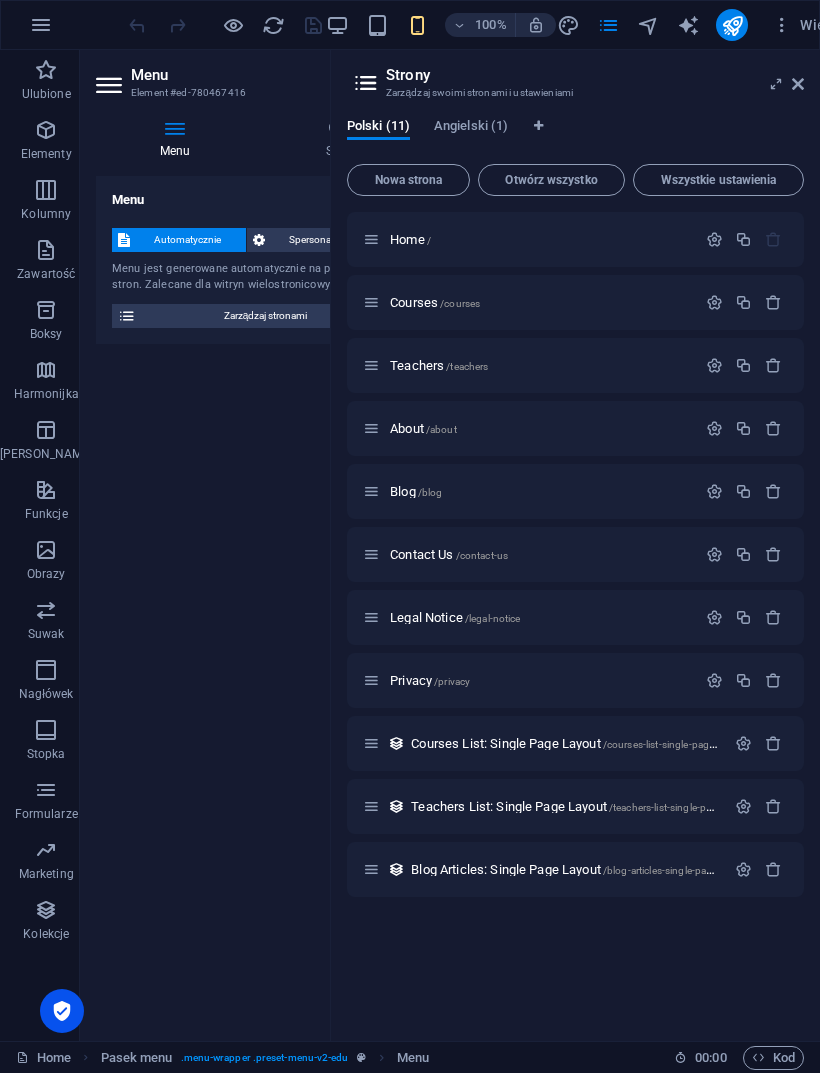 click on "Home /" at bounding box center [540, 239] 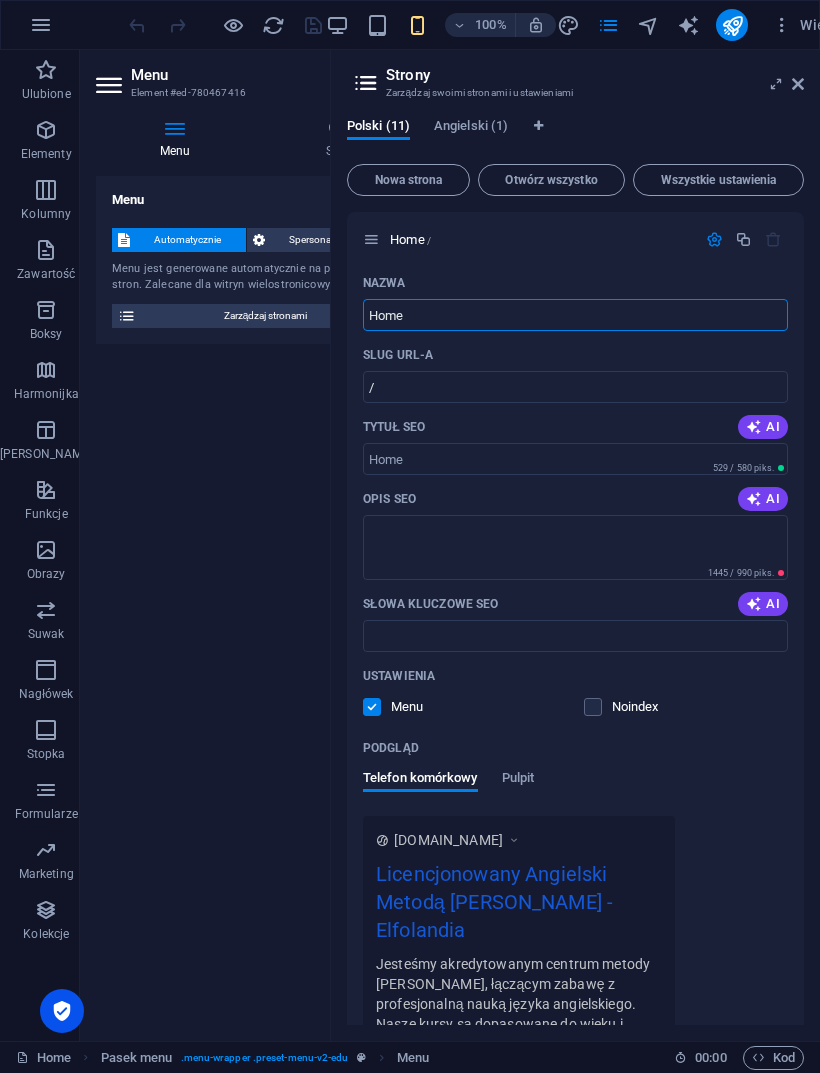 click on "Home /" at bounding box center [540, 239] 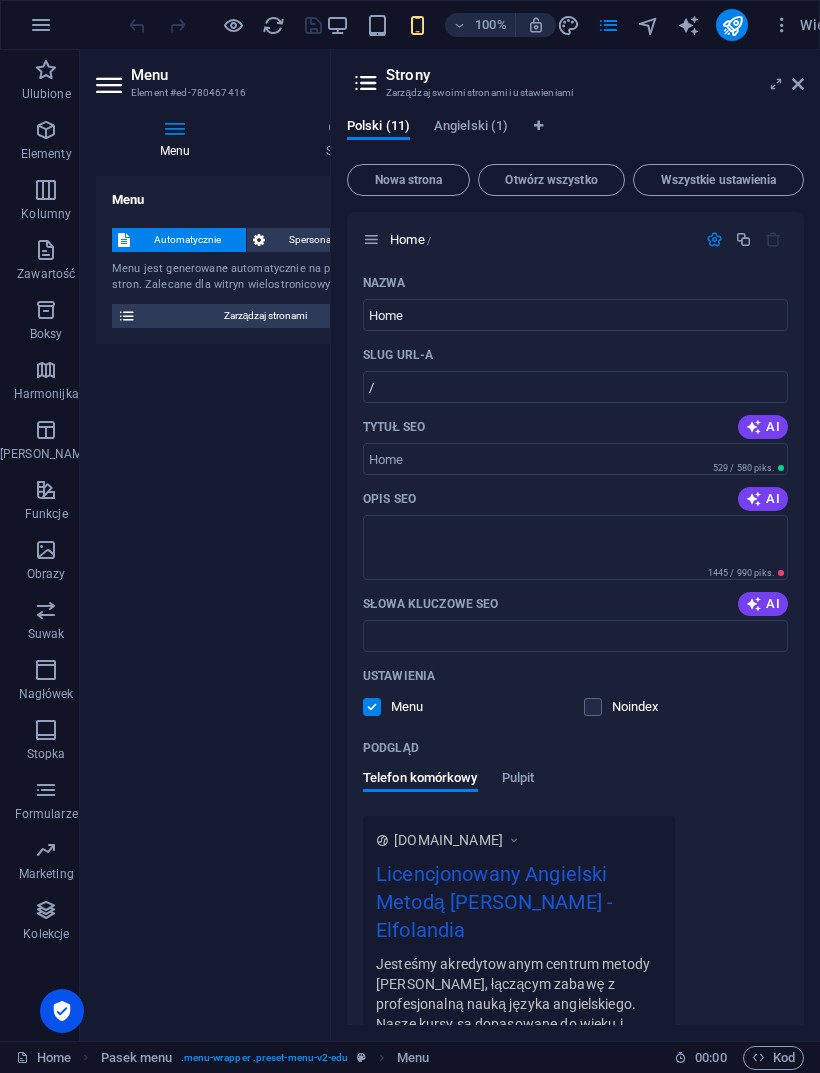 click on "Home" at bounding box center [575, 315] 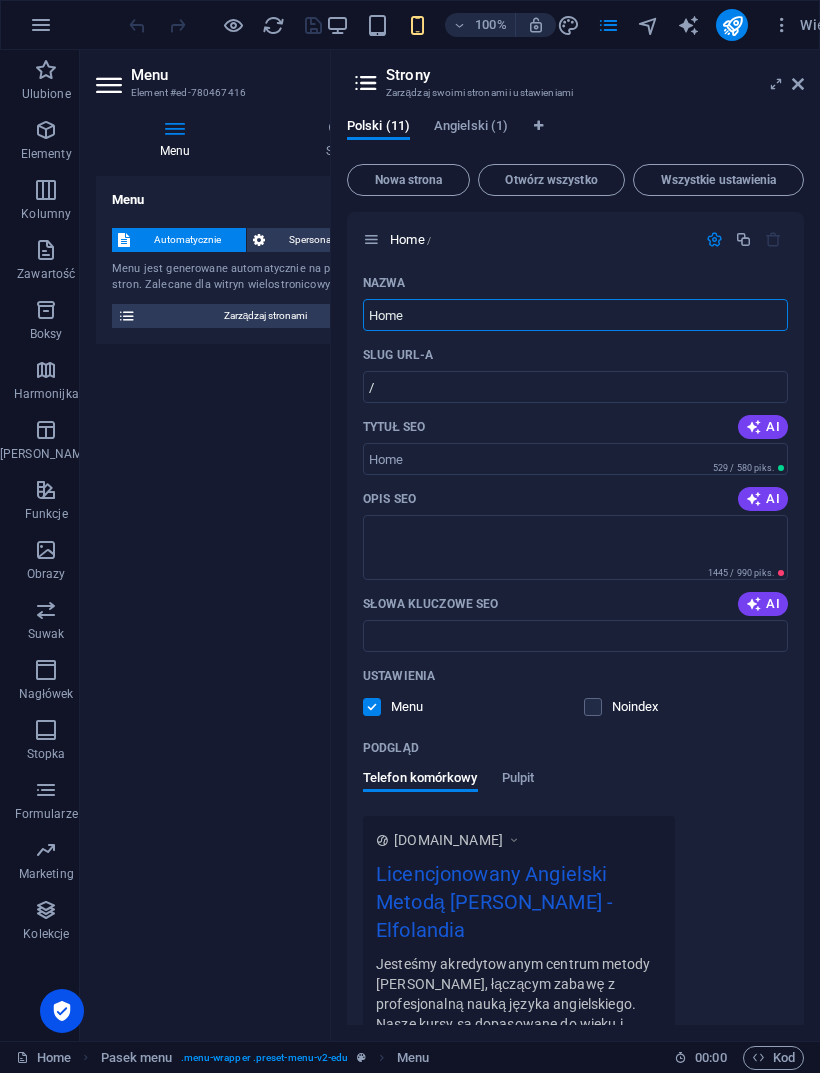 click on "Home" at bounding box center (575, 315) 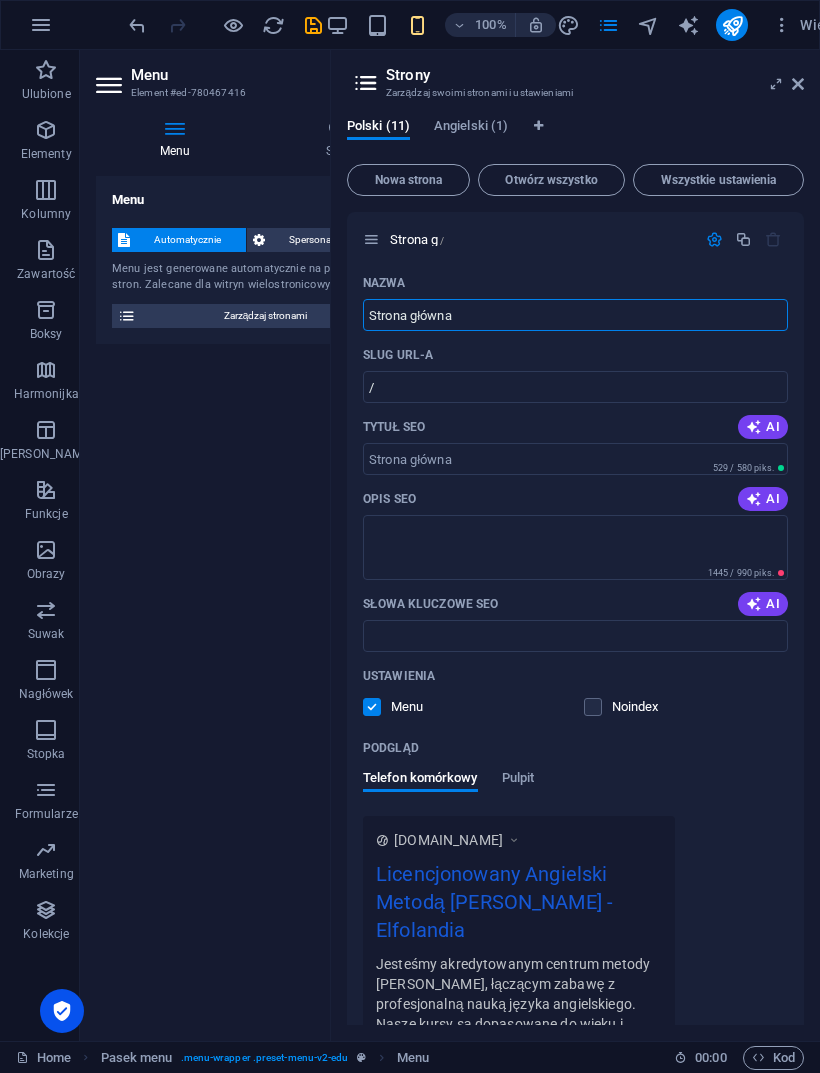 type on "Strona główna" 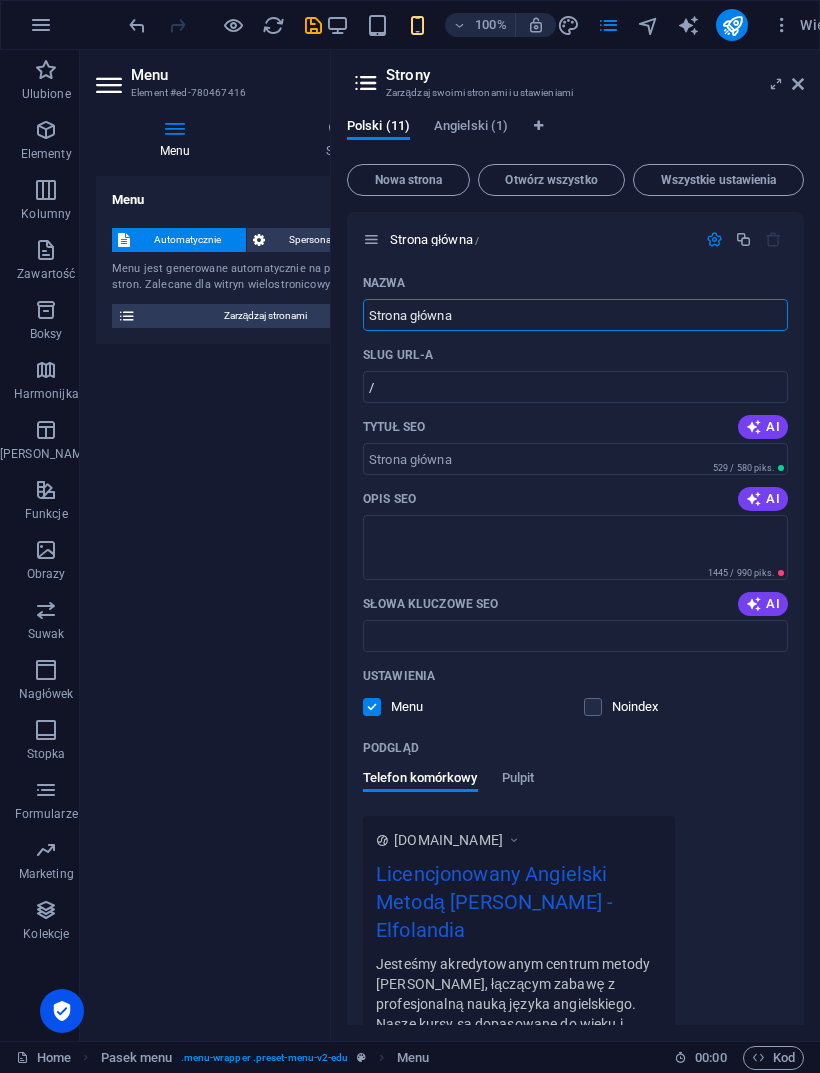 click at bounding box center (754, 427) 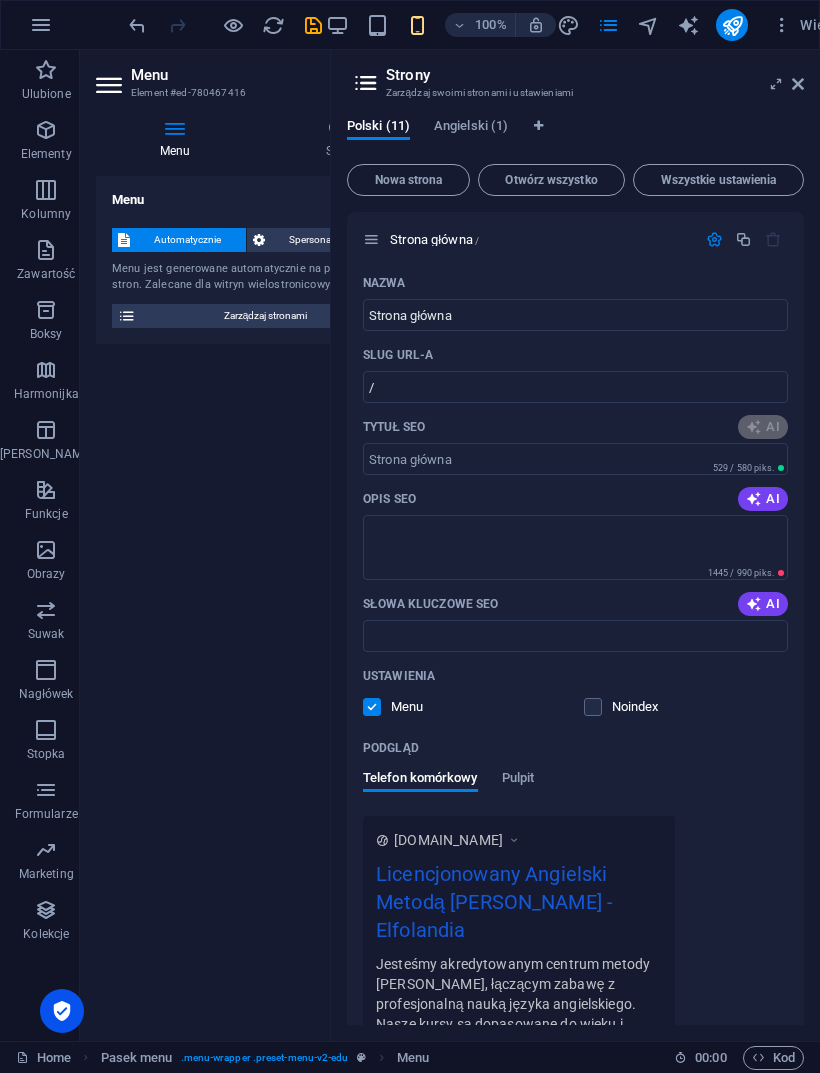 type on "Angielski z [PERSON_NAME]" 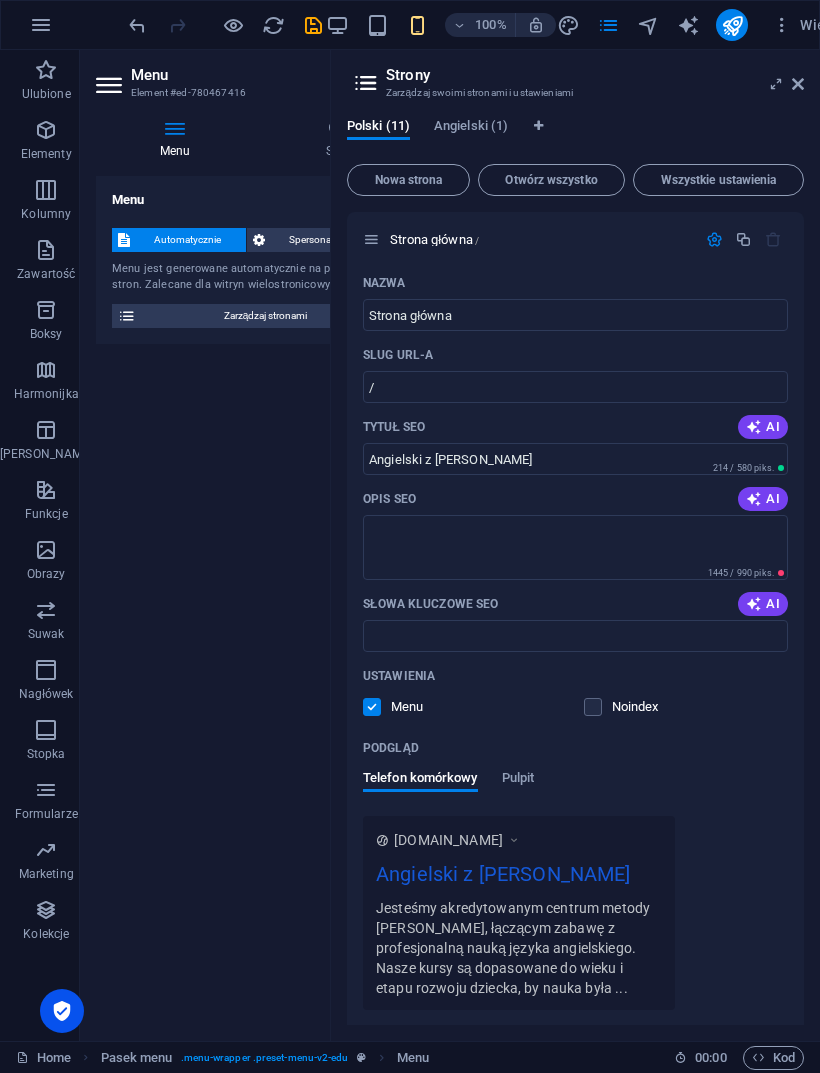 click at bounding box center (754, 499) 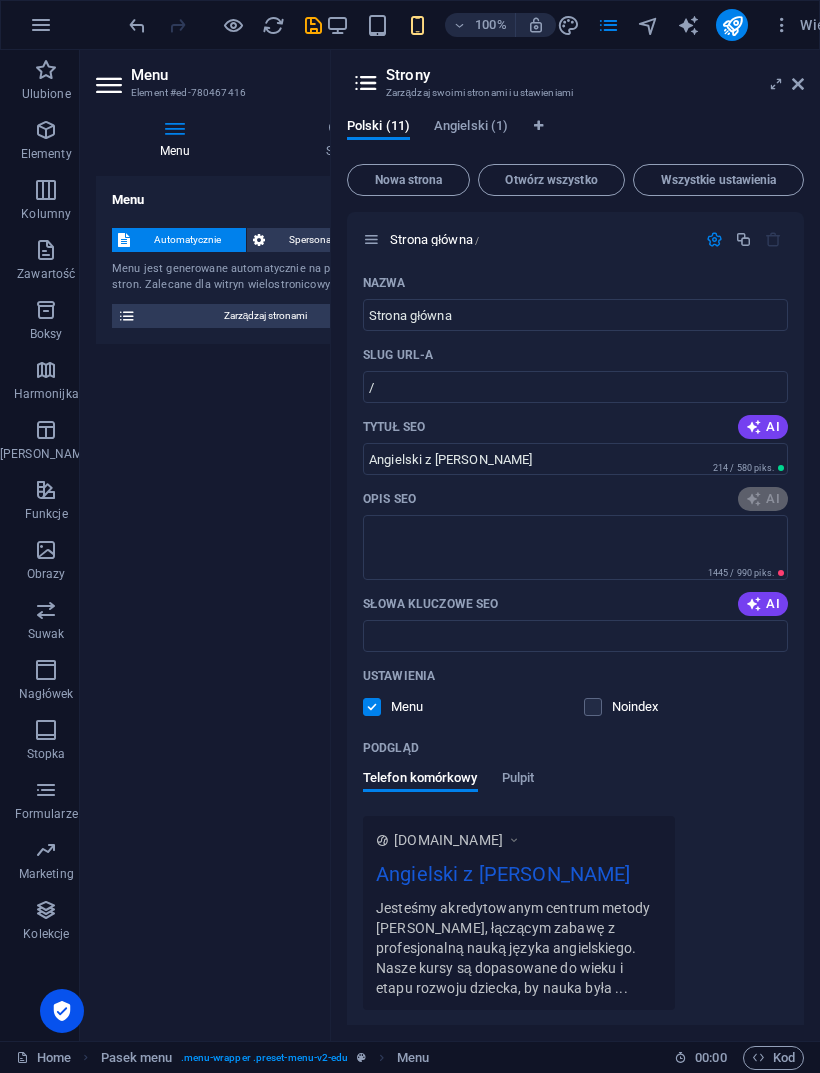 type on "Witaj w Elfolandii! Z nami Twoje dziecko nauczy się angielskiego poprzez zabawę metodą Teddy Eddie, dostosowaną do jego potrzeb." 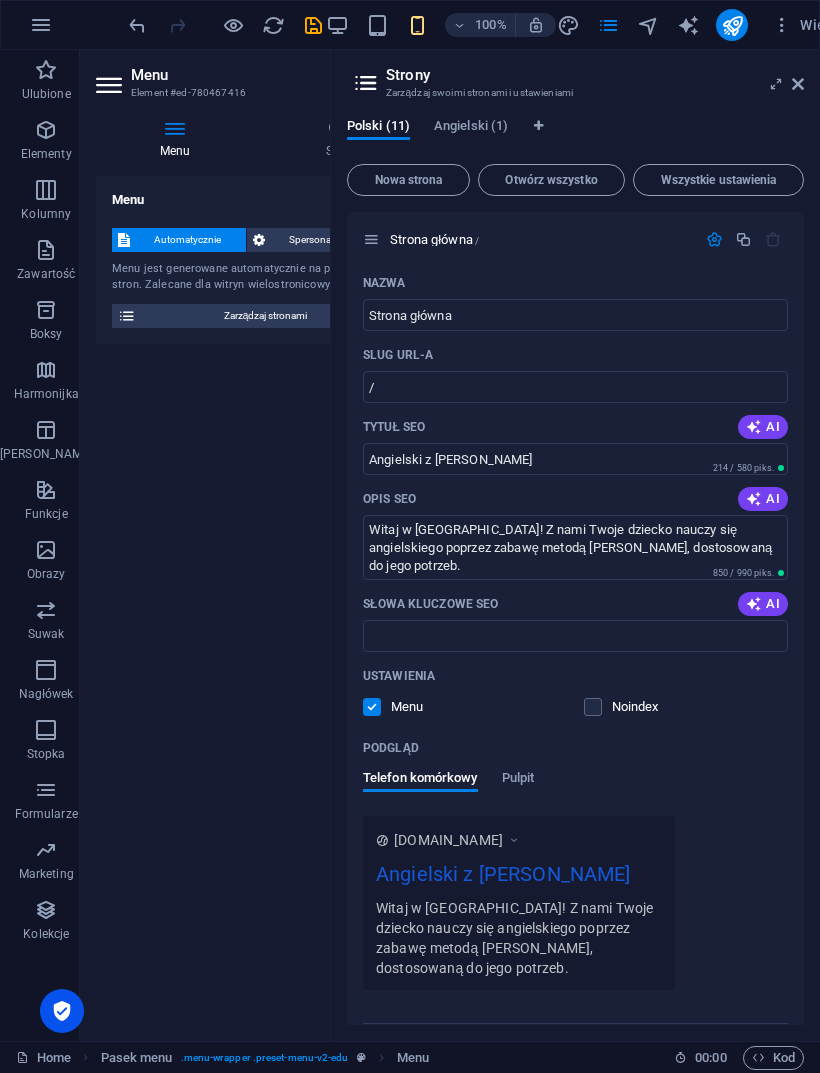 click on "AI" at bounding box center [763, 604] 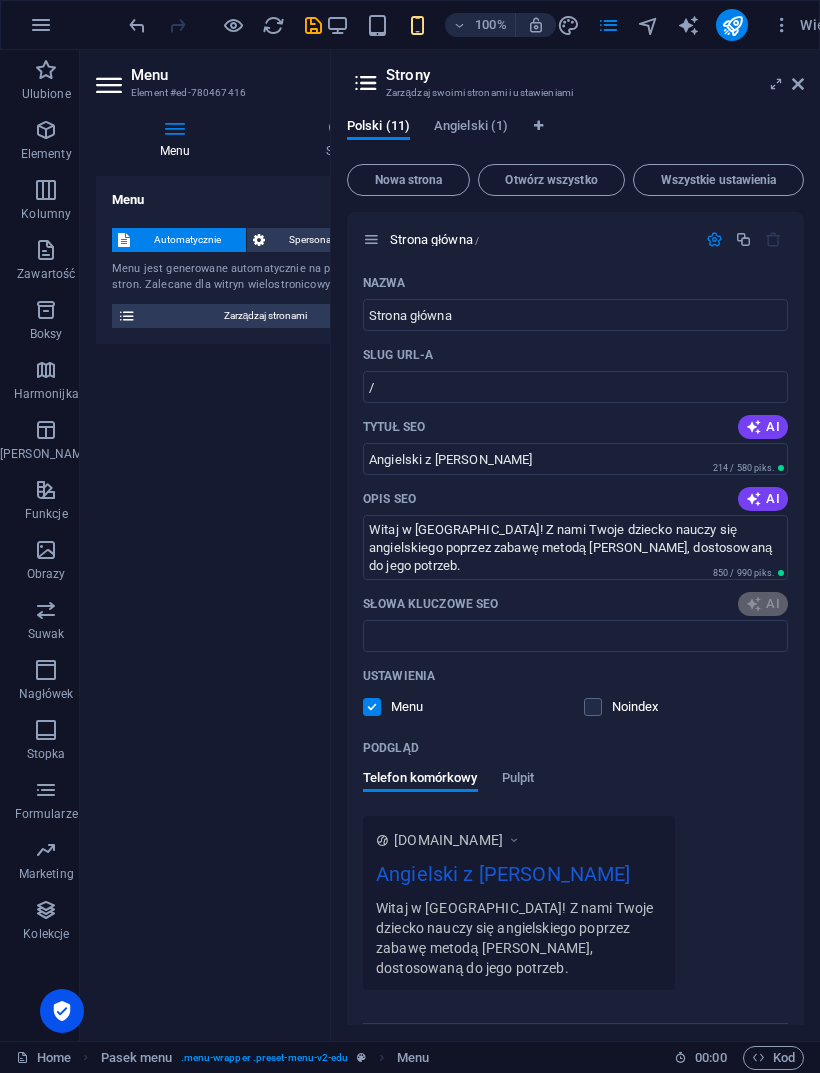 type on "nauka języka angielskiego dla dzieci, metoda Teddy Eddie, kursy dla maluchów, zajęcia językowe, angielski przez zabawę, naturalne przyswajanie języka" 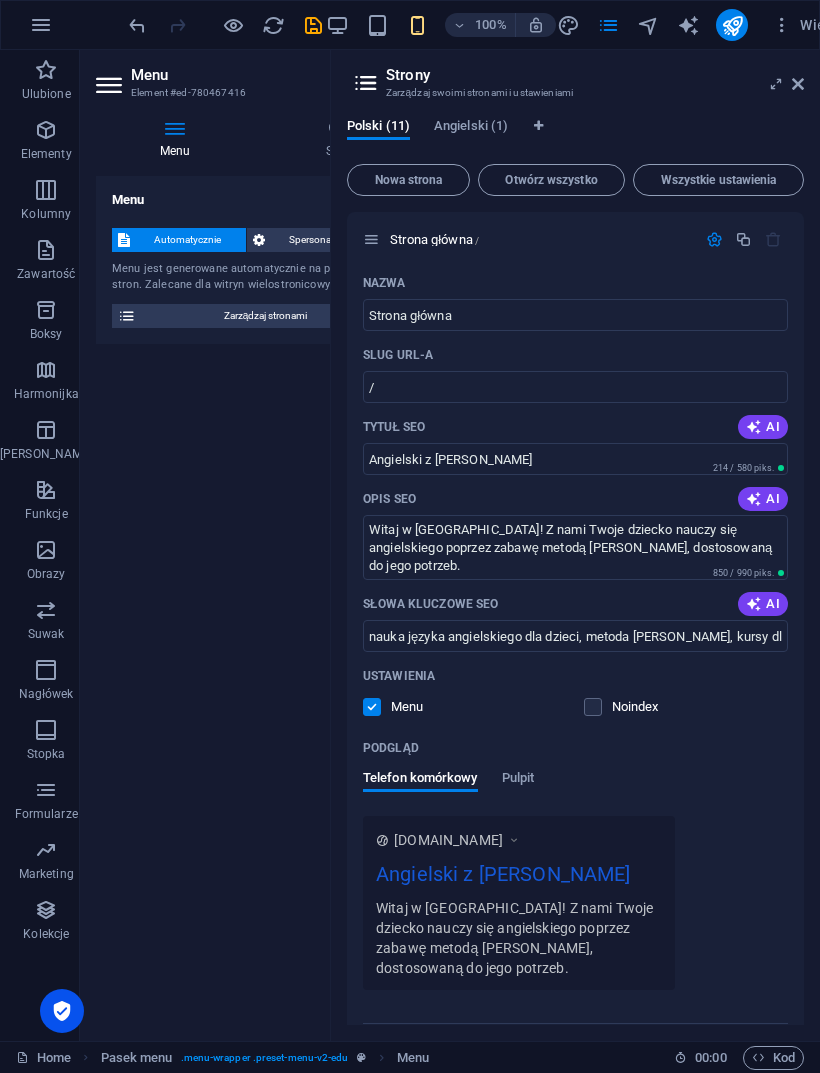 scroll, scrollTop: 0, scrollLeft: 0, axis: both 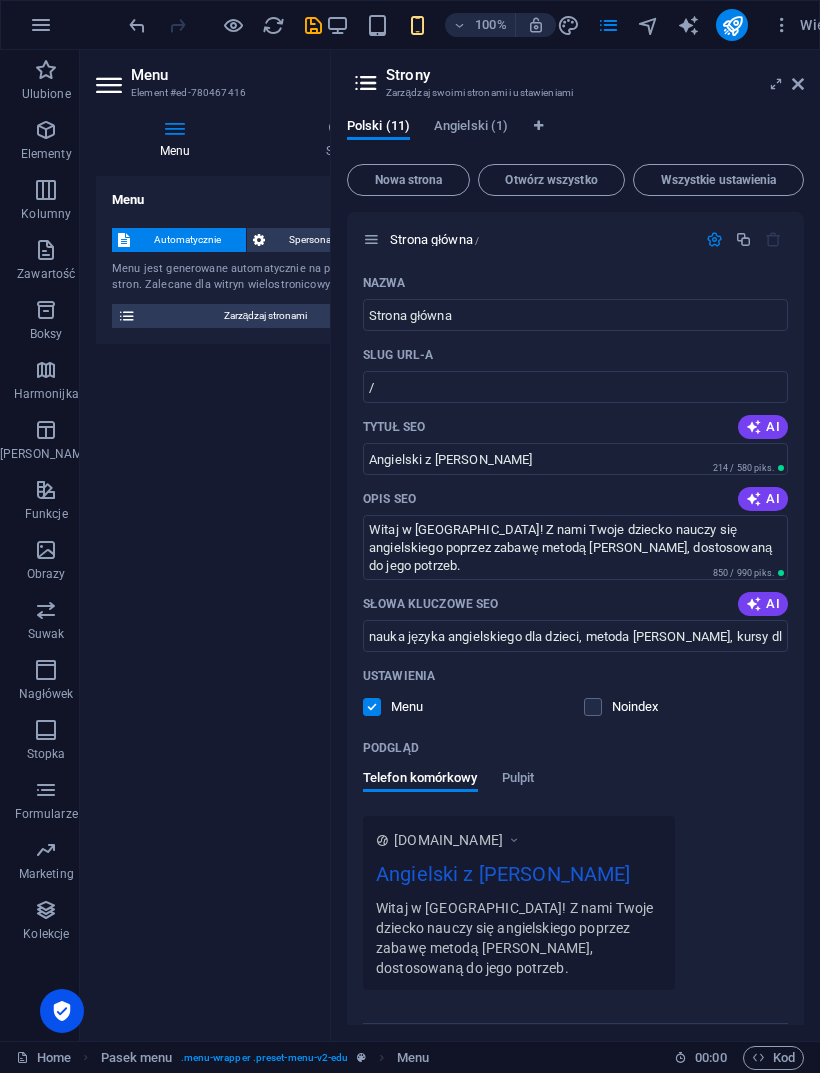 click at bounding box center [776, 84] 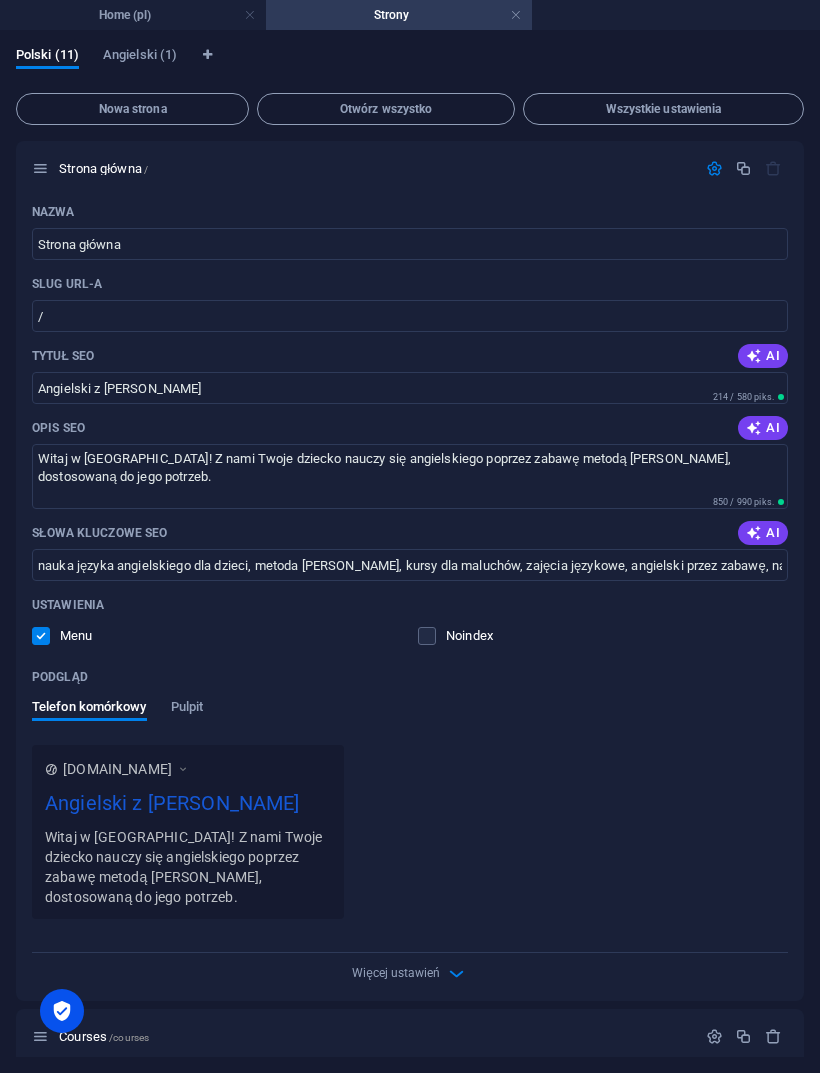 click on "Angielski (1)" at bounding box center (140, 57) 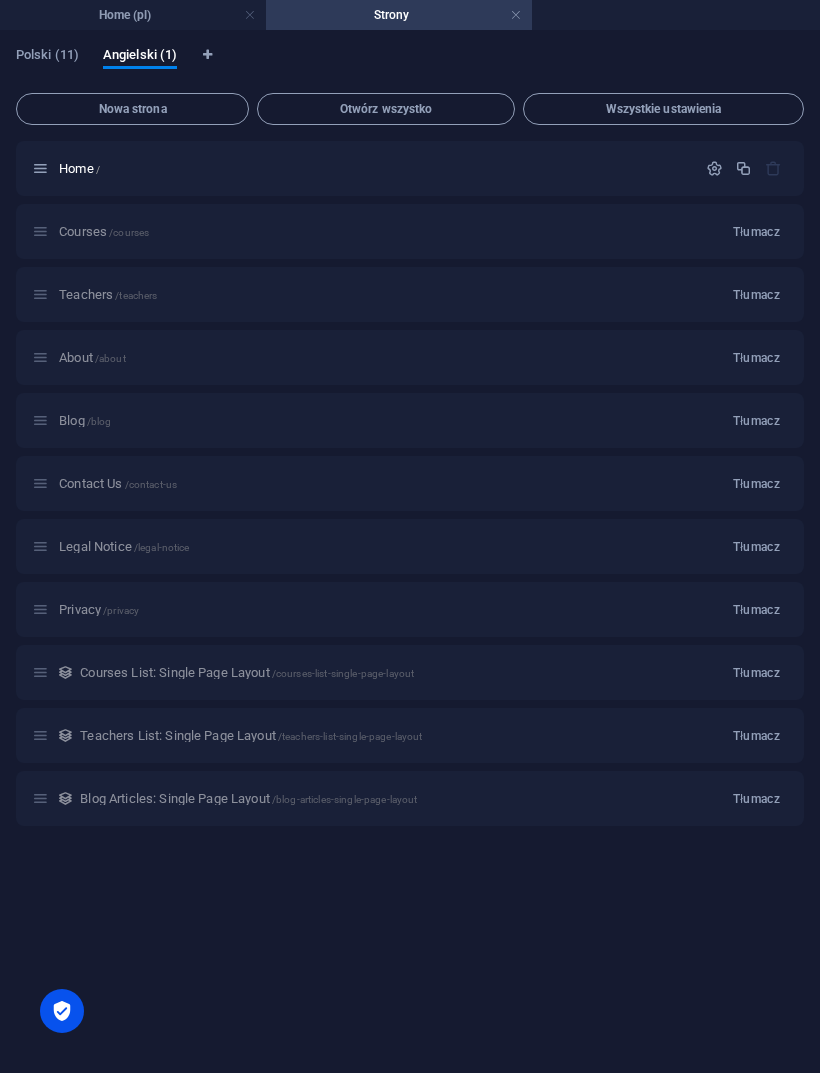 click on "Polski (11)" at bounding box center (47, 57) 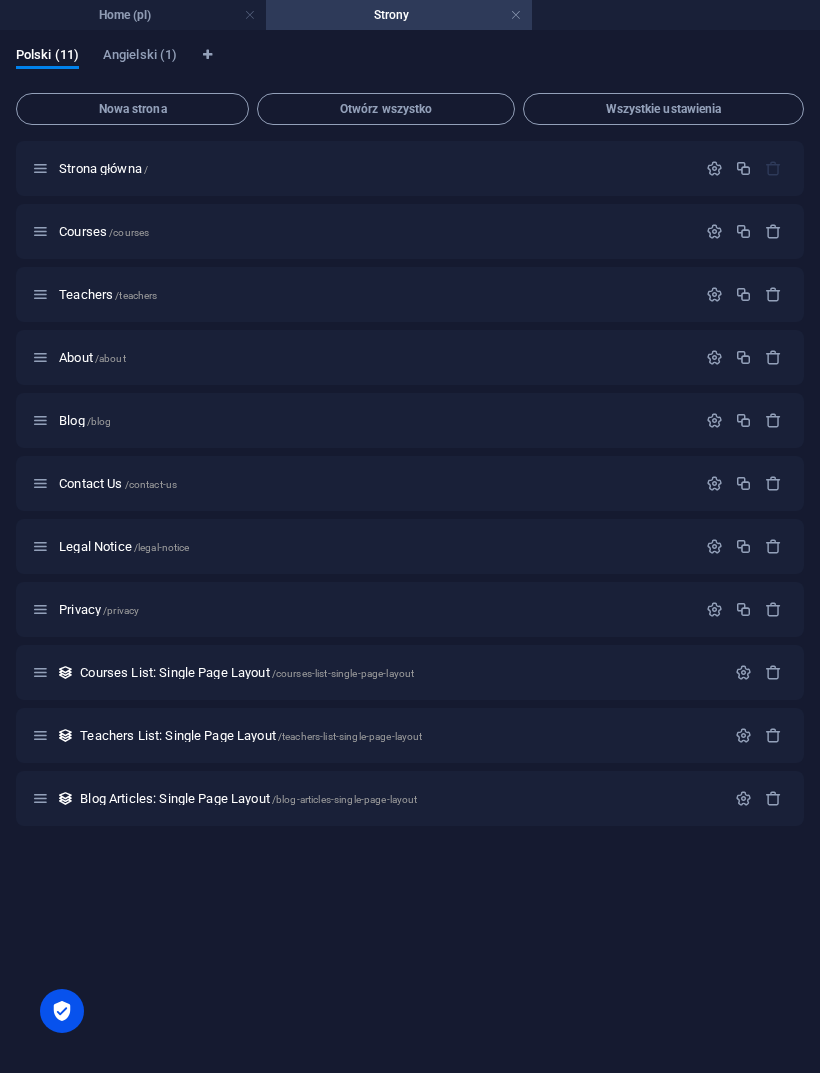 click on "Angielski (1)" at bounding box center [140, 57] 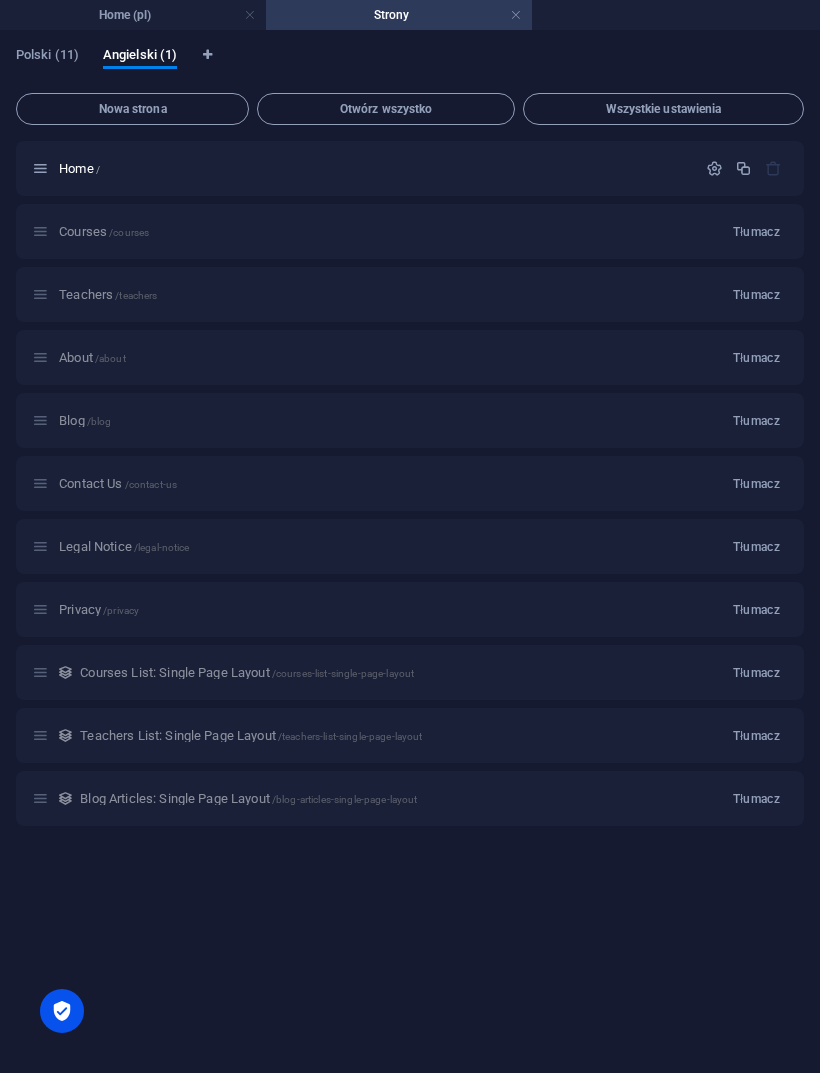 click on "Polski (11)" at bounding box center (47, 57) 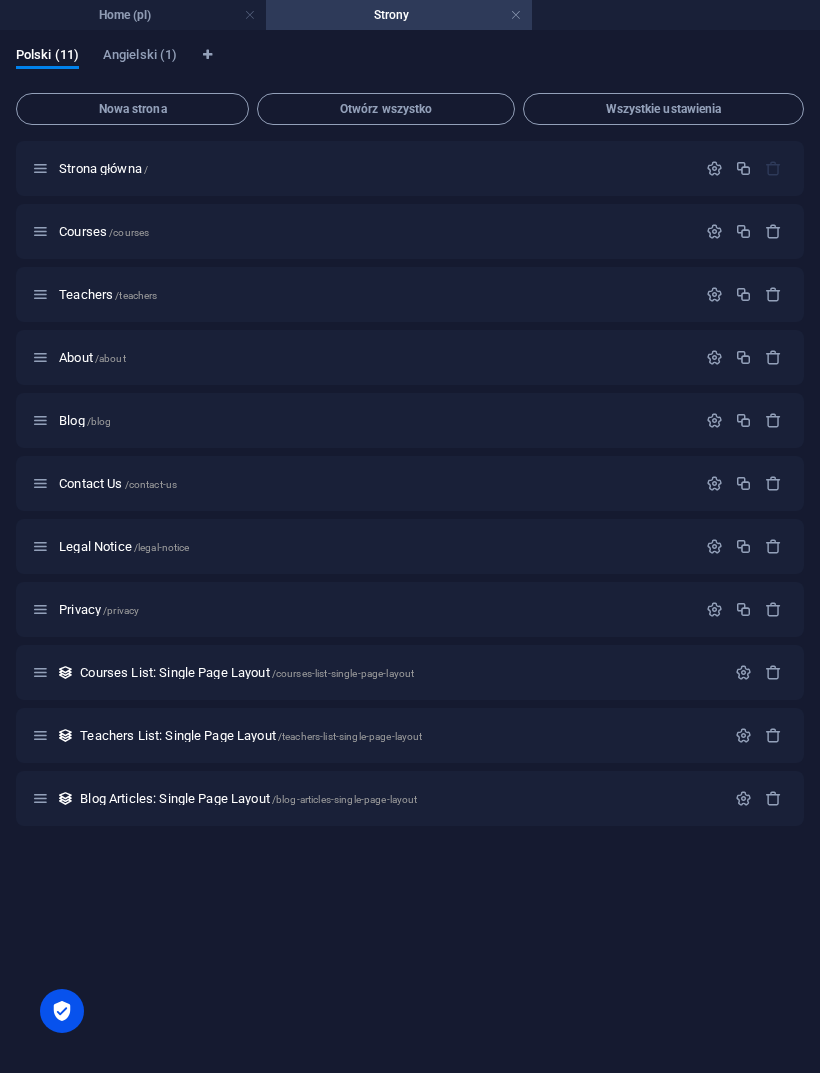 click on "Courses /courses" at bounding box center [374, 231] 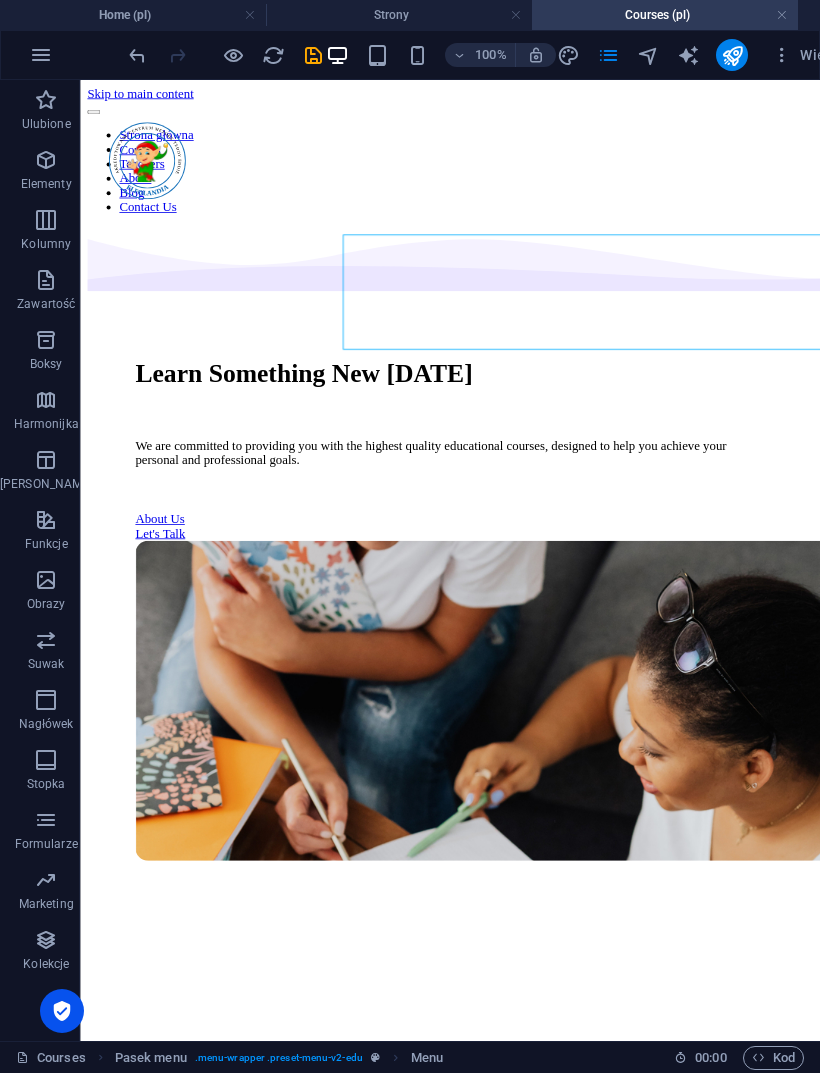 scroll, scrollTop: 0, scrollLeft: 0, axis: both 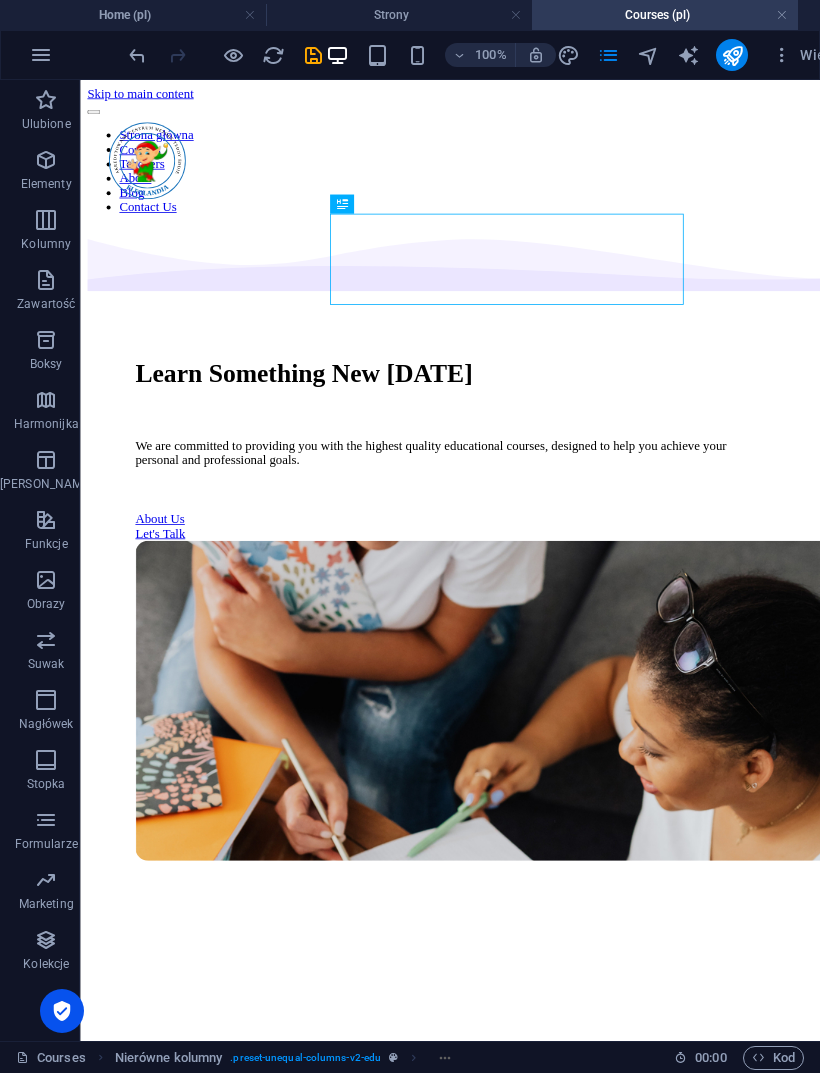 click on "Strony" at bounding box center (399, 15) 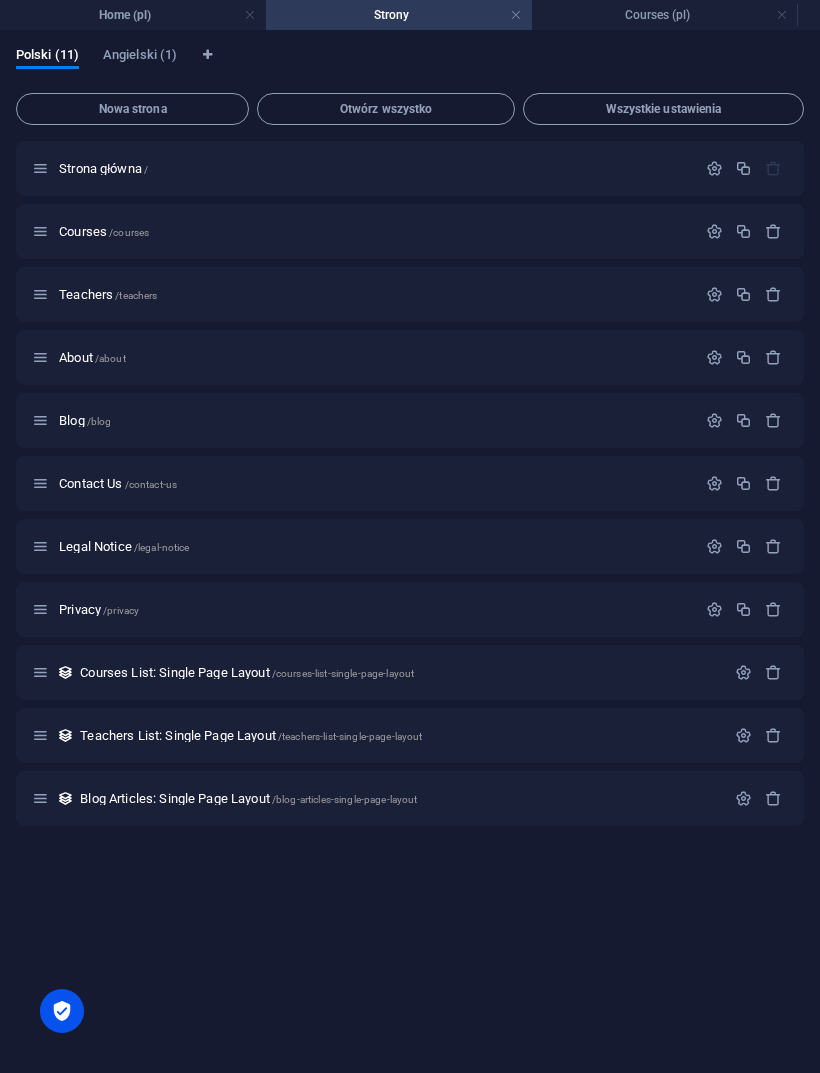 click at bounding box center (714, 231) 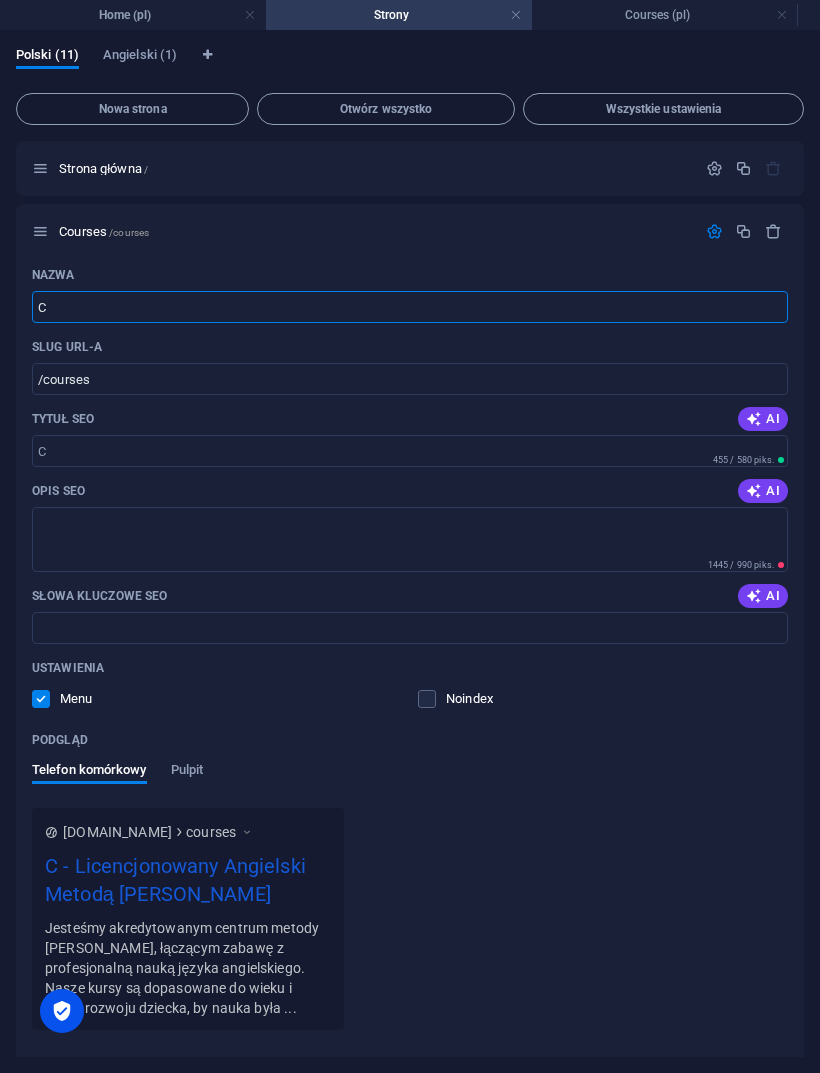 type on "C" 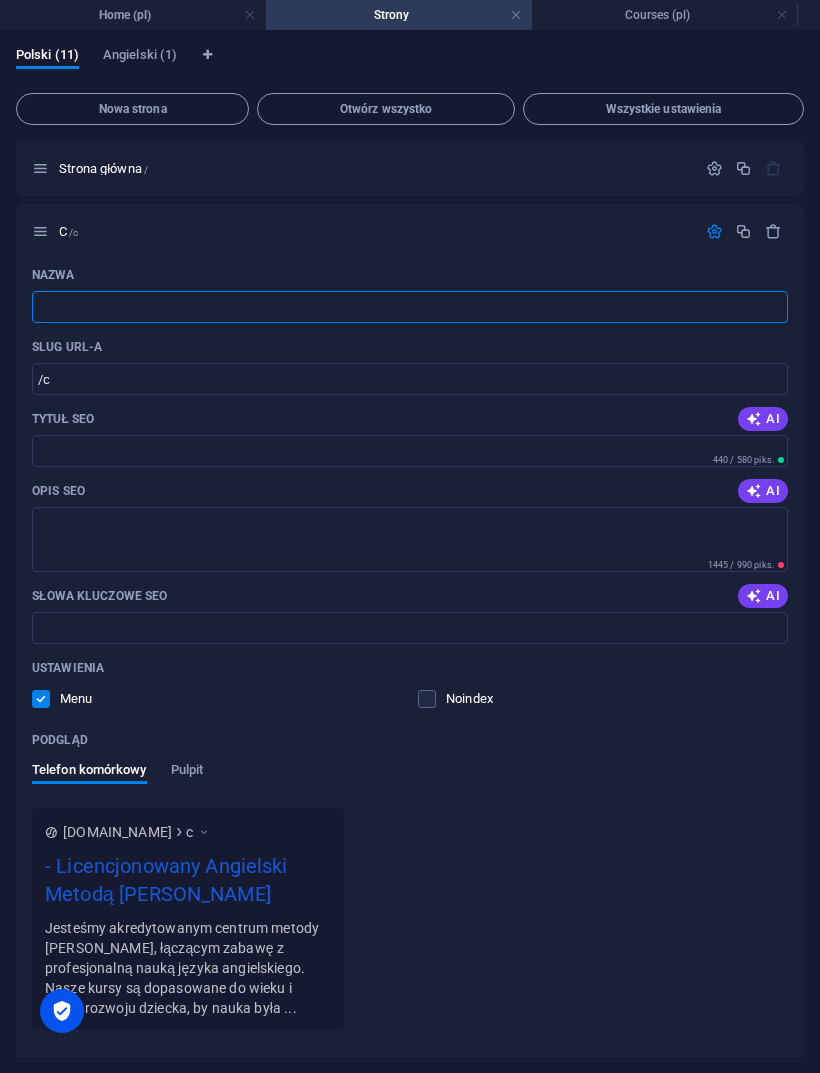 type 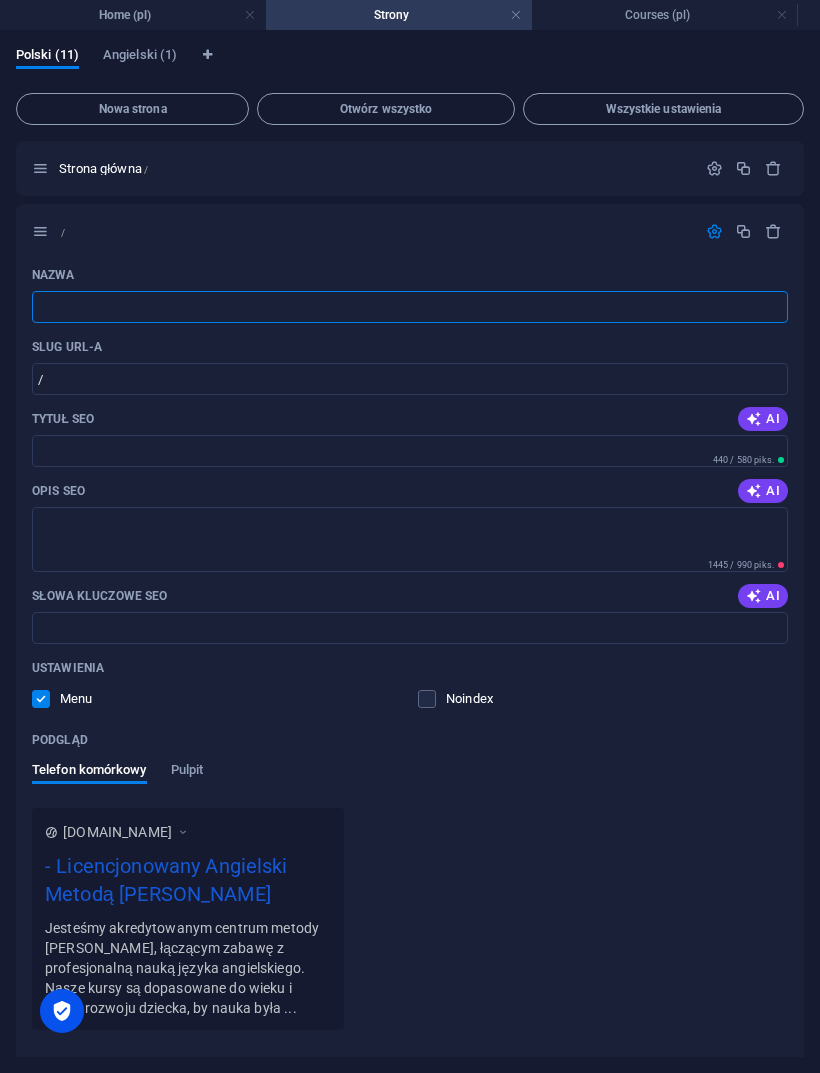 click on "Nazwa" at bounding box center (410, 307) 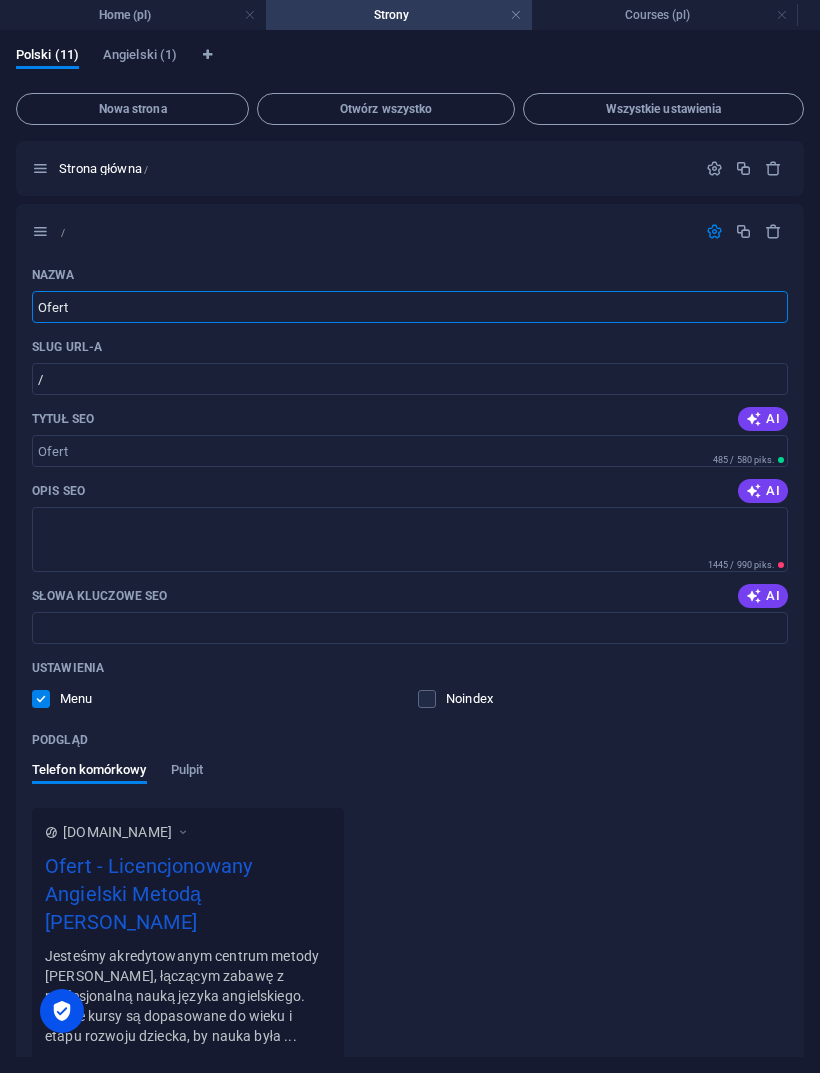 type on "Ofert" 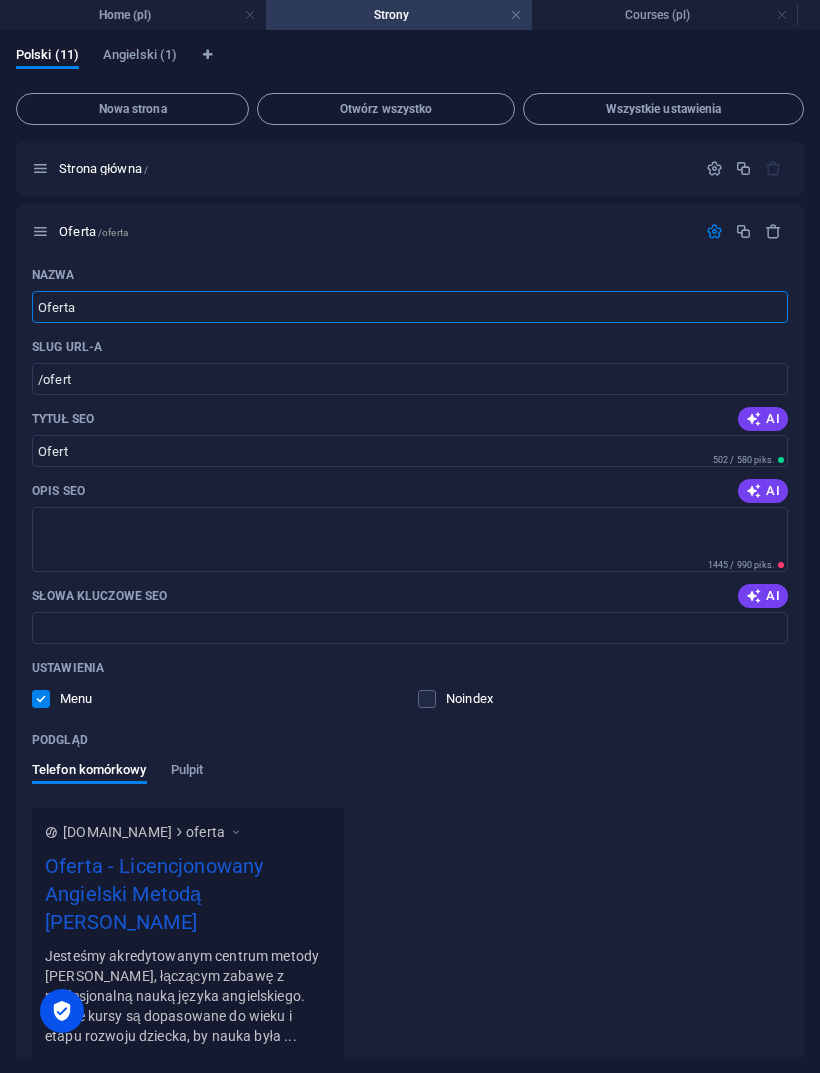type on "Oferta" 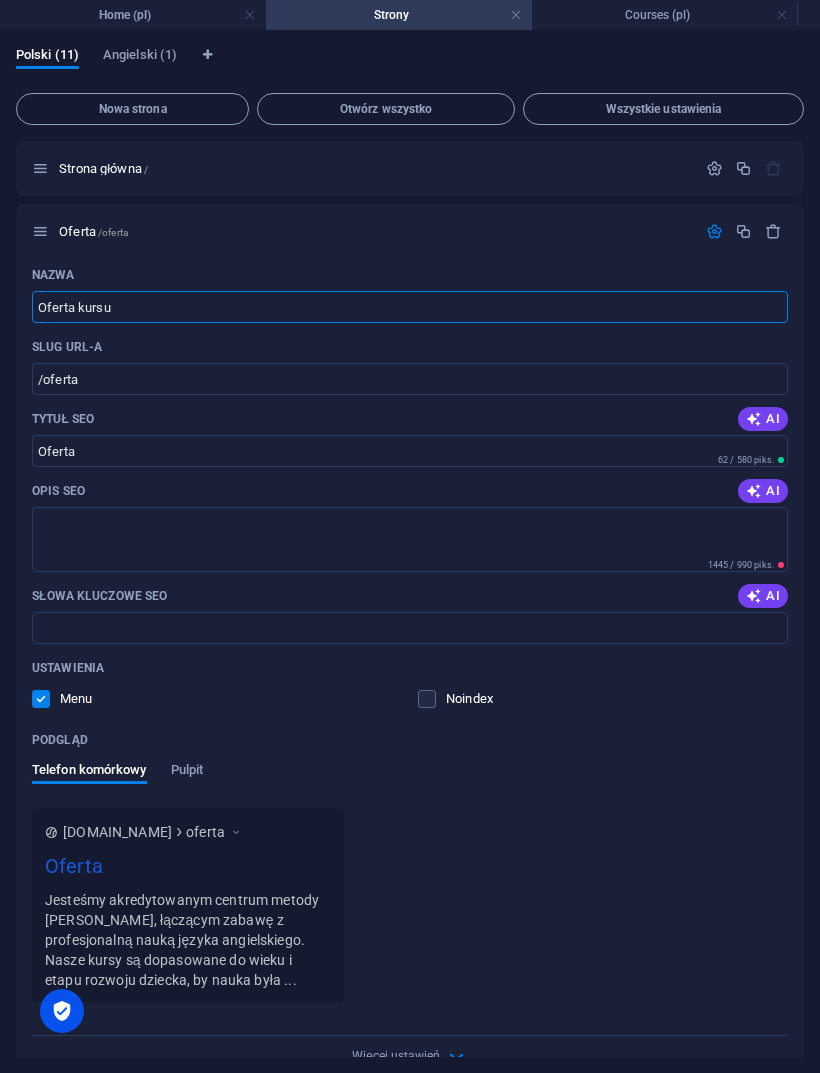 type on "Oferta kursu" 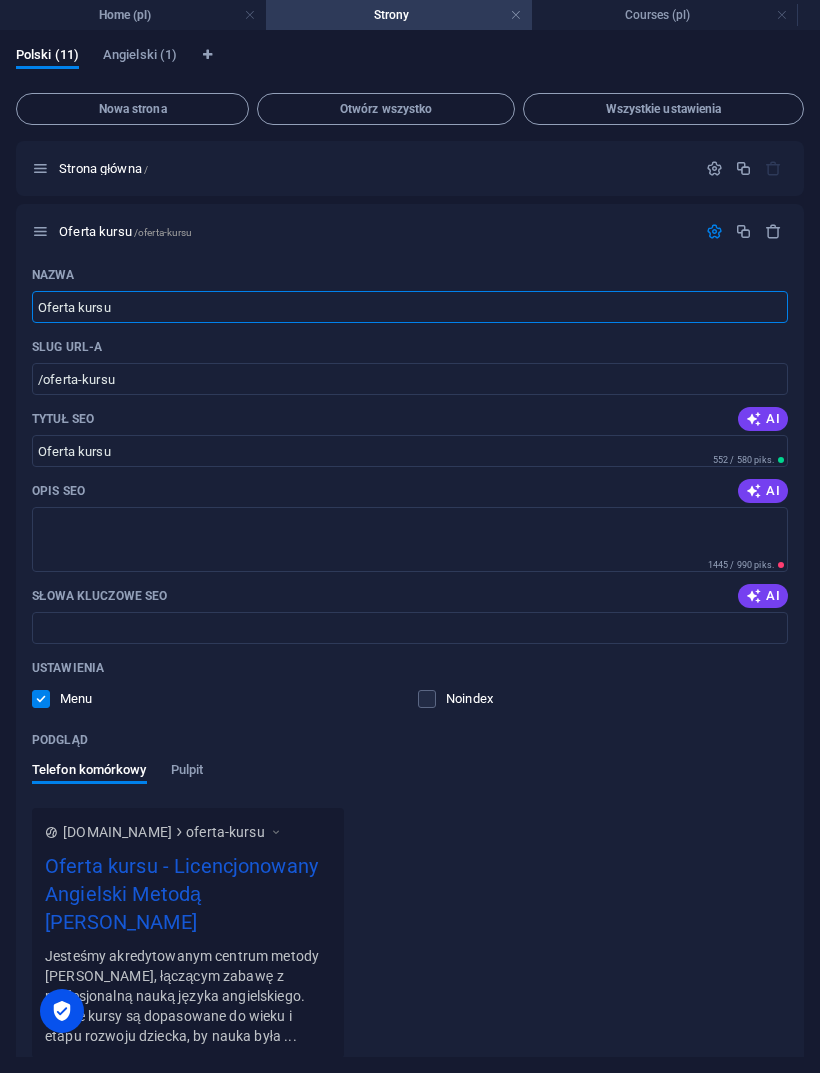 click at bounding box center [754, 491] 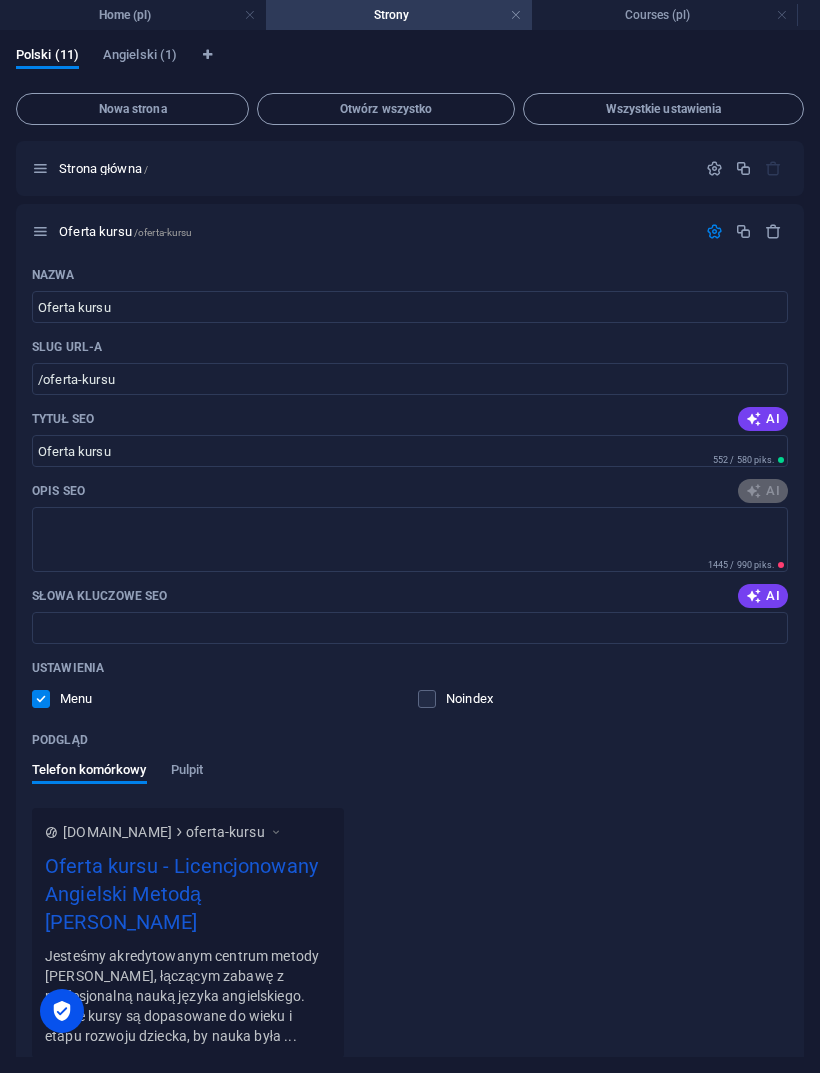 type on "Odkryj wysokiej jakości kursy edukacyjne, które pomogą Ci osiągnąć cele osobiste i zawodowe. Dołącz do nas już dziś!" 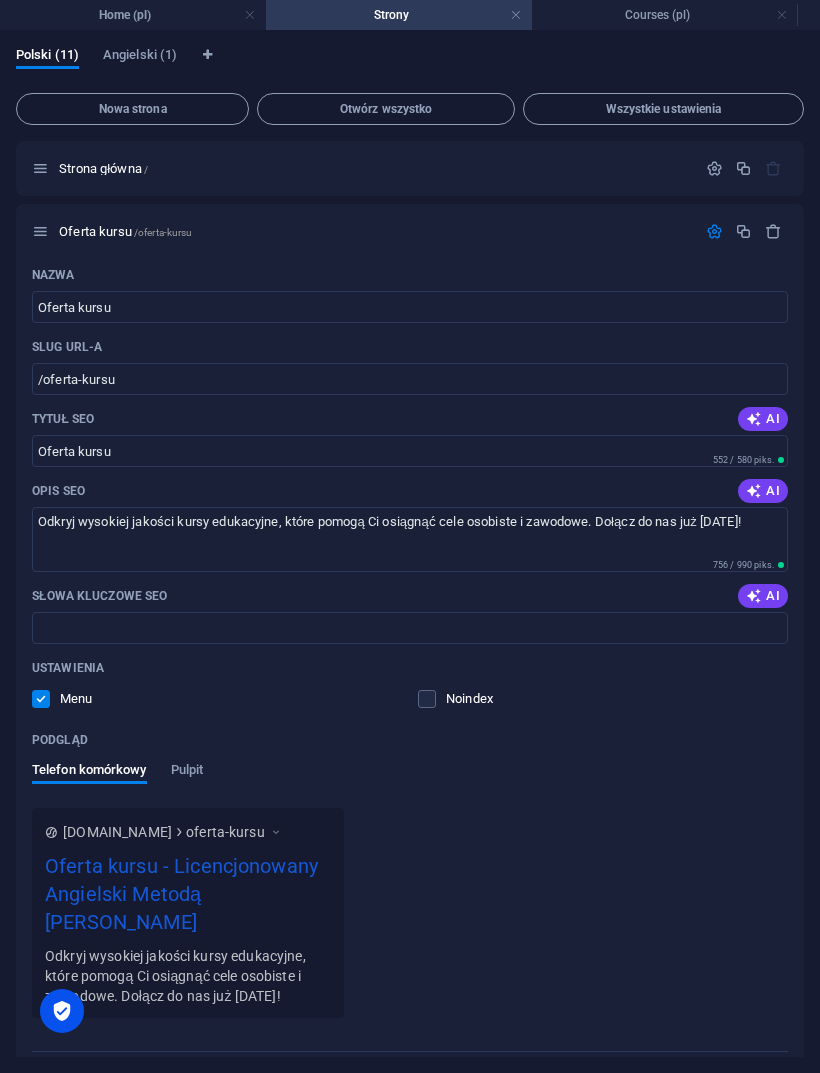 click at bounding box center [754, 419] 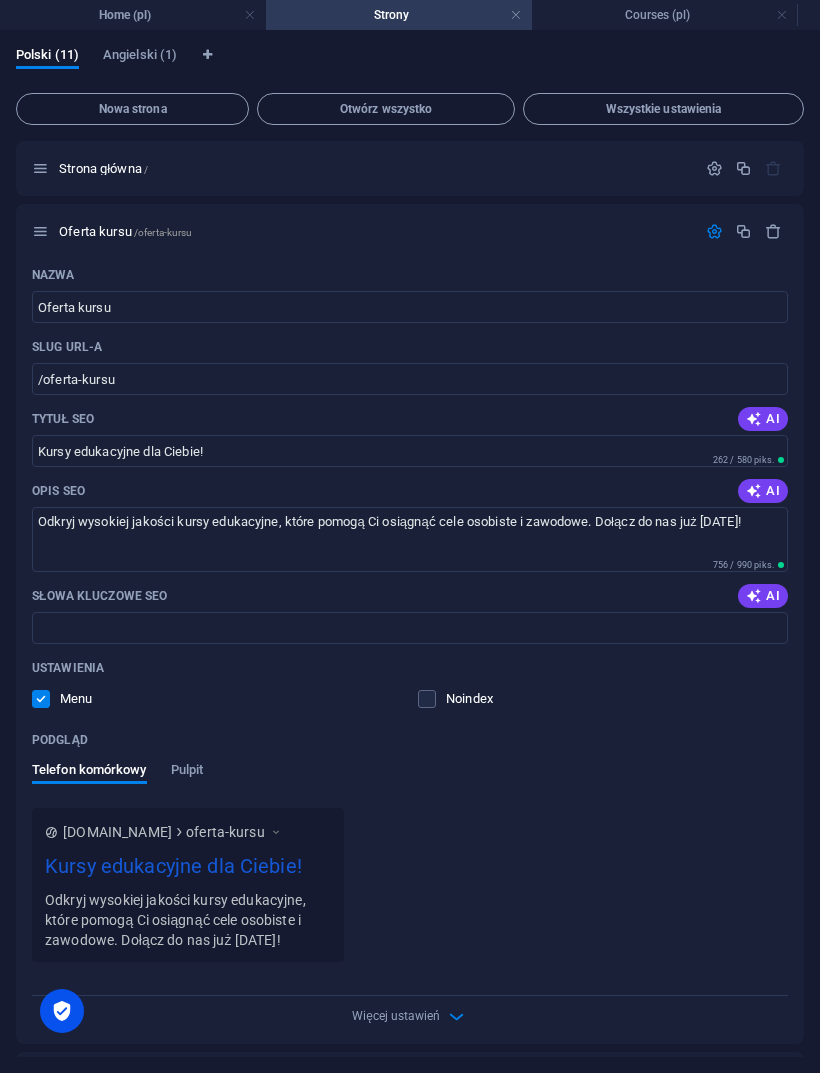 click on "Kursy edukacyjne dla Ciebie!" at bounding box center [410, 451] 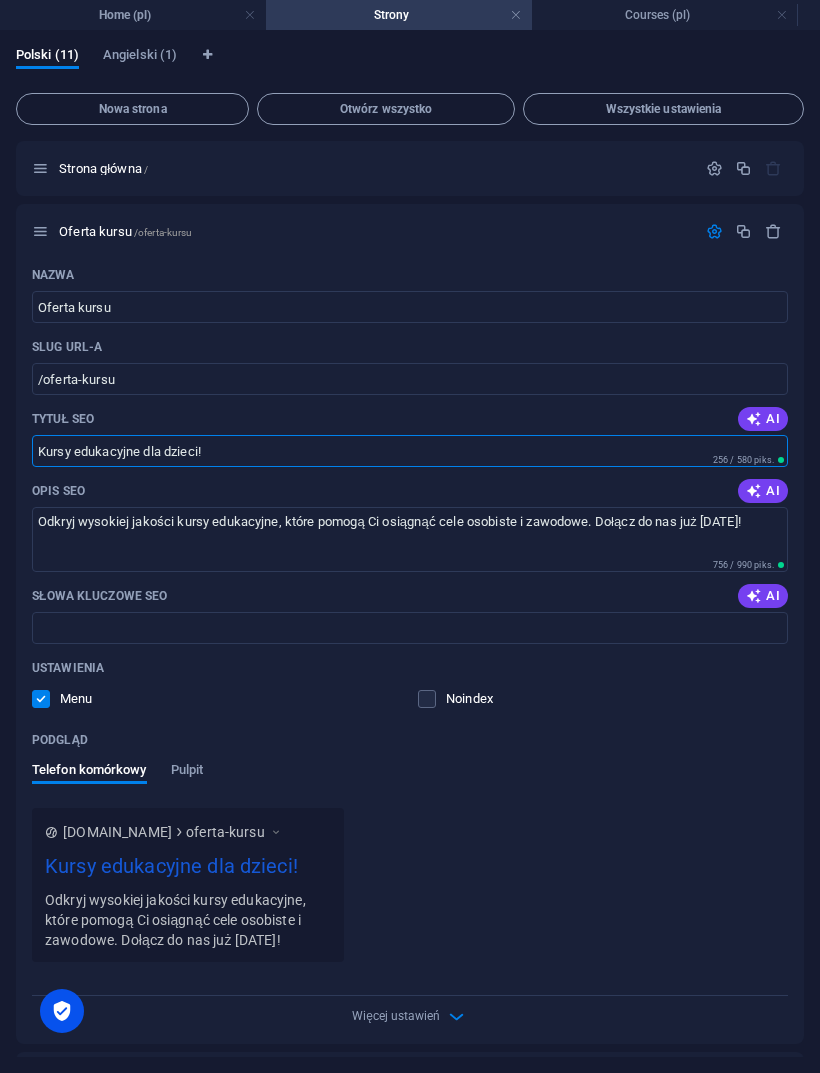 type on "Kursy edukacyjne dla dzieci!" 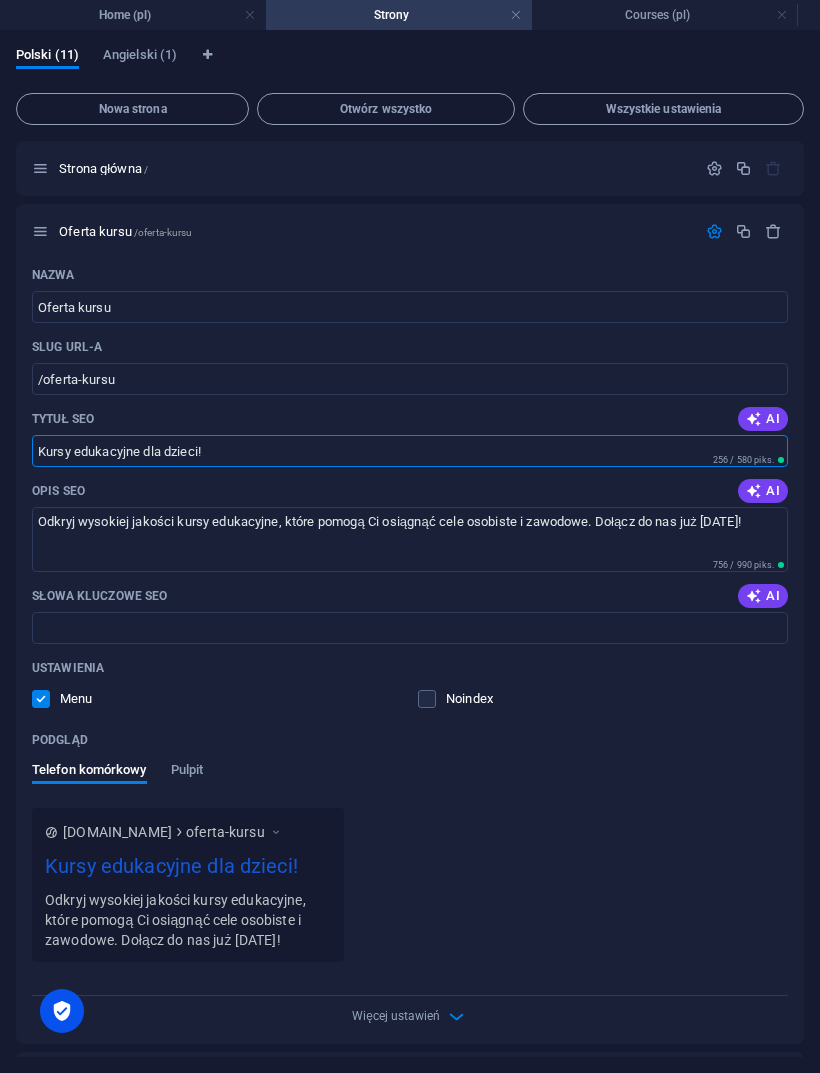 click on "Słowa kluczowe SEO" at bounding box center [410, 628] 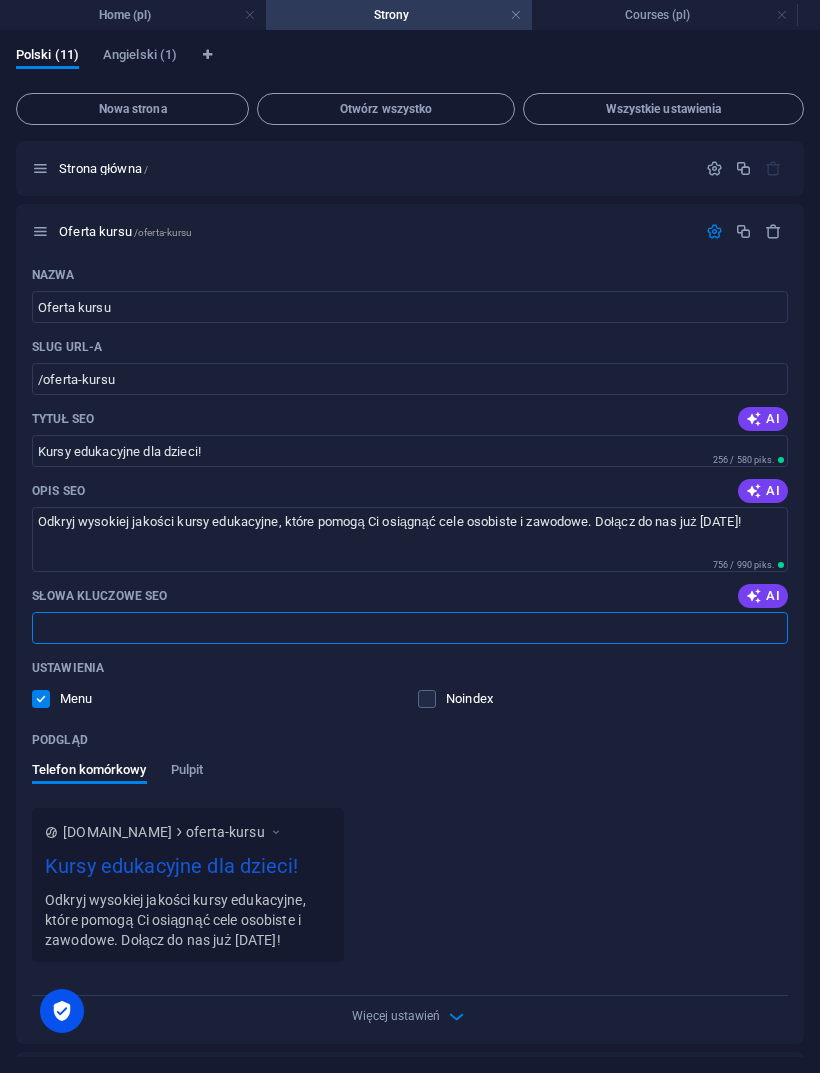 click on "AI" at bounding box center [763, 596] 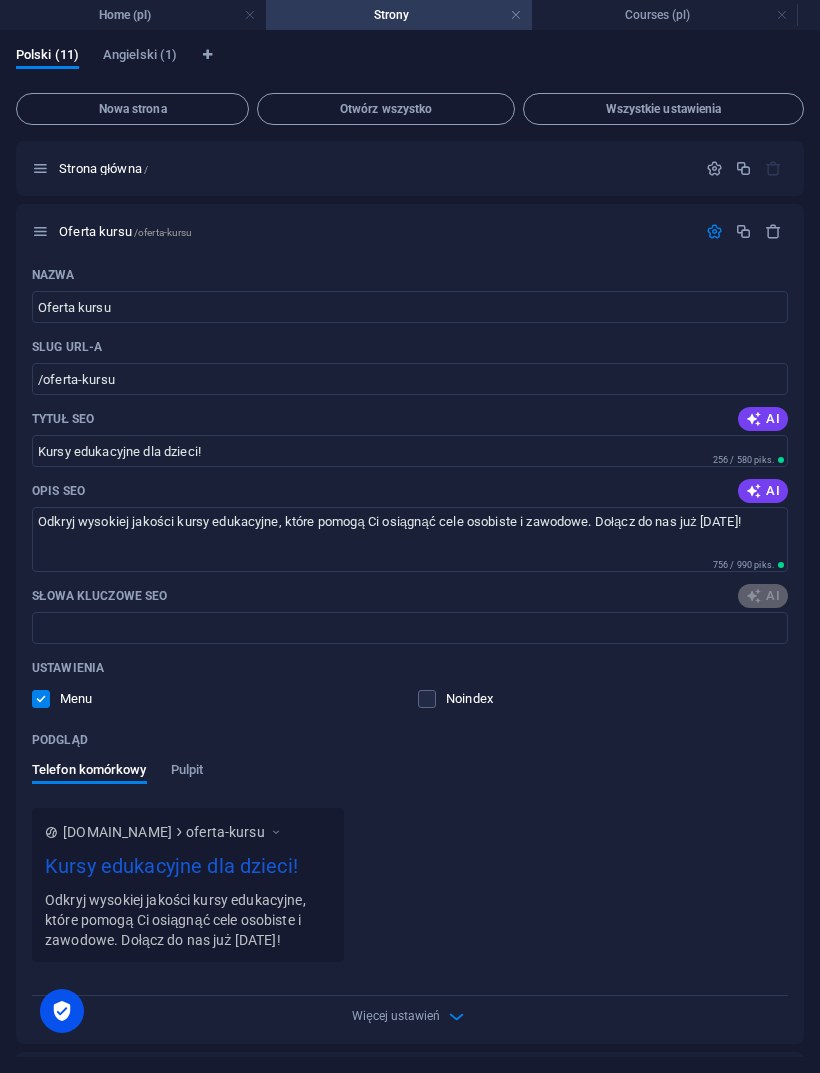 type on "kursy edukacyjne, UX/UI design, marketing cyfrowy, rozwój osobisty, umiejętności zawodowe, społeczność ucząca" 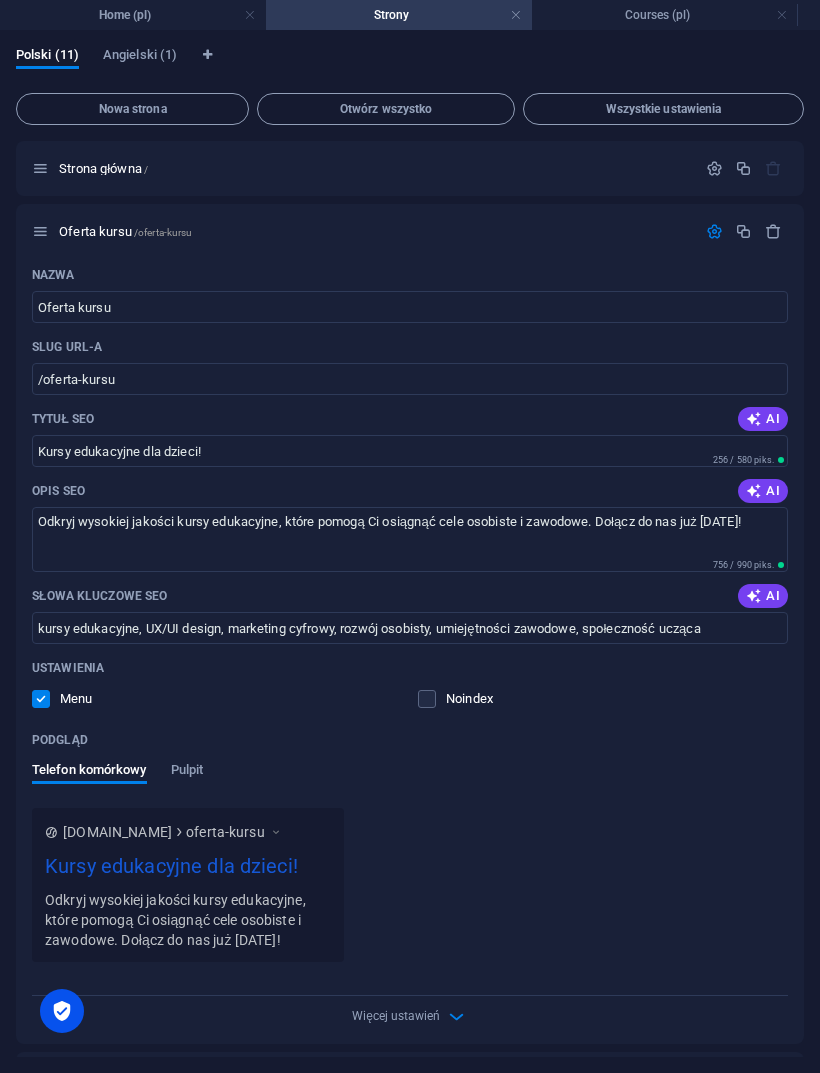 click on "kursy edukacyjne, UX/UI design, marketing cyfrowy, rozwój osobisty, umiejętności zawodowe, społeczność ucząca" at bounding box center [410, 628] 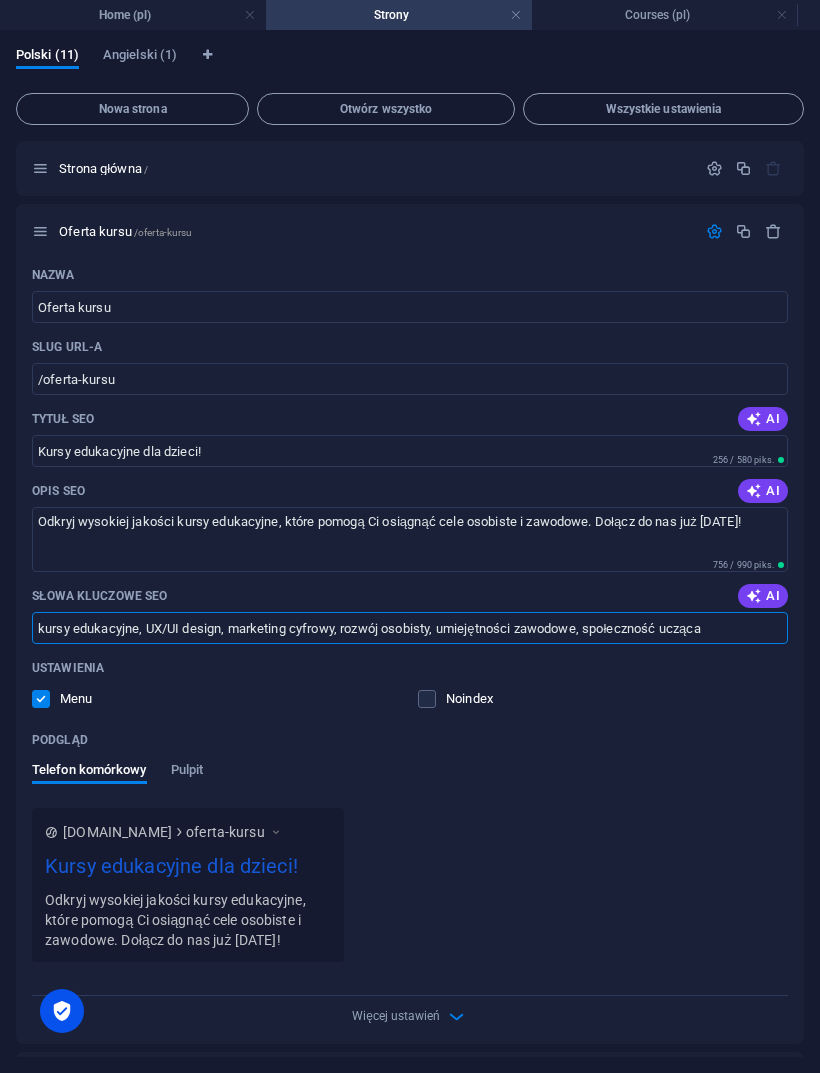 click on "kursy edukacyjne, UX/UI design, marketing cyfrowy, rozwój osobisty, umiejętności zawodowe, społeczność ucząca" at bounding box center [410, 628] 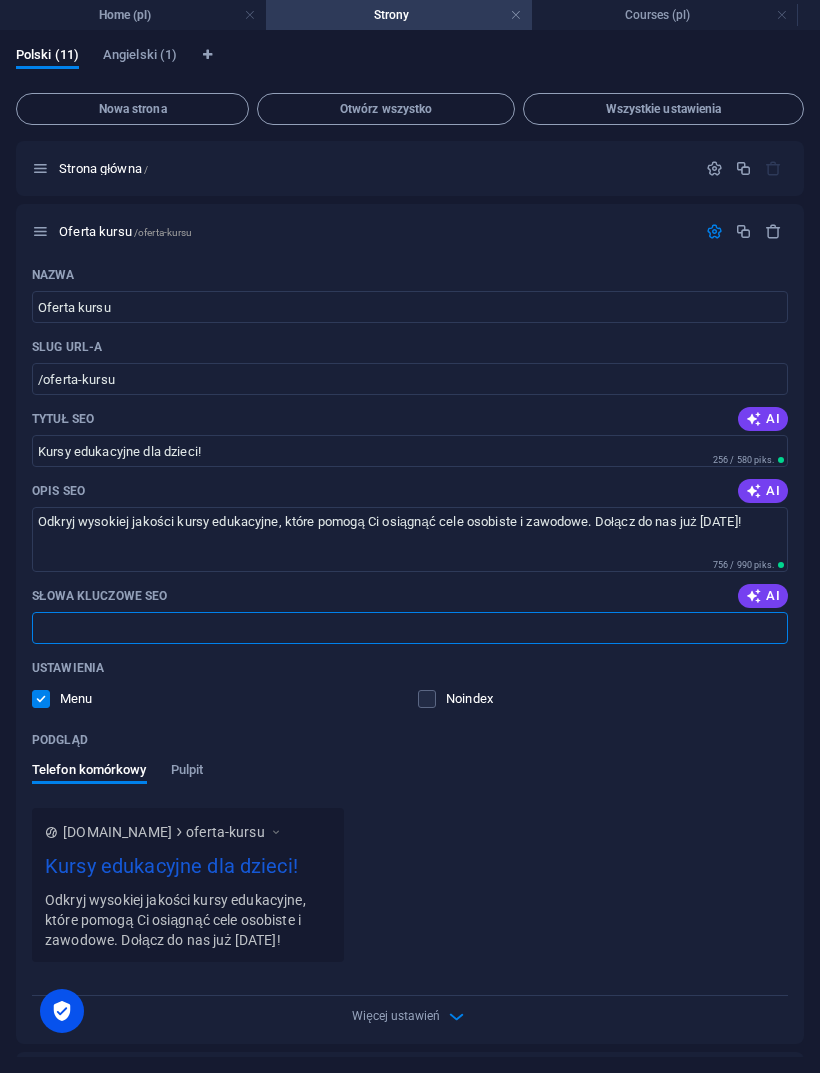 type 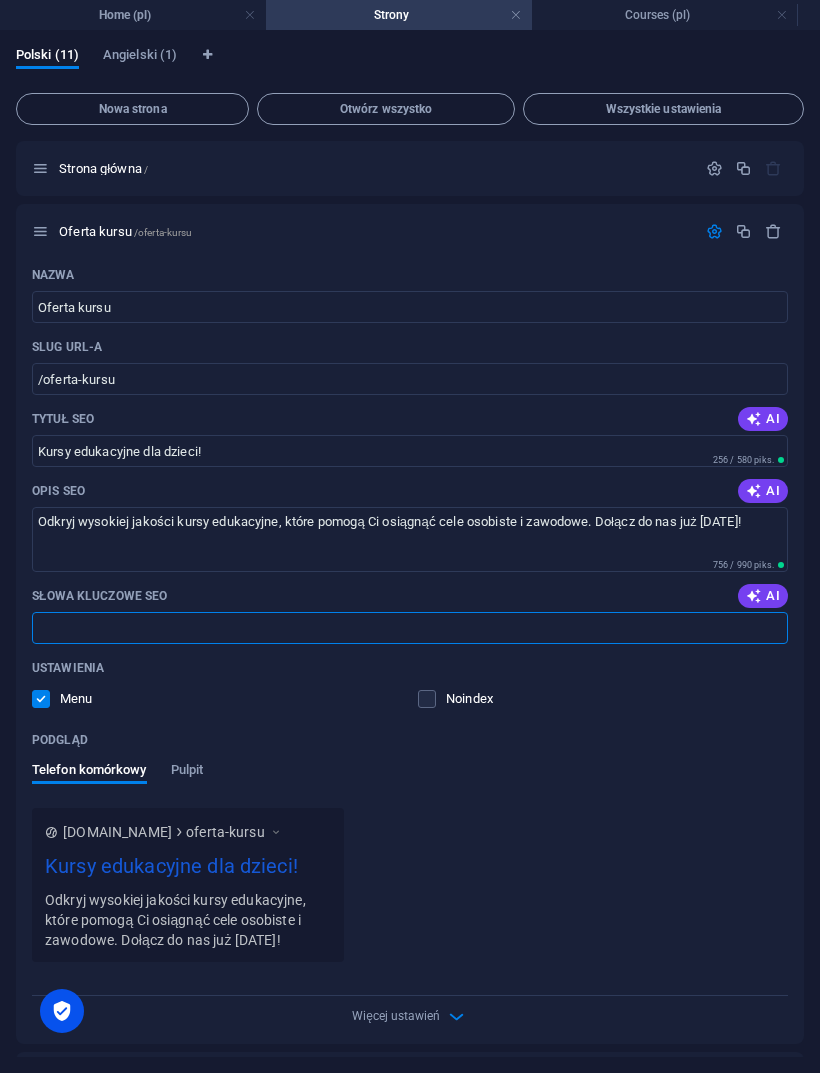 click at bounding box center (754, 419) 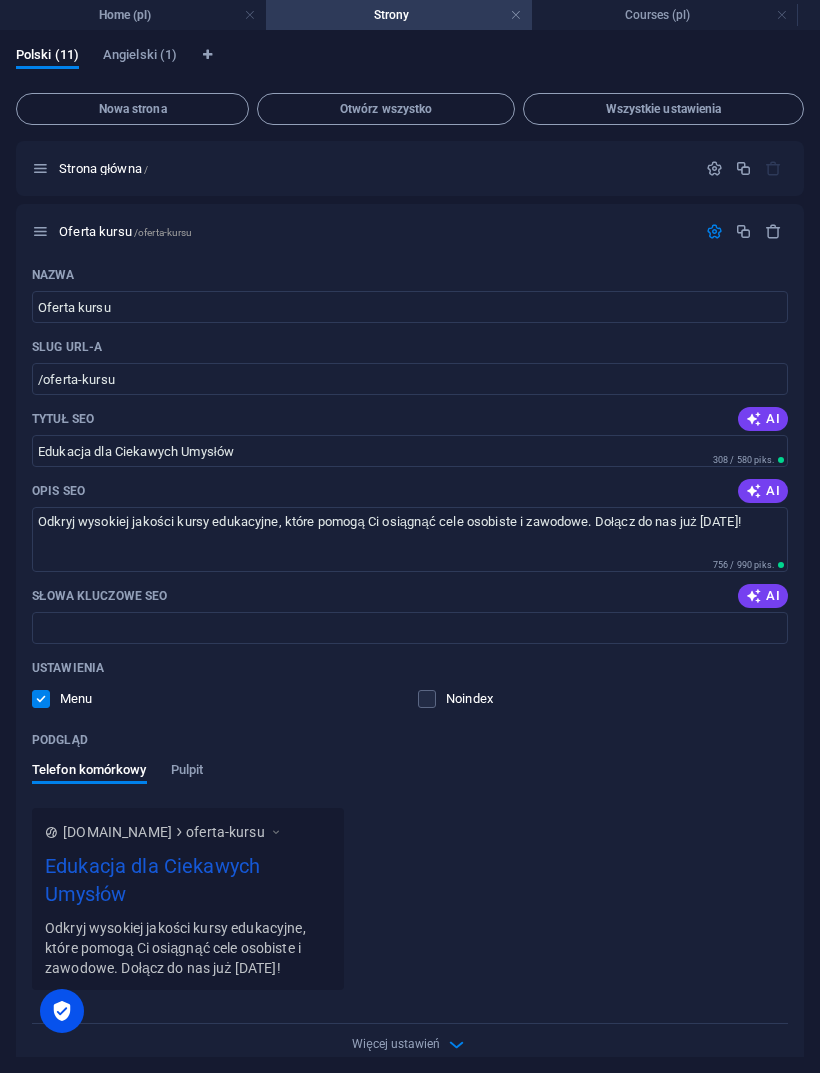 click on "Edukacja dla Ciekawych Umysłów" at bounding box center [410, 451] 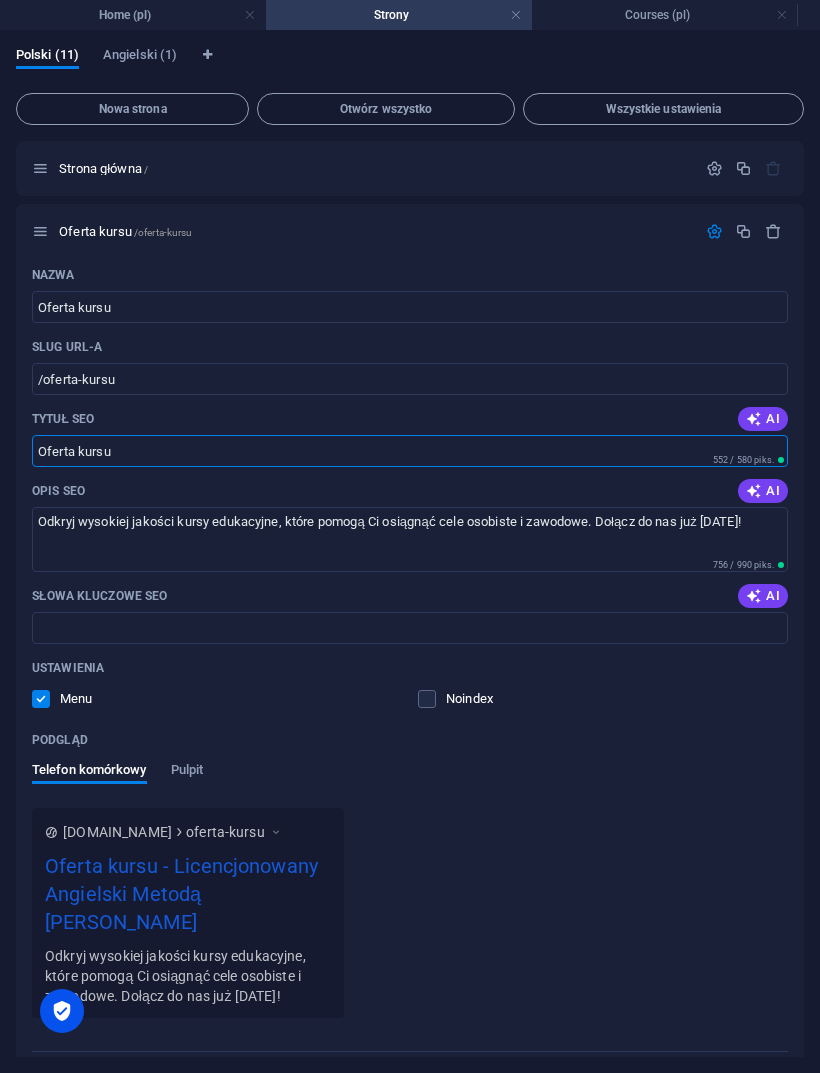 type on "Oferta kursu" 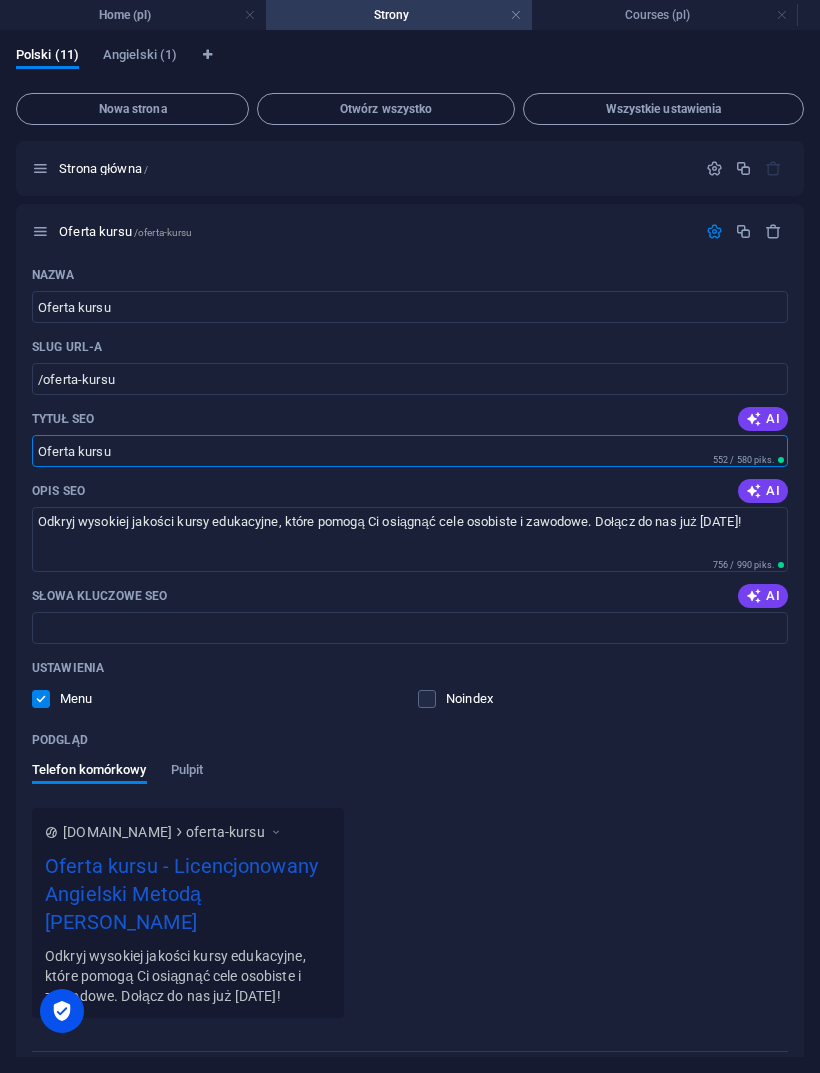 click on "Oferta kursu" at bounding box center [410, 307] 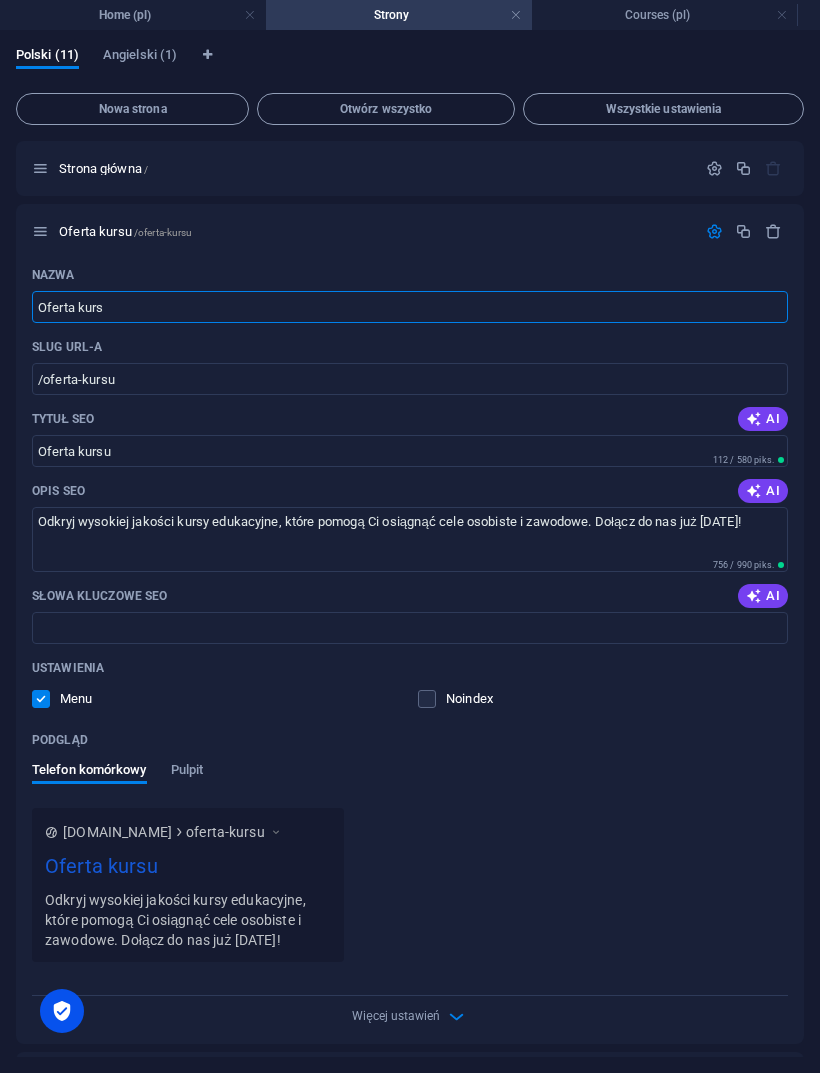 type on "Oferta kurs" 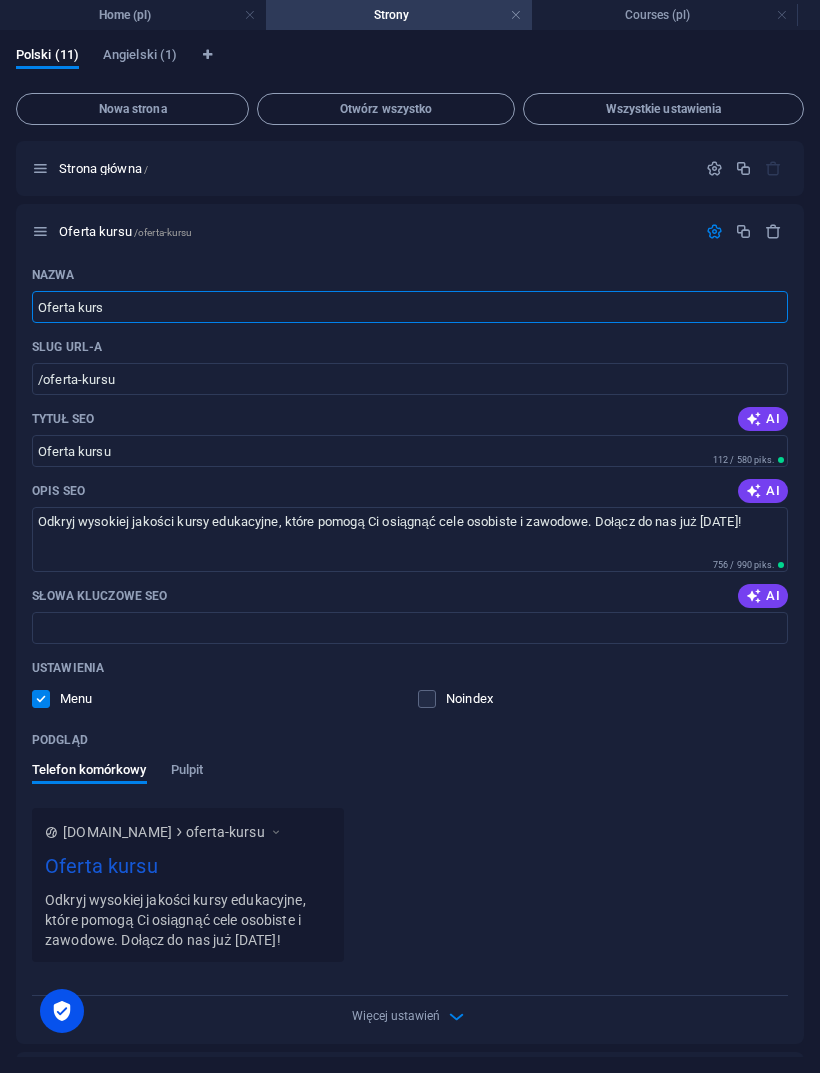 type on "/oferta-kurs" 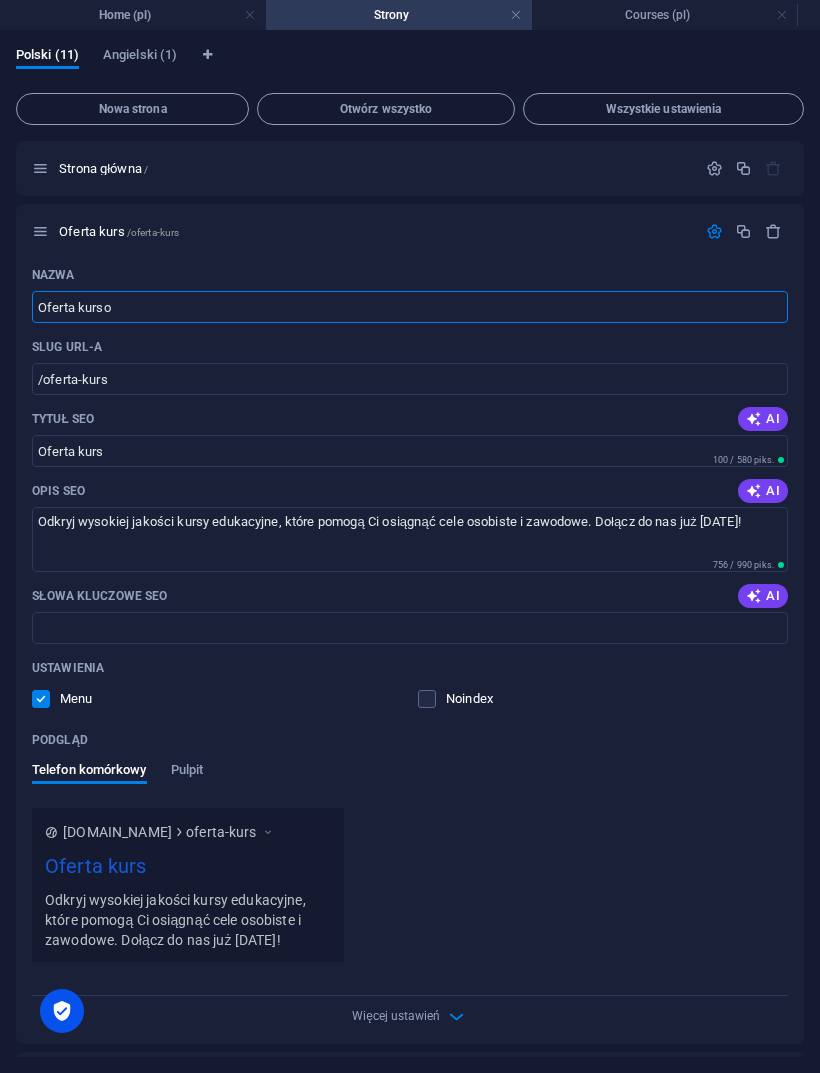 type on "Oferta kurso" 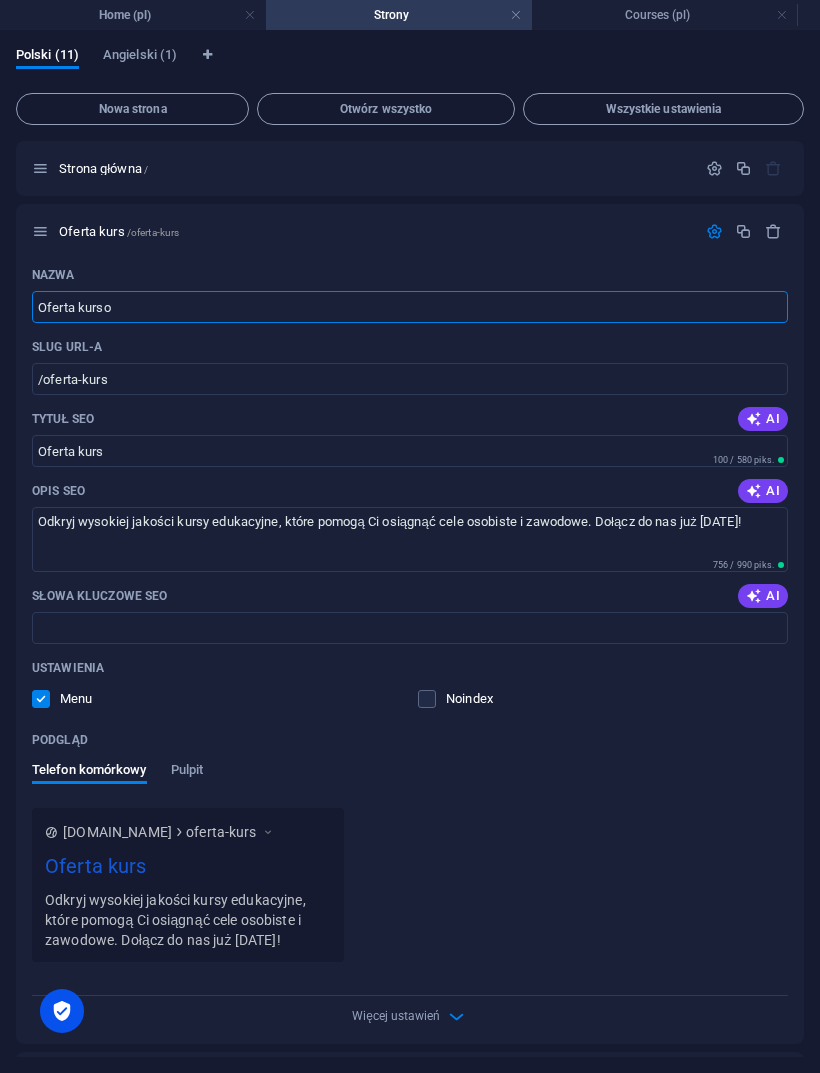 type on "/oferta-kurso" 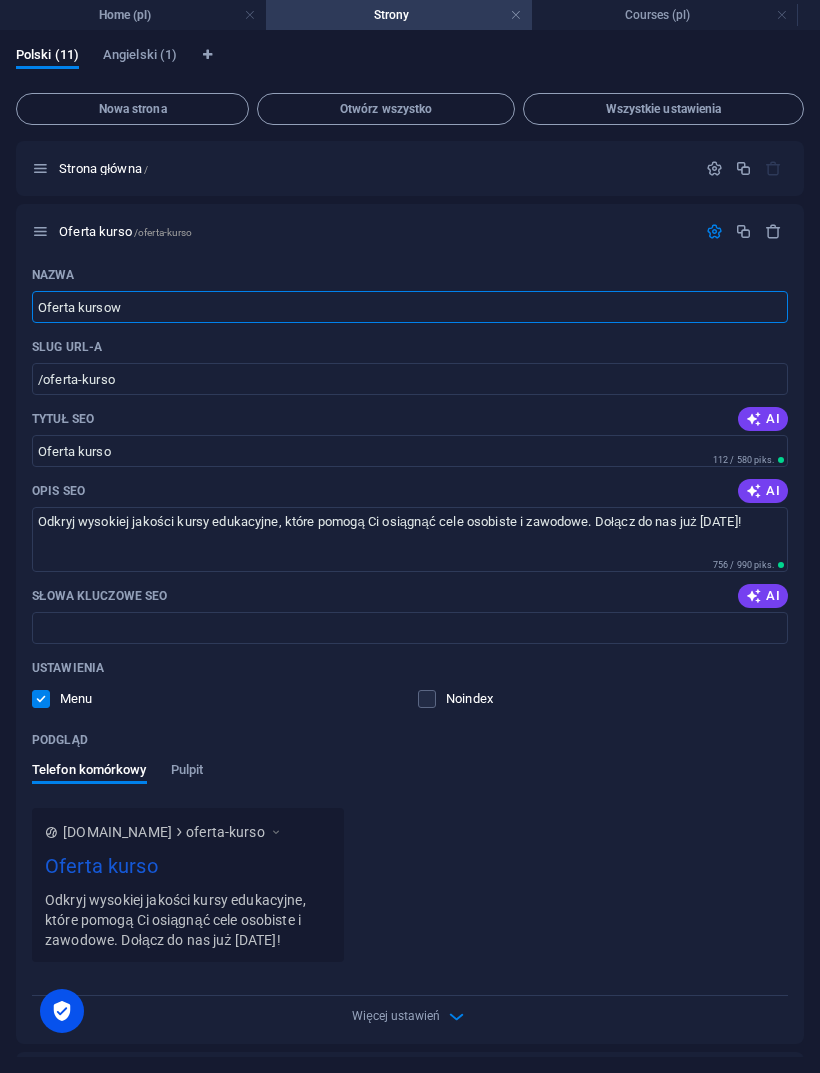 type on "Oferta kursow" 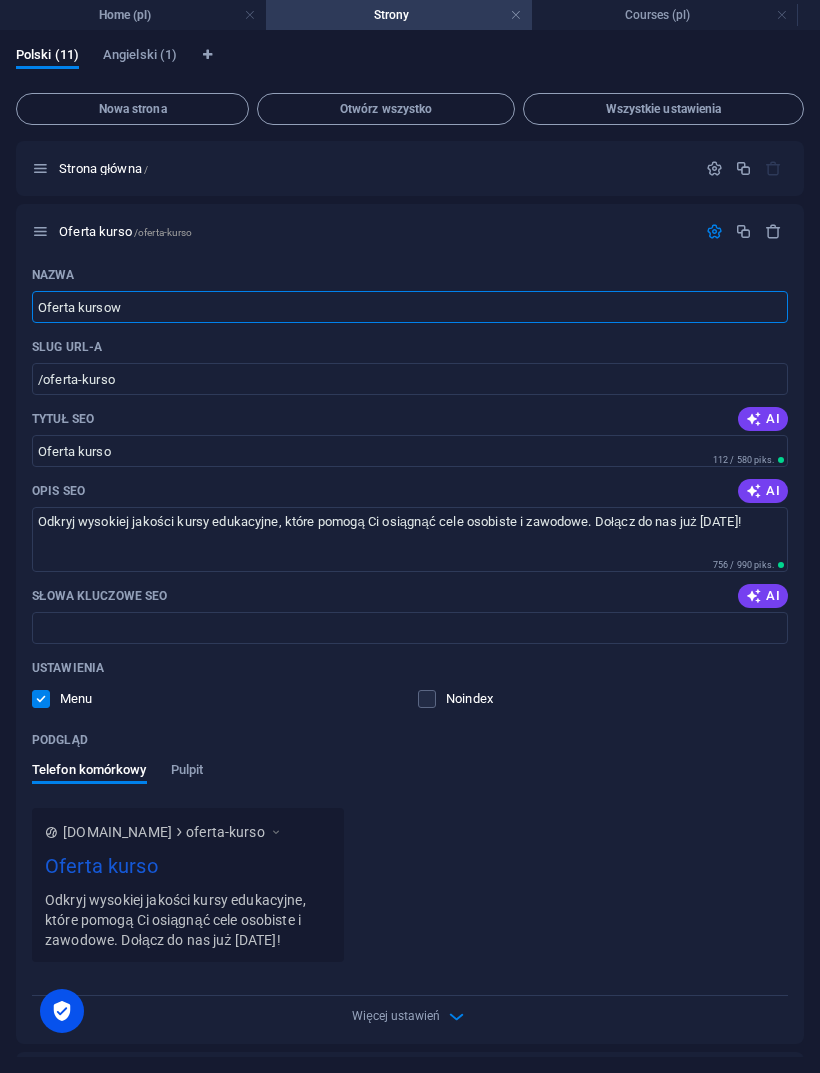 type on "/oferta-kursow" 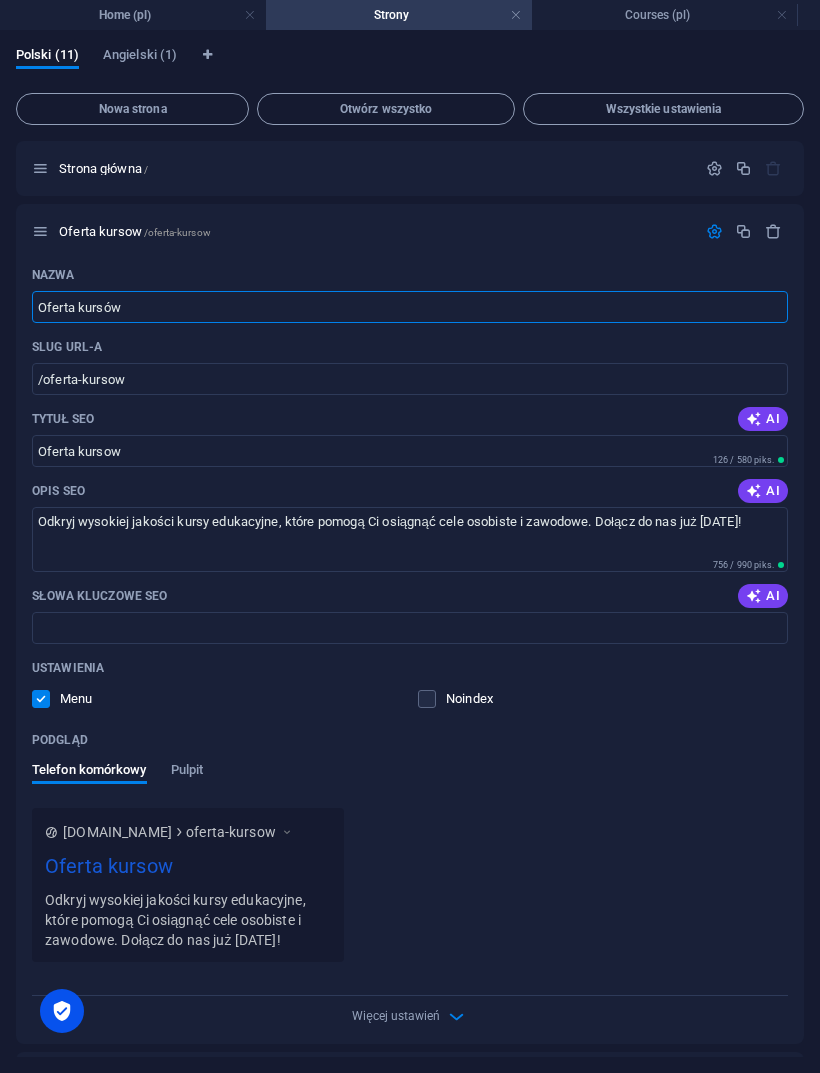 type on "Oferta kursów" 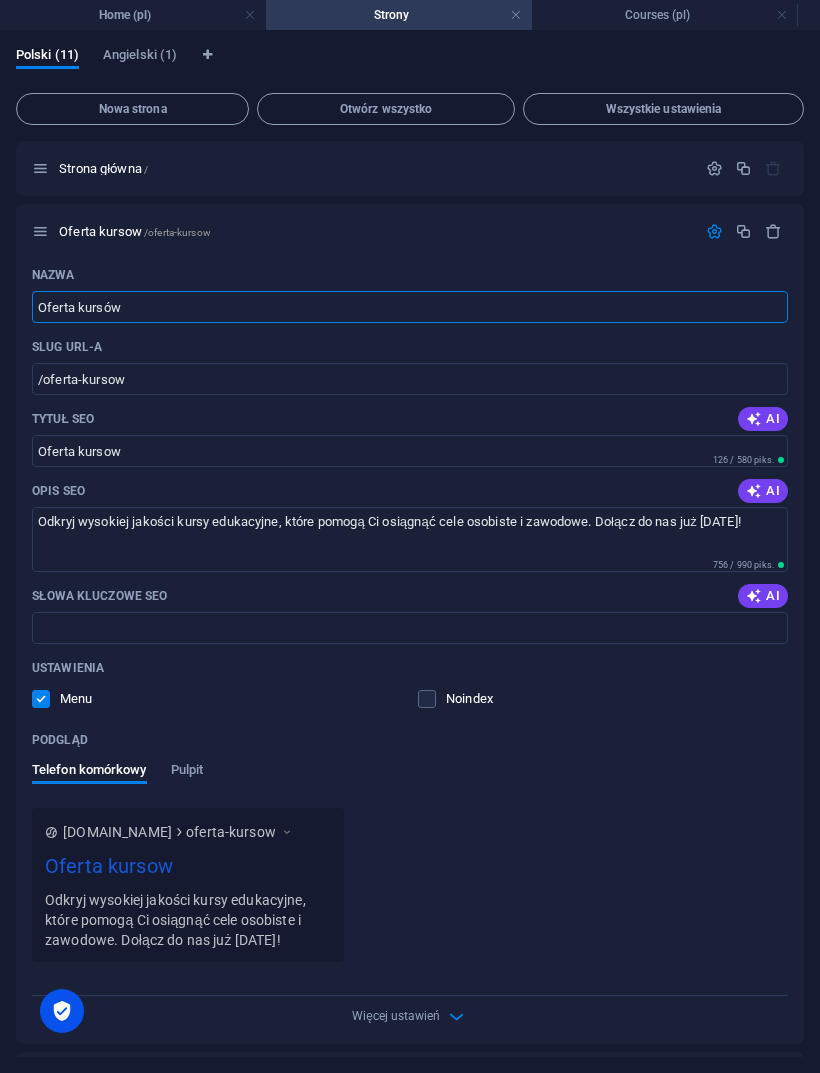 type on "Oferta kursów" 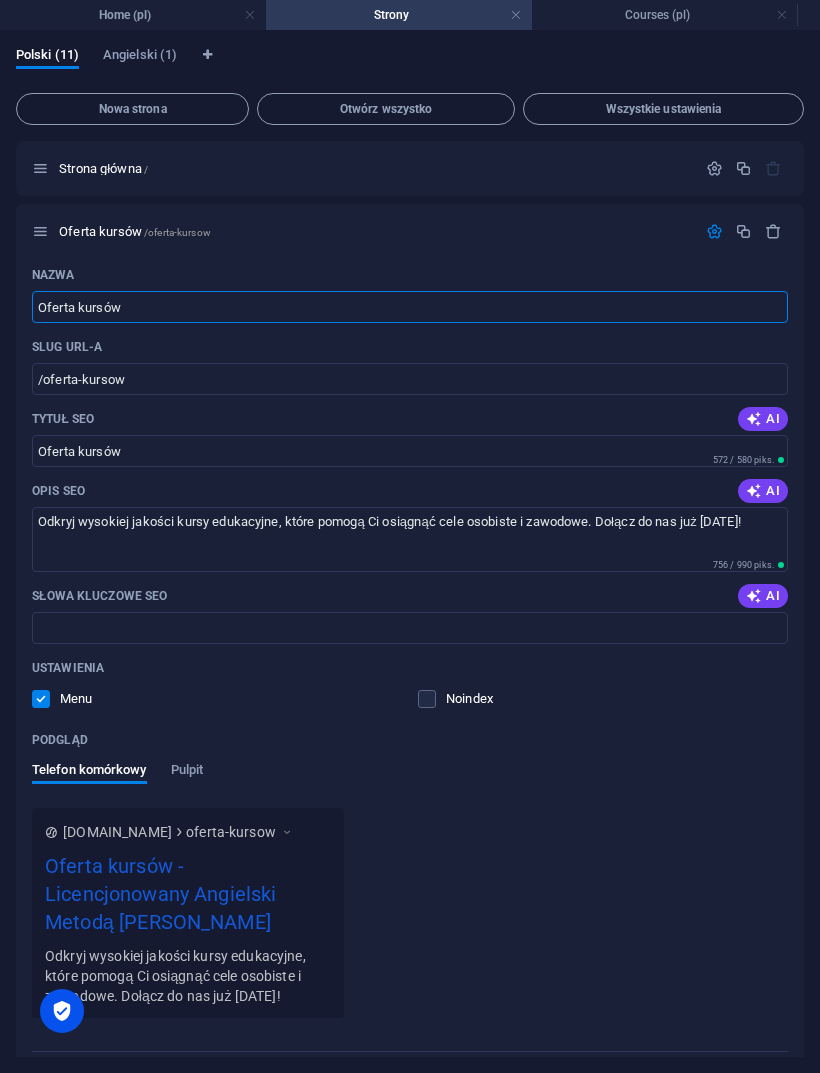 click on "Oferta kursów" at bounding box center [410, 307] 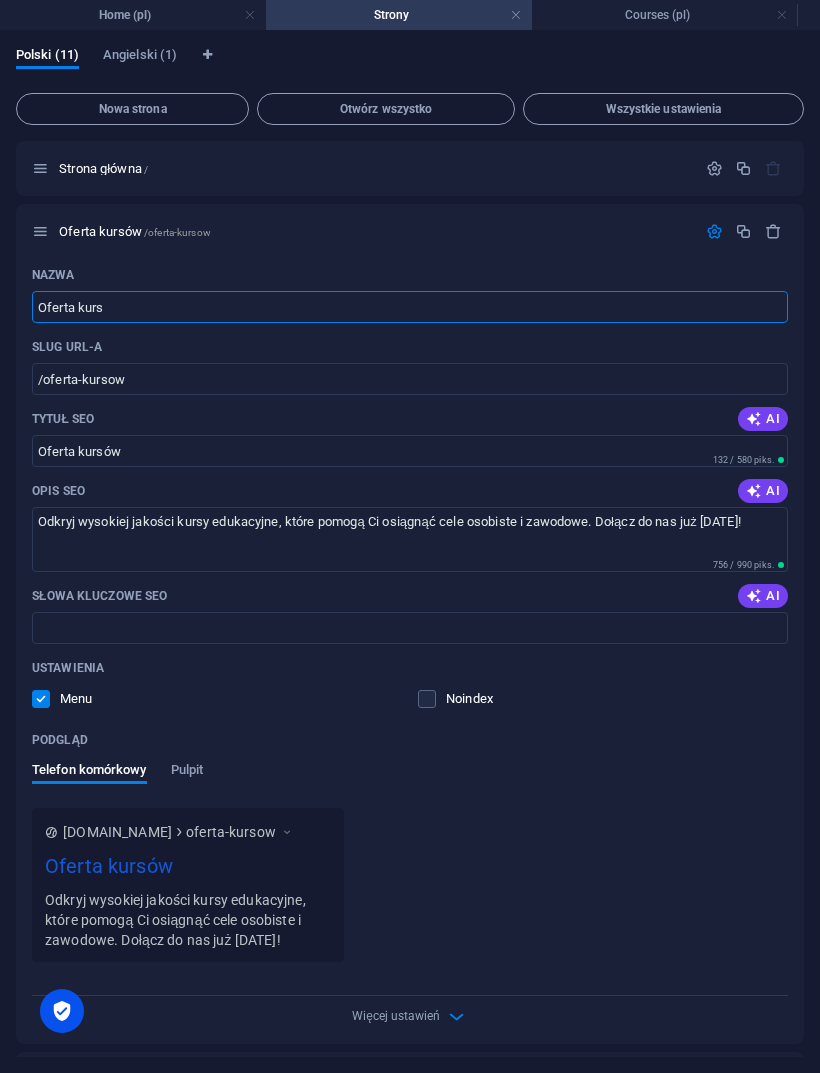 type on "Oferta kurs" 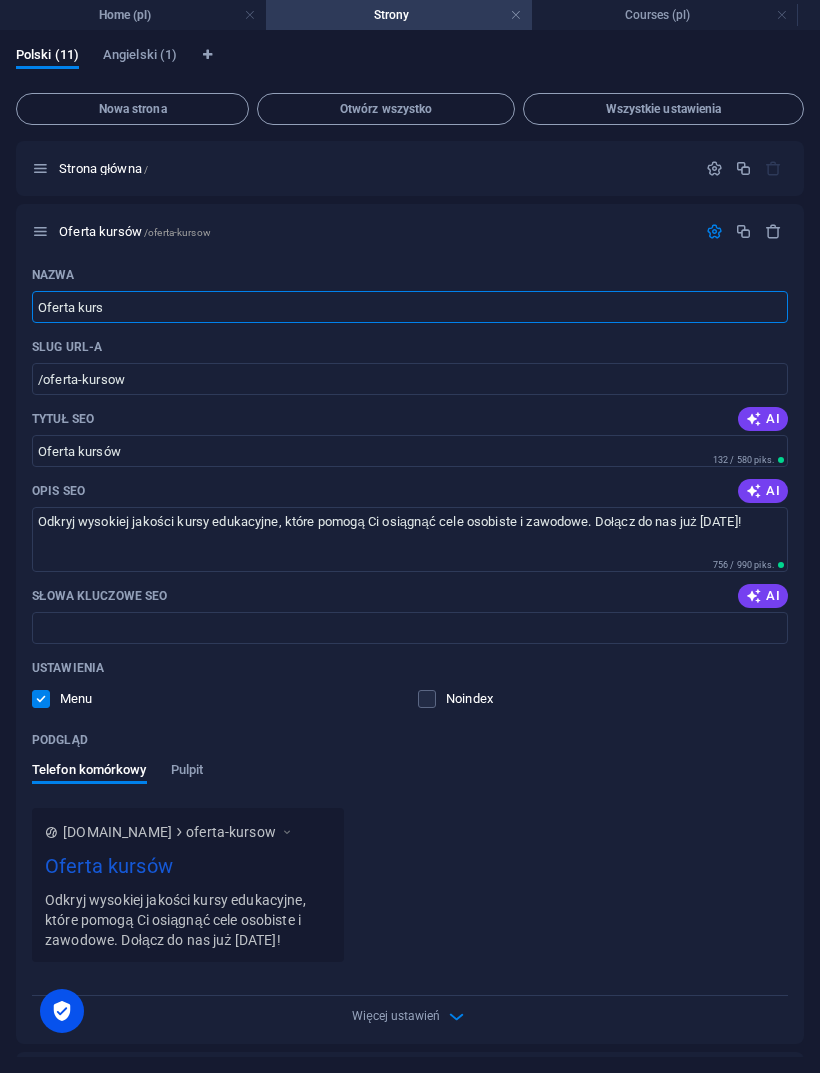 type on "/oferta-kurs" 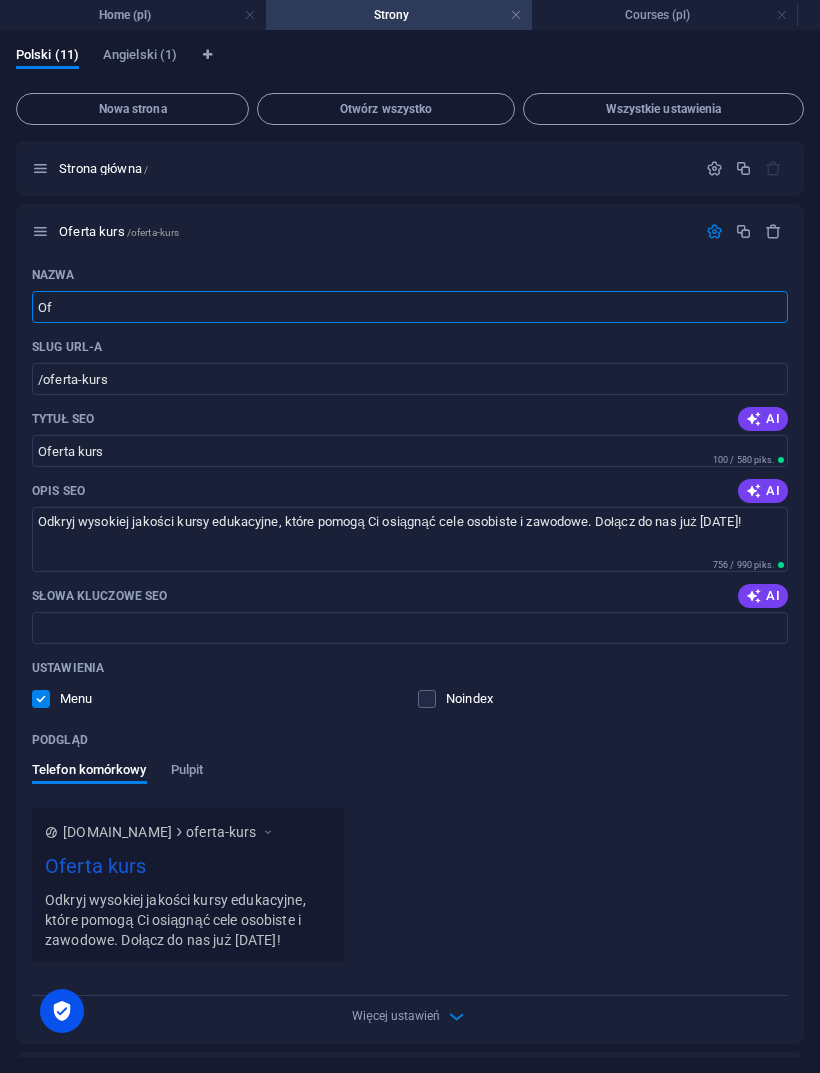 type on "O" 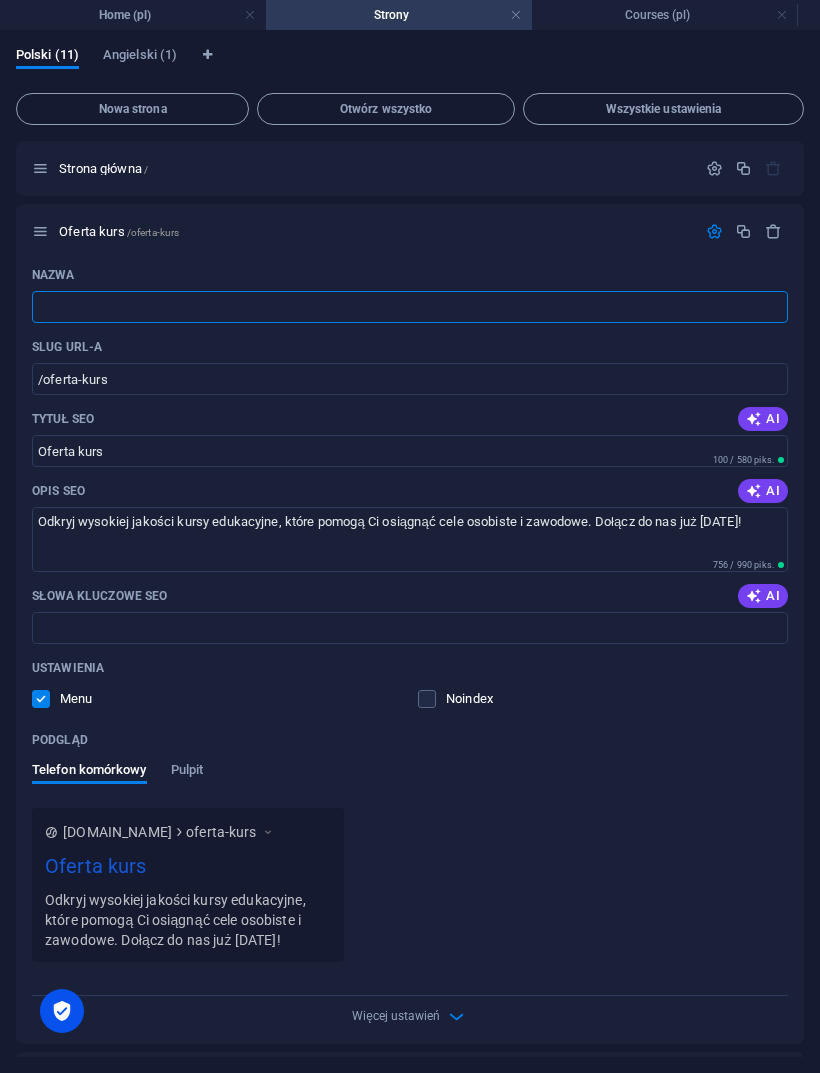 type 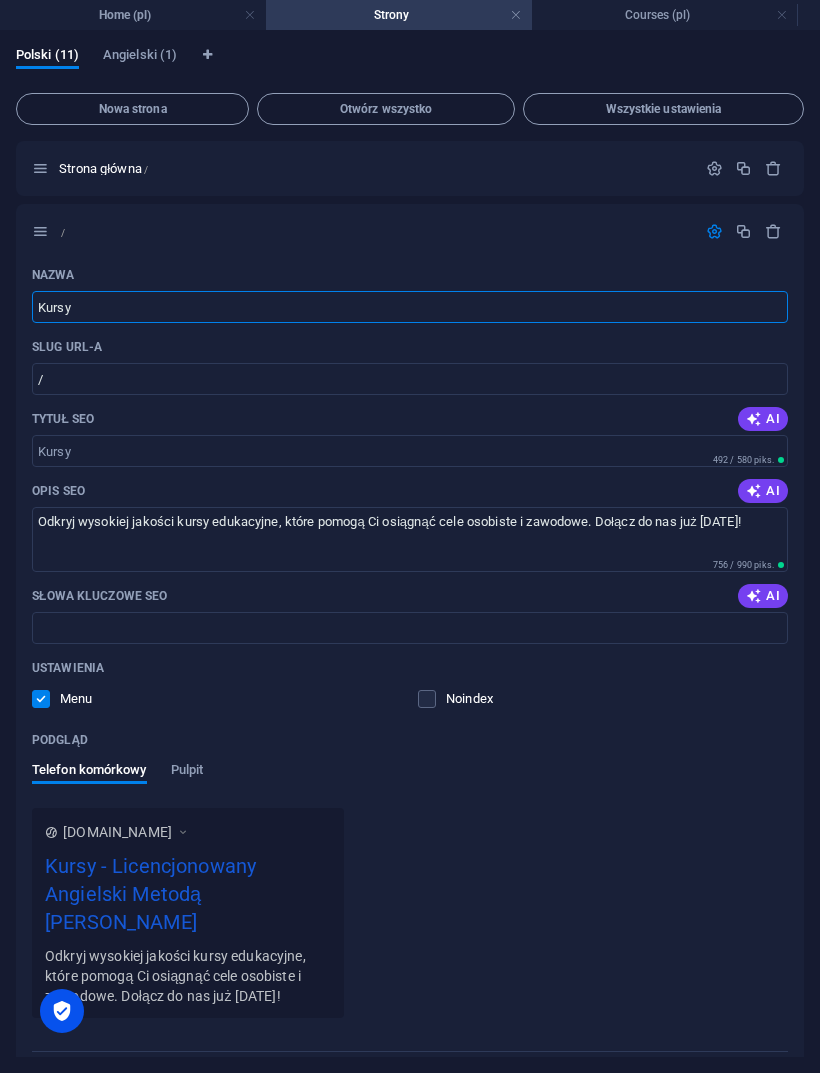 type on "Kursy" 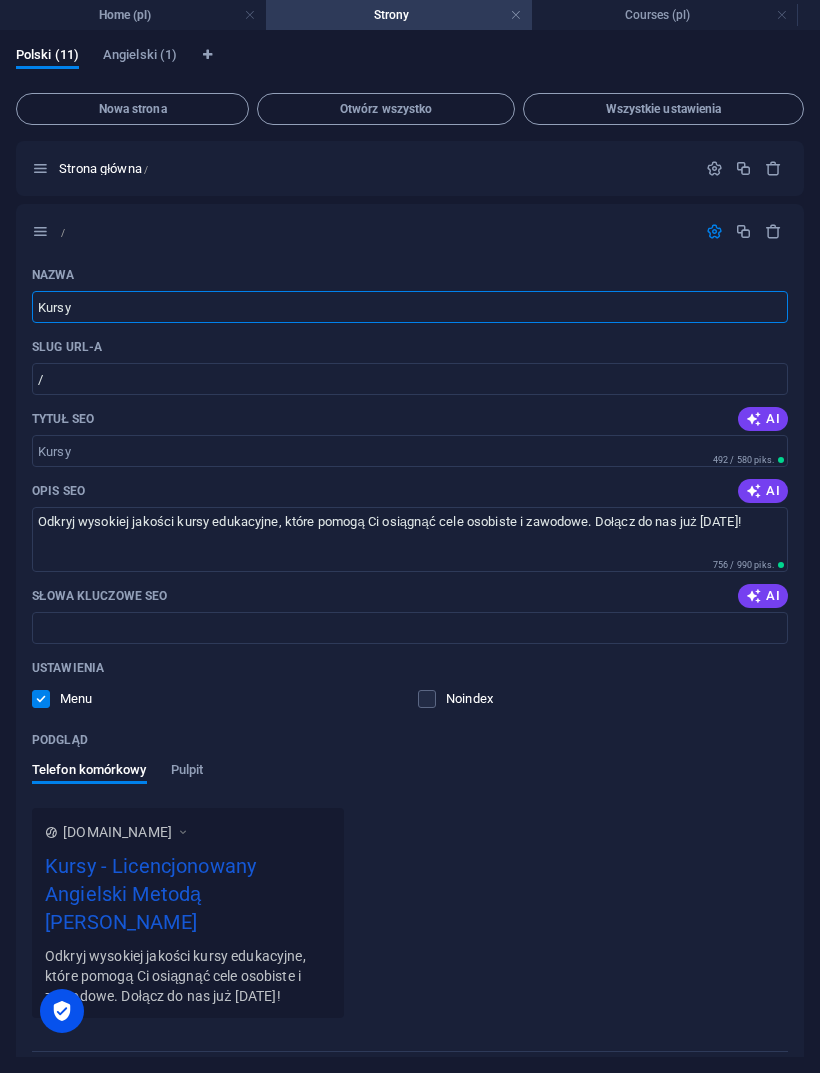 type on "/kursy" 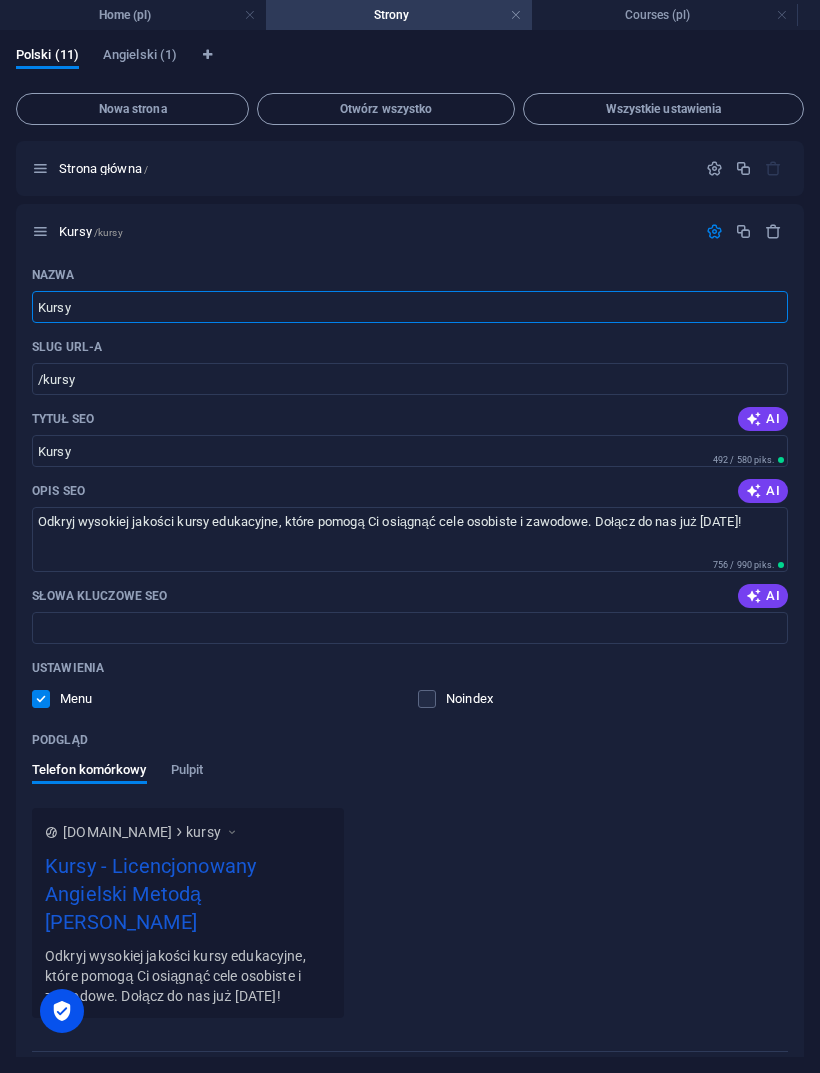click at bounding box center [754, 419] 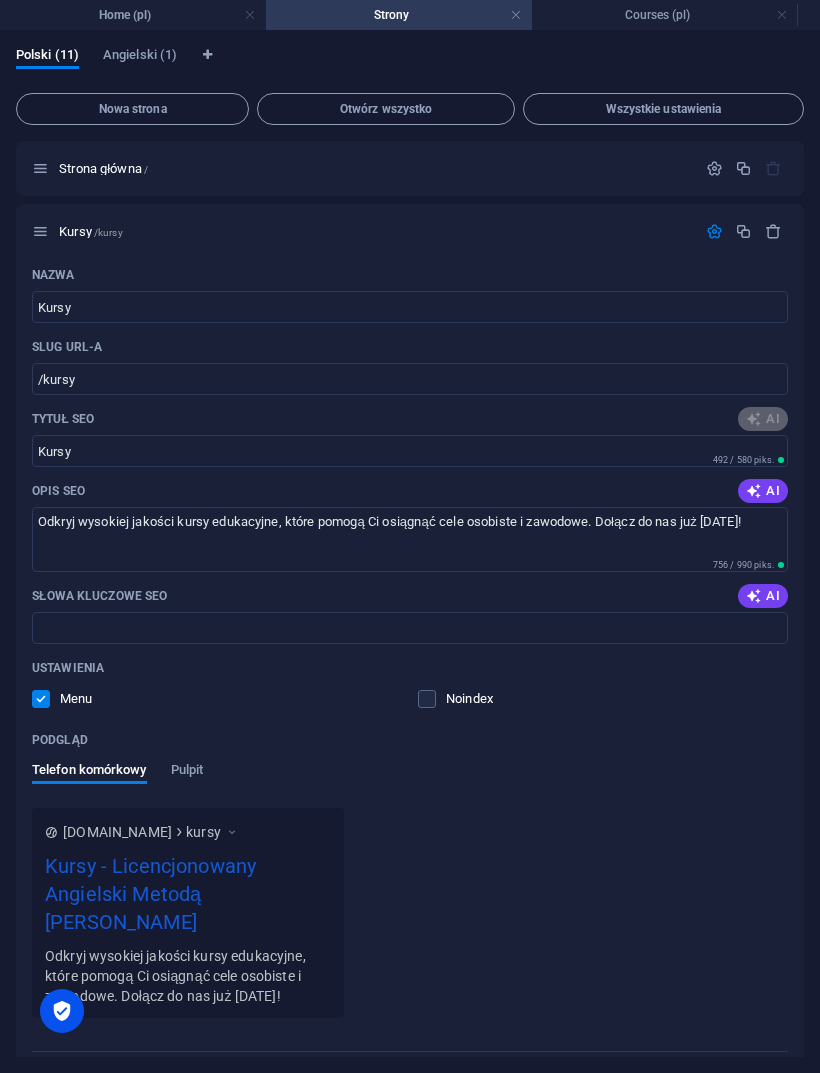 type on "Ucz się dzisiaj - najwyższa jakość" 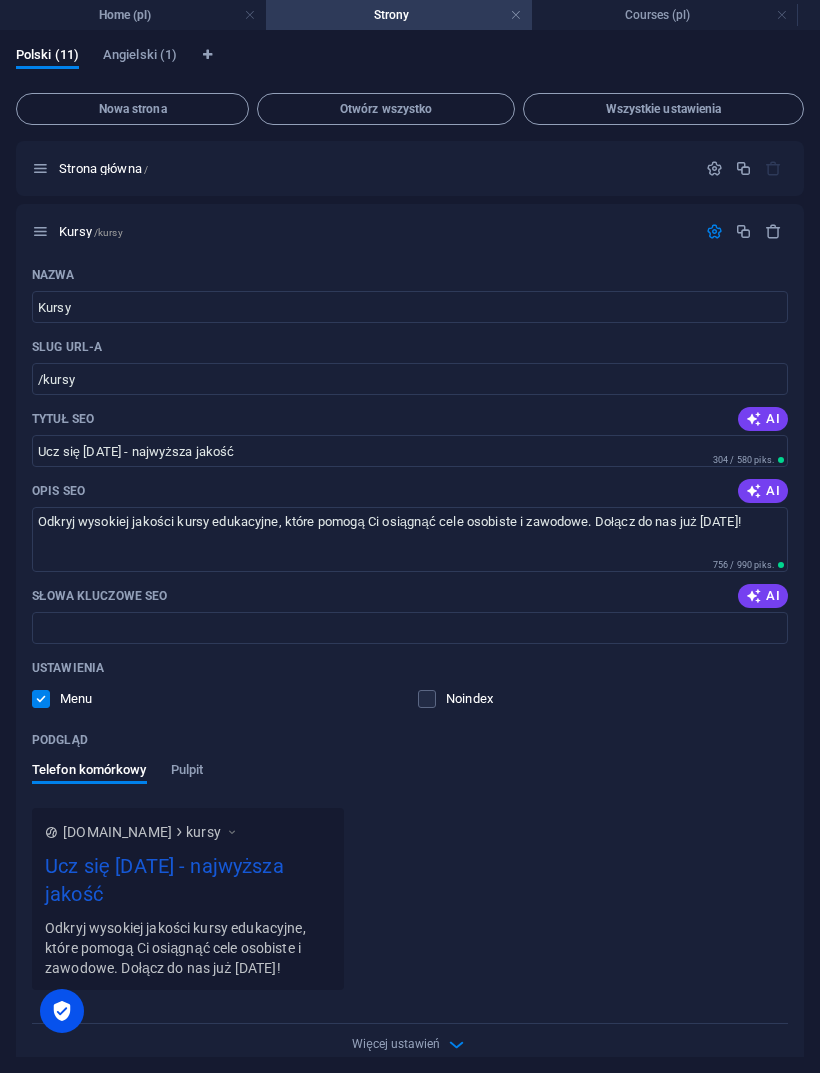 click on "AI" at bounding box center [763, 491] 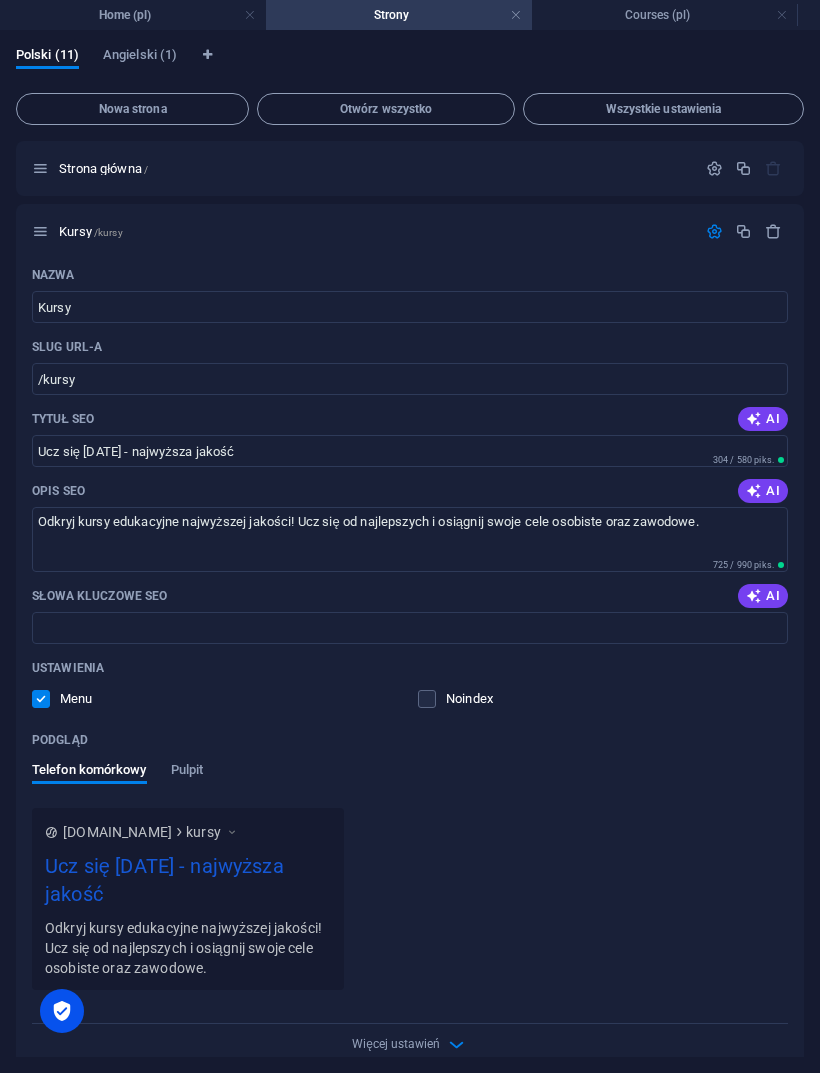 click on "Odkryj kursy edukacyjne najwyższej jakości! Ucz się od najlepszych i osiągnij swoje cele osobiste oraz zawodowe." at bounding box center [410, 539] 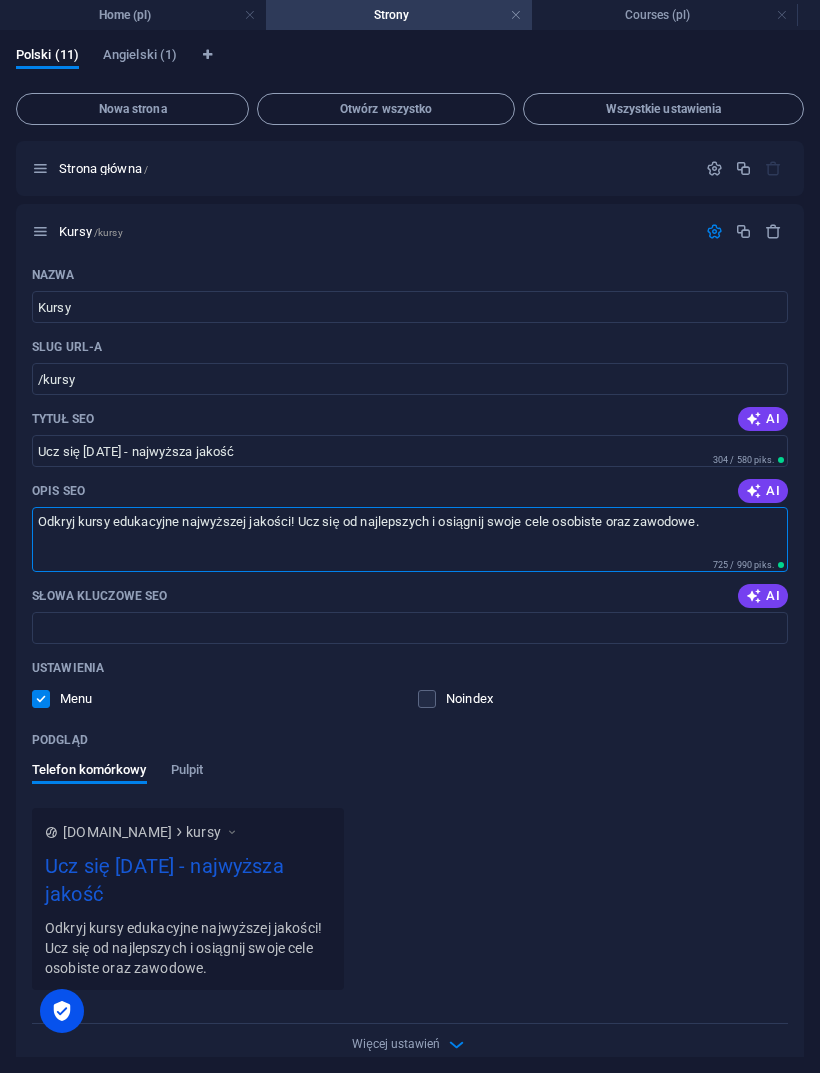 click on "Odkryj kursy edukacyjne najwyższej jakości! Ucz się od najlepszych i osiągnij swoje cele osobiste oraz zawodowe." at bounding box center [410, 539] 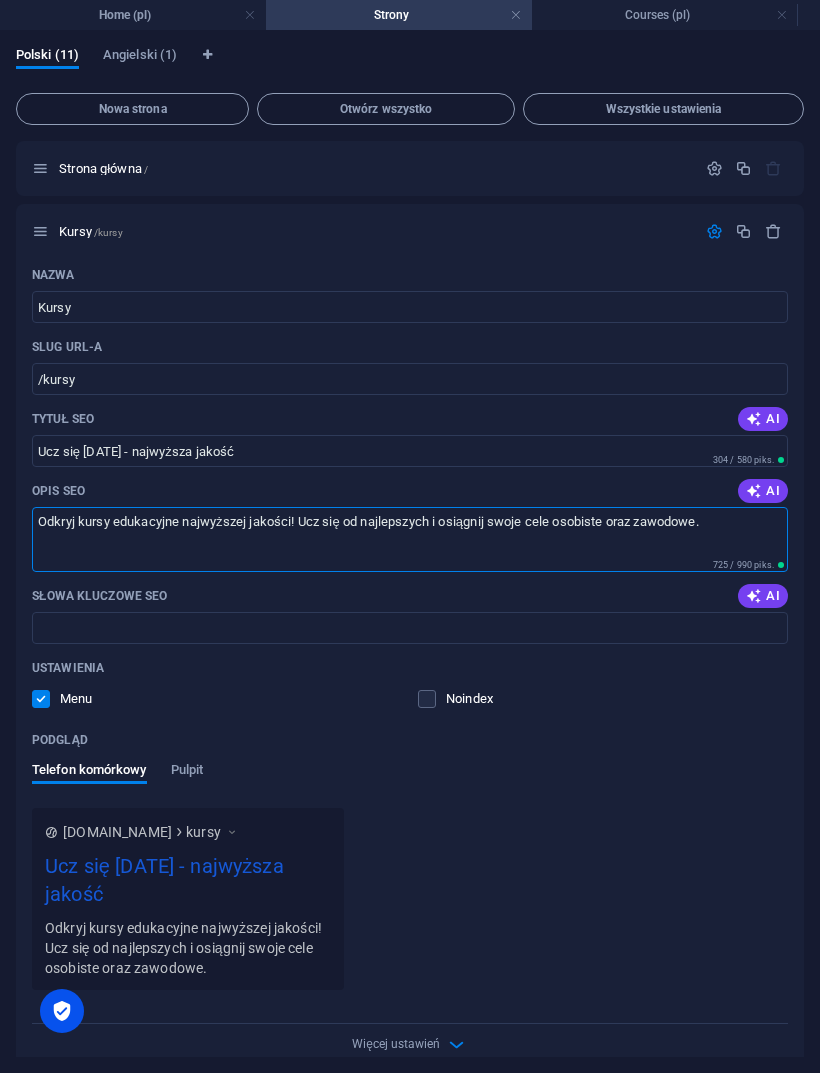 click on "Odkryj kursy edukacyjne najwyższej jakości! Ucz się od najlepszych i osiągnij swoje cele osobiste oraz zawodowe." at bounding box center [410, 539] 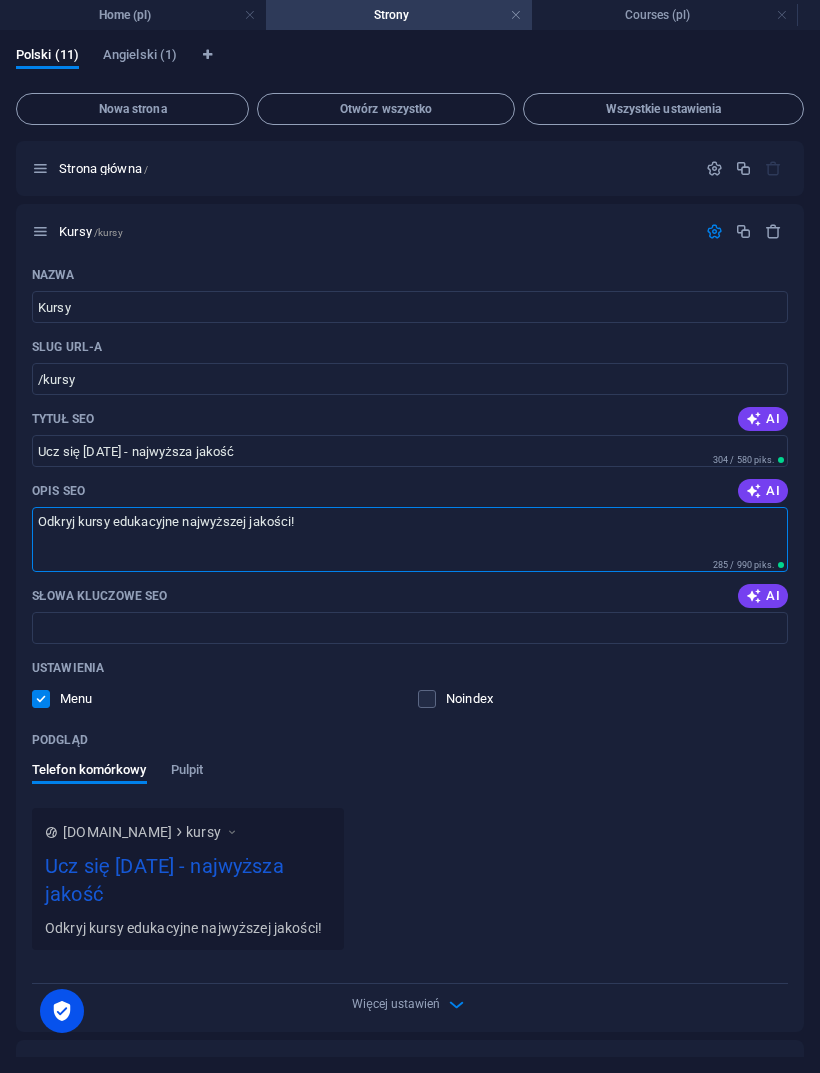 type on "Odkryj kursy edukacyjne najwyższej jakości!" 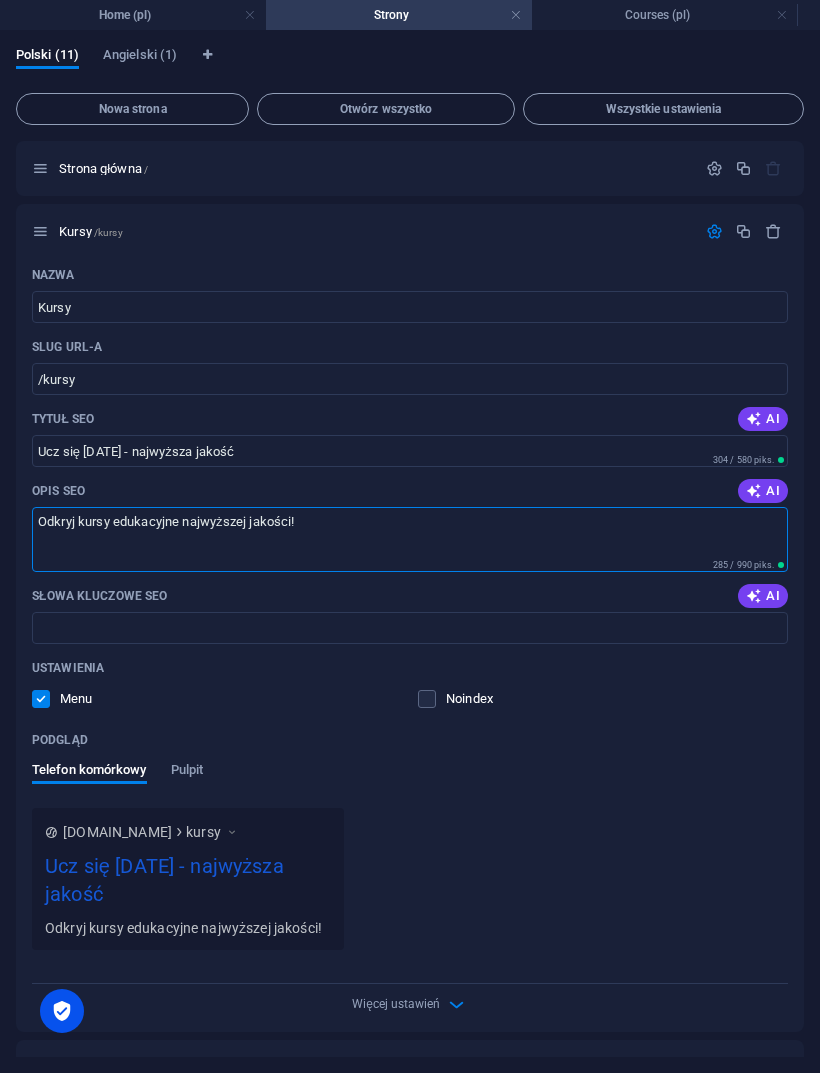 click at bounding box center (753, 596) 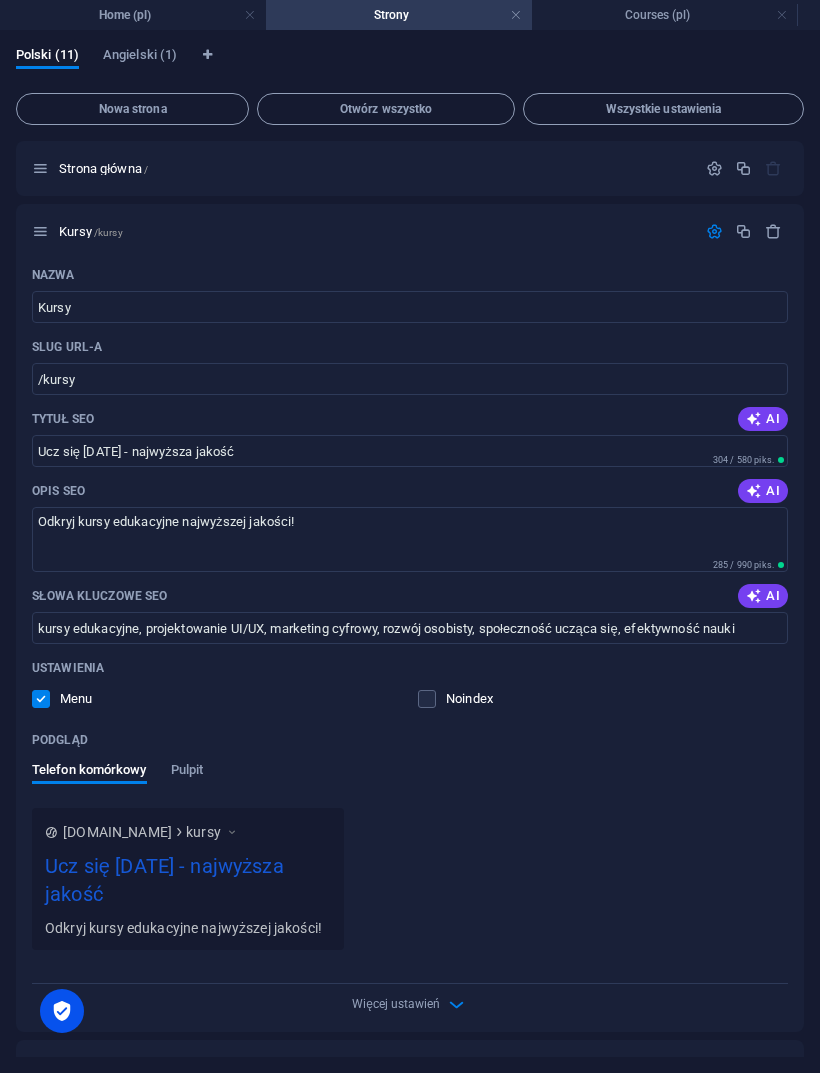 click on "kursy edukacyjne, projektowanie UI/UX, marketing cyfrowy, rozwój osobisty, społeczność ucząca się, efektywność nauki" at bounding box center [410, 628] 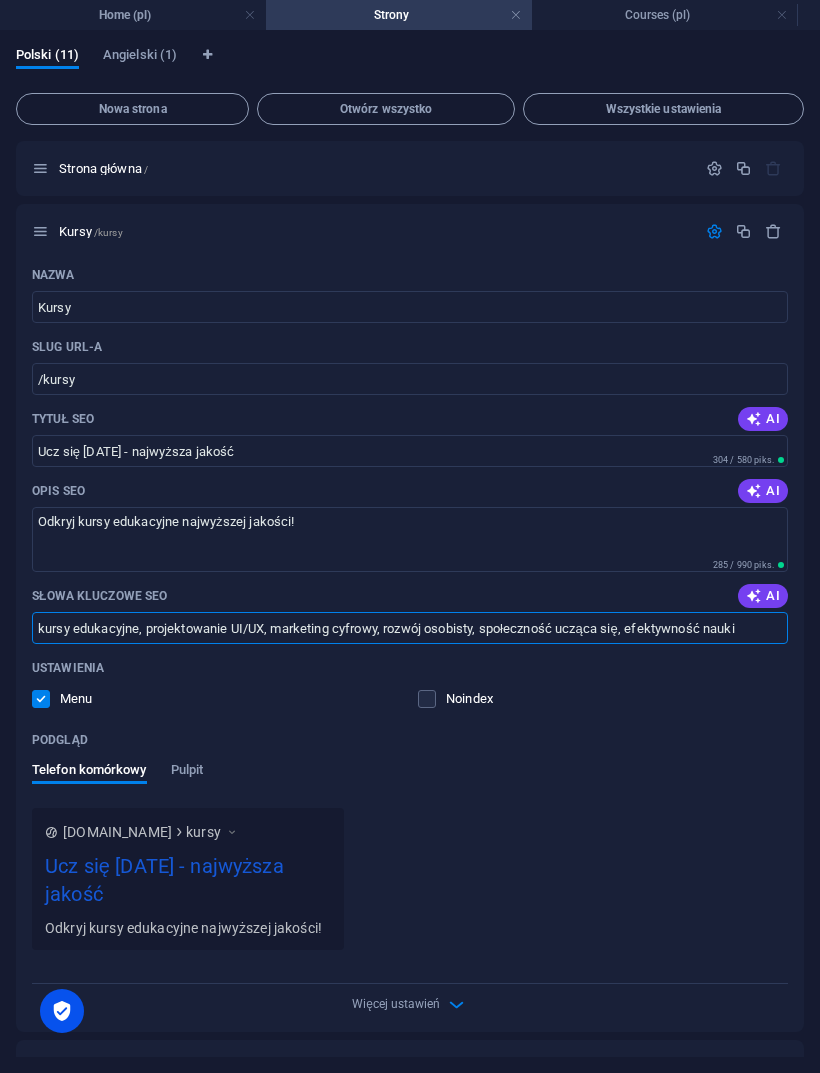 click on "kursy edukacyjne, projektowanie UI/UX, marketing cyfrowy, rozwój osobisty, społeczność ucząca się, efektywność nauki" at bounding box center [410, 628] 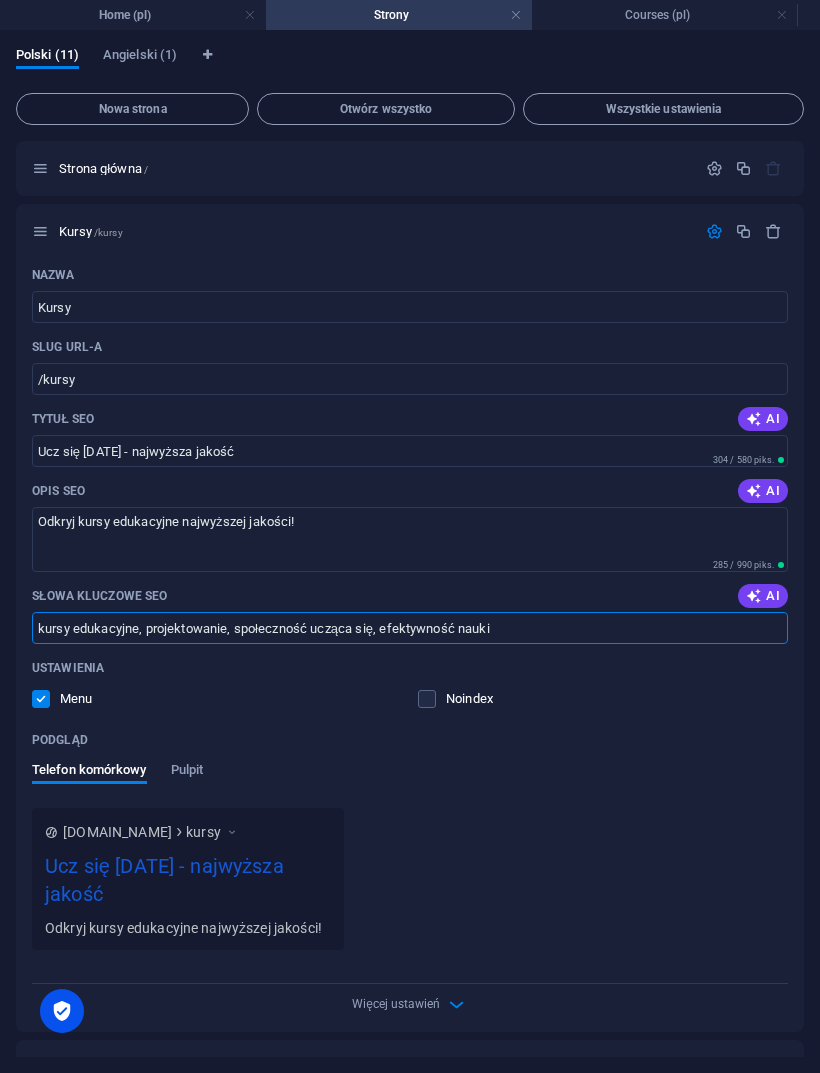 type on "kursy edukacyjne, projektowanie, społeczność ucząca się, efektywność nauki" 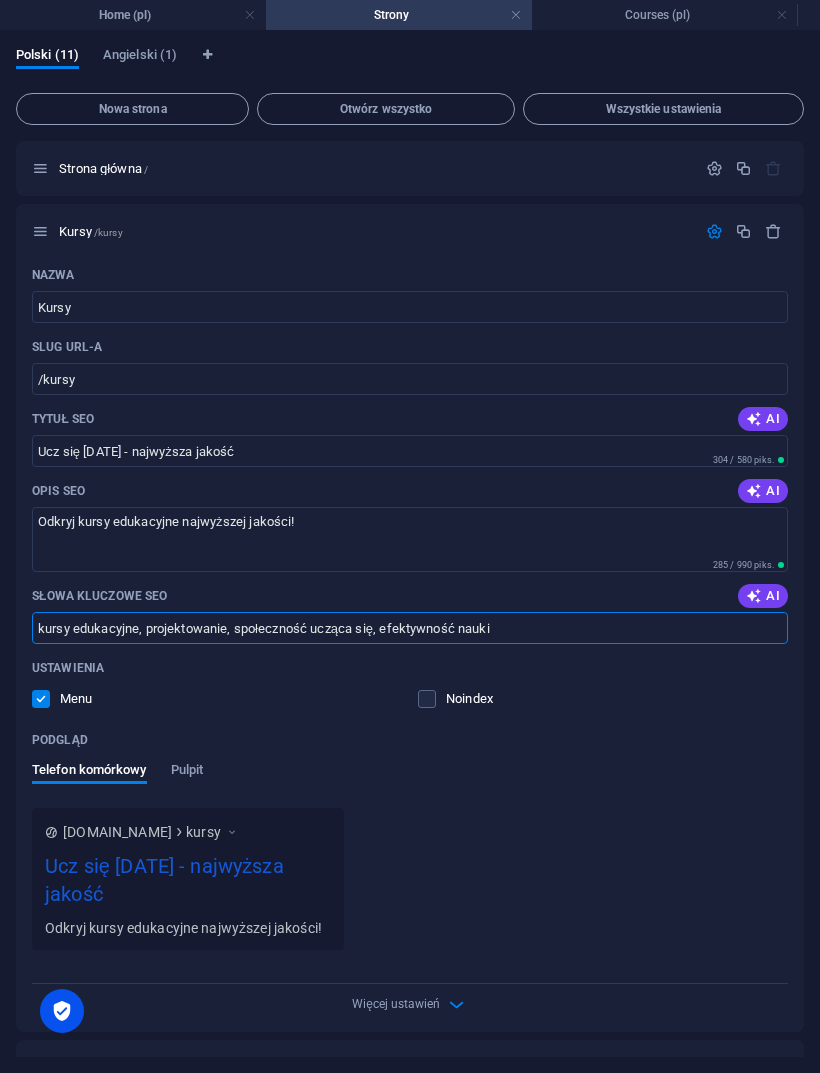 click on "Polski (11)" at bounding box center [47, 57] 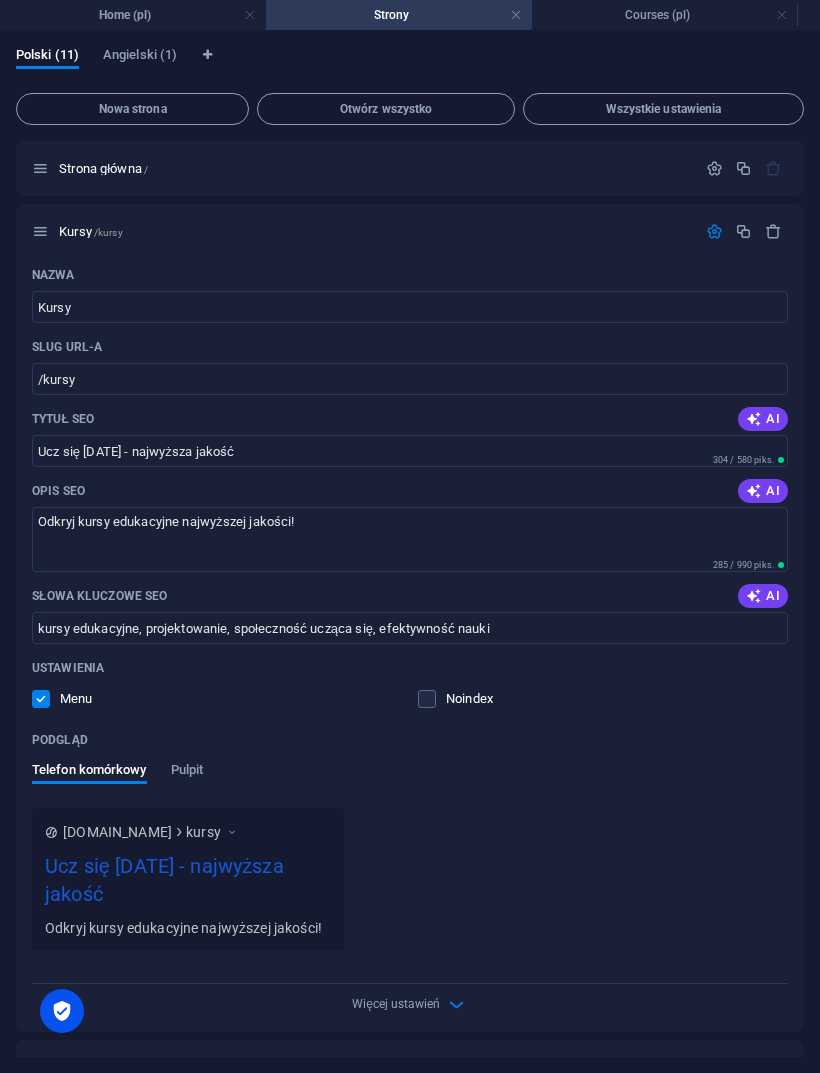 click at bounding box center (714, 231) 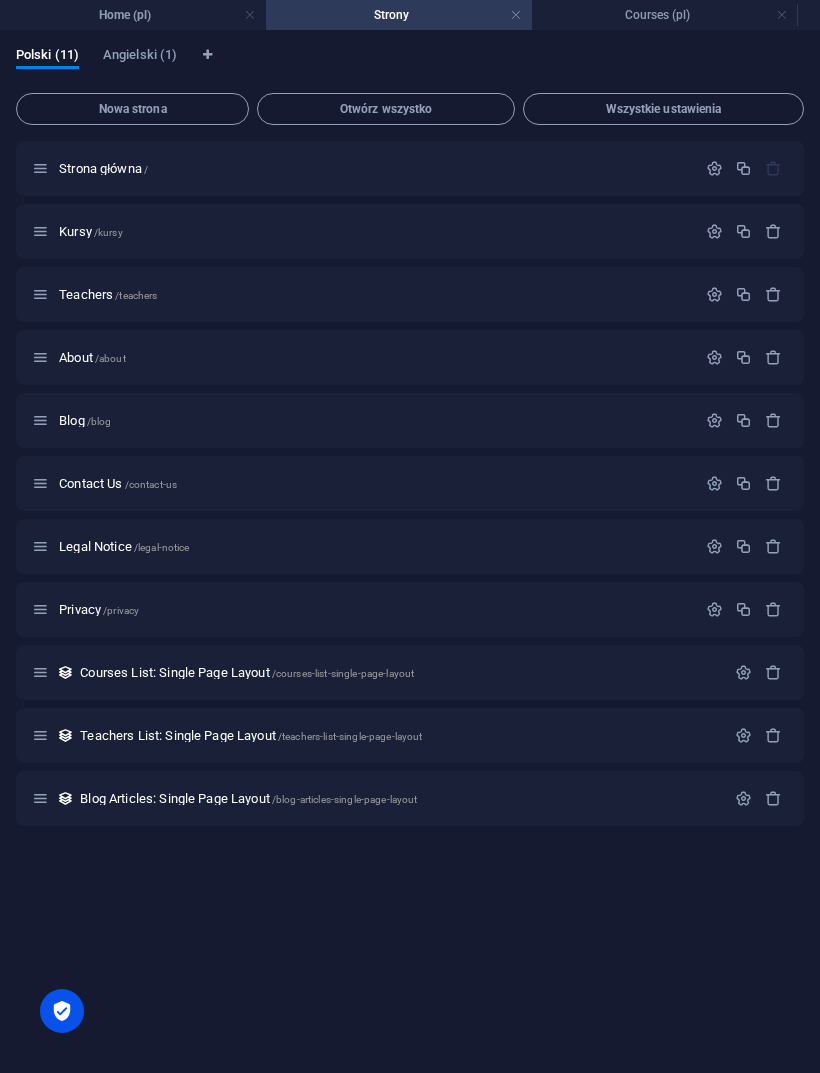 click at bounding box center [773, 294] 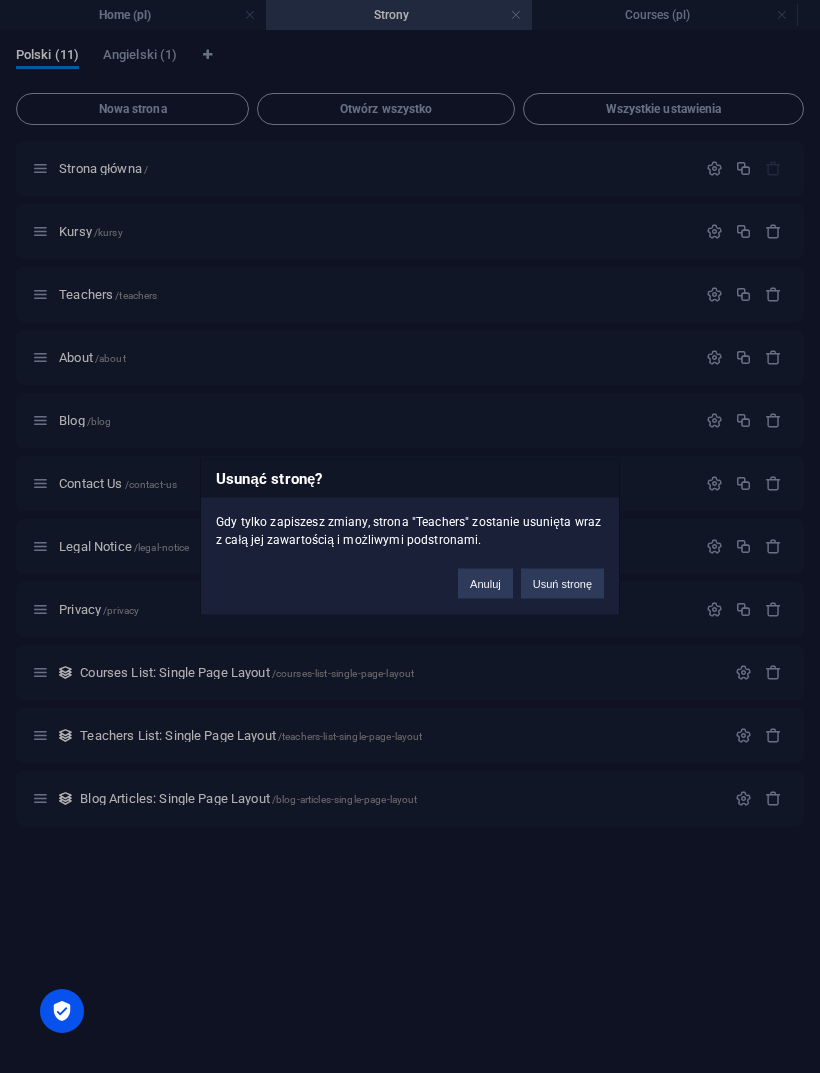 click on "Usuń stronę" at bounding box center [562, 583] 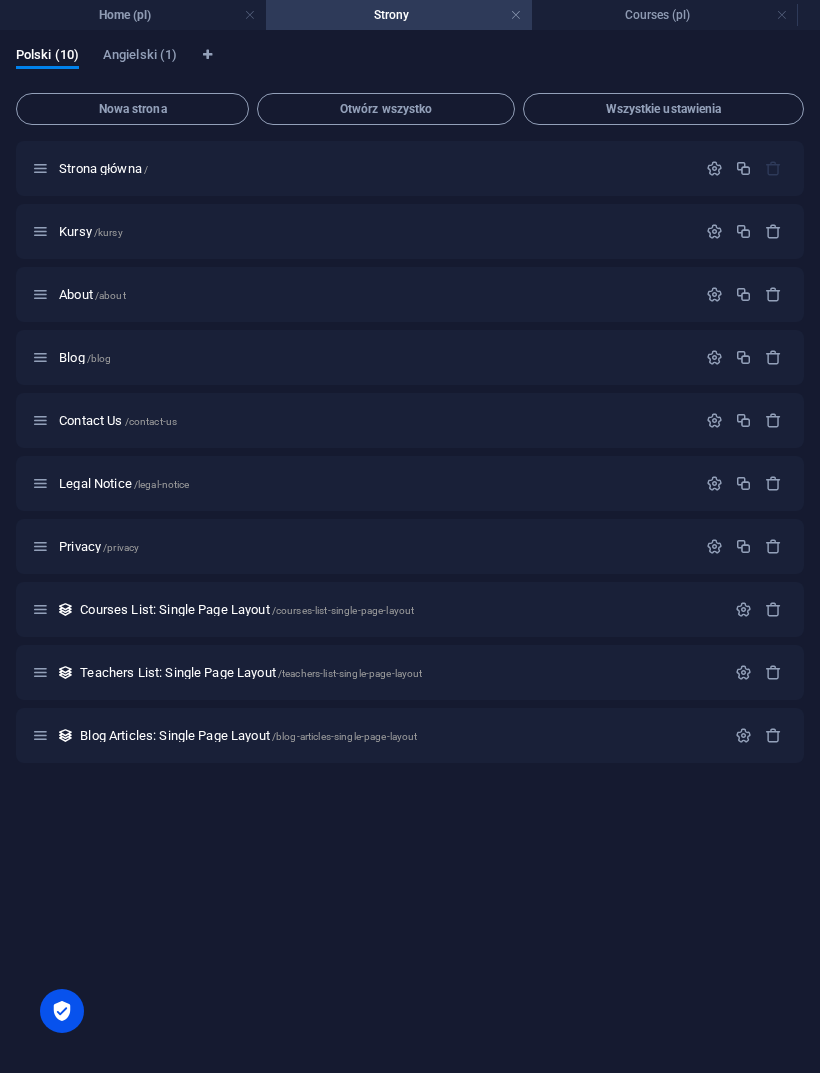 click on "Blog Articles: Single Page Layout /blog-articles-single-page-layout" at bounding box center [399, 735] 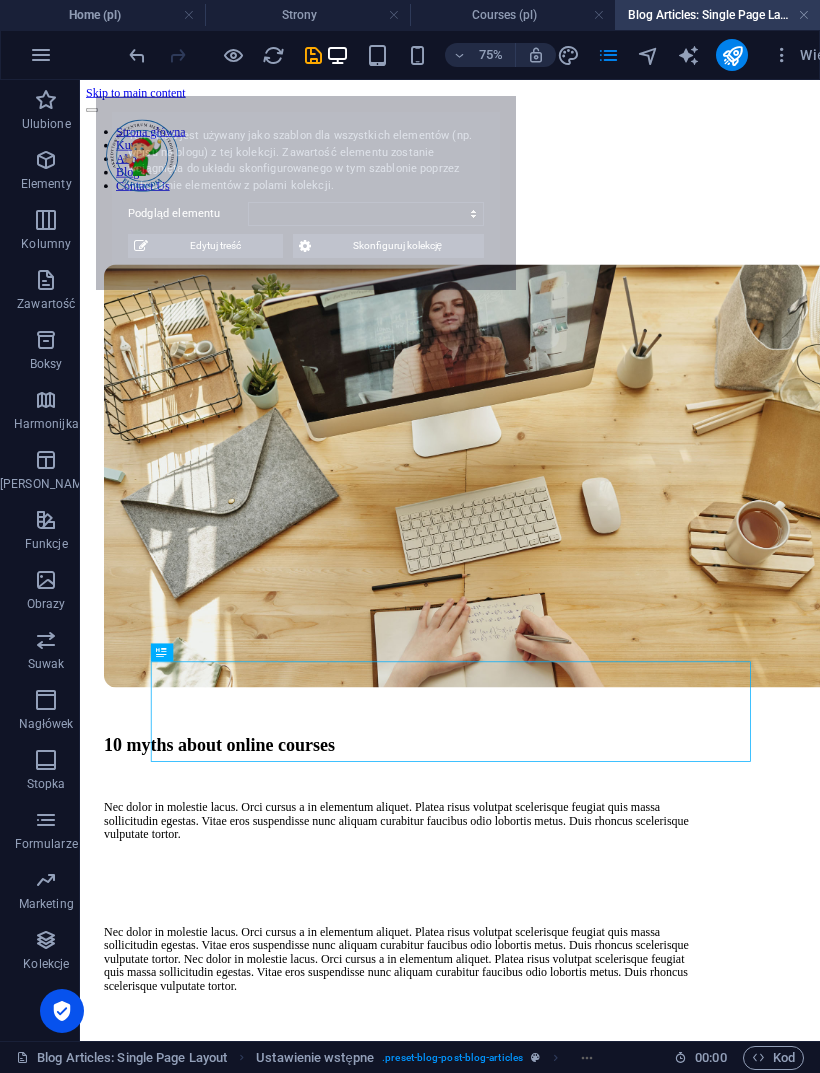 scroll, scrollTop: 0, scrollLeft: 0, axis: both 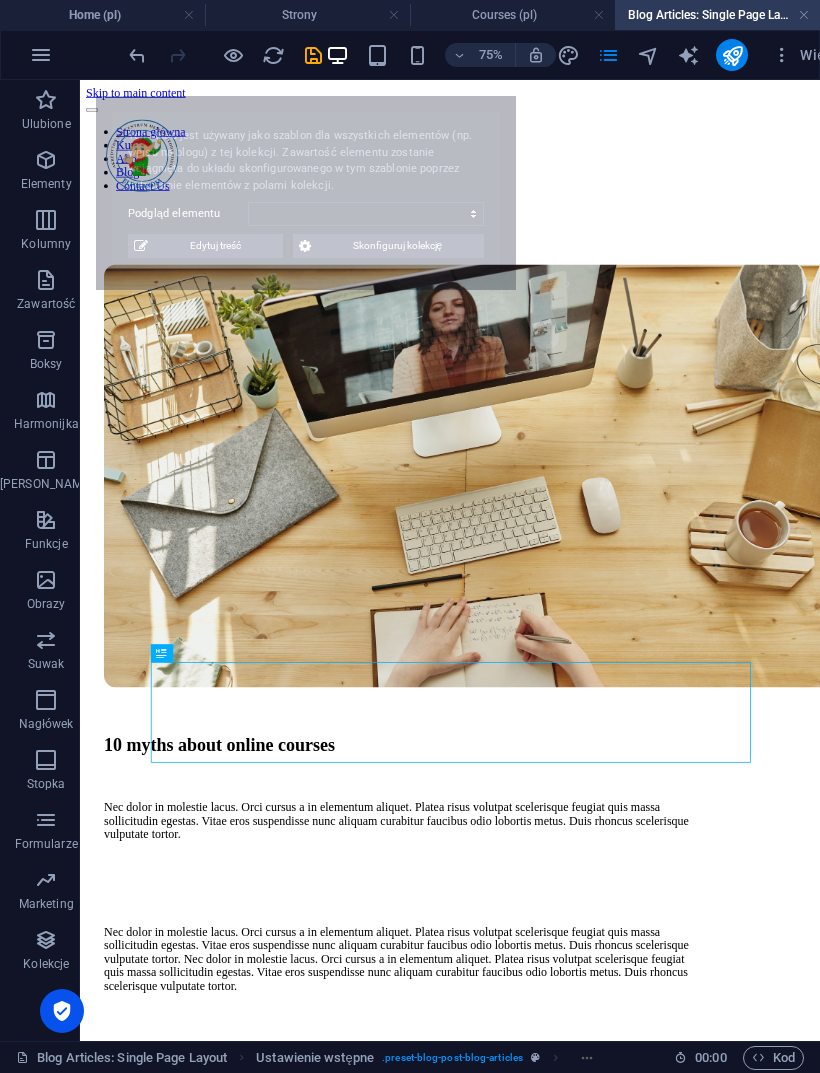 select on "686d8c36c3b1cedc5d0b62db" 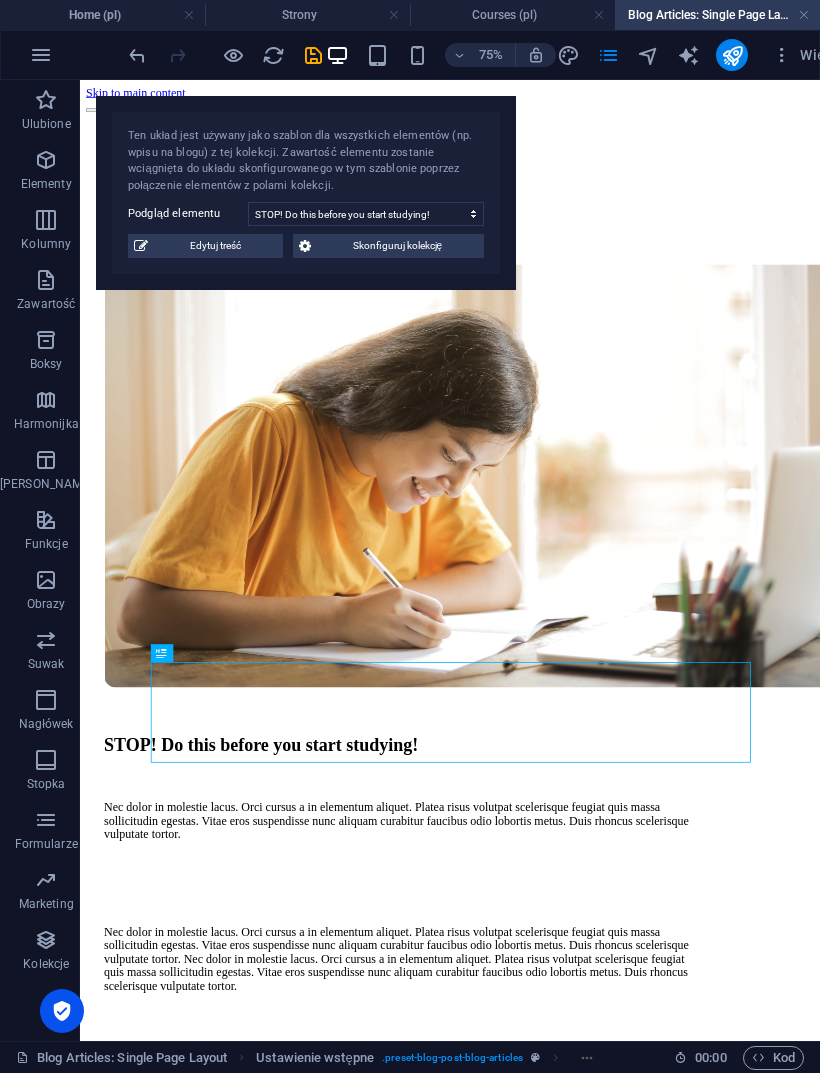 click on "Courses (pl)" at bounding box center [512, 15] 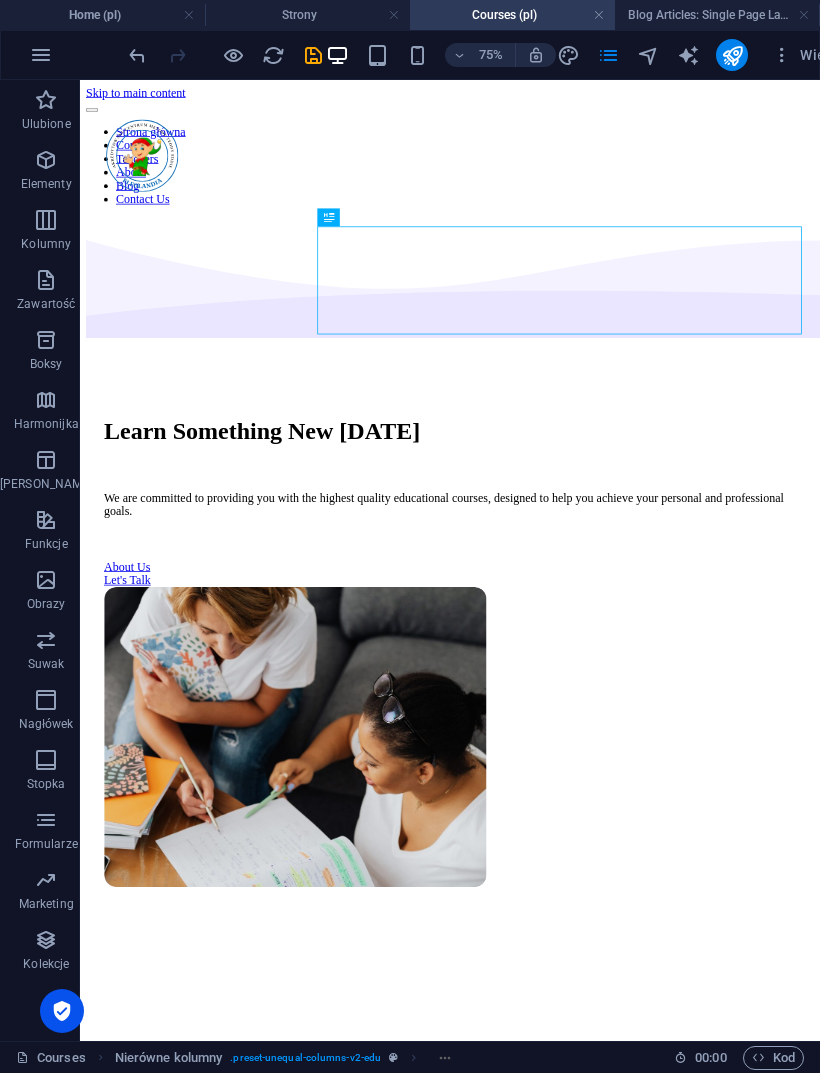 click on "Strony" at bounding box center (307, 15) 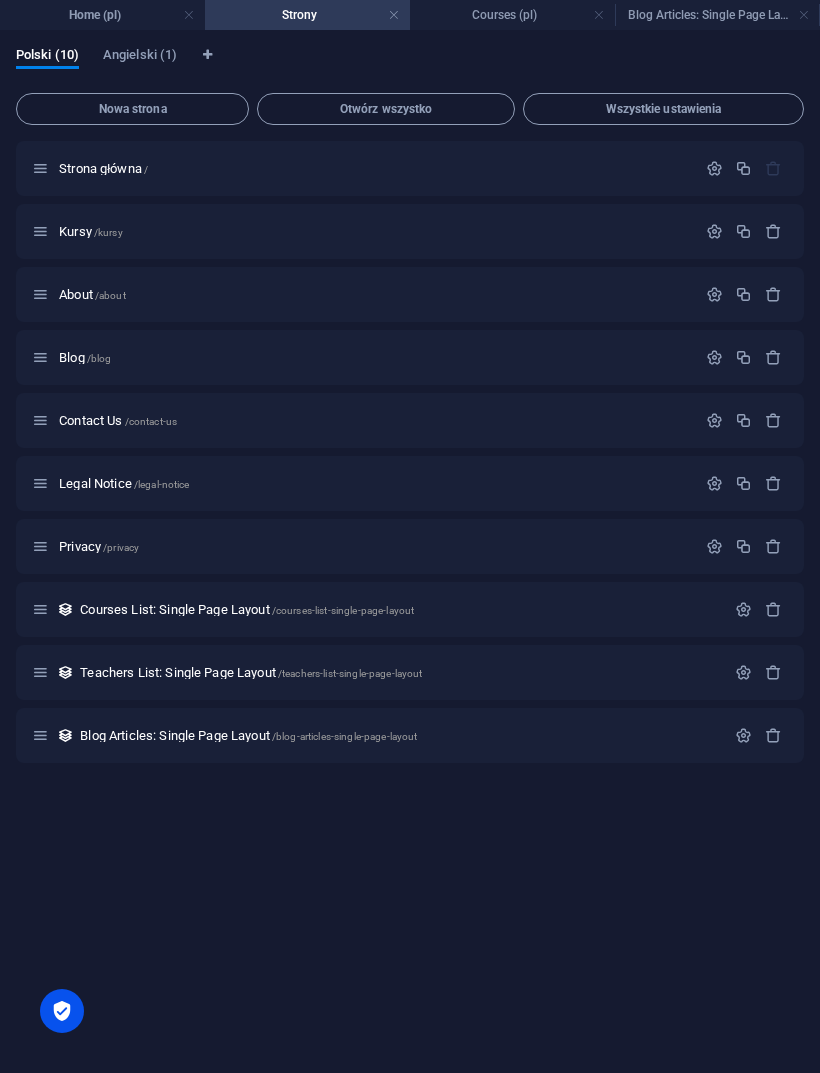 click at bounding box center (714, 357) 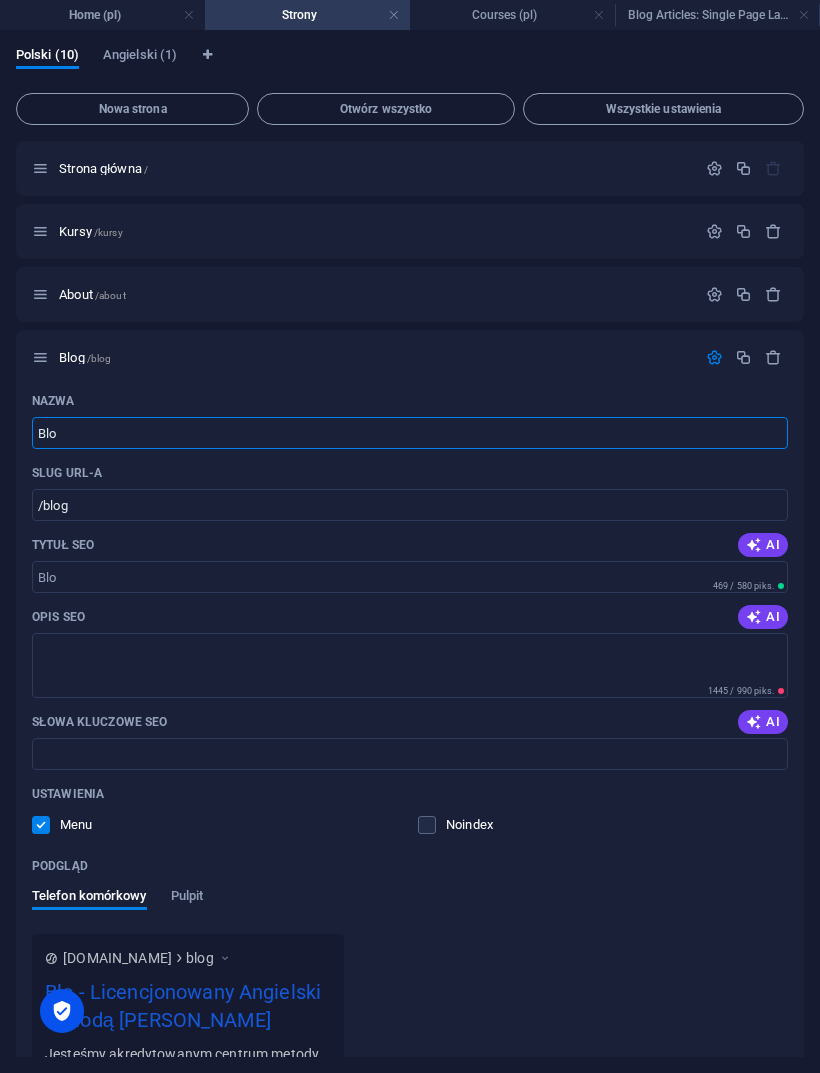 type on "Blo" 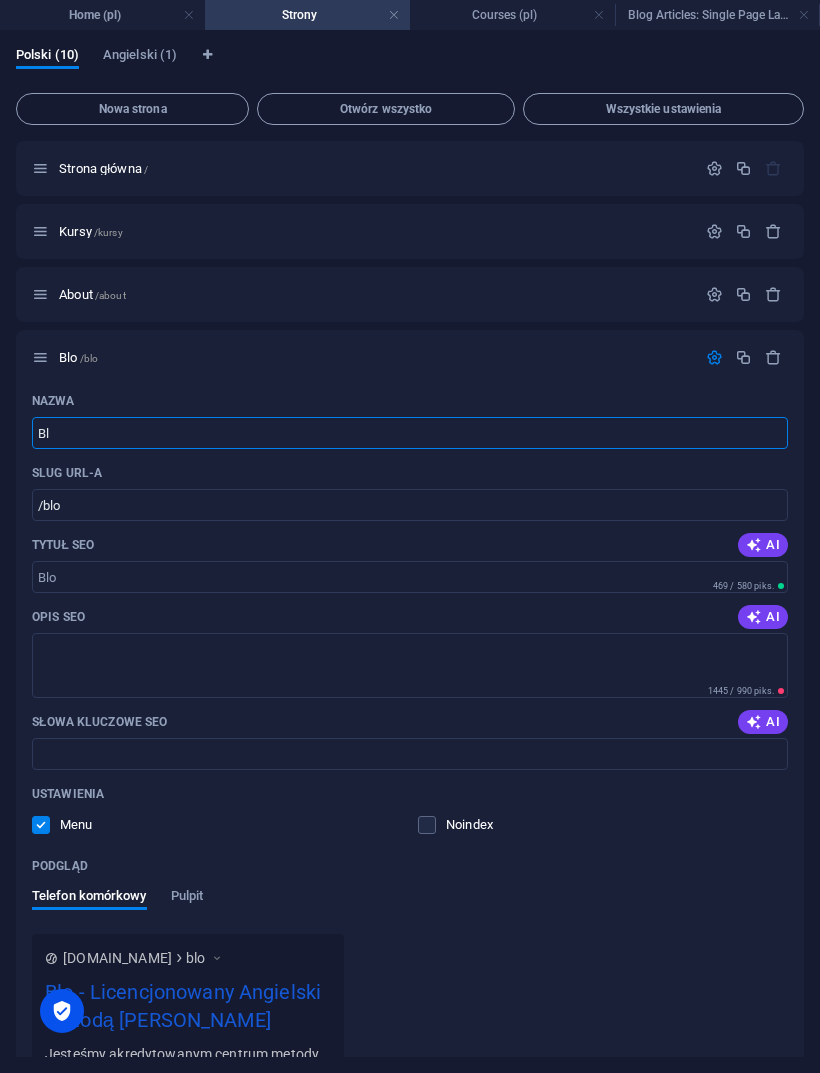 type on "B" 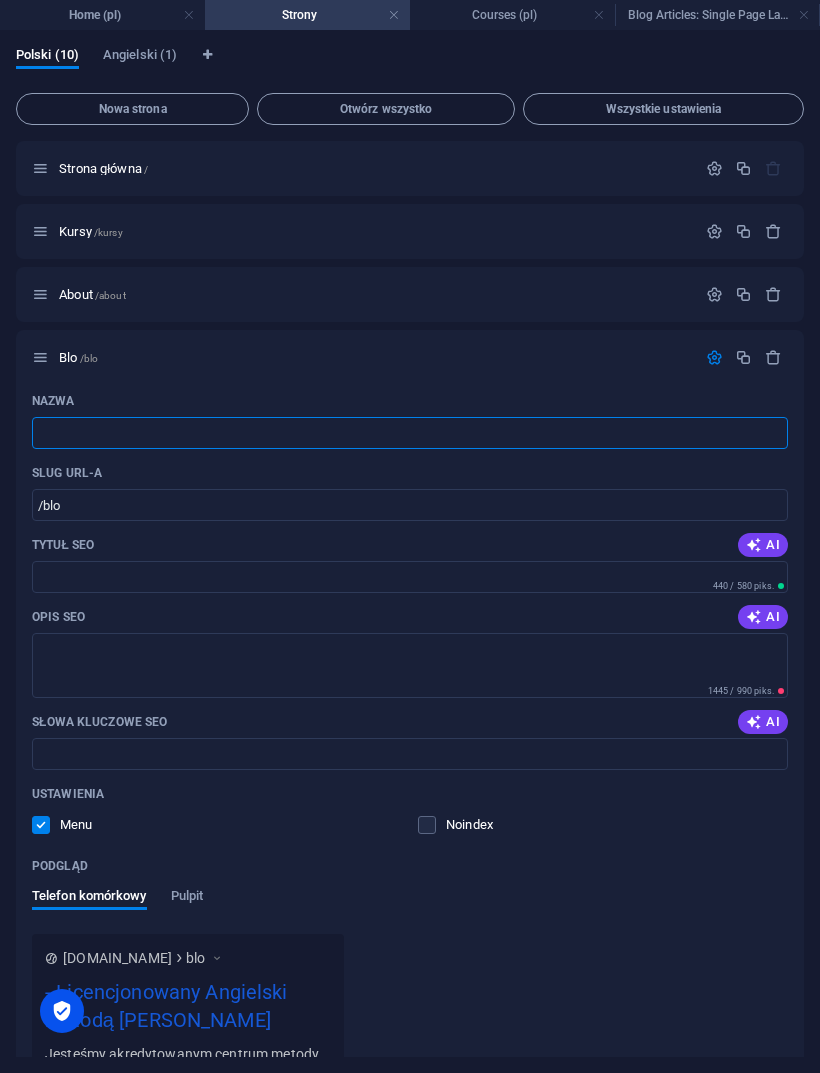 type 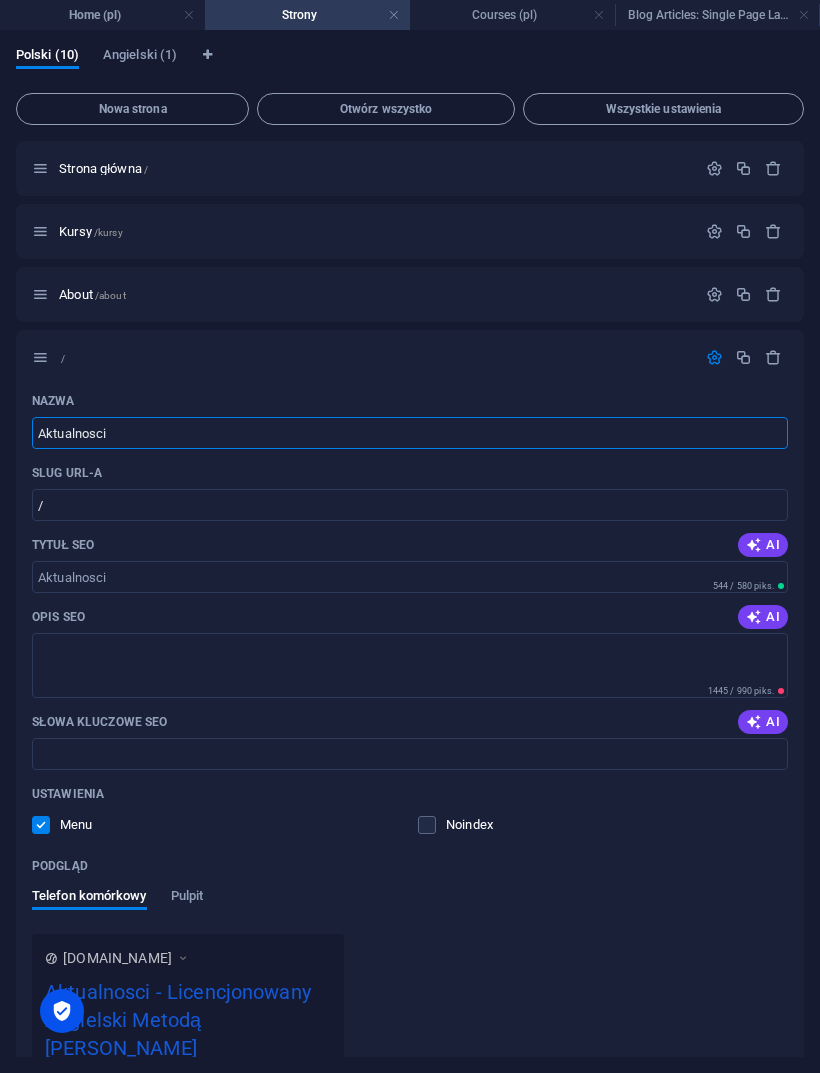 type on "Aktualnosci" 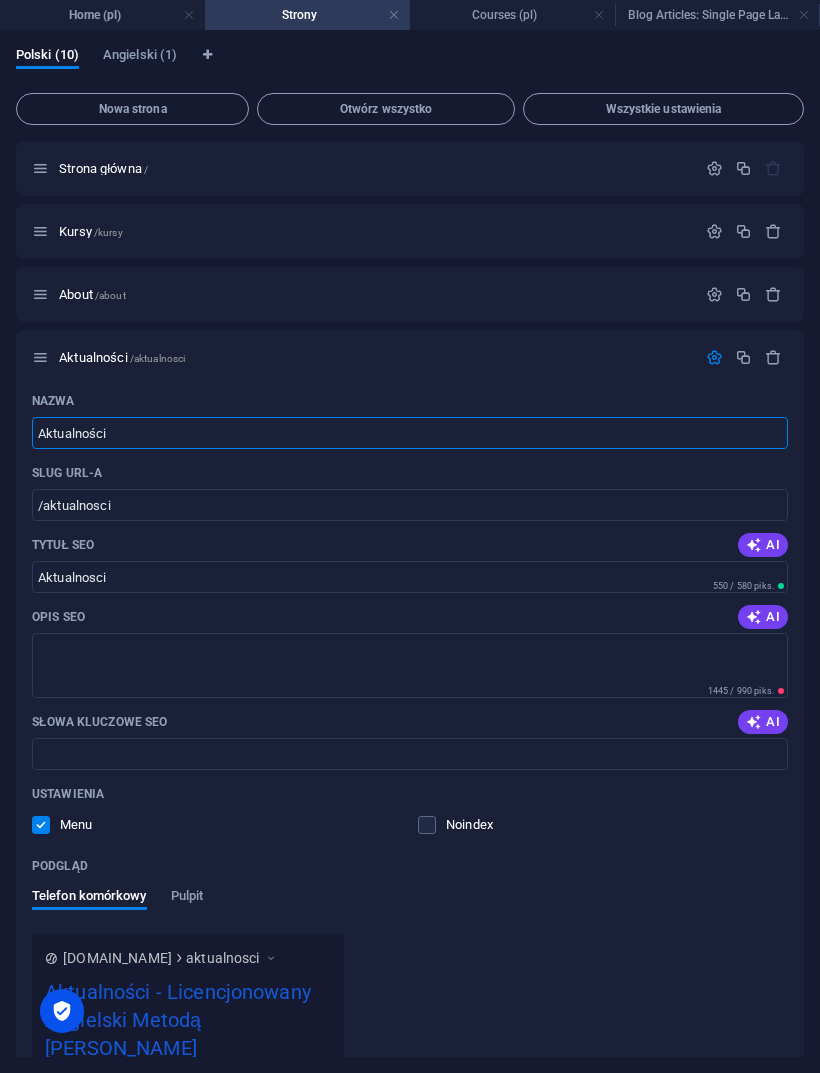 type on "Aktualności" 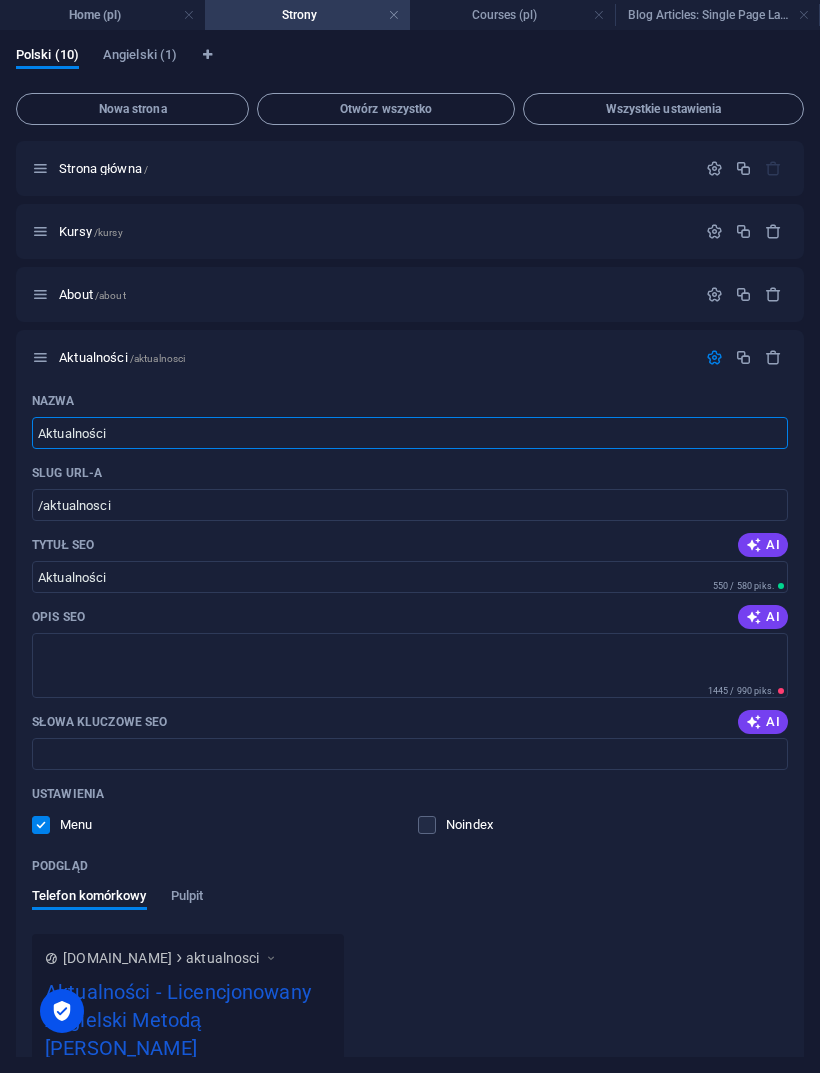 click at bounding box center (754, 545) 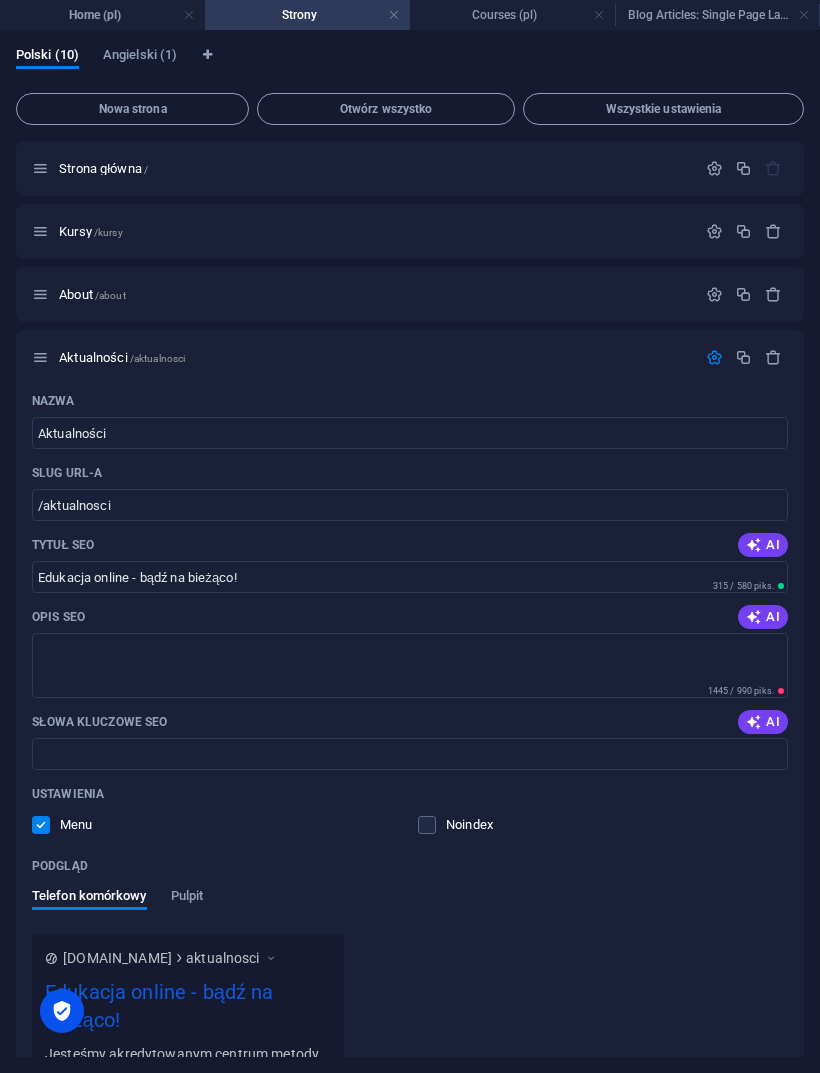 click on "Edukacja online - bądź na bieżąco!" at bounding box center [410, 577] 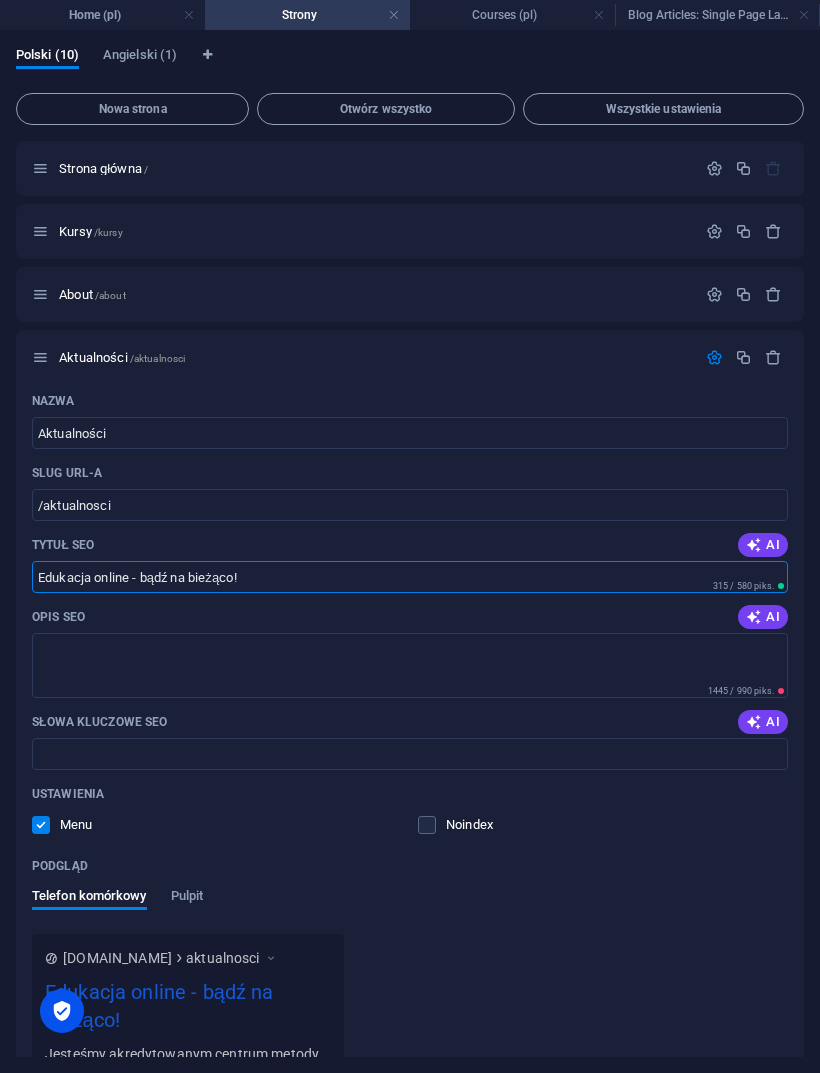 click on "Edukacja online - bądź na bieżąco!" at bounding box center [410, 577] 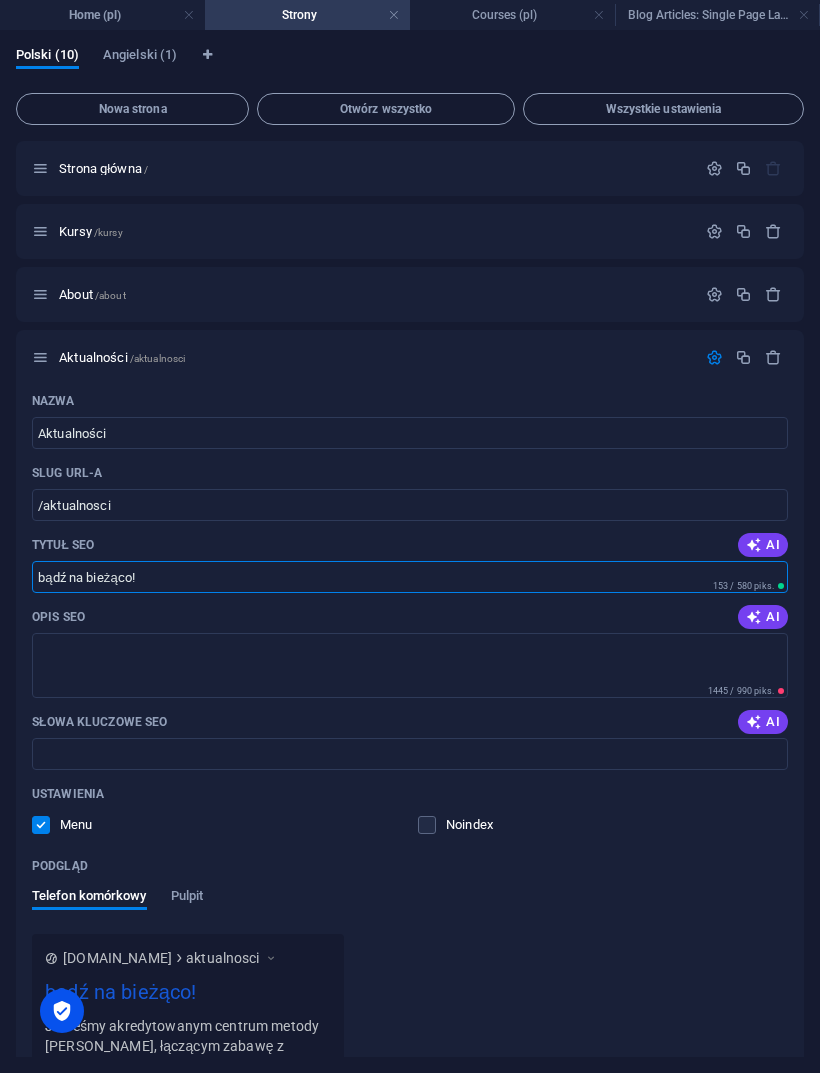 type on "bądź na bieżąco!" 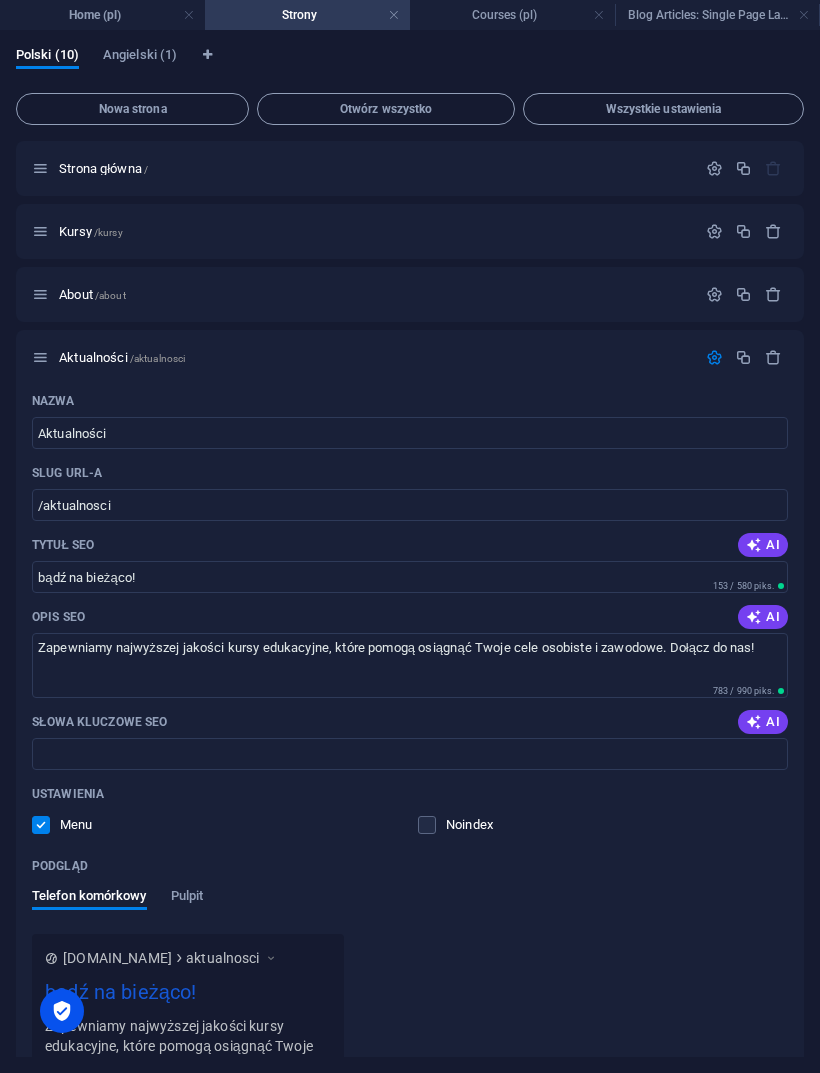 click on "Zapewniamy najwyższej jakości kursy edukacyjne, które pomogą osiągnąć Twoje cele osobiste i zawodowe. Dołącz do nas!" at bounding box center (410, 665) 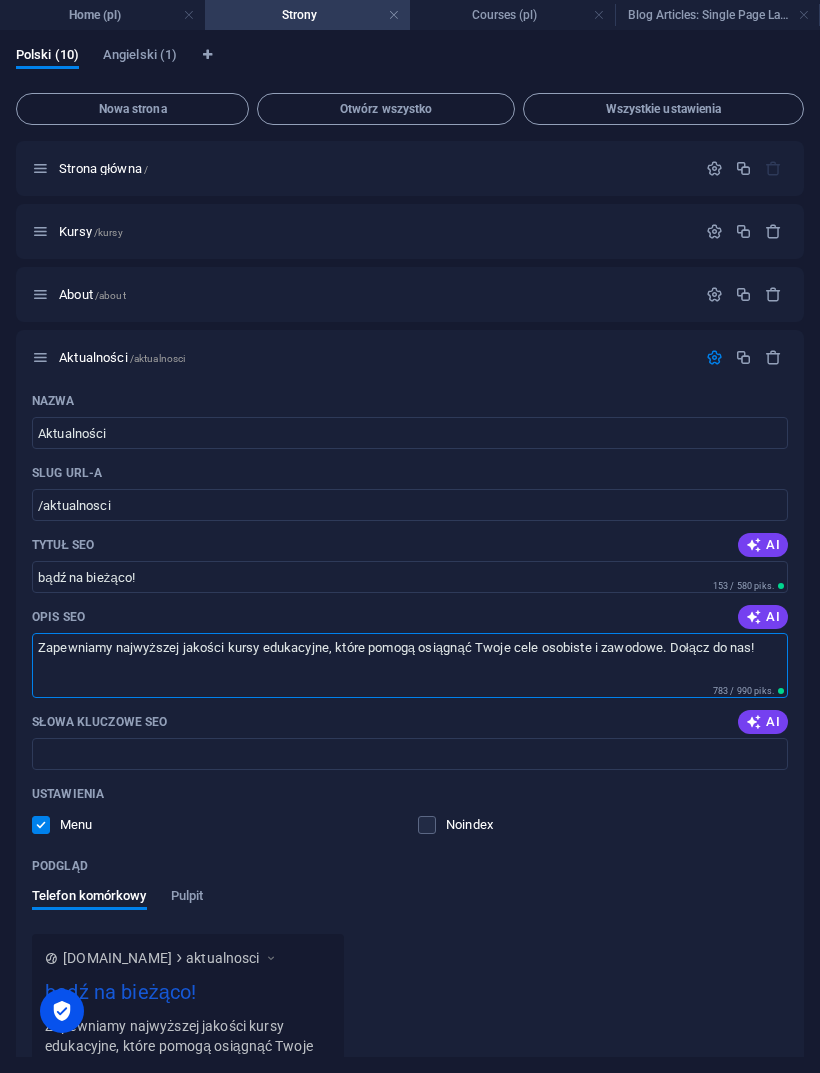 click on "Zapewniamy najwyższej jakości kursy edukacyjne, które pomogą osiągnąć Twoje cele osobiste i zawodowe. Dołącz do nas!" at bounding box center [410, 665] 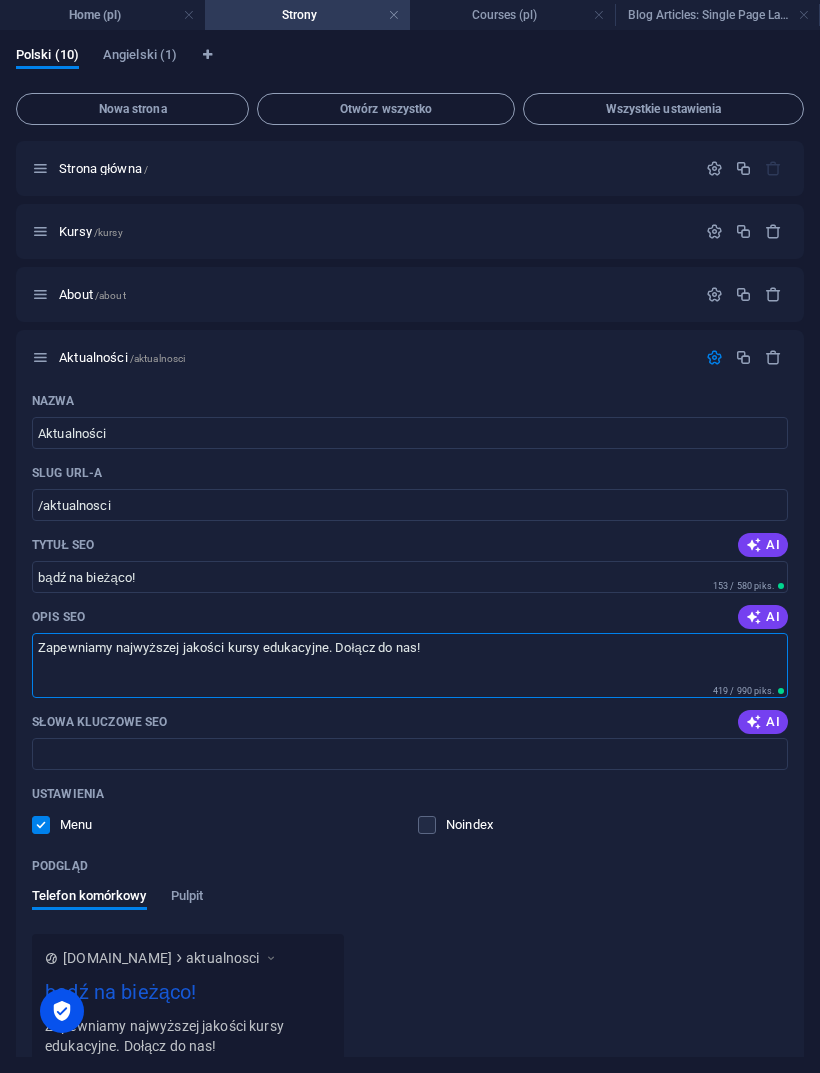 type on "Zapewniamy najwyższej jakości kursy edukacyjne. Dołącz do nas!" 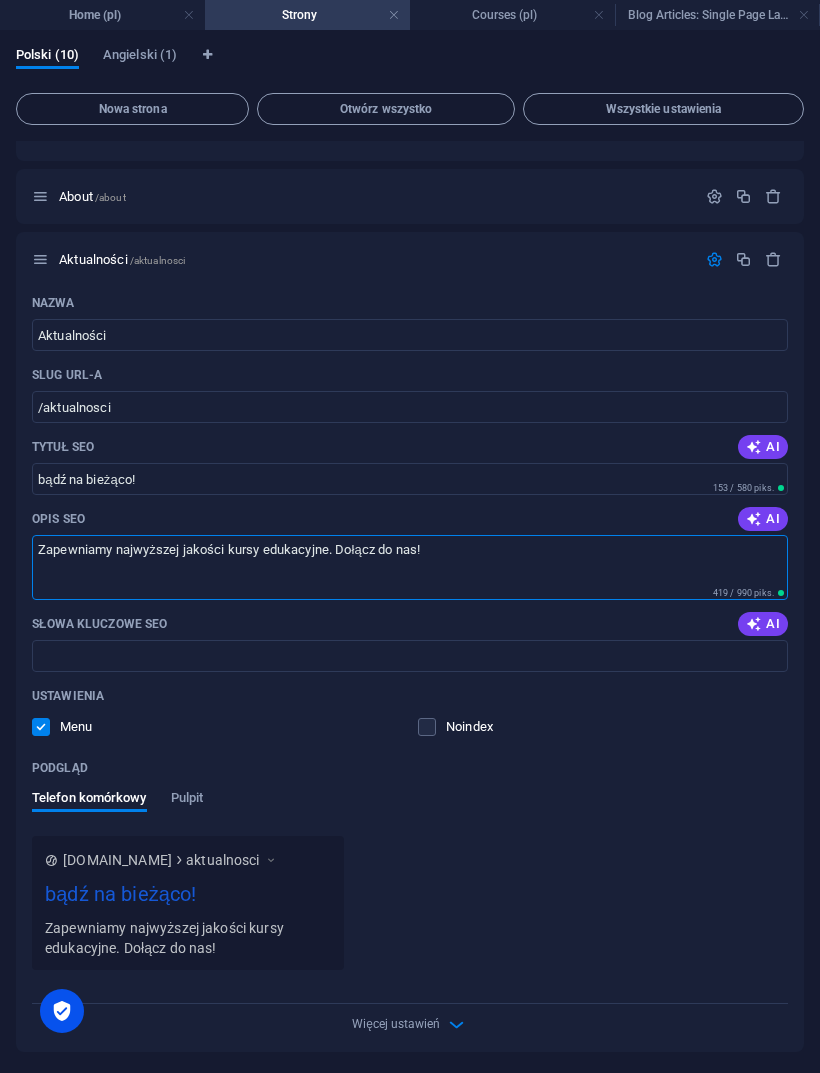 scroll, scrollTop: 99, scrollLeft: 0, axis: vertical 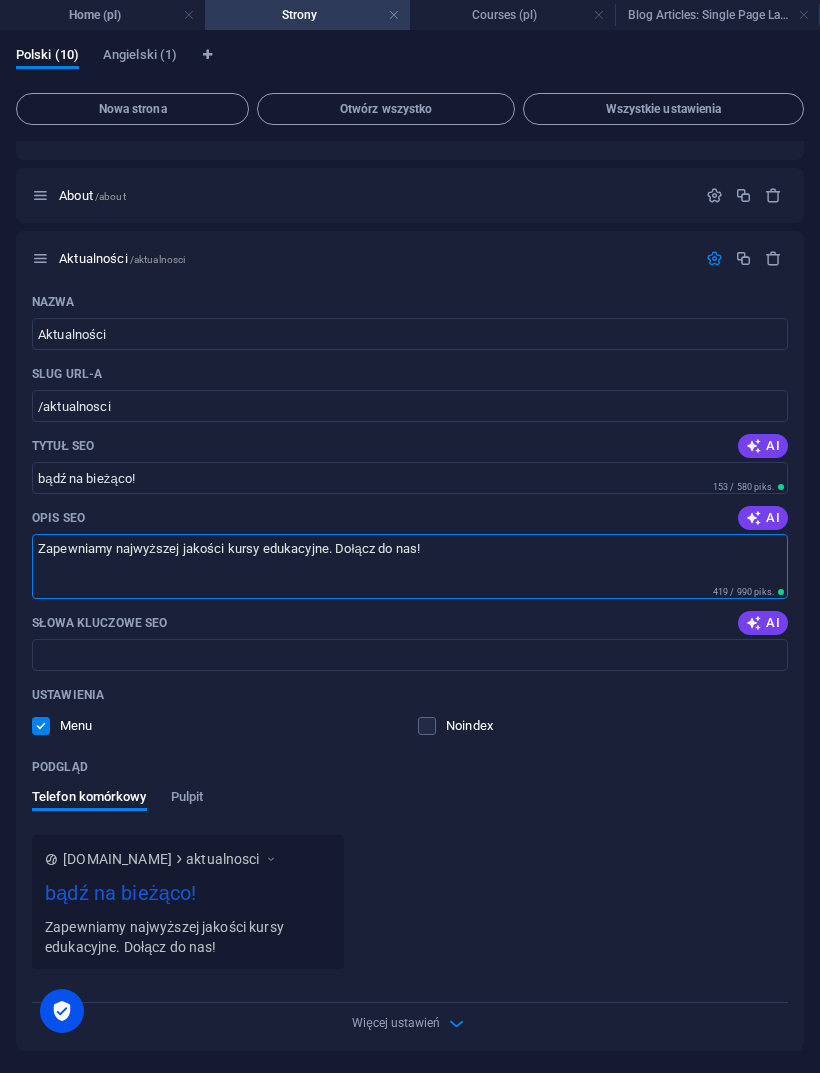 click on "AI" at bounding box center (763, 623) 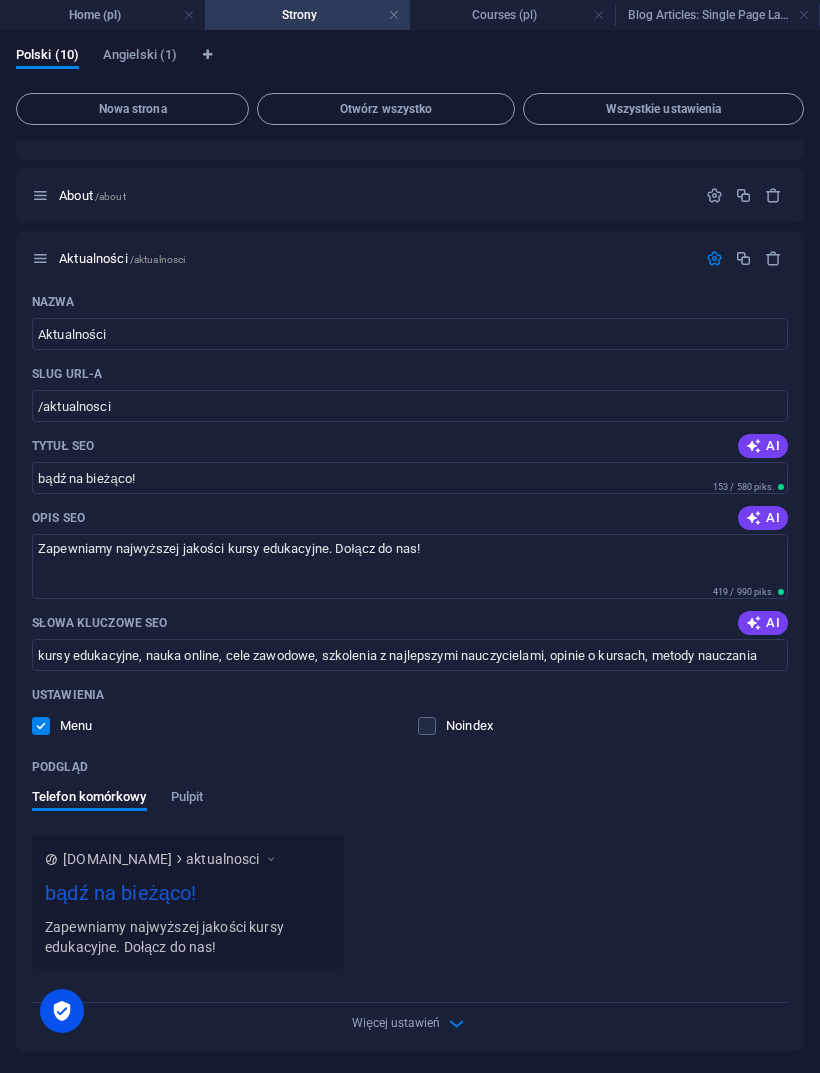 click on "kursy edukacyjne, nauka online, cele zawodowe, szkolenia z najlepszymi nauczycielami, opinie o kursach, metody nauczania" at bounding box center [410, 655] 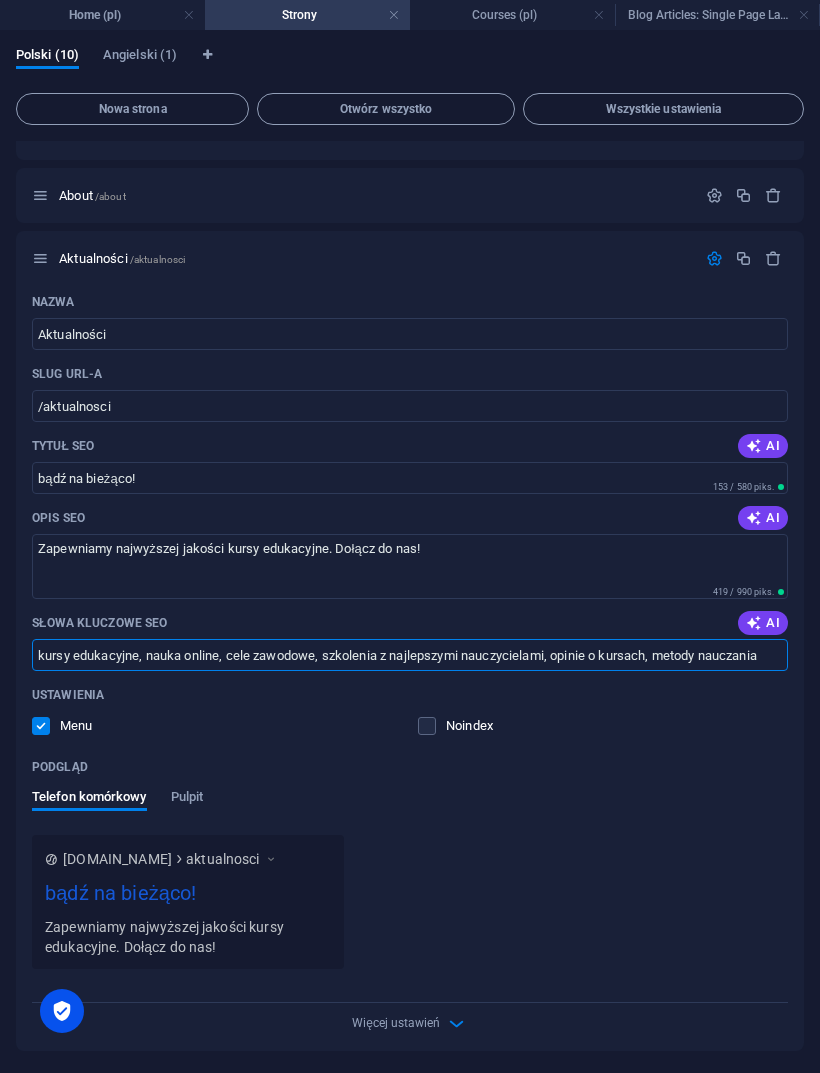 click on "kursy edukacyjne, nauka online, cele zawodowe, szkolenia z najlepszymi nauczycielami, opinie o kursach, metody nauczania" at bounding box center [410, 655] 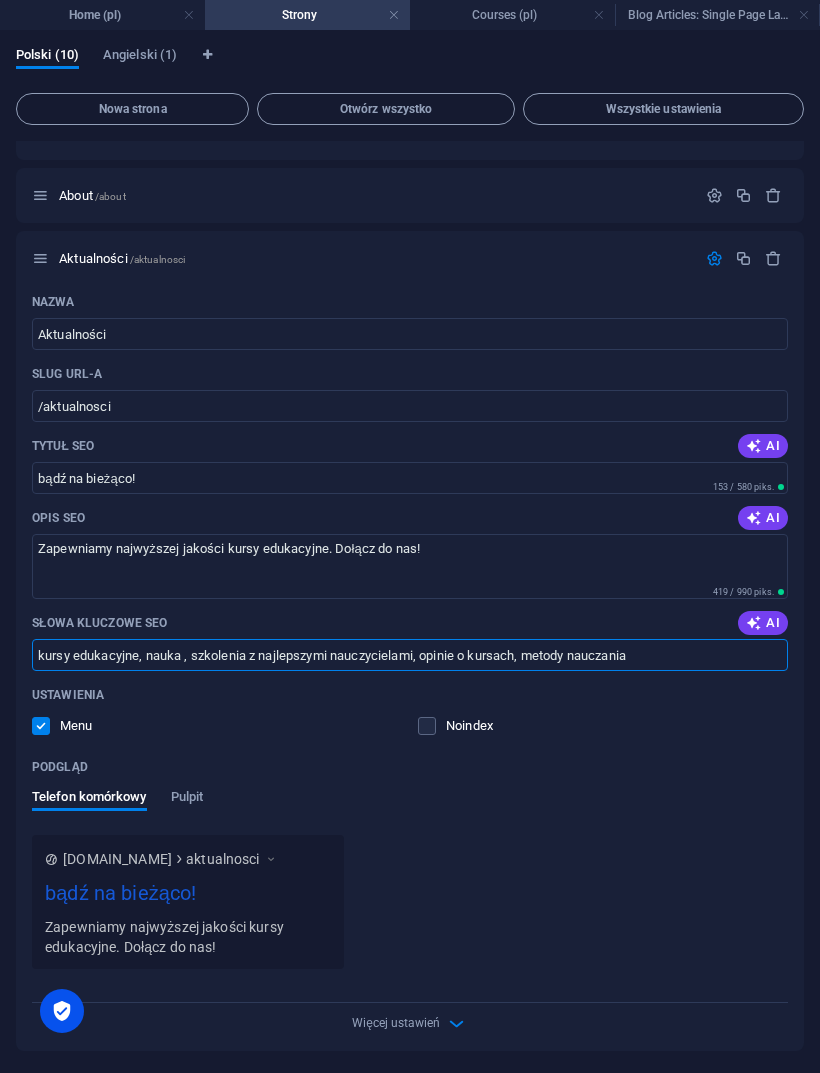 type on "kursy edukacyjne, nauka , szkolenia z najlepszymi nauczycielami, opinie o kursach, metody nauczania" 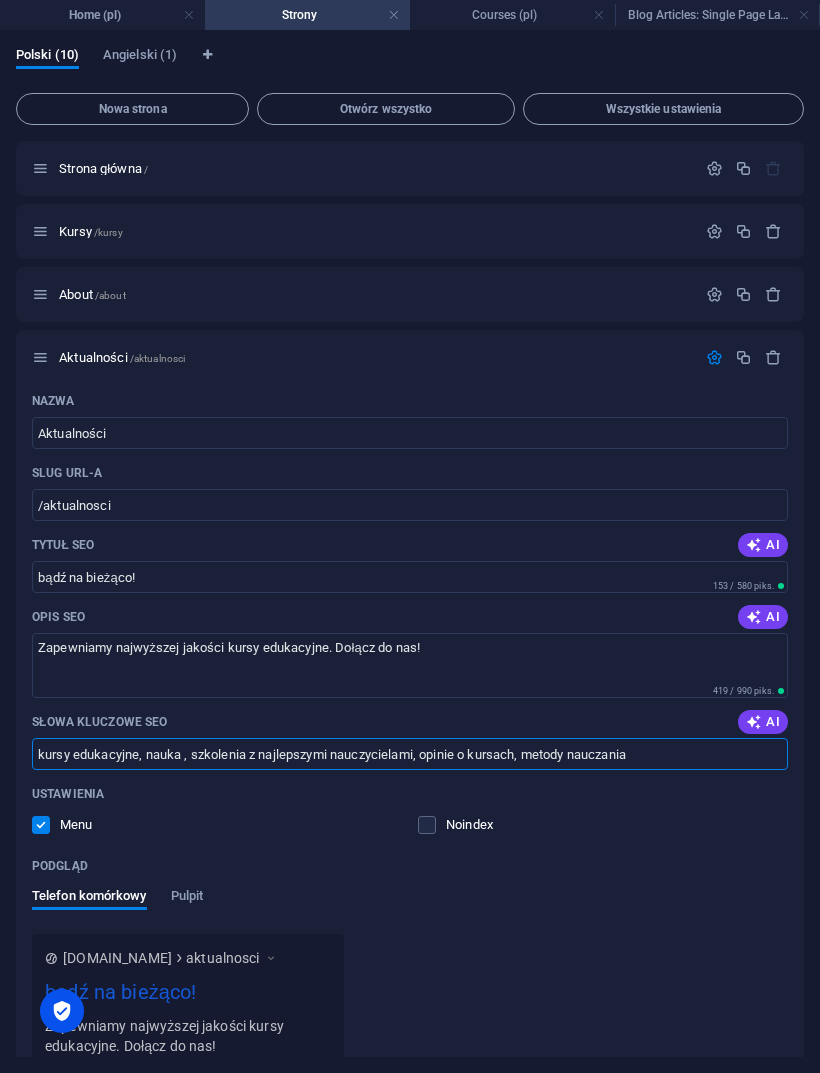 scroll, scrollTop: 0, scrollLeft: 0, axis: both 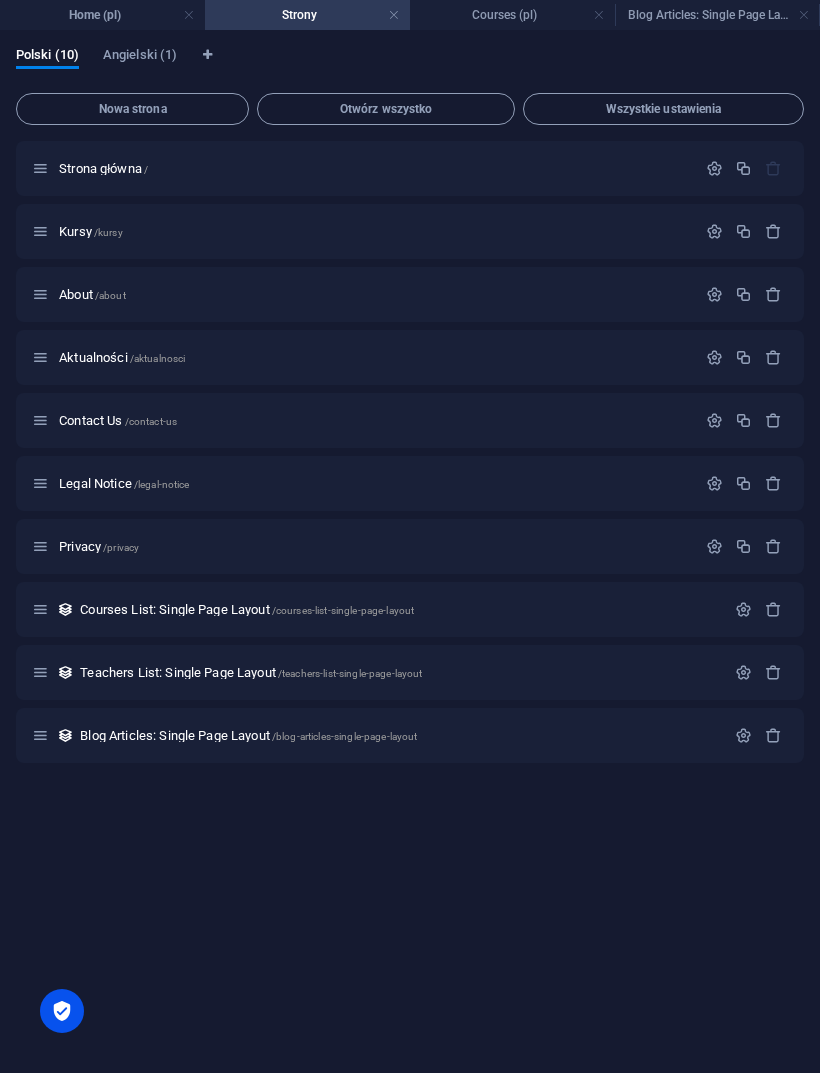 click at bounding box center [714, 294] 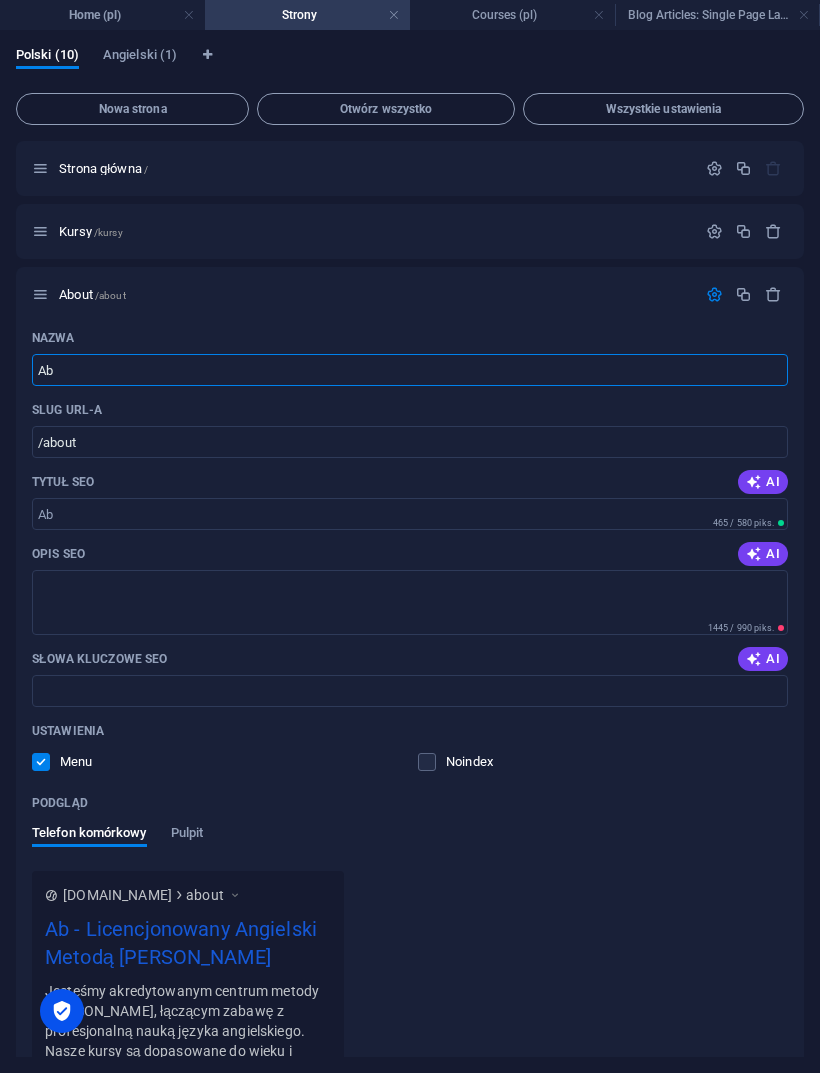 type on "A" 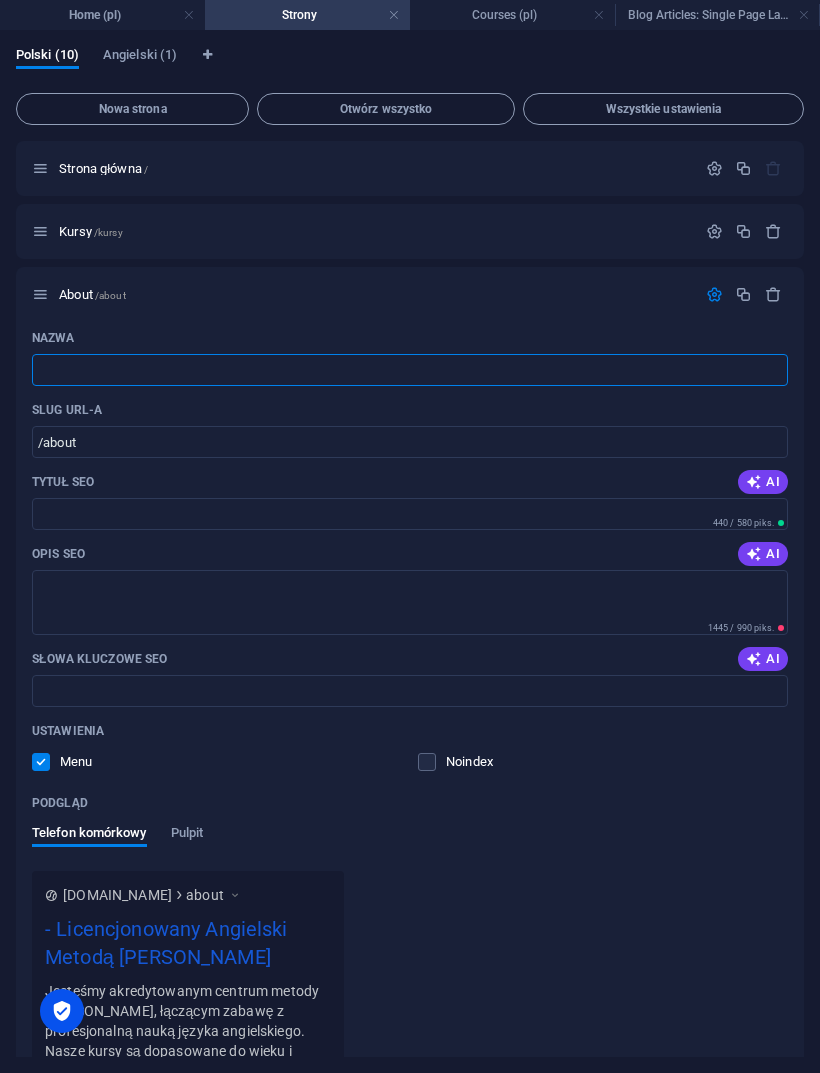 type 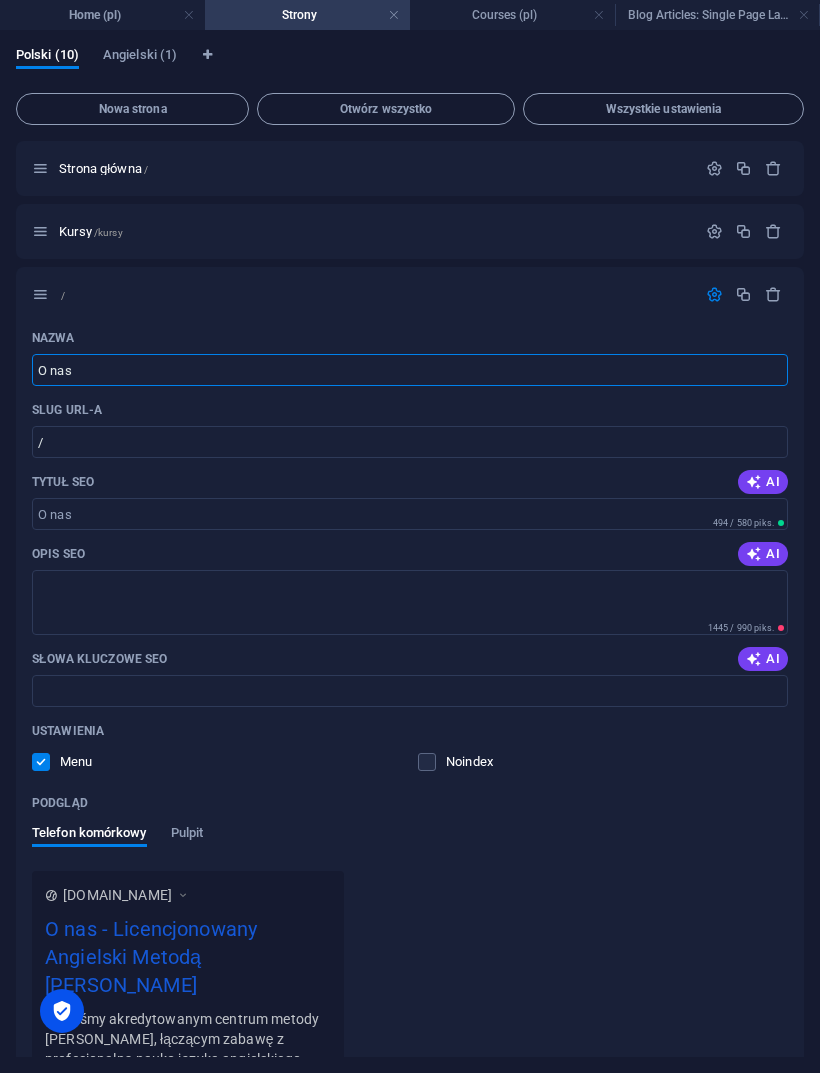 type on "O nas" 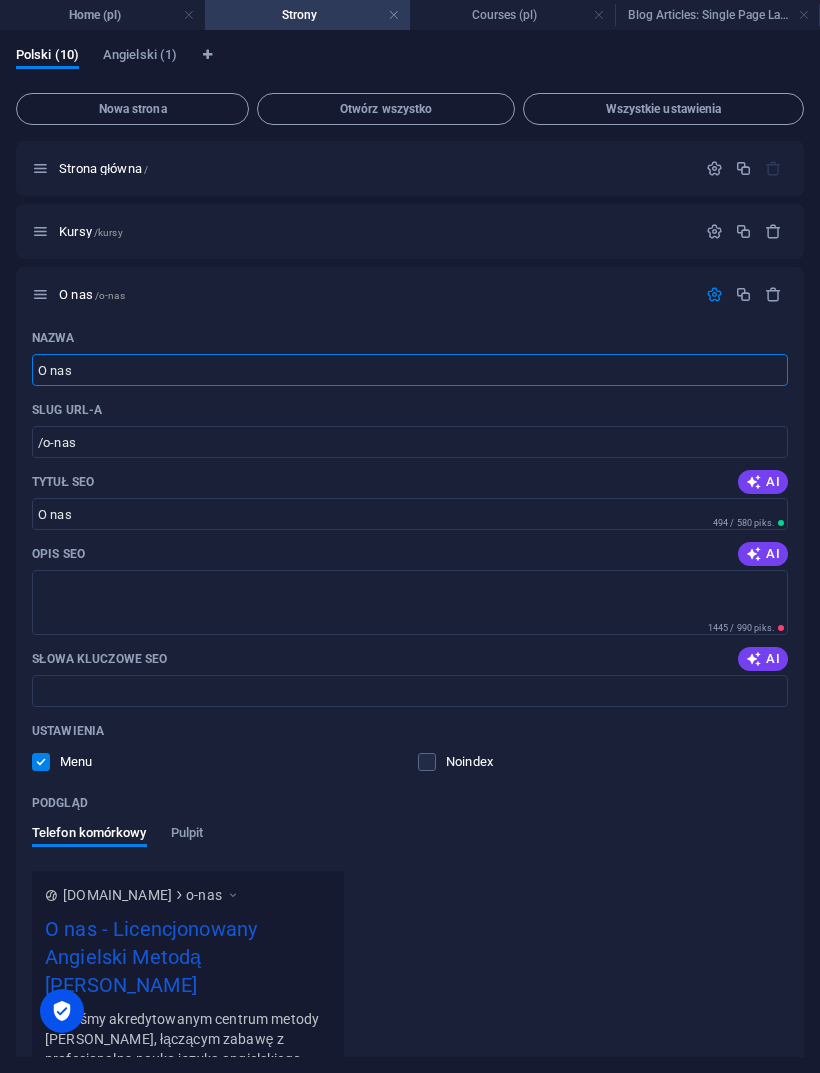 click at bounding box center [754, 482] 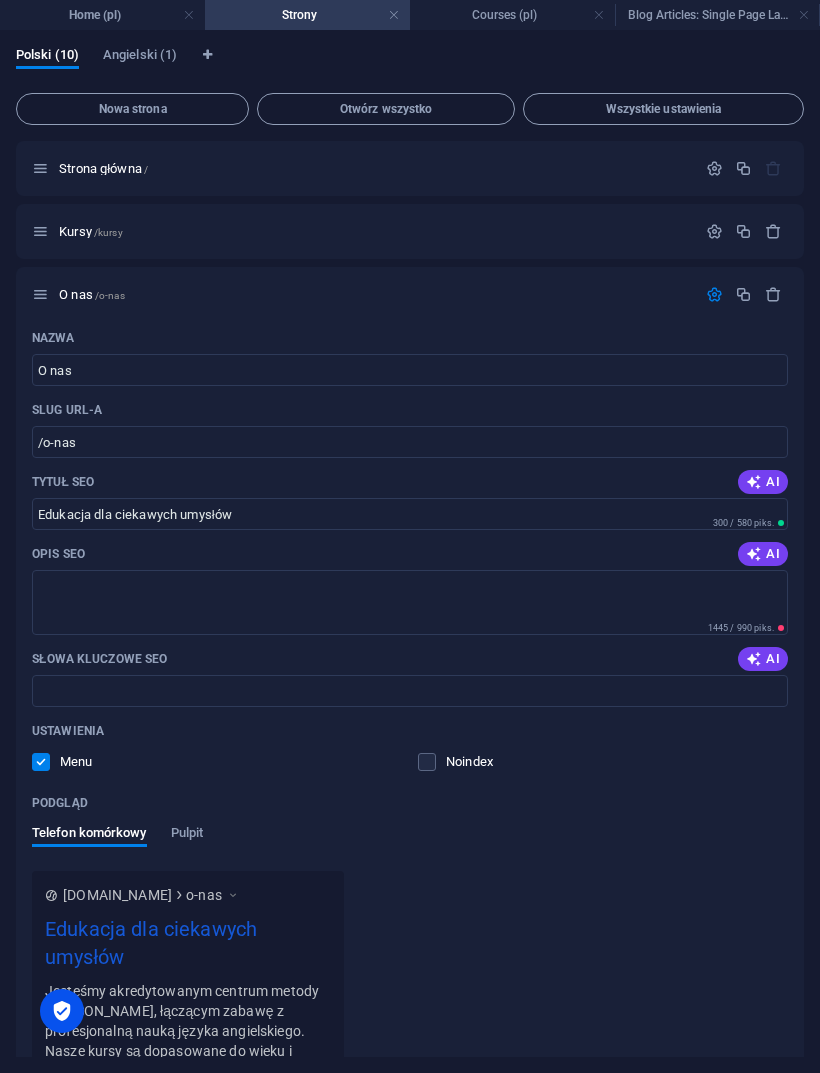 click on "Edukacja dla ciekawych umysłów" at bounding box center [410, 514] 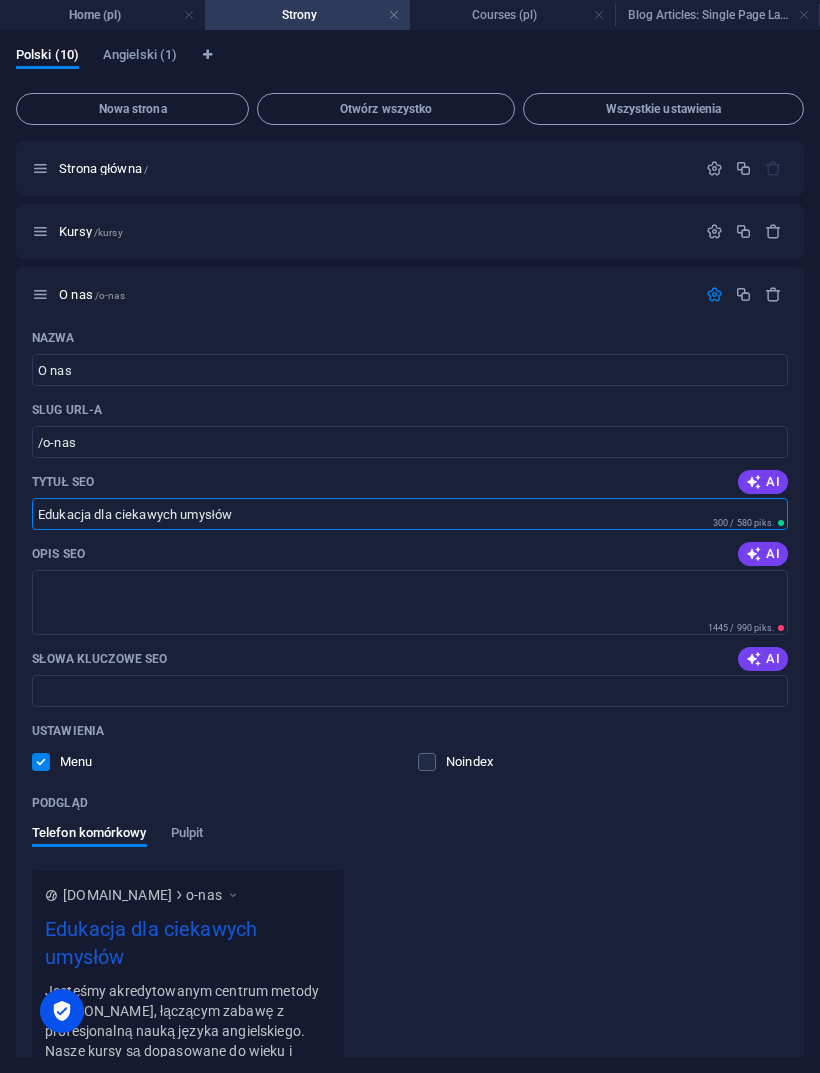 click on "Edukacja dla ciekawych umysłów" at bounding box center (410, 514) 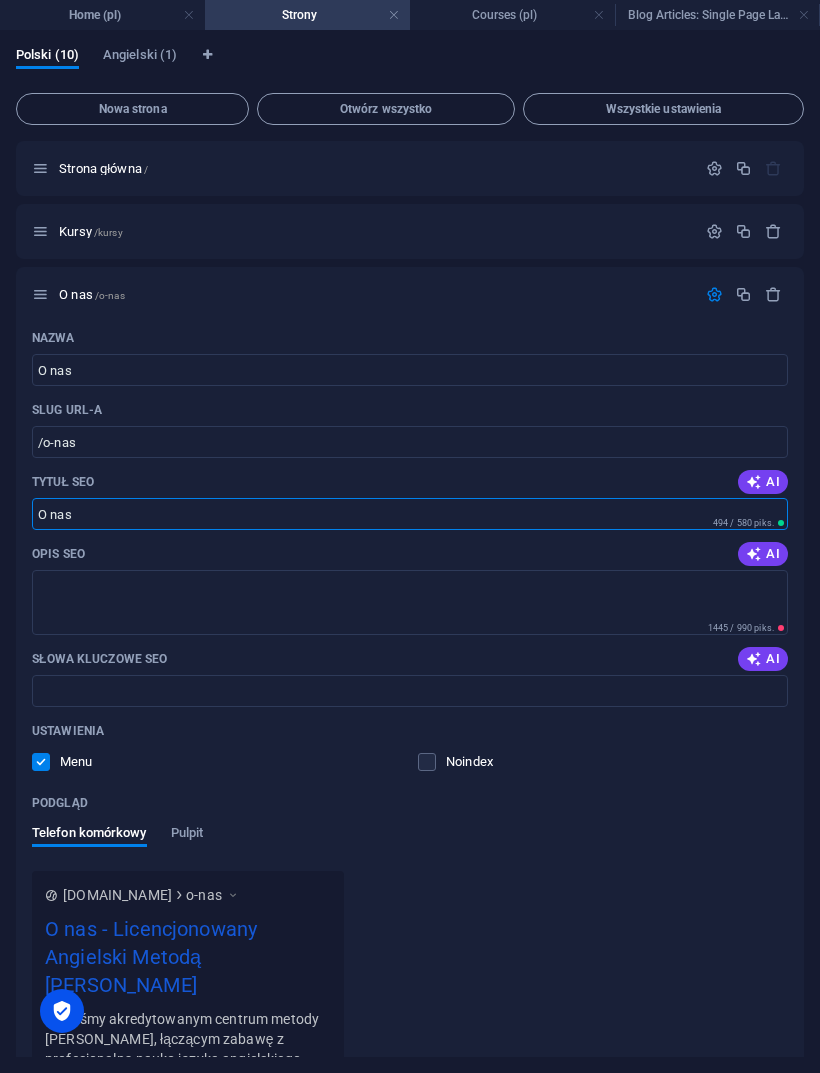 click on "AI" at bounding box center (763, 482) 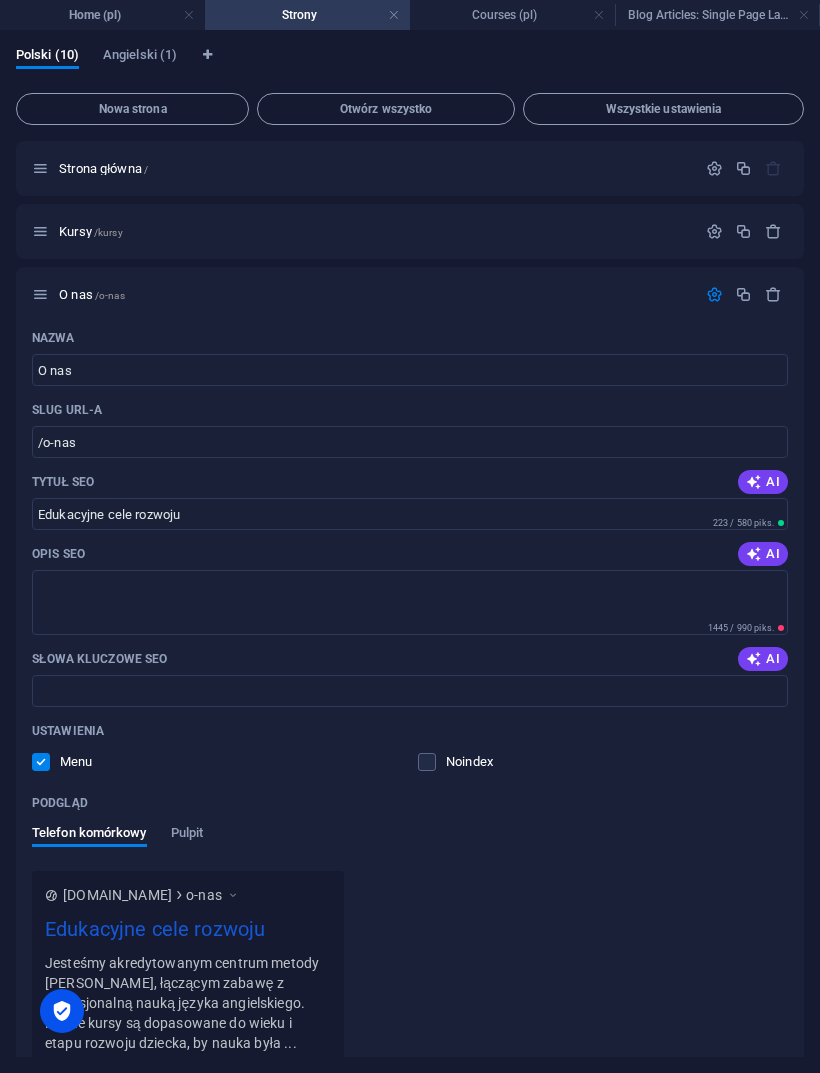 click on "Edukacyjne cele rozwoju" at bounding box center (410, 514) 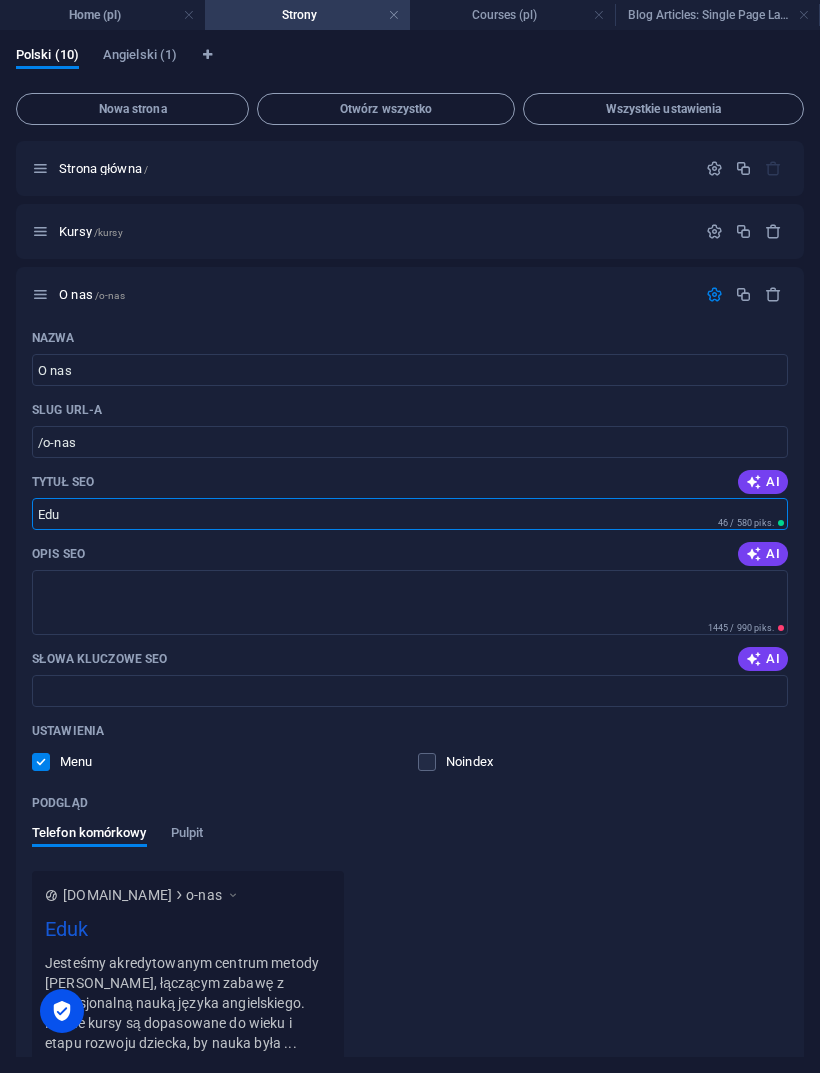 type on "Ed" 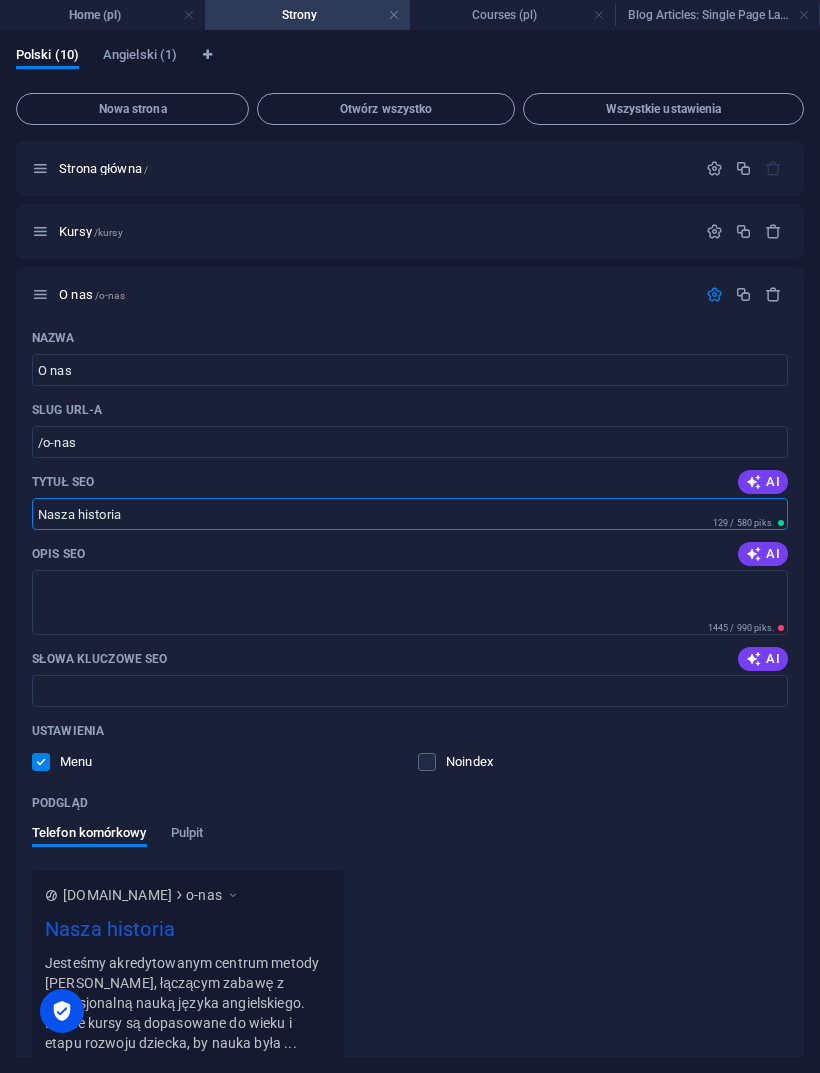 click on "Nasza historia" at bounding box center [410, 514] 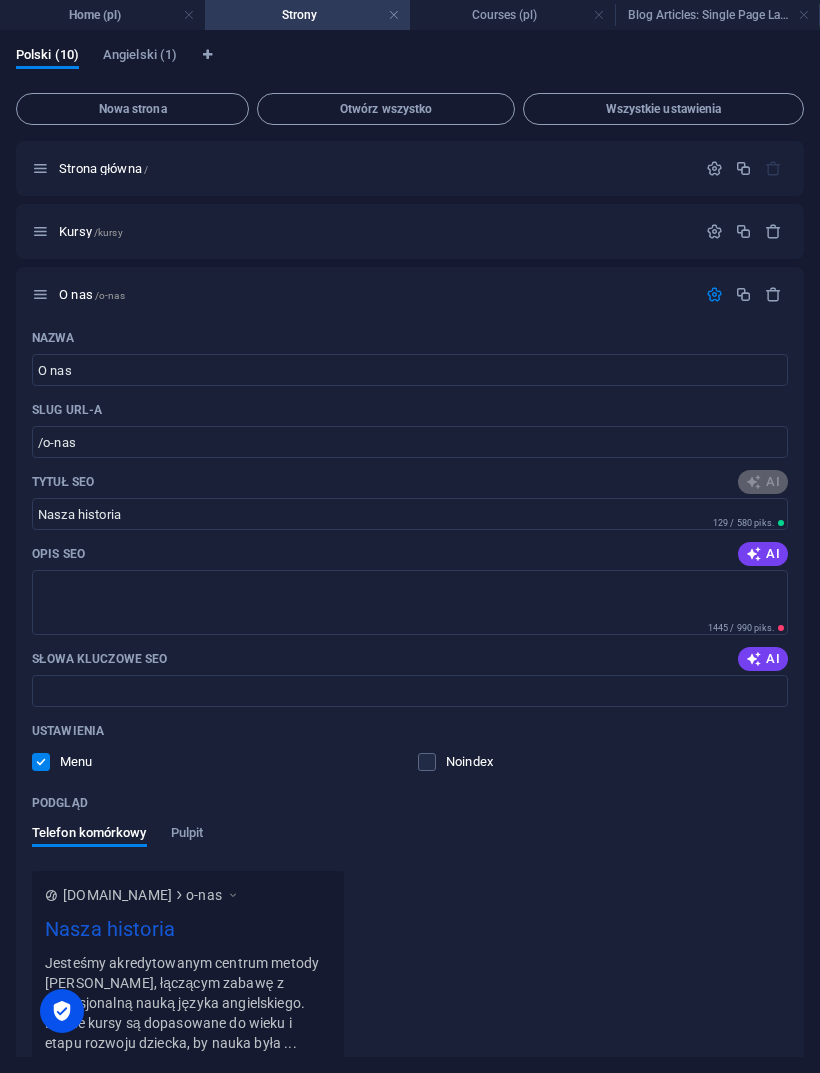 type on "Edukacja dla Ciekawych Umysłów" 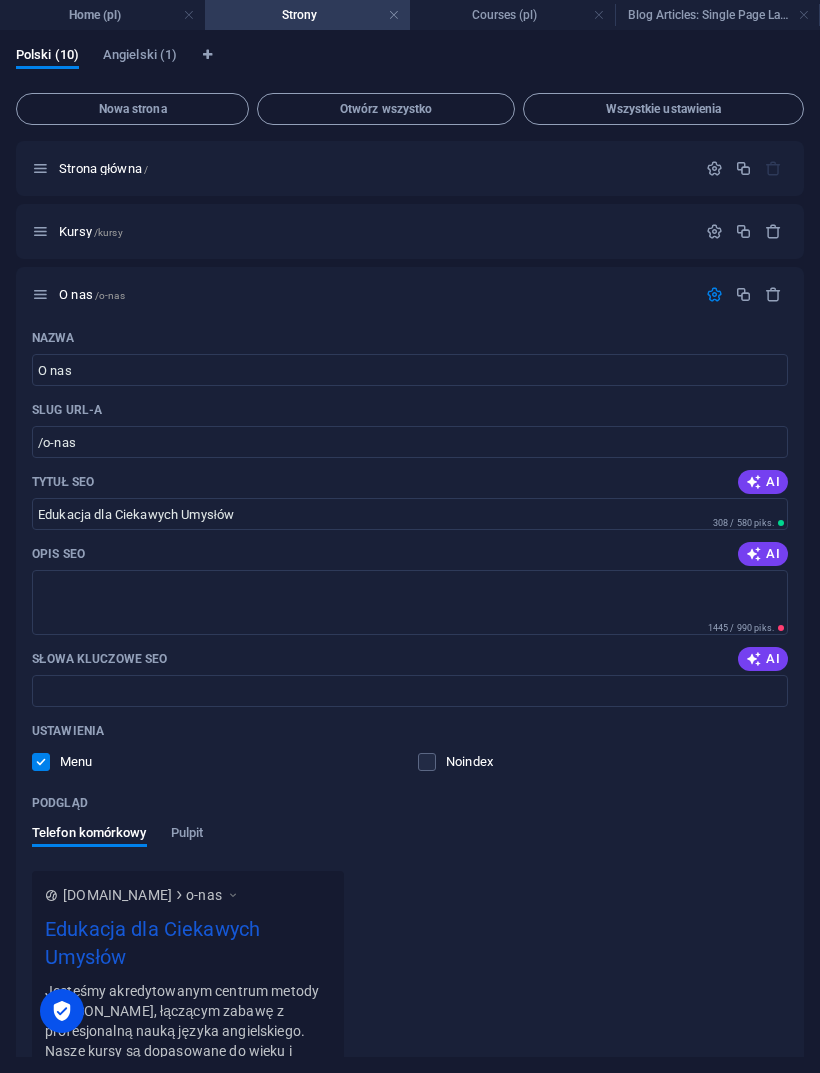 click on "Edukacja dla Ciekawych Umysłów" at bounding box center (410, 514) 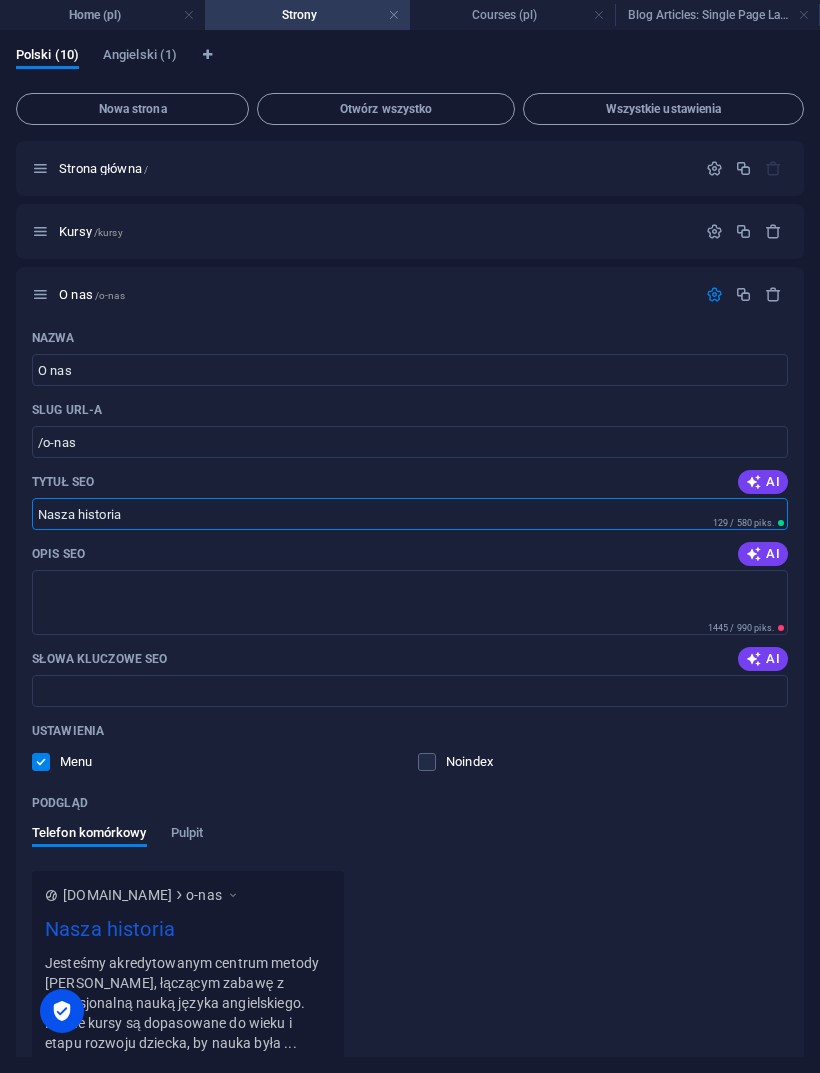 type on "Nasza historia" 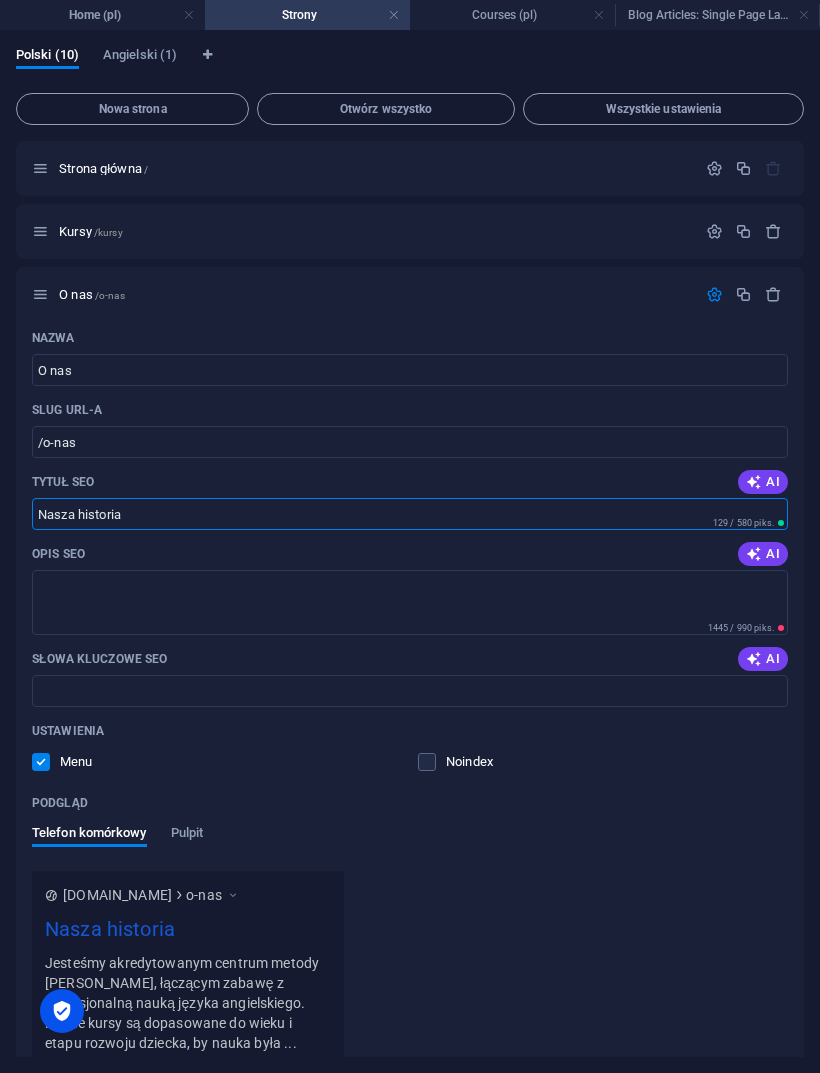 click on "Opis SEO" at bounding box center (410, 602) 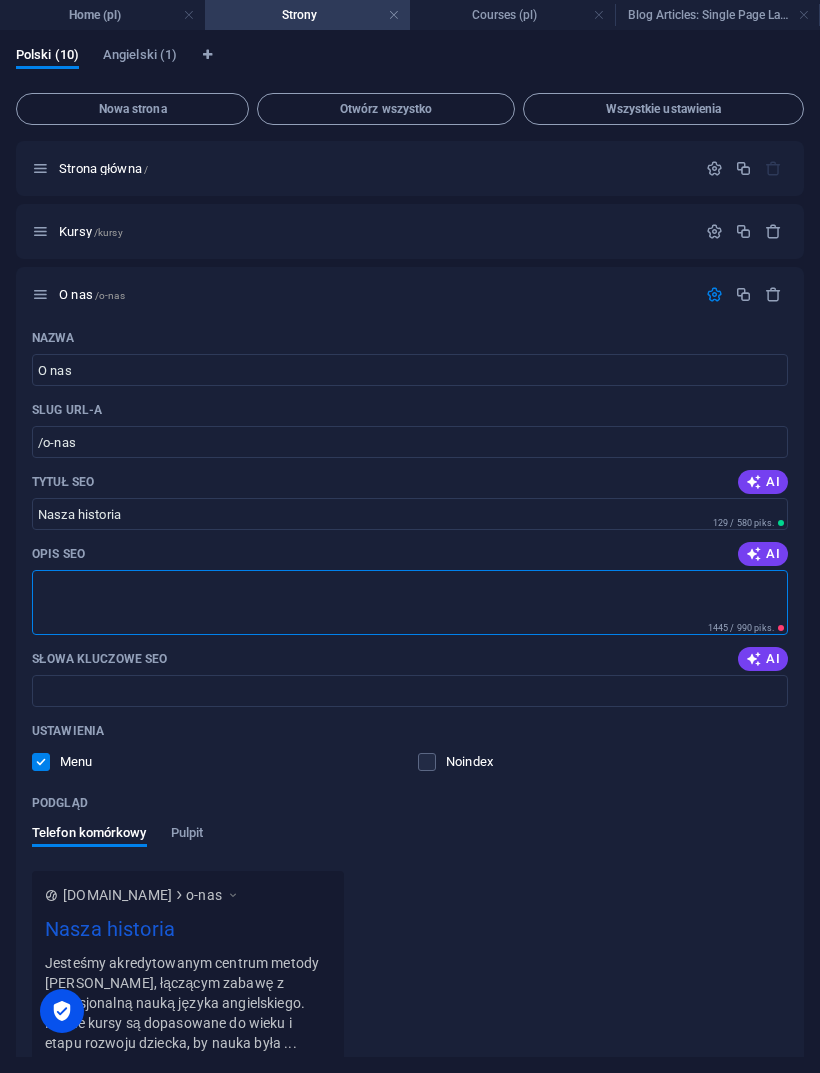 click at bounding box center [754, 554] 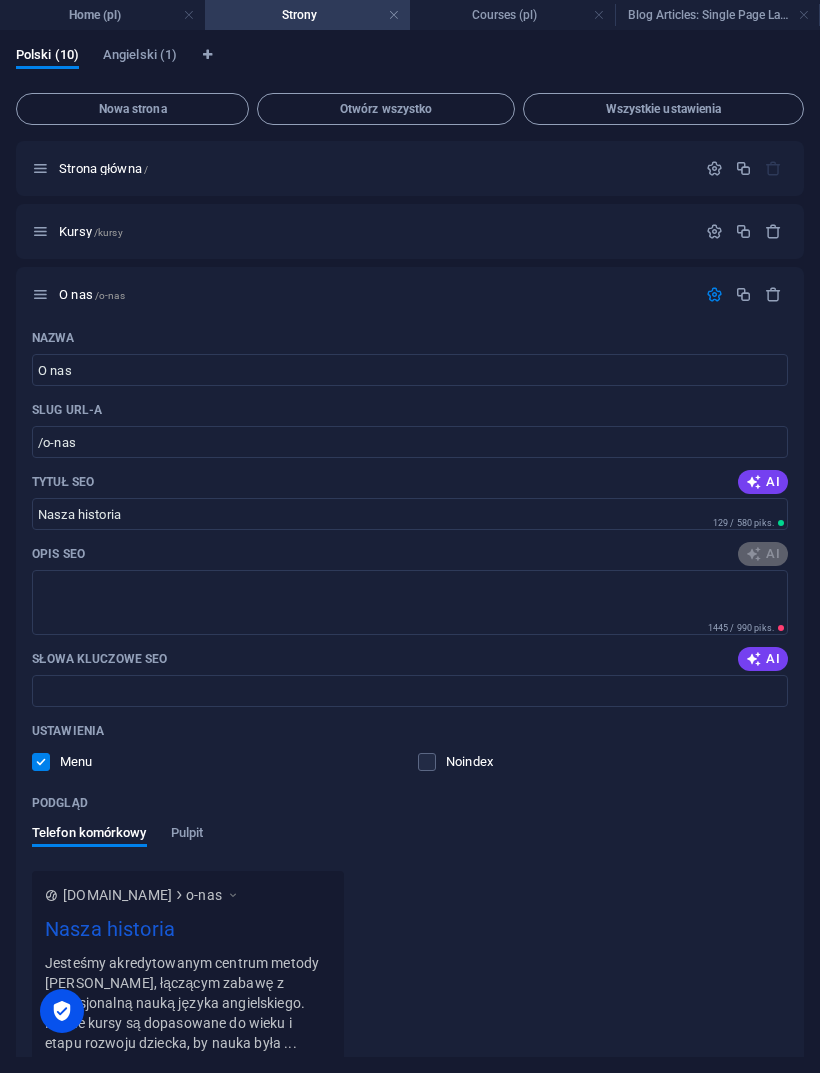 type on "Oferujemy wysokiej jakości kursy edukacyjne, które pomogą Ci osiągnąć osobiste i zawodowe cele. Dołącz do nas!" 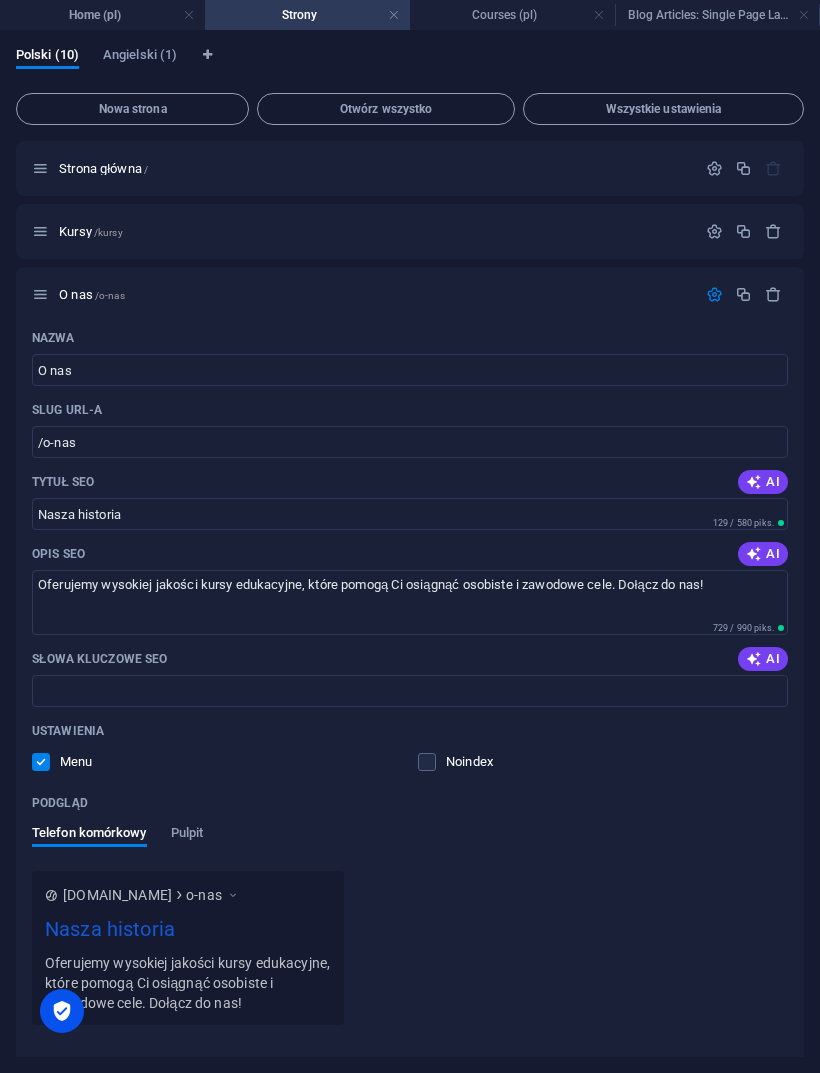 click on "Oferujemy wysokiej jakości kursy edukacyjne, które pomogą Ci osiągnąć osobiste i zawodowe cele. Dołącz do nas!" at bounding box center (410, 602) 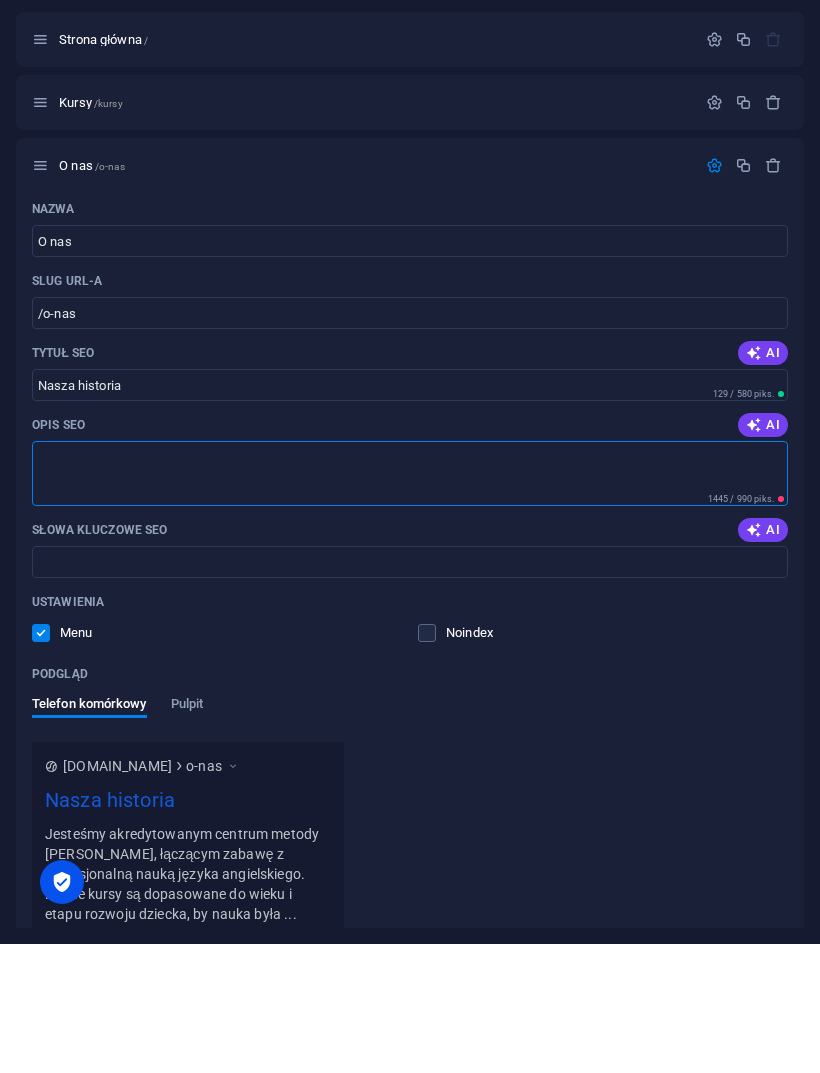 type 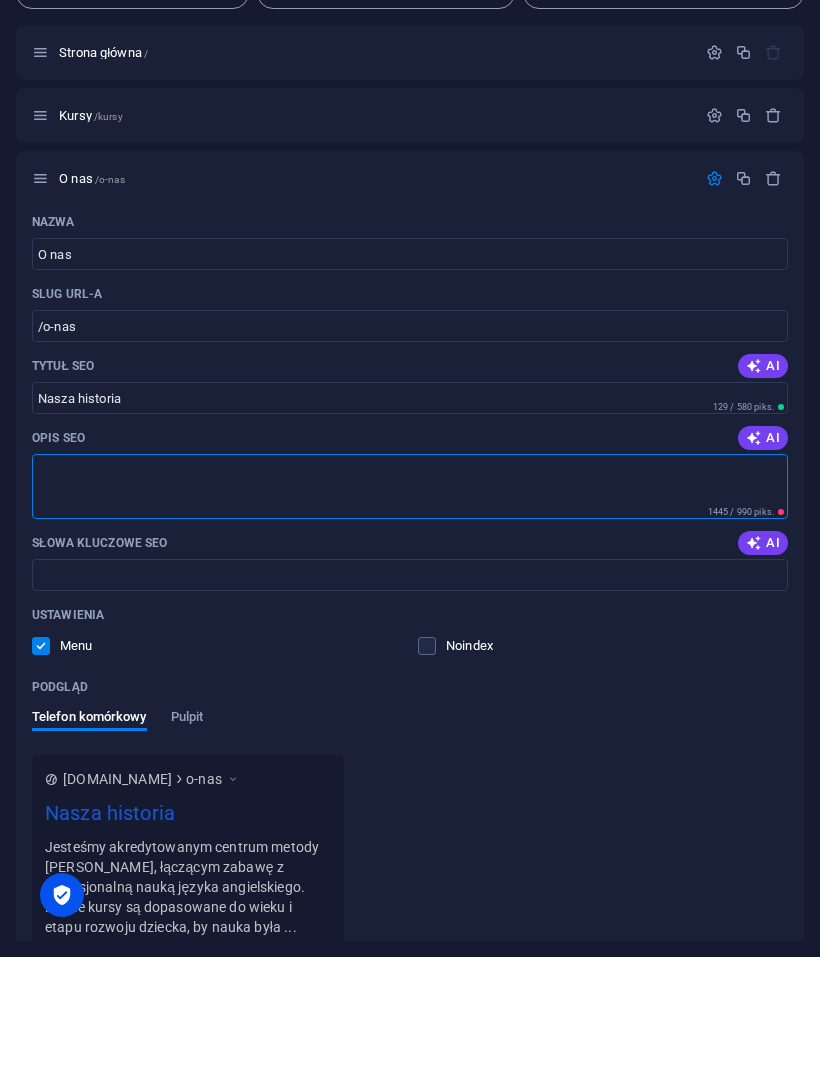 click on "AI" at bounding box center (763, 659) 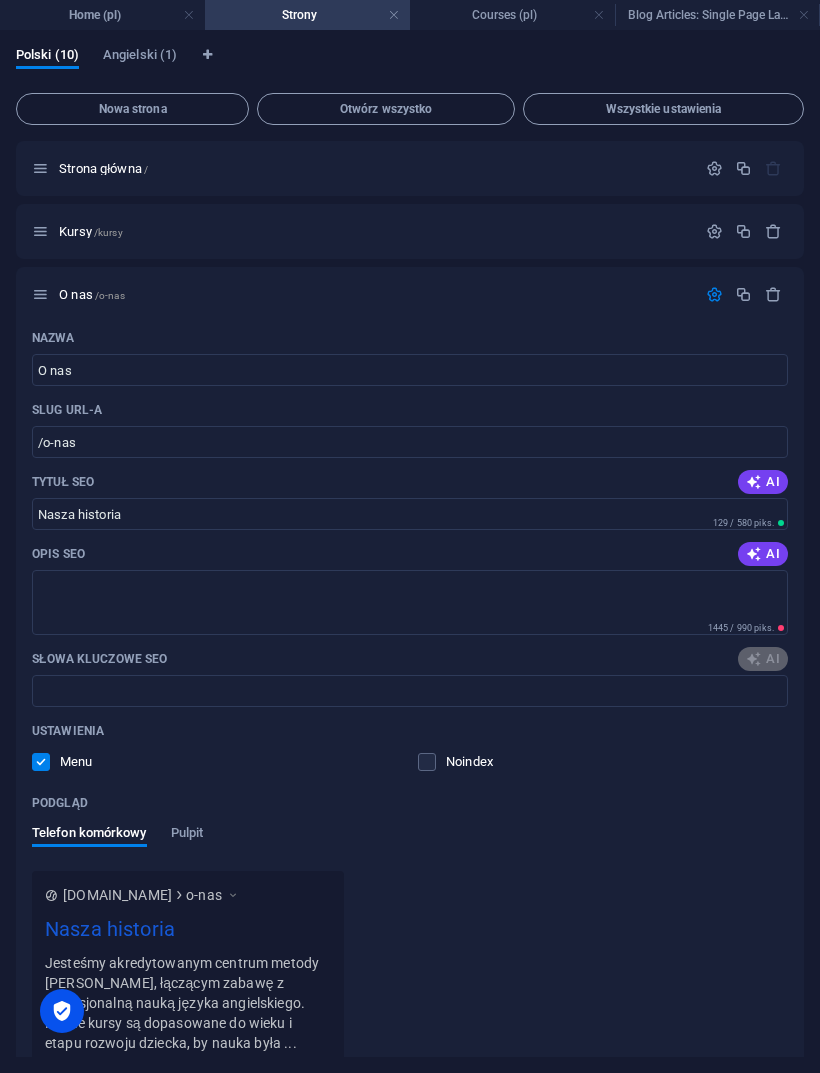 type on "edukacja online, kursy edukacyjne, osobisty rozwój, profesjonalne cele, wspólnota uczących się, umiejętności światowej klasy" 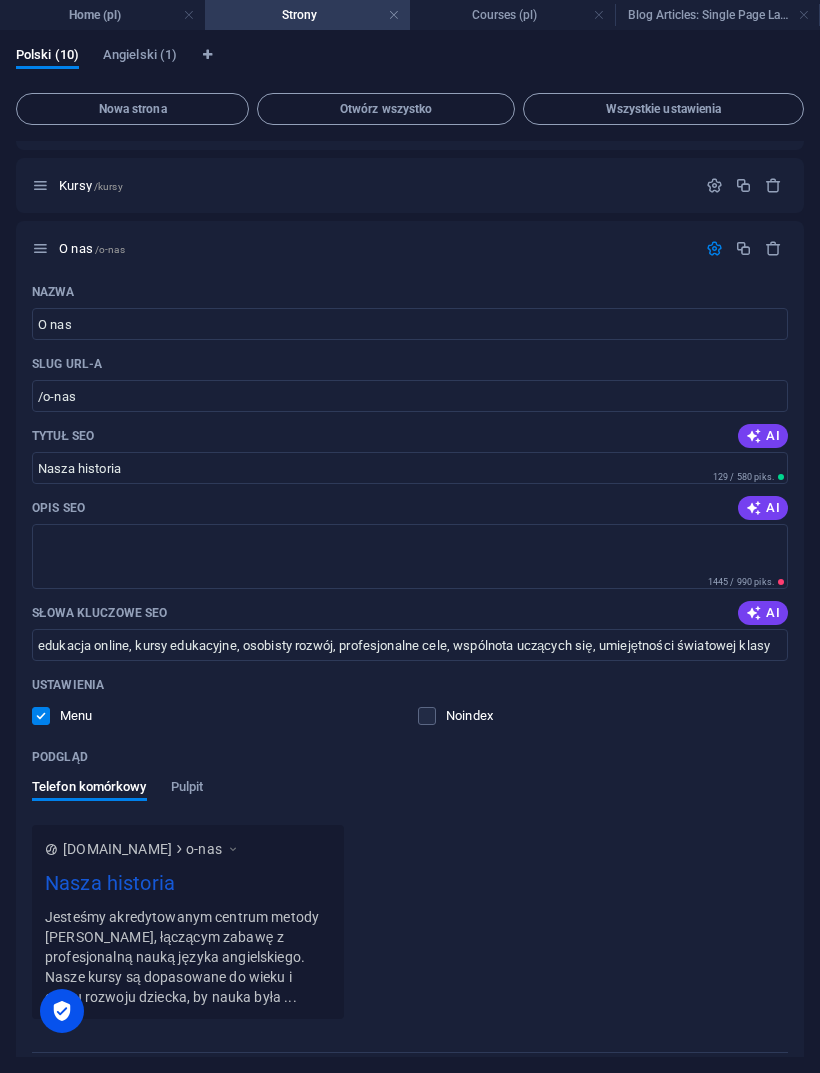 scroll, scrollTop: 56, scrollLeft: 0, axis: vertical 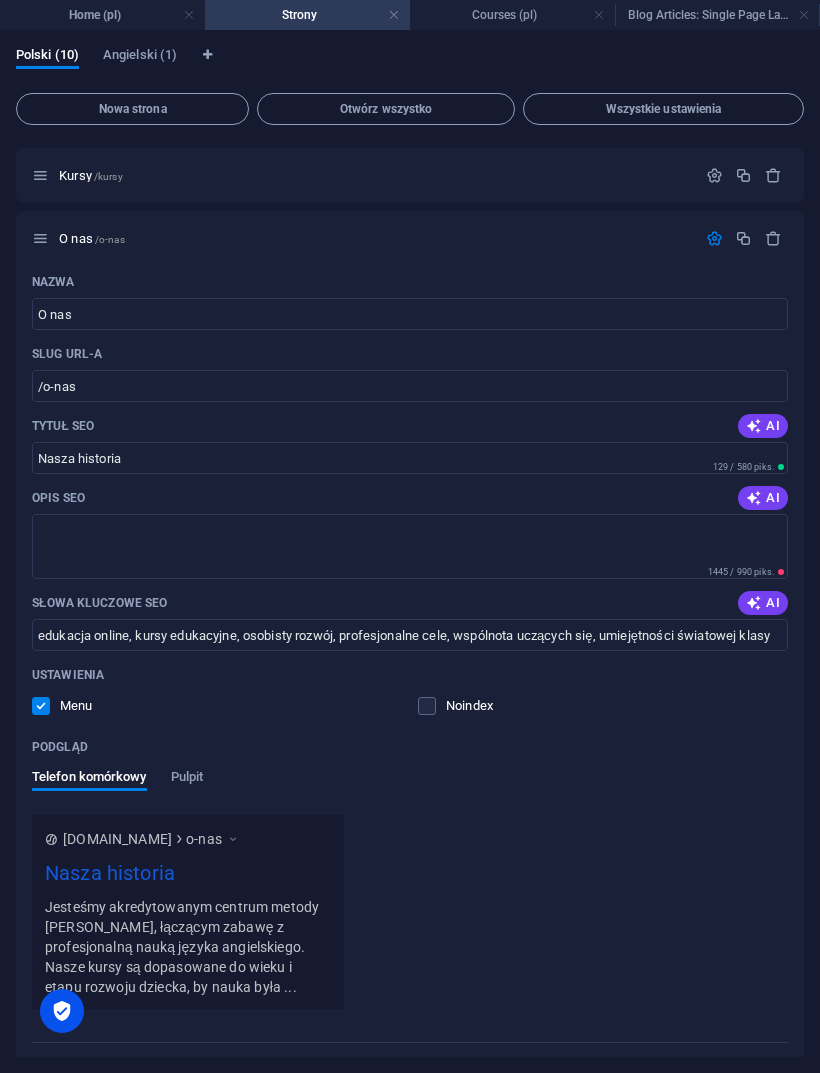 click on "Nasza historia" at bounding box center (410, 458) 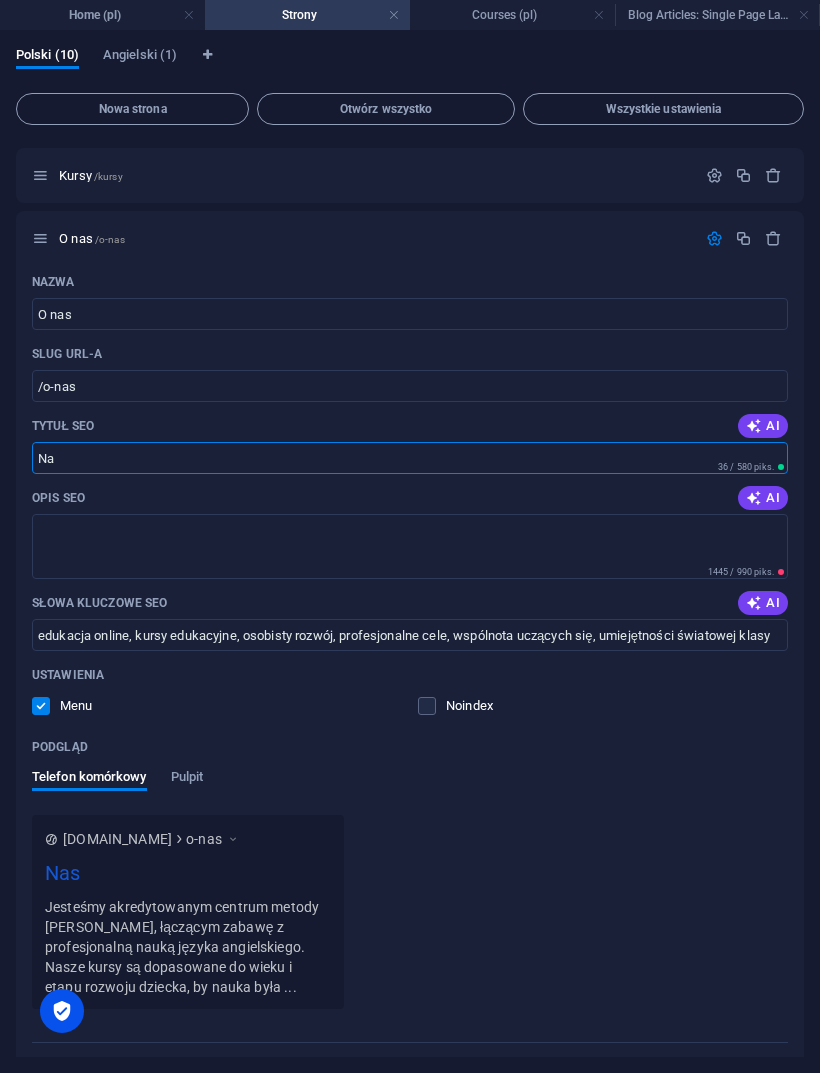 type on "N" 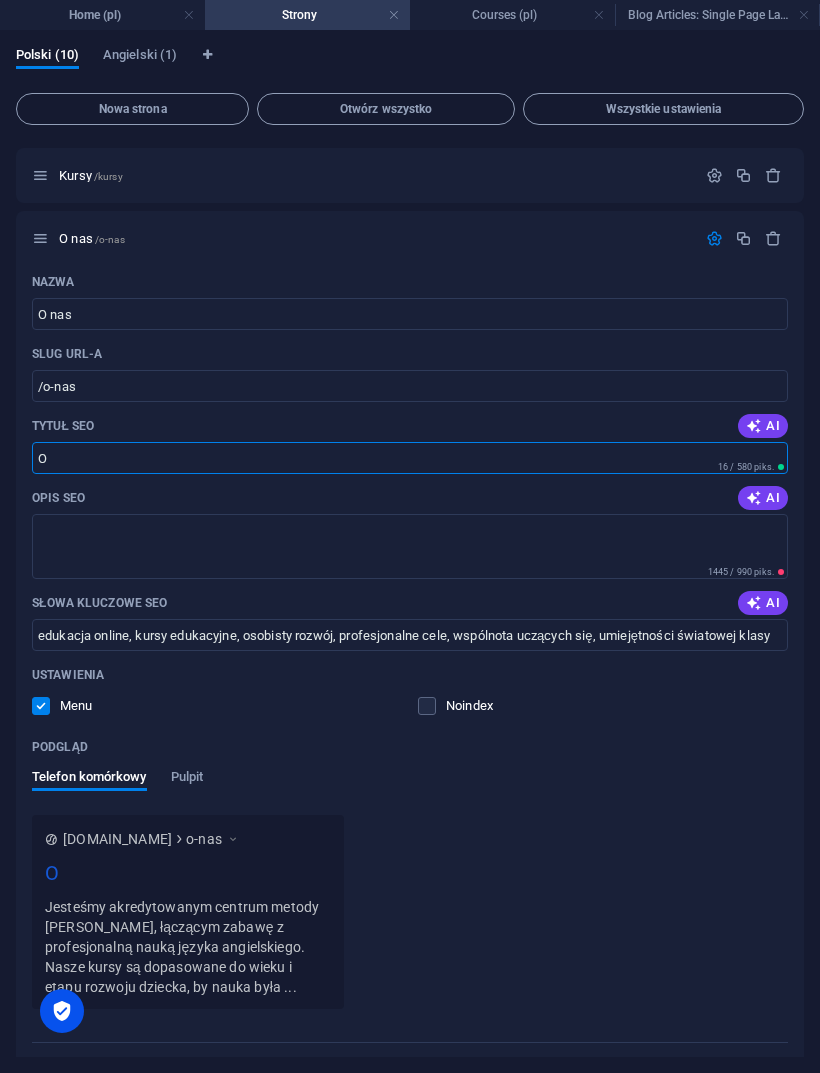 type on "O" 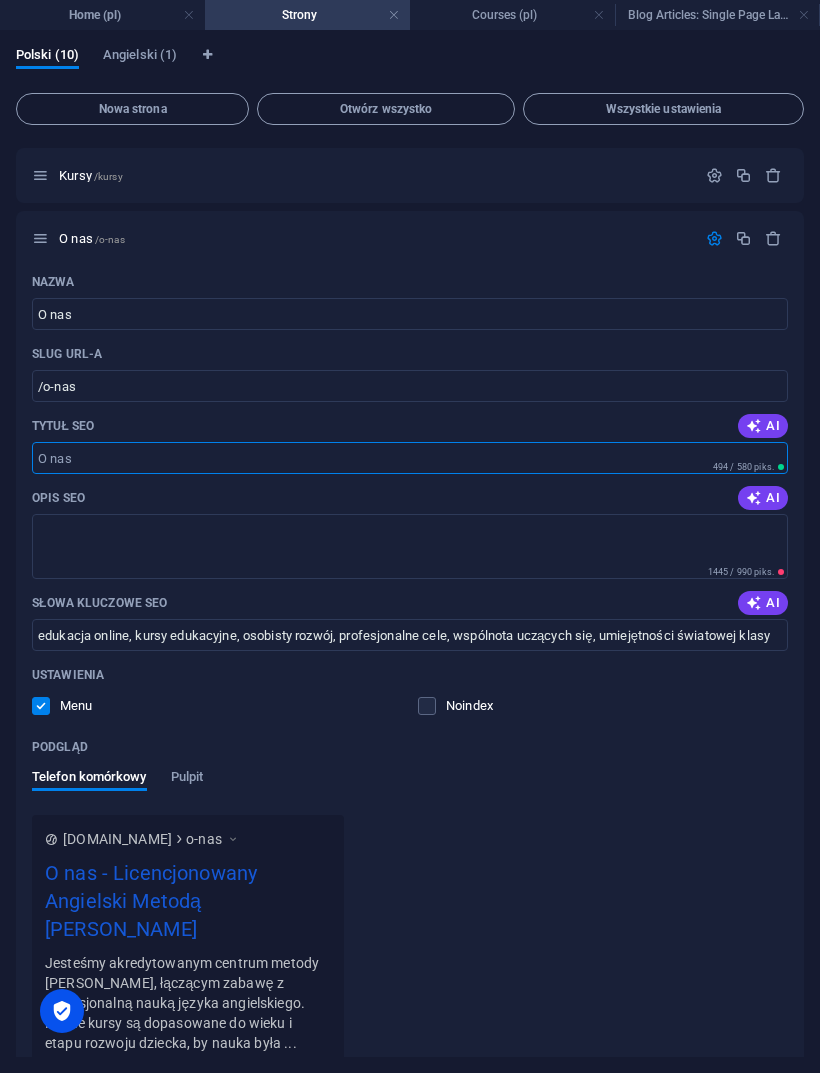 type 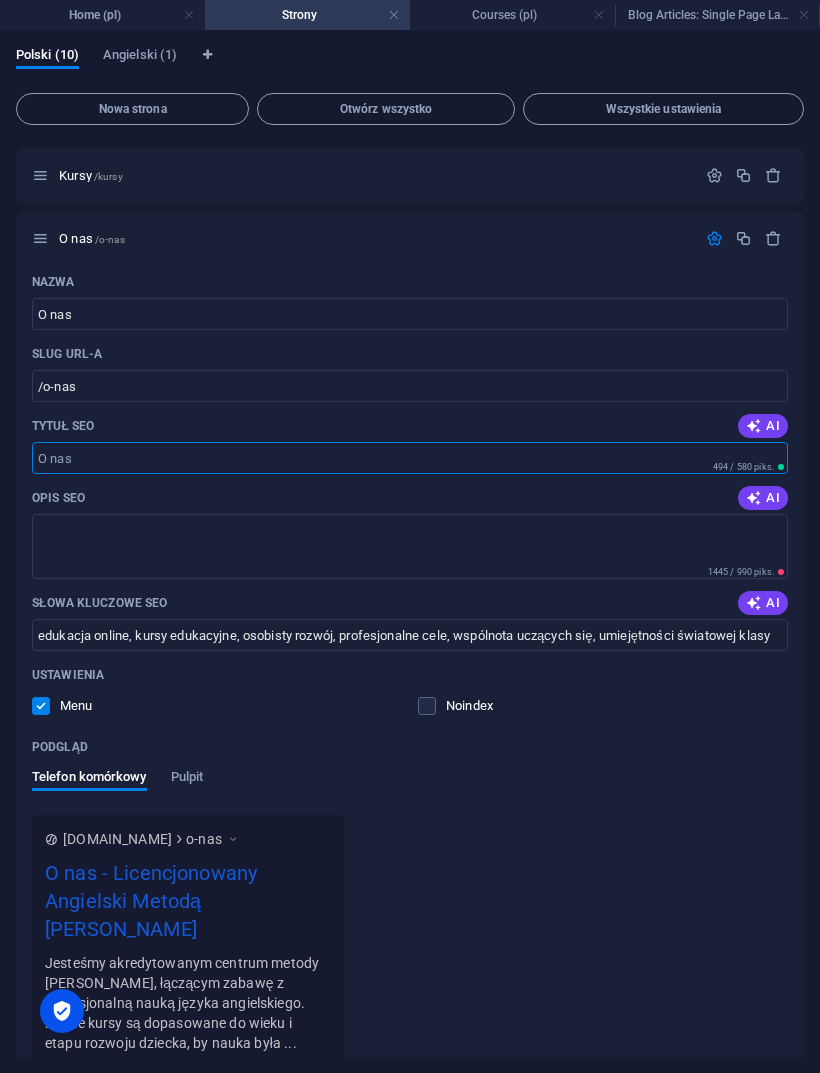click on "Tytuł SEO" at bounding box center (410, 458) 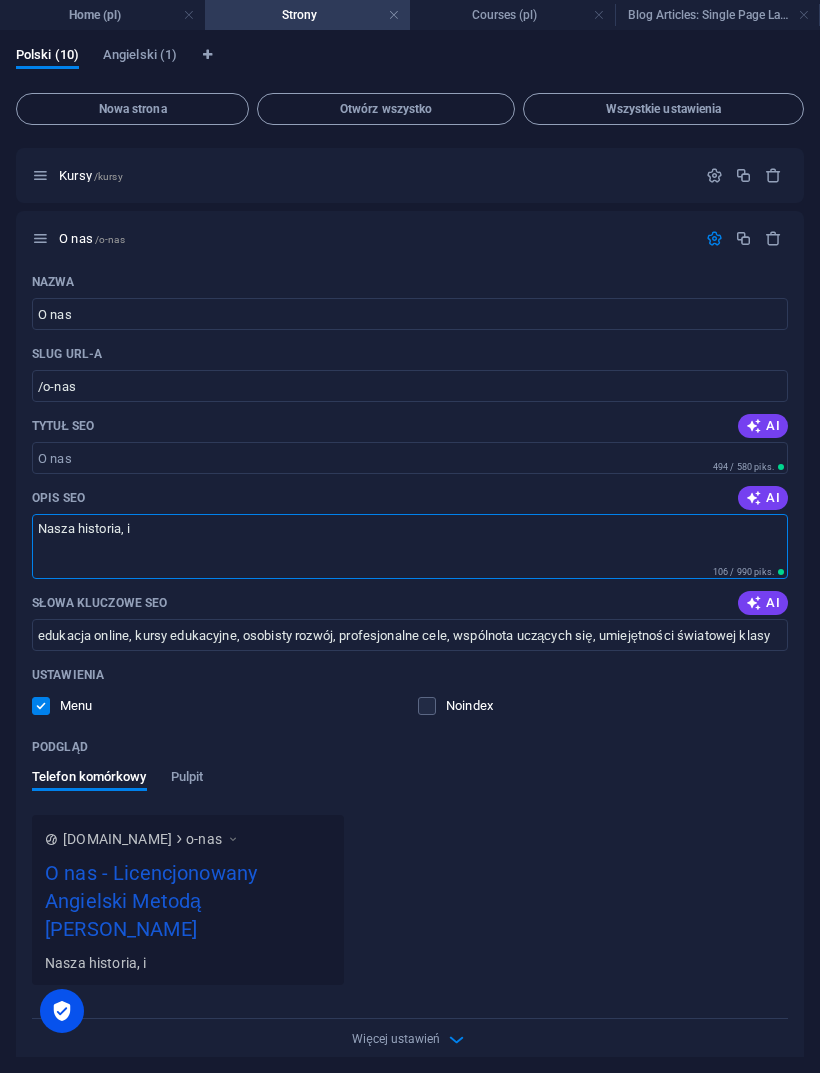 click on "Nasza historia, i" at bounding box center [410, 546] 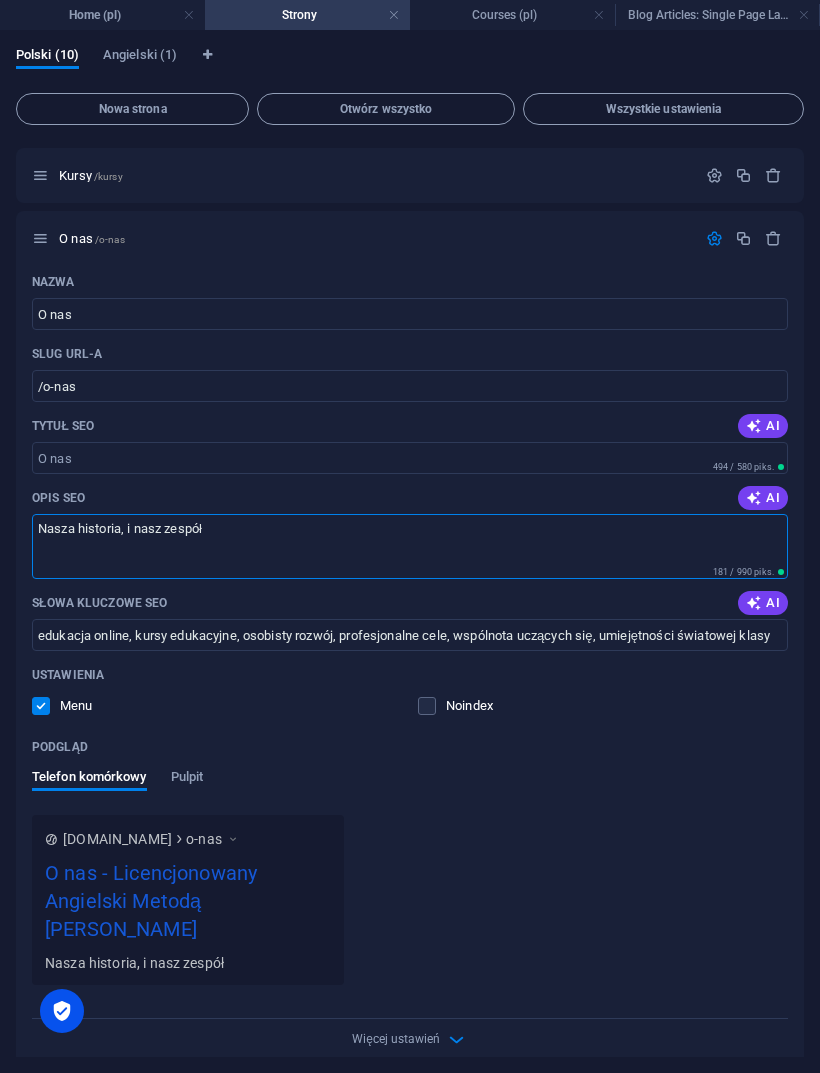 type on "Nasza historia, i nasz zespół" 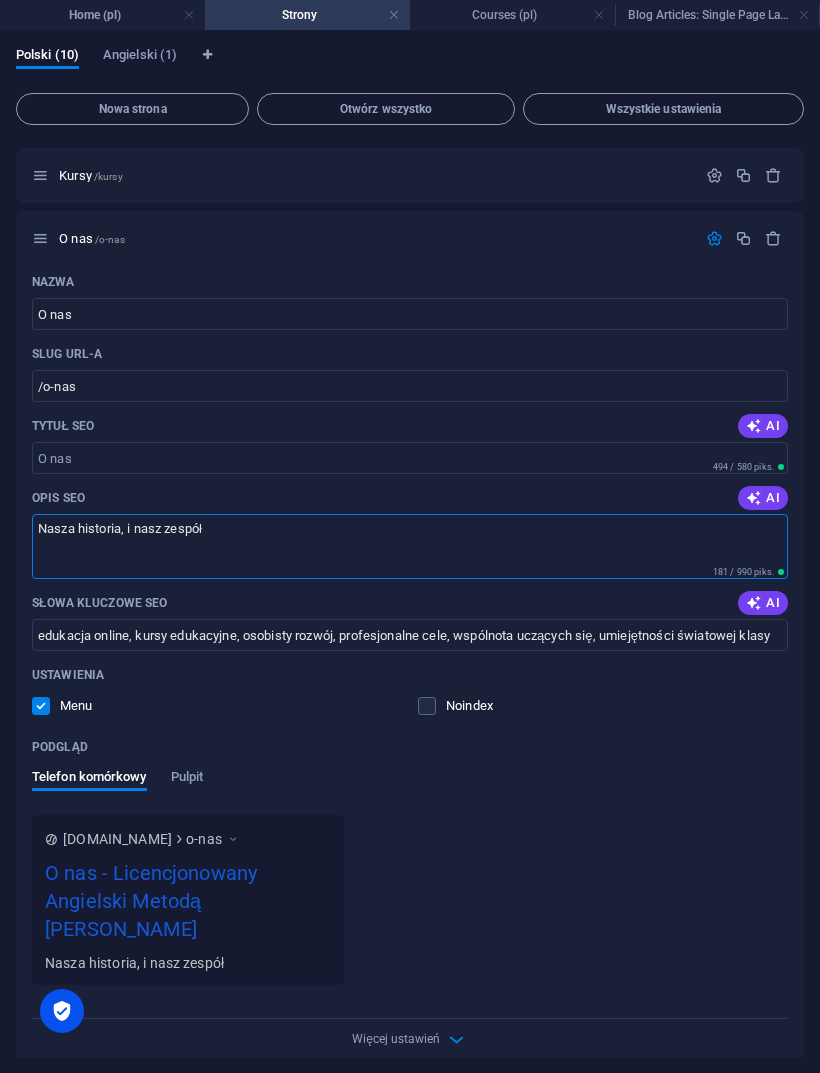 click on "Nasza historia, i nasz zespół" at bounding box center (410, 546) 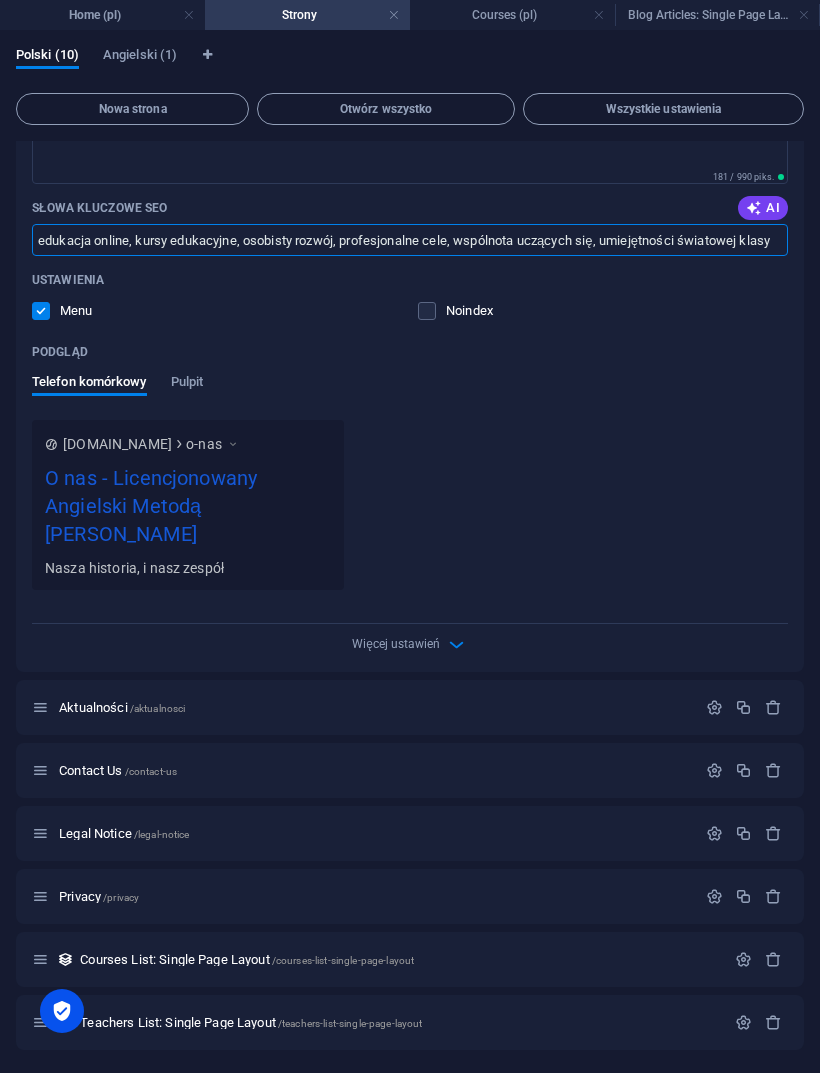 scroll, scrollTop: 485, scrollLeft: 0, axis: vertical 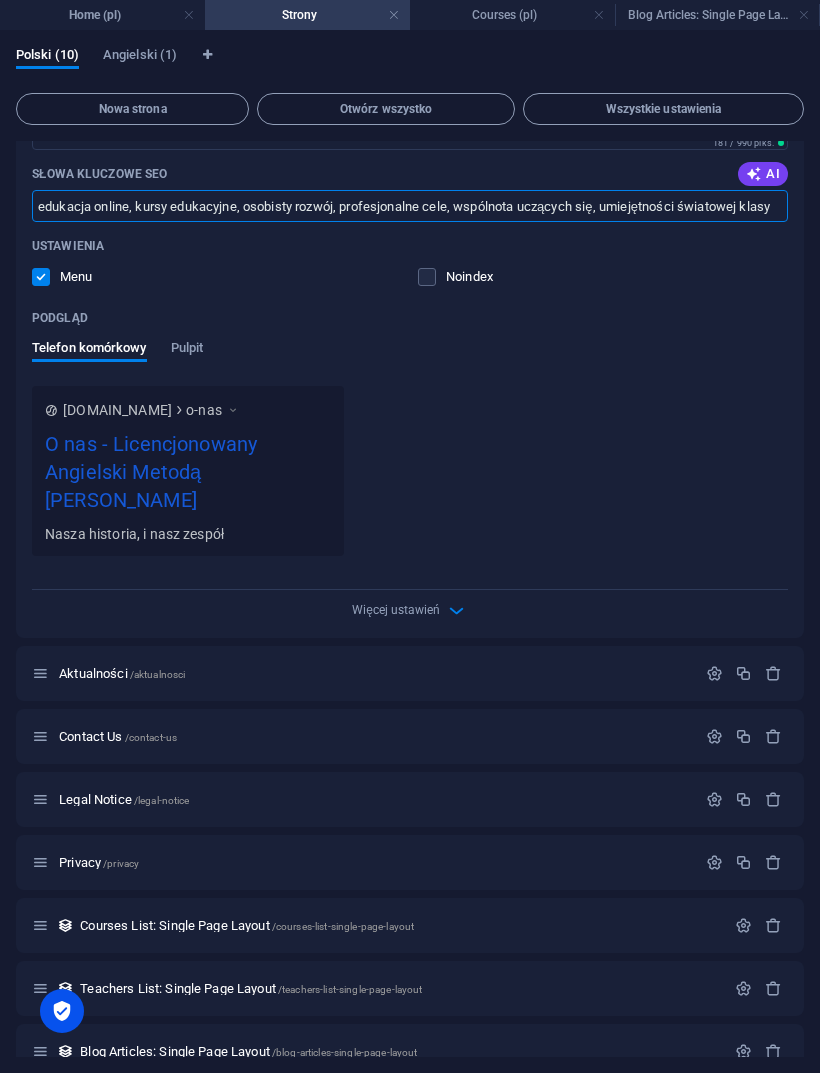 click at bounding box center [456, 610] 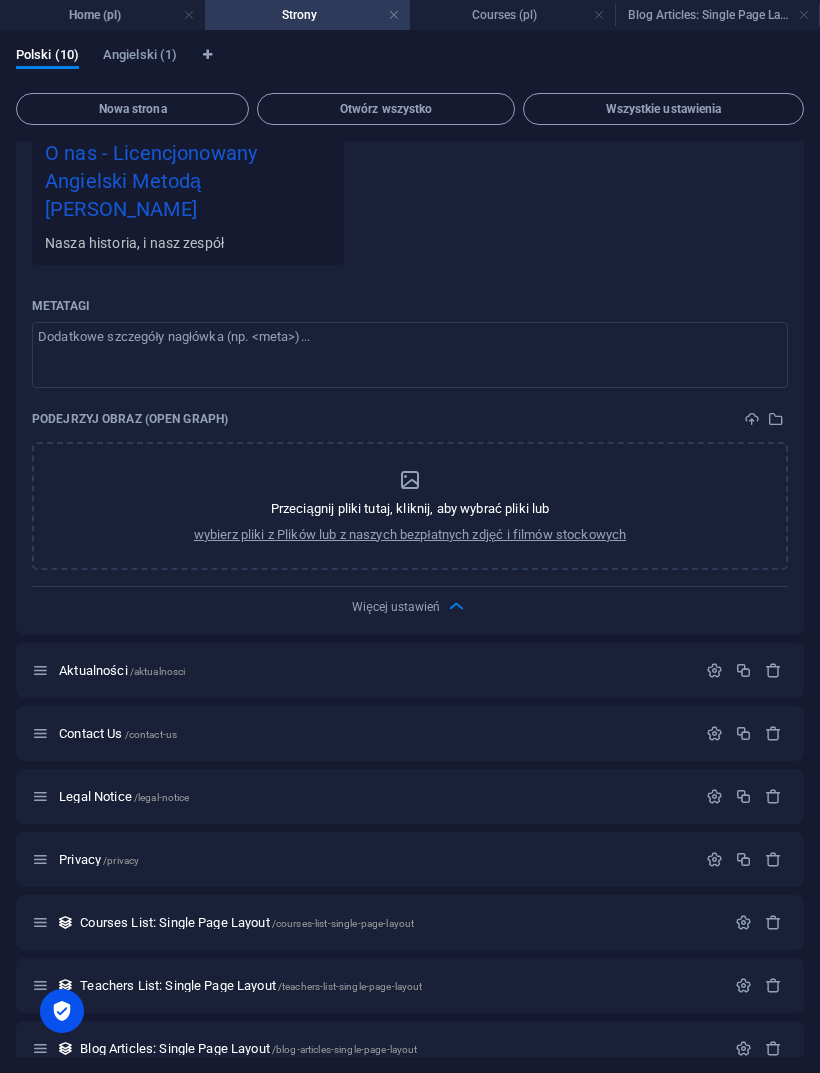 scroll, scrollTop: 775, scrollLeft: 0, axis: vertical 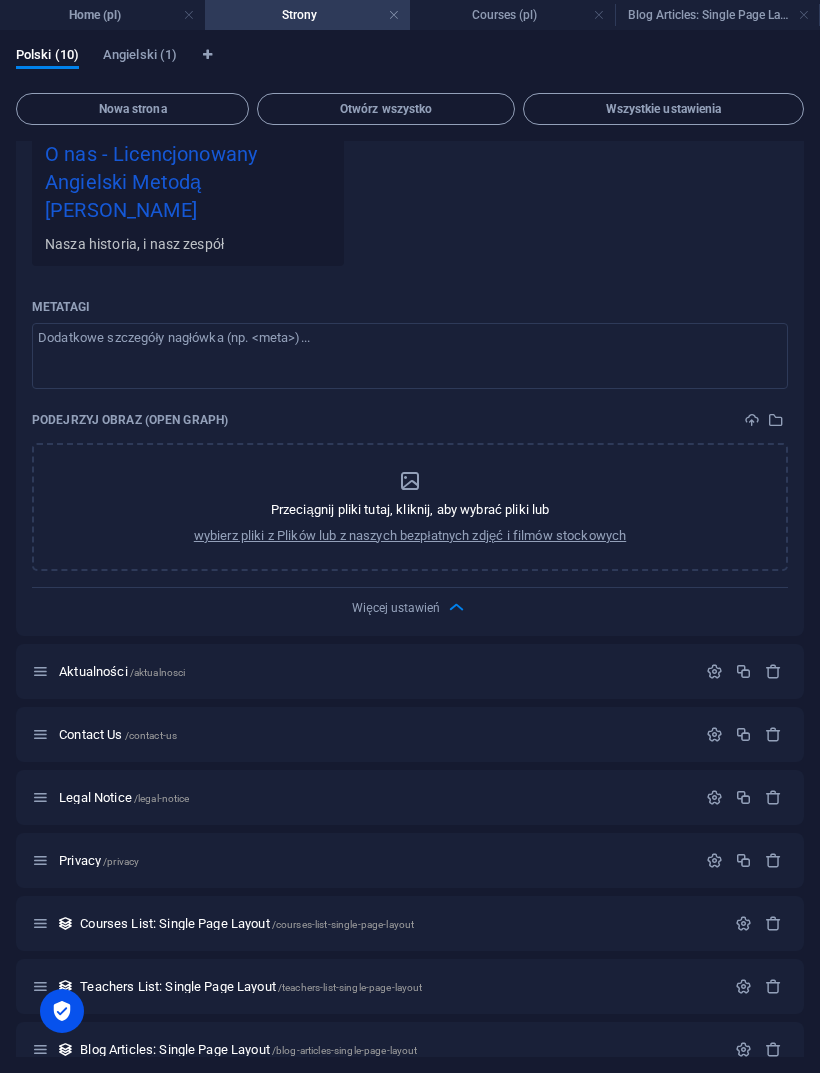 click at bounding box center (714, 734) 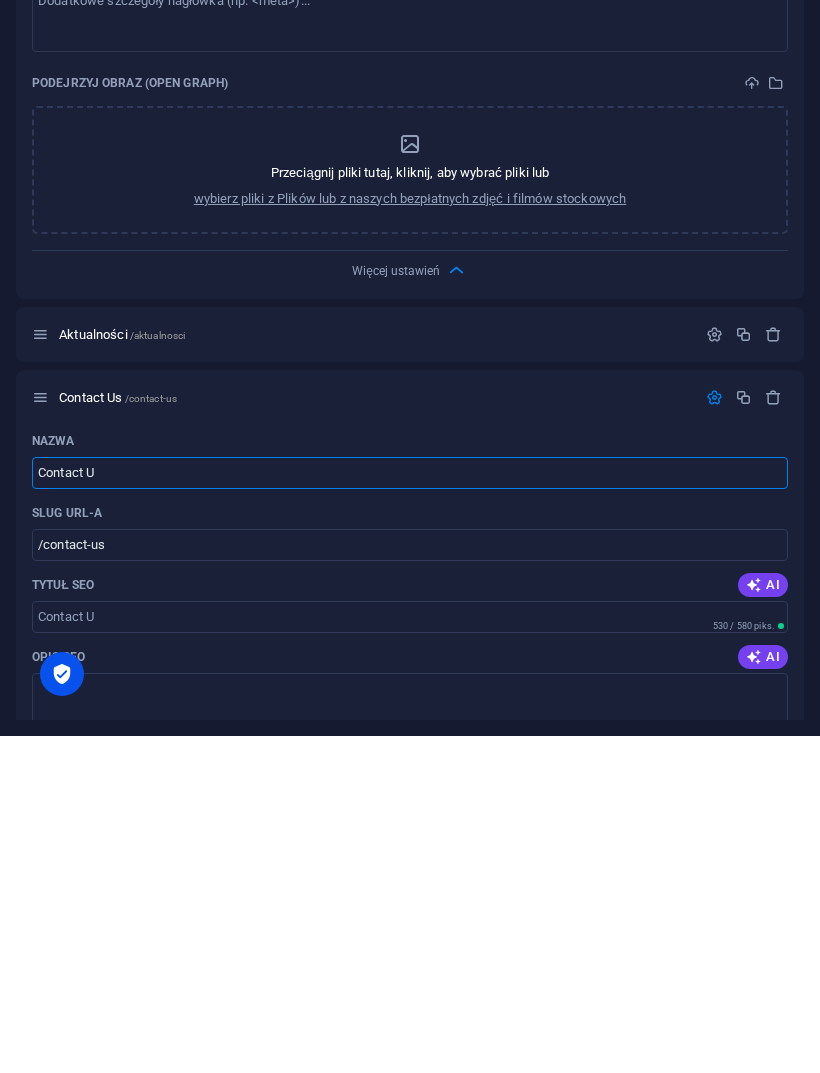 type on "Contact U" 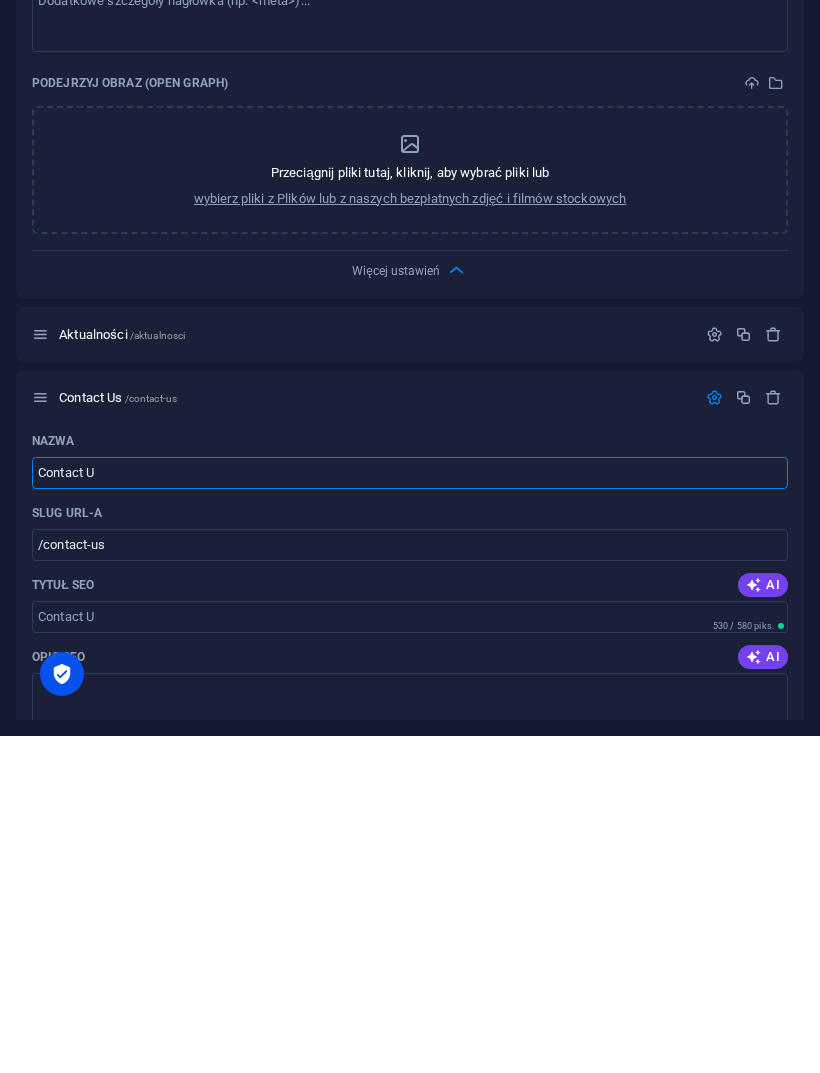 type on "/contact-u" 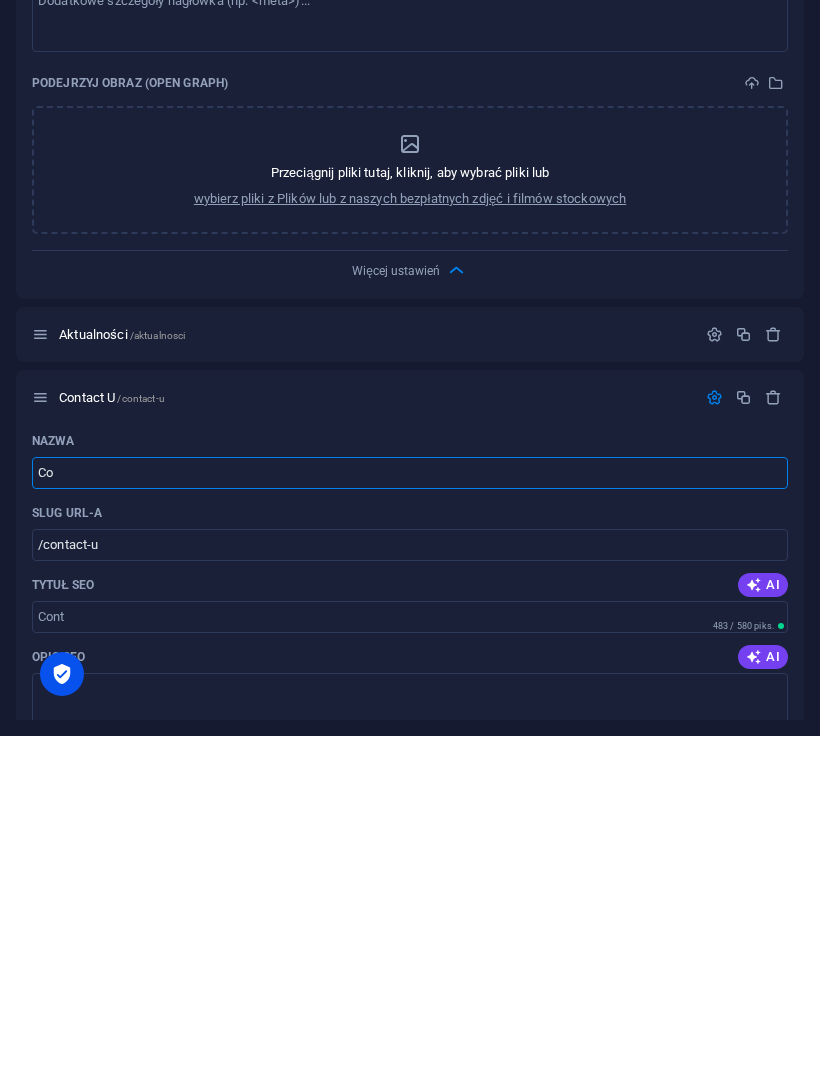 type on "C" 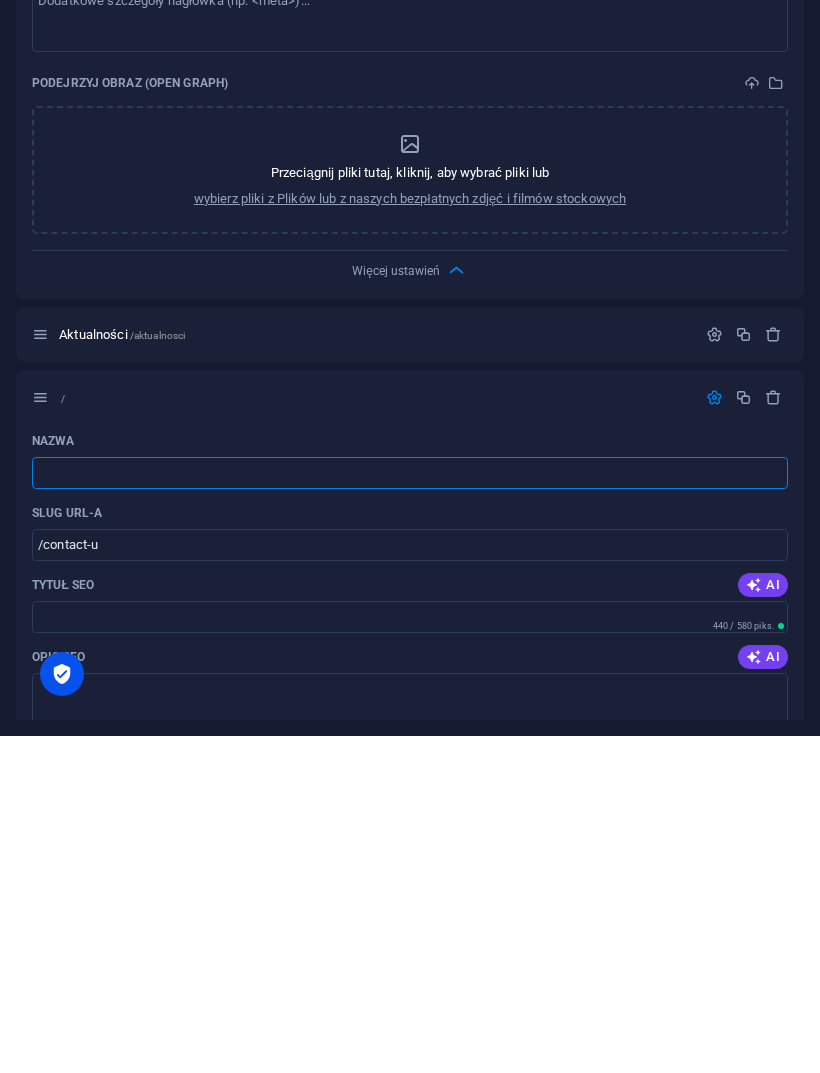 type 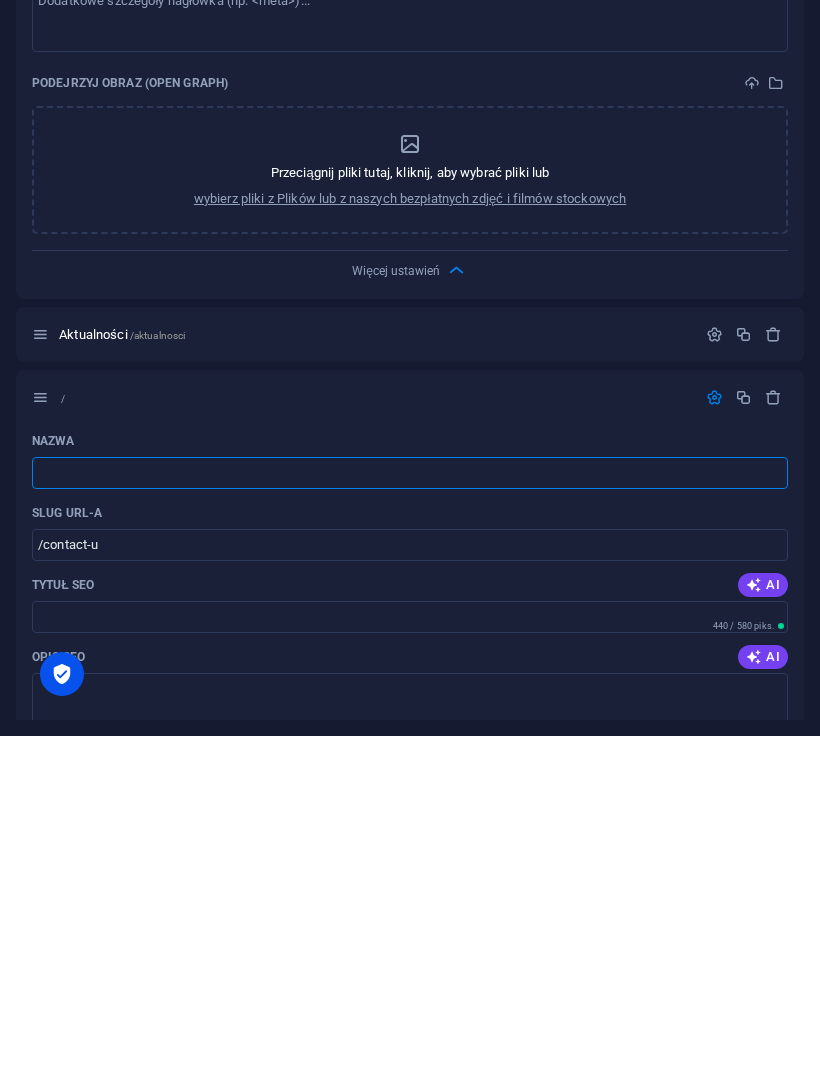 type on "/" 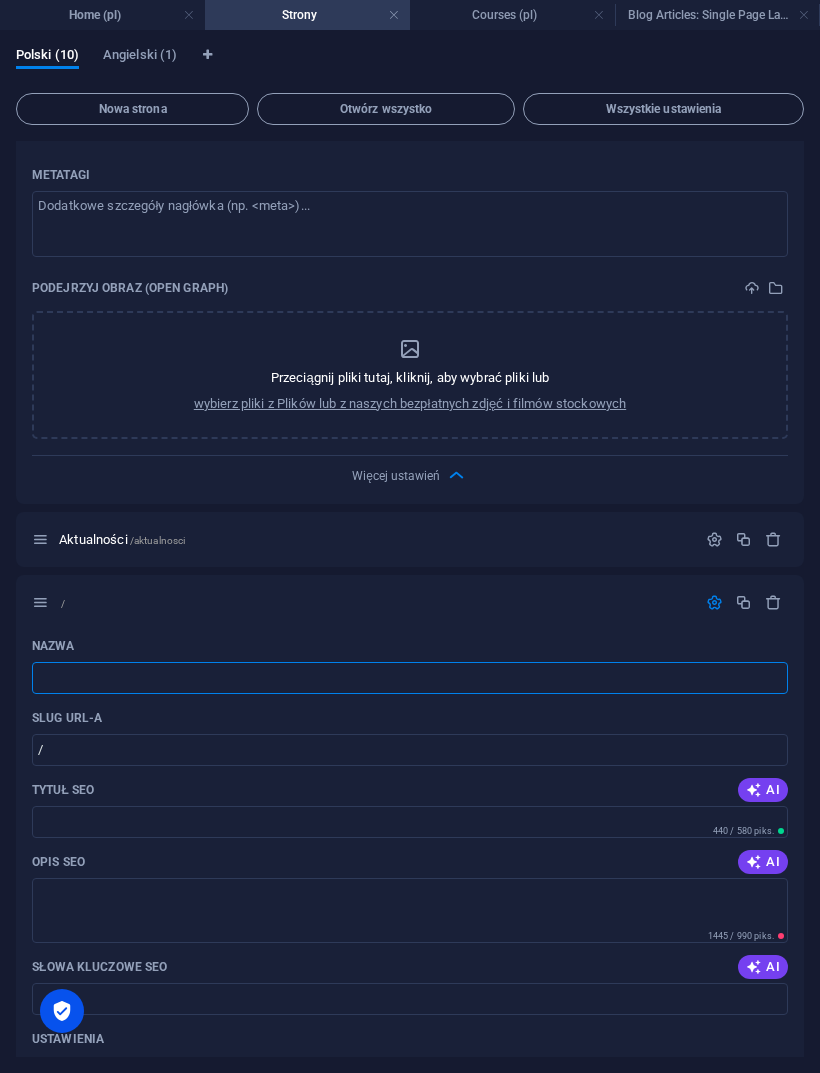 scroll, scrollTop: 911, scrollLeft: 0, axis: vertical 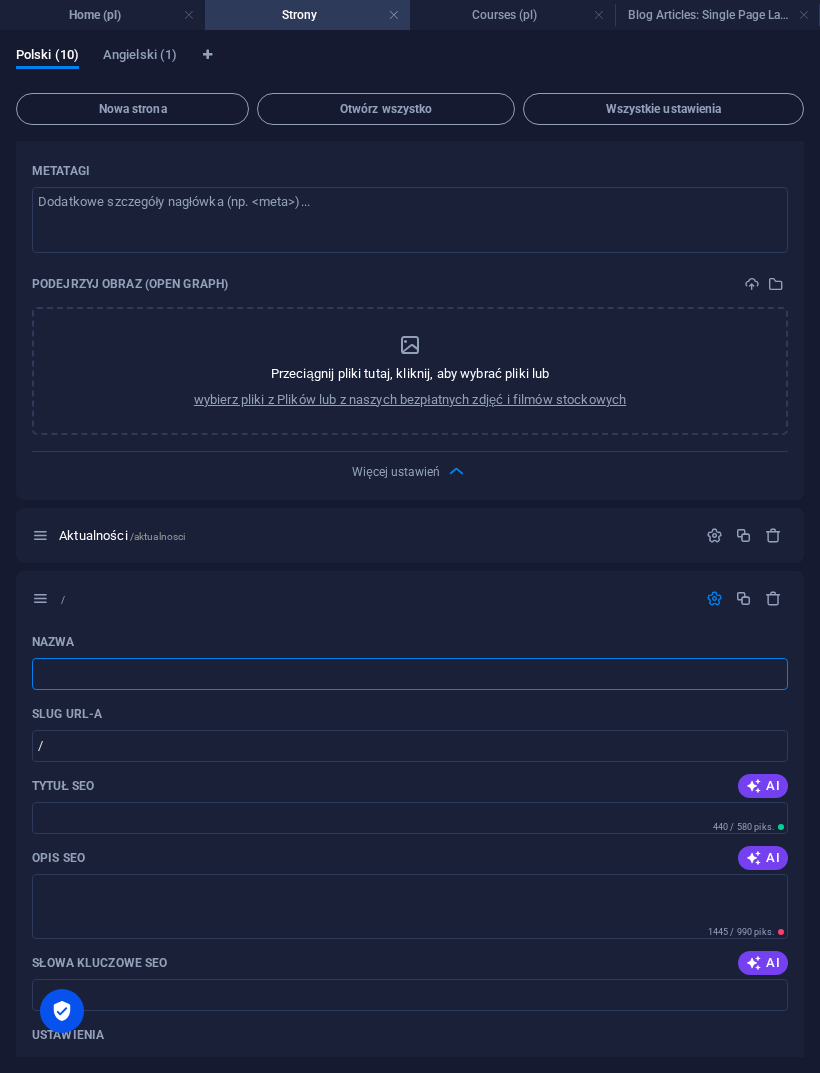 click on "Nazwa" at bounding box center (410, 674) 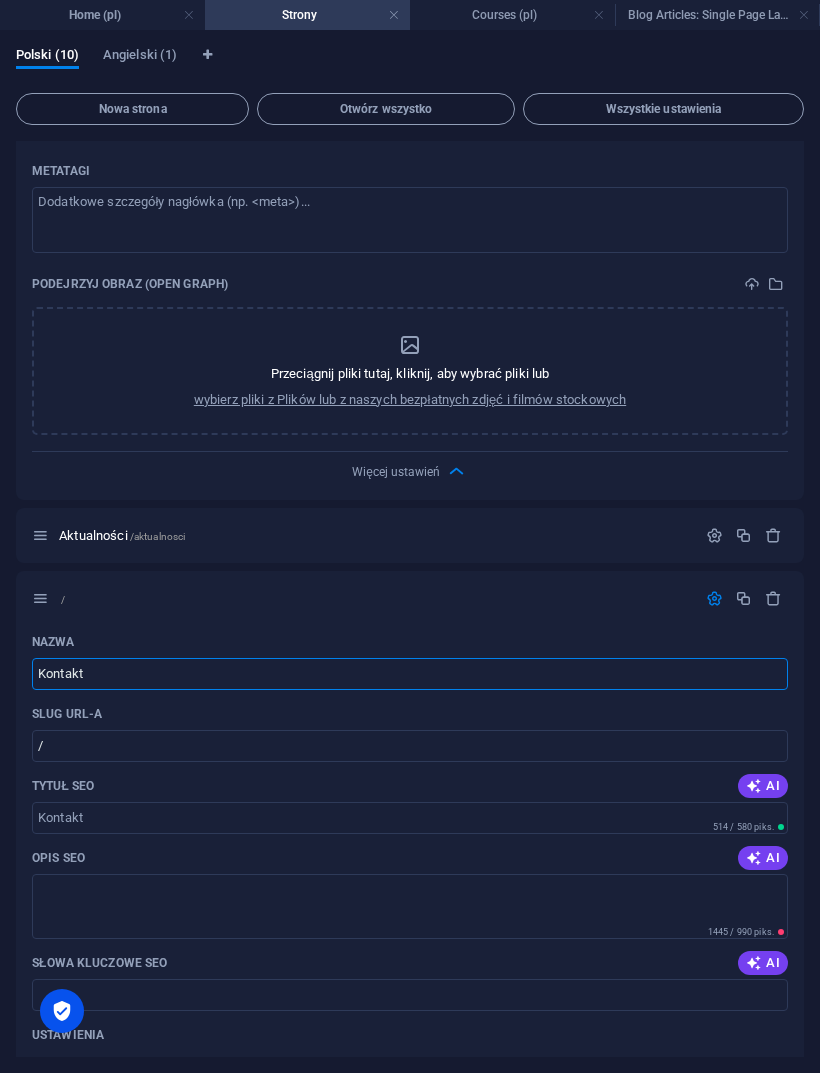 type on "Kontakt" 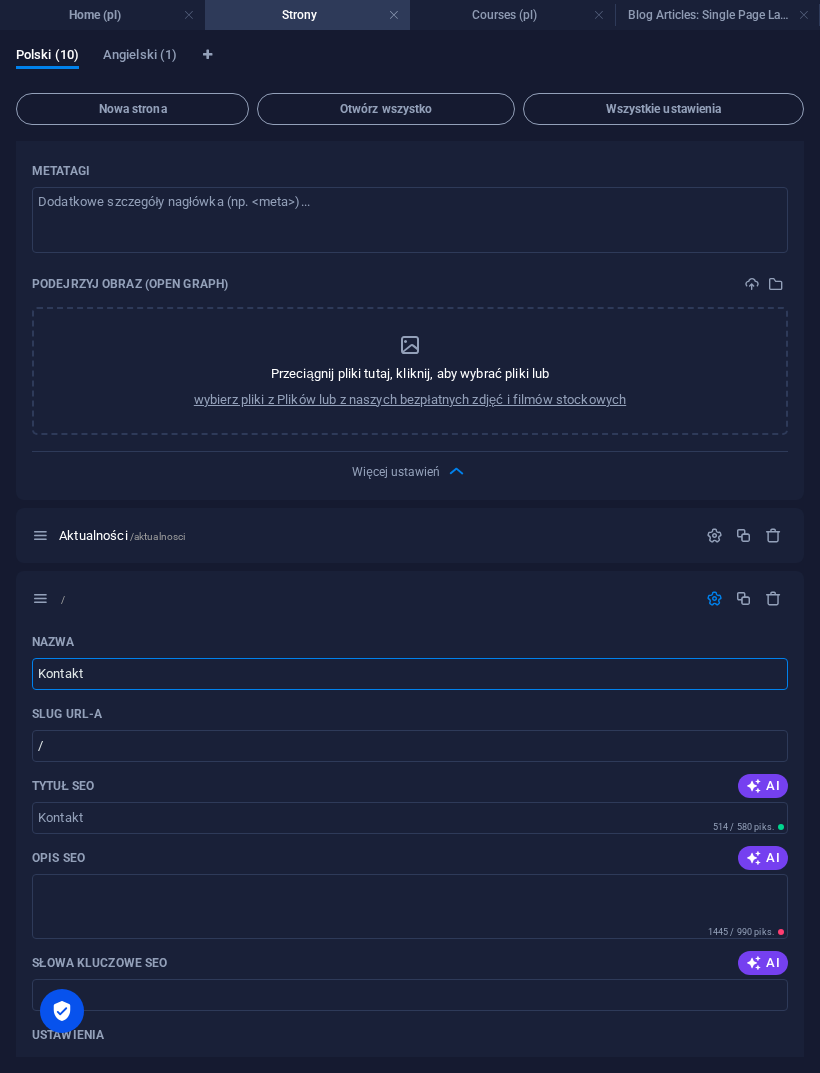 type on "/kontakt" 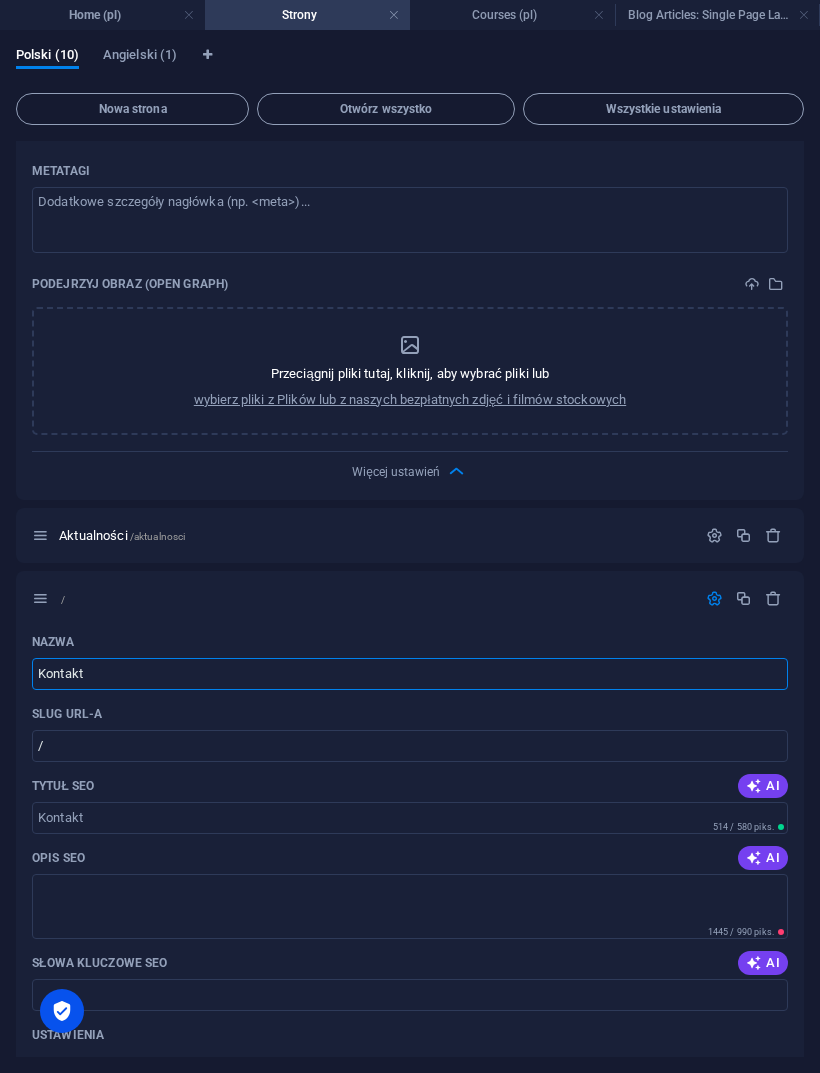 type on "Kontakt" 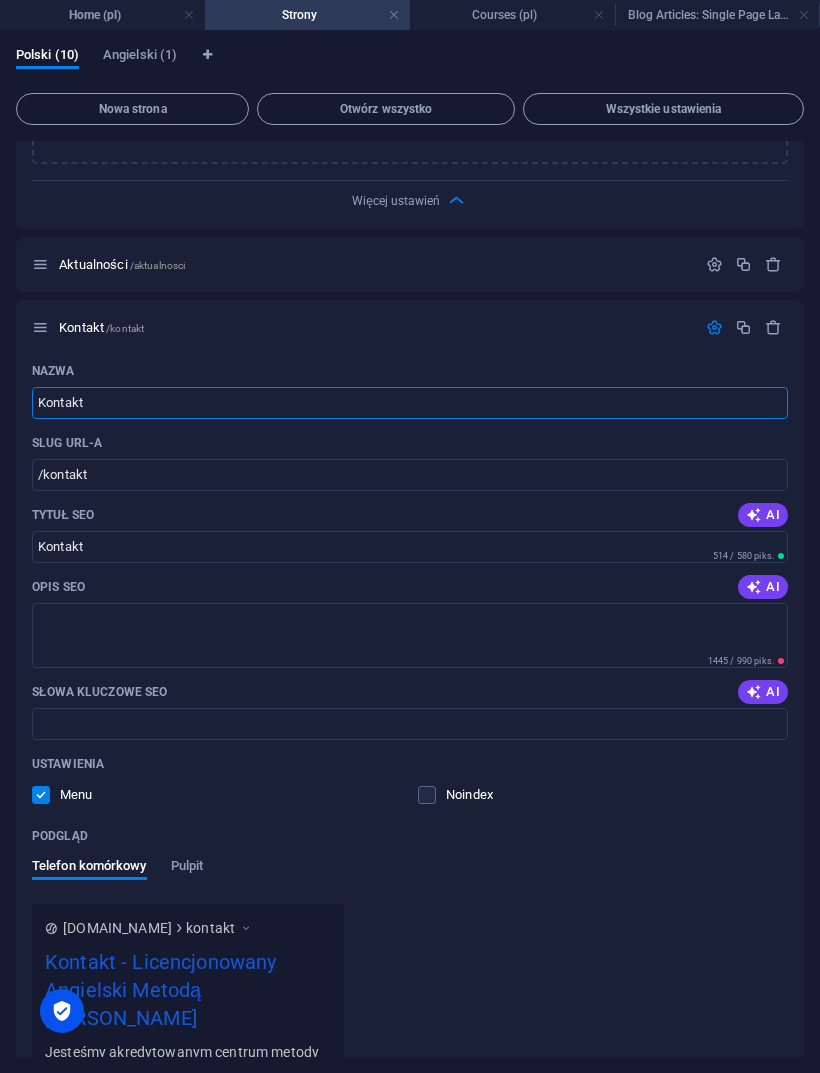 scroll, scrollTop: 1183, scrollLeft: 0, axis: vertical 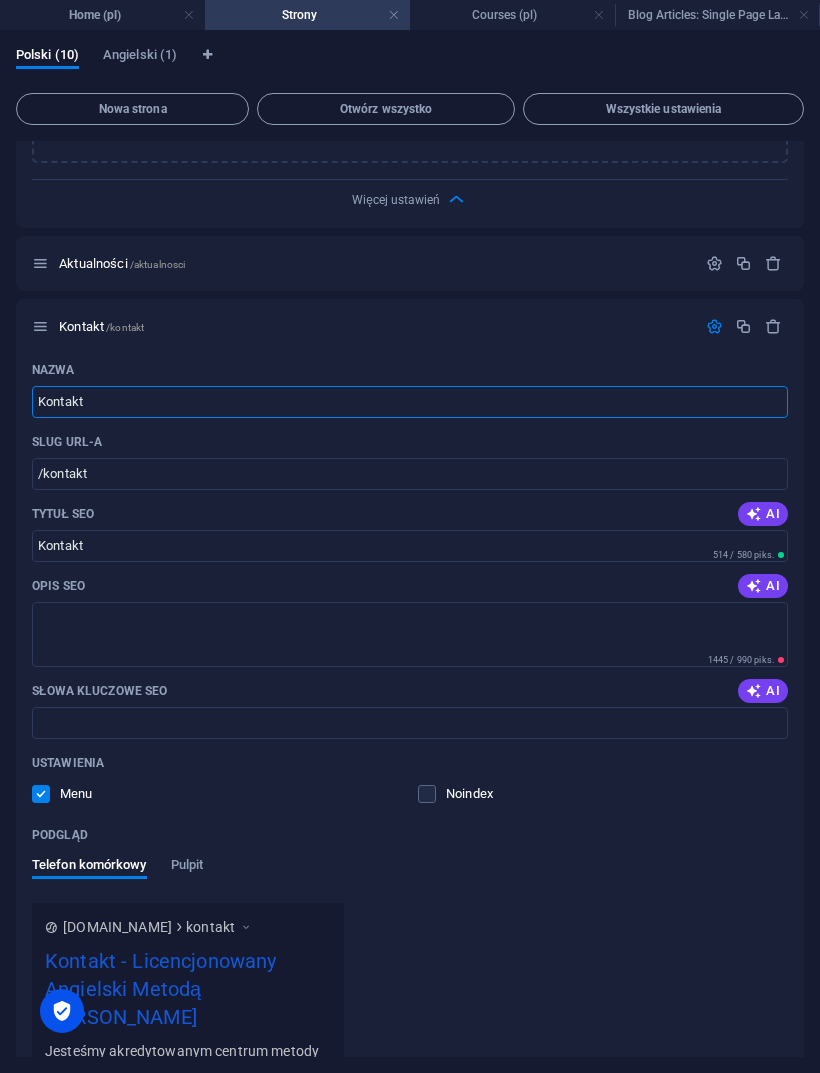 click on "Opis SEO" at bounding box center [410, 634] 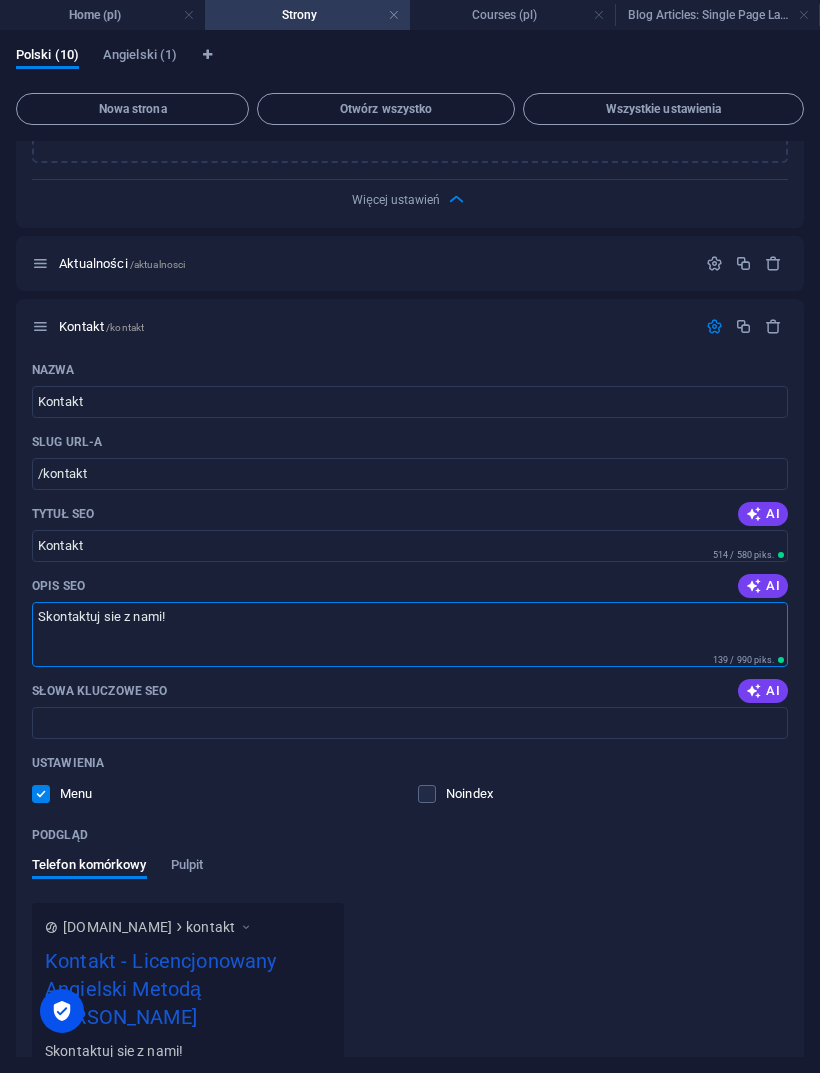 type on "Skontaktuj sie z nami!" 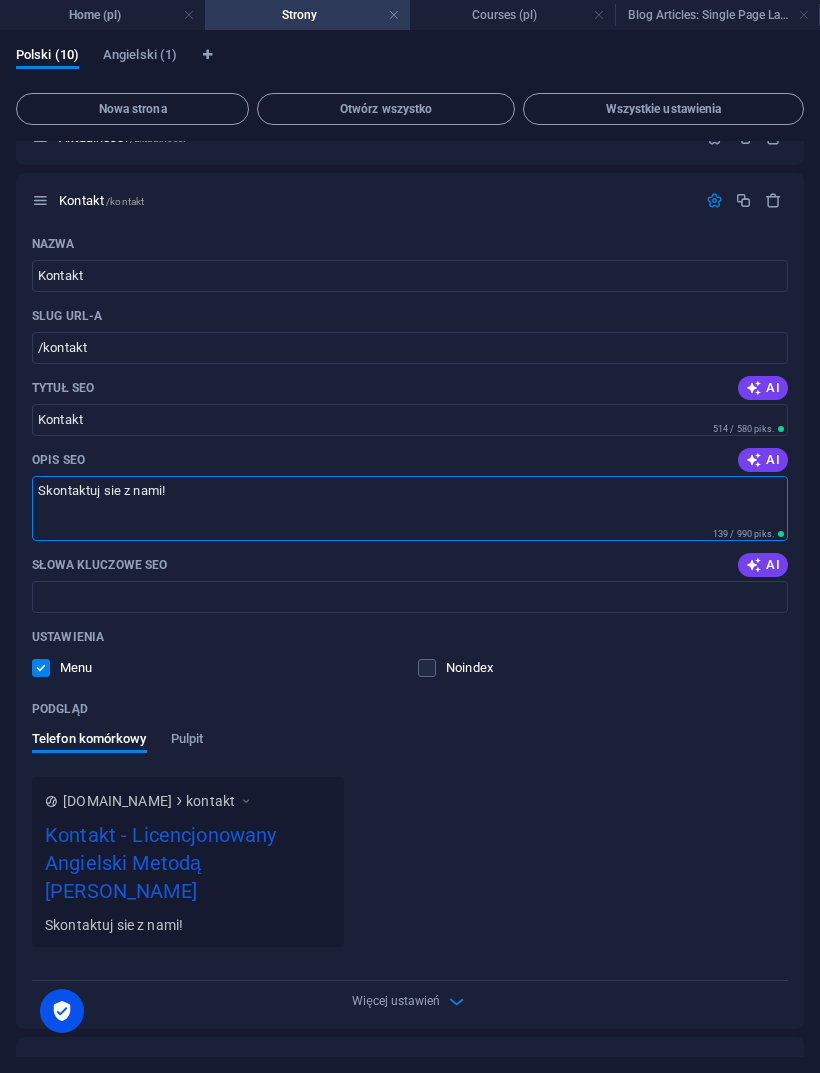 scroll, scrollTop: 1310, scrollLeft: 0, axis: vertical 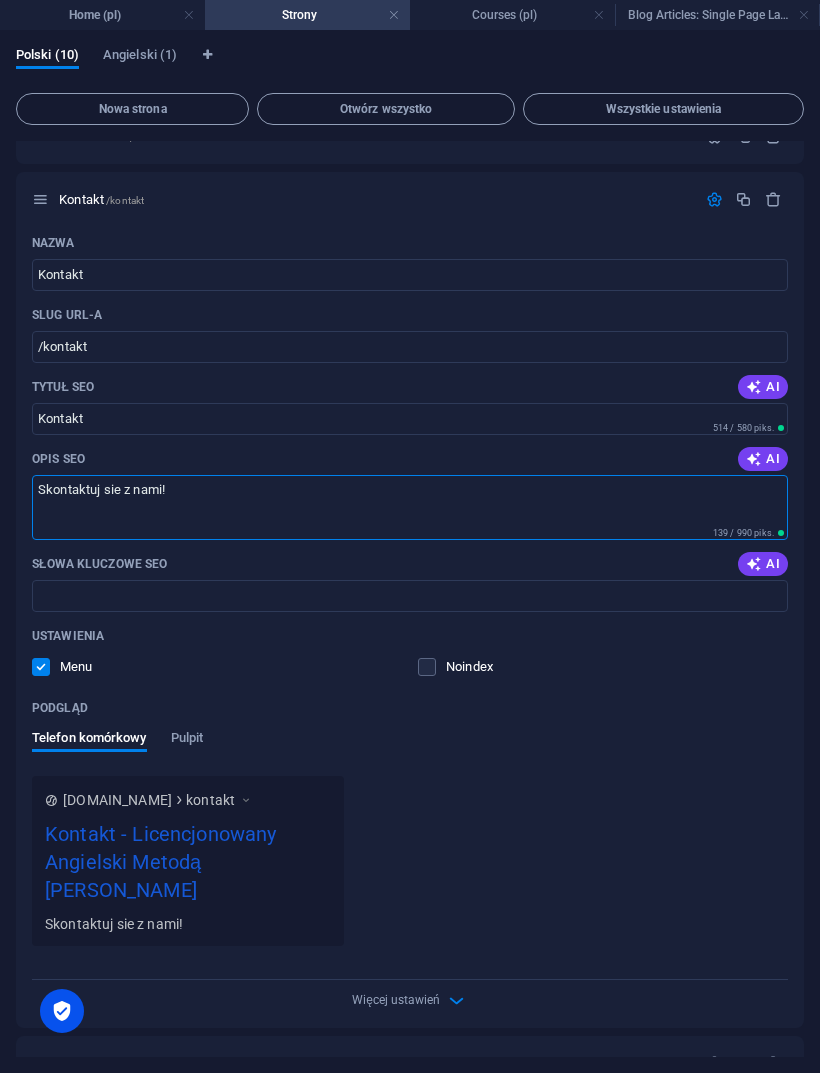 click on "Słowa kluczowe SEO" at bounding box center [410, 596] 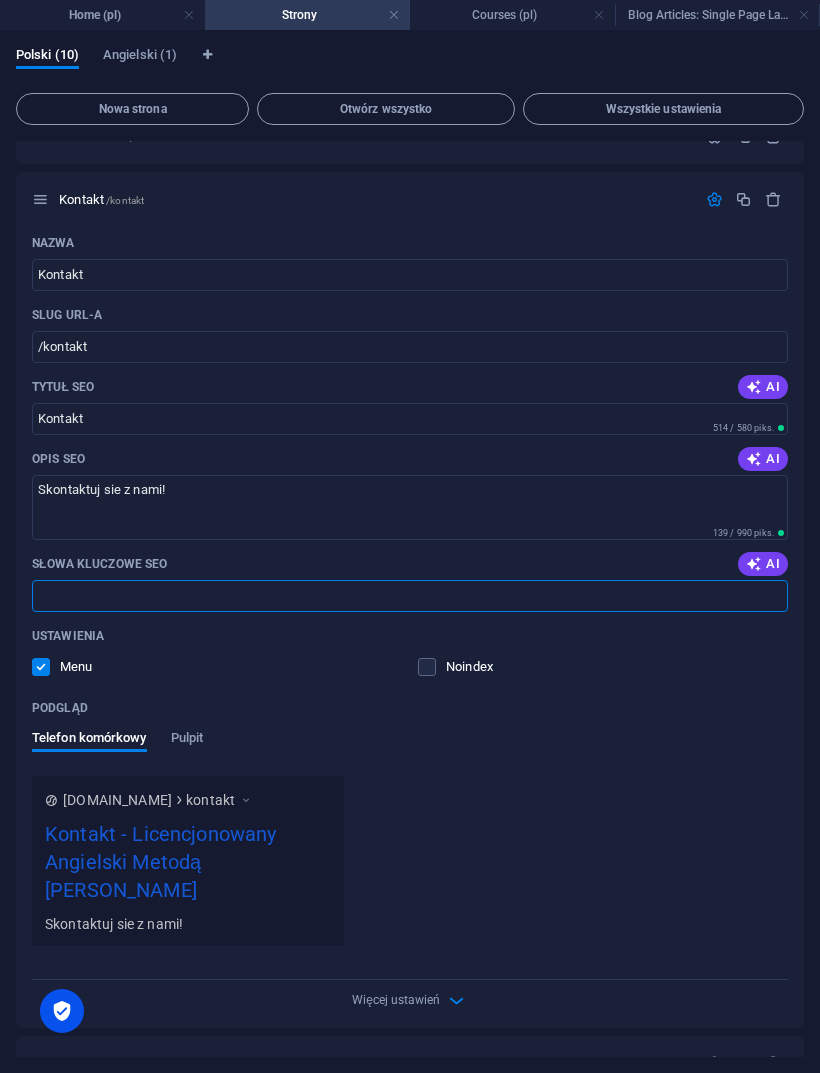 click on "AI" at bounding box center (763, 564) 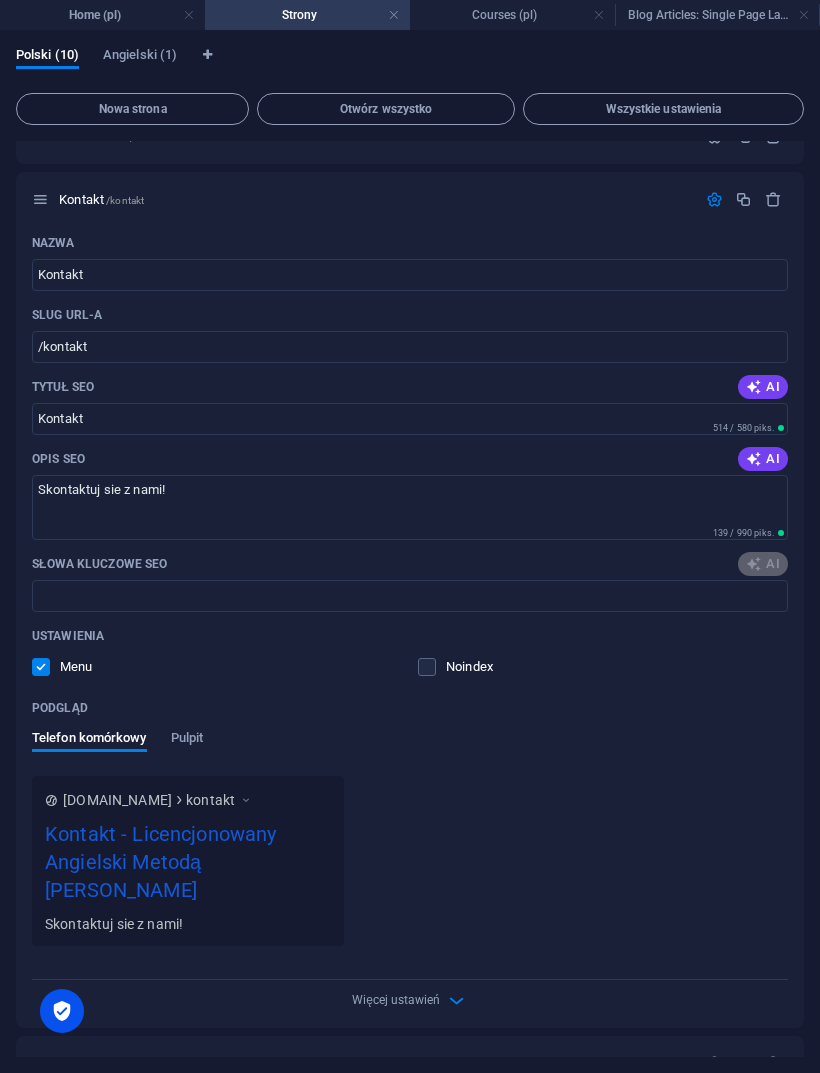 type on "kursy edukacyjne, rozwój osobisty, cele zawodowe, metody nauczania, zespół Academix, nauka online" 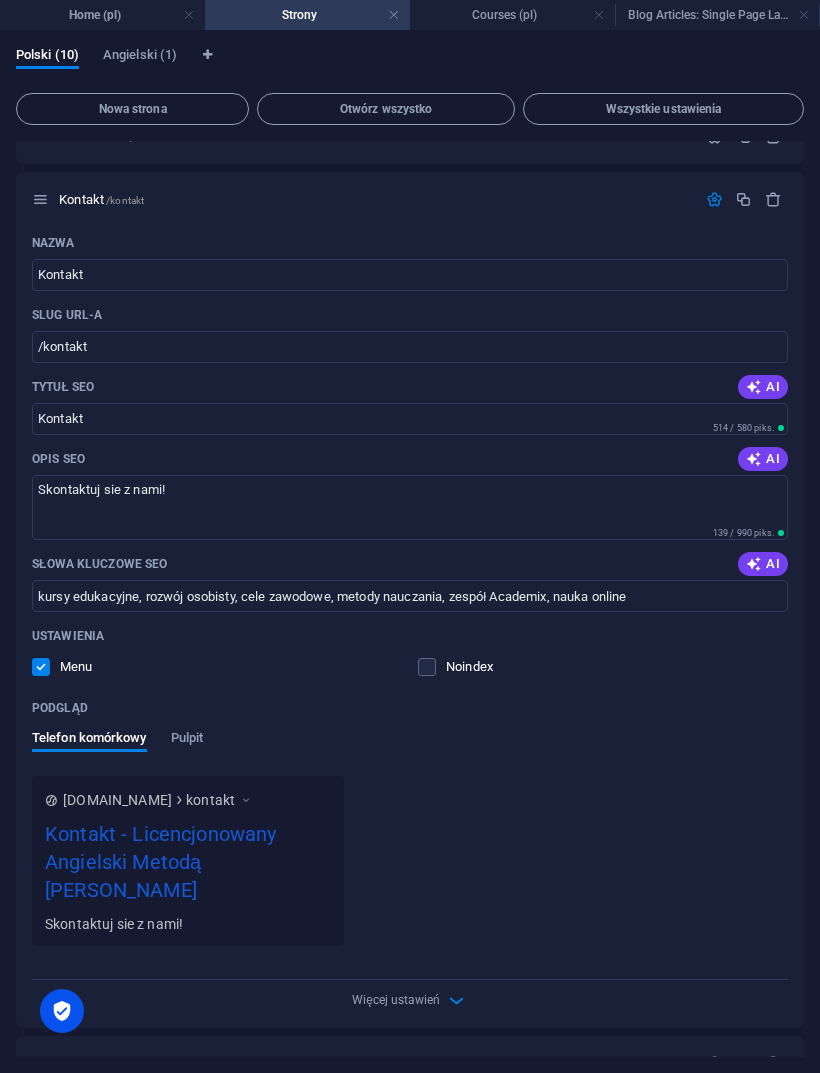 click on "Skontaktuj sie z nami!" at bounding box center (410, 507) 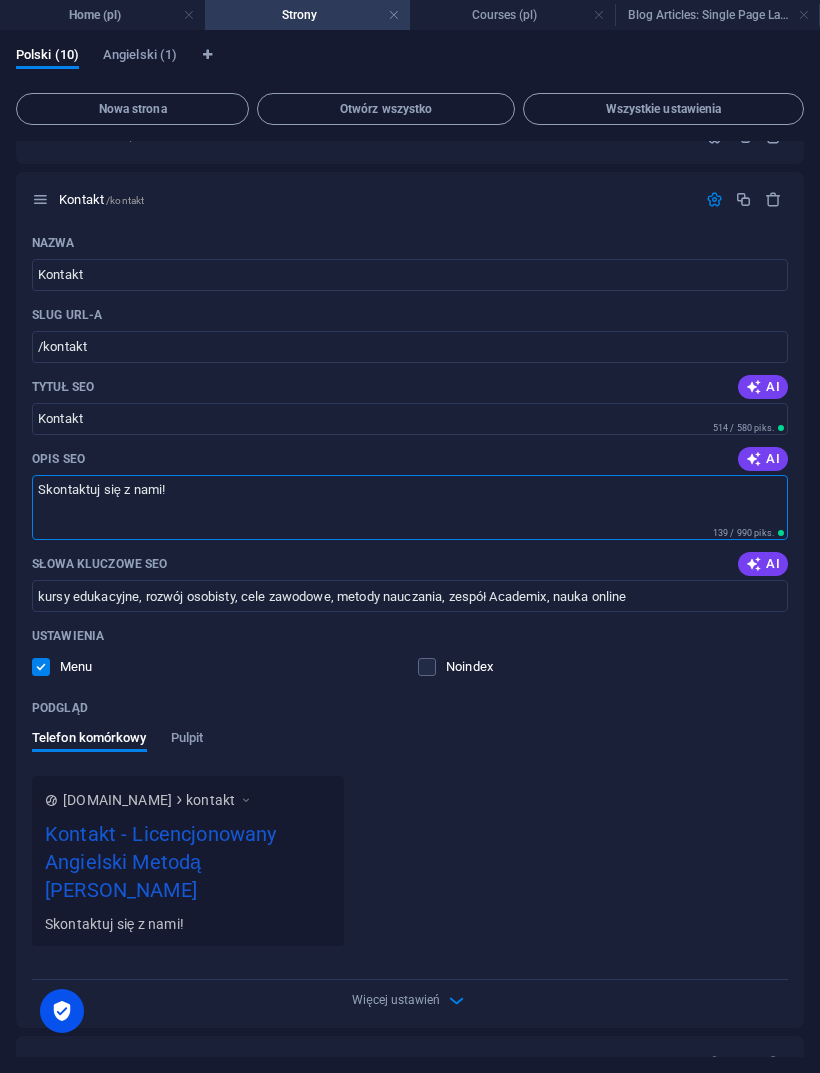 type on "Skontaktuj się z nami!" 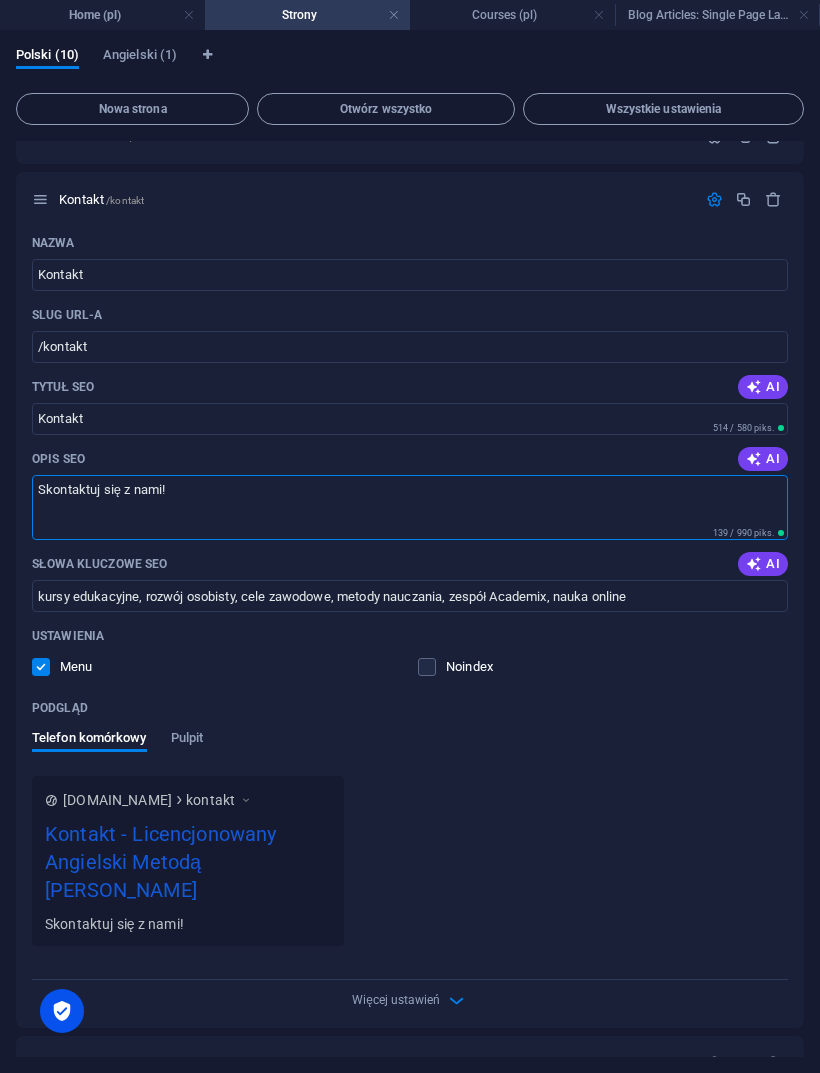 click on "kursy edukacyjne, rozwój osobisty, cele zawodowe, metody nauczania, zespół Academix, nauka online" at bounding box center (410, 596) 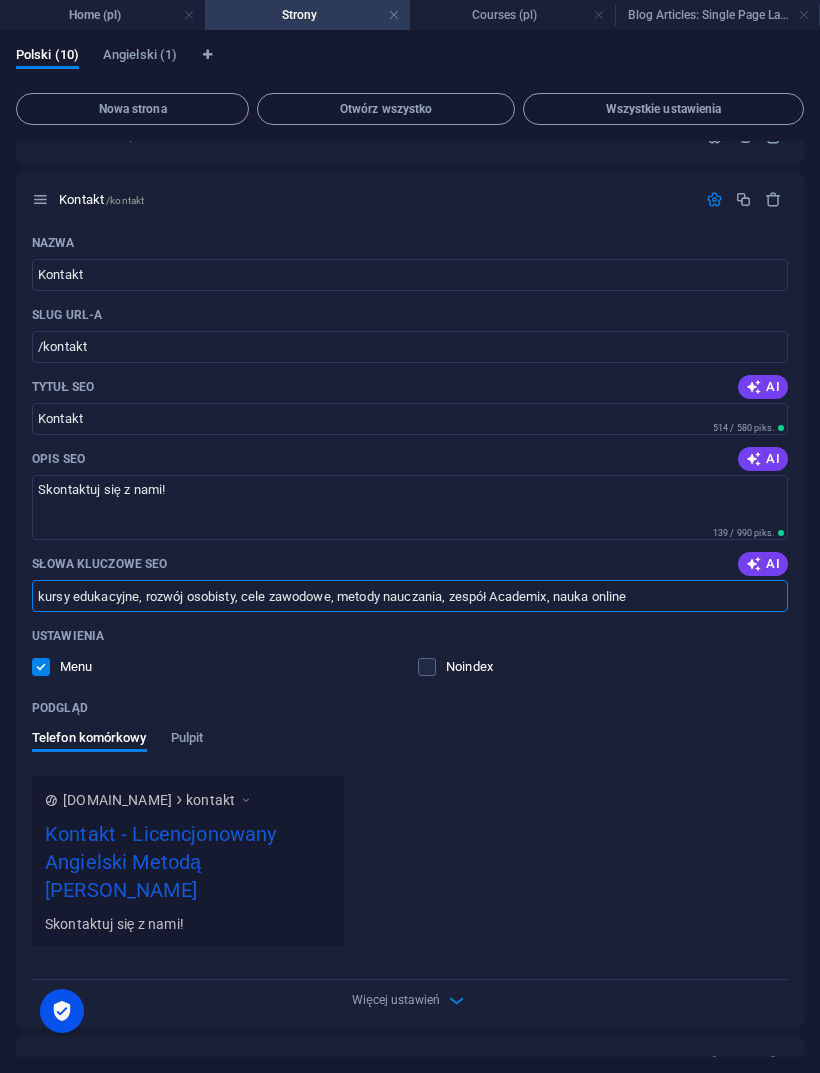 click on "kursy edukacyjne, rozwój osobisty, cele zawodowe, metody nauczania, zespół Academix, nauka online" at bounding box center [410, 596] 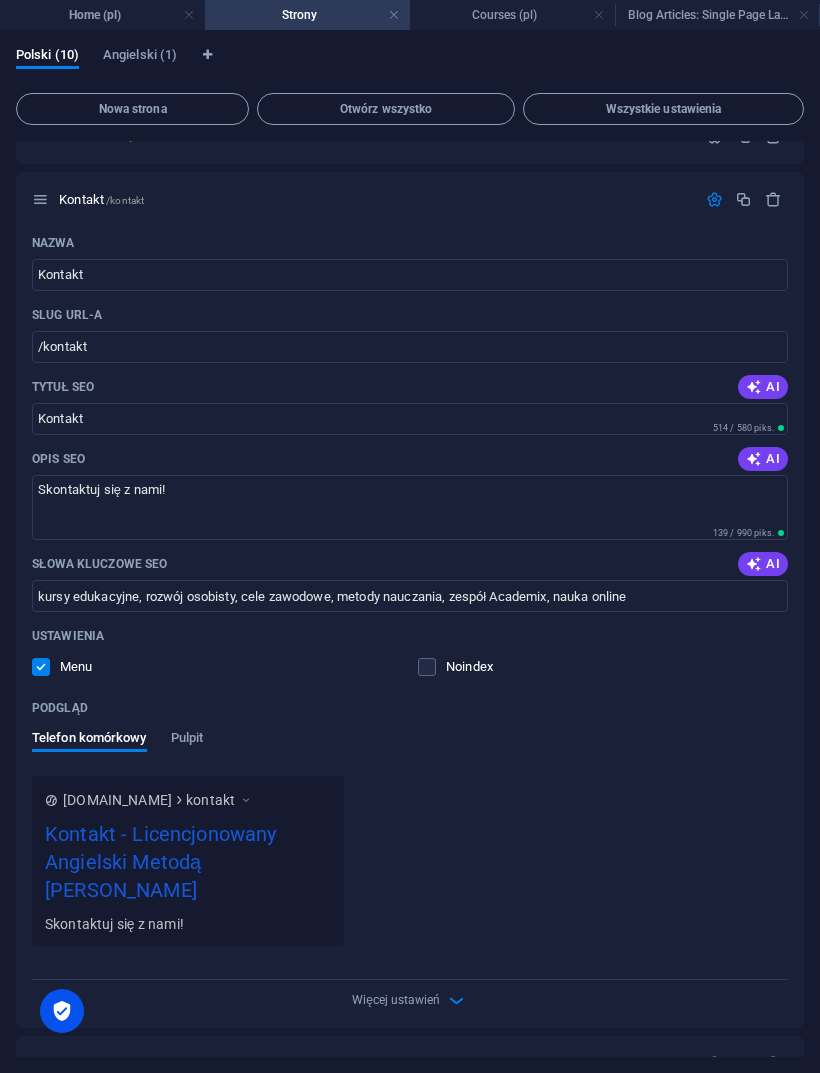click on "kursy edukacyjne, rozwój osobisty, cele zawodowe, metody nauczania, zespół Academix, nauka online" at bounding box center [410, 596] 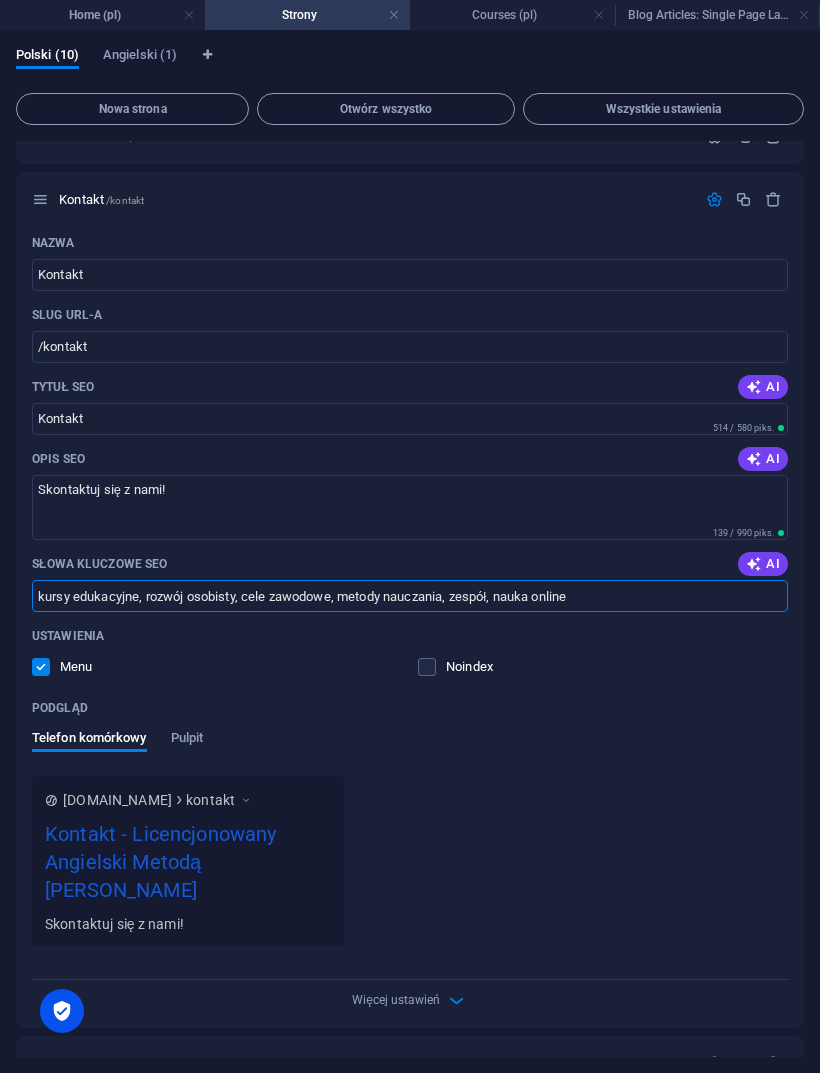 click on "kursy edukacyjne, rozwój osobisty, cele zawodowe, metody nauczania, zespół, nauka online" at bounding box center [410, 596] 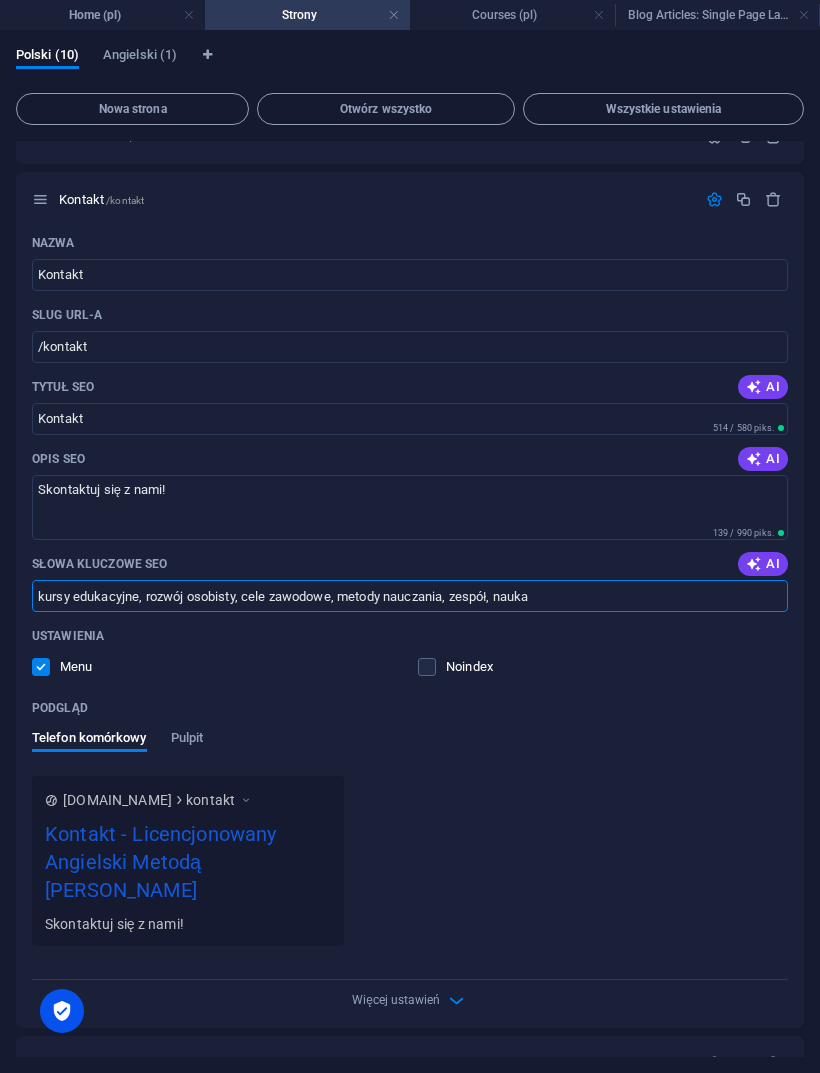 type on "kursy edukacyjne, rozwój osobisty, cele zawodowe, metody nauczania, zespół, nauka" 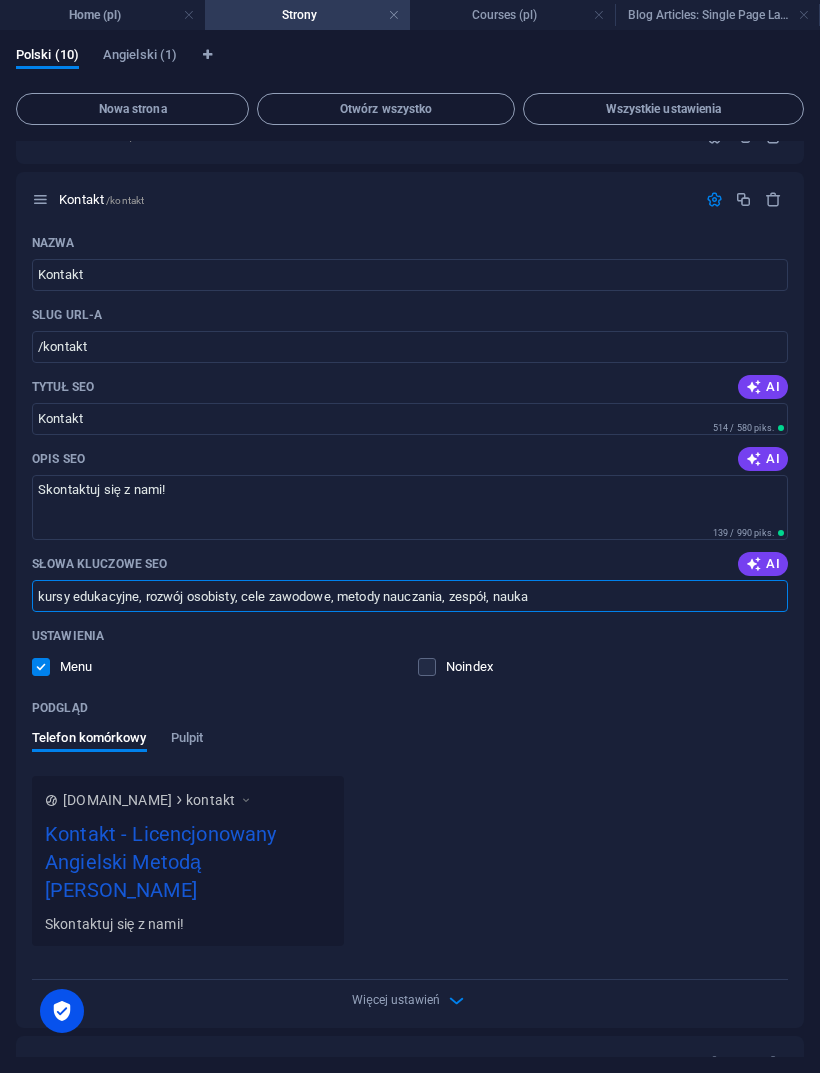 click on "Polski (10)" at bounding box center [47, 57] 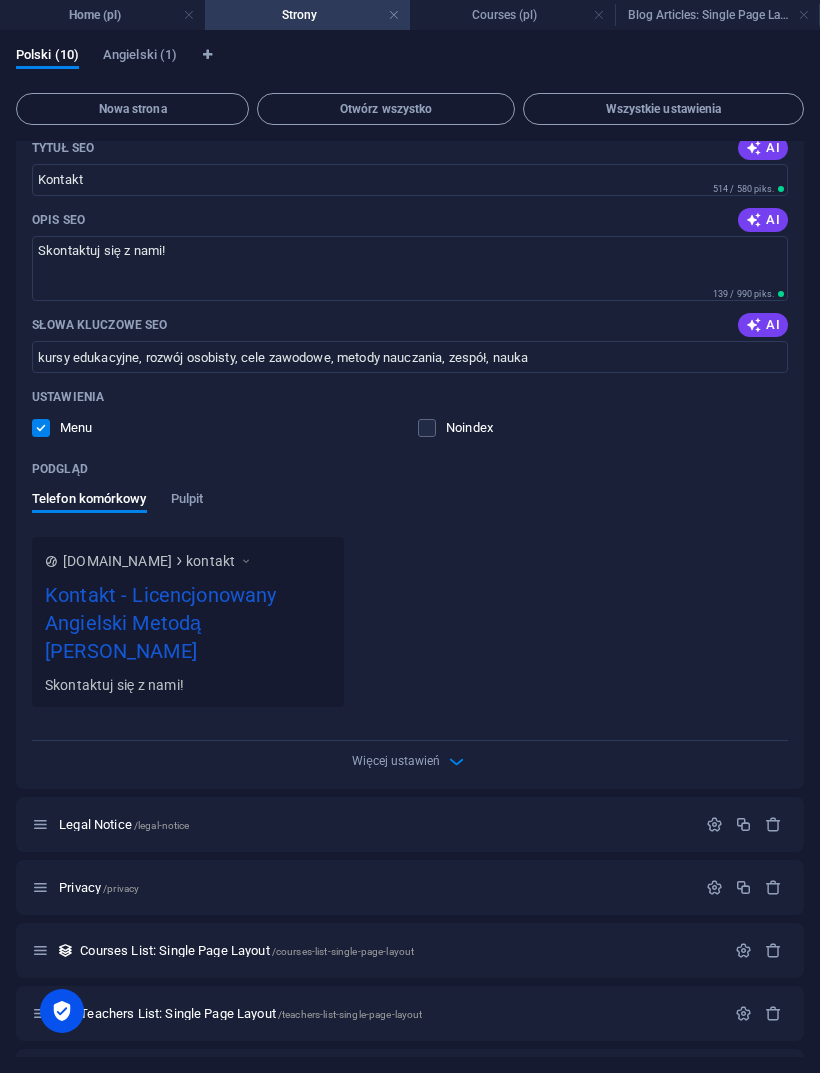 scroll, scrollTop: 1548, scrollLeft: 0, axis: vertical 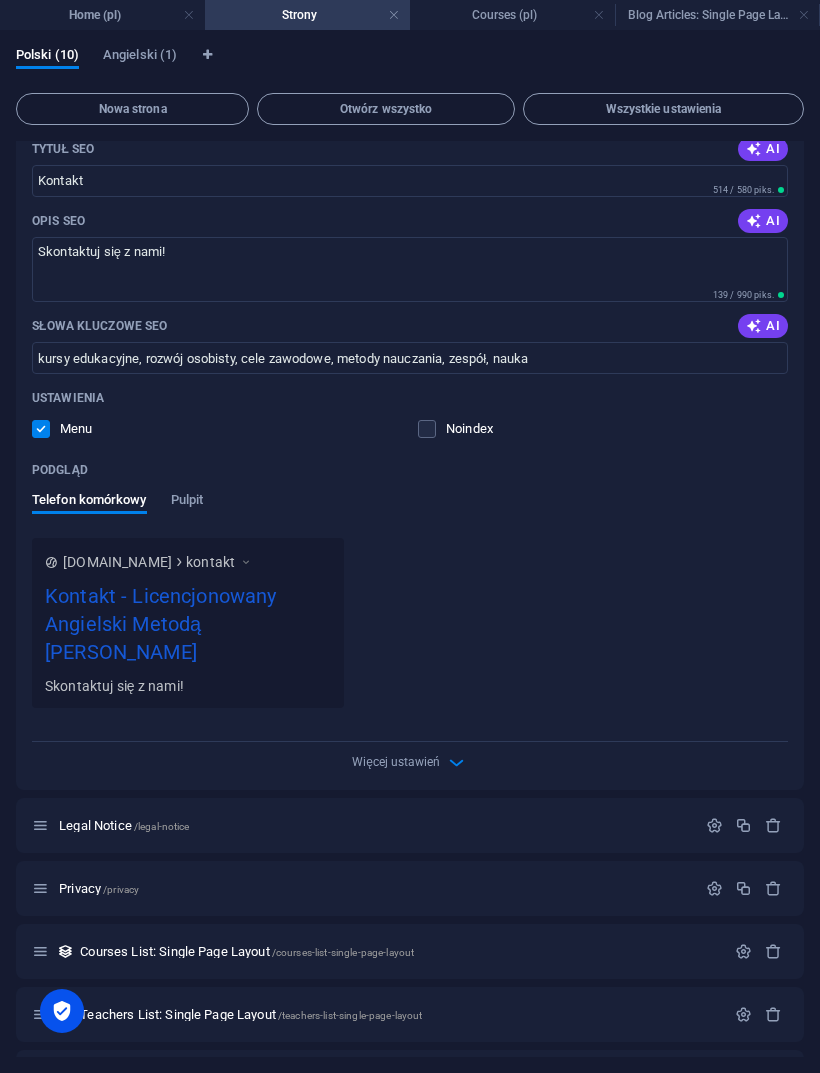 click at bounding box center (714, 825) 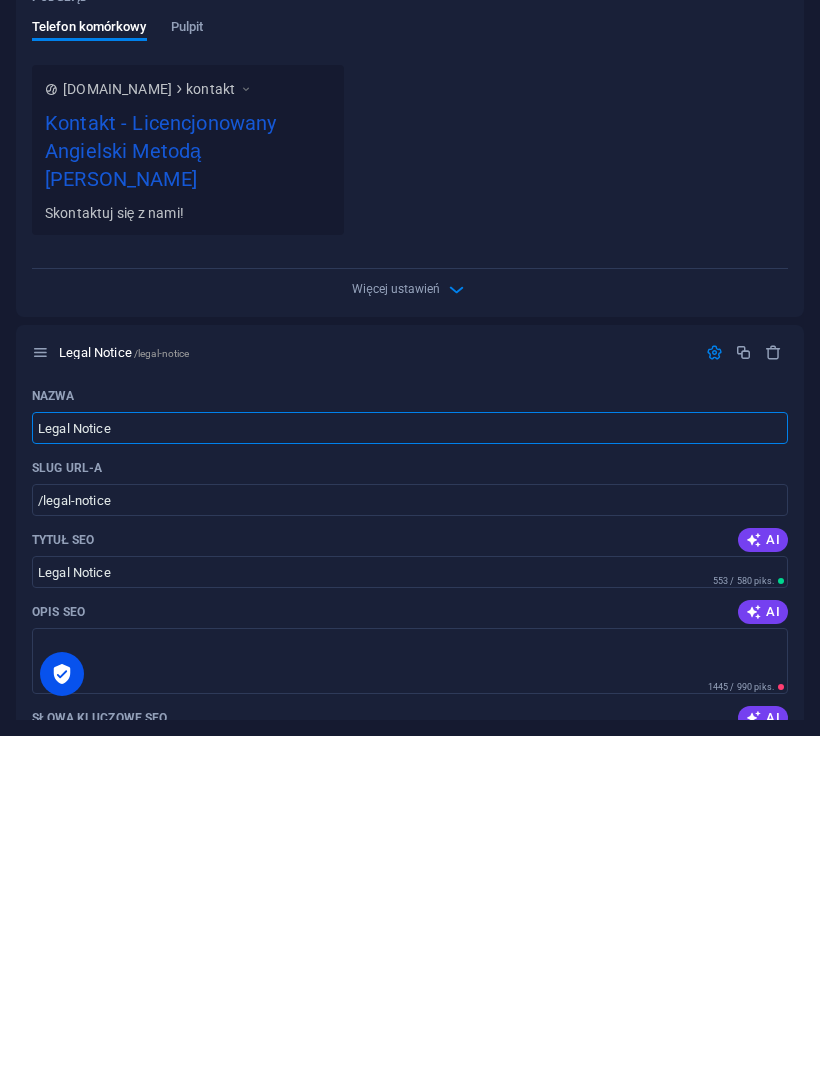 scroll, scrollTop: 1688, scrollLeft: 0, axis: vertical 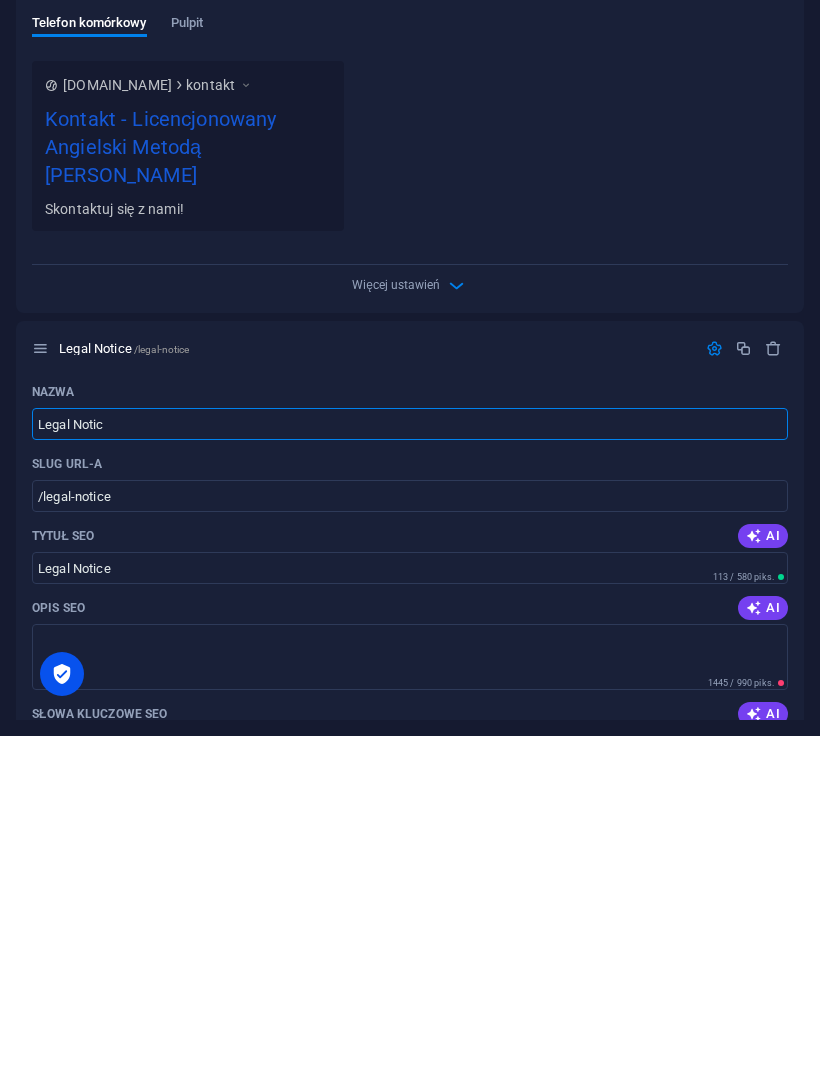 type on "Legal Notic" 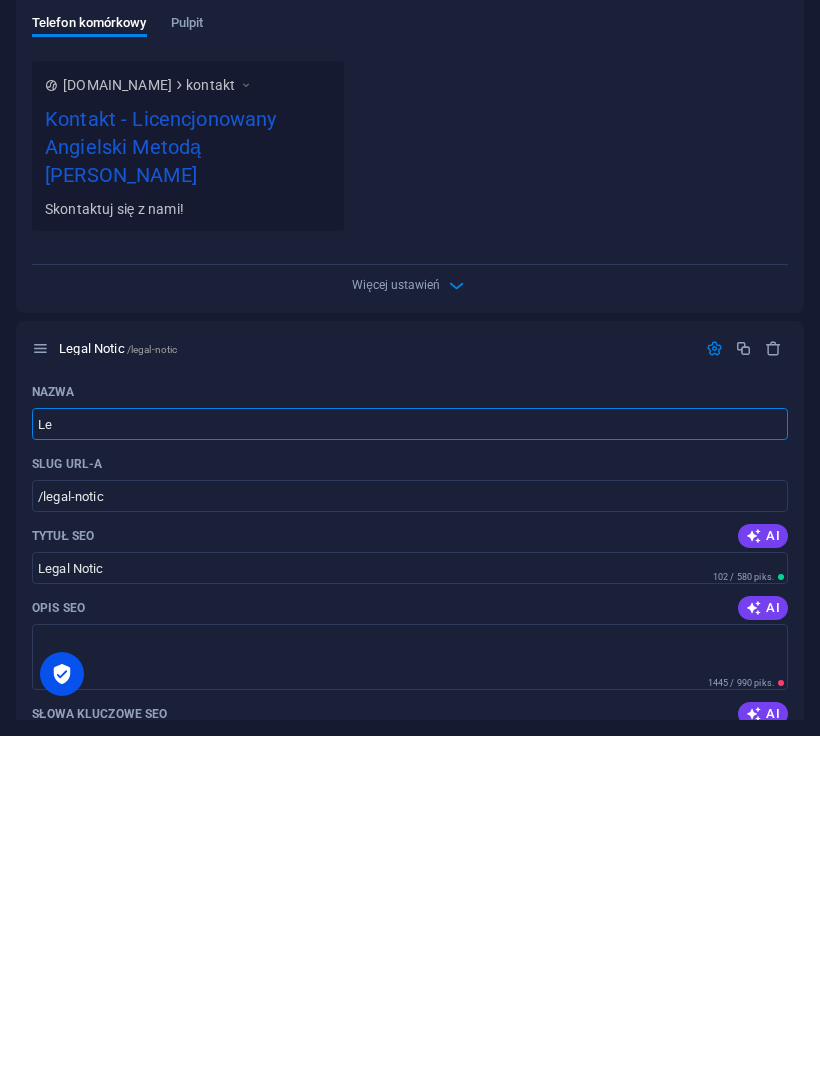 type on "L" 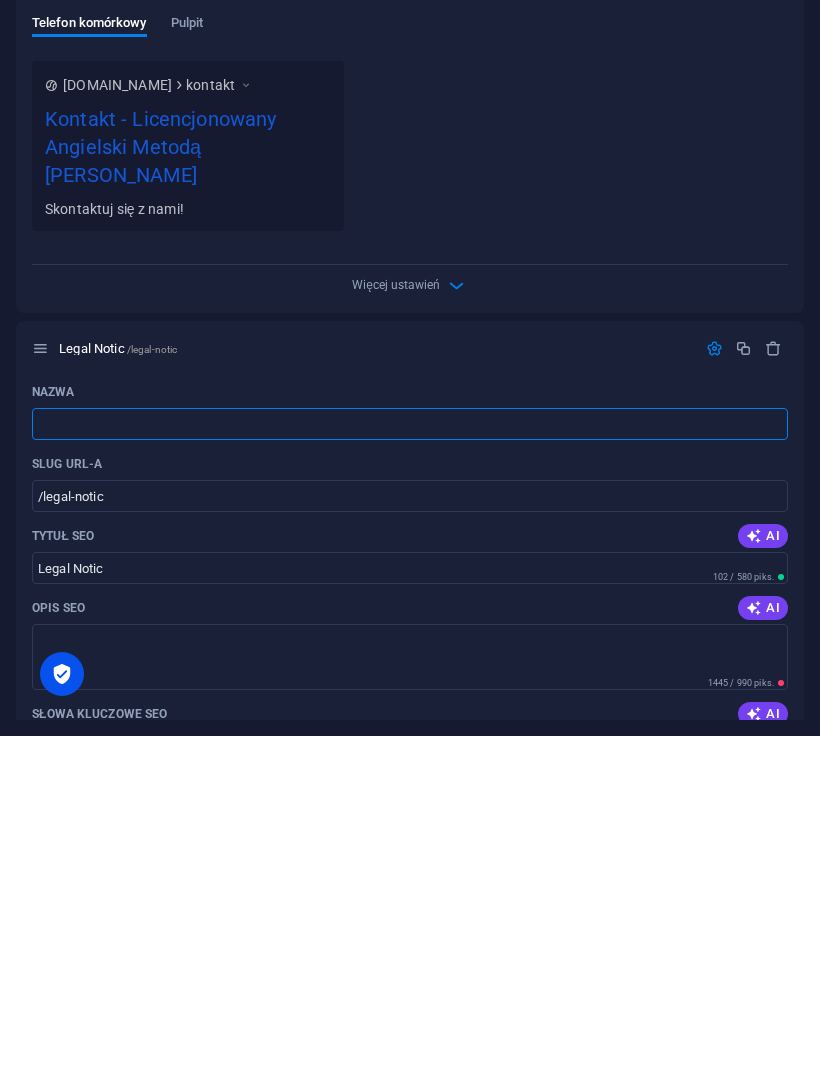 type 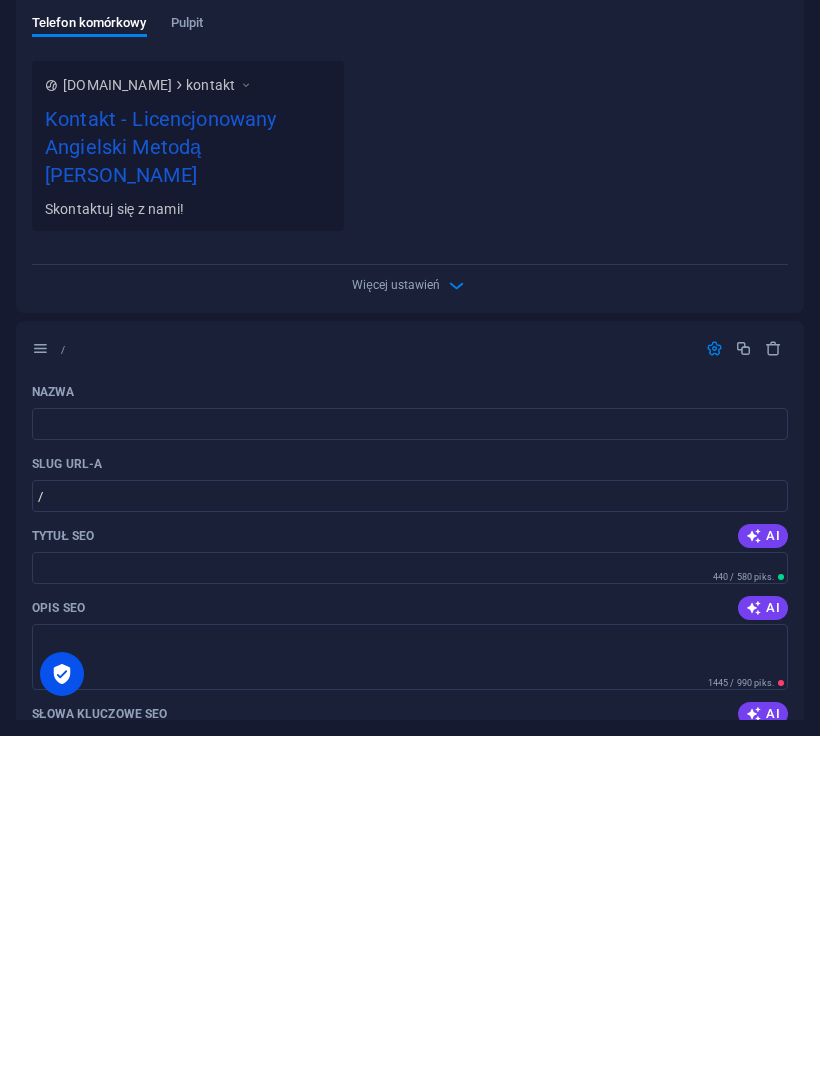 click on "Polski (10) Angielski (1) Nowa strona Otwórz wszystko Wszystkie ustawienia Strona główna  / Kursy /kursy O nas /o-nas Nazwa O nas ​ Slug URL-a /o-nas ​ Tytuł SEO AI ​ 494 / 580 piks. Opis SEO AI Nasza historia, i nasz zespół ​ 181 / 990 piks. Słowa kluczowe SEO AI edukacja online, kursy edukacyjne, osobisty rozwój, profesjonalne cele, wspólnota uczących się, umiejętności światowej klasy ​ Ustawienia Menu Noindex Podgląd Telefon komórkowy Pulpit www.example.com o-nas O nas - Licencjonowany Angielski Metodą Teddy Eddie Nasza historia, i nasz zespół Metatagi ​ Podejrzyj obraz (Open Graph) Przeciągnij pliki tutaj, kliknij, aby wybrać pliki lub wybierz pliki z Plików lub z naszych bezpłatnych zdjęć i filmów stockowych Więcej ustawień Aktualności  /aktualnosci Kontakt  /kontakt Nazwa Kontakt ​ Slug URL-a /kontakt ​ Tytuł SEO AI Kontakt ​ 514 / 580 piks. Opis SEO AI Skontaktuj się z nami! ​ 139 / 990 piks. Słowa kluczowe SEO AI ​ Ustawienia Menu Noindex Podgląd" at bounding box center [410, 552] 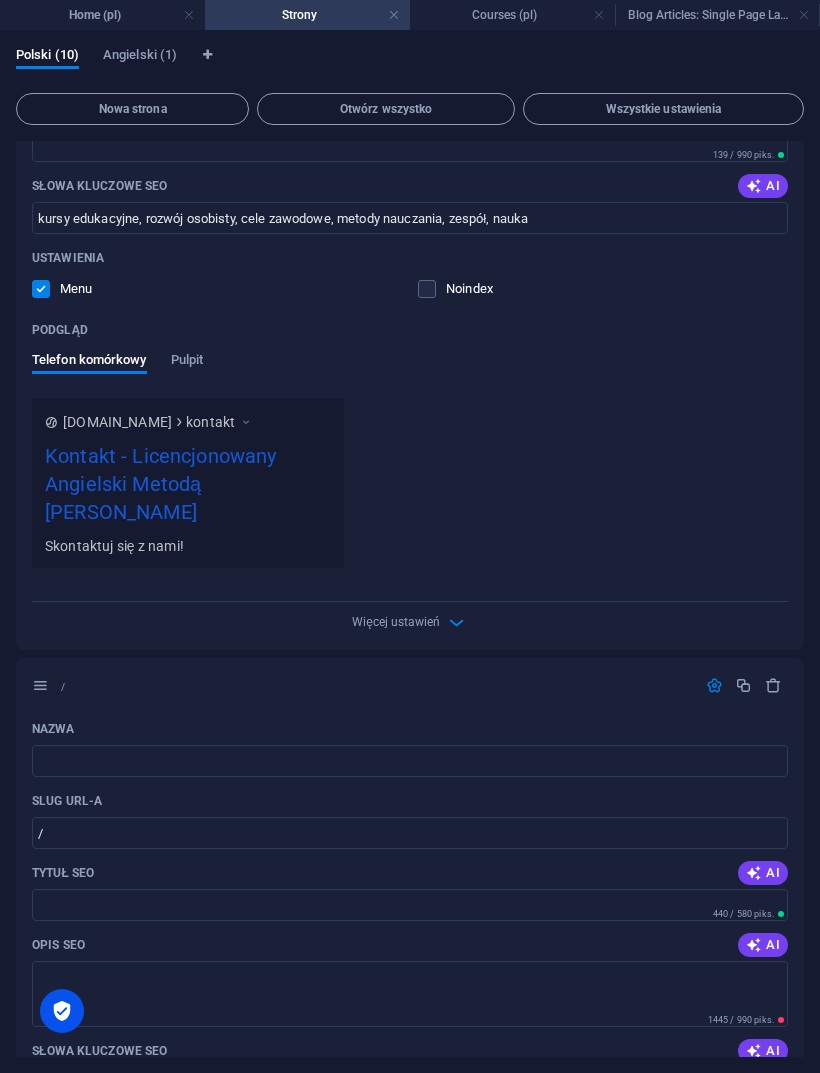 click on "Nazwa" at bounding box center [410, 761] 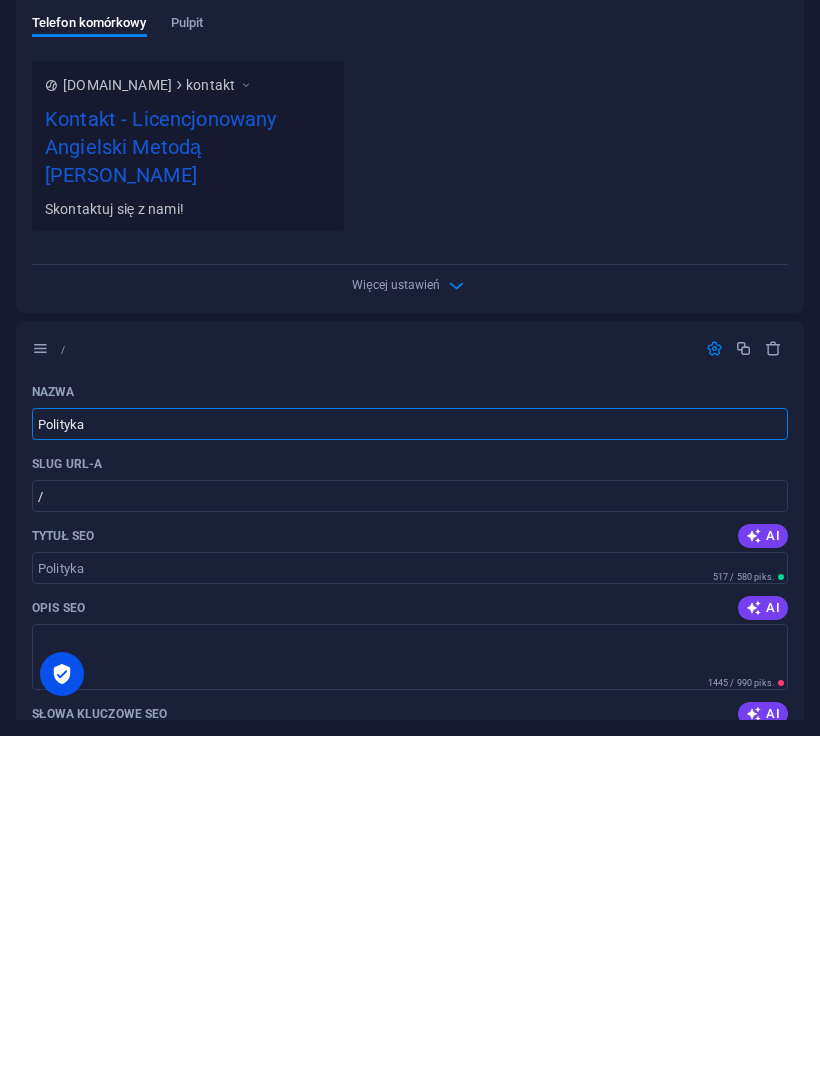 type on "Polityka" 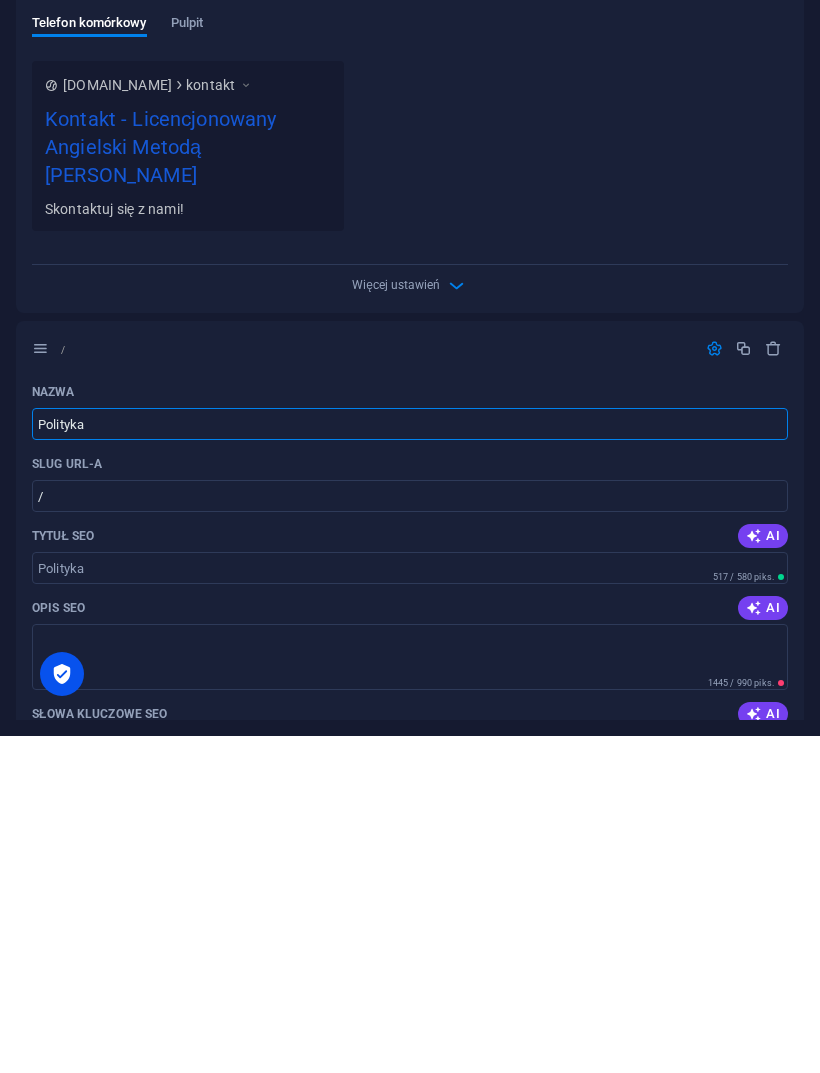 type on "/polityka" 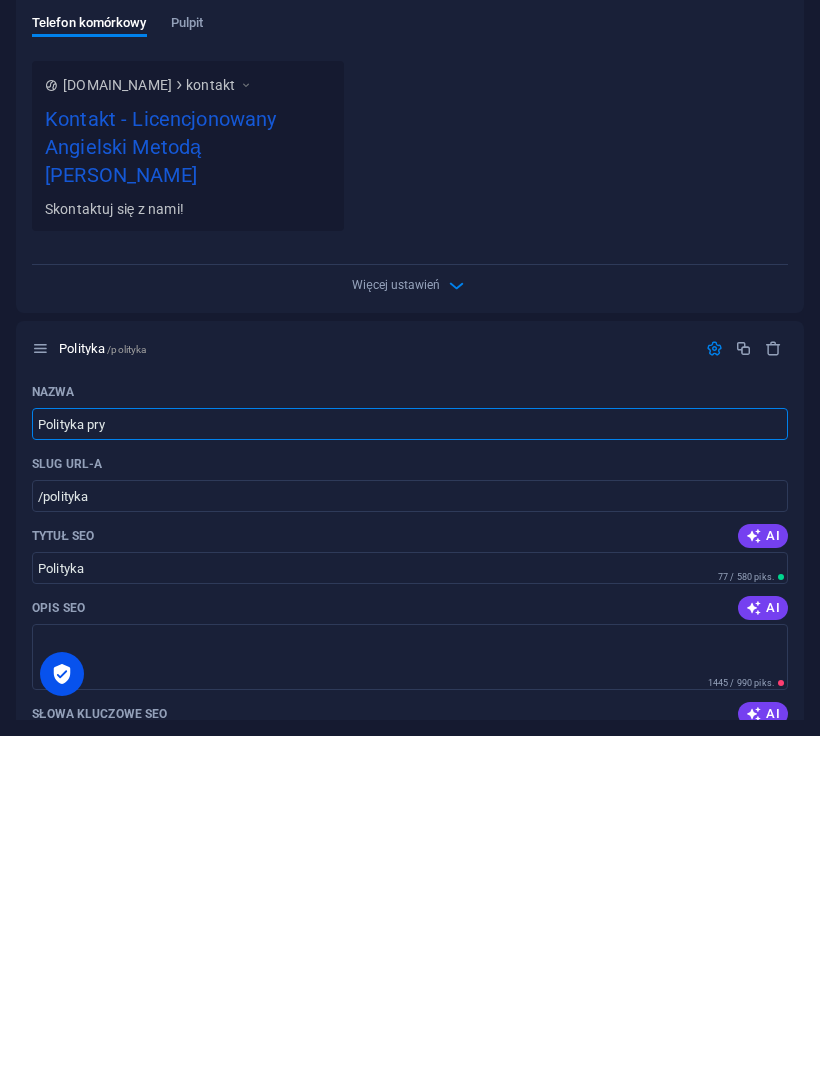 type on "Polityka pry" 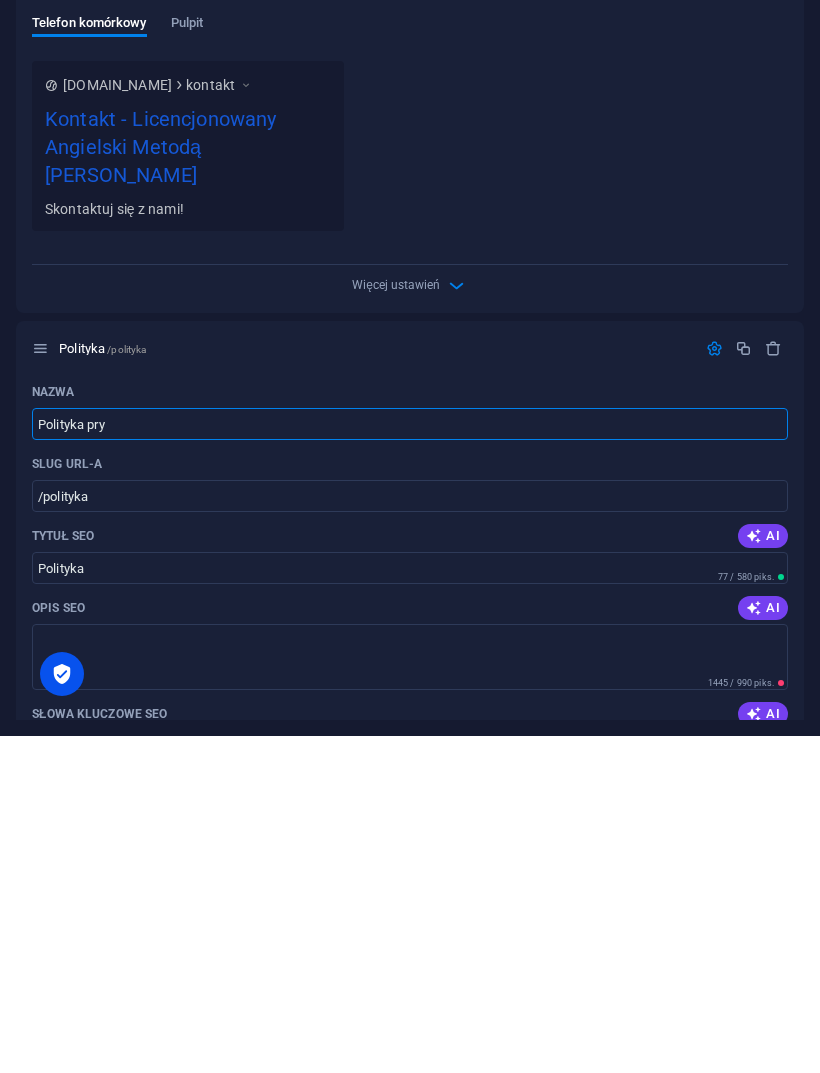 type on "/polityka-pry" 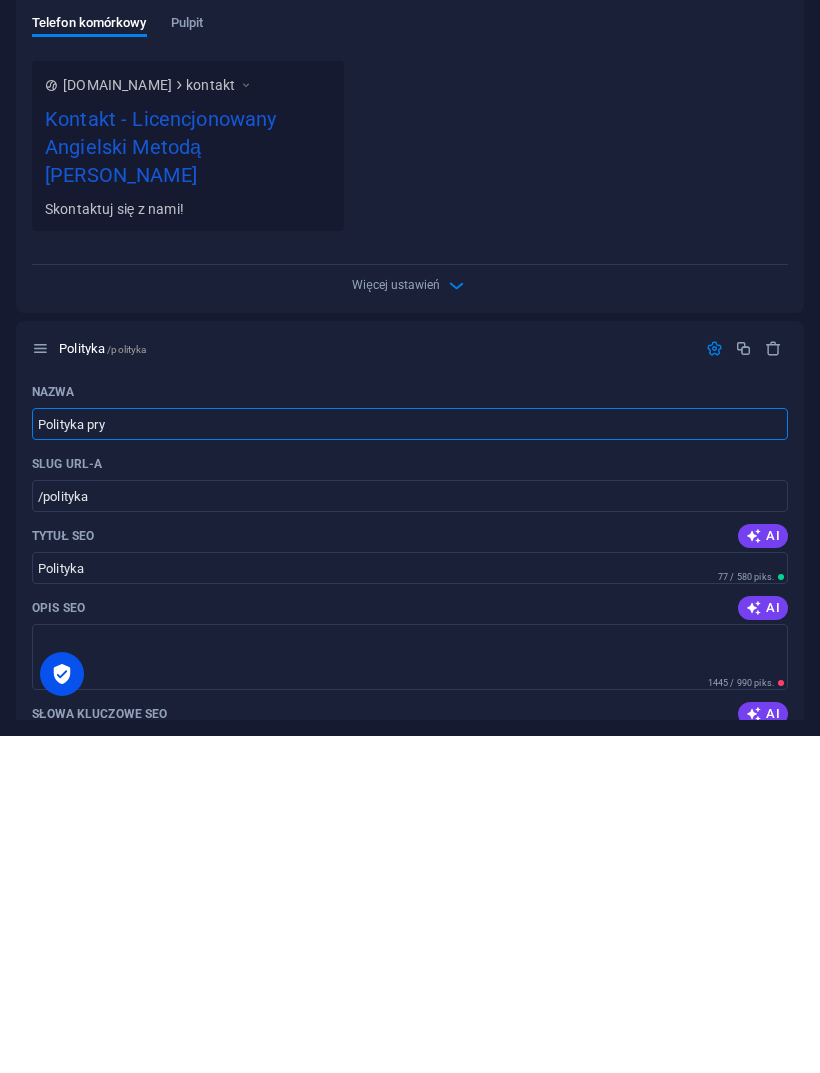 type on "Polityka pry" 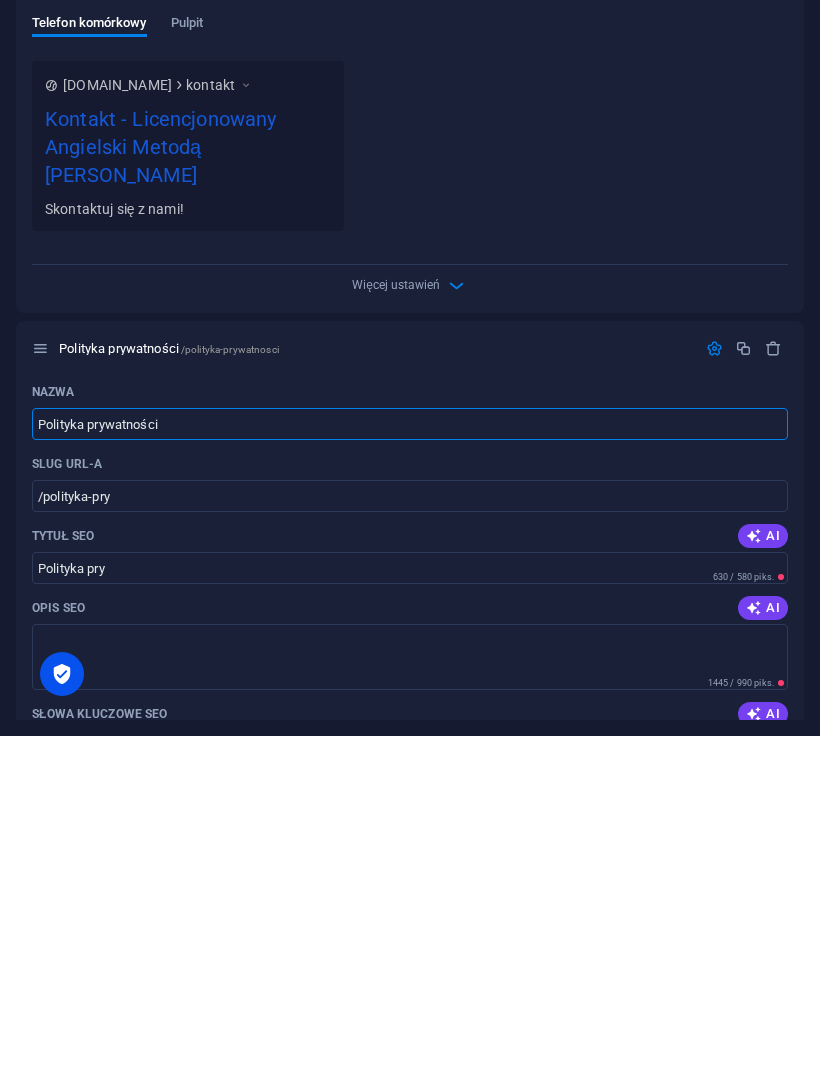 type on "Polityka prywatności" 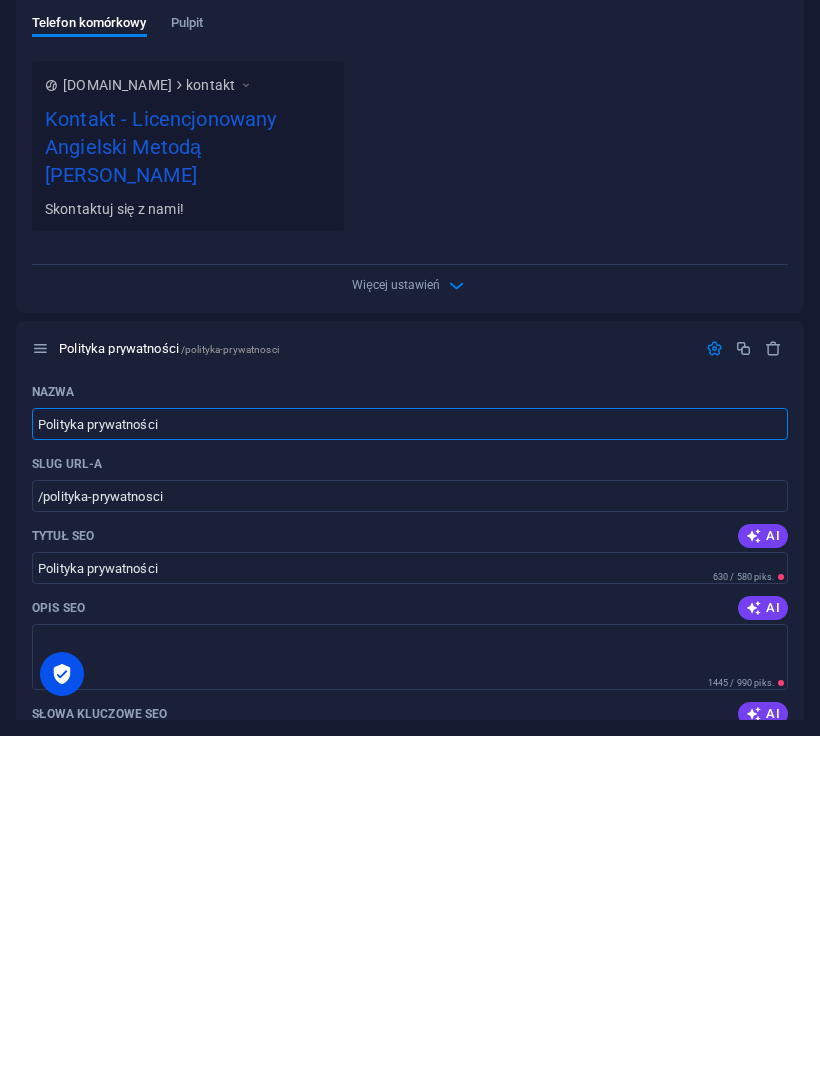 click on "Opis SEO" at bounding box center [410, 993] 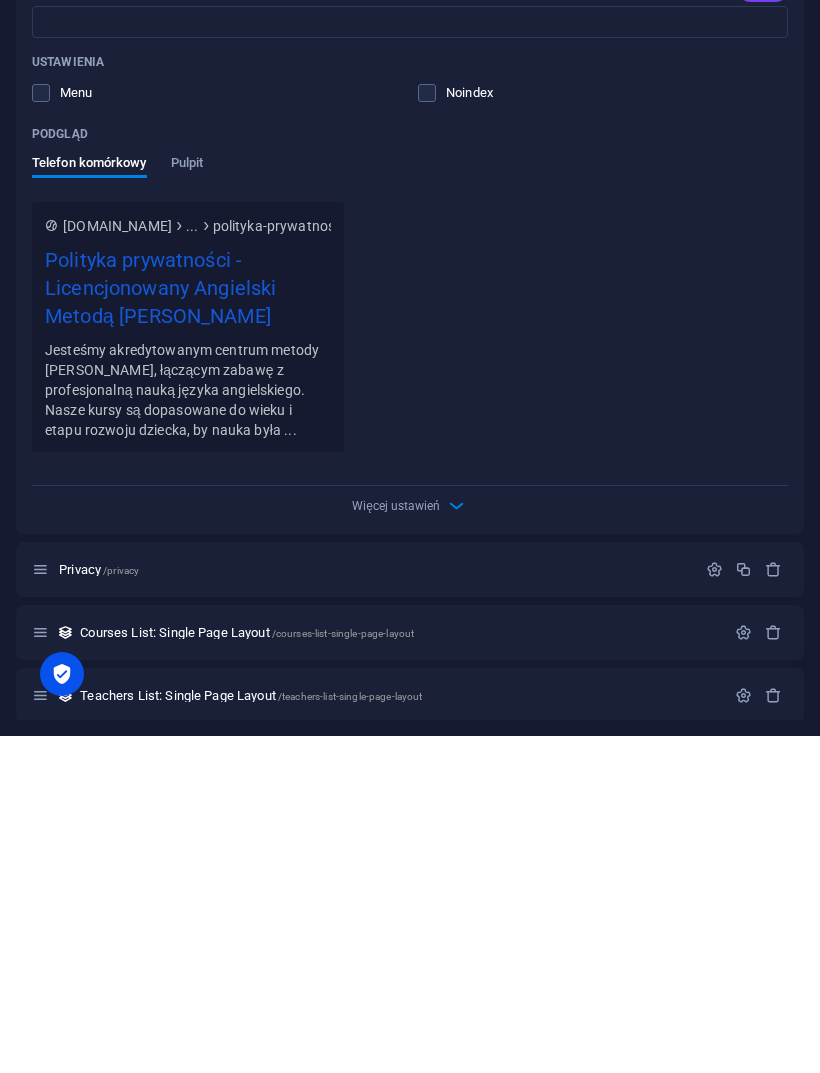 scroll, scrollTop: 2417, scrollLeft: 0, axis: vertical 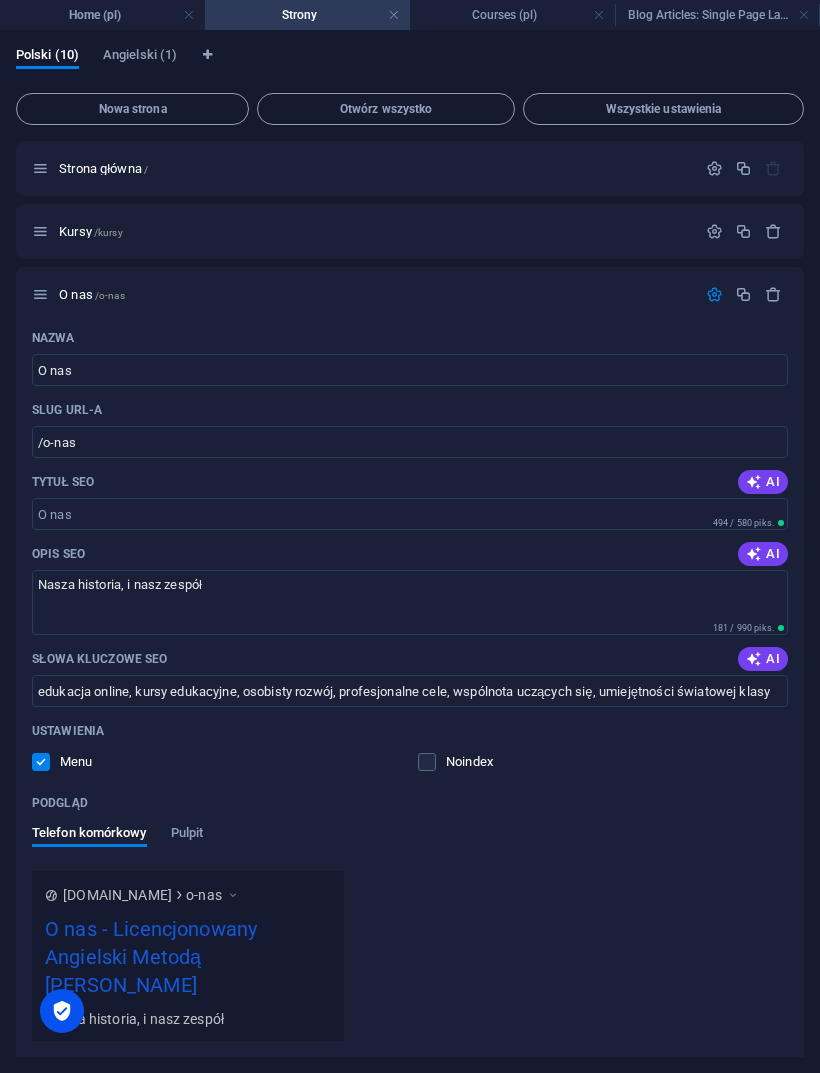 click on "Nowa strona" at bounding box center [132, 109] 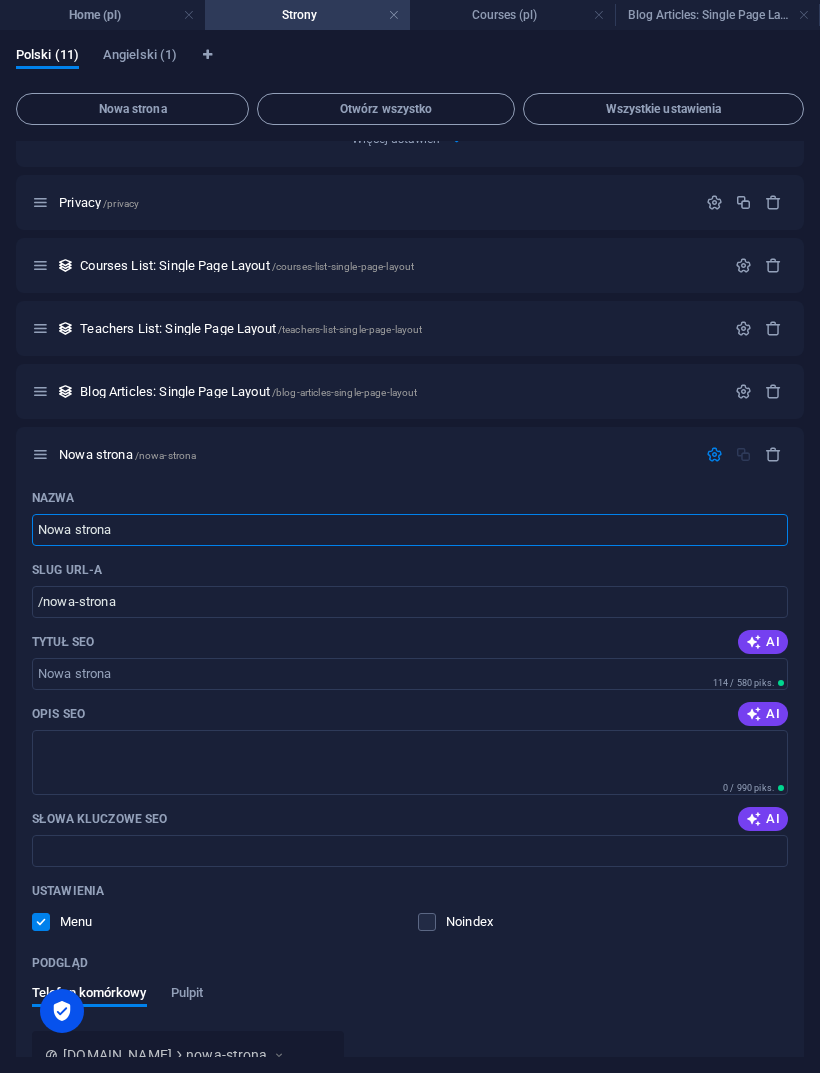 scroll, scrollTop: 3117, scrollLeft: 0, axis: vertical 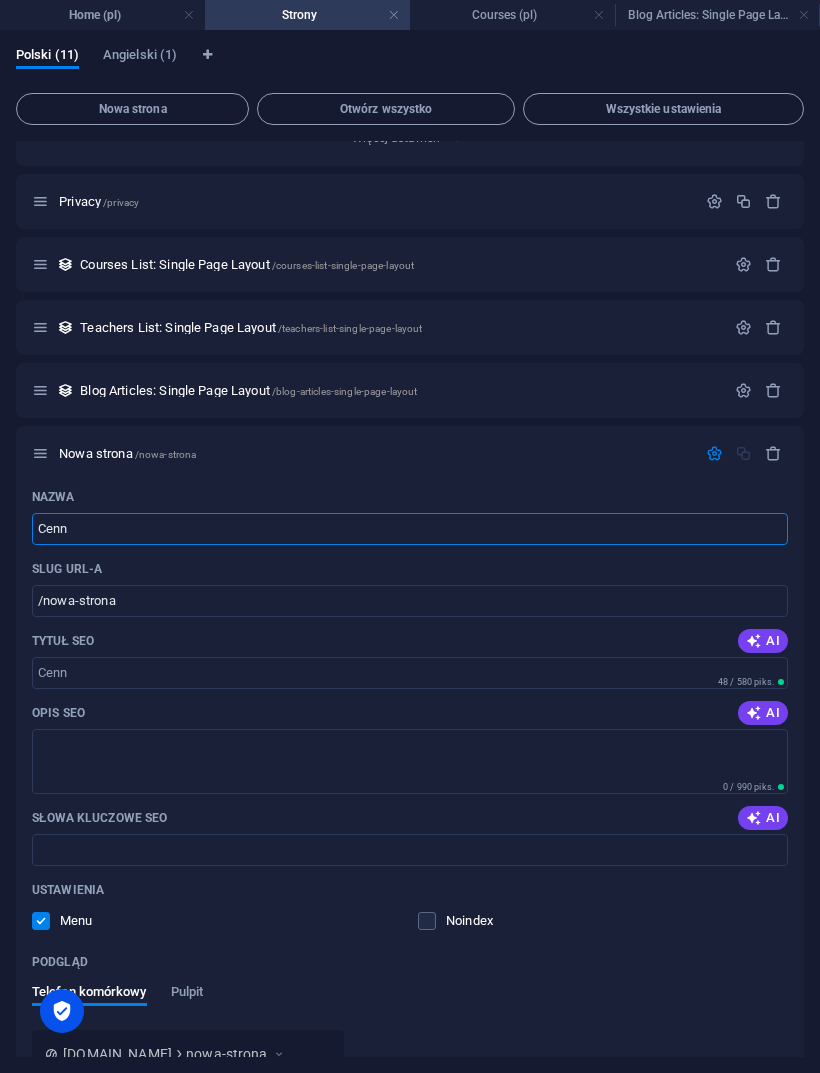 type on "Cenn" 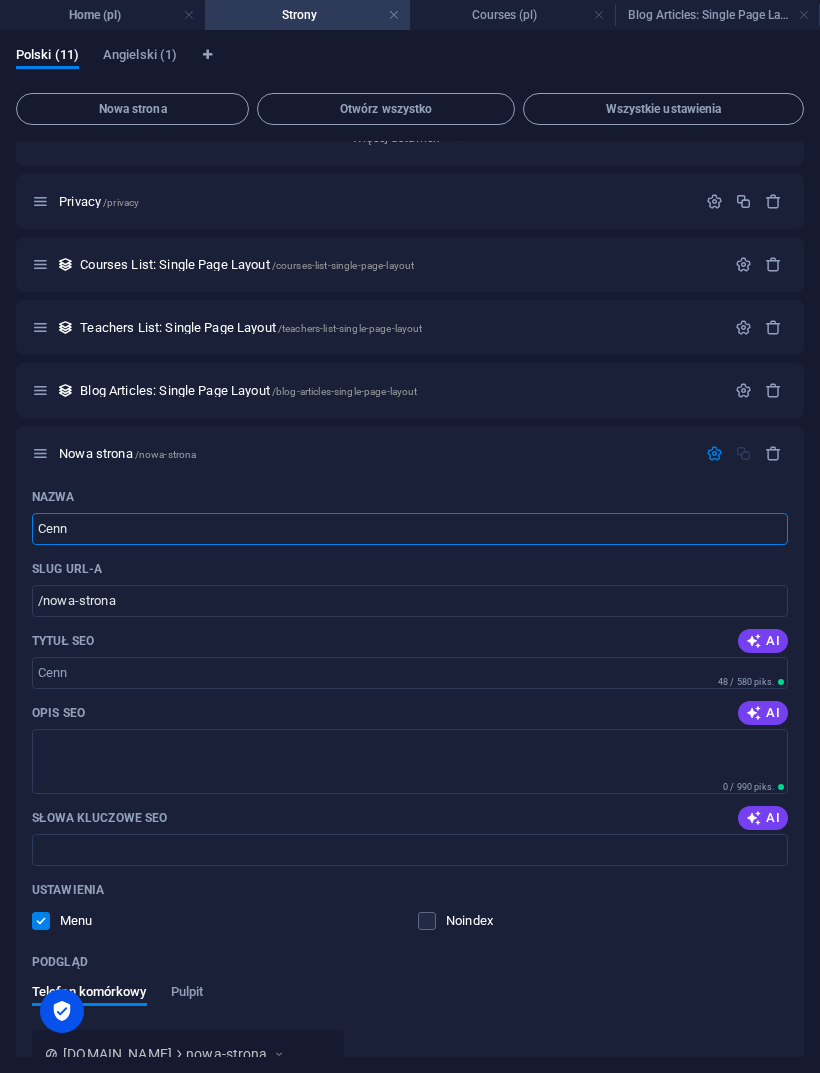type on "/cenn" 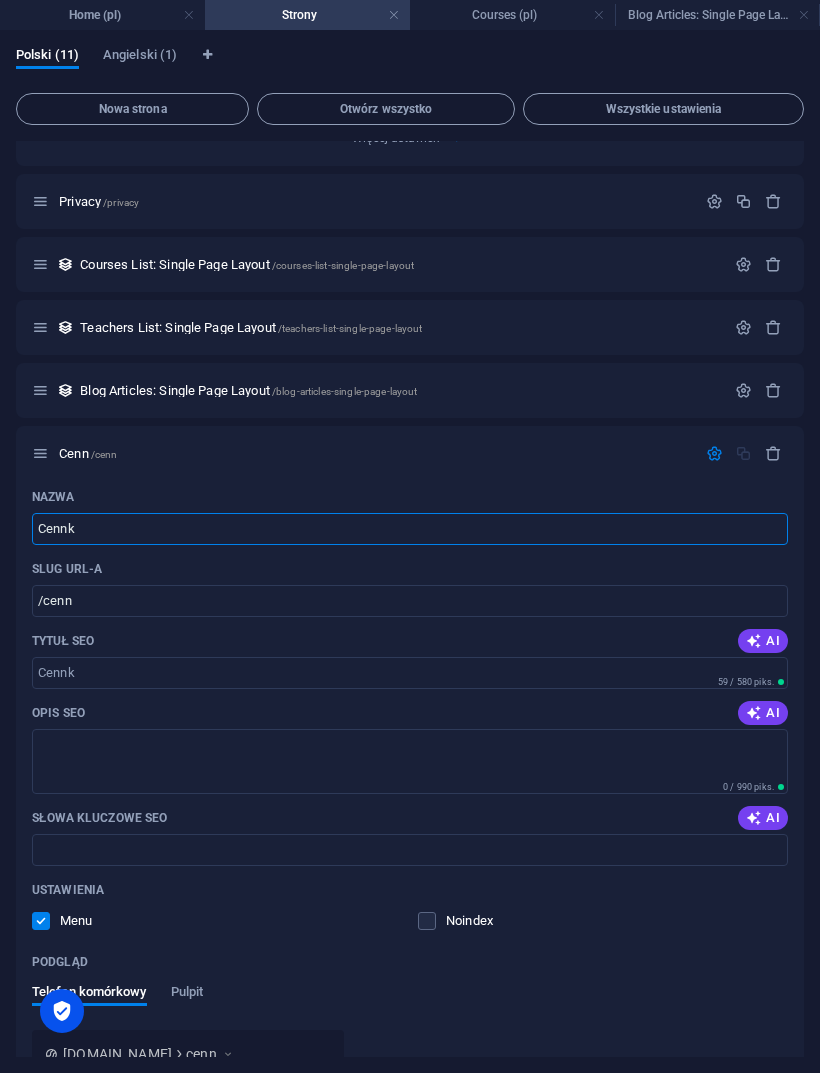 type on "Cennk" 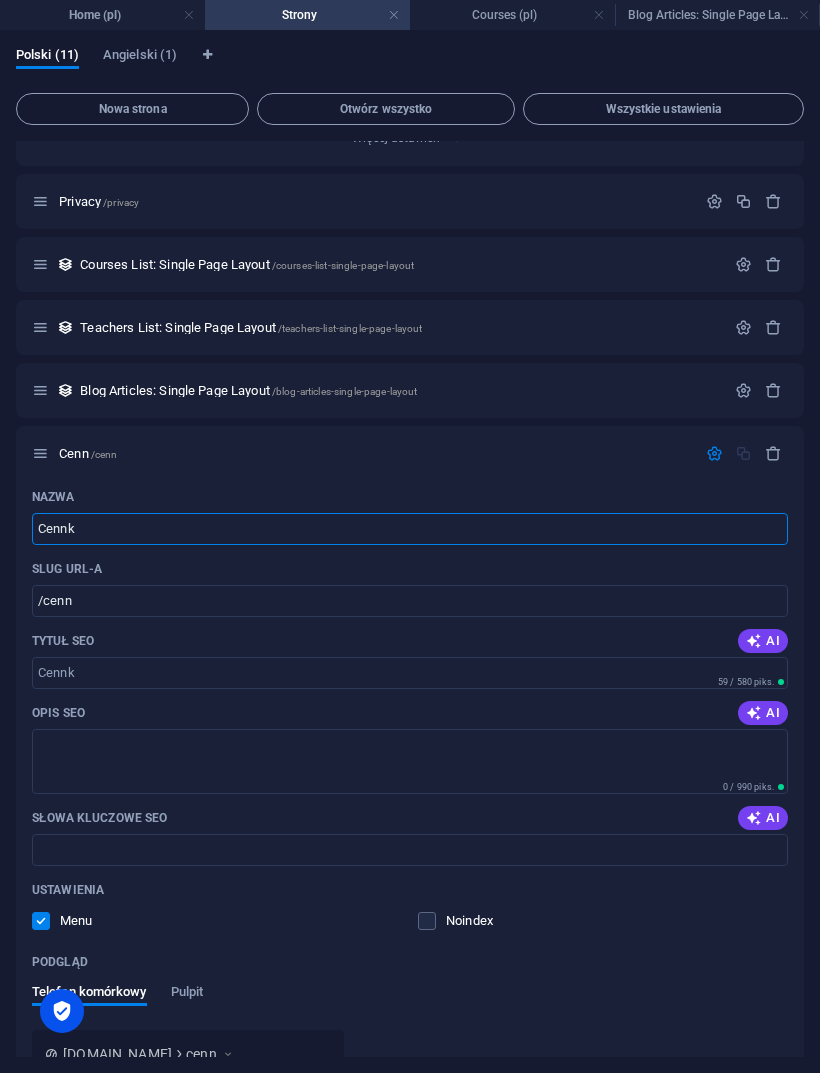 type on "/cennk" 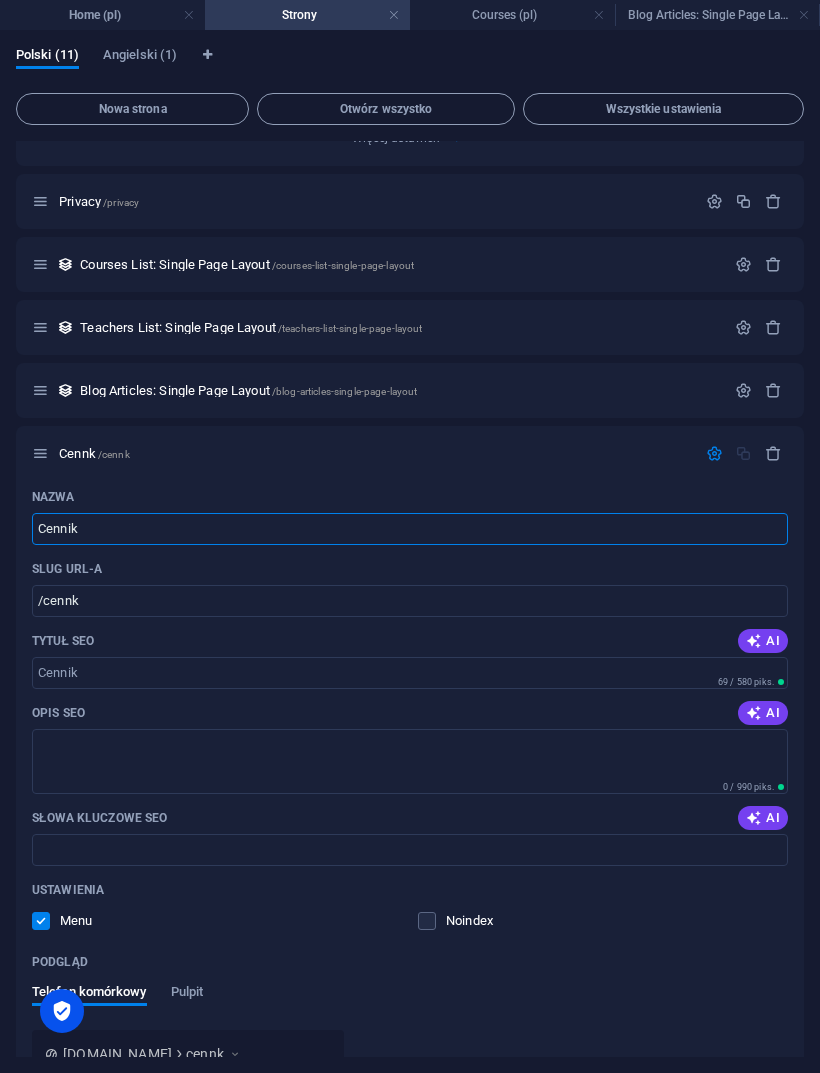 type on "Cennik" 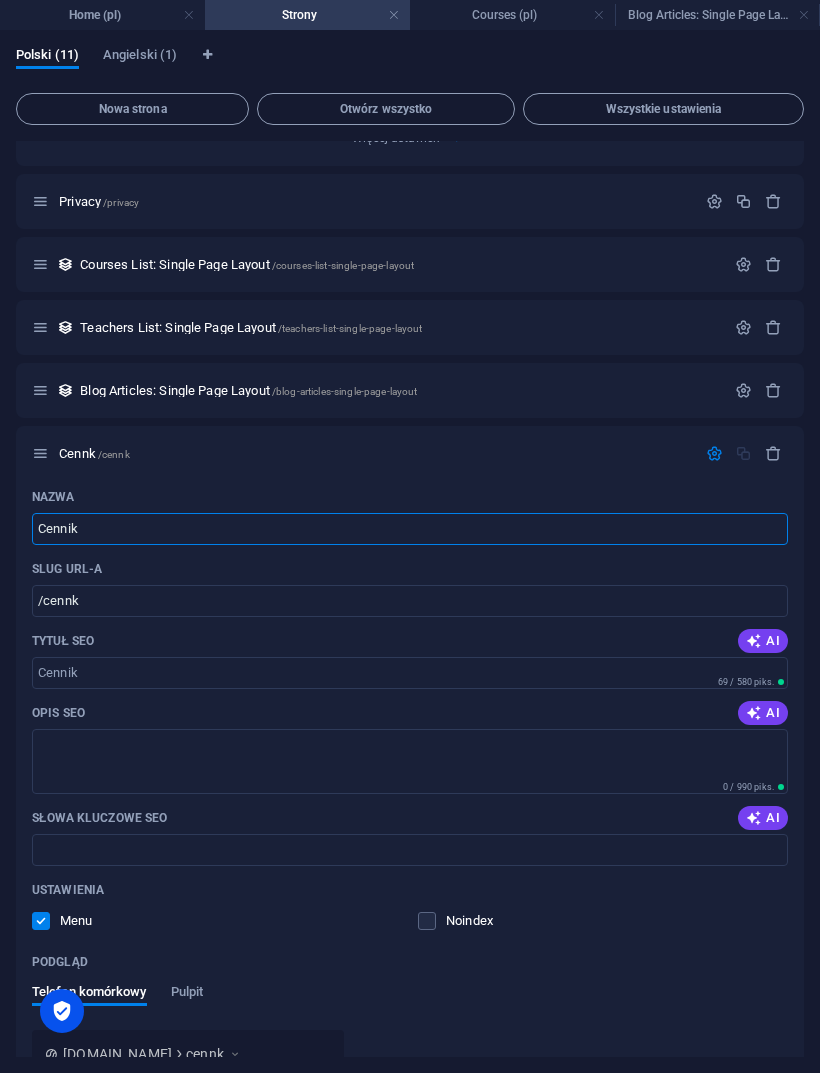 type on "/cennik" 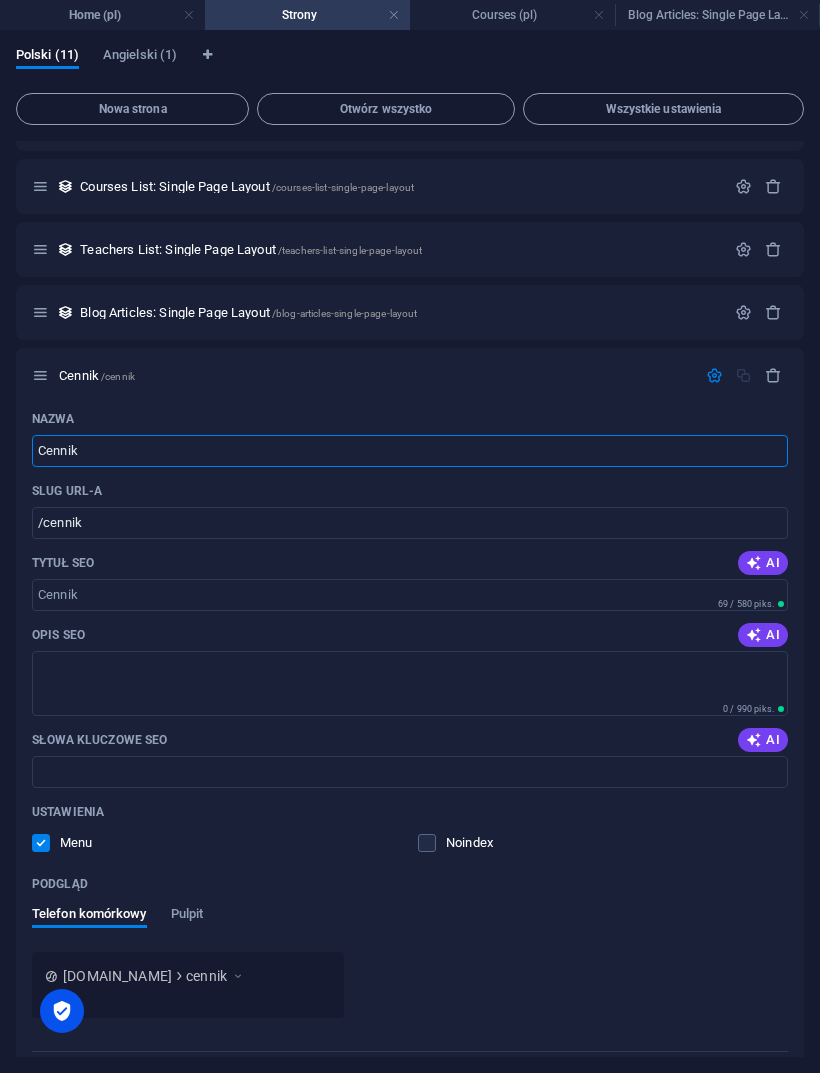 scroll, scrollTop: 3190, scrollLeft: 0, axis: vertical 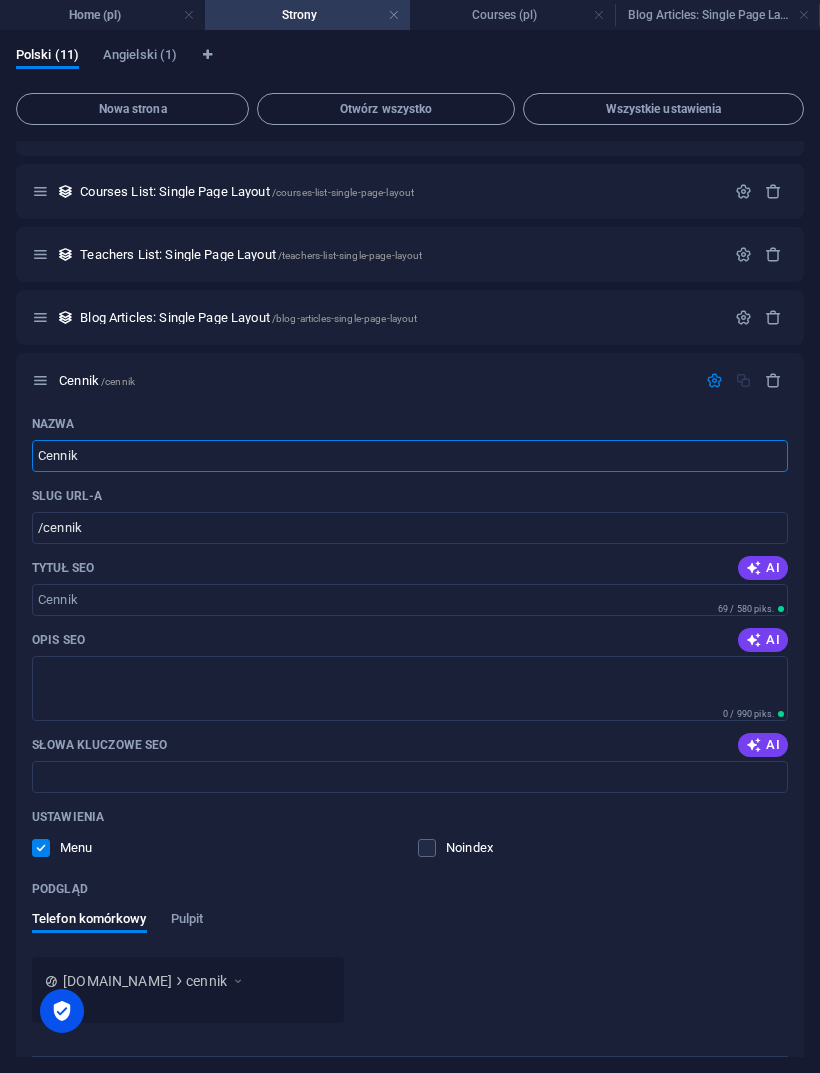 click on "Opis SEO" at bounding box center [410, 688] 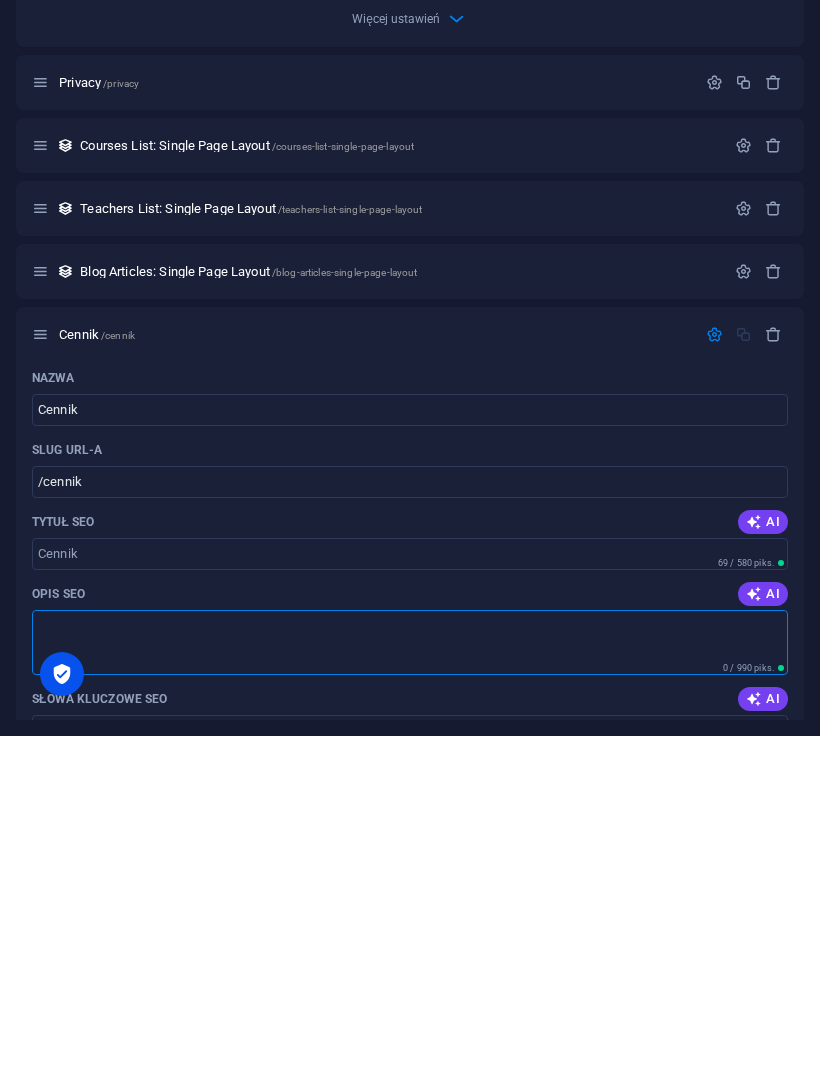 scroll, scrollTop: 2920, scrollLeft: 0, axis: vertical 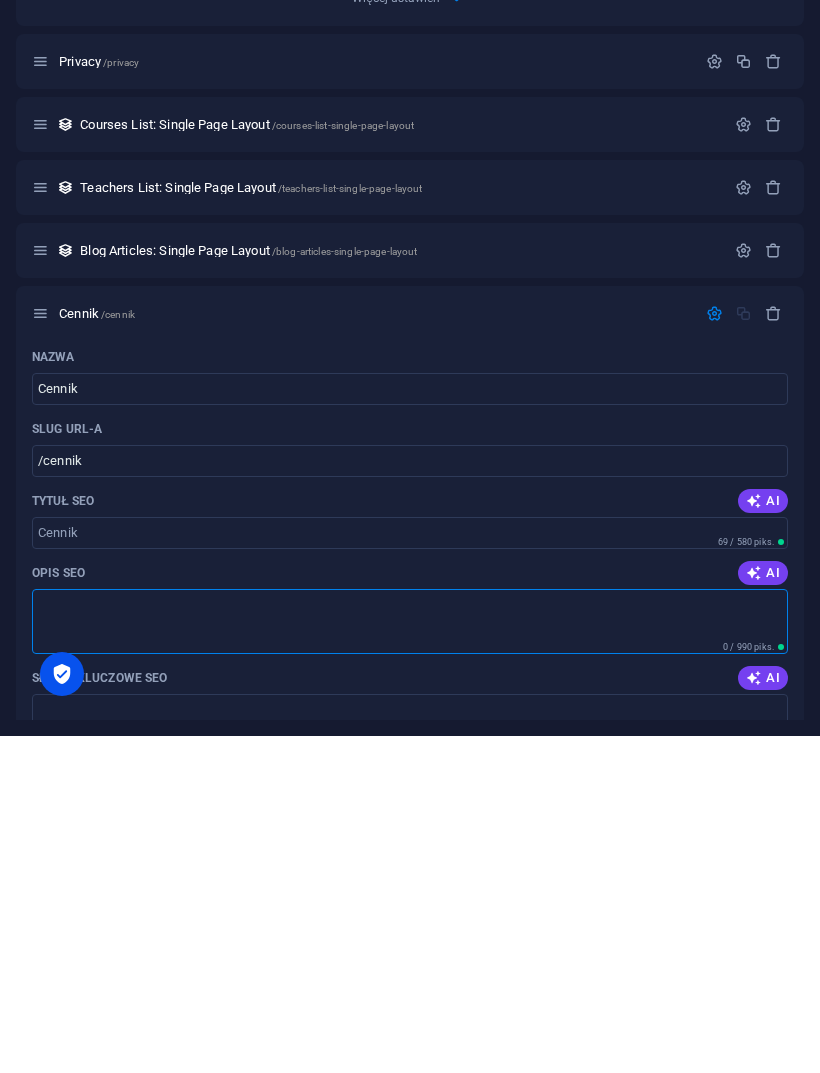 click on "AI" at bounding box center [763, 910] 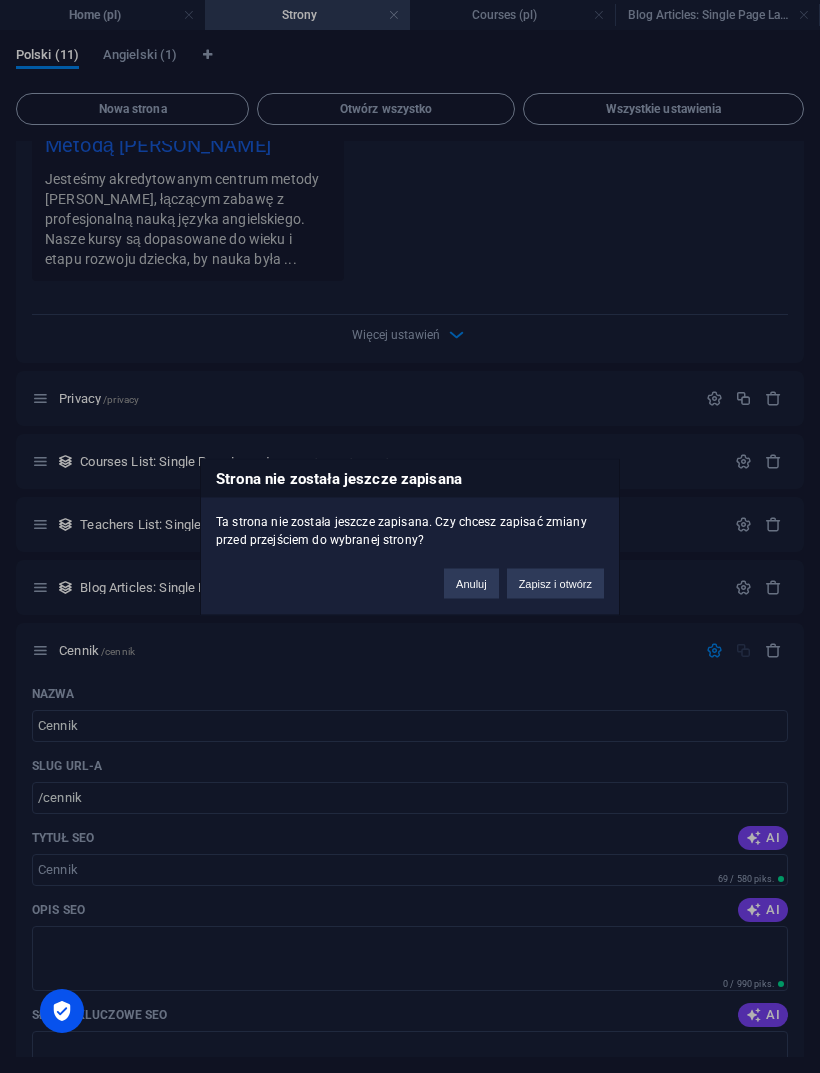 click on "Anuluj" at bounding box center [471, 583] 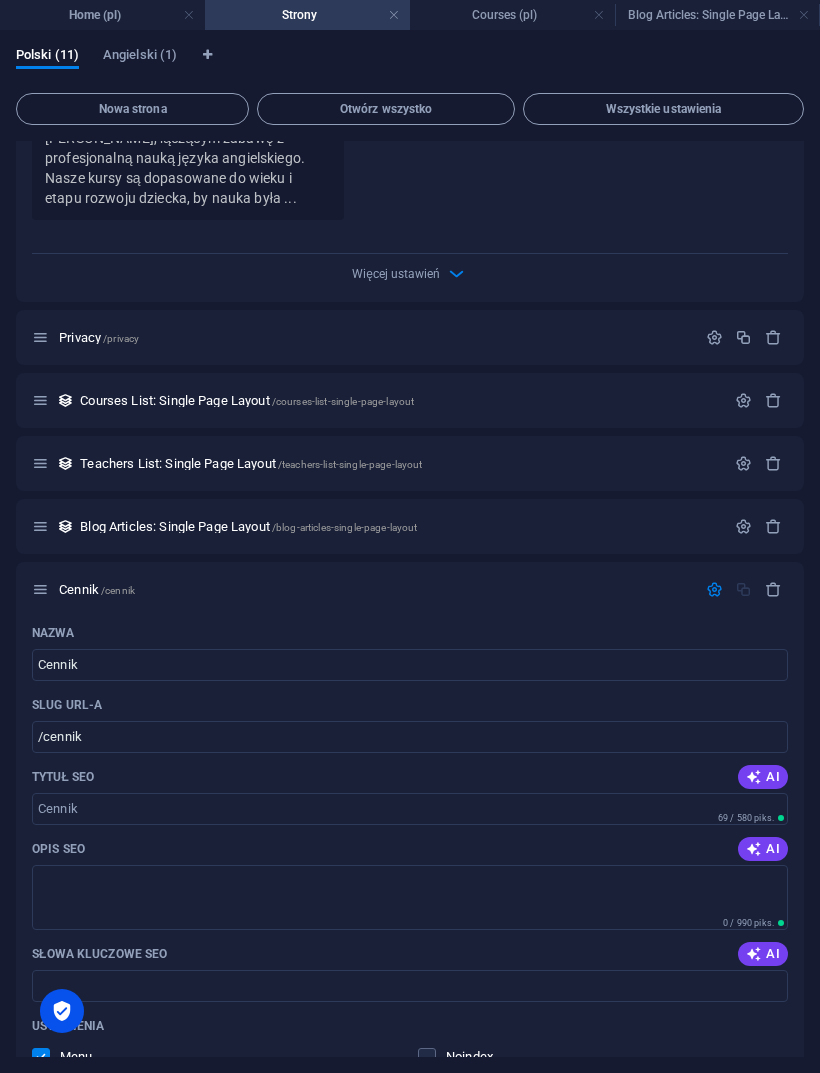 scroll, scrollTop: 2979, scrollLeft: 0, axis: vertical 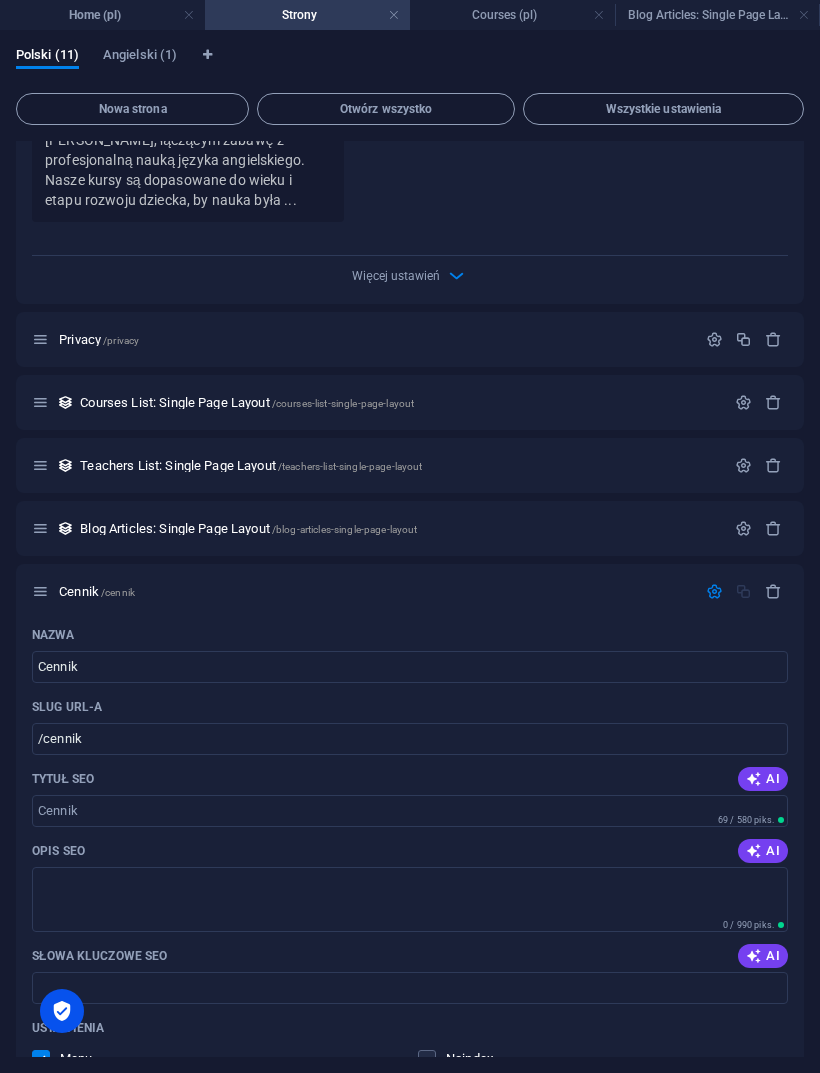 click at bounding box center [754, 851] 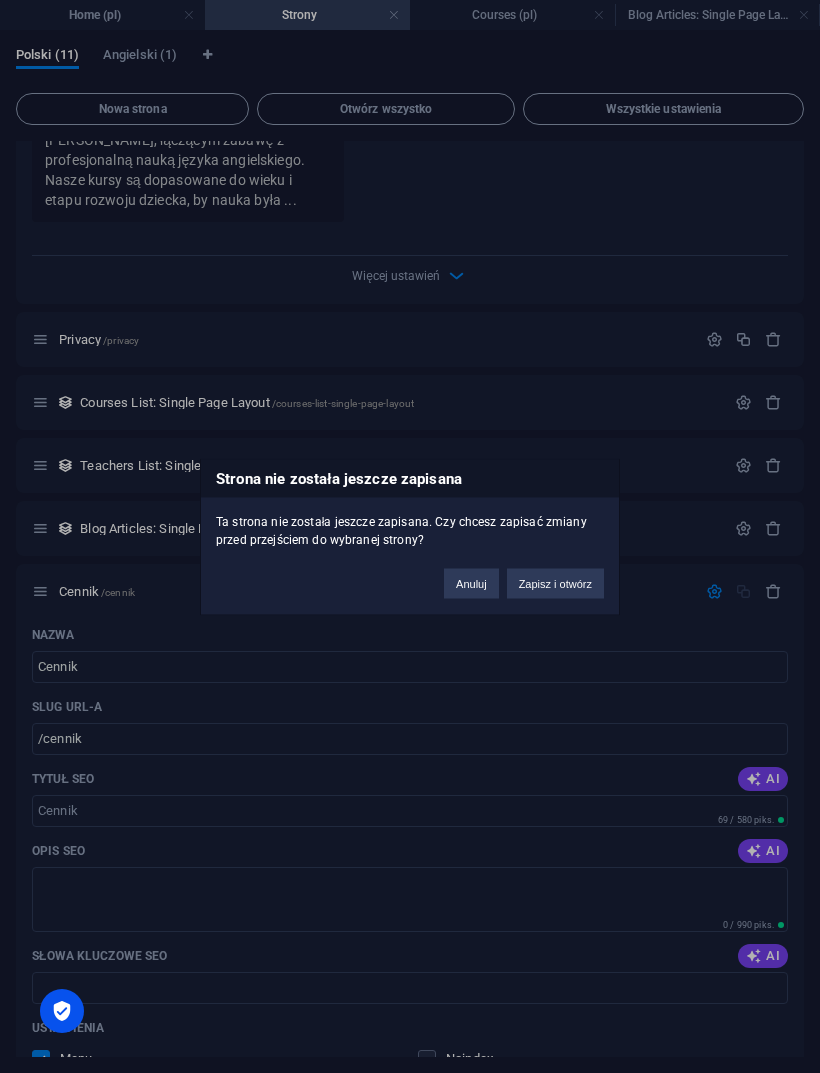 click on "Anuluj" at bounding box center (471, 583) 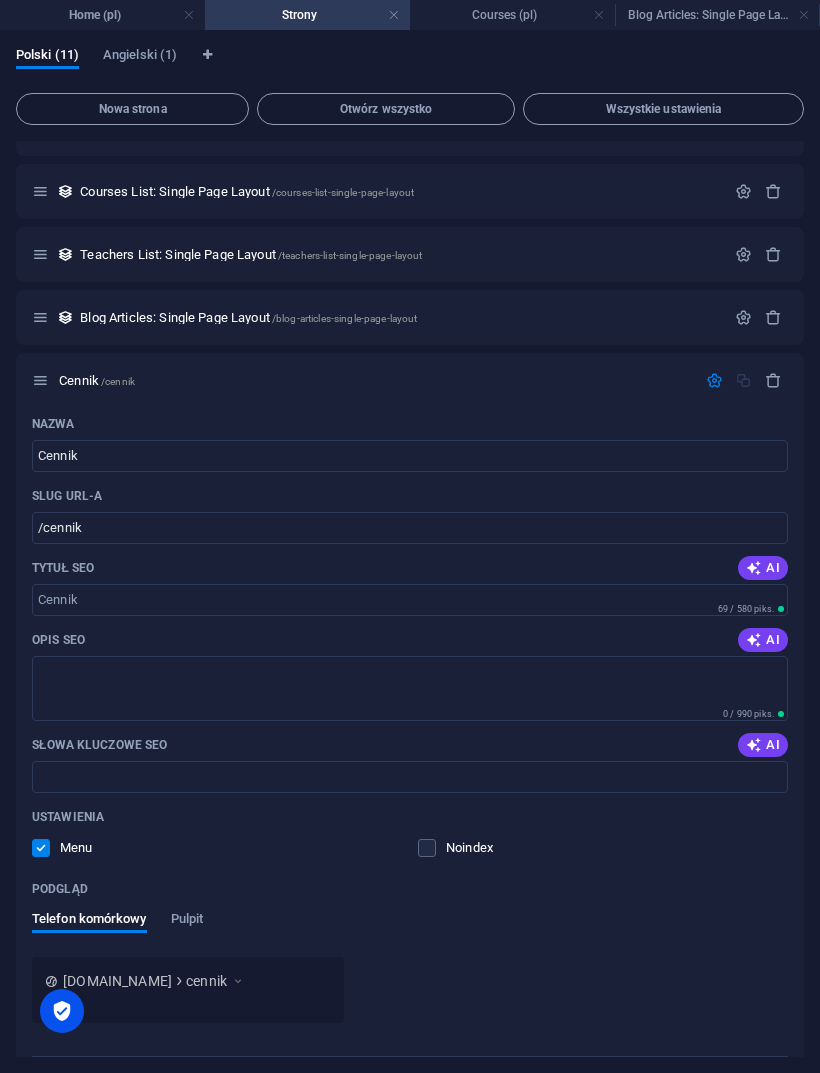scroll, scrollTop: 3190, scrollLeft: 0, axis: vertical 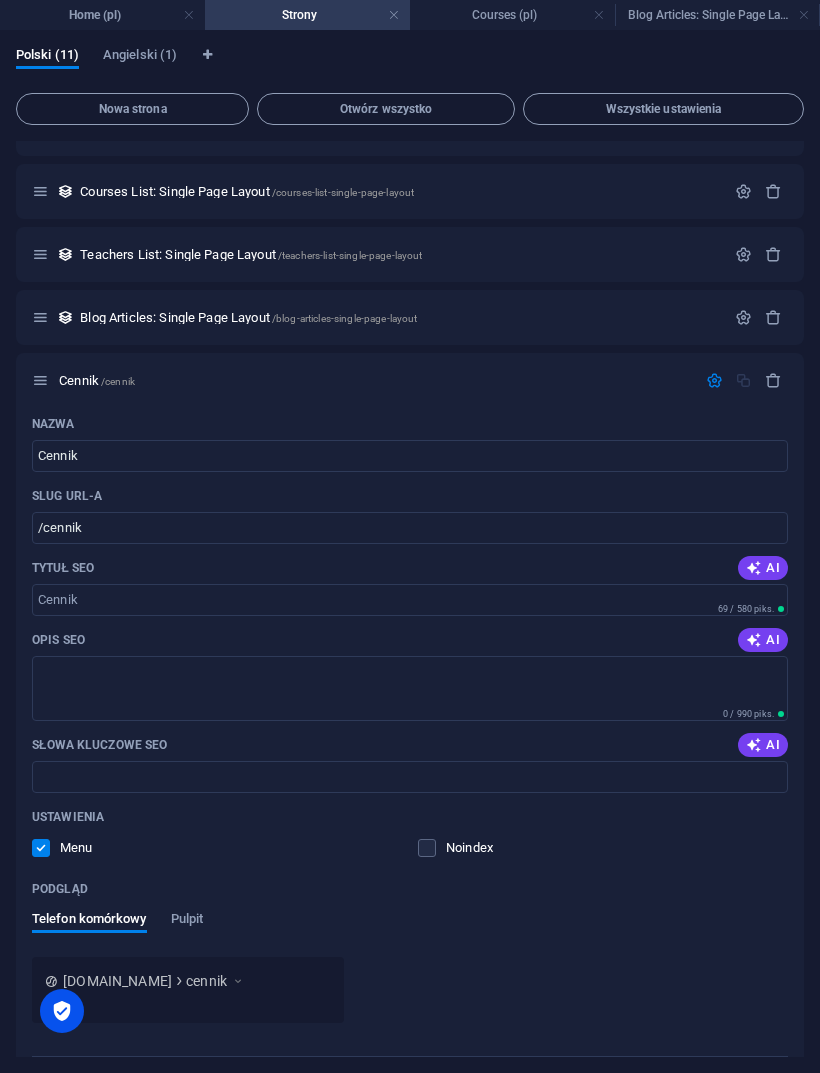 click on "Więcej ustawień" at bounding box center [410, 1073] 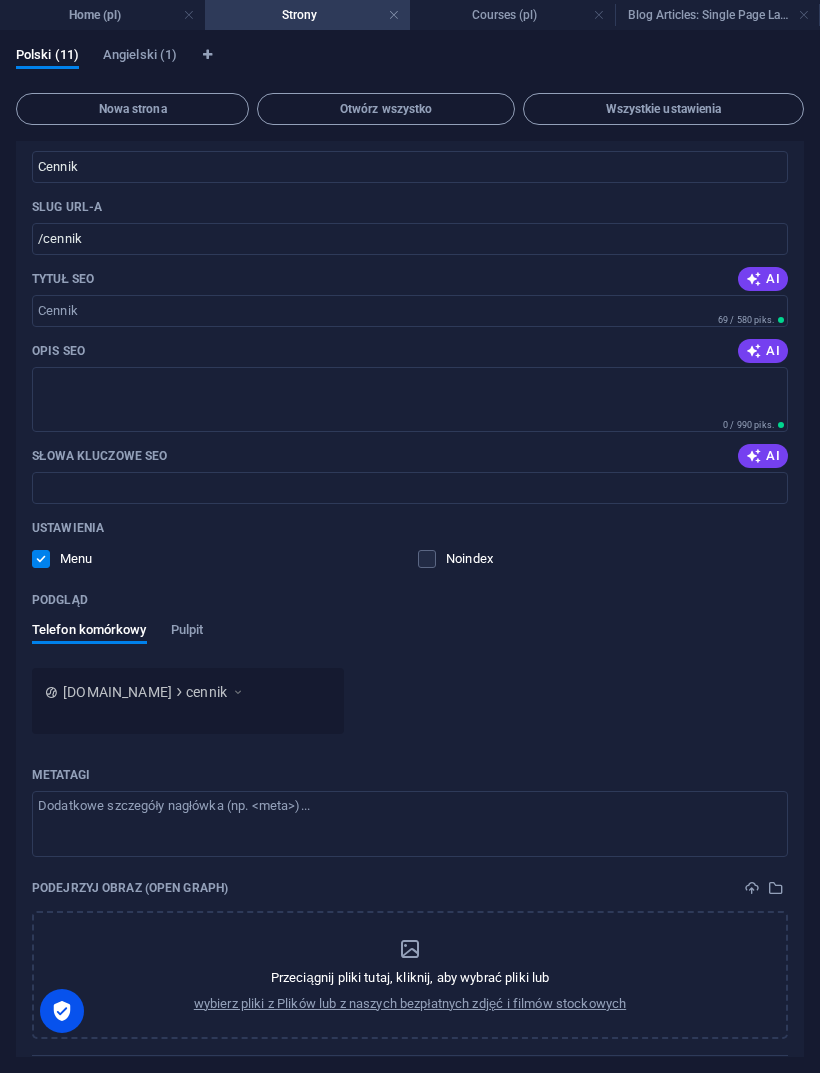 scroll, scrollTop: 3478, scrollLeft: 0, axis: vertical 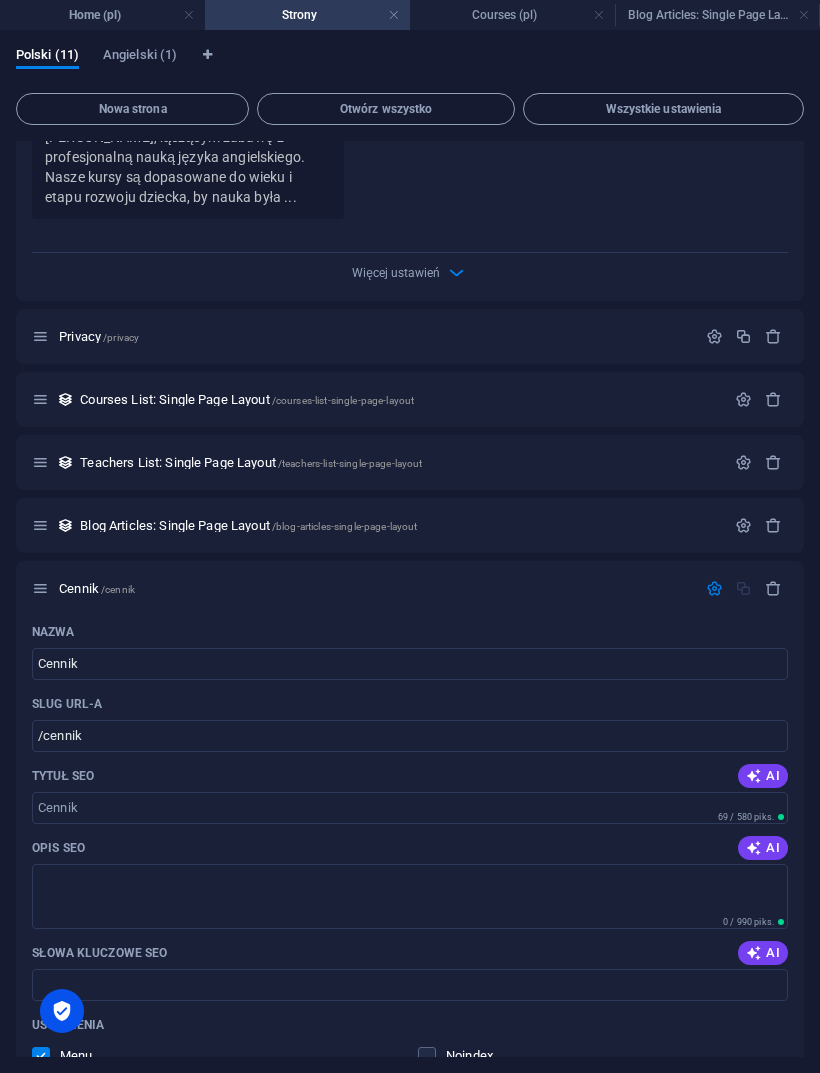 click on "Nowa strona" at bounding box center [132, 109] 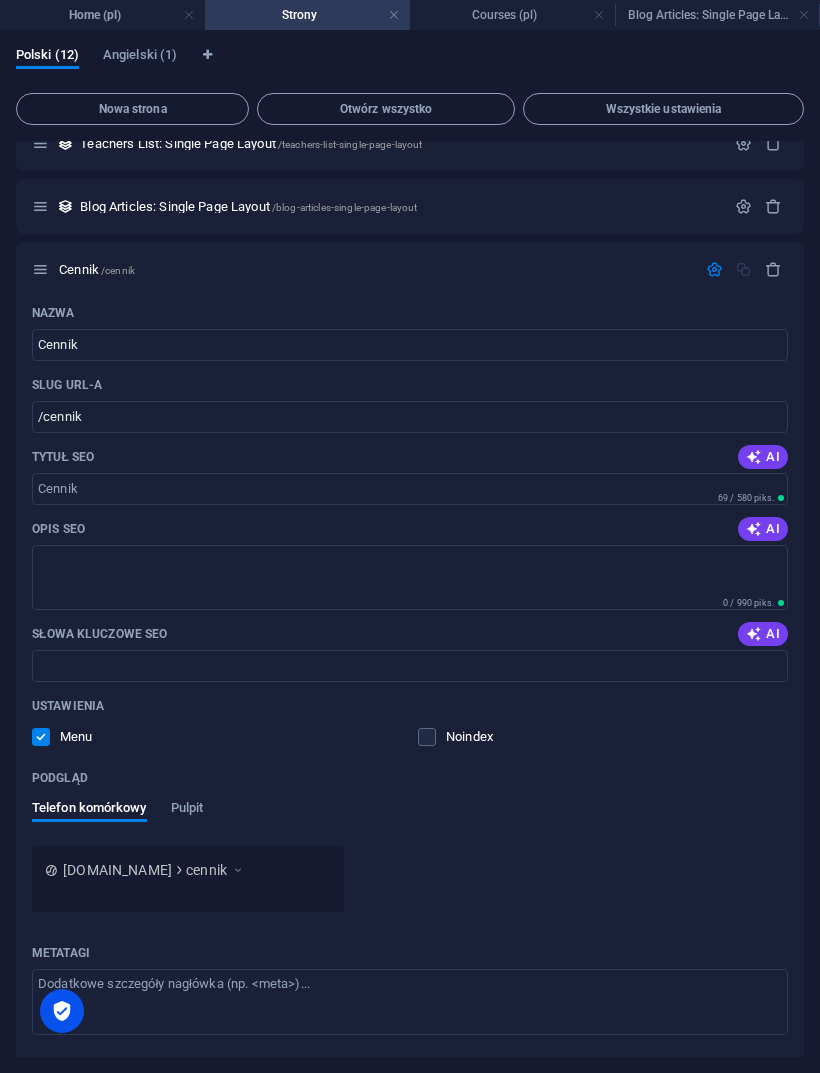 scroll, scrollTop: 4039, scrollLeft: 0, axis: vertical 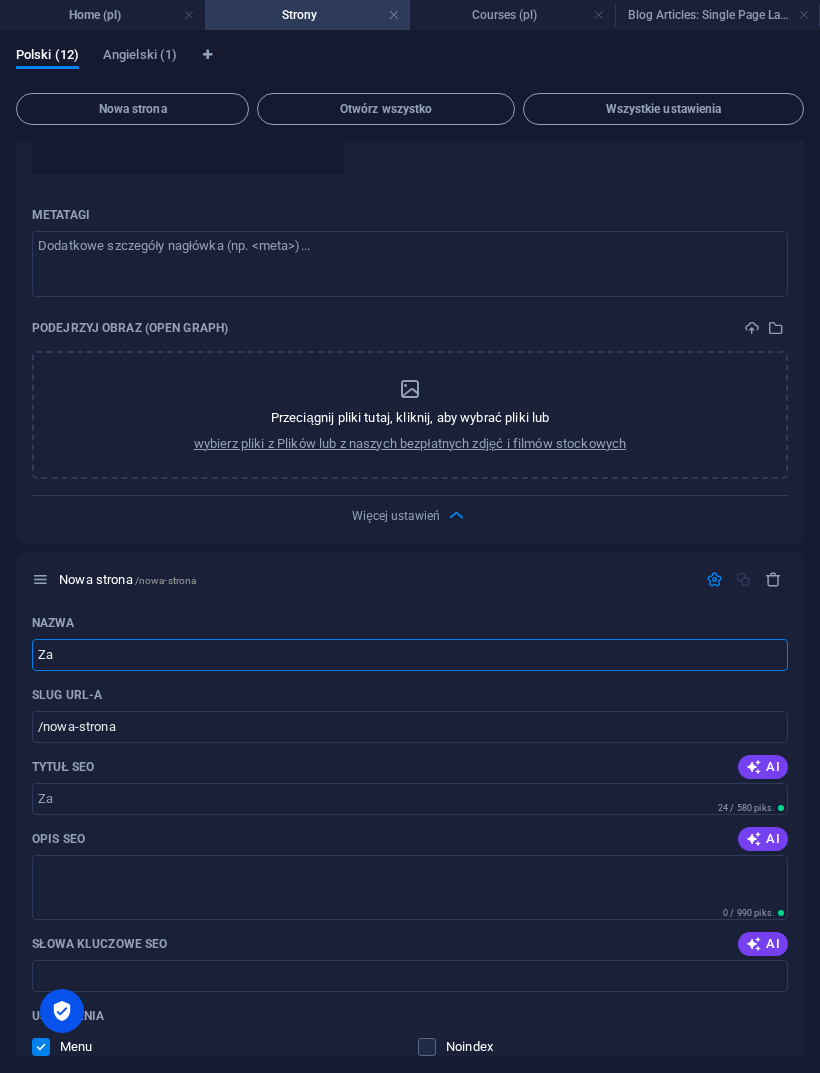 type on "Za" 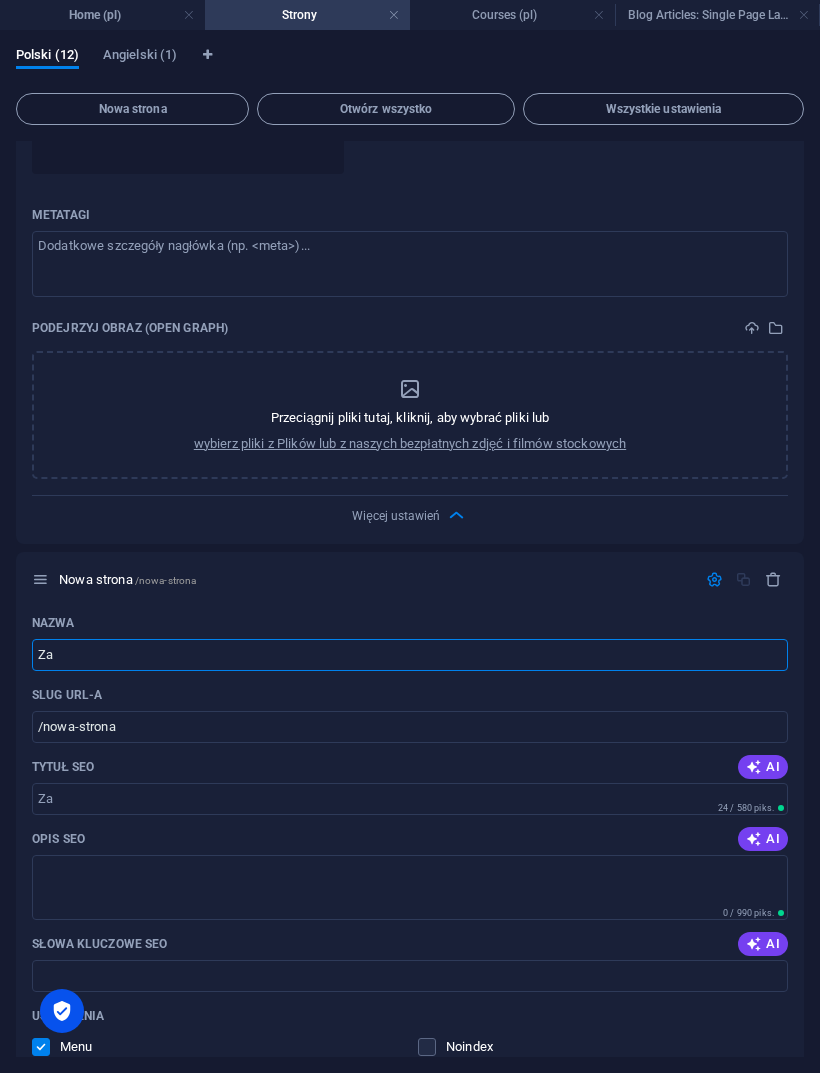type on "/za" 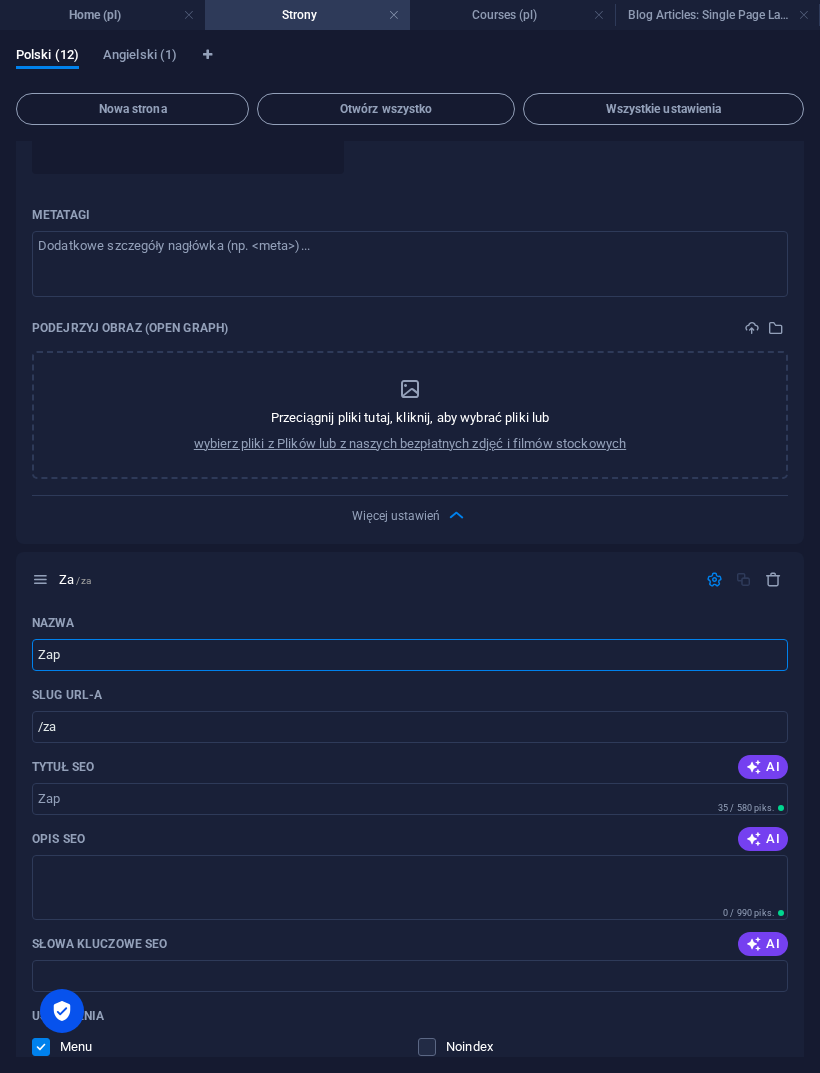 type on "Zap" 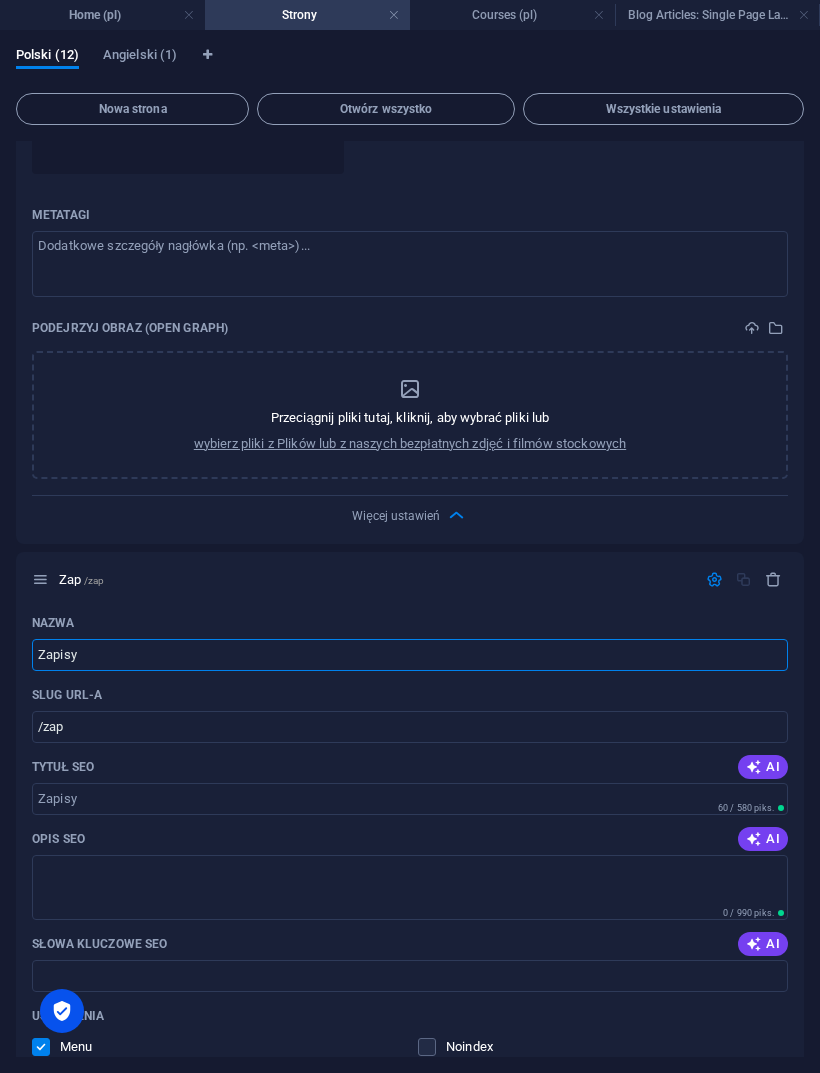 type on "Zapisy" 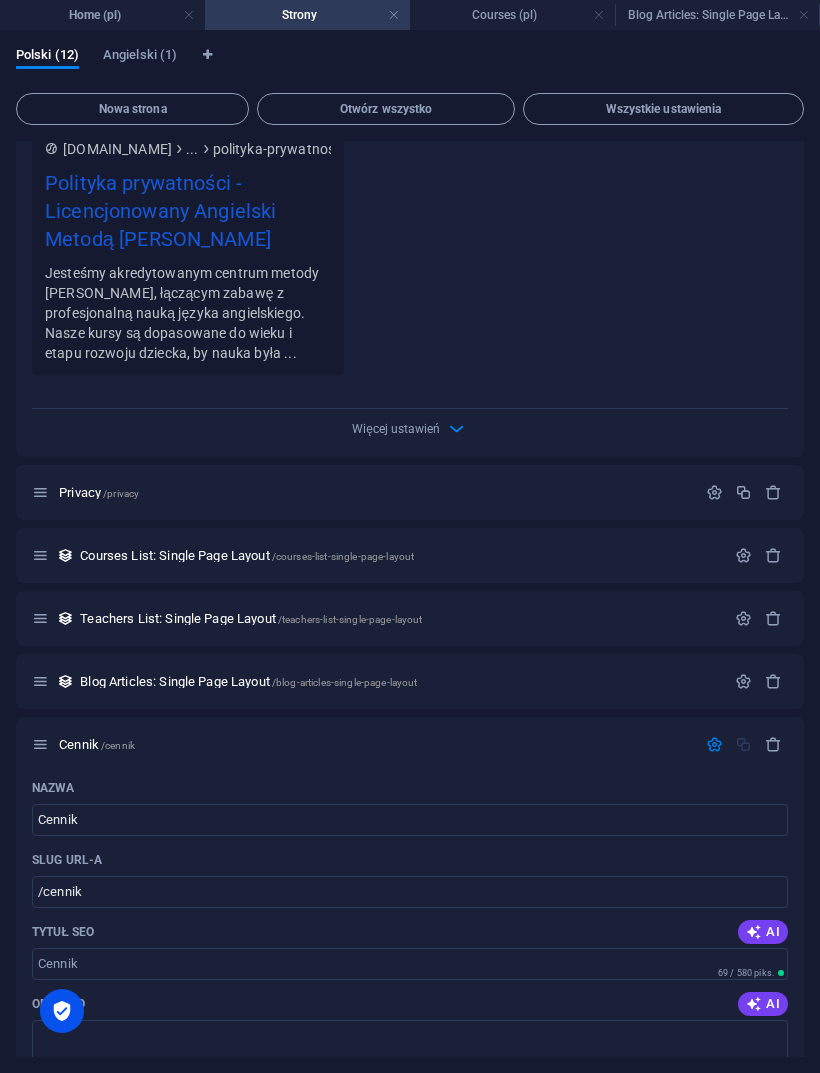 scroll, scrollTop: 2822, scrollLeft: 0, axis: vertical 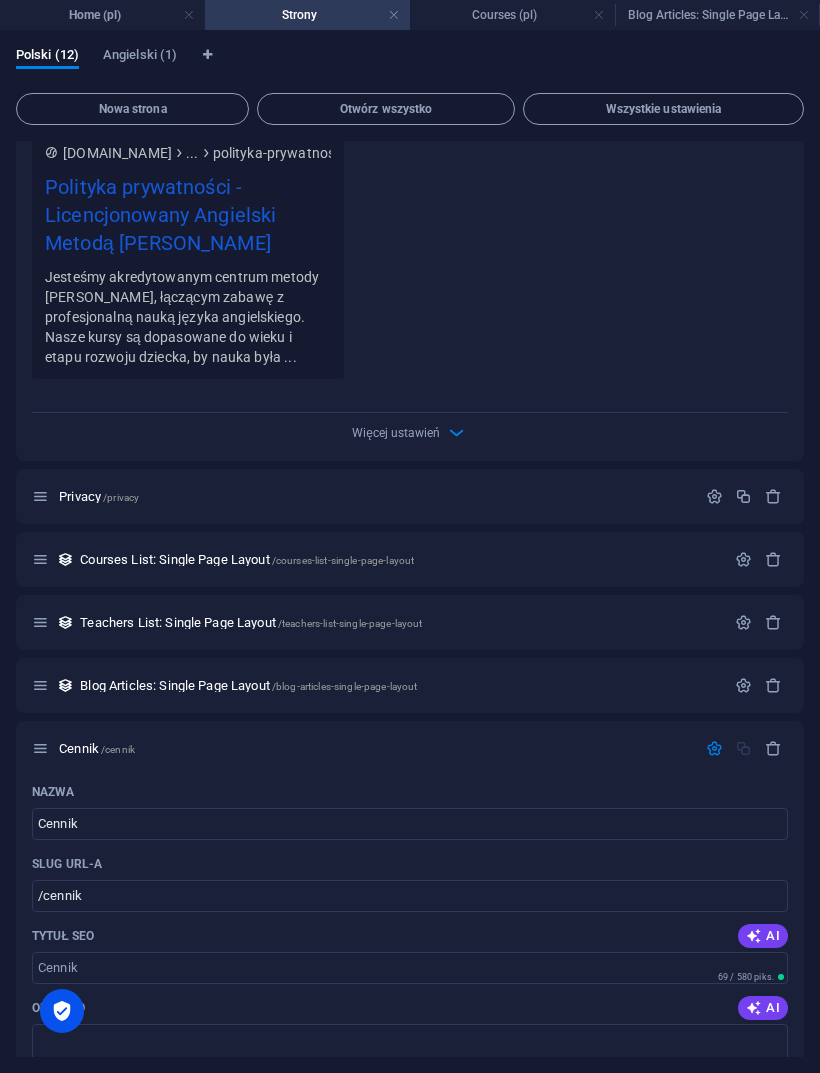 click at bounding box center [714, 496] 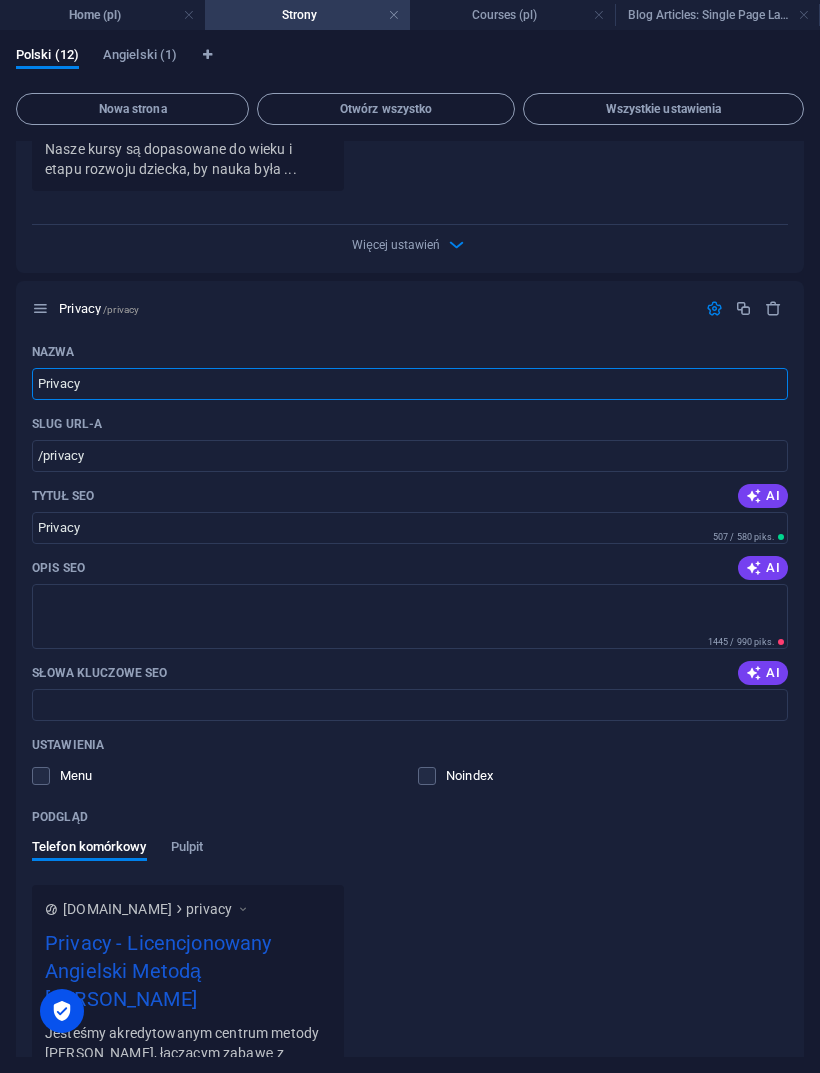 scroll, scrollTop: 3001, scrollLeft: 0, axis: vertical 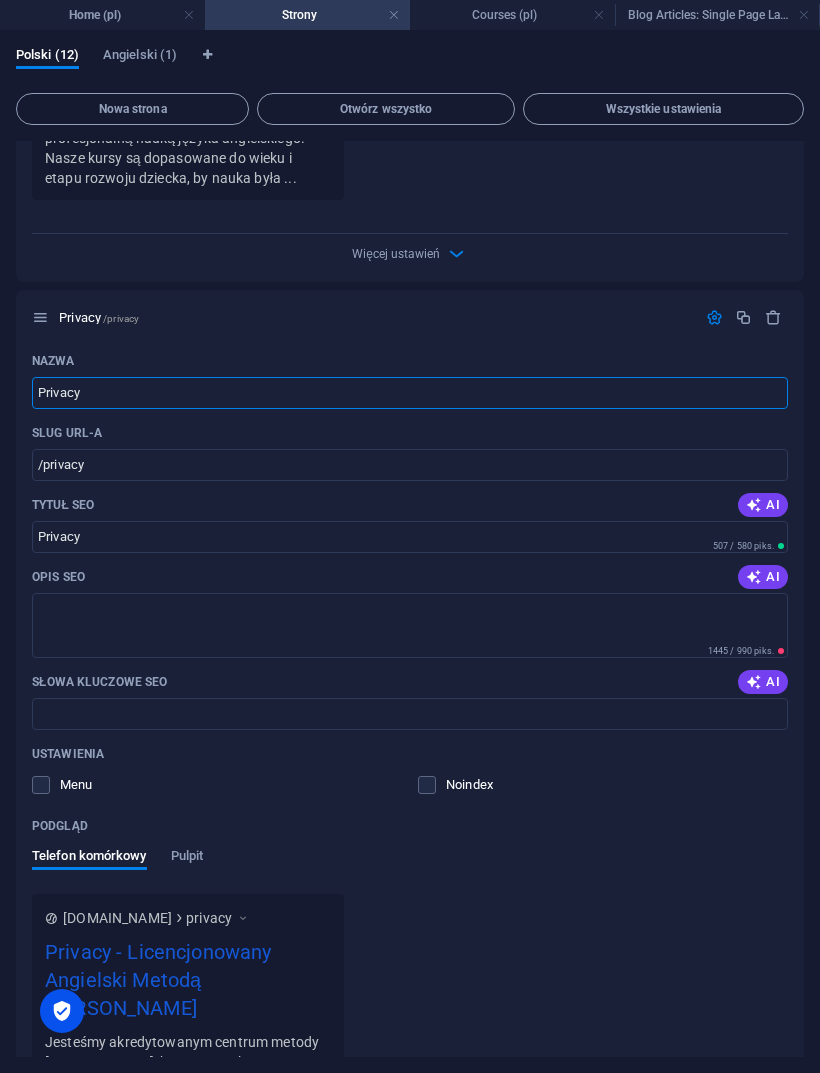 click at bounding box center [773, 317] 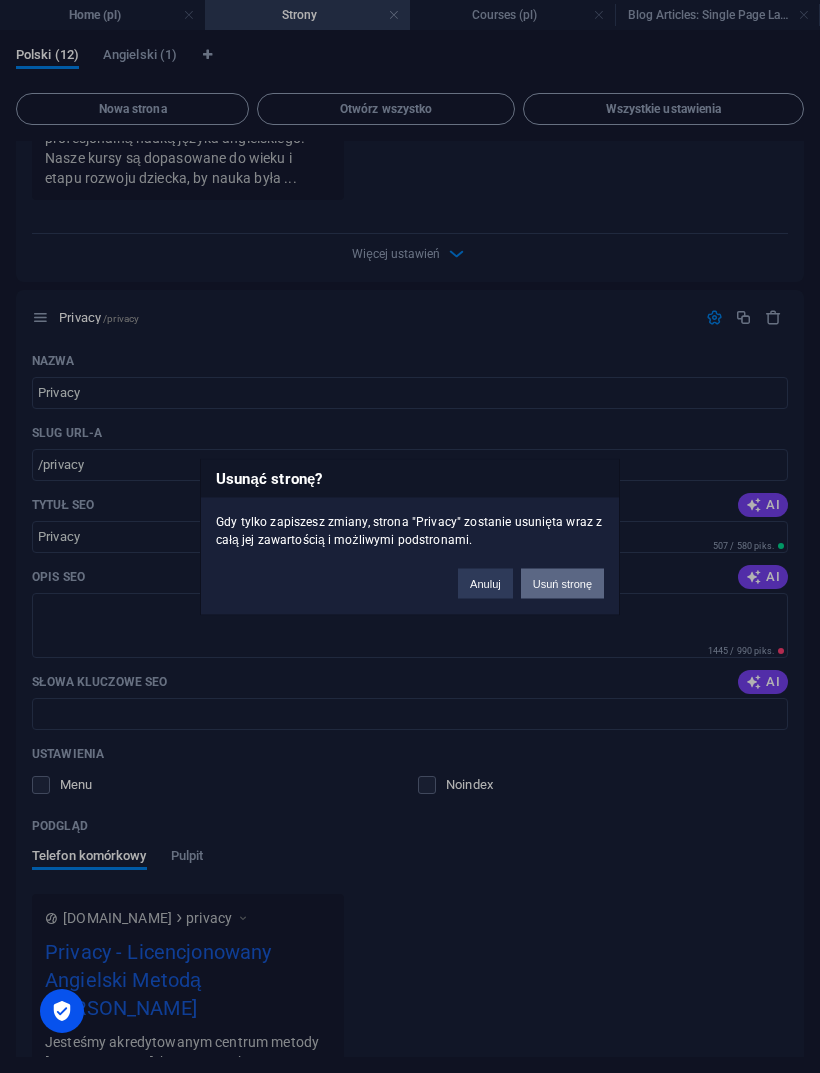 click on "Usuń stronę" at bounding box center [562, 583] 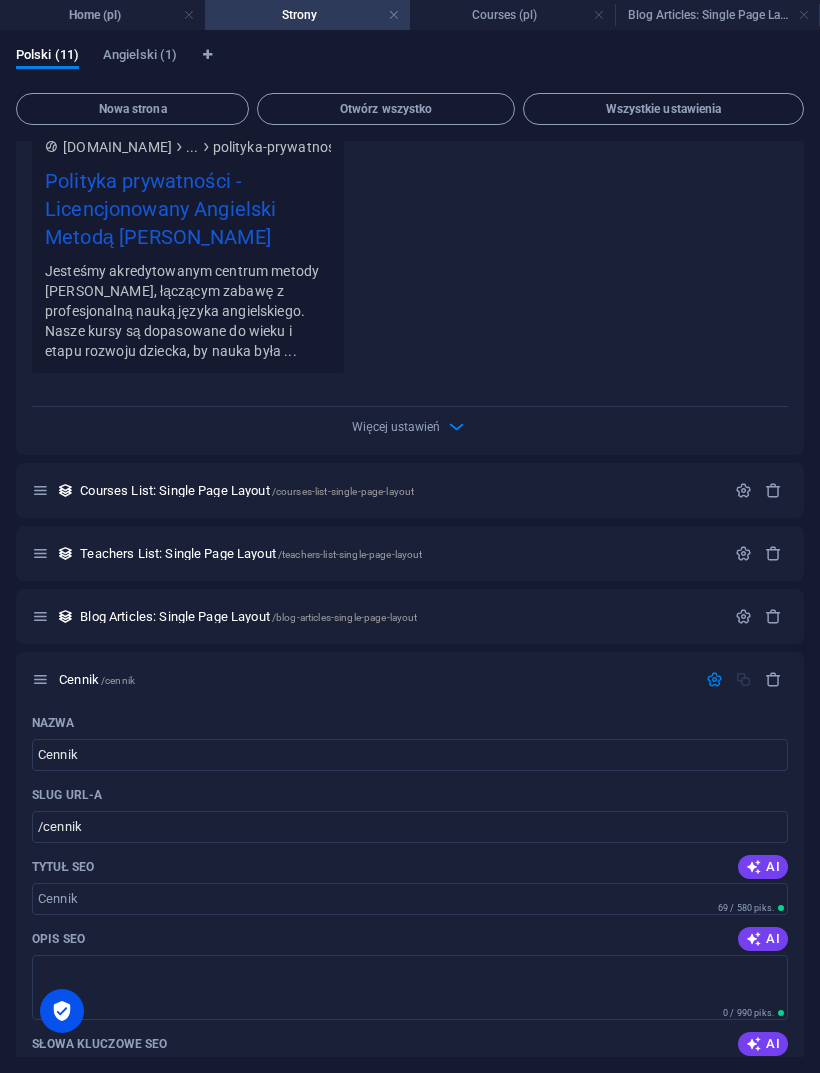 scroll, scrollTop: 2821, scrollLeft: 0, axis: vertical 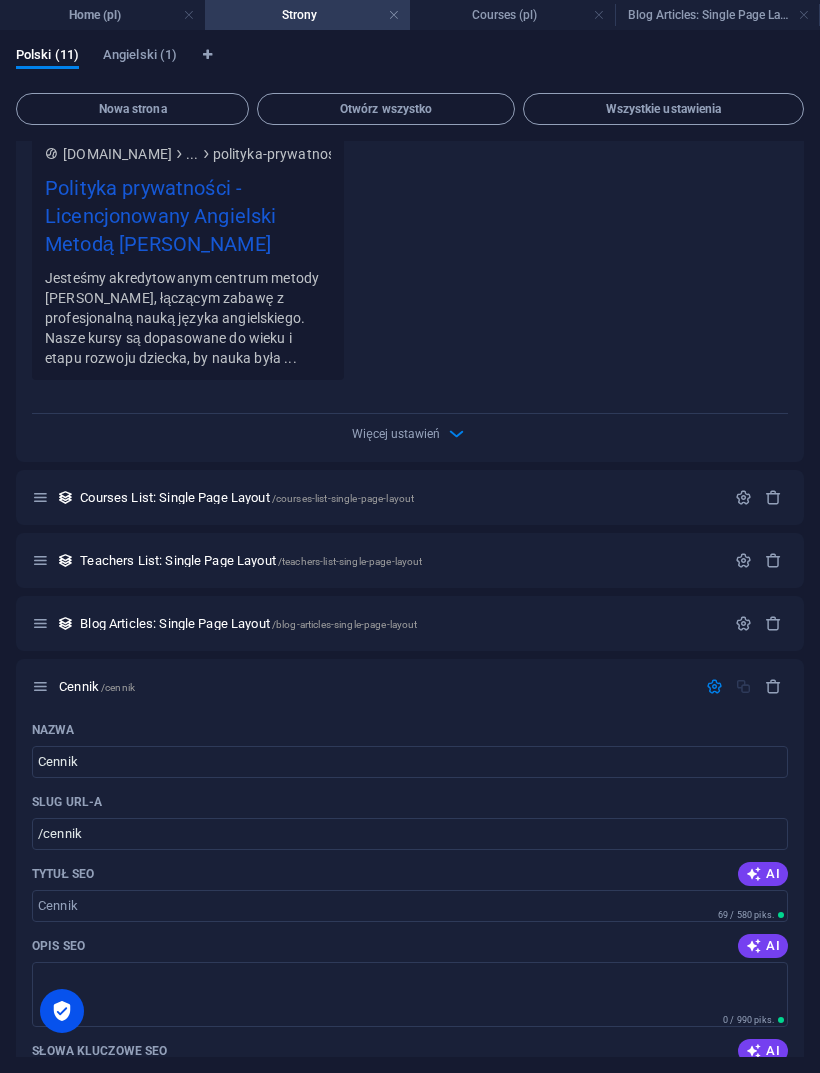 click at bounding box center (743, 497) 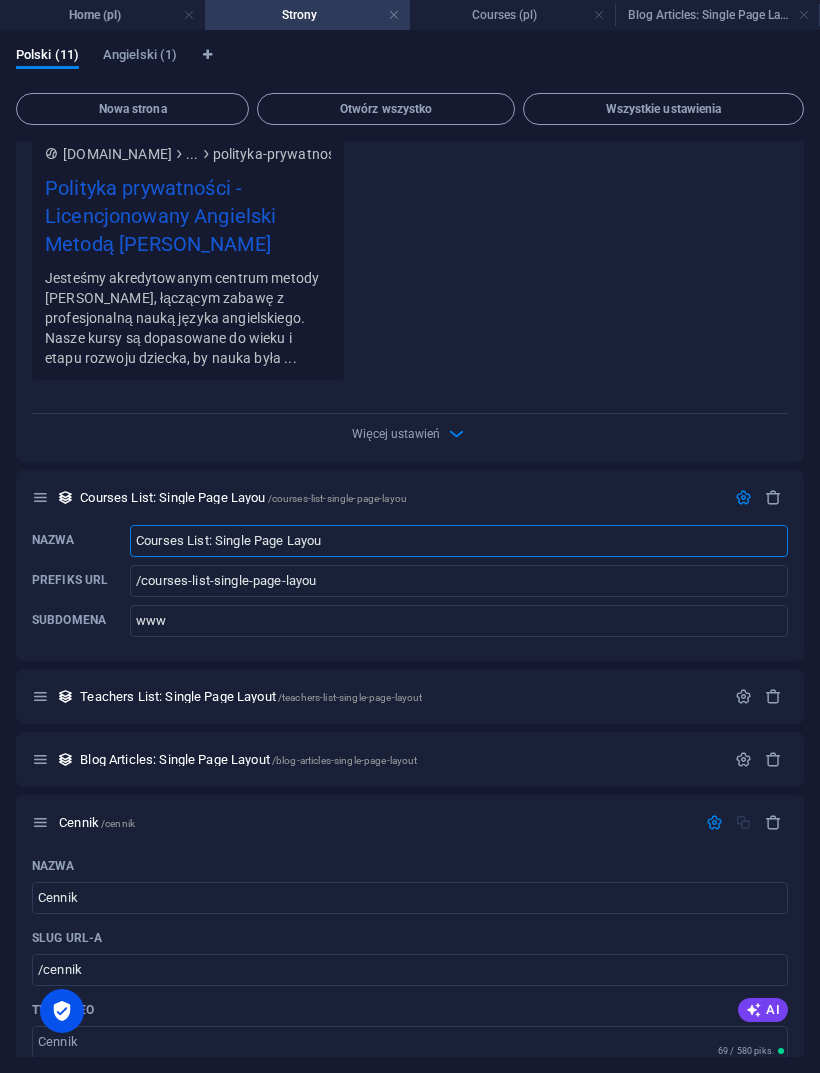 type on "Courses List: Single Page Layou" 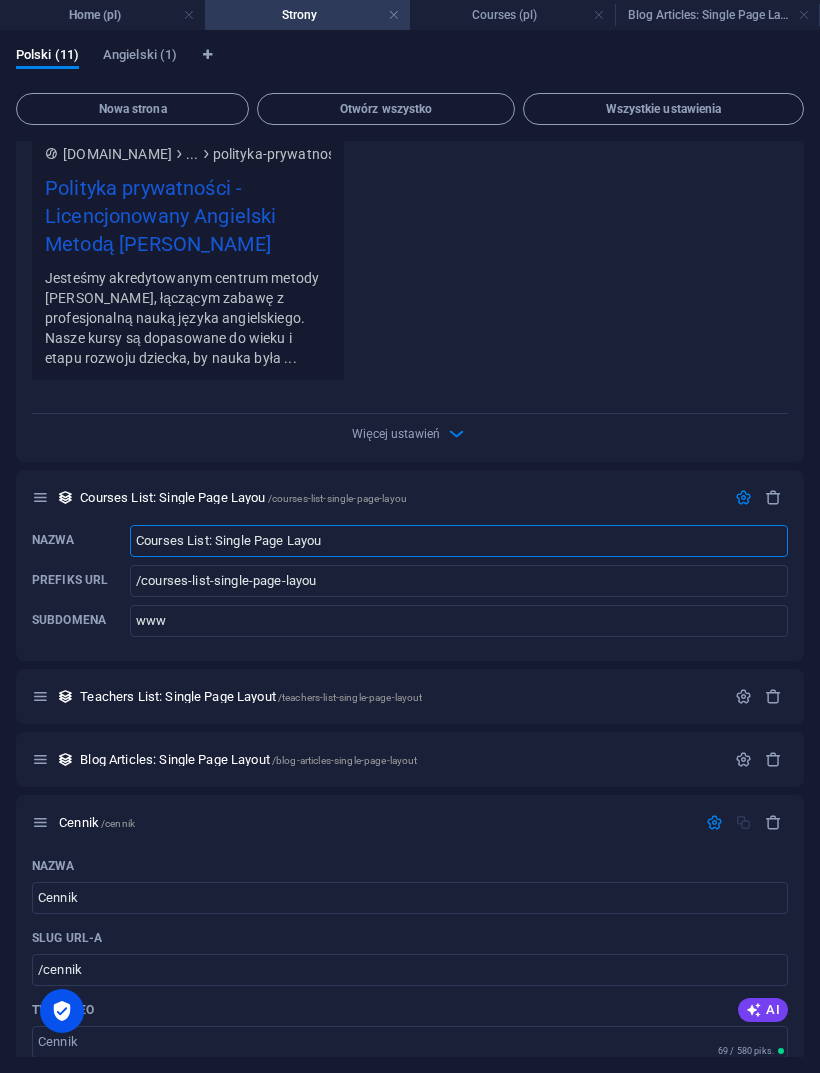 type on "/courses-list-single-page-layou" 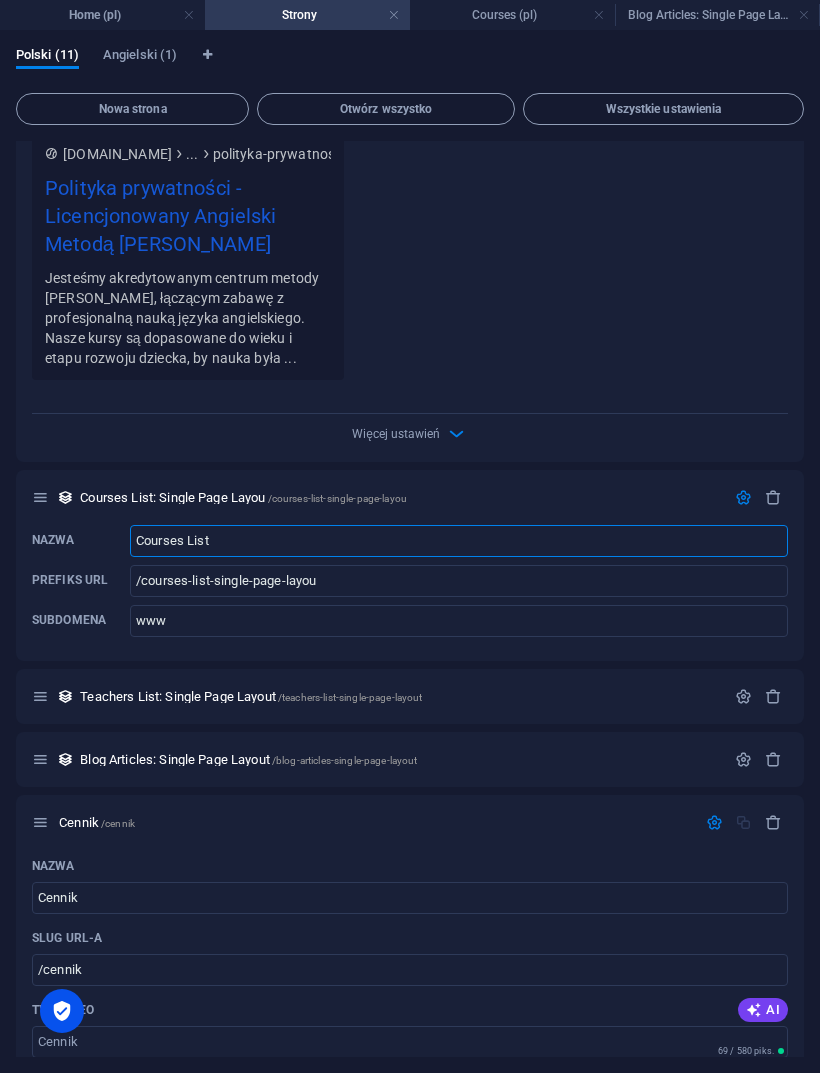 type on "Courses Lis" 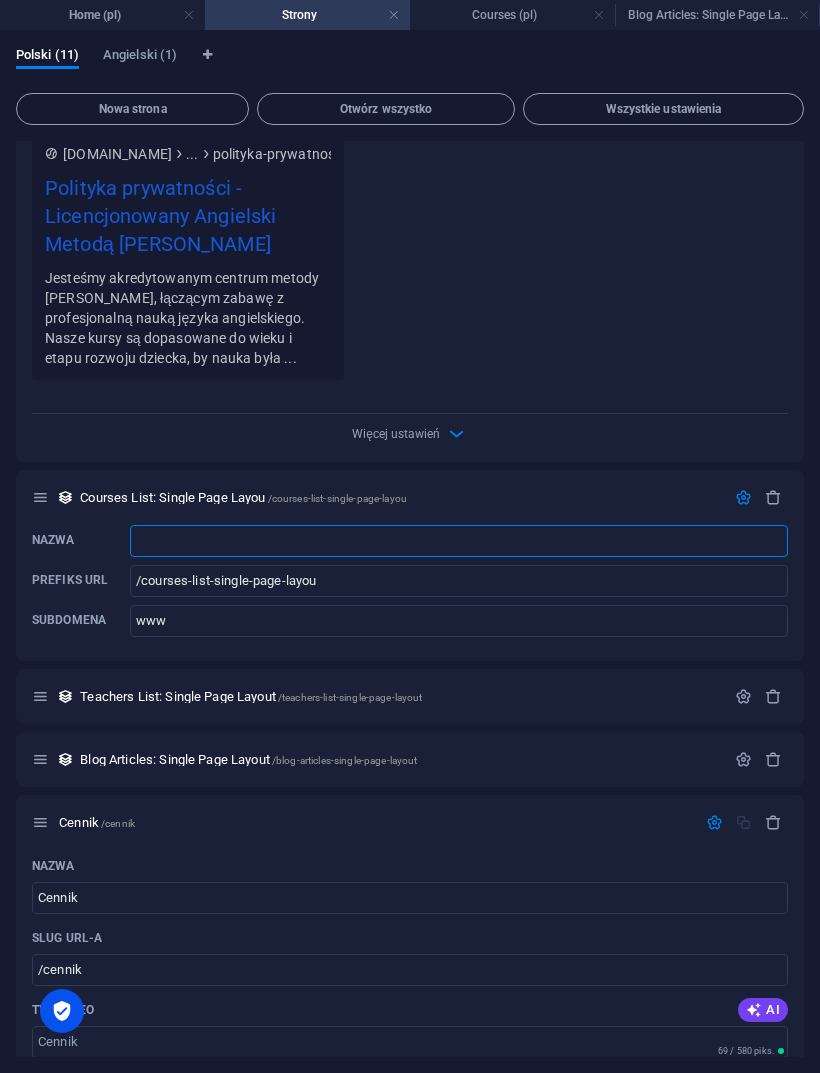 type 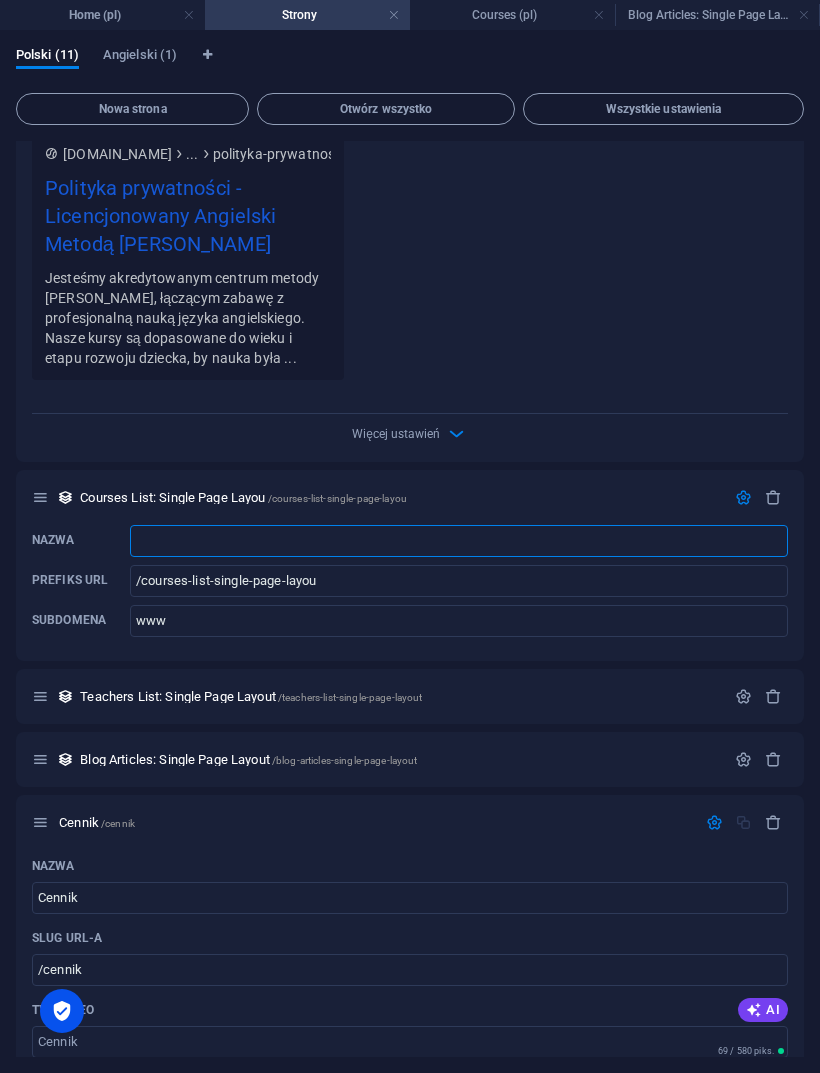 type on "/" 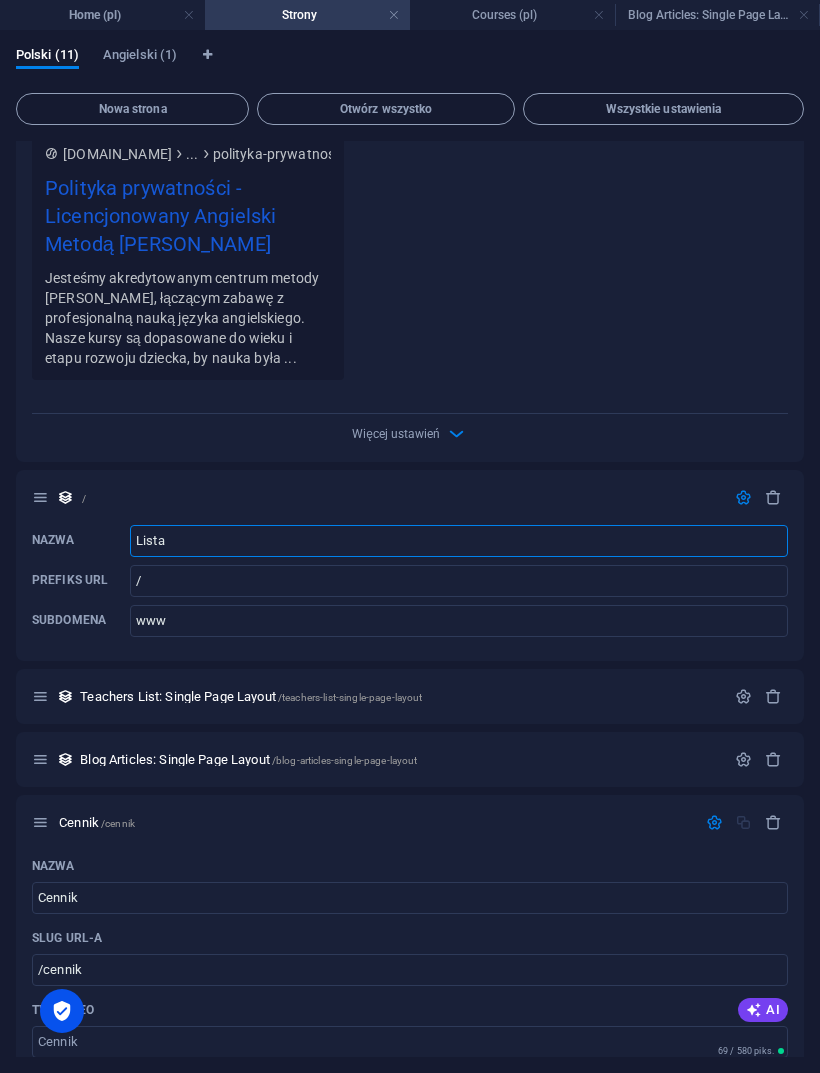 type on "Lista" 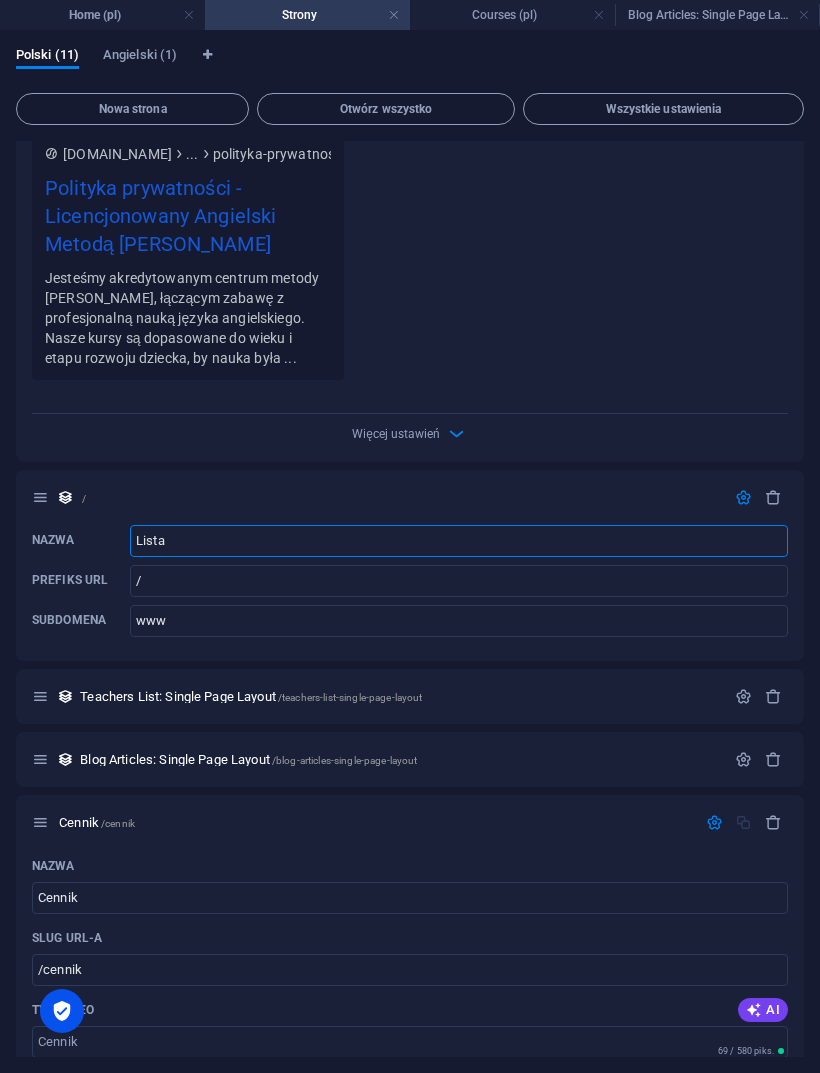 type on "/lista" 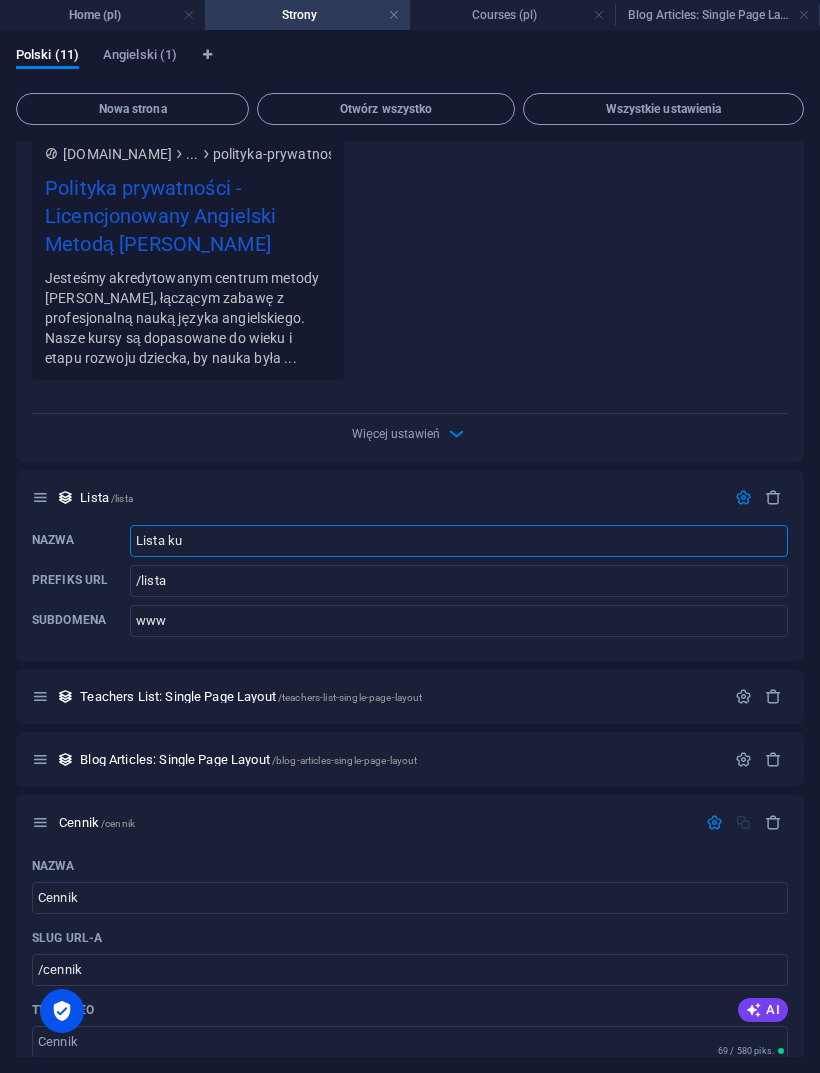type on "Lista kur" 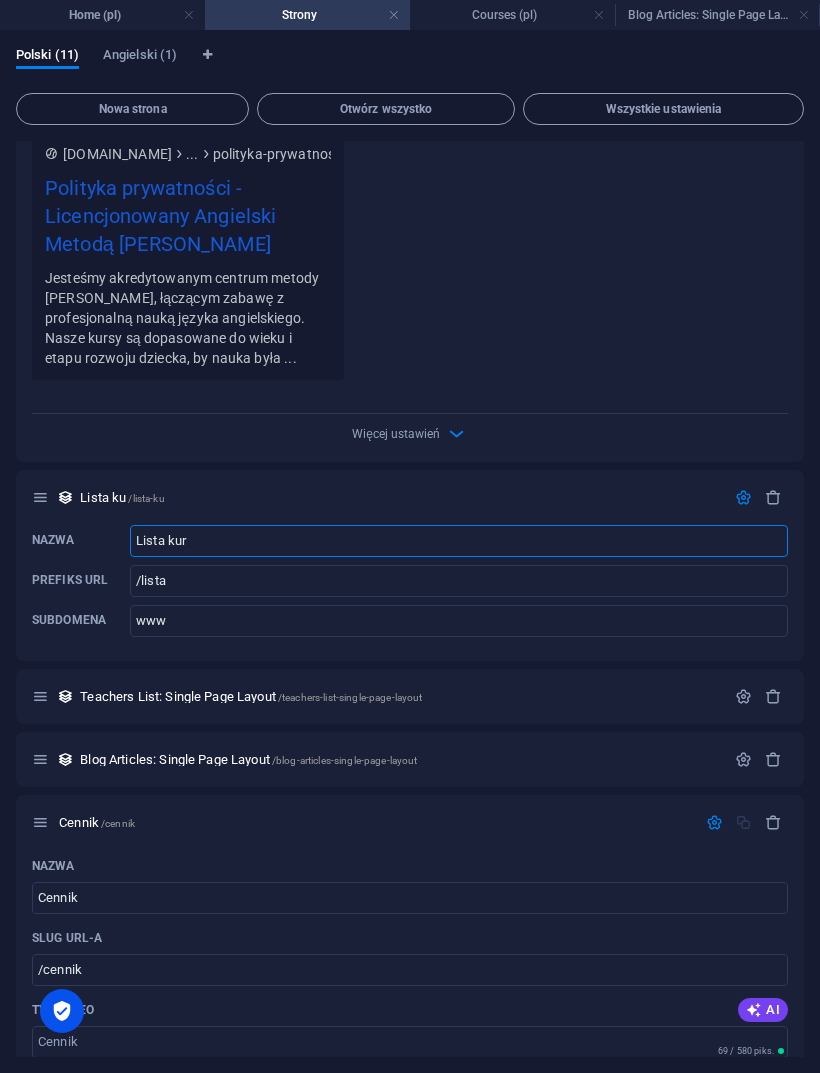 type on "/lista-ku" 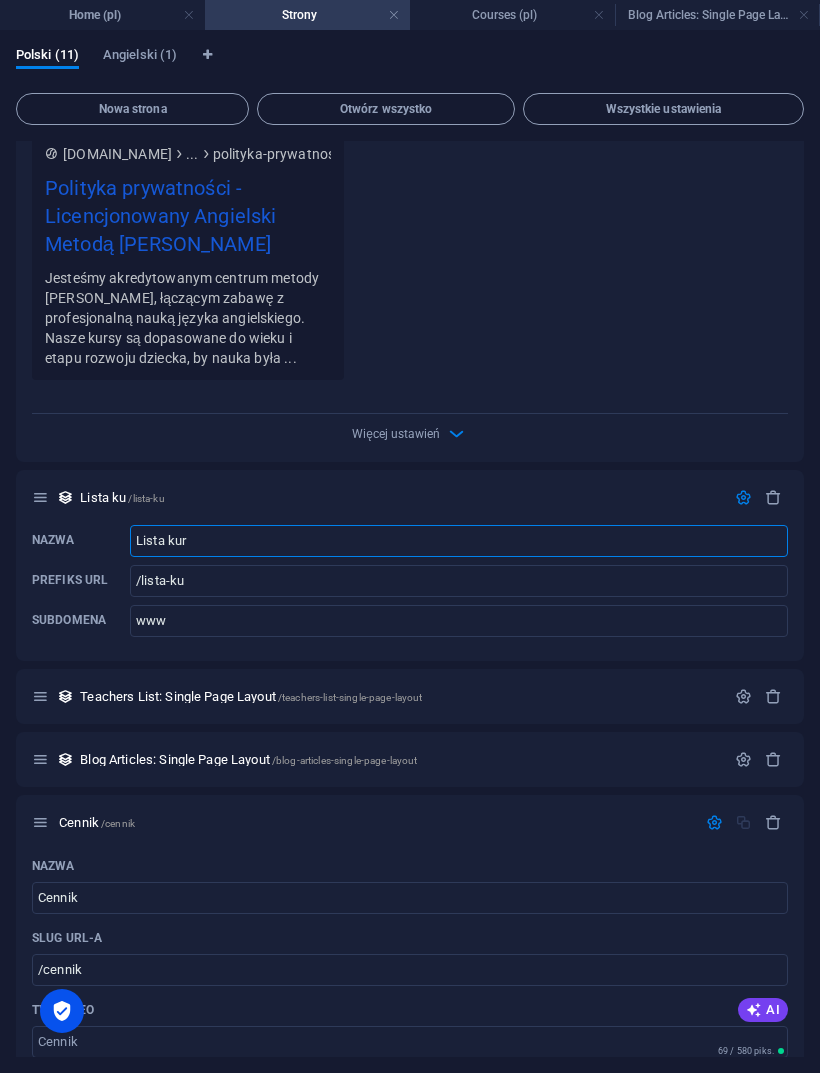 type on "Lista kur" 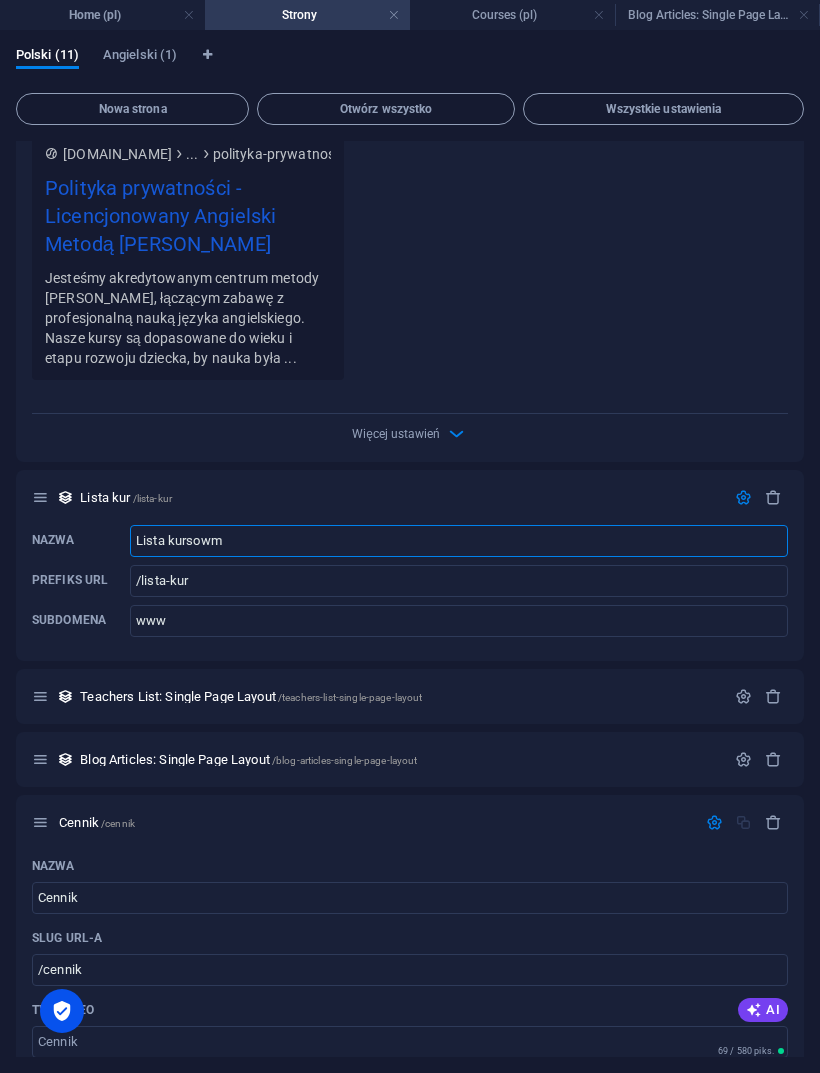 type on "Lista kursowm" 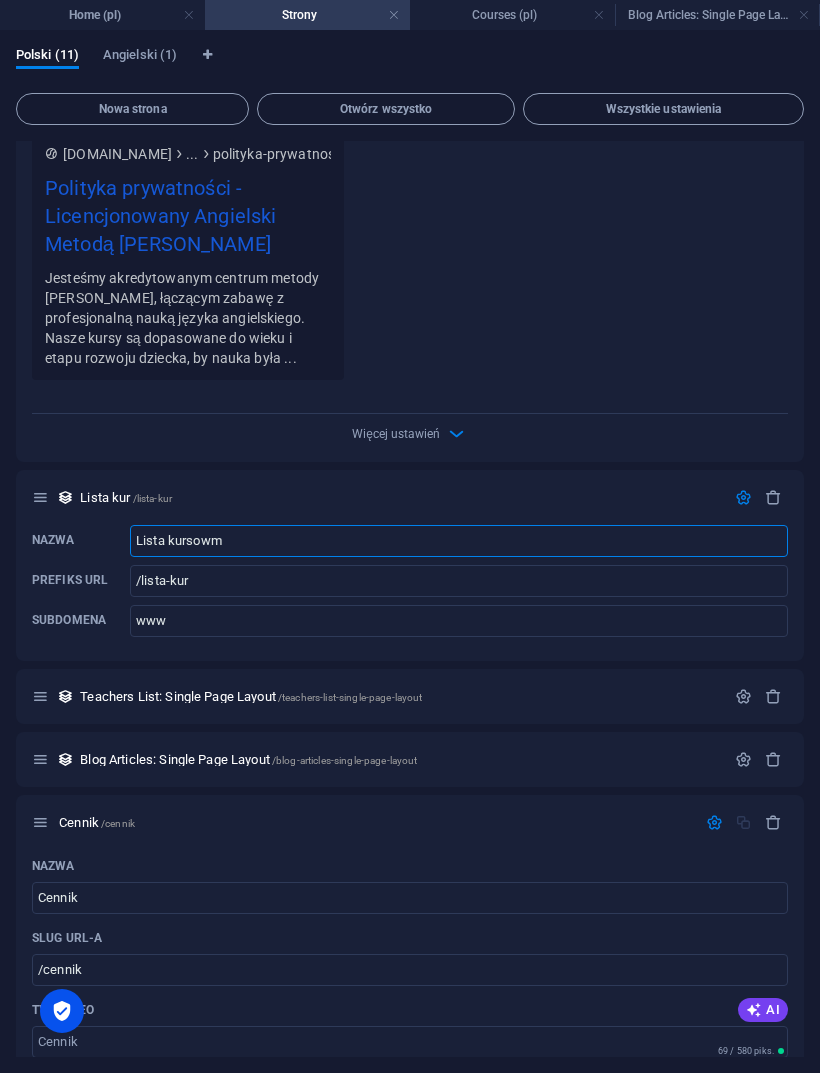 type on "/lista-kursowm" 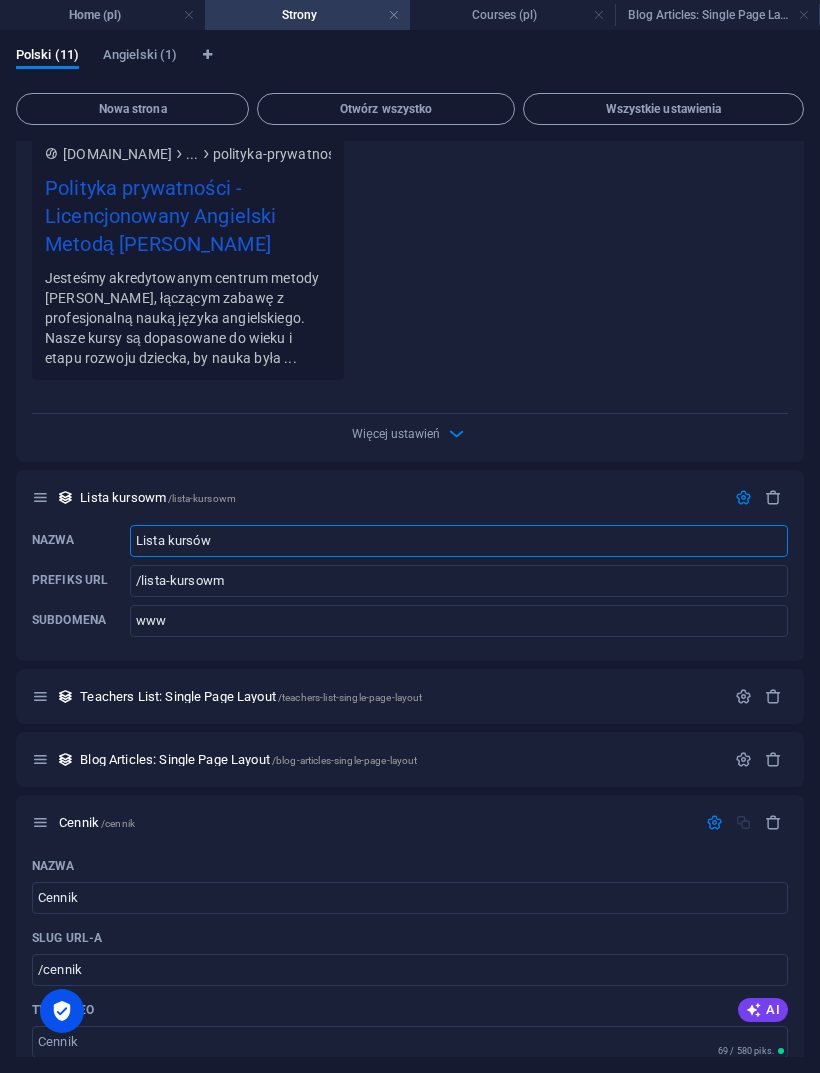 type on "Lista kursów" 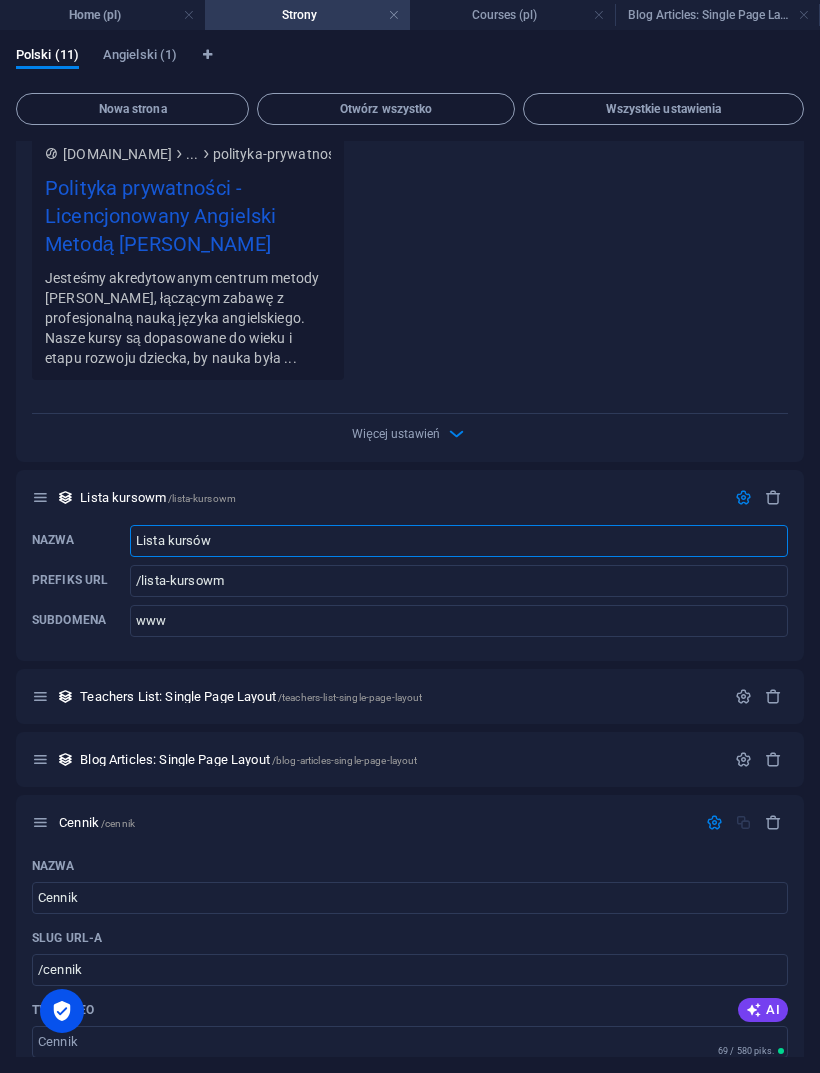 type on "/lista-kursow" 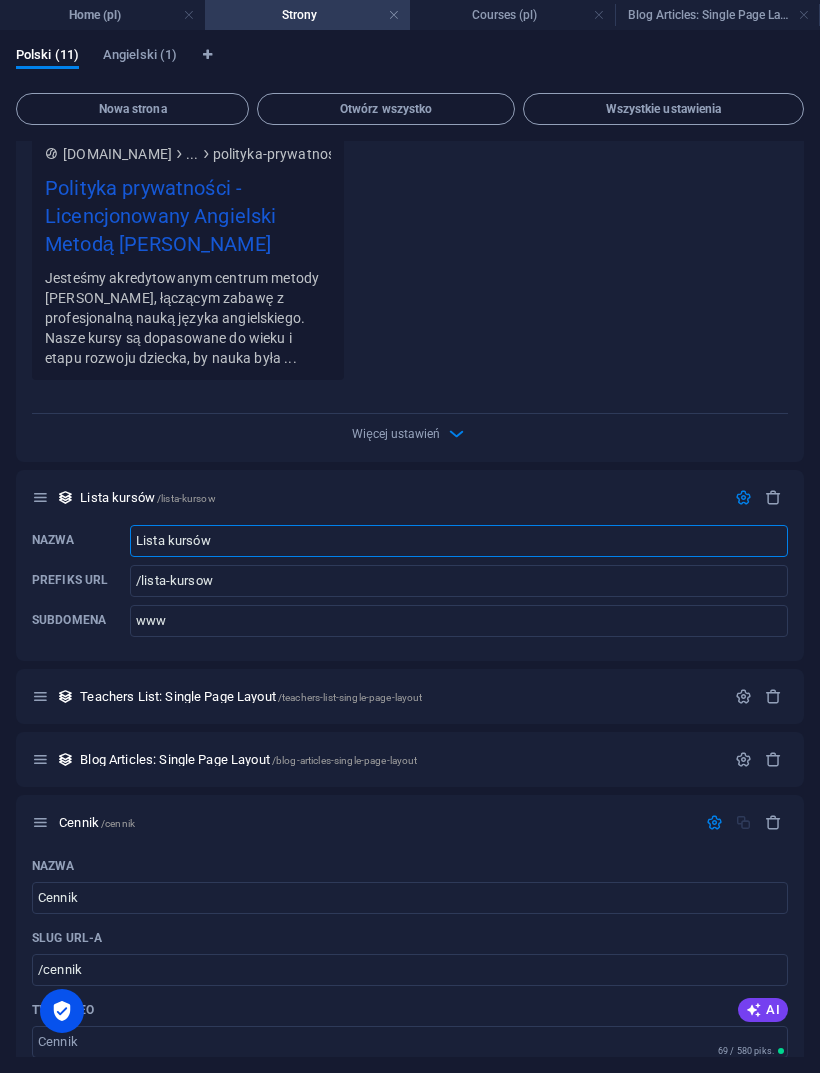 click at bounding box center [773, 696] 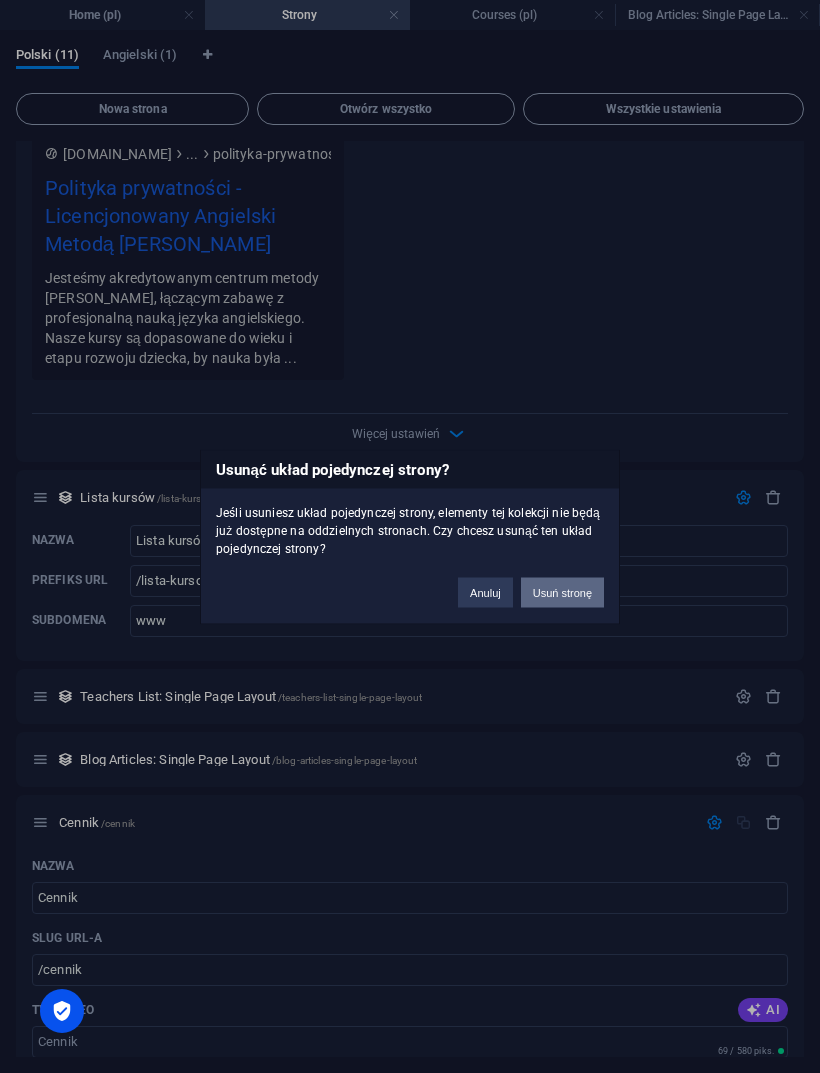 click on "Usuń stronę" at bounding box center [562, 592] 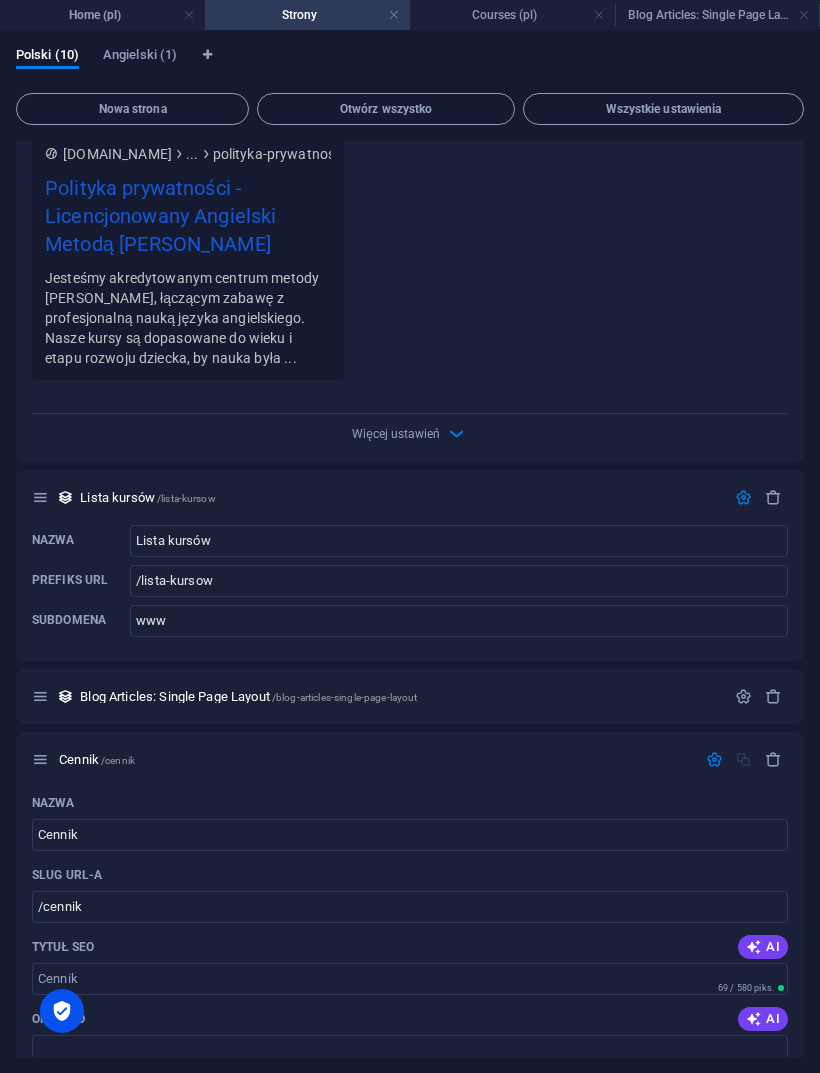 click at bounding box center [743, 696] 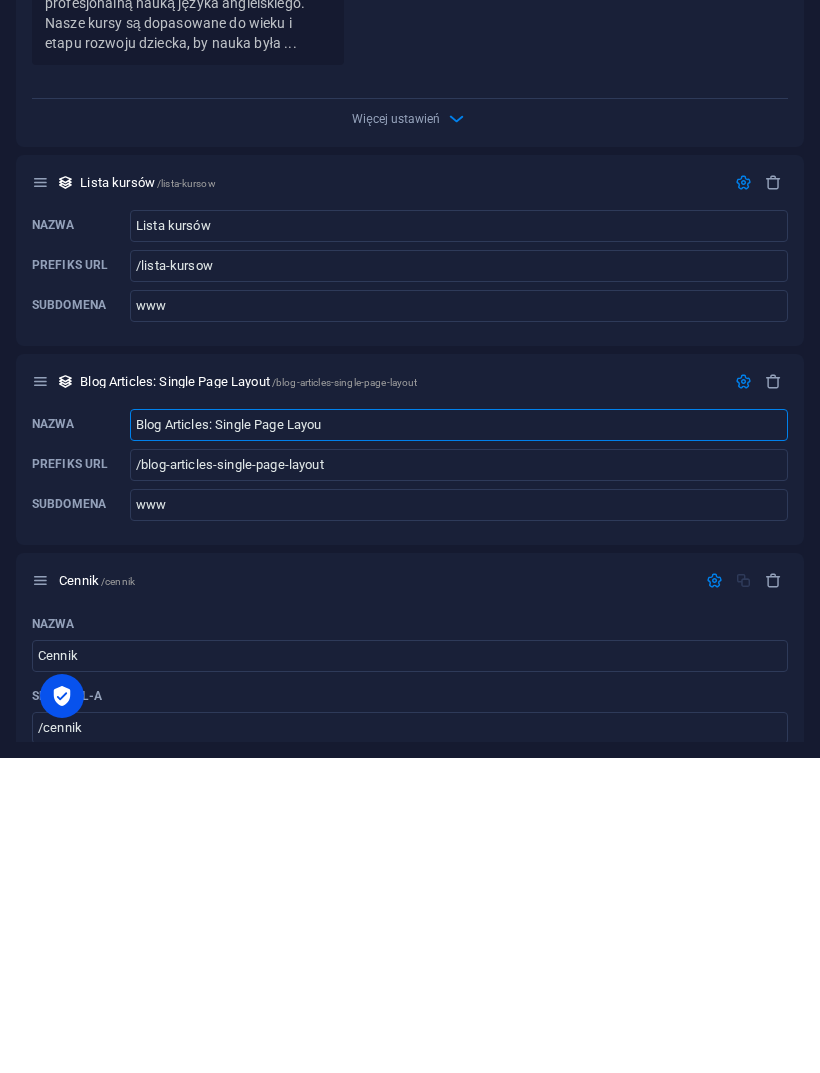 type on "Blog Articles: Single Page Layou" 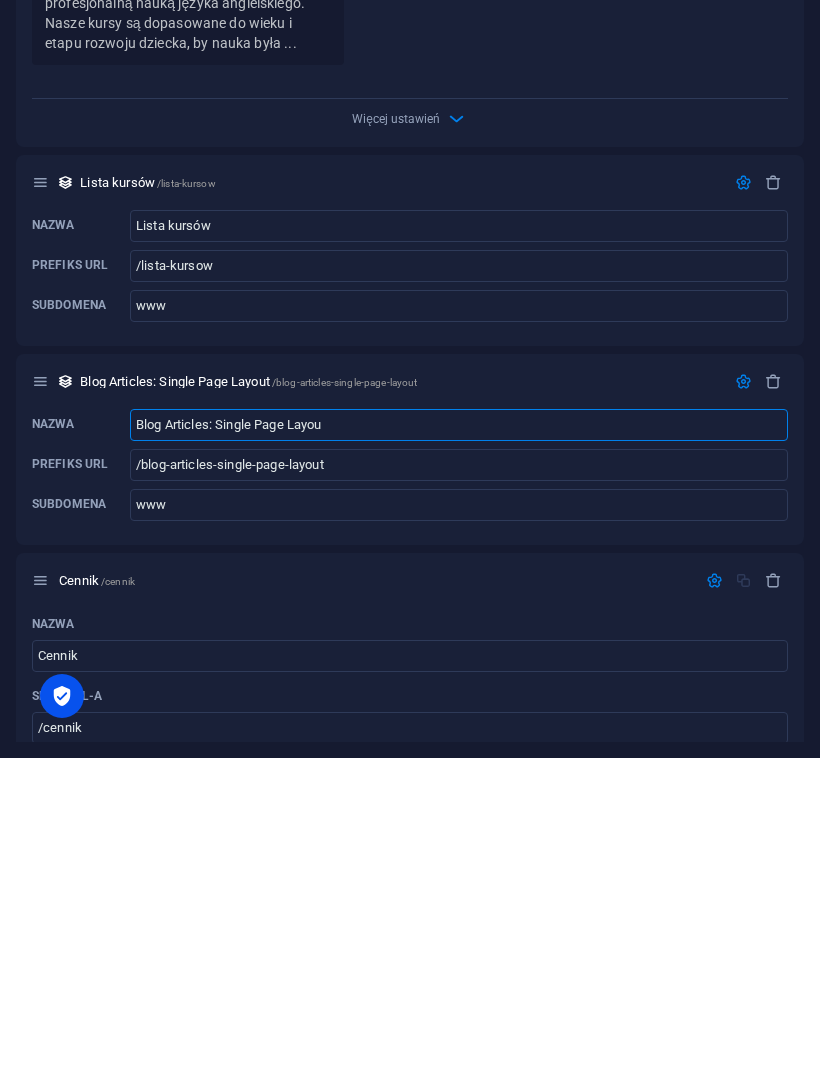 type on "/blog-articles-single-page-layou" 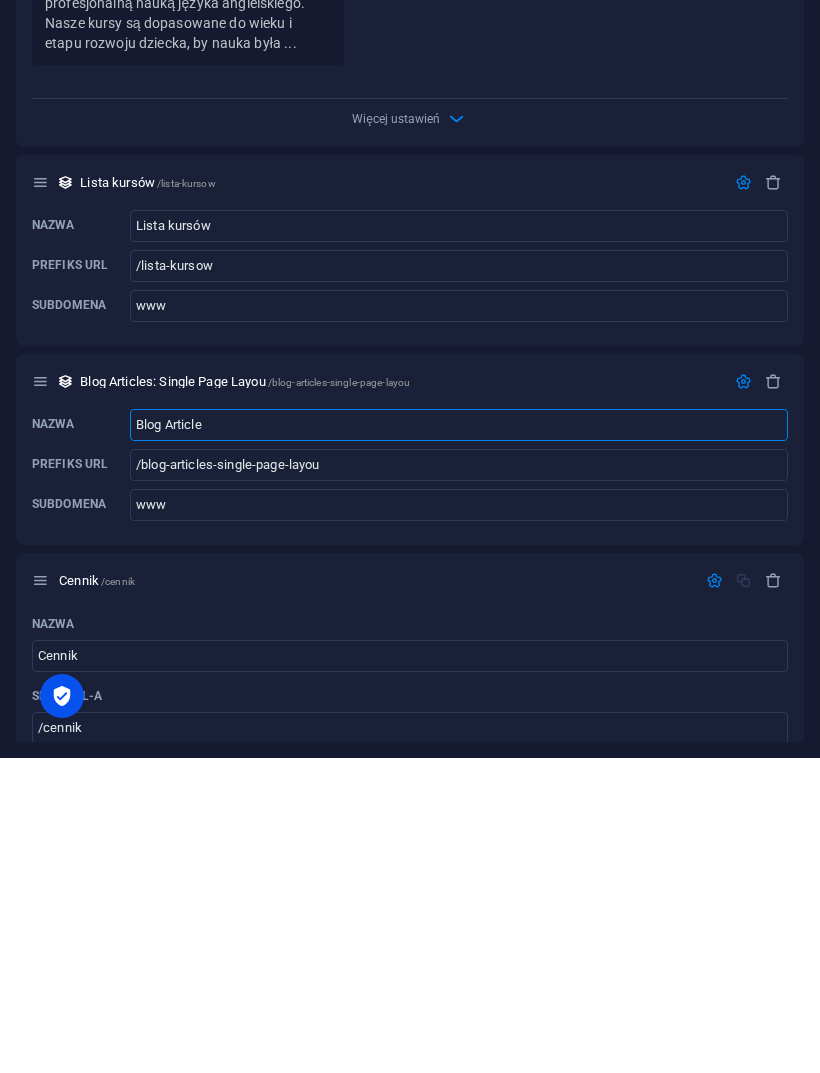 type on "Blog" 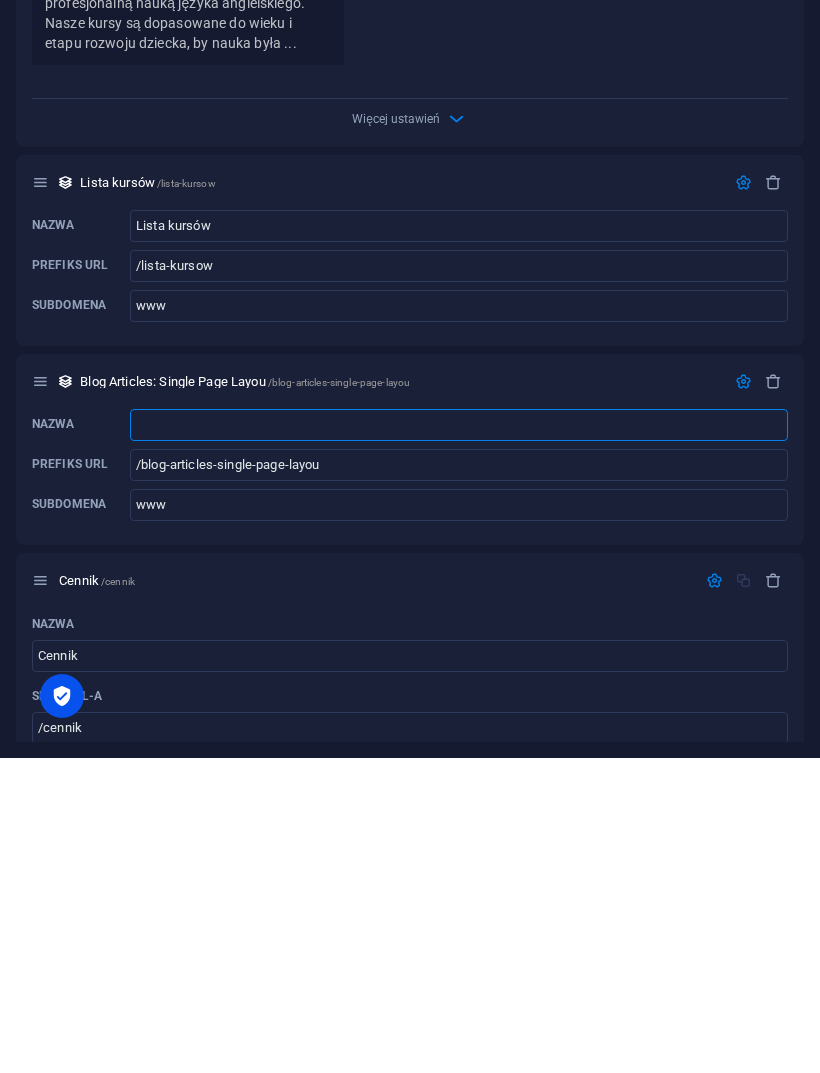 type 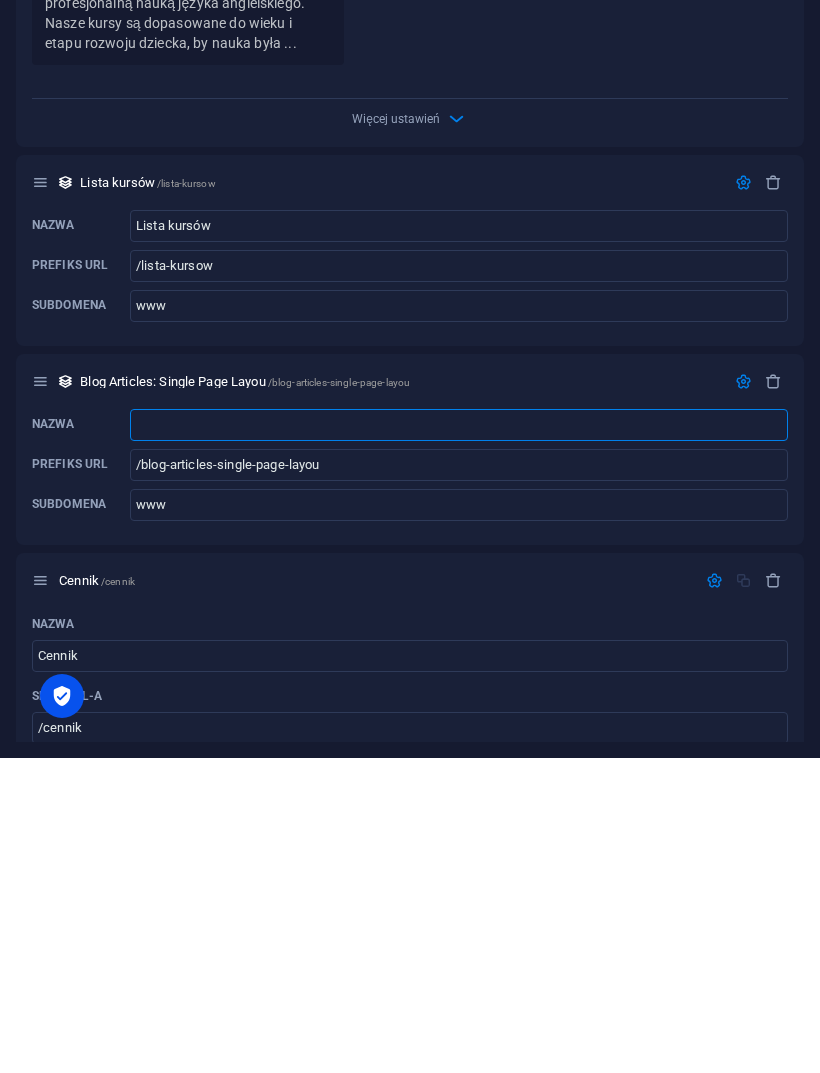 type on "/" 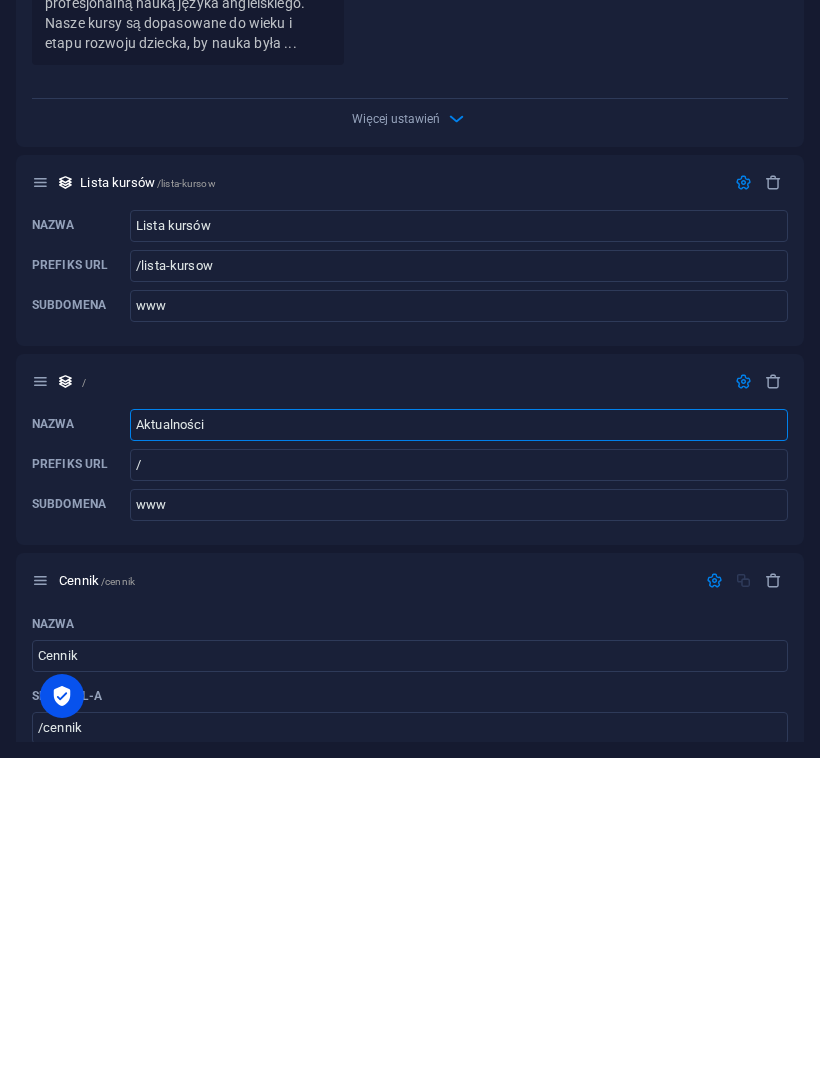 type on "Aktualności" 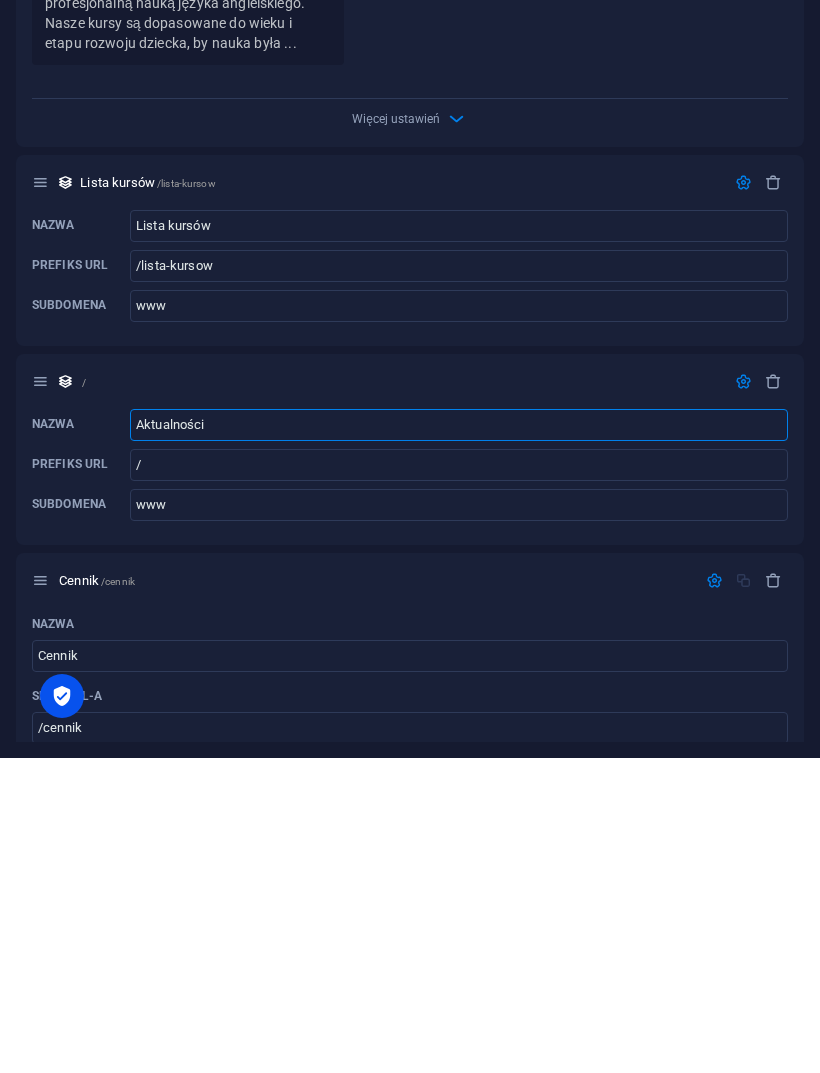 type on "/aktualnosci-10" 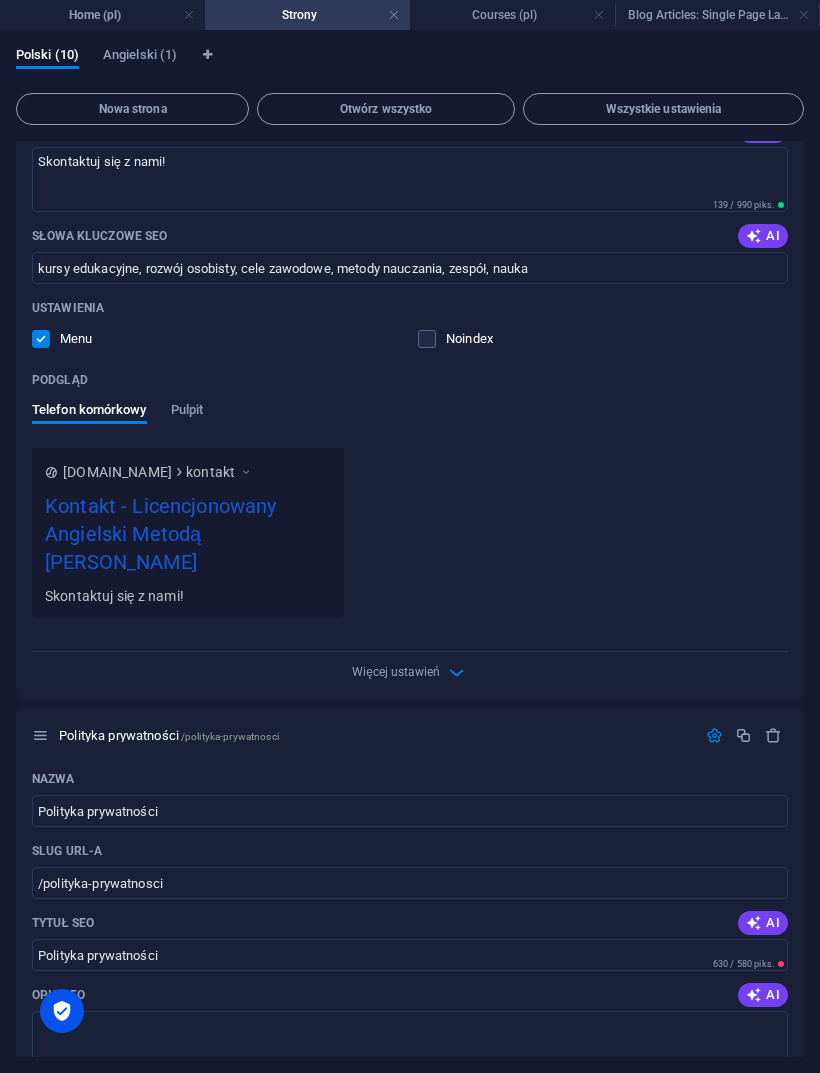 scroll, scrollTop: 1629, scrollLeft: 0, axis: vertical 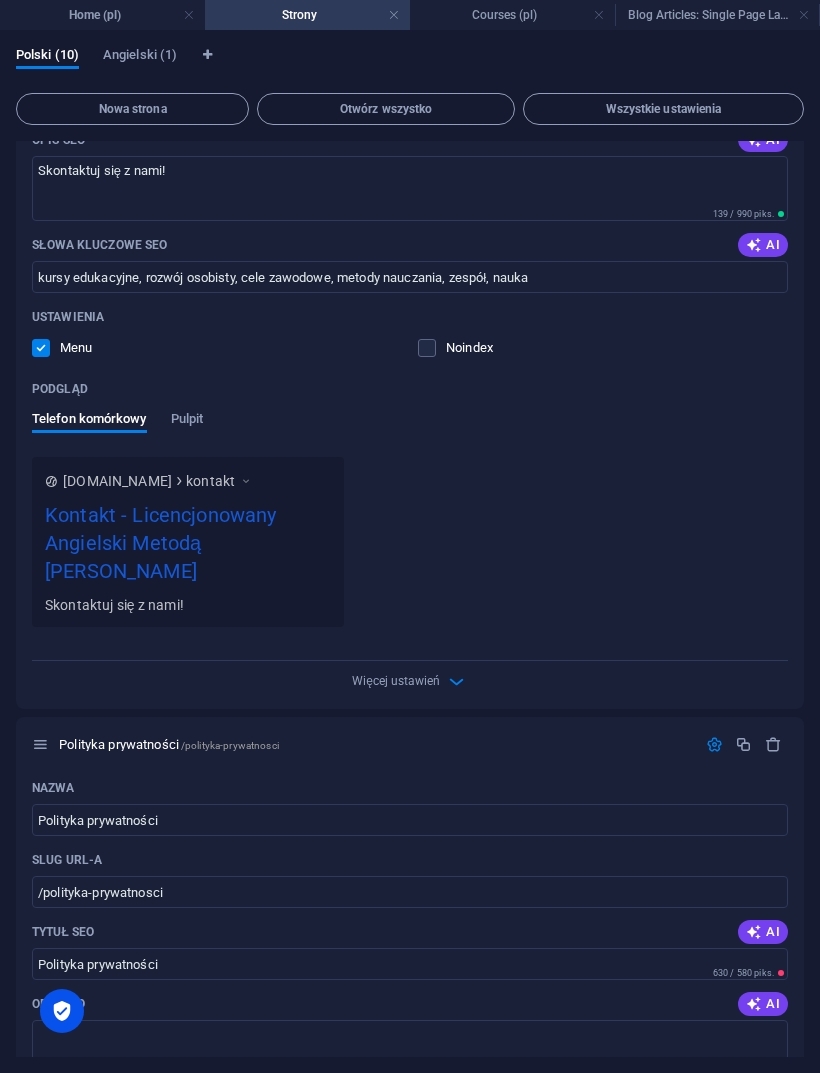click on "Home (pl)" at bounding box center (102, 15) 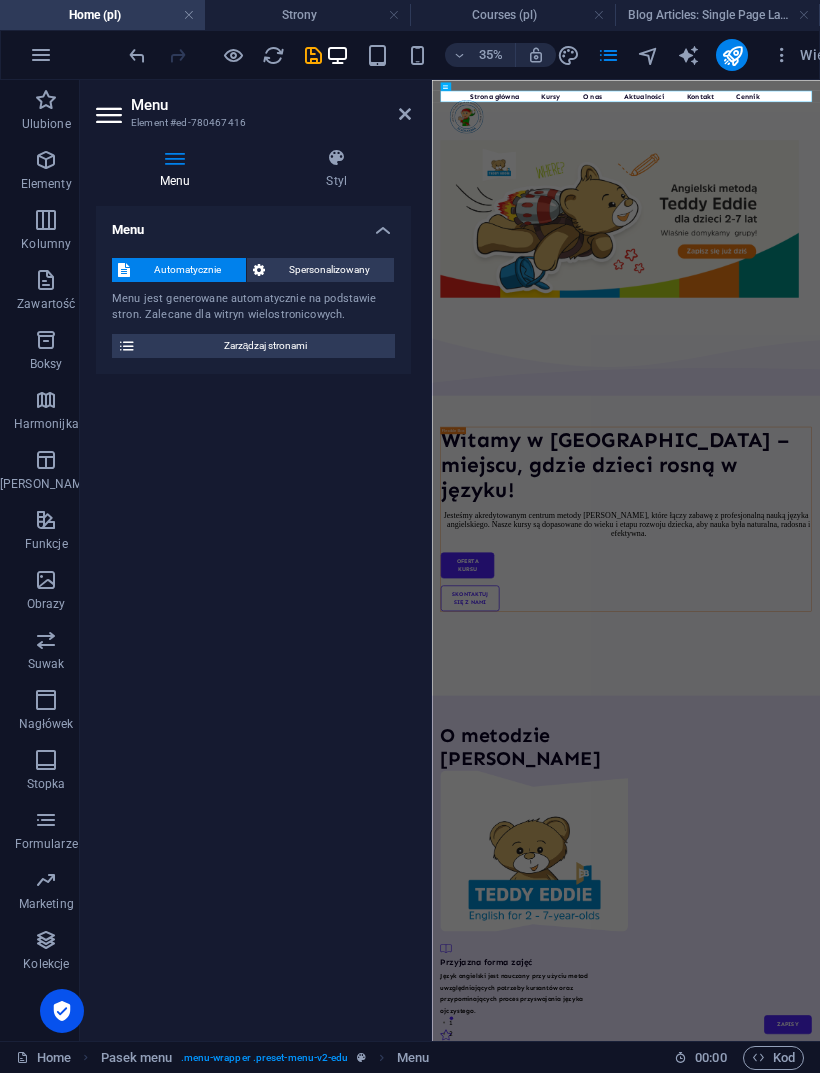scroll, scrollTop: 0, scrollLeft: 0, axis: both 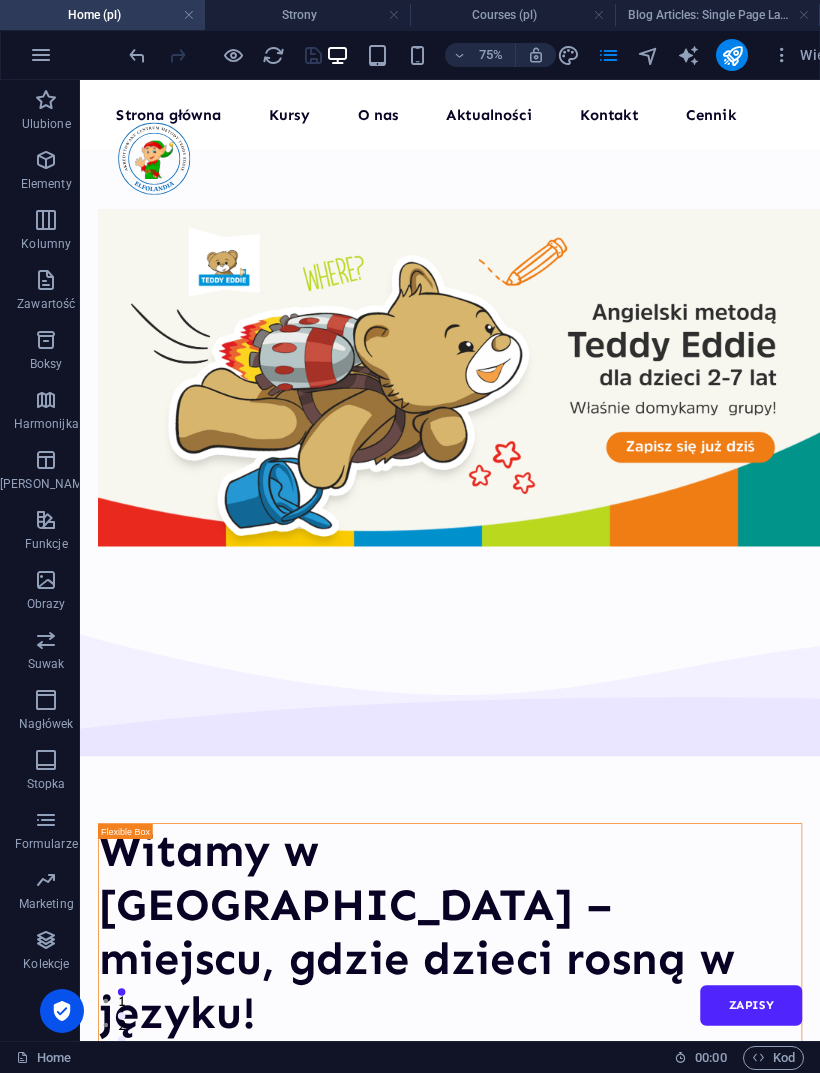 click at bounding box center [732, 55] 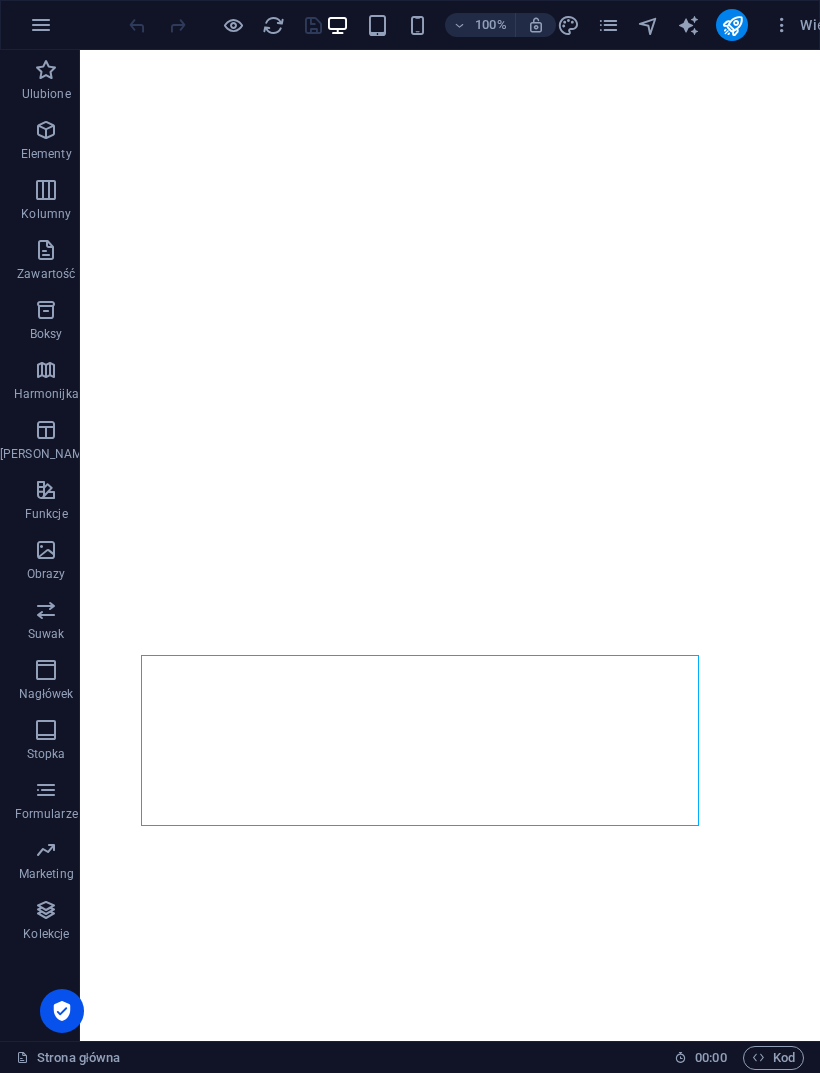 scroll, scrollTop: 0, scrollLeft: 0, axis: both 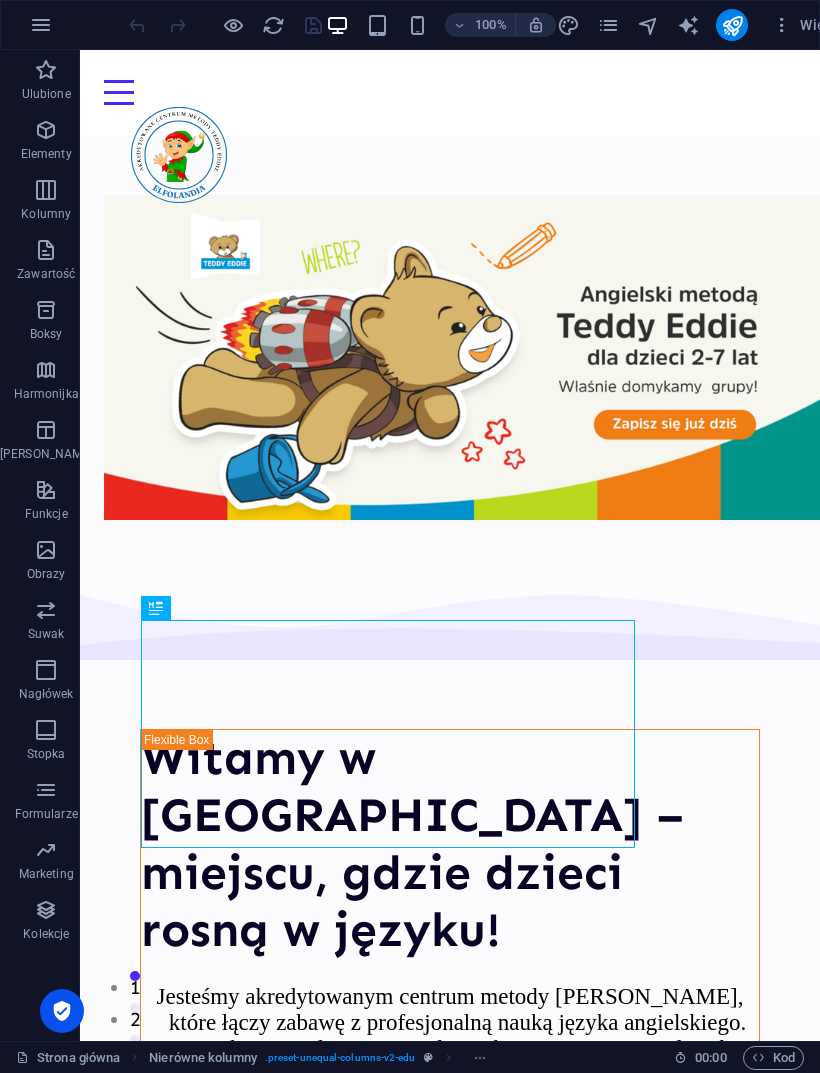 click at bounding box center (450, 92) 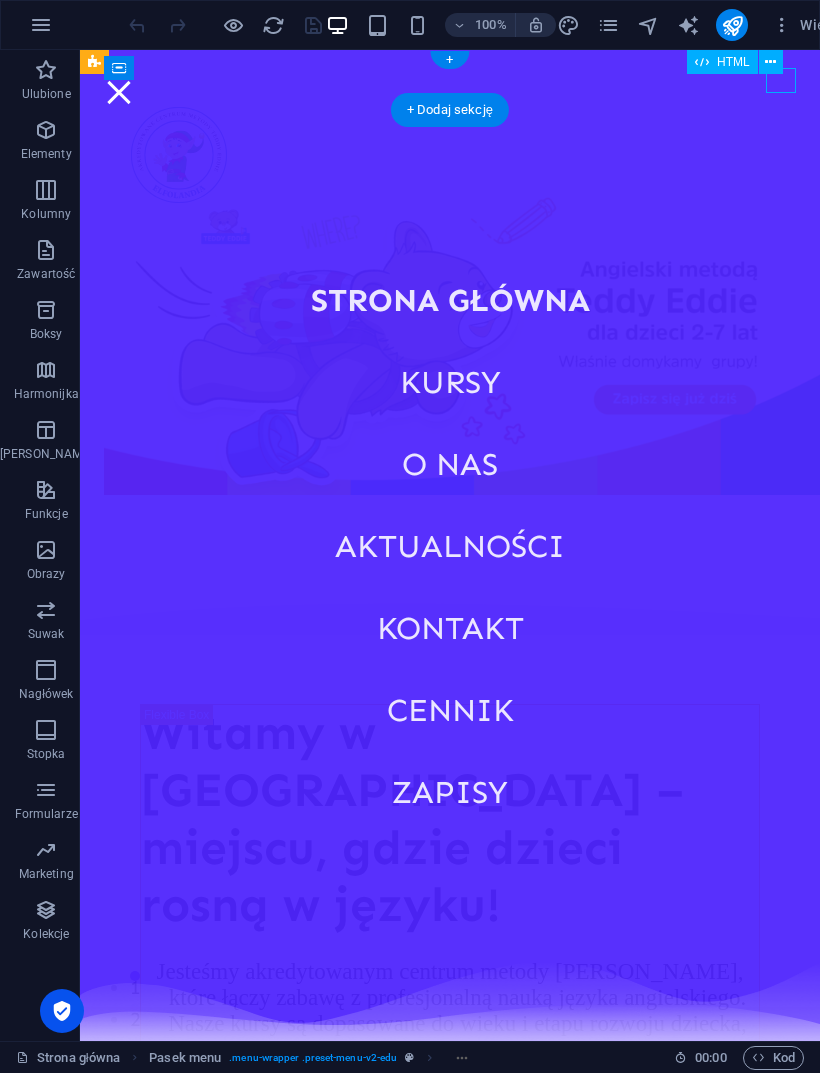 click at bounding box center [119, 92] 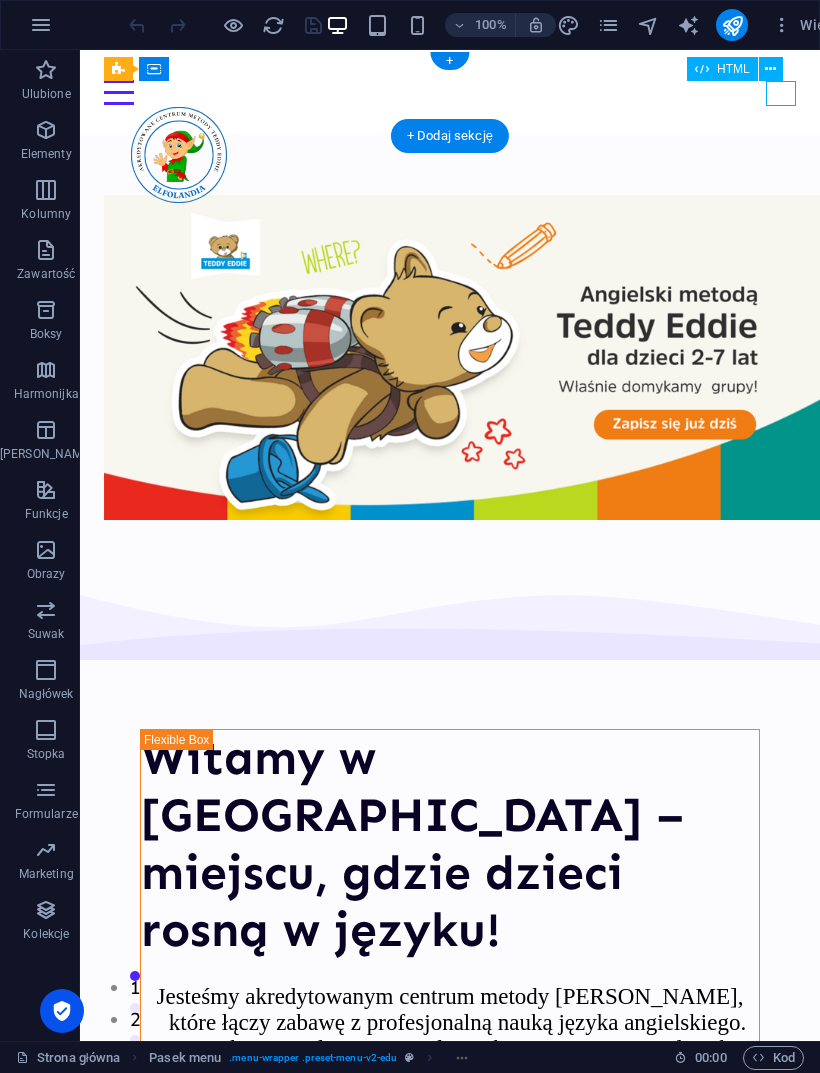 scroll, scrollTop: 0, scrollLeft: 0, axis: both 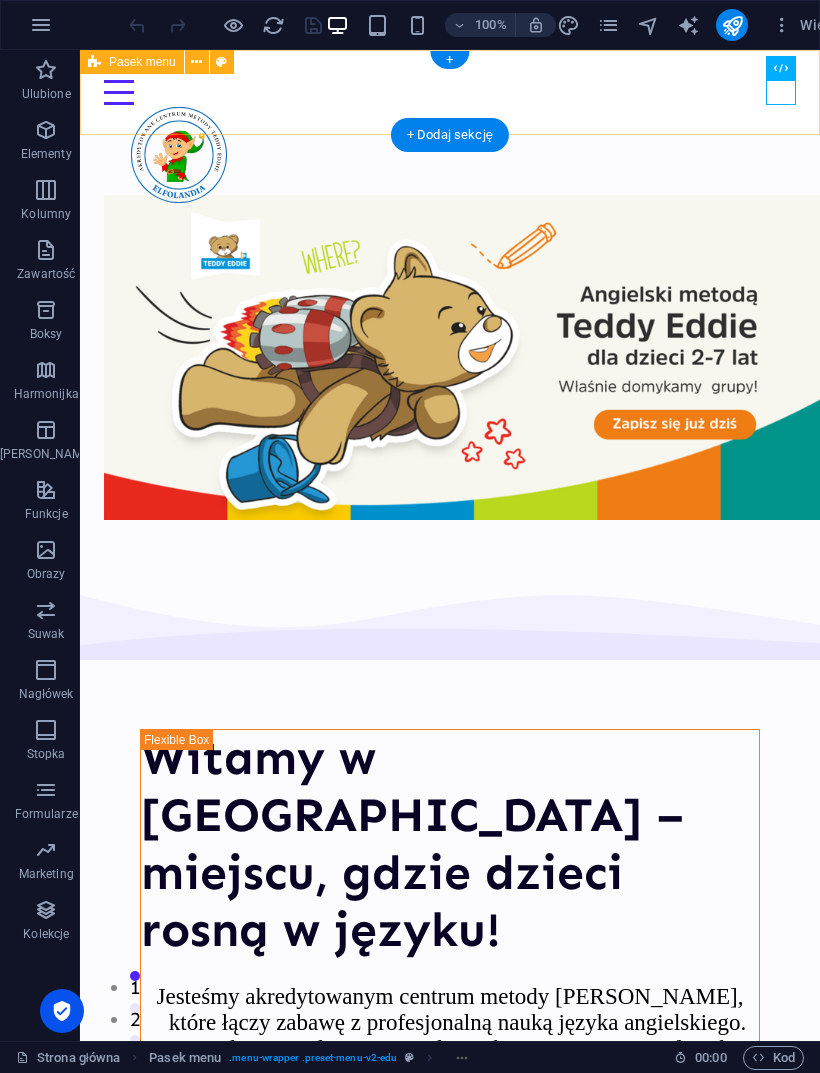 click on "Pasek menu" at bounding box center (132, 62) 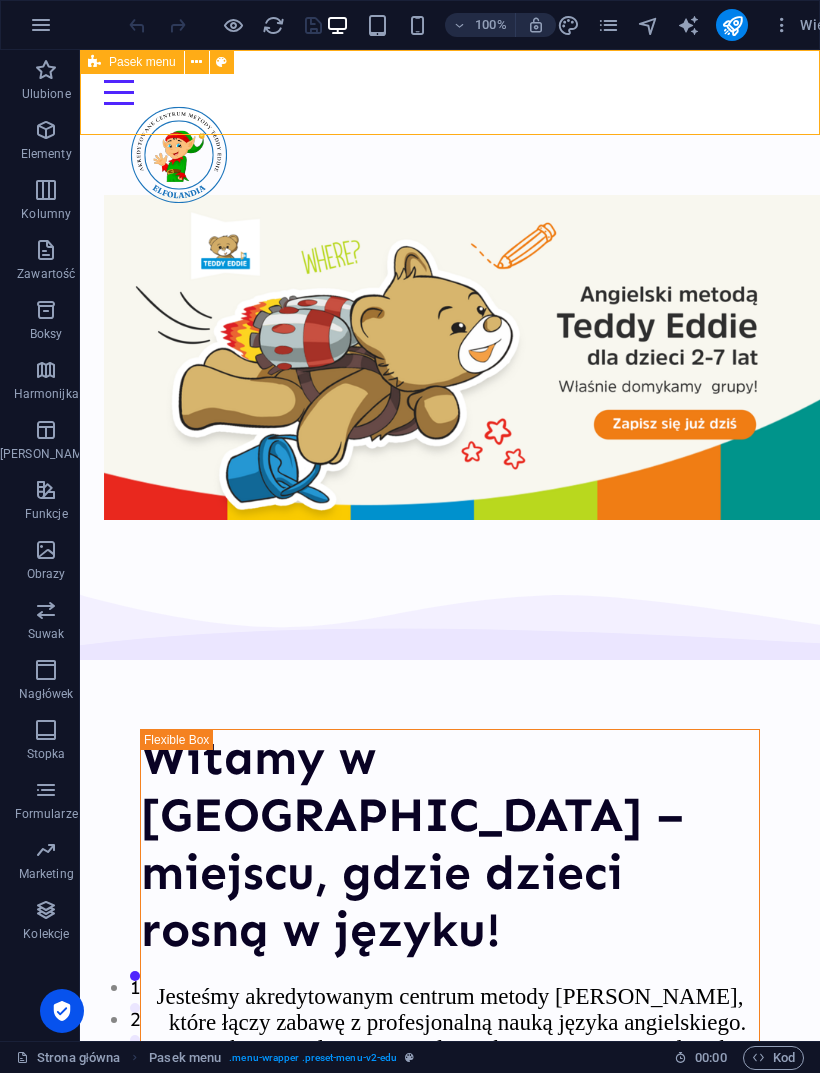 click at bounding box center [196, 62] 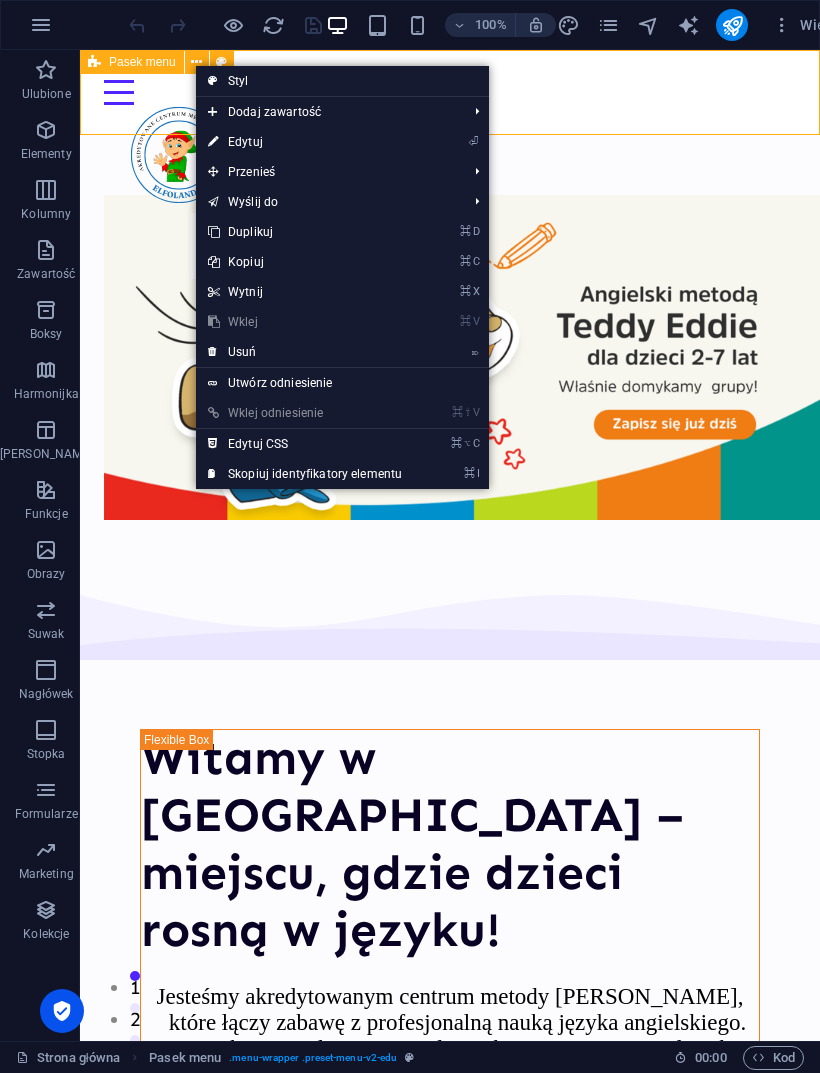 click at bounding box center (450, 357) 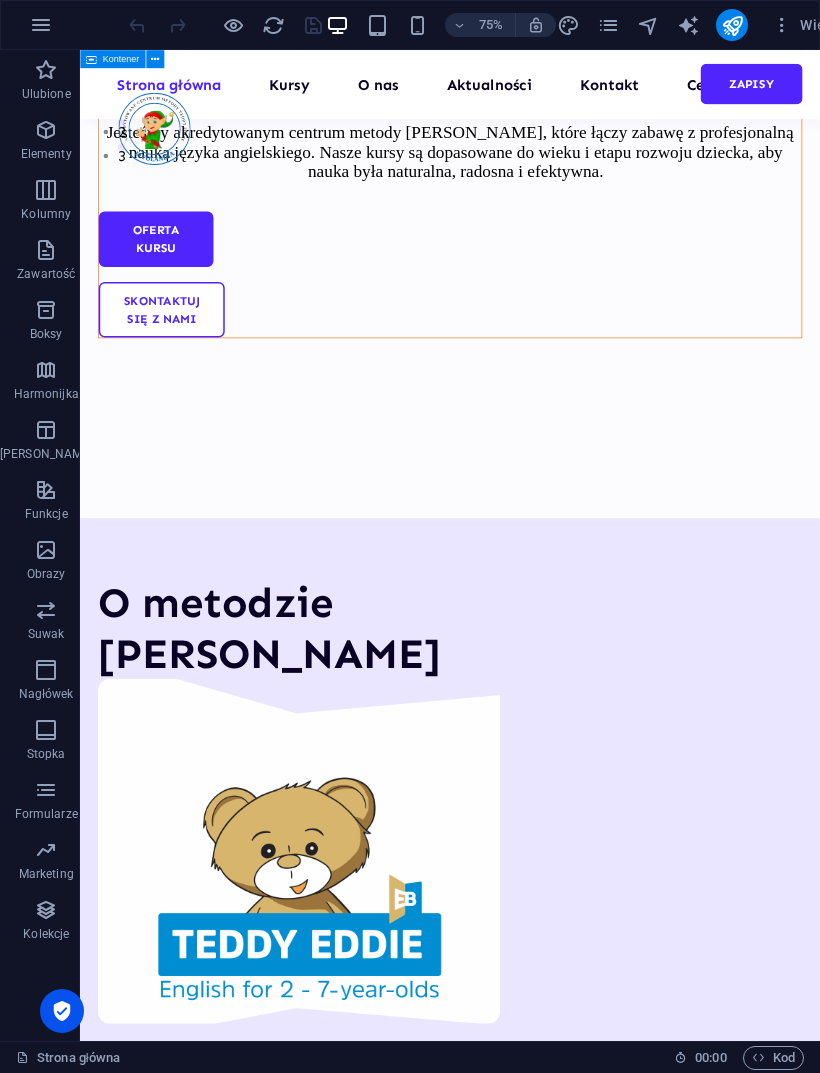 scroll, scrollTop: 1186, scrollLeft: 0, axis: vertical 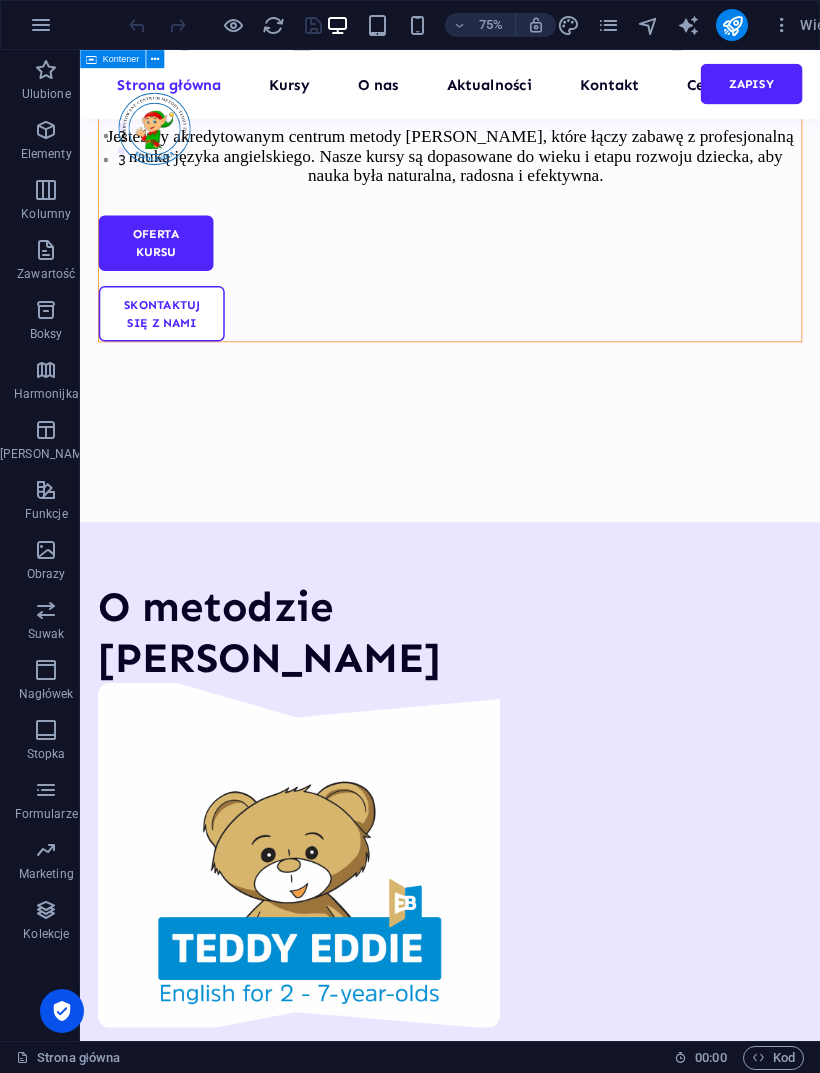 click on "Język angielski jest nauczany przy użyciu metod uwzględniających potrzeby kursantów oraz przypominających proces przyswajania języka ojczystego." at bounding box center (329, 1528) 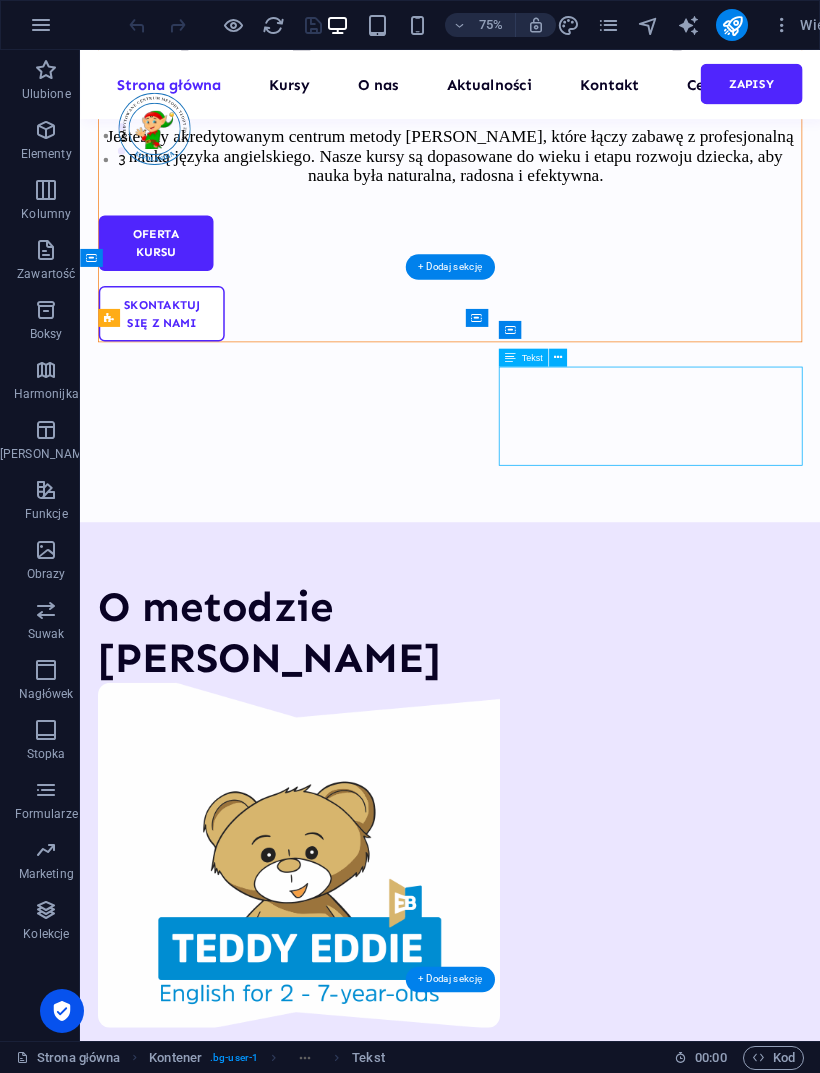 click on "Język angielski jest nauczany przy użyciu metod uwzględniających potrzeby kursantów oraz przypominających proces przyswajania języka ojczystego." at bounding box center (329, 1528) 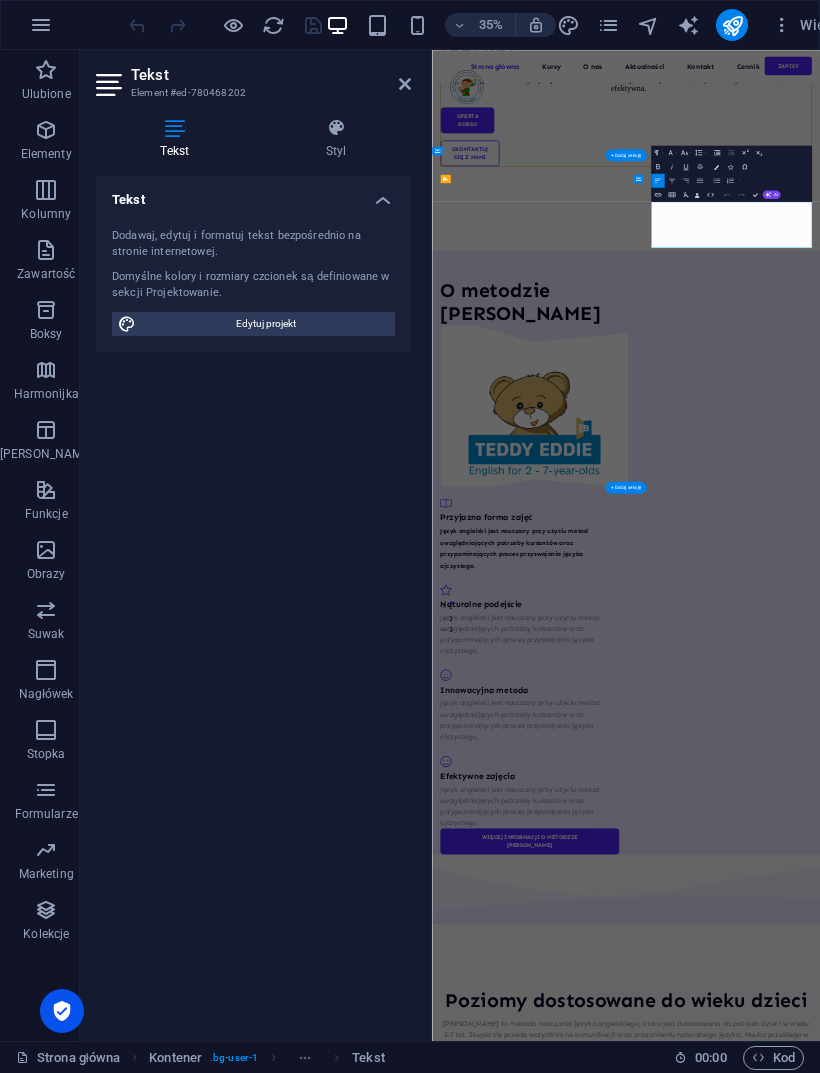 click on "Język angielski jest nauczany przy użyciu metod uwzględniających potrzeby kursantów oraz przypominających proces przyswajania języka ojczystego." at bounding box center (667, 1473) 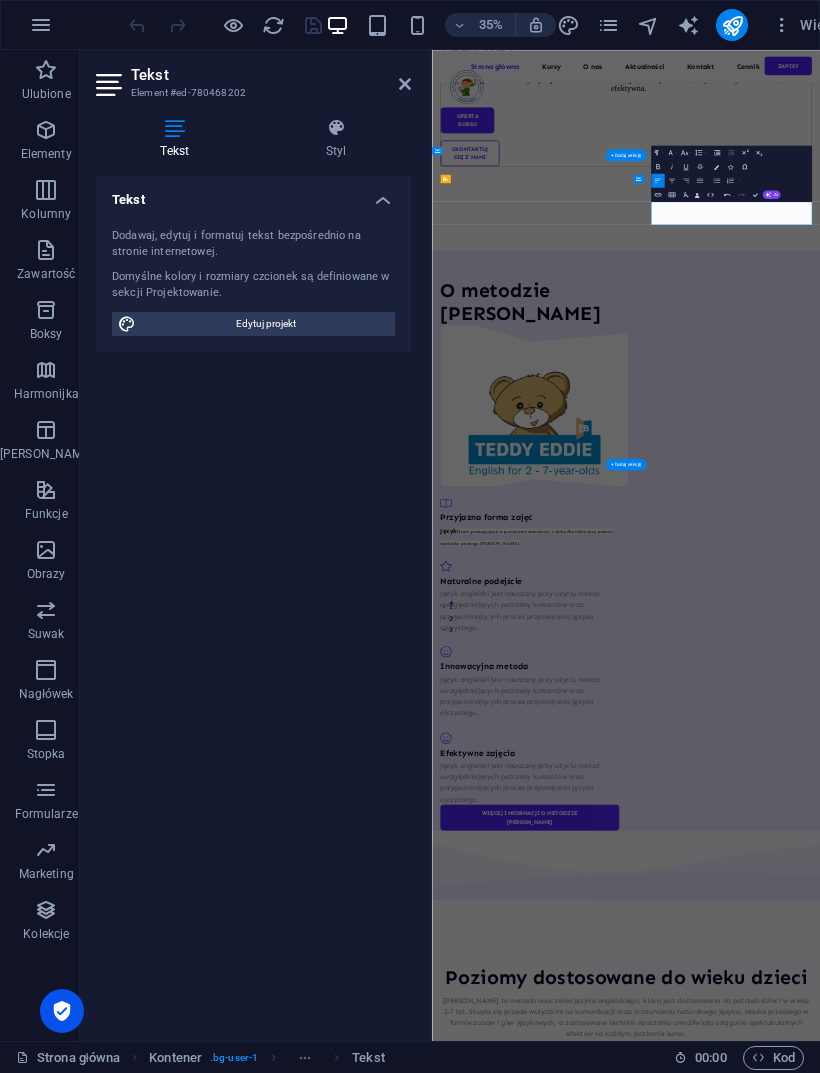 click on "Dzieci poznają język w pozytywnej atmosferze, o którą dba lektor przy pomocy maskotki: psotnego misia Teddy Eddie." at bounding box center (703, 1441) 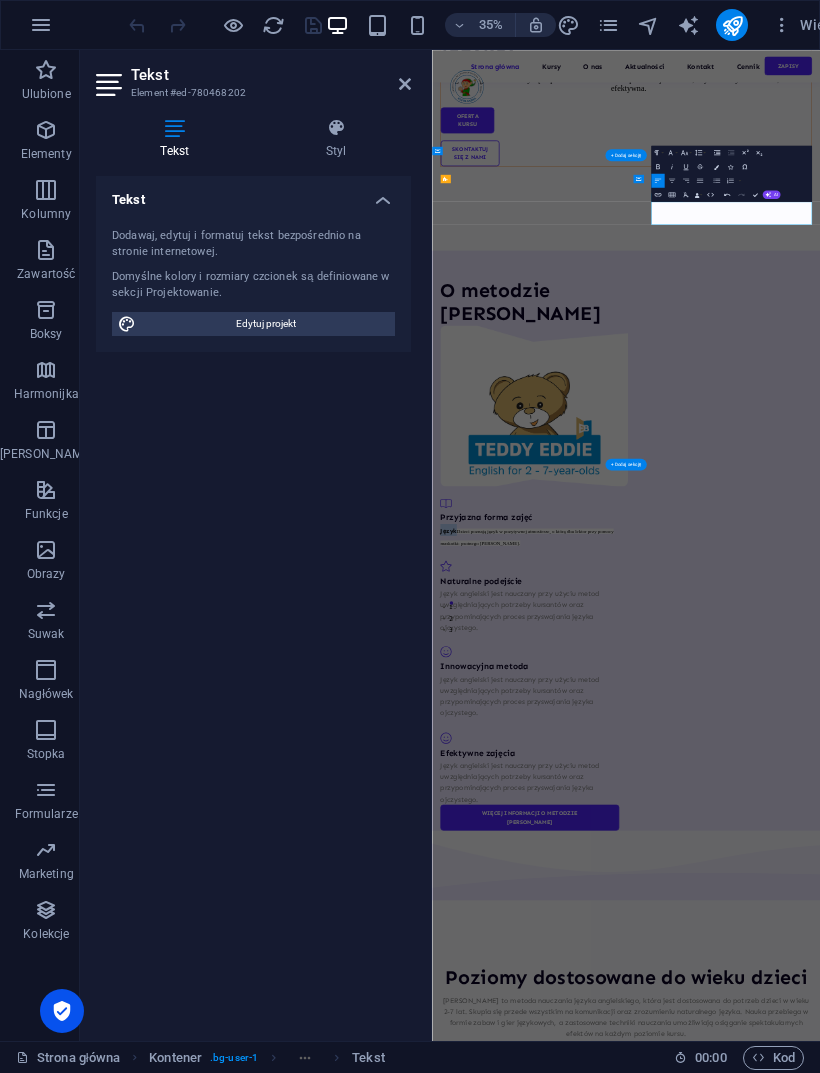 type 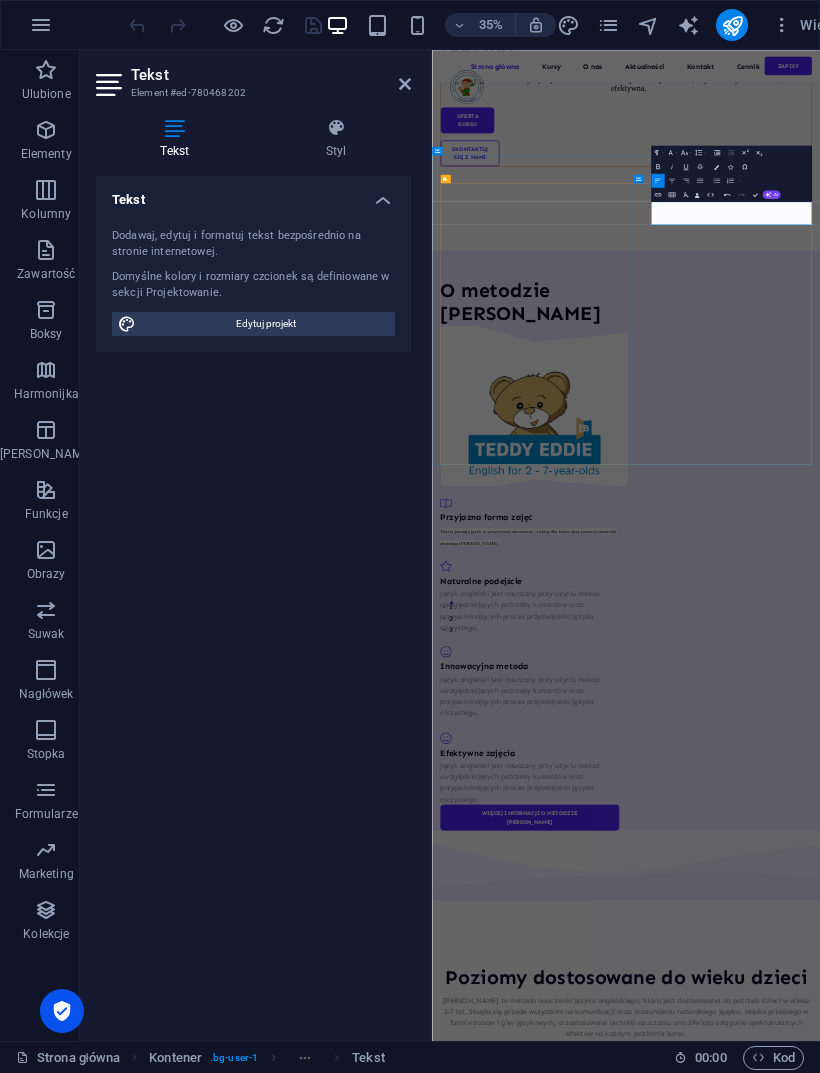 click on "AI" at bounding box center (771, 194) 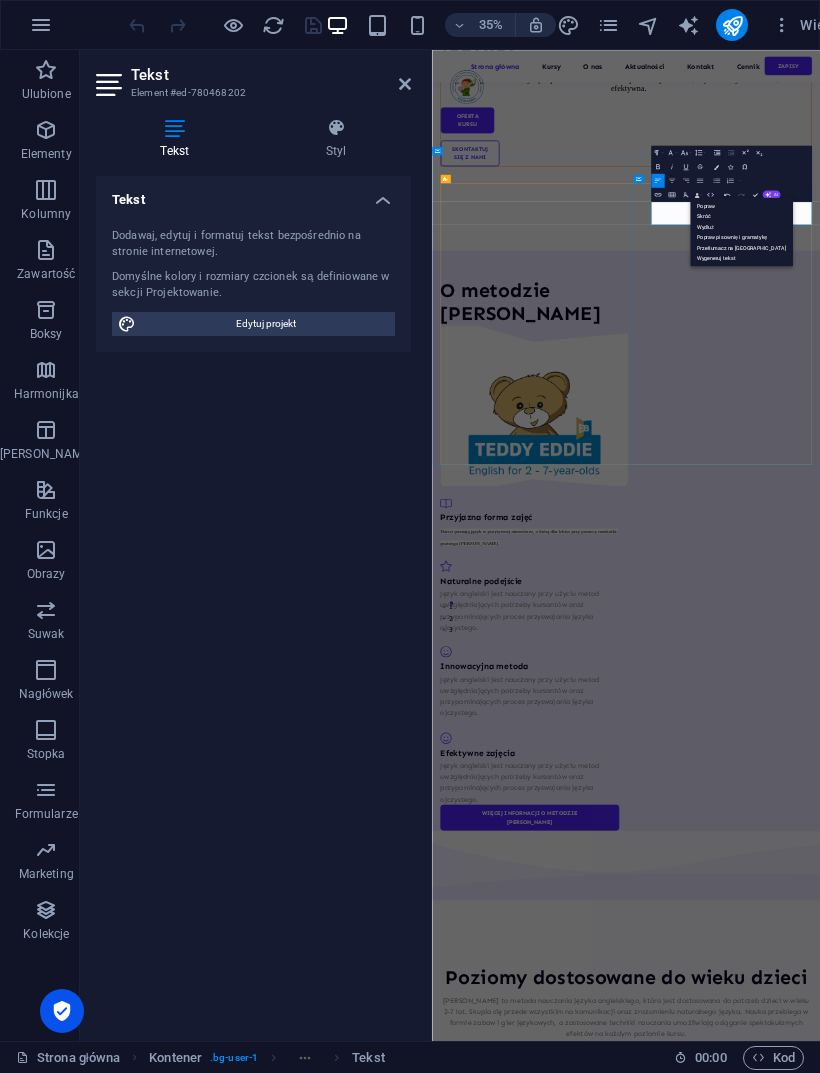 click on "Popraw" at bounding box center [741, 206] 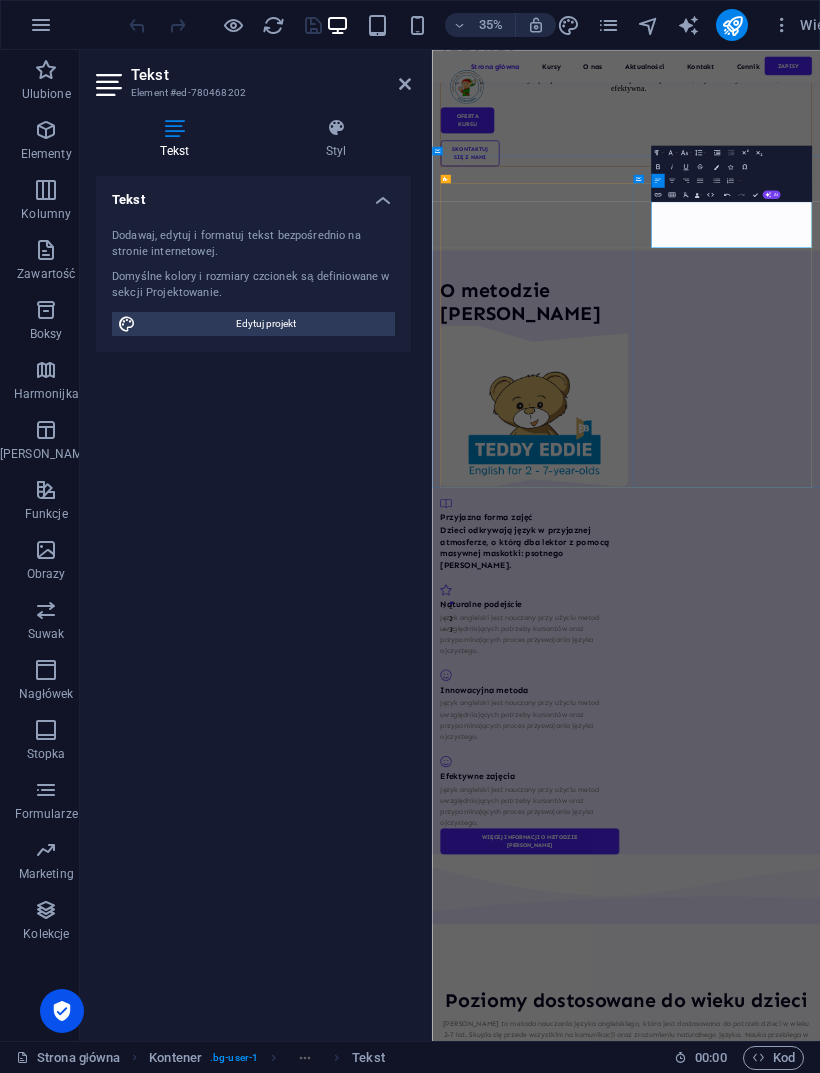 click 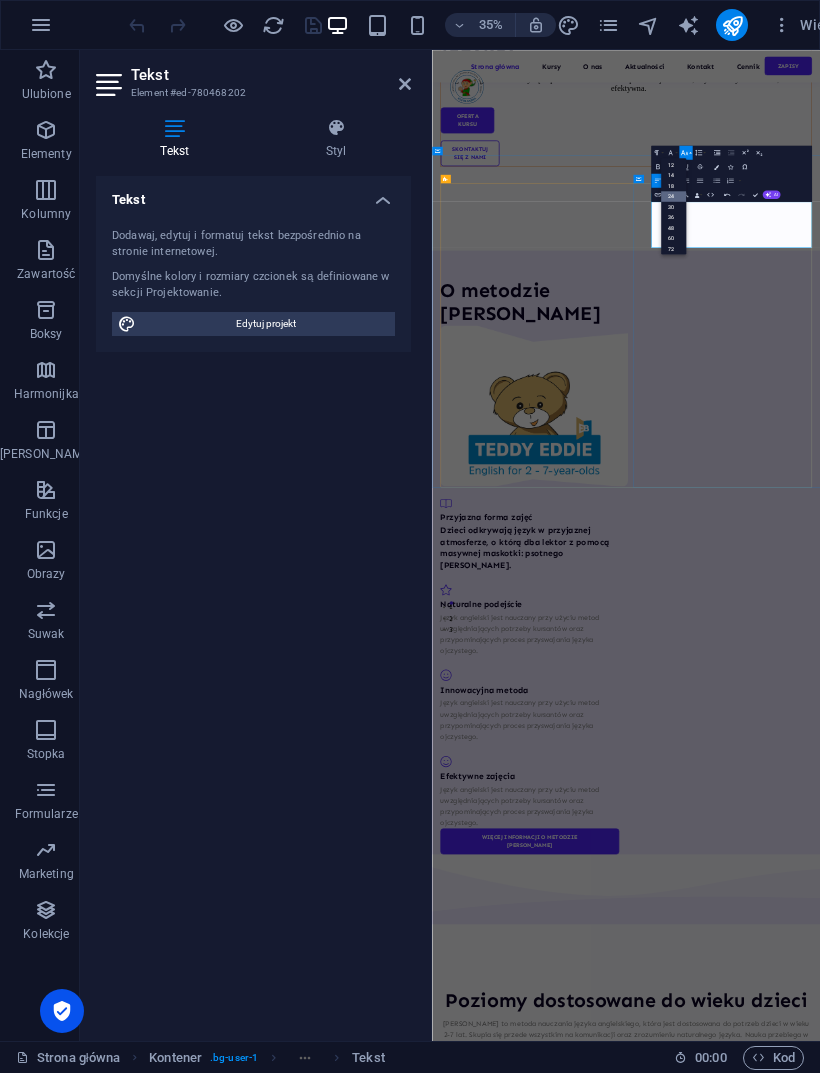 scroll, scrollTop: 116, scrollLeft: 0, axis: vertical 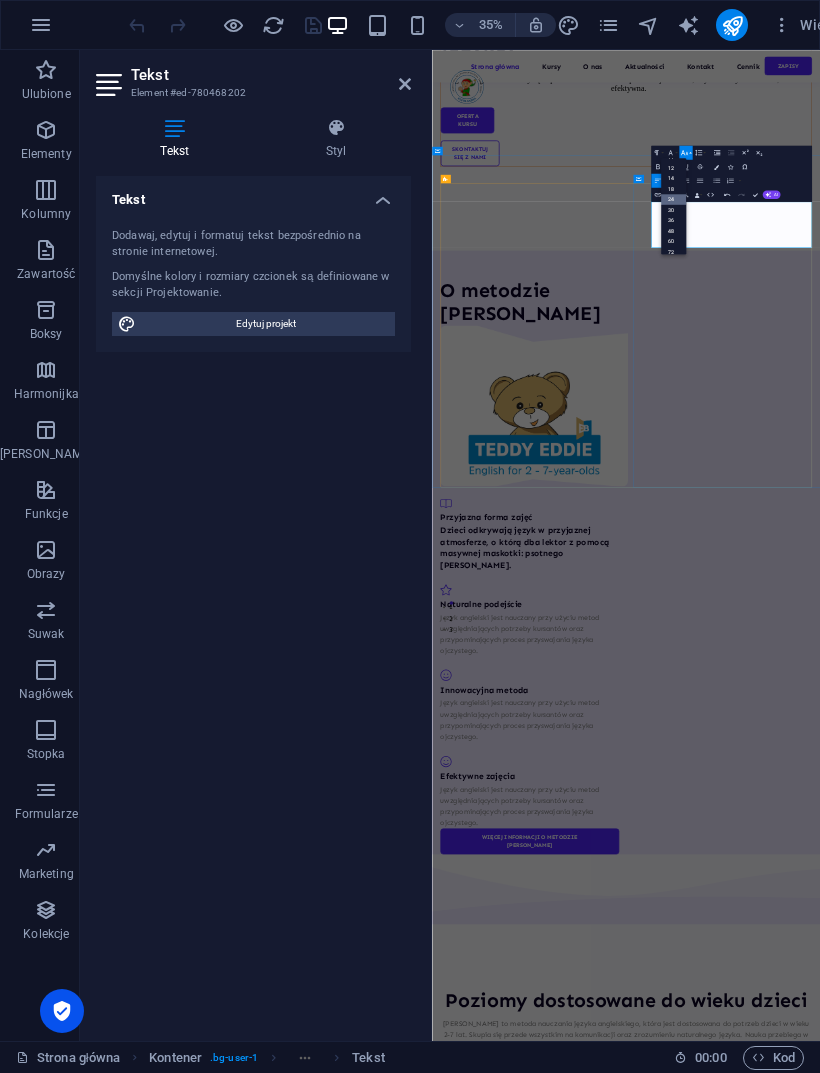 click on "14" at bounding box center [673, 178] 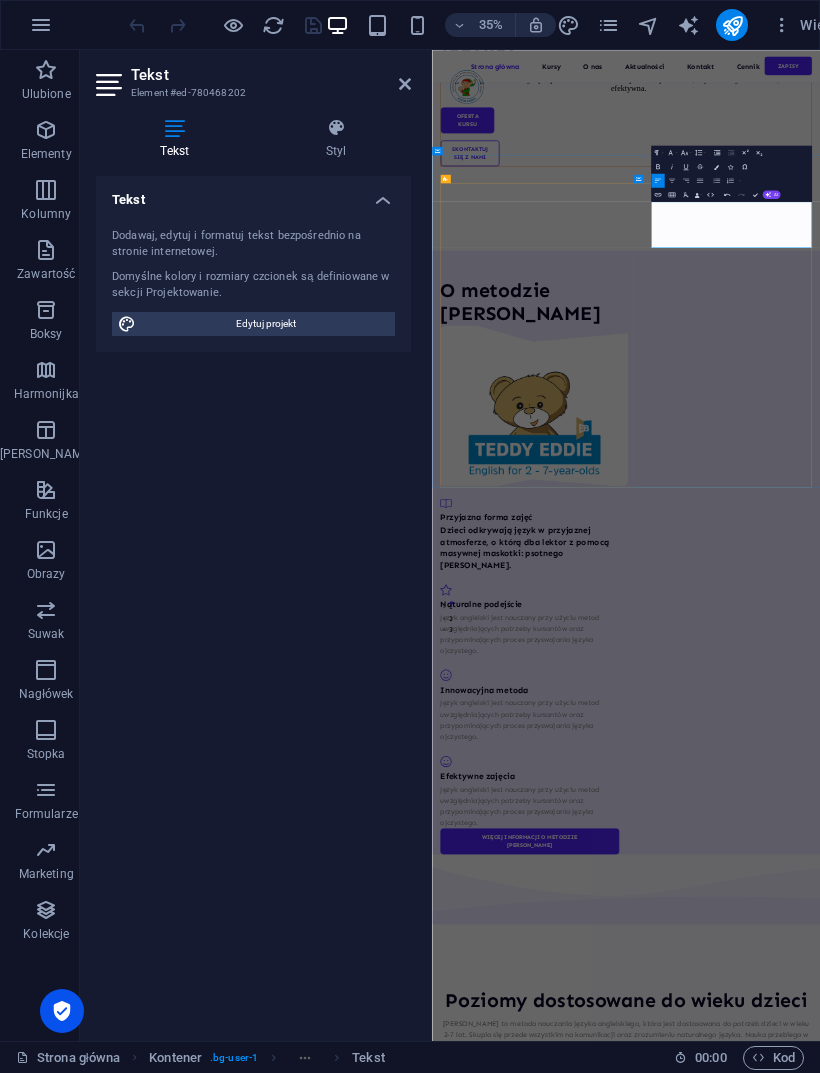 click on "Font Size" at bounding box center (685, 152) 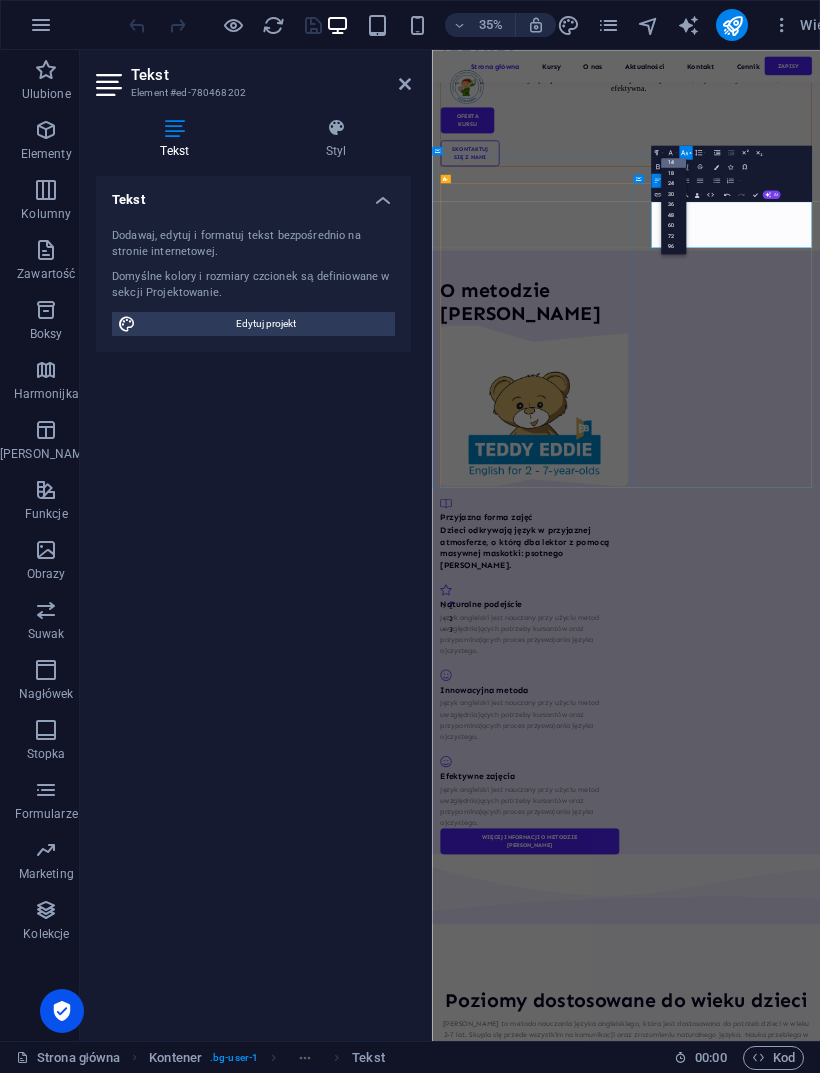 scroll, scrollTop: 161, scrollLeft: 0, axis: vertical 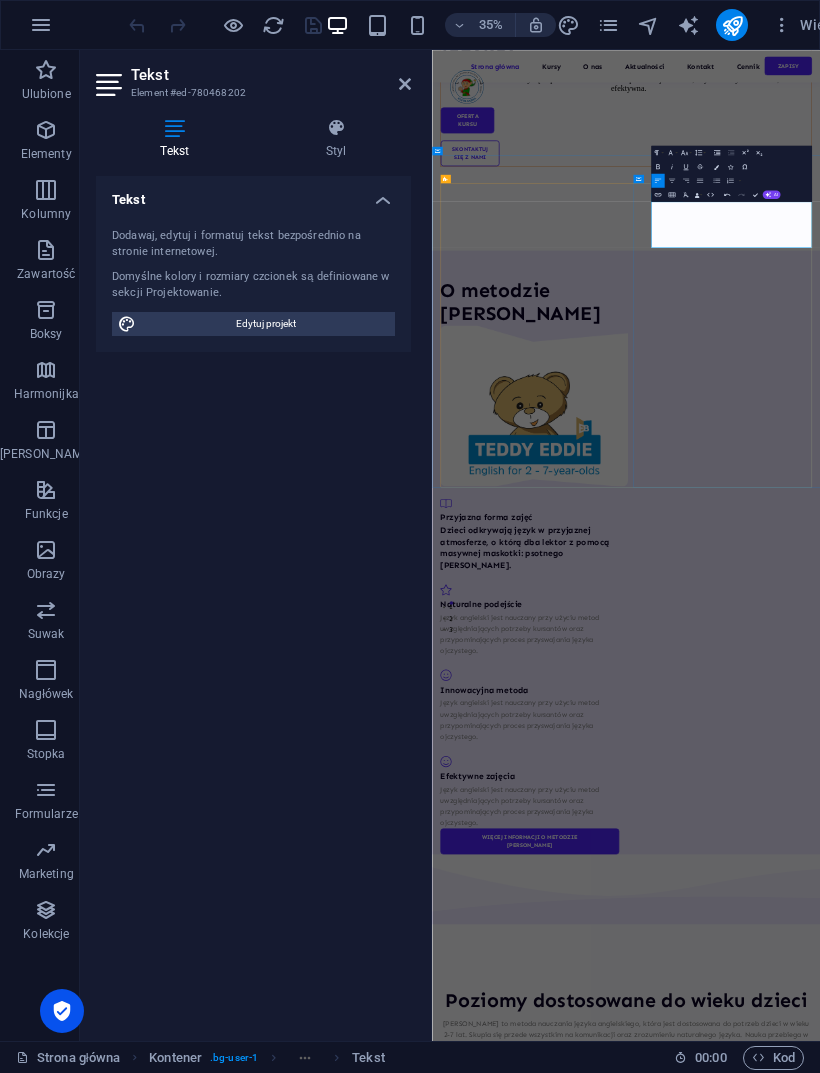click on "Dzieci odkrywają język w przyjaznej atmosferze, o którą dba lektor z pomocą masywnej maskotki: psotnego misia Teddy Eddie. ​" at bounding box center [711, 1471] 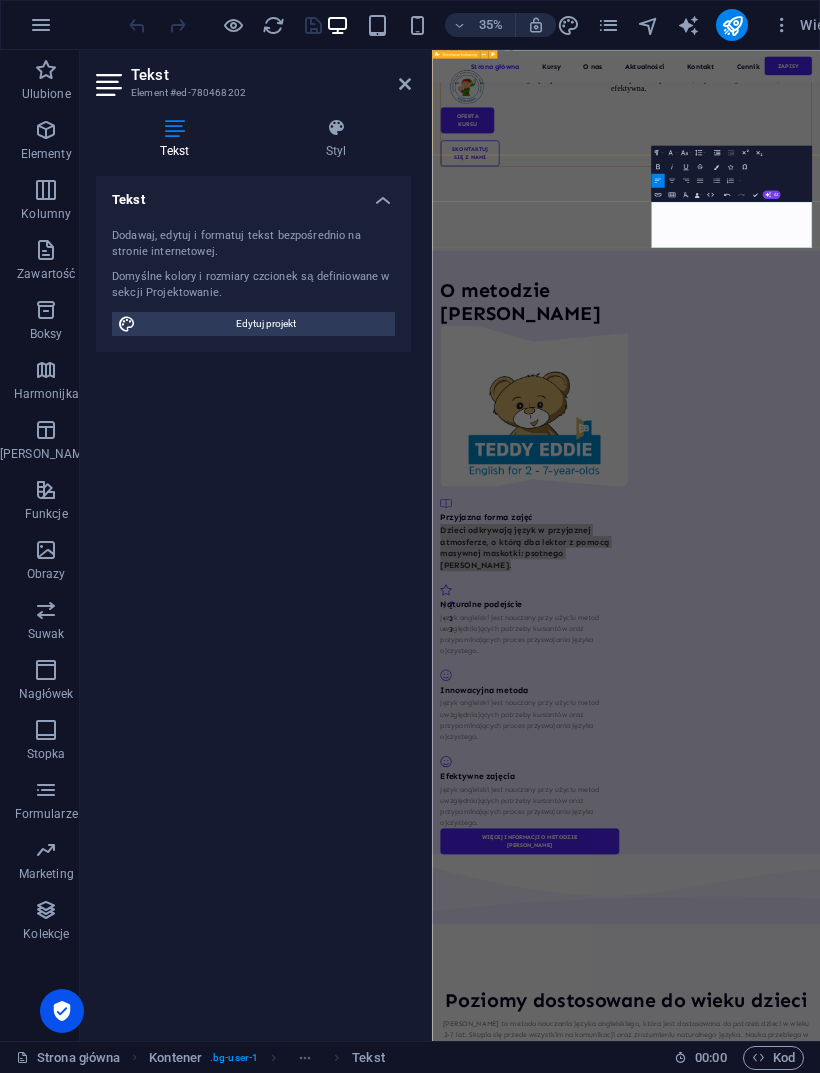 click 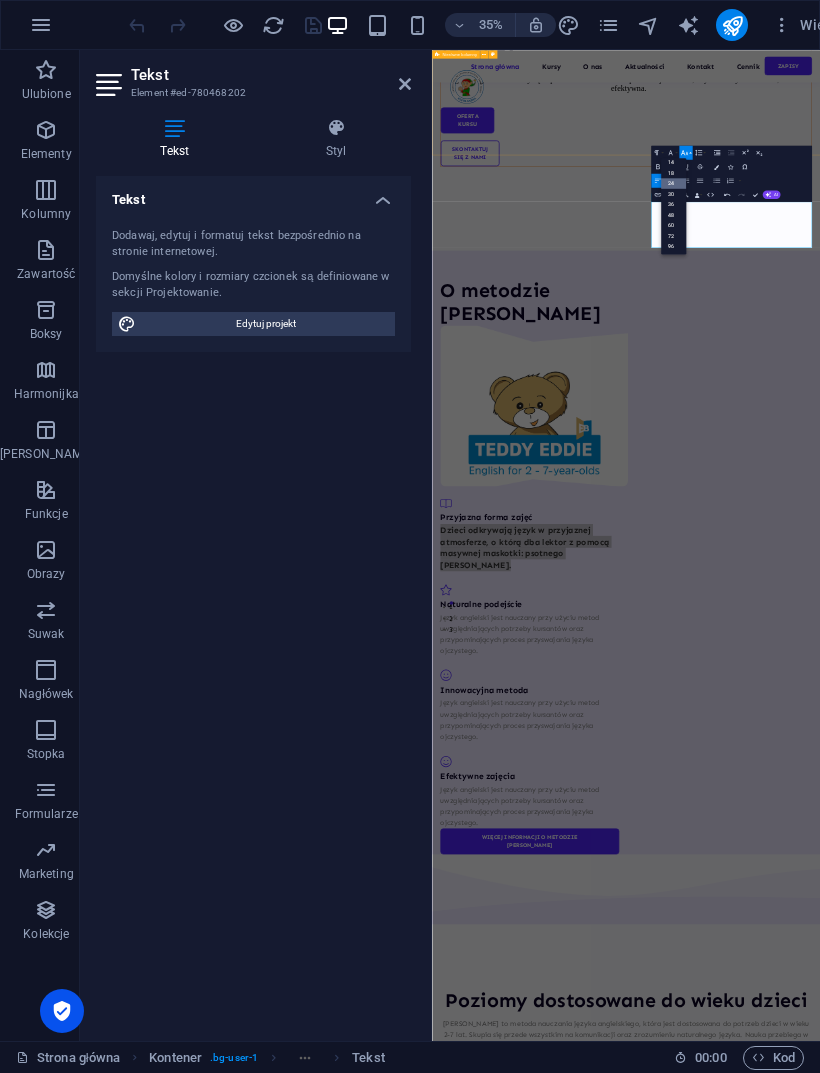 scroll, scrollTop: 161, scrollLeft: 0, axis: vertical 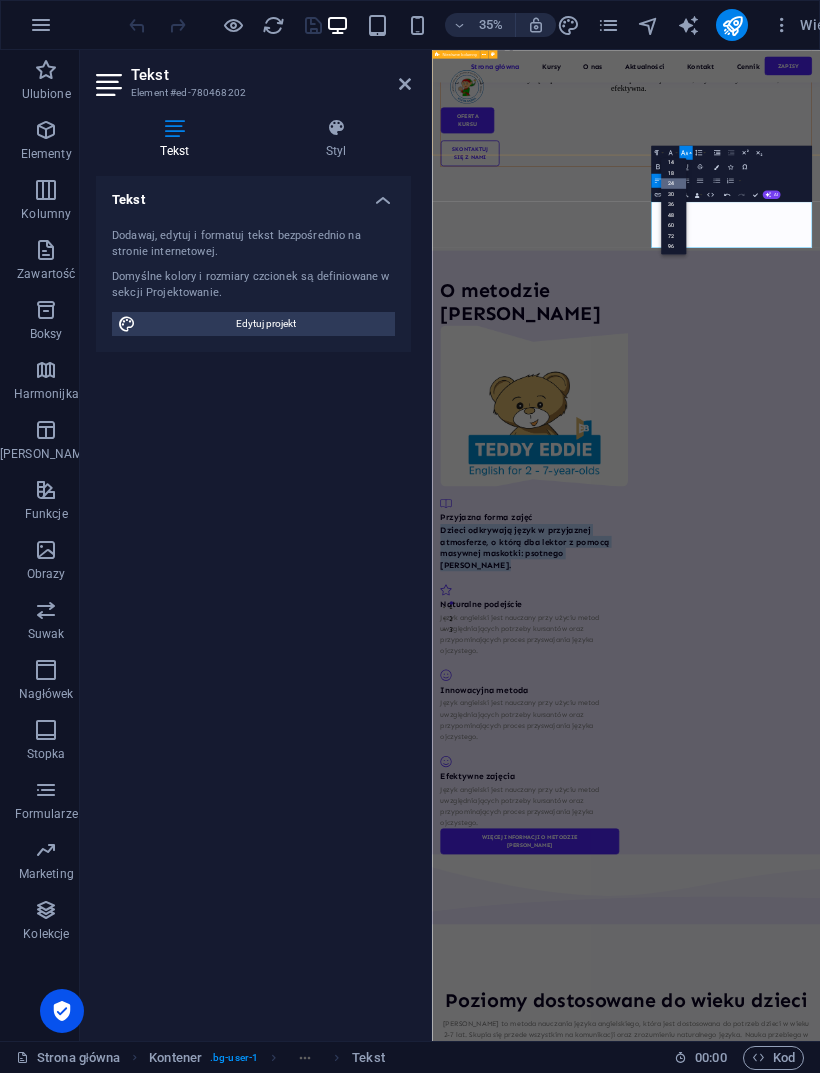 click on "18" at bounding box center (673, 172) 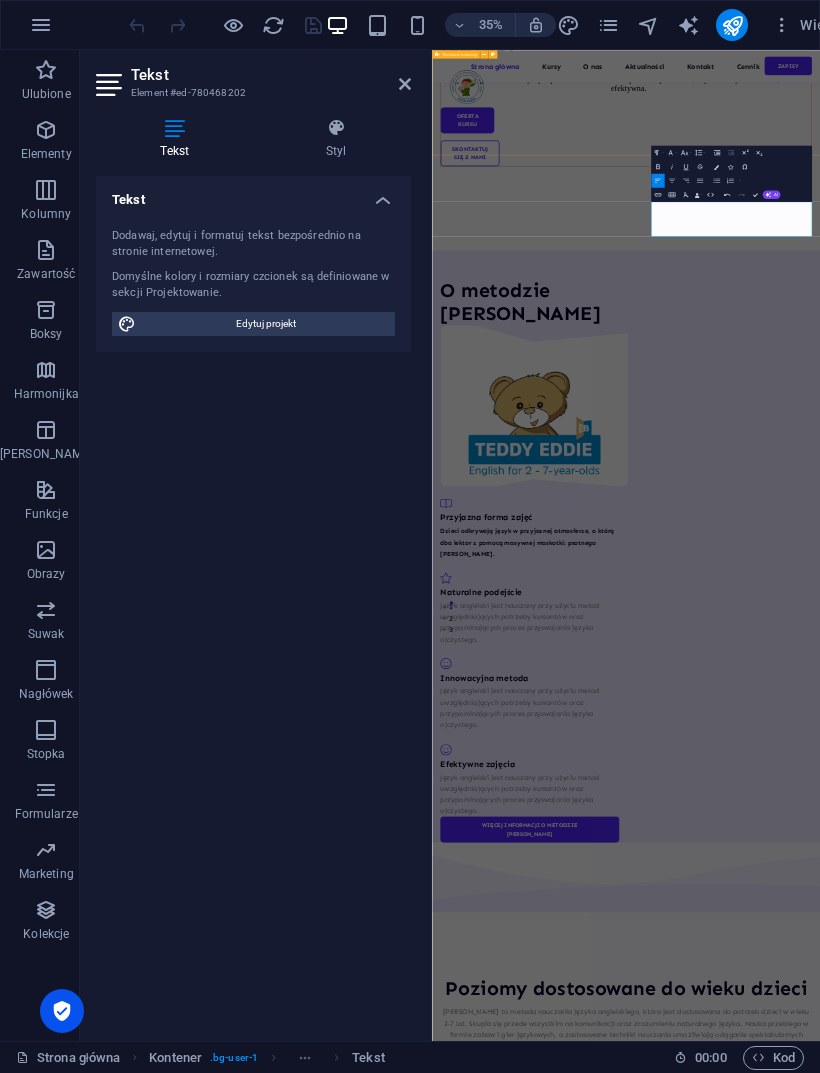 click on "Strikethrough" at bounding box center (699, 166) 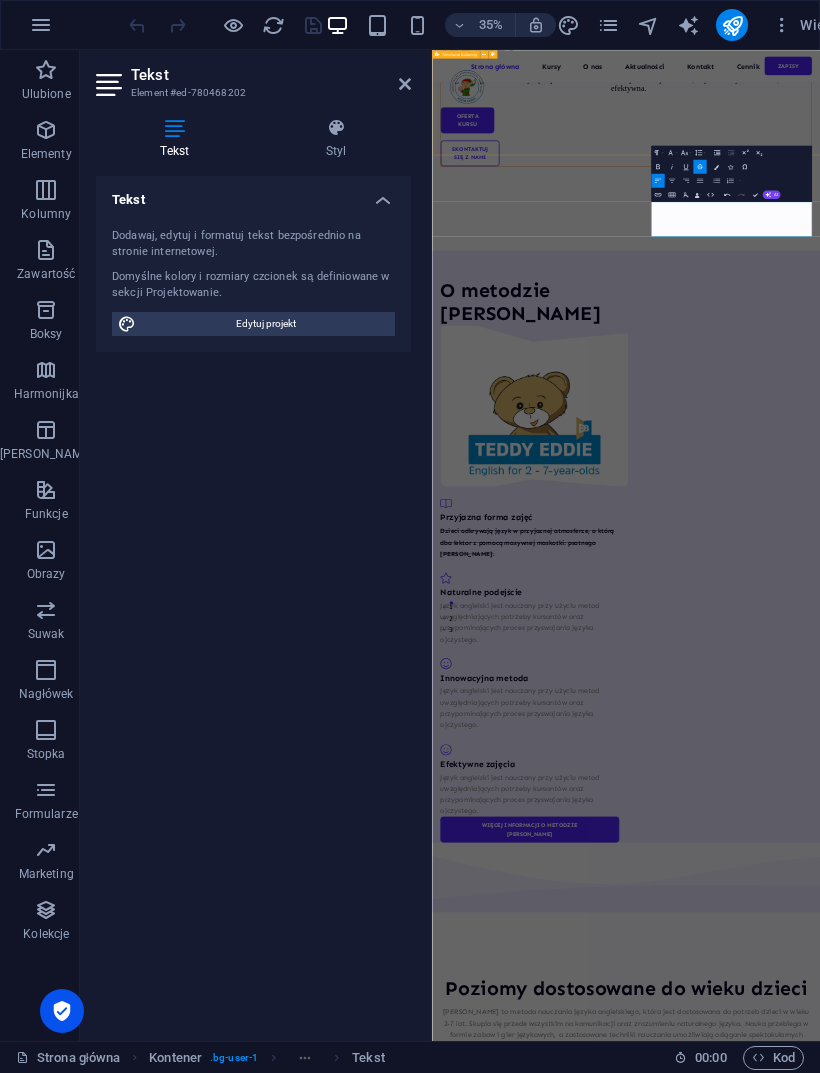click on "Strikethrough" at bounding box center (699, 166) 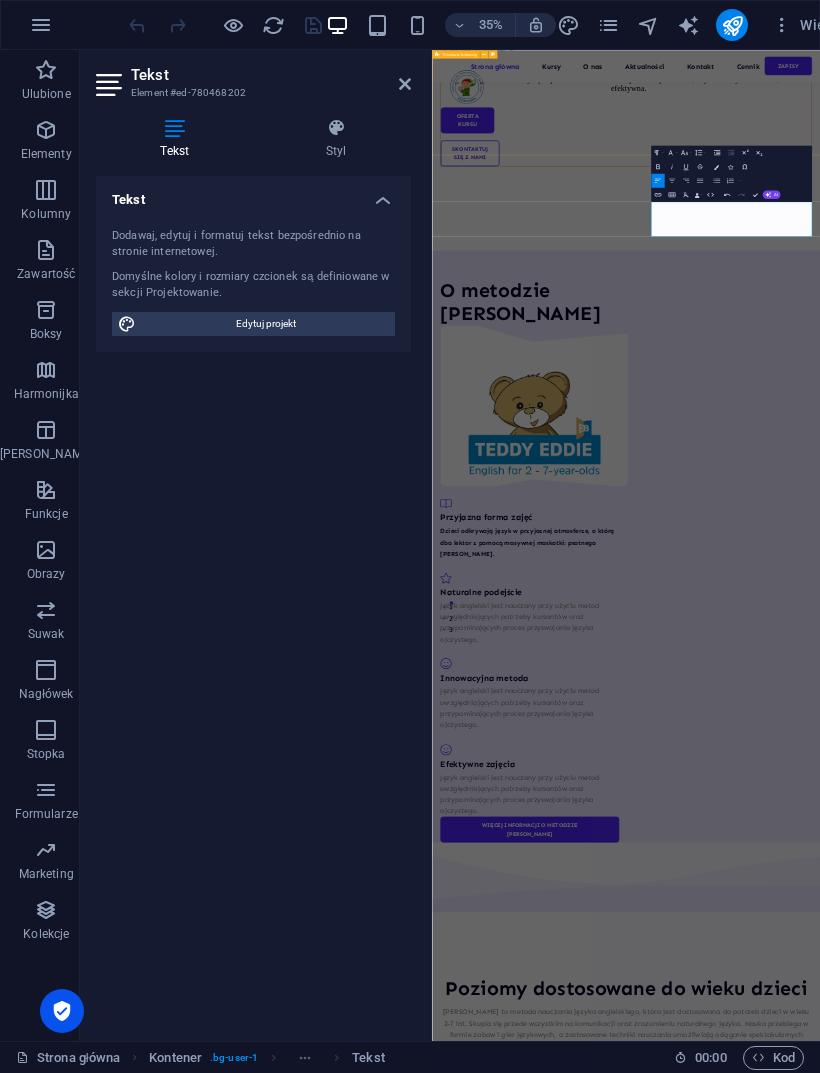 click on "Colors" at bounding box center [716, 166] 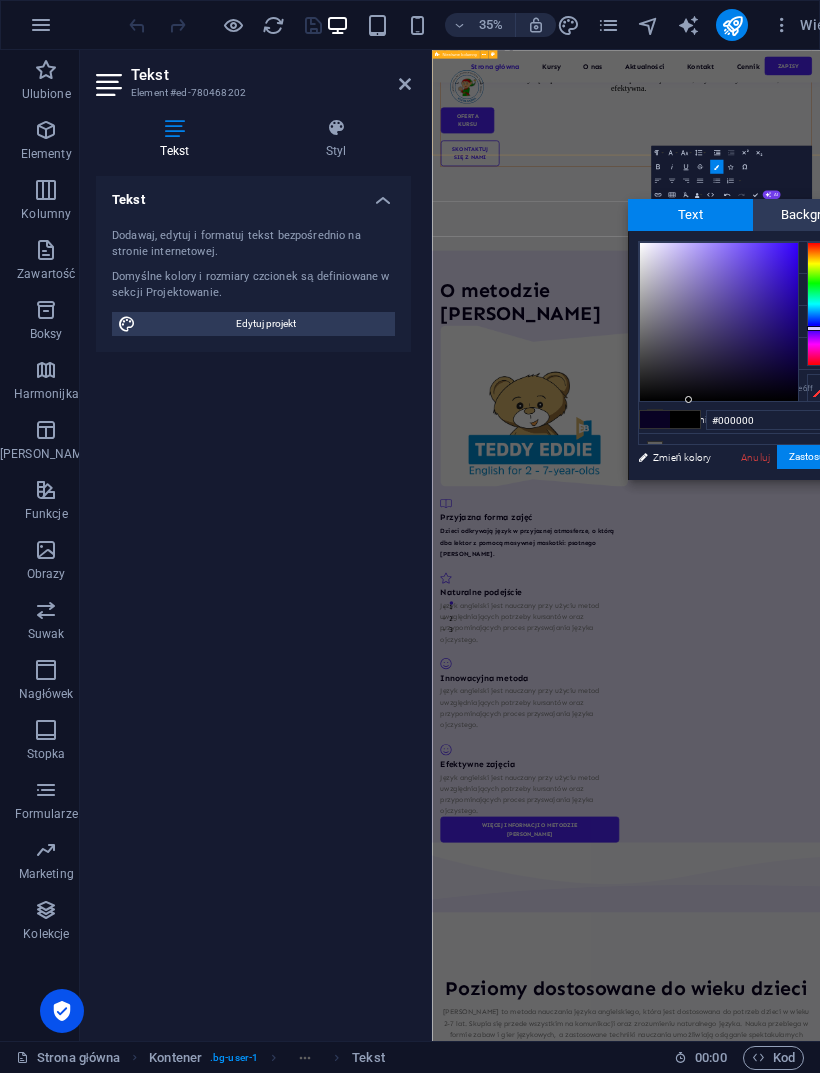click at bounding box center (685, 419) 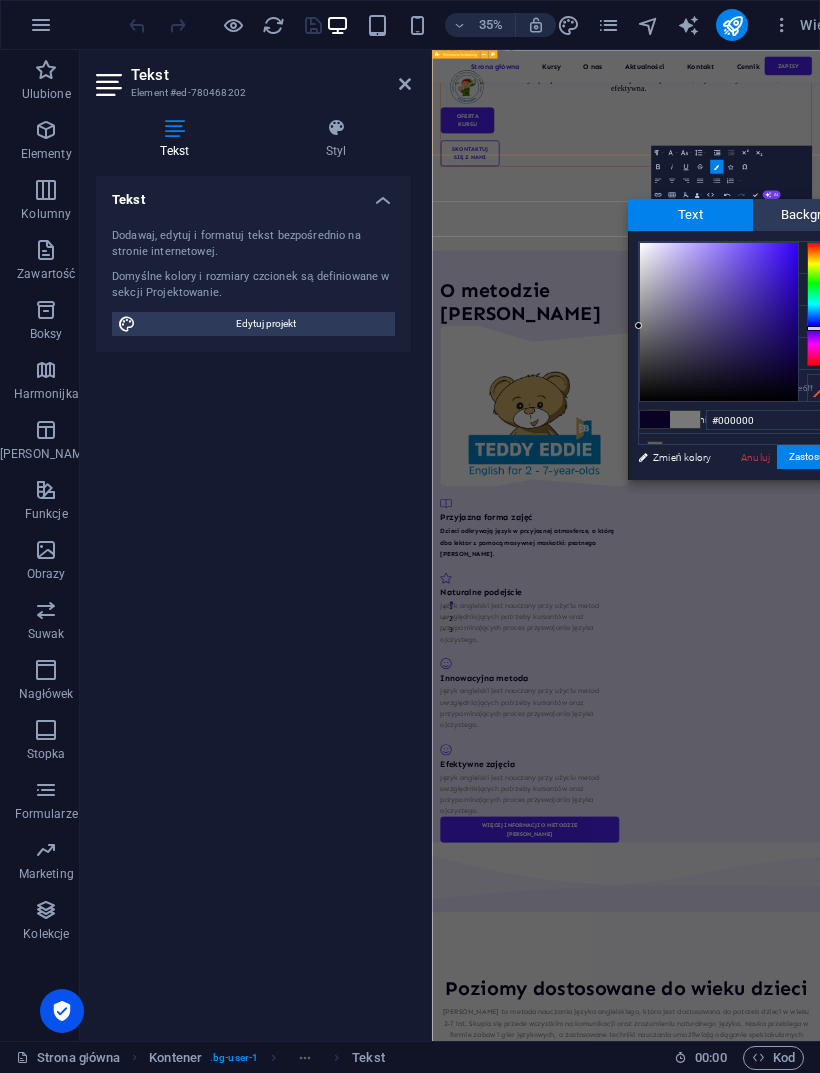 click on "#000000 Obsługiwane formaty #0852ed rgb(8, 82, 237) rgba(8, 82, 237, 90%) hsv(221,97,93) hsl(221, 93%, 48%) Anuluj Zastosuj" at bounding box center [738, 501] 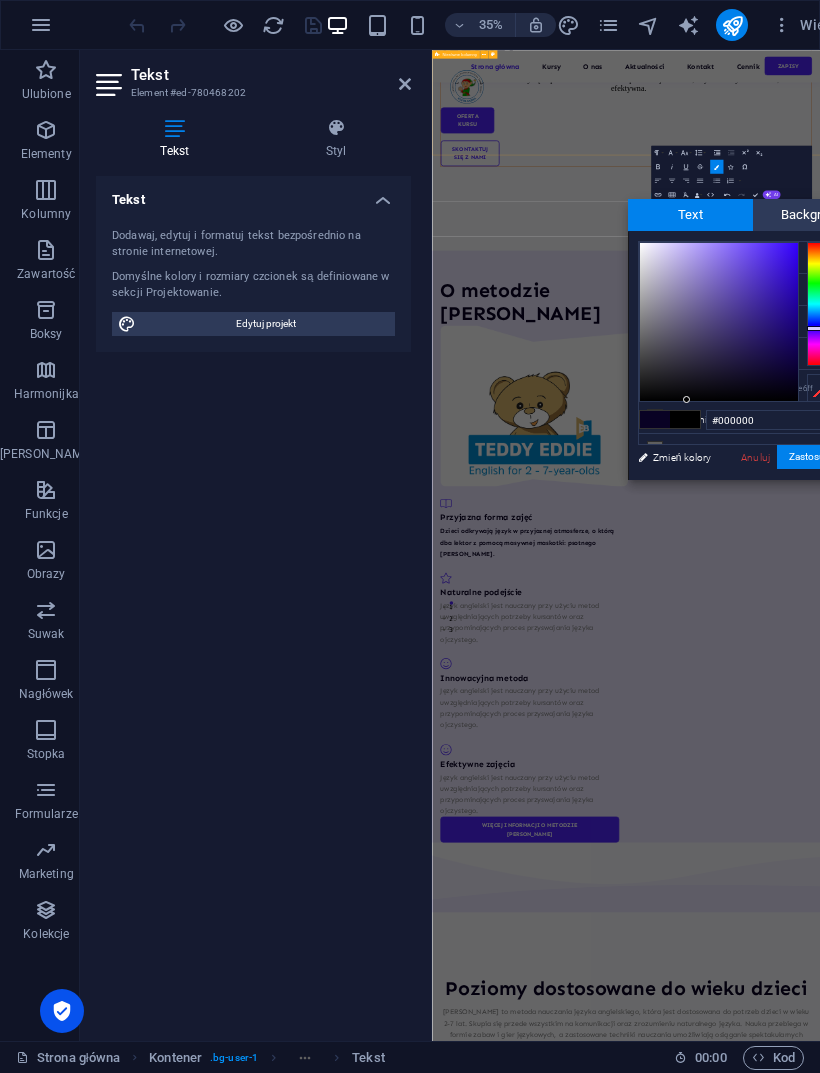 click on "#000000 Obsługiwane formaty #0852ed rgb(8, 82, 237) rgba(8, 82, 237, 90%) hsv(221,97,93) hsl(221, 93%, 48%) Anuluj Zastosuj" at bounding box center (738, 501) 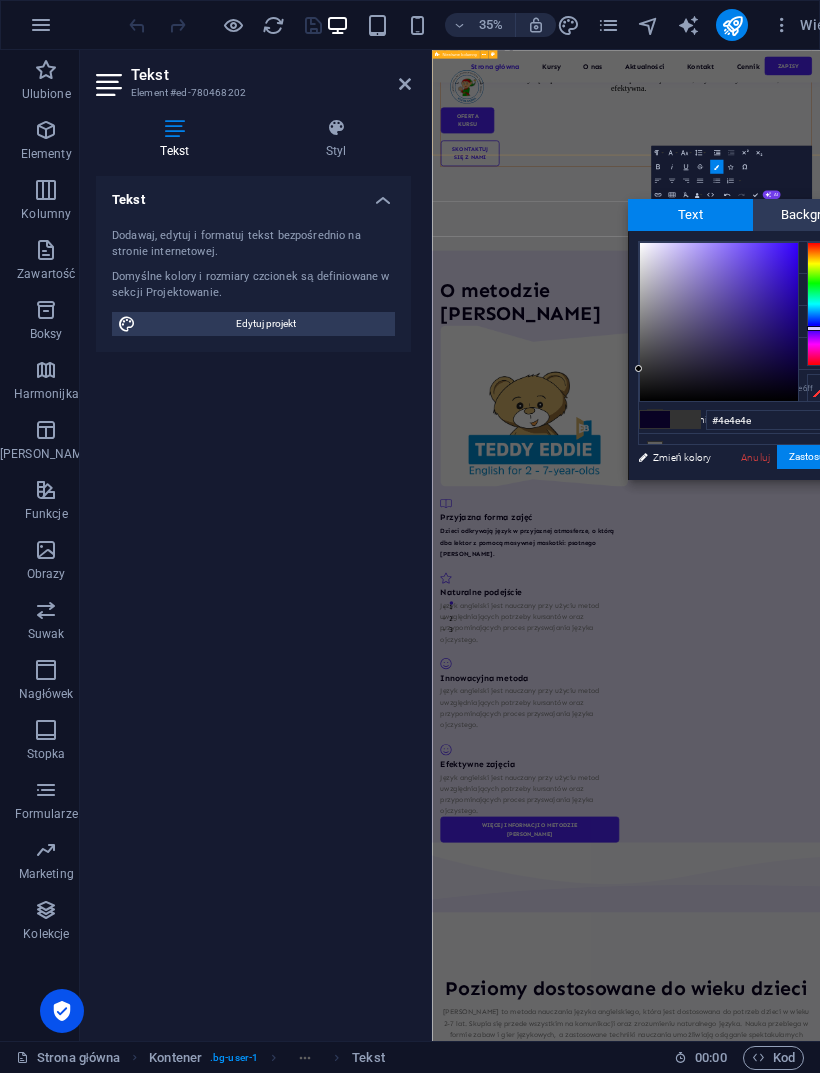 type on "#515151" 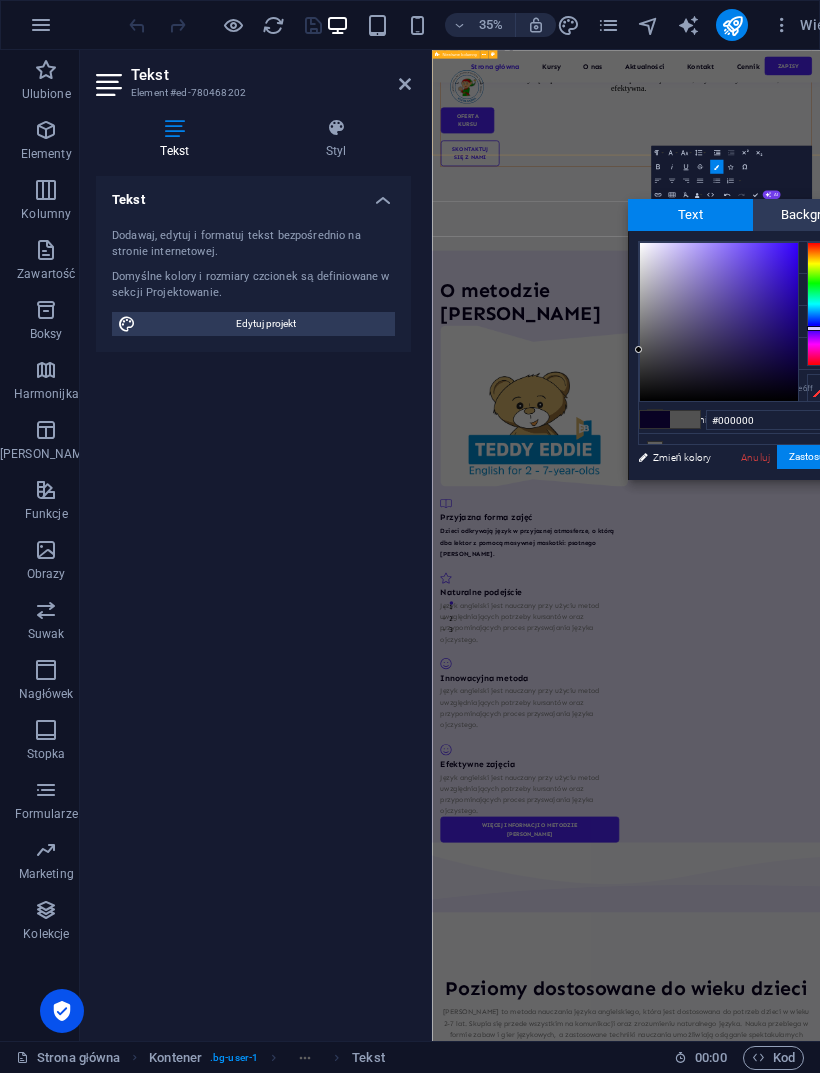 click on "Zastosuj" at bounding box center [808, 457] 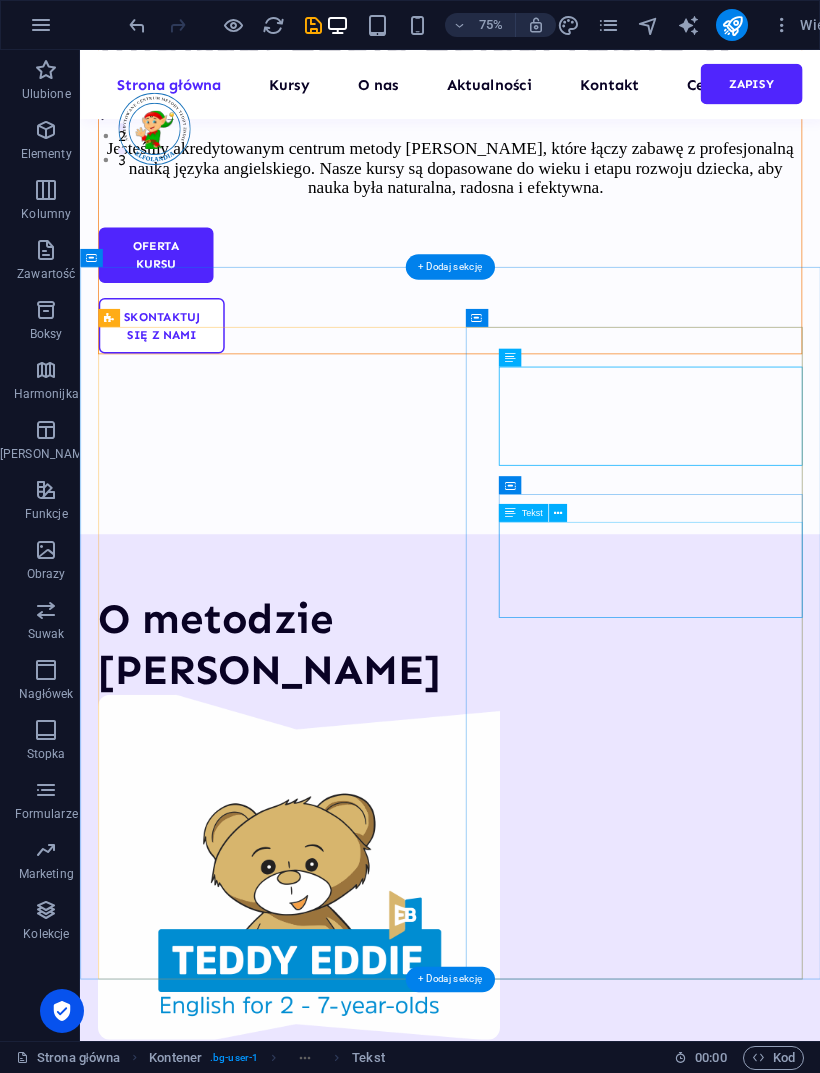 click on "Język angielski jest nauczany przy użyciu metod uwzględniających potrzeby kursantów oraz przypominających proces przyswajania języka ojczystego." at bounding box center [329, 1757] 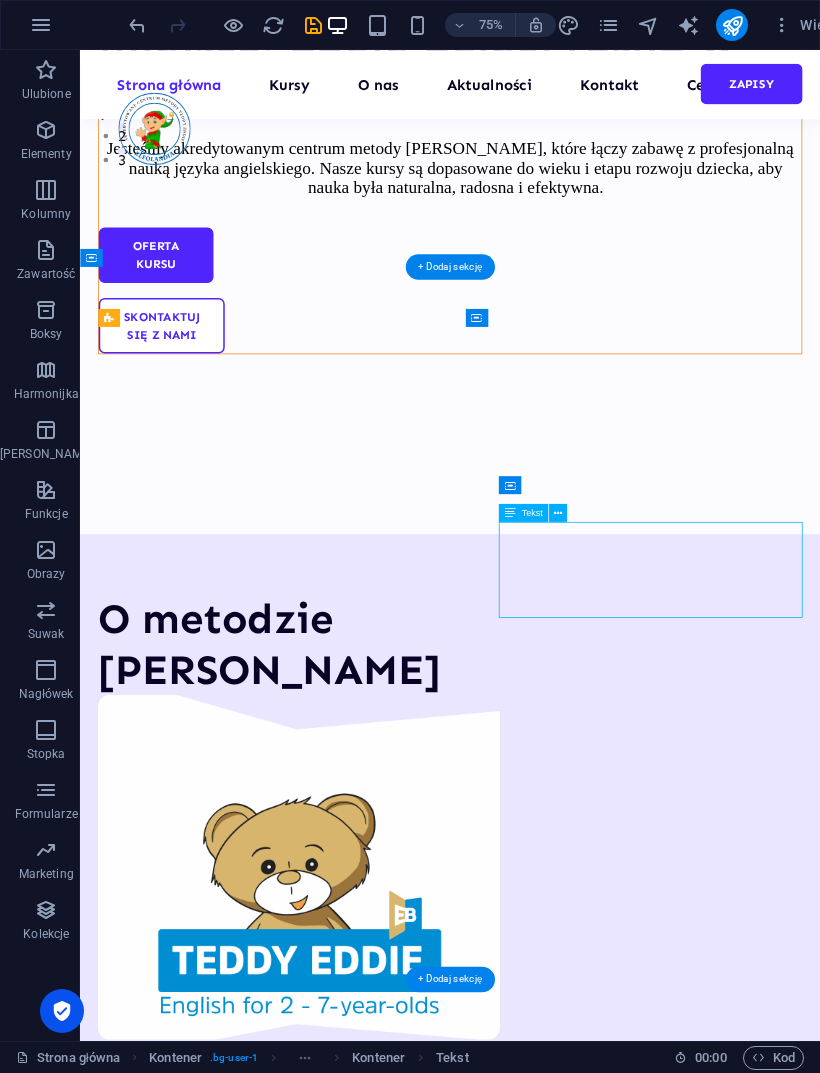 click on "Język angielski jest nauczany przy użyciu metod uwzględniających potrzeby kursantów oraz przypominających proces przyswajania języka ojczystego." at bounding box center (329, 1757) 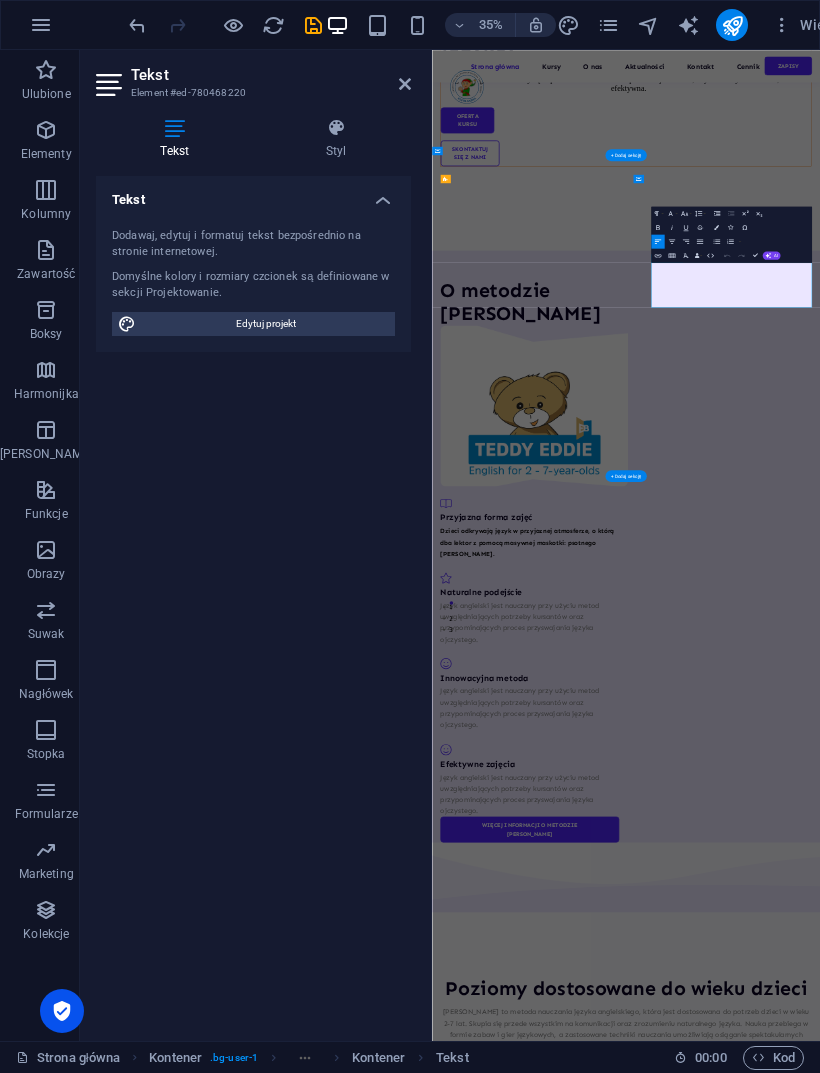 click on "Język angielski jest nauczany przy użyciu metod uwzględniających potrzeby kursantów oraz przypominających proces przyswajania języka ojczystego." at bounding box center (711, 1685) 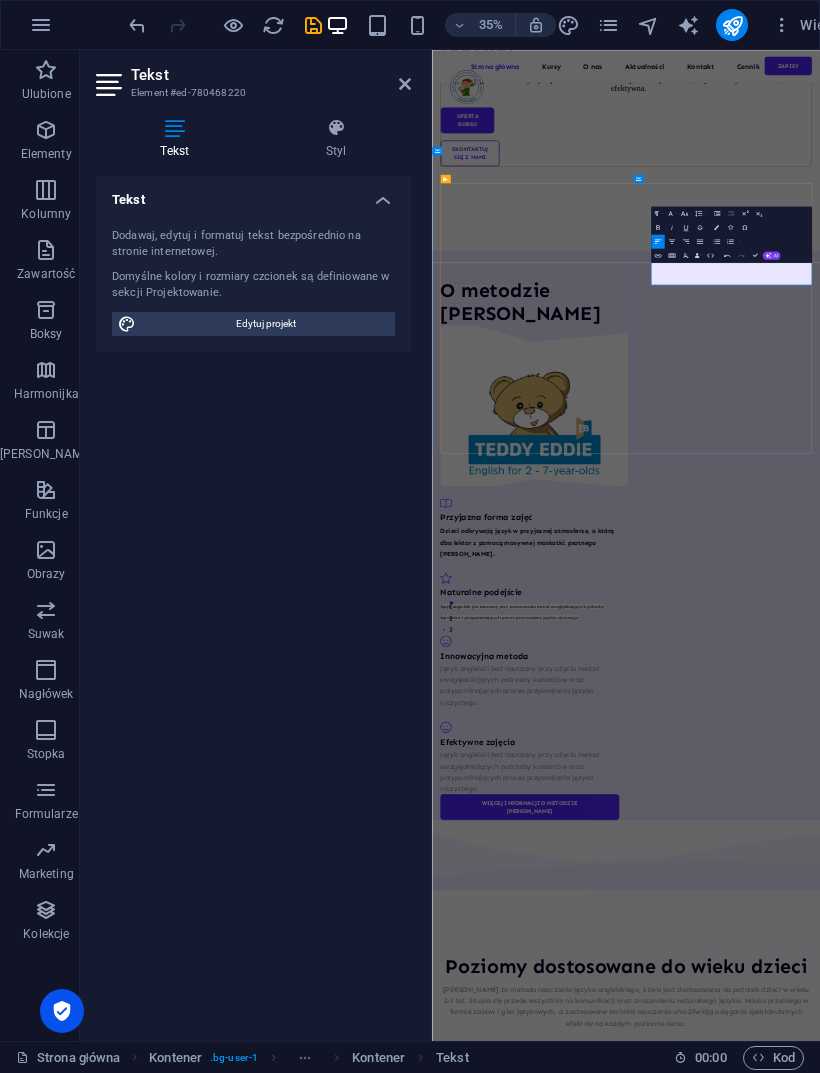 click on "AI" at bounding box center [771, 255] 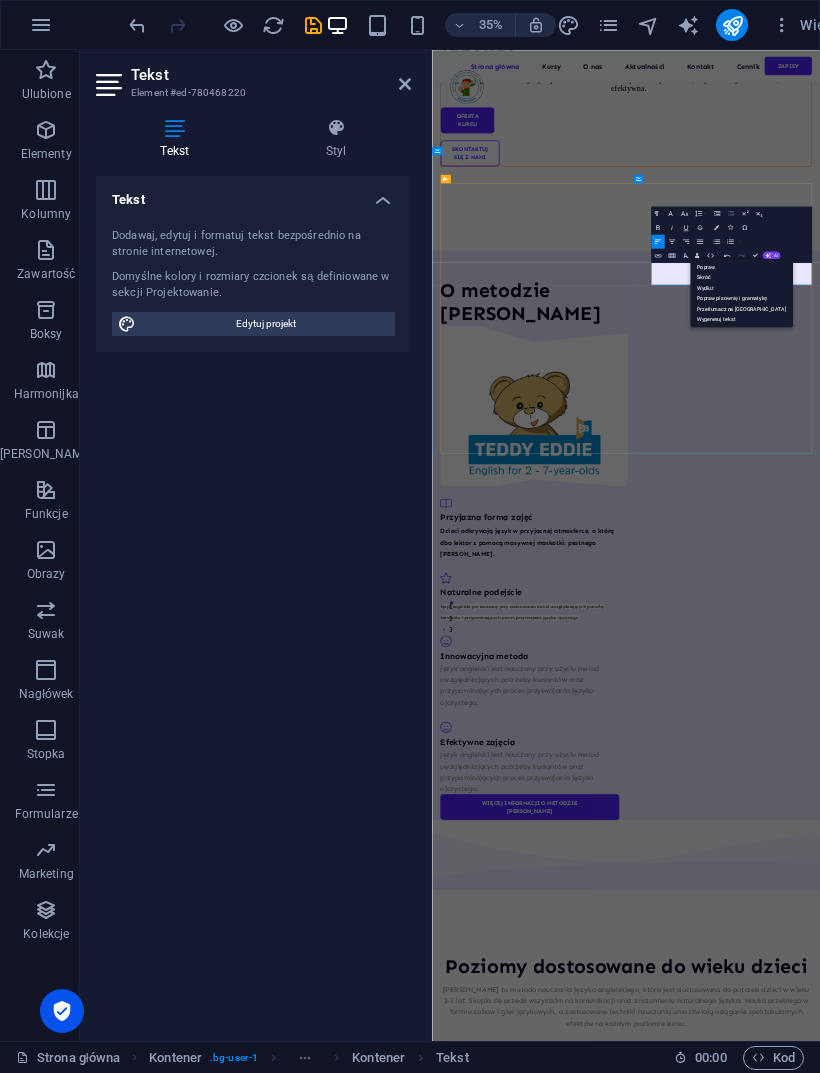 click on "Popraw" at bounding box center (741, 266) 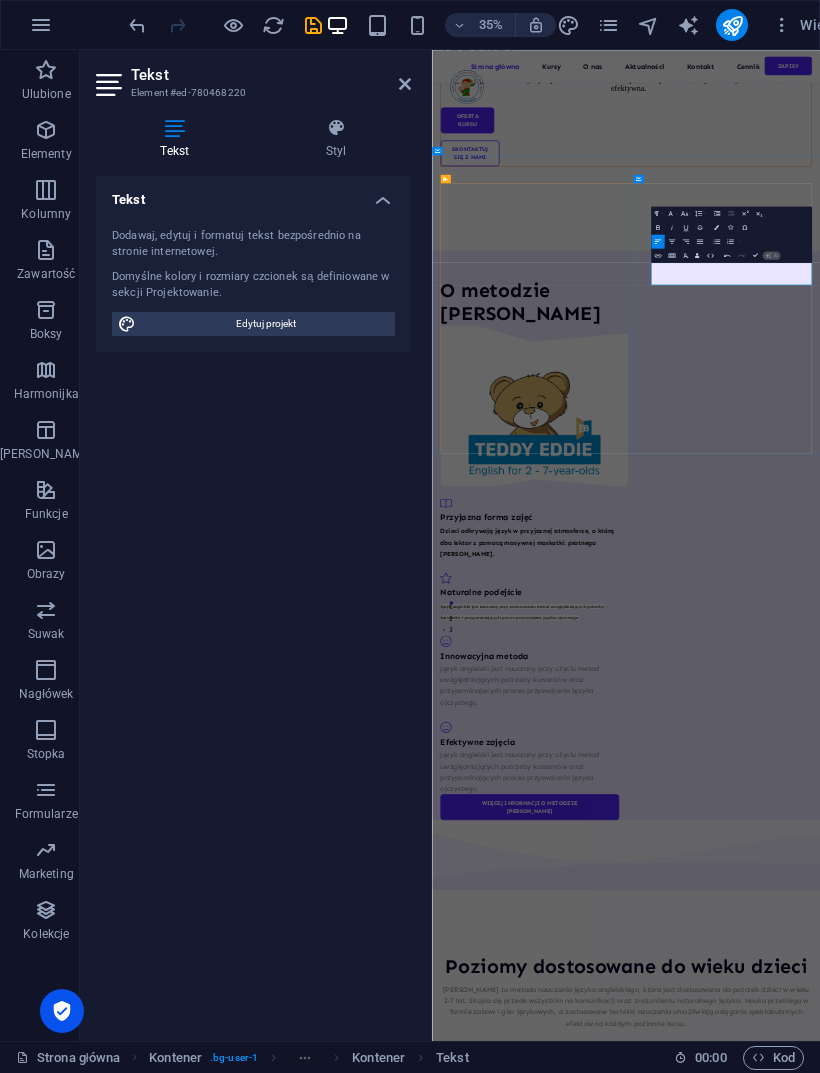 type 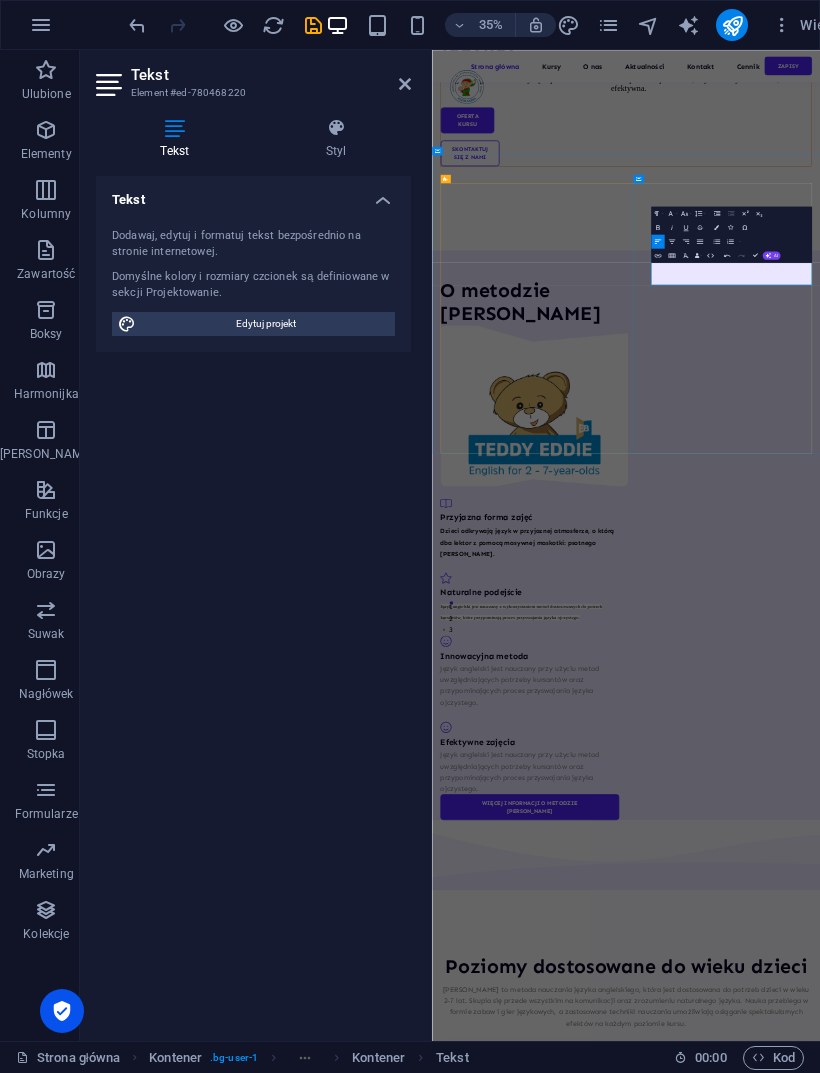 click on "Undo" at bounding box center (726, 255) 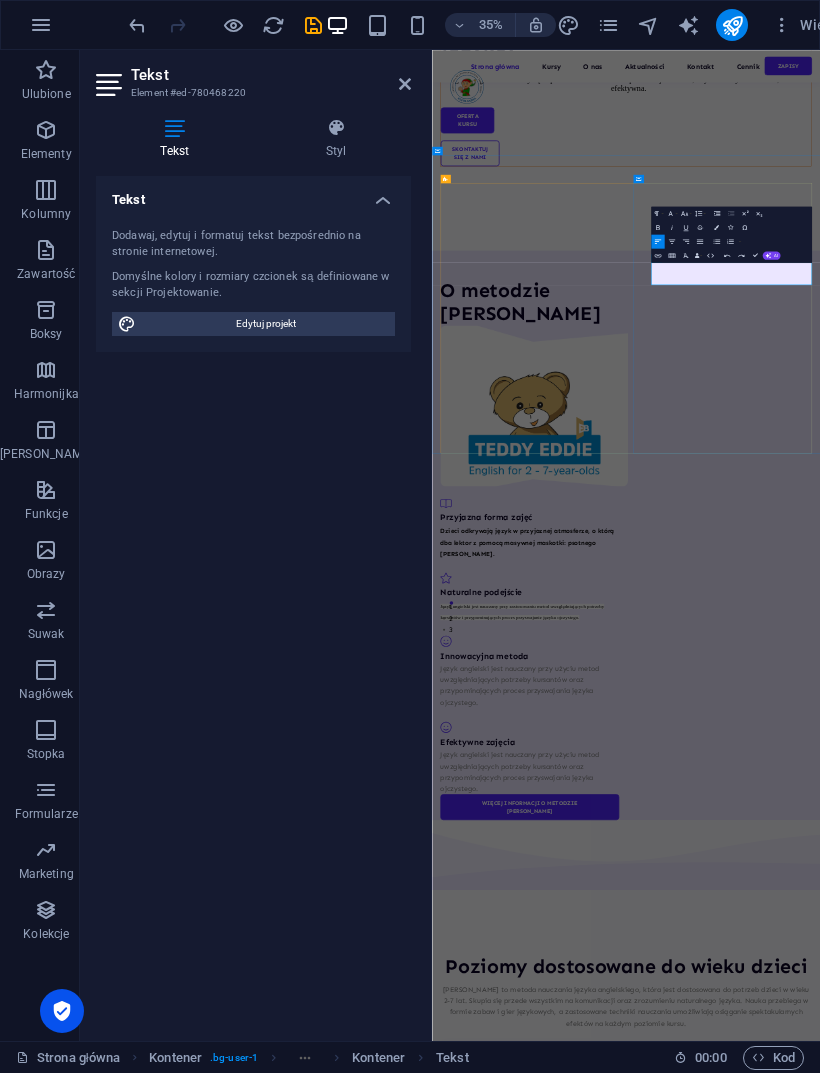 click on "Undo" at bounding box center (726, 255) 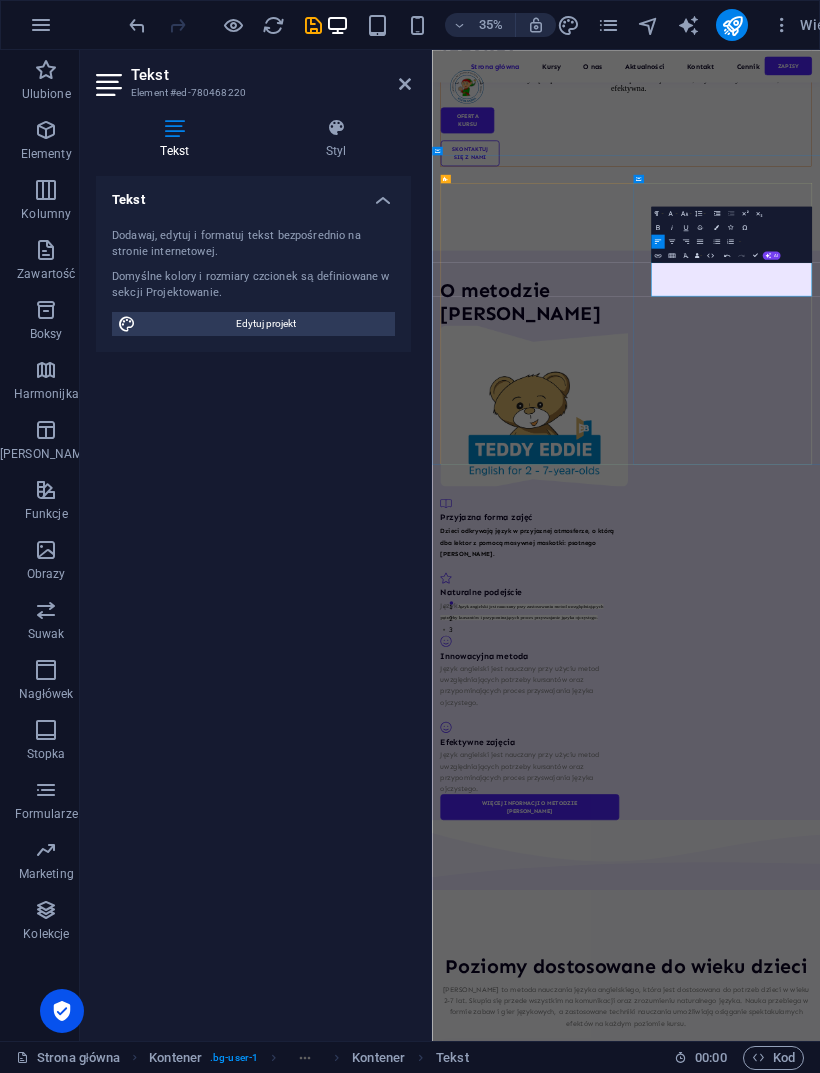click on "AI" at bounding box center (771, 255) 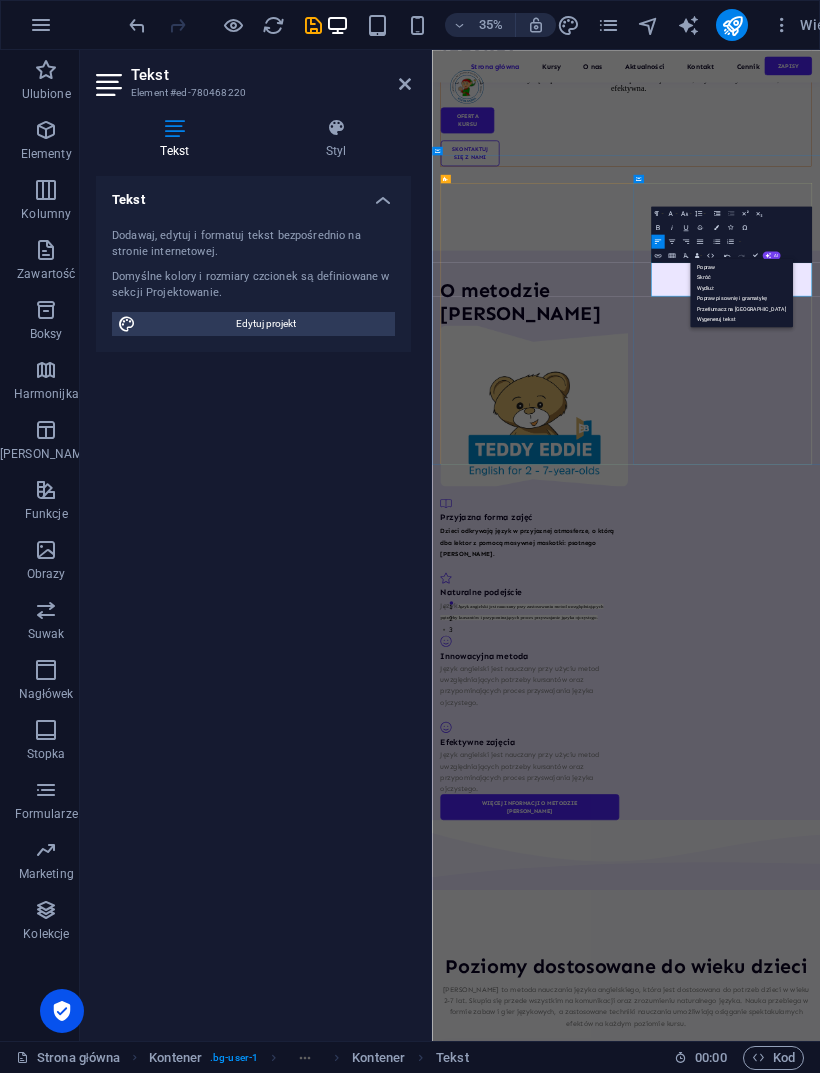 click on "Undo" at bounding box center [726, 255] 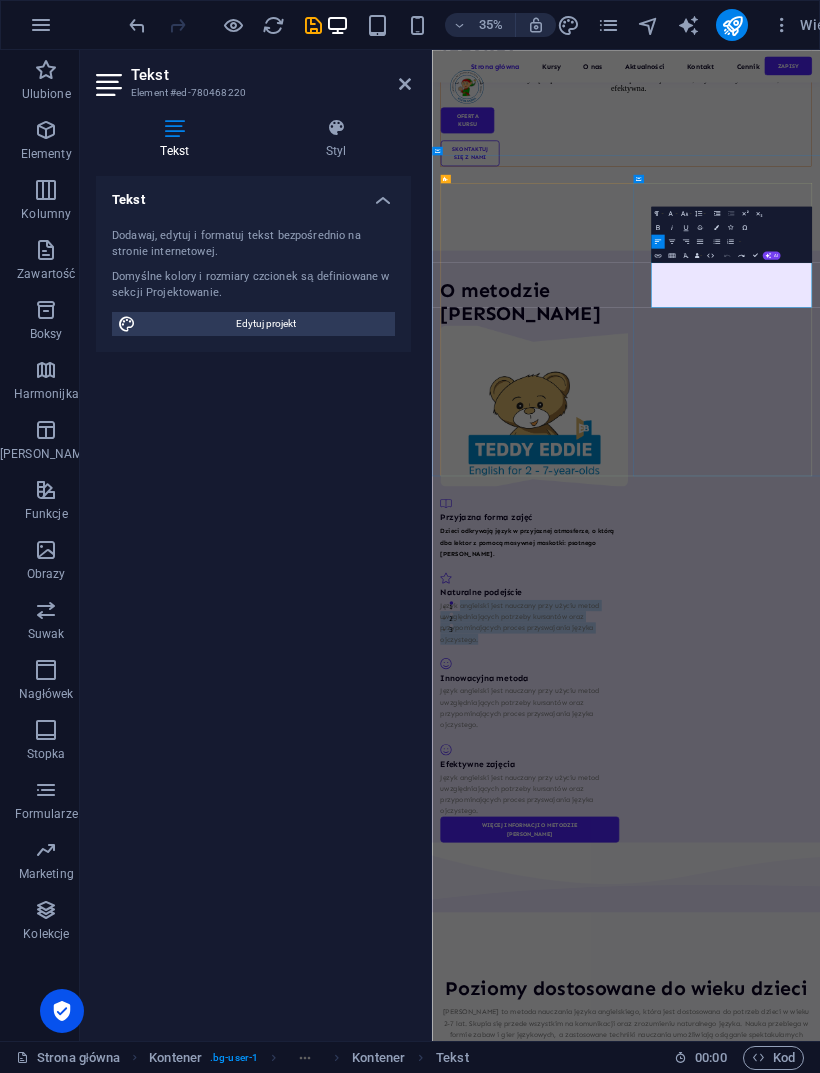 click on "Język angielski jest nauczany przy użyciu metod uwzględniających potrzeby kursantów oraz przypominających proces przyswajania języka ojczystego." at bounding box center (711, 1685) 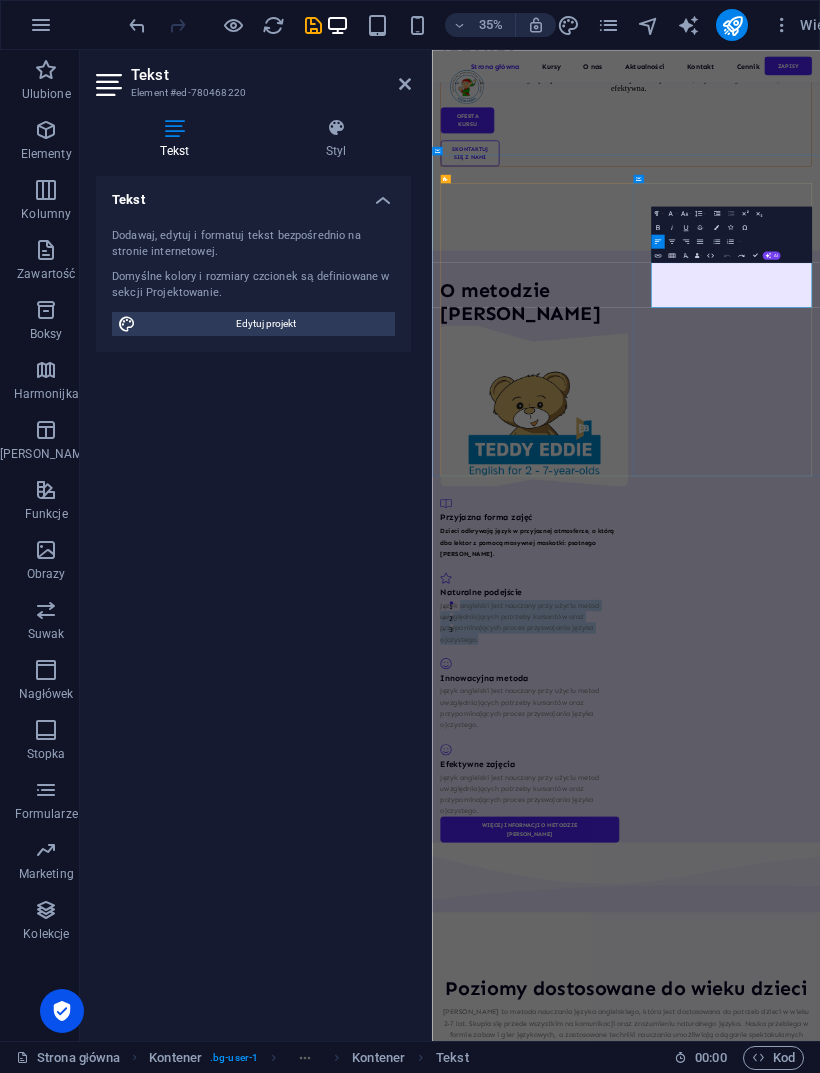 click on "O metodzie [PERSON_NAME]" at bounding box center (711, 1000) 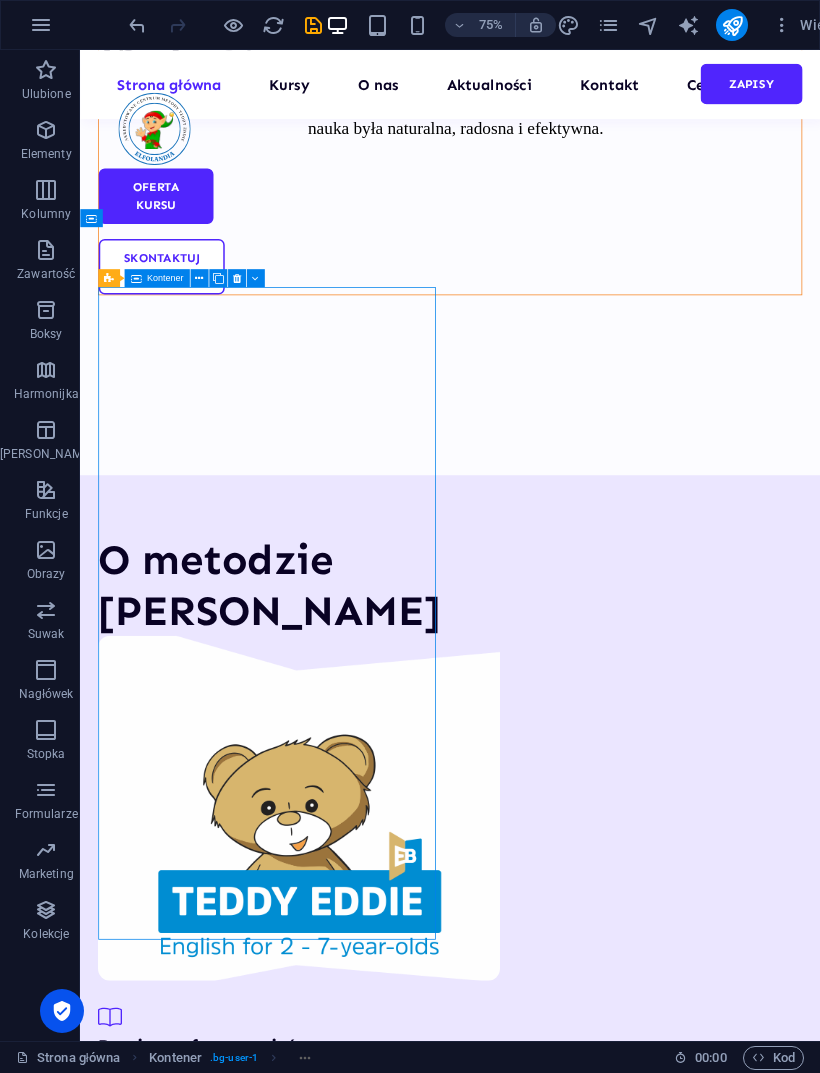 scroll, scrollTop: 1288, scrollLeft: 0, axis: vertical 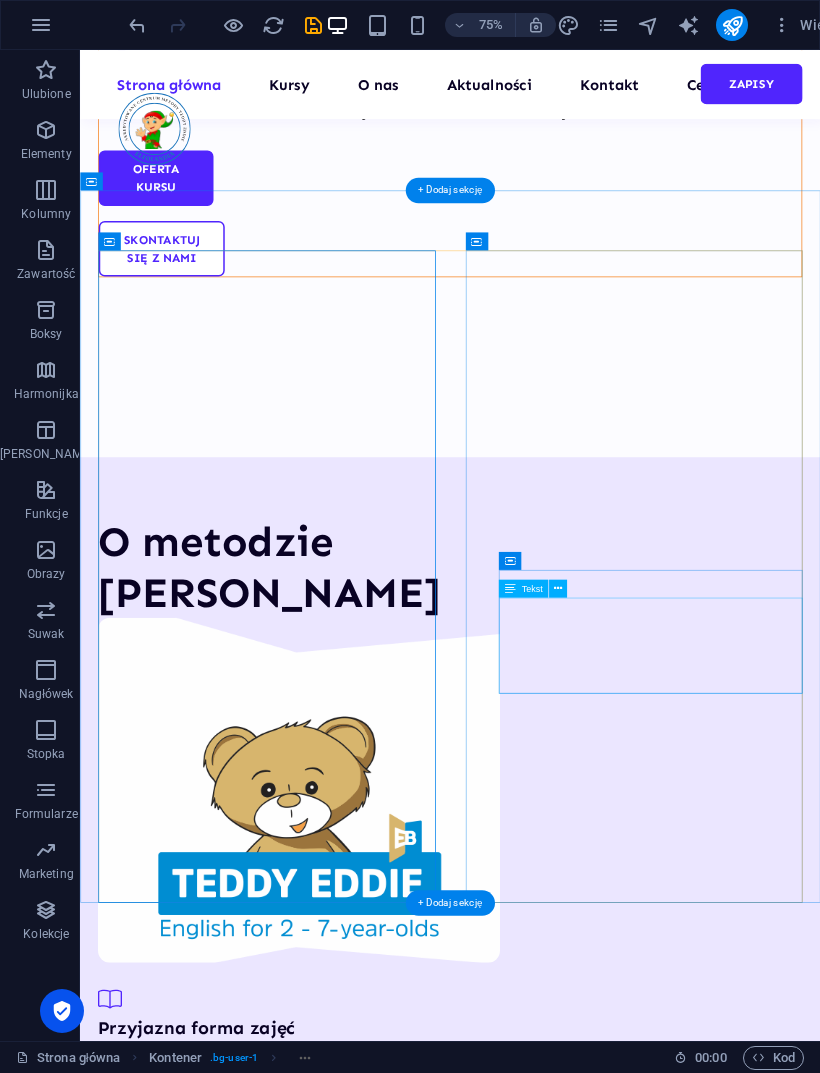 click on "Język angielski jest nauczany przy użyciu metod uwzględniających potrzeby kursantów oraz przypominających proces przyswajania języka ojczystego." at bounding box center [329, 1899] 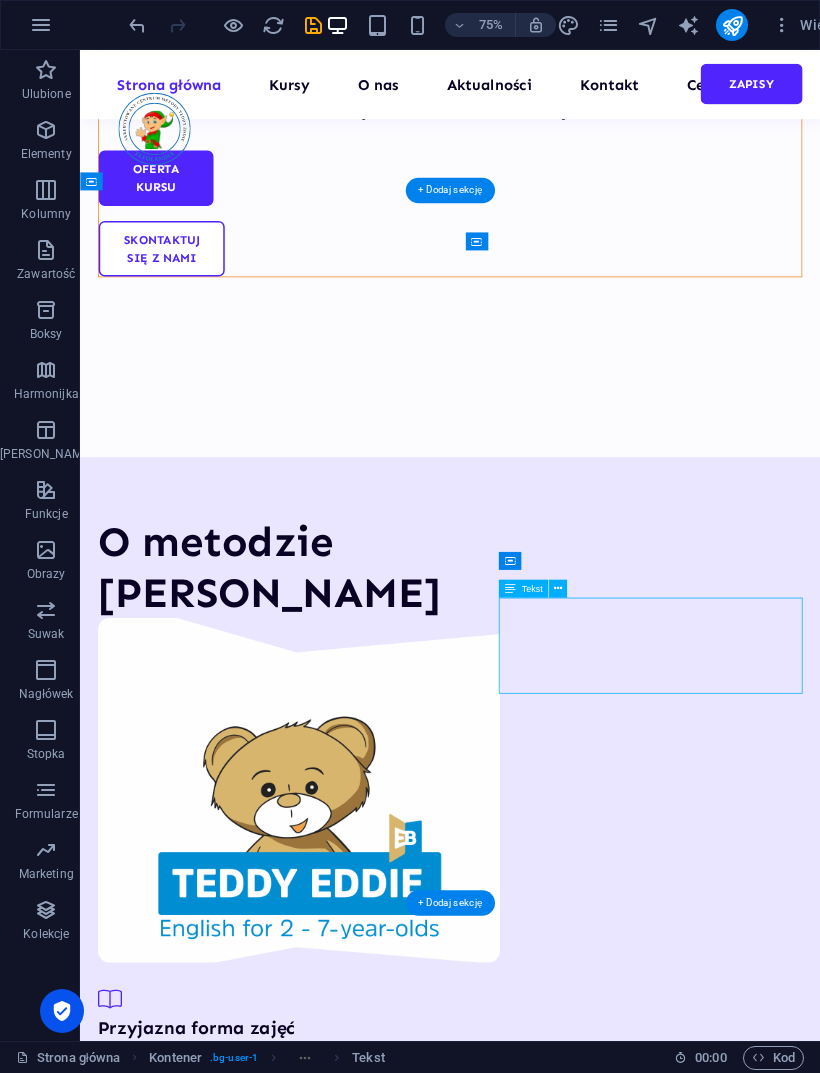 click on "Język angielski jest nauczany przy użyciu metod uwzględniających potrzeby kursantów oraz przypominających proces przyswajania języka ojczystego." at bounding box center [329, 1899] 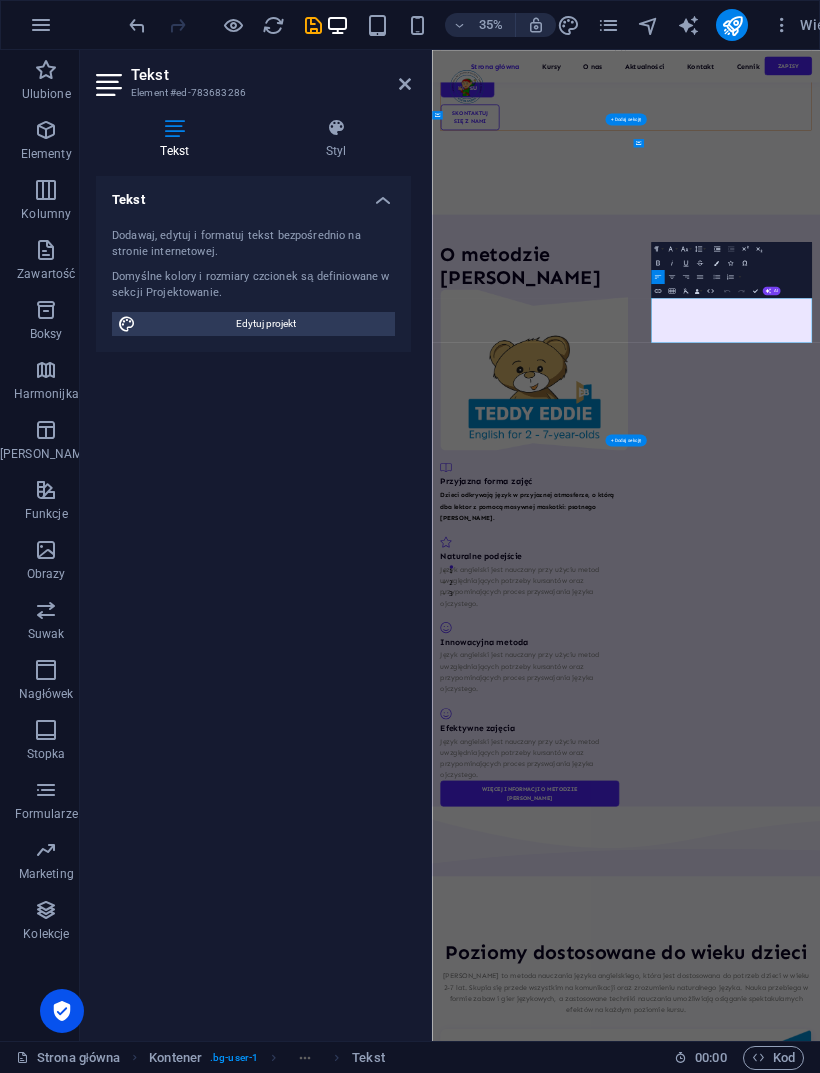 click on "Język angielski jest nauczany przy użyciu metod uwzględniających potrzeby kursantów oraz przypominających proces przyswajania języka ojczystego." at bounding box center (711, 1827) 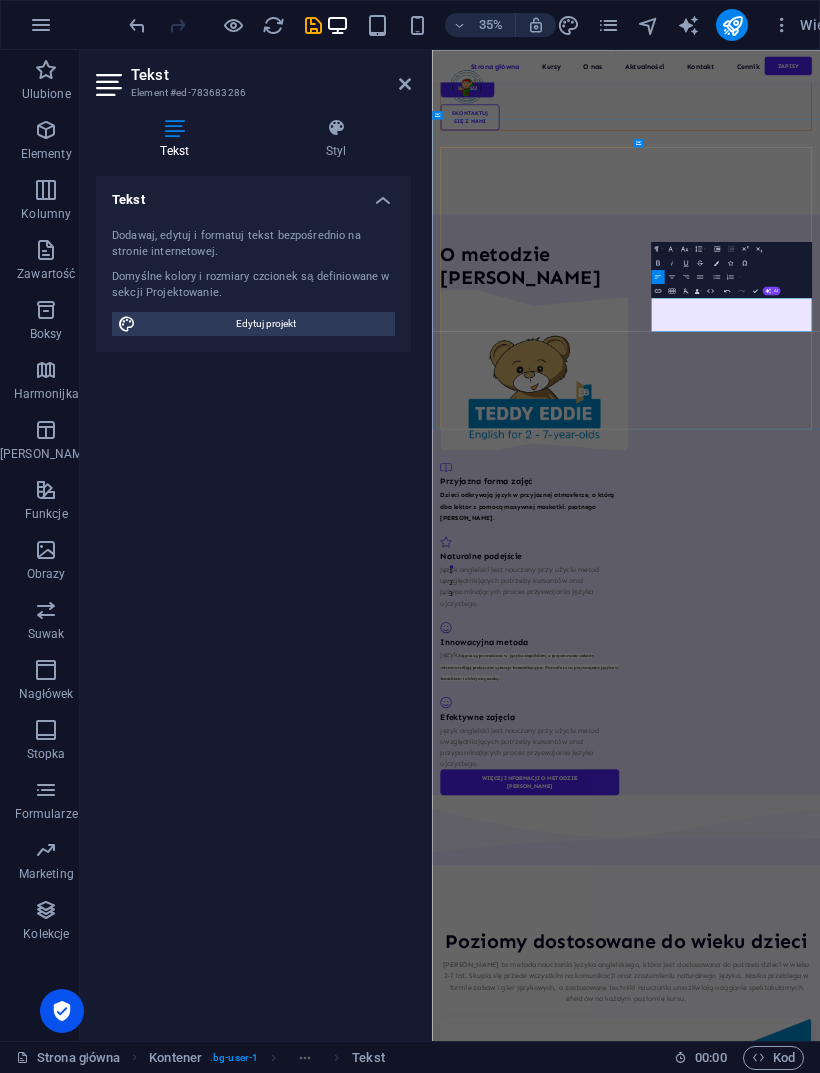 click on "Undo Redo Confirm (⌘+⏎) AI Popraw Skróć Wydłuż Popraw pisownię i gramatykę Przetłumacz na Polski Wygeneruj tekst" at bounding box center [750, 291] 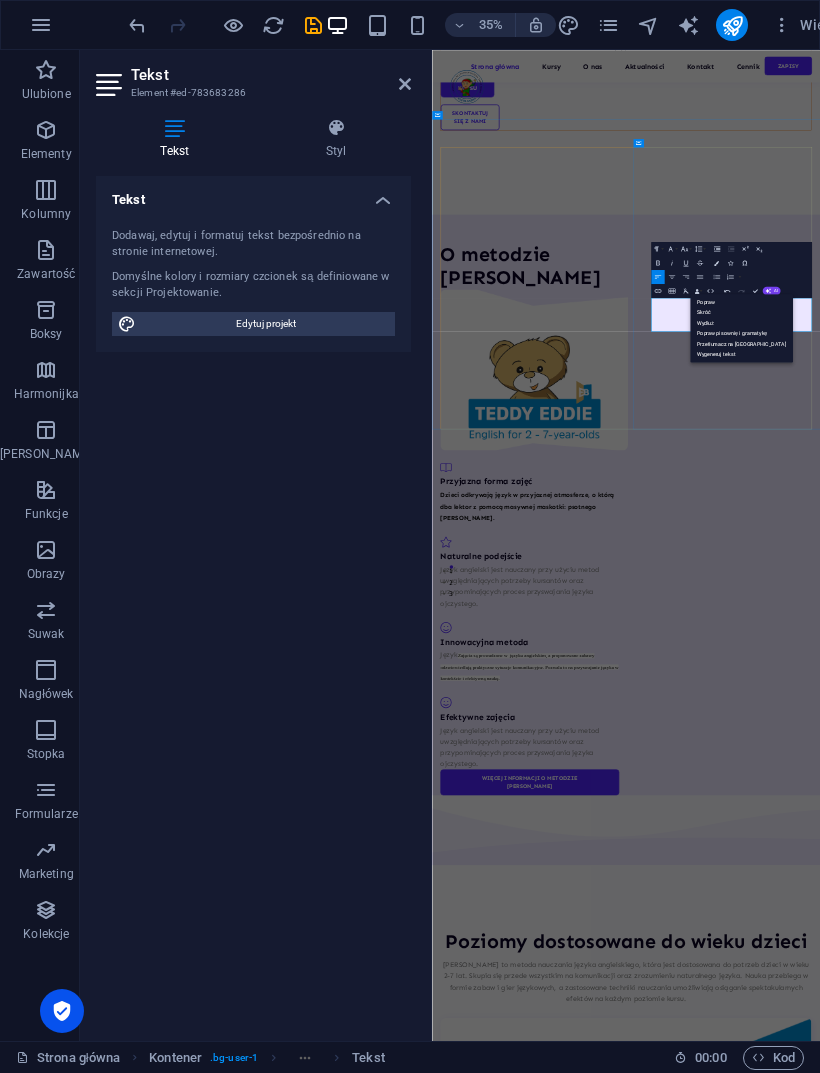 click on "Popraw" at bounding box center (741, 302) 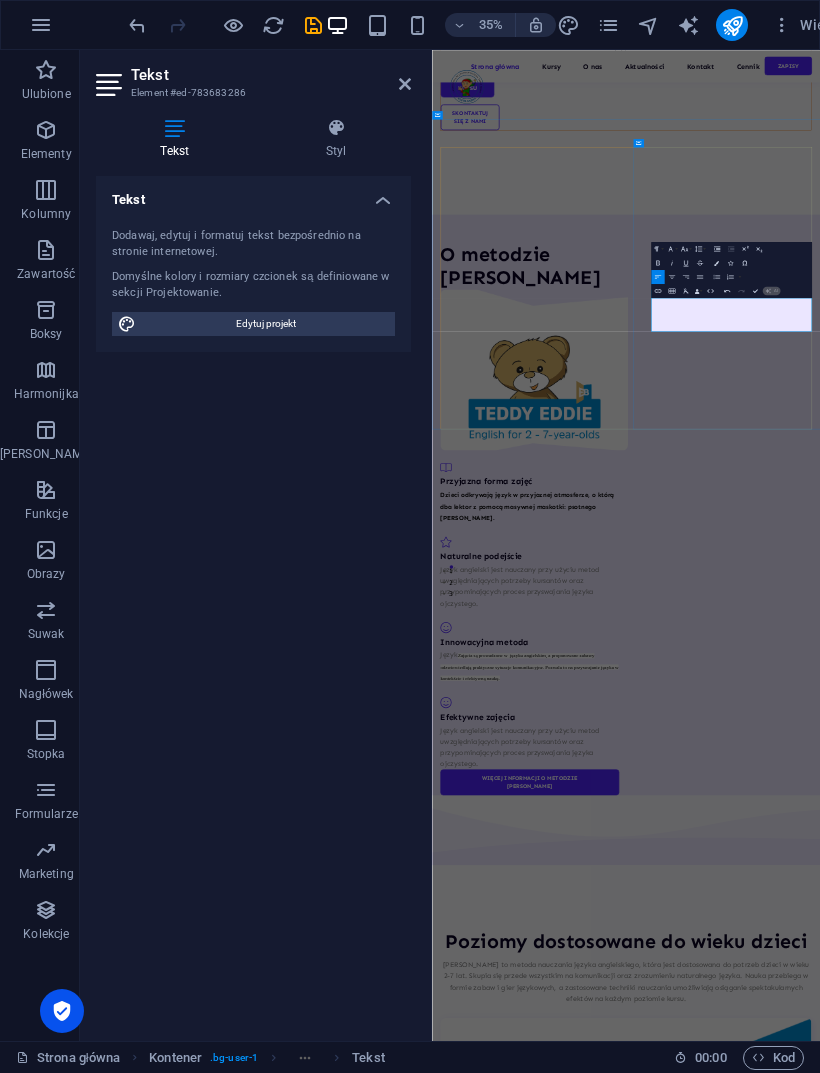 type 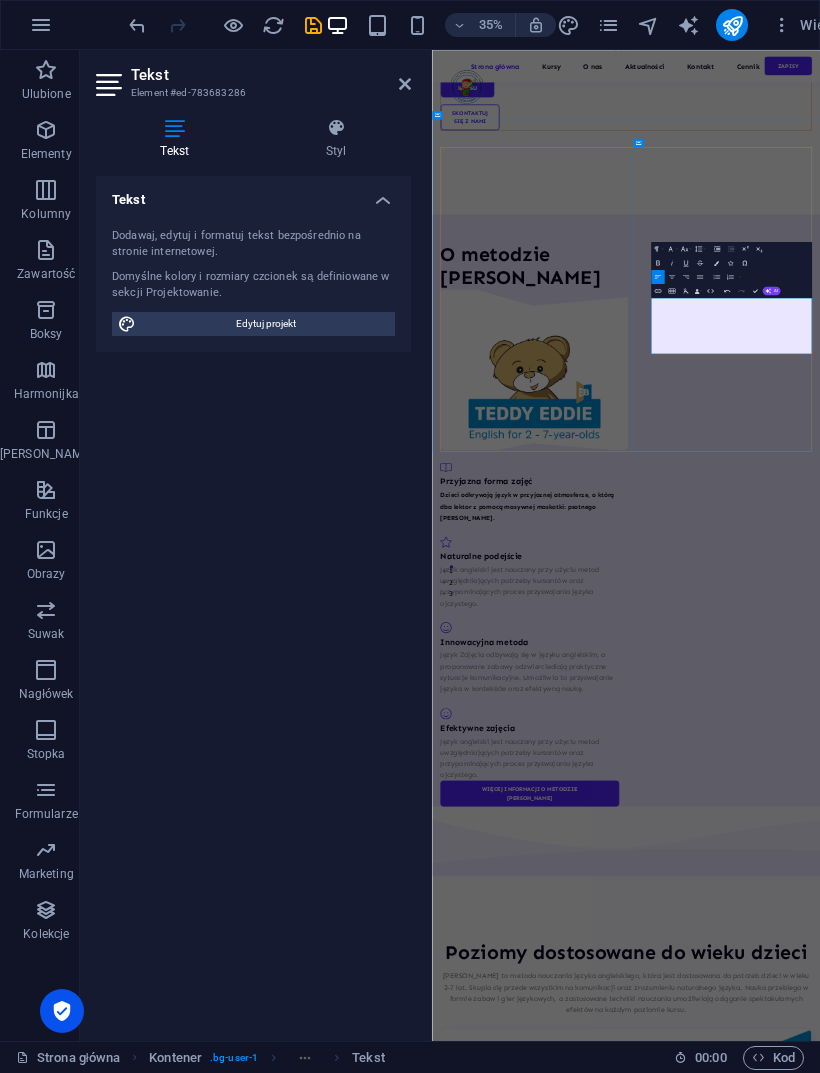 click 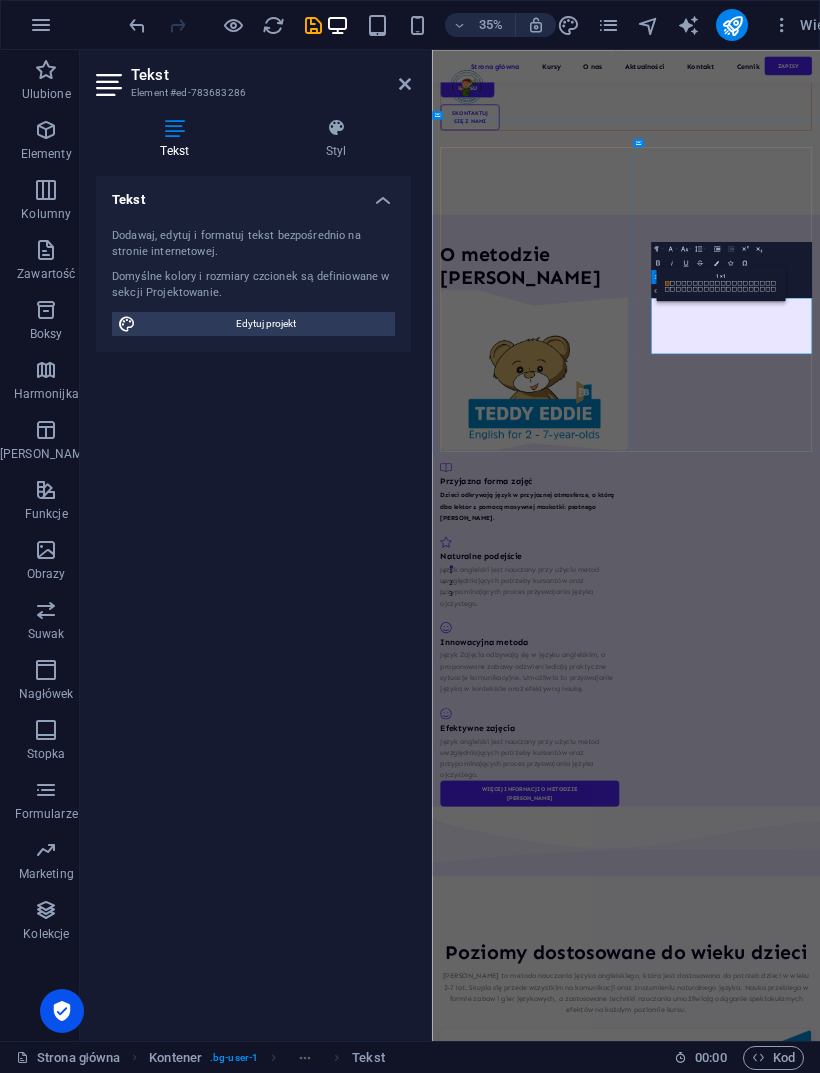click on "Język Zajęcia odbywają się w języku angielskim, a proponowane zabawy odzwierciedlają praktyczne sytuacje komunikacyjne. Umożliwia to przyswajanie języka w kontekście oraz efektywną naukę." at bounding box center (711, 1827) 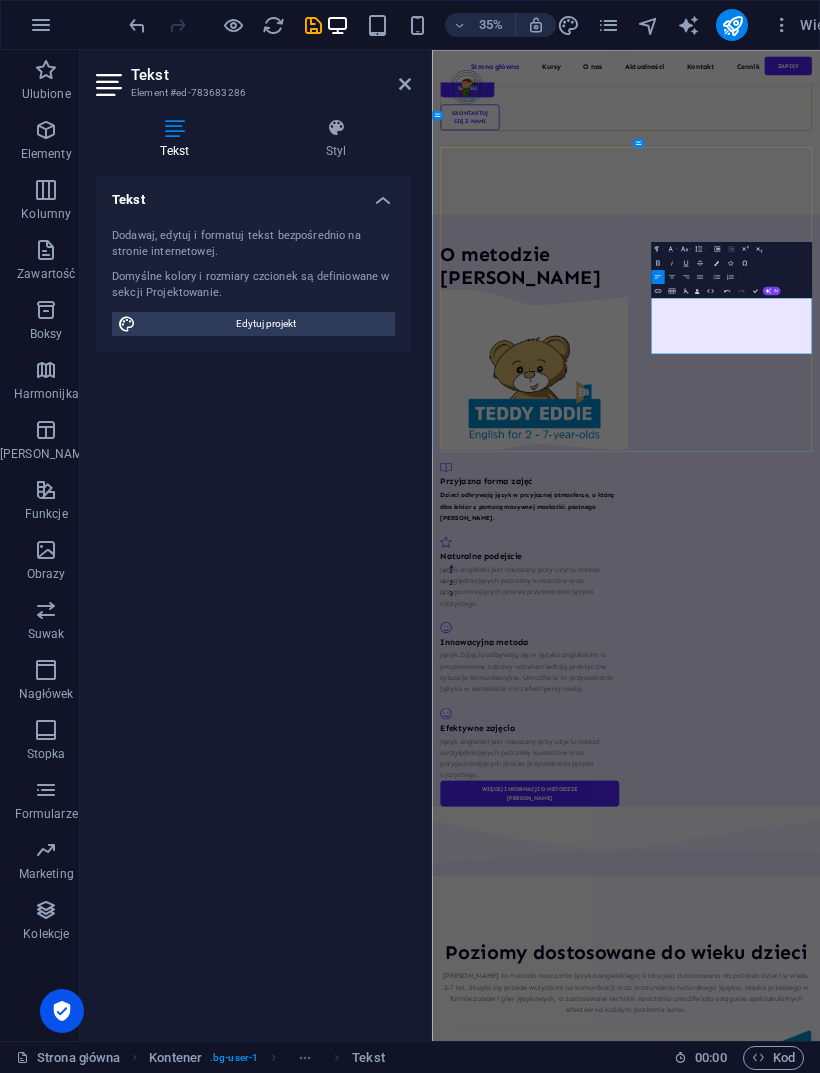 click on "Insert Table" at bounding box center (671, 291) 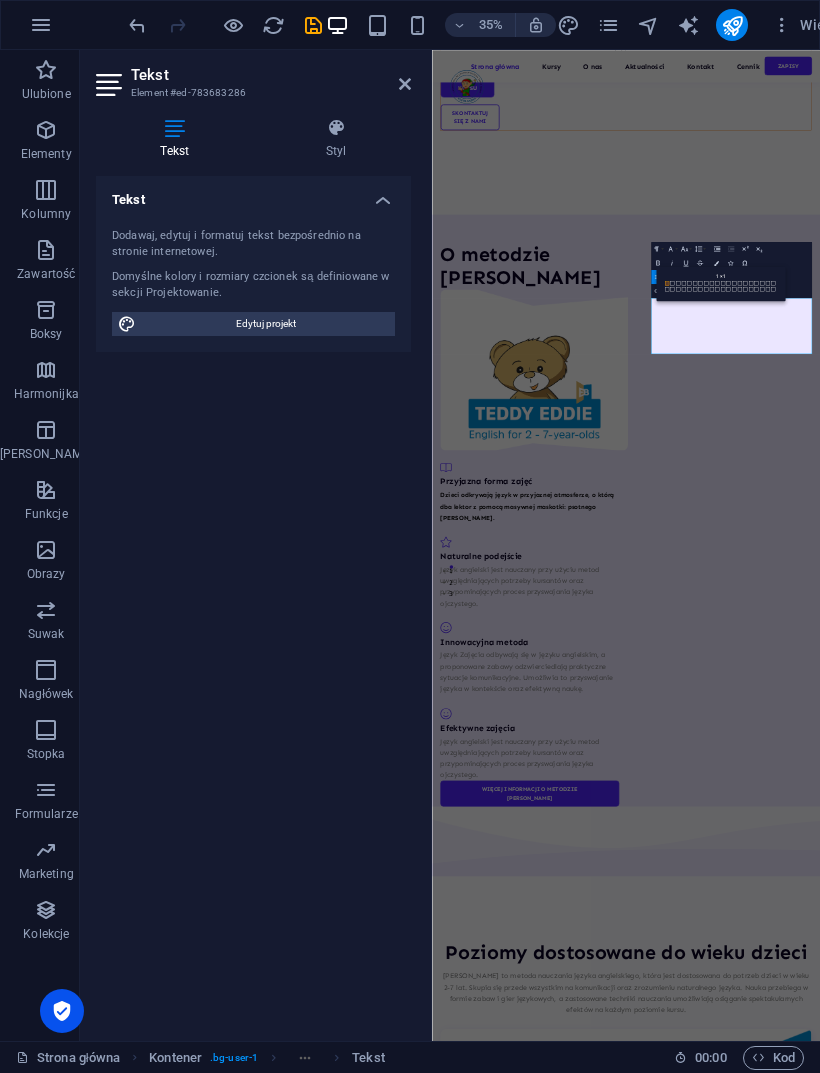 click on "Język Zajęcia odbywają się w języku angielskim, a proponowane zabawy odzwierciedlają praktyczne sytuacje komunikacyjne. Umożliwia to przyswajanie języka w kontekście oraz efektywną naukę." at bounding box center [711, 1827] 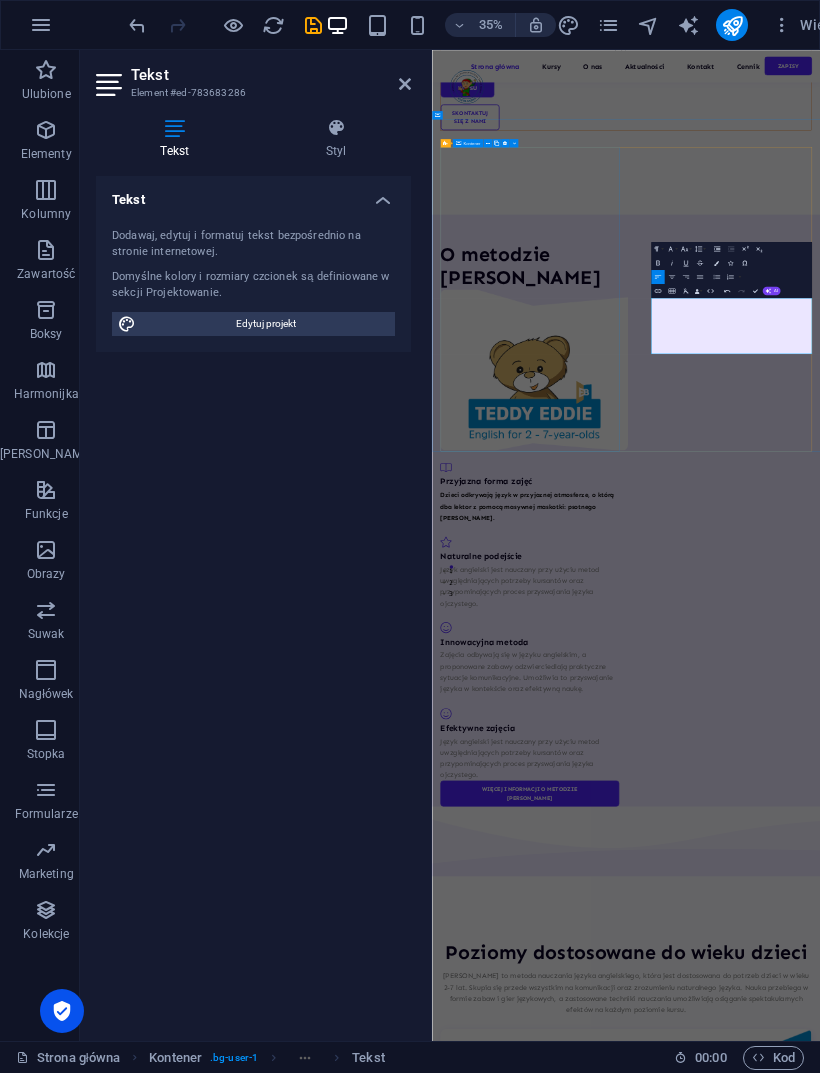 click on "O metodzie [PERSON_NAME]" at bounding box center [711, 898] 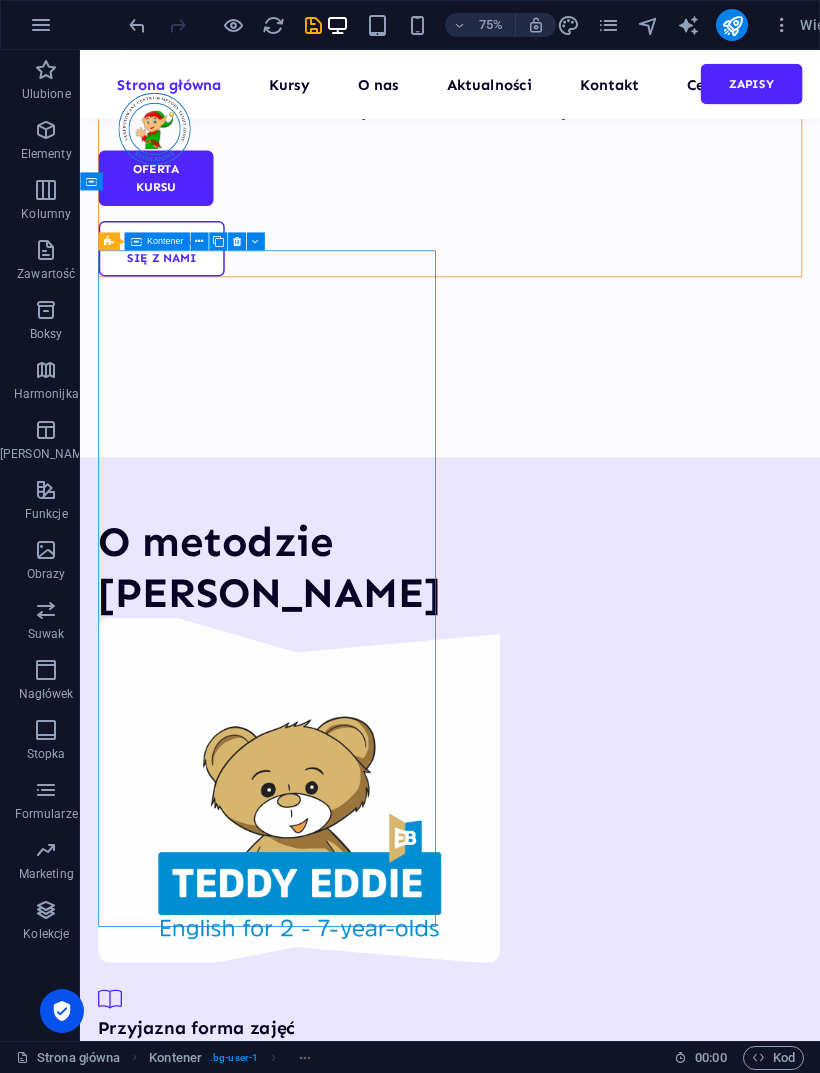 click on "Zajęcia odbywają się w języku angielskim, a proponowane zabawy odzwierciedlają praktyczne sytuacje komunikacyjne. Umożliwia to przyswajanie języka w kontekście oraz efektywną naukę." at bounding box center [329, 1915] 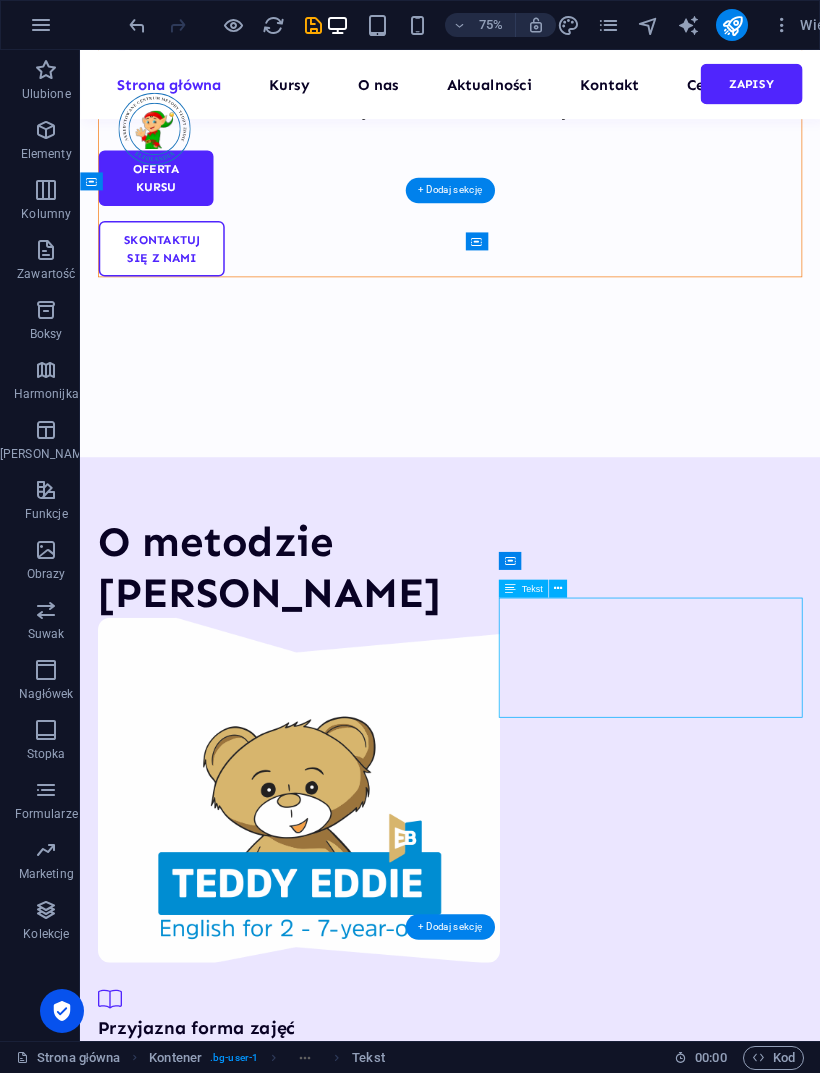 click on "Zajęcia odbywają się w języku angielskim, a proponowane zabawy odzwierciedlają praktyczne sytuacje komunikacyjne. Umożliwia to przyswajanie języka w kontekście oraz efektywną naukę." at bounding box center (329, 1915) 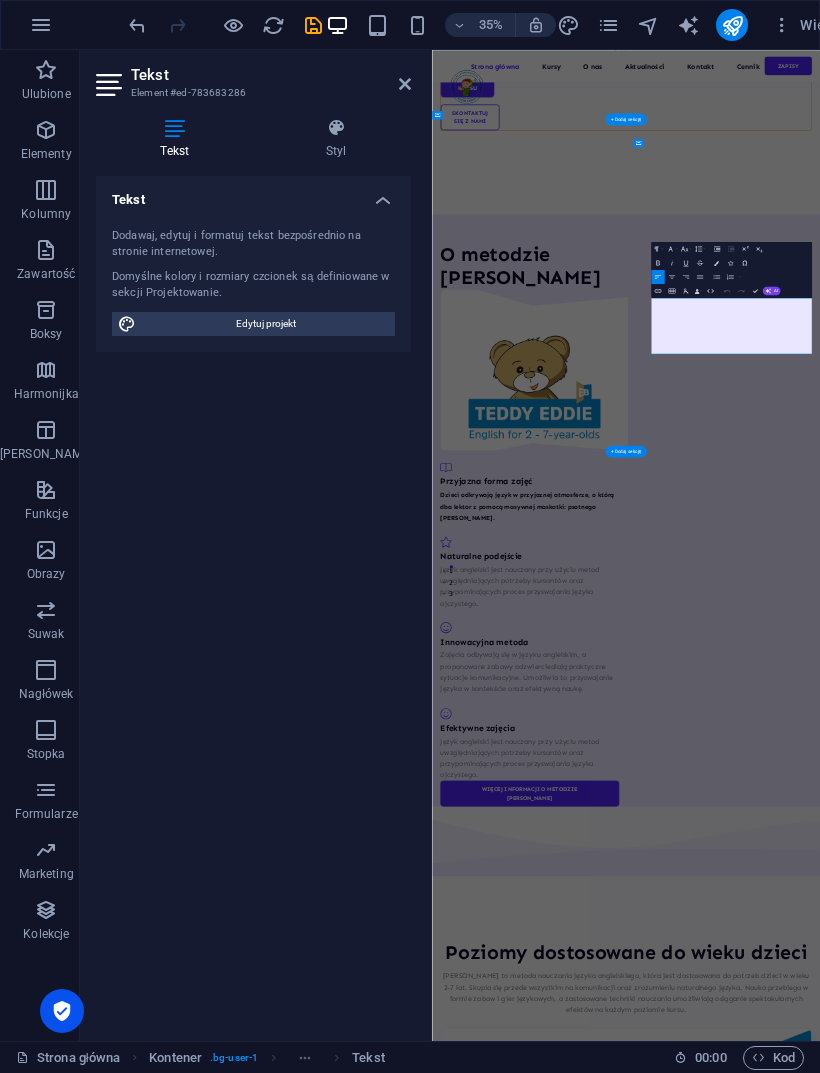click on "Zajęcia odbywają się w języku angielskim, a proponowane zabawy odzwierciedlają praktyczne sytuacje komunikacyjne. Umożliwia to przyswajanie języka w kontekście oraz efektywną naukę." at bounding box center (711, 1827) 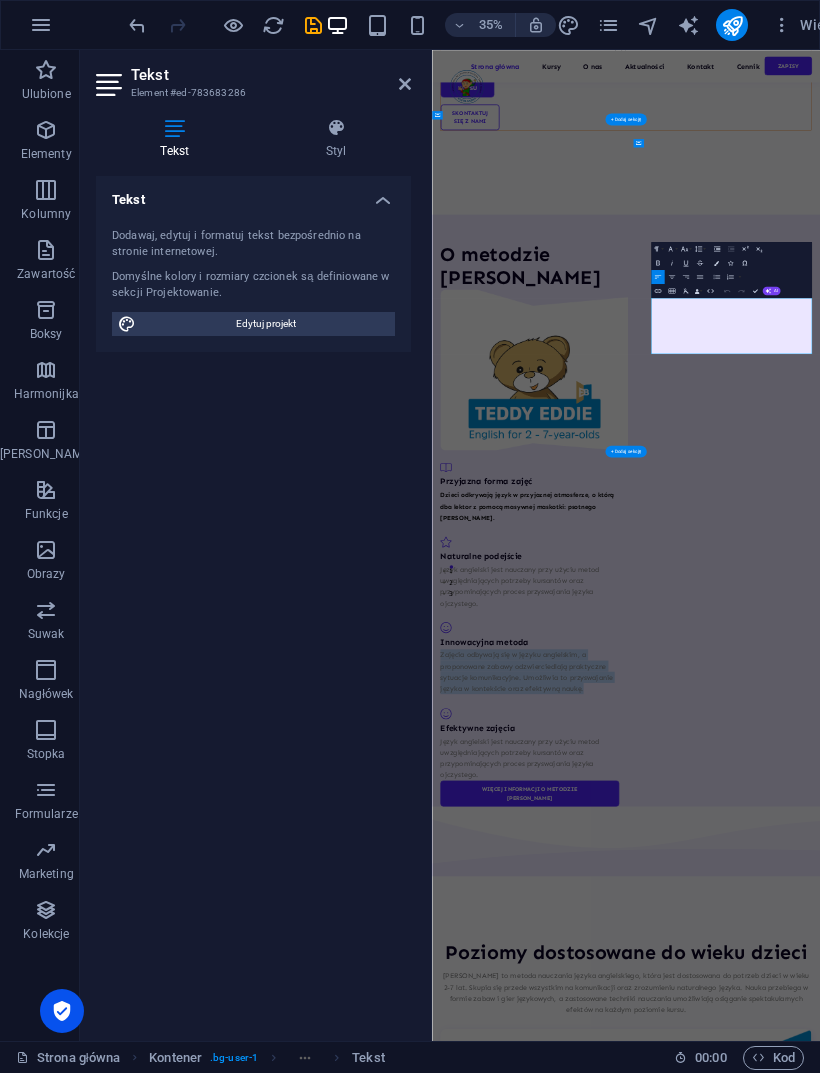 copy on "Zajęcia odbywają się w języku angielskim, a proponowane zabawy odzwierciedlają praktyczne sytuacje komunikacyjne. Umożliwia to przyswajanie języka w kontekście oraz efektywną naukę." 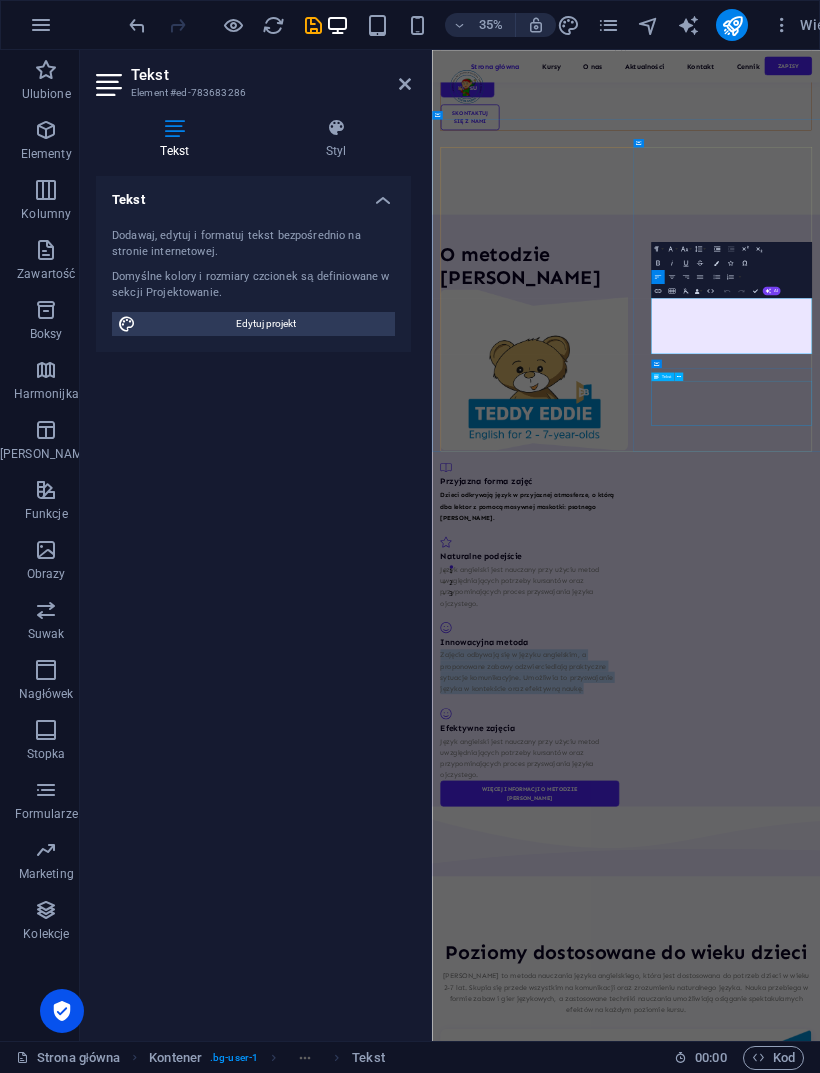 click on "Język angielski jest nauczany przy użyciu metod uwzględniających potrzeby kursantów oraz przypominających proces przyswajania języka ojczystego." at bounding box center (711, 2074) 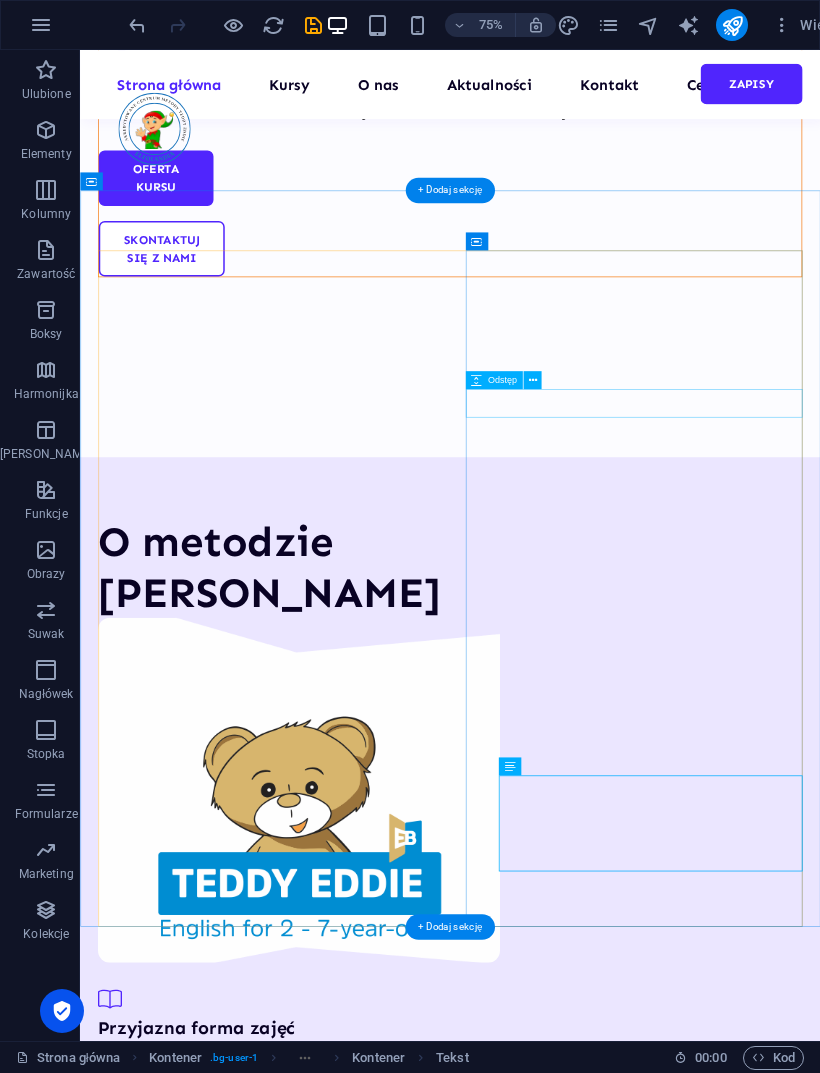 click at bounding box center (329, 1494) 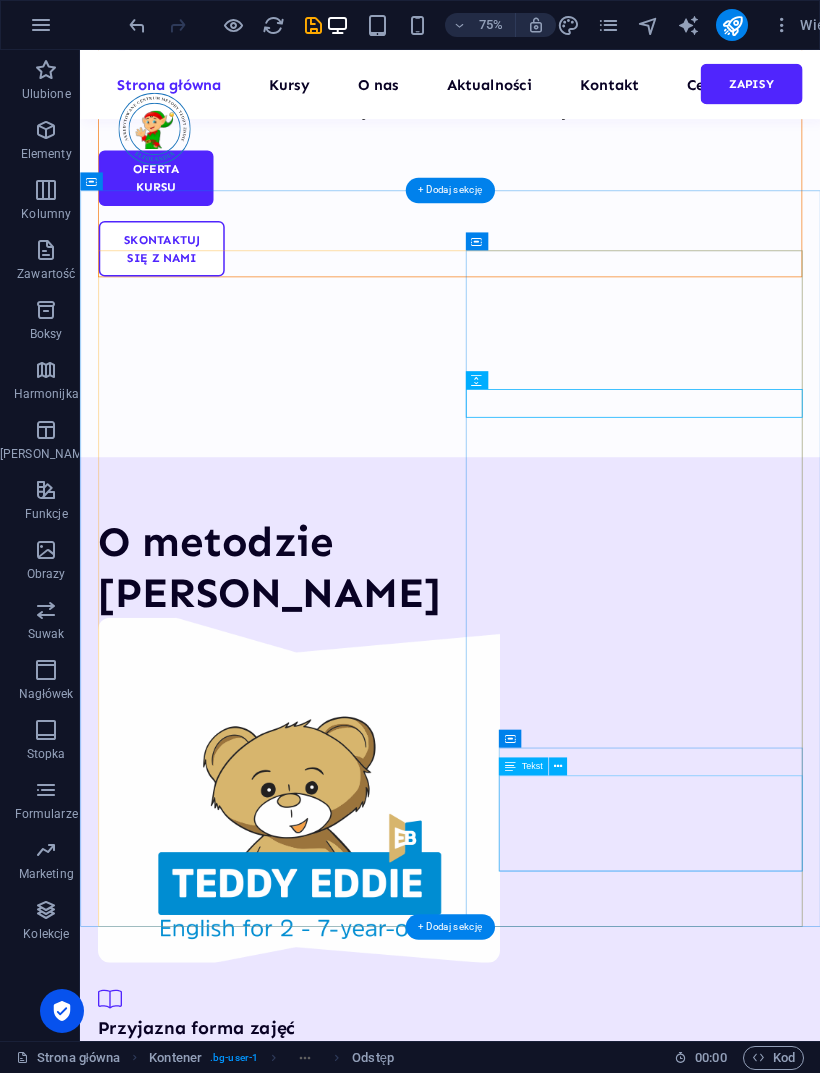 click on "Język angielski jest nauczany przy użyciu metod uwzględniających potrzeby kursantów oraz przypominających proces przyswajania języka ojczystego." at bounding box center (329, 2178) 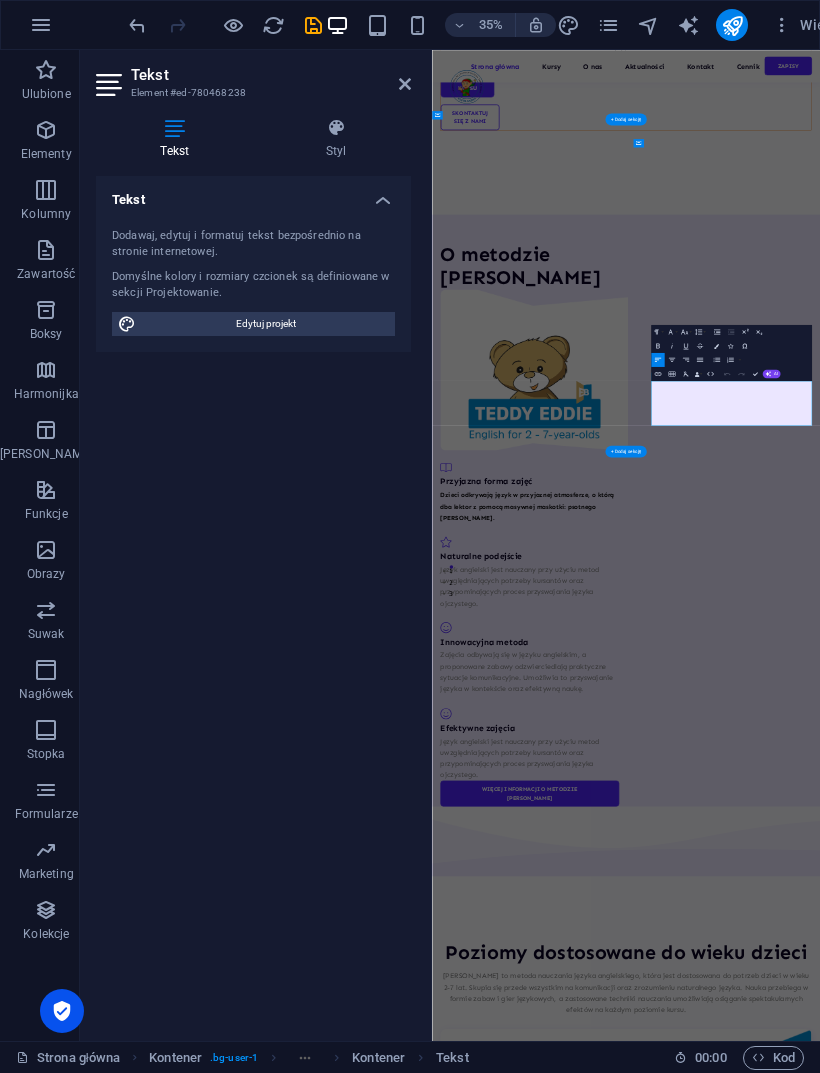 click on "Język angielski jest nauczany przy użyciu metod uwzględniających potrzeby kursantów oraz przypominających proces przyswajania języka ojczystego." at bounding box center [711, 2074] 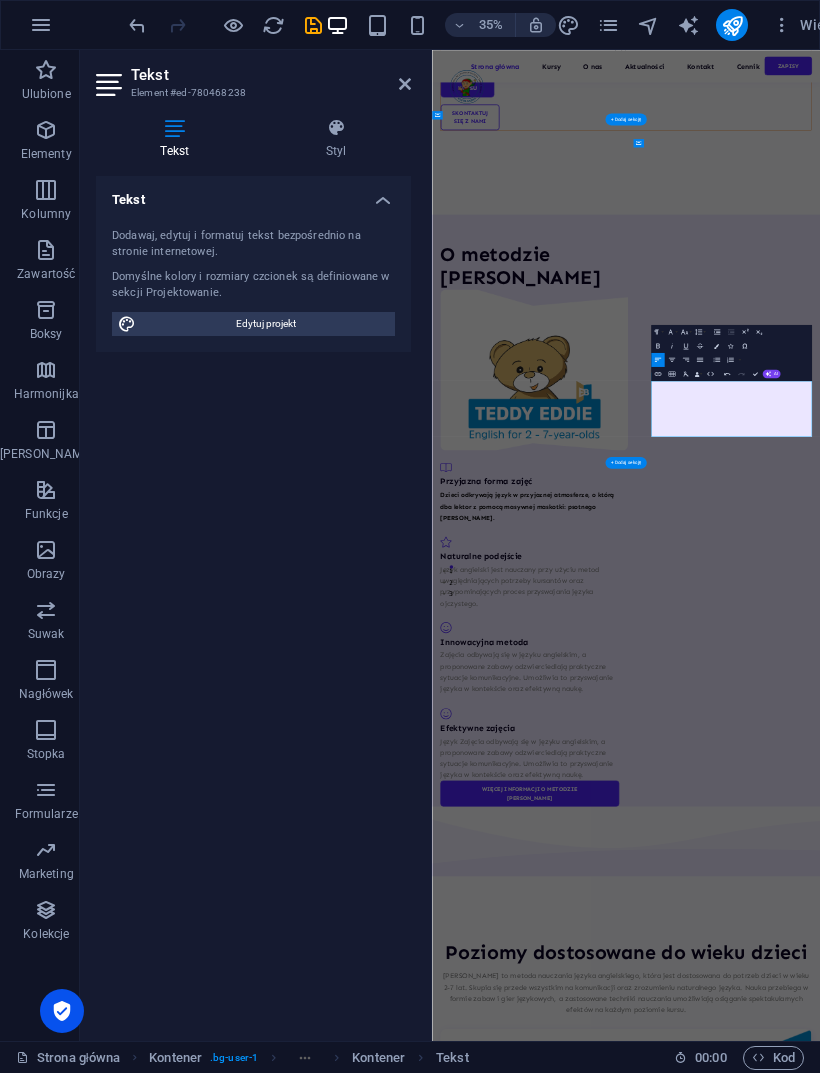 click on "Język Zajęcia odbywają się w języku angielskim, a proponowane zabawy odzwierciedlają praktyczne sytuacje komunikacyjne. Umożliwia to przyswajanie języka w kontekście oraz efektywną naukę." at bounding box center [711, 2074] 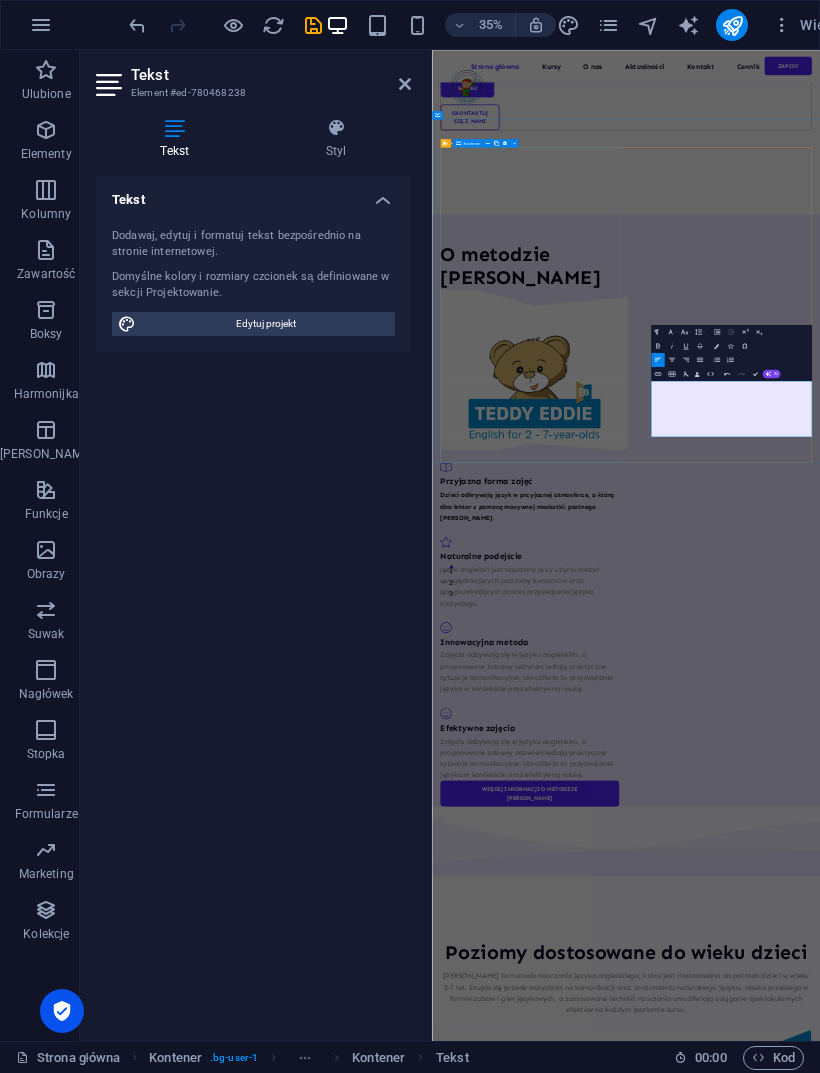 click on "O metodzie [PERSON_NAME]" at bounding box center (711, 898) 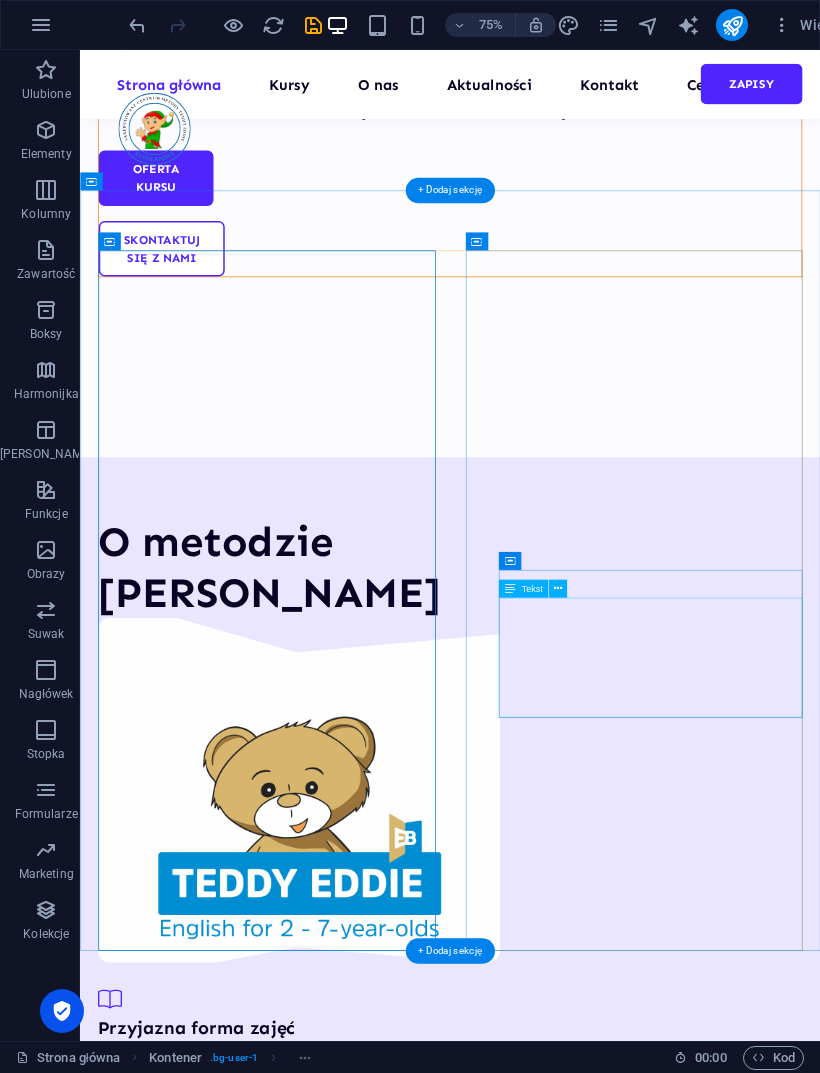 click on "Zajęcia odbywają się w języku angielskim, a proponowane zabawy odzwierciedlają praktyczne sytuacje komunikacyjne. Umożliwia to przyswajanie języka w kontekście oraz efektywną naukę." at bounding box center (329, 1915) 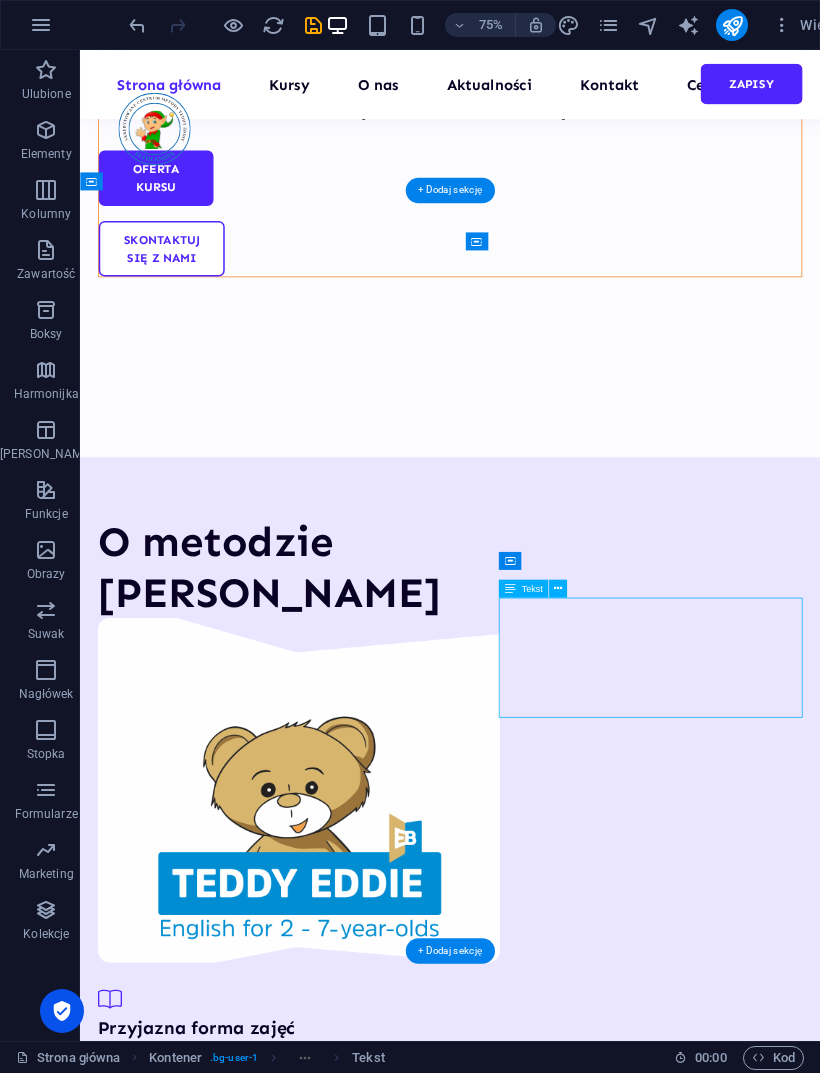 click on "Zajęcia odbywają się w języku angielskim, a proponowane zabawy odzwierciedlają praktyczne sytuacje komunikacyjne. Umożliwia to przyswajanie języka w kontekście oraz efektywną naukę." at bounding box center (329, 1915) 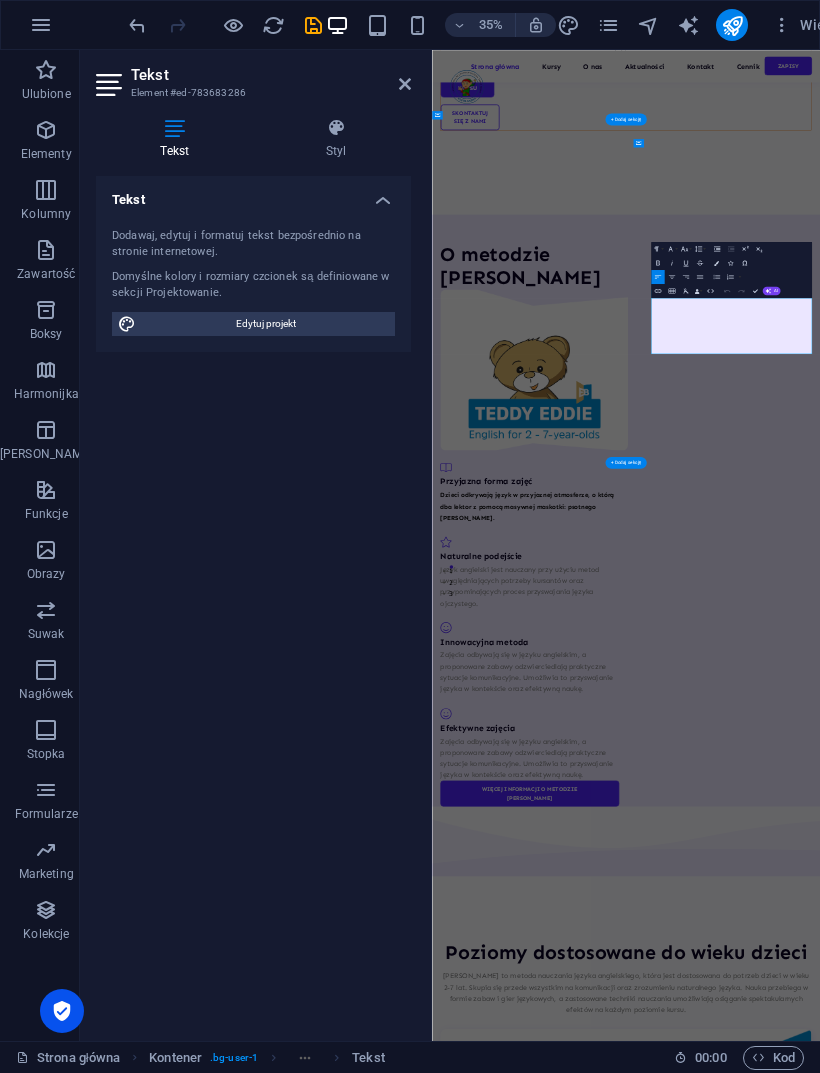 click on "Zajęcia odbywają się w języku angielskim, a proponowane zabawy odzwierciedlają praktyczne sytuacje komunikacyjne. Umożliwia to przyswajanie języka w kontekście oraz efektywną naukę." at bounding box center [711, 1827] 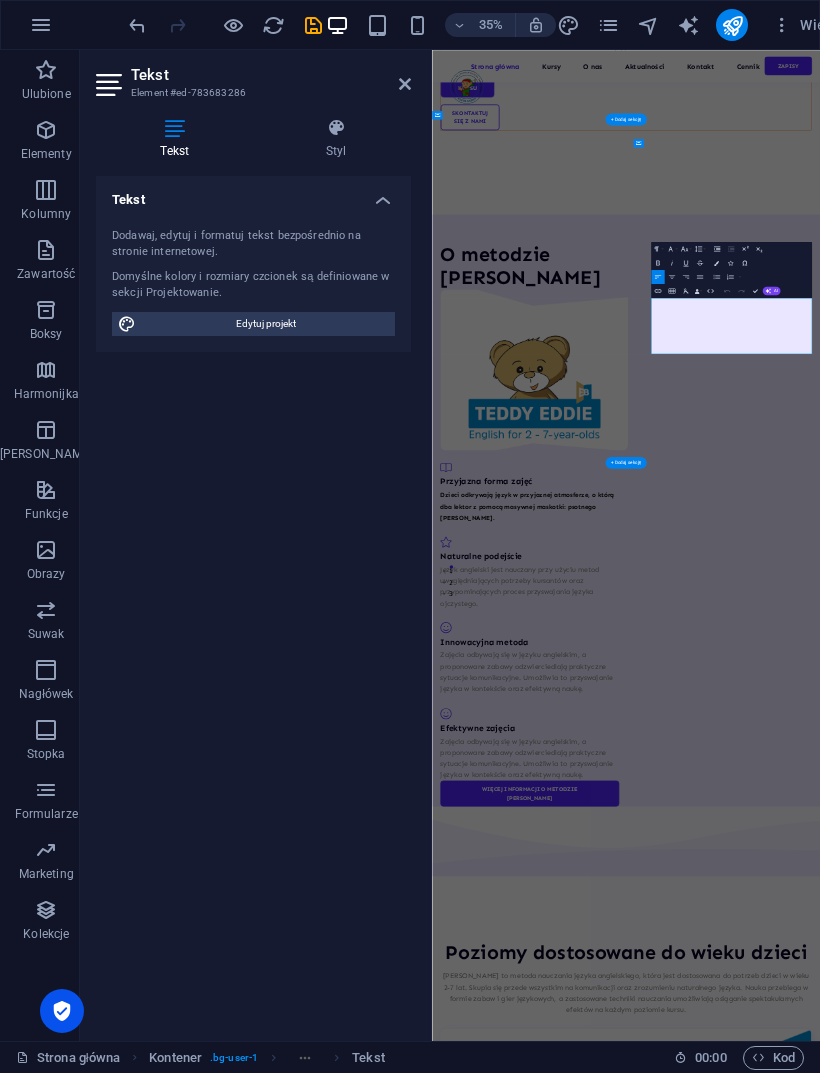 click on "Zajęcia odbywają się w języku angielskim, a proponowane zabawy odzwierciedlają praktyczne sytuacje komunikacyjne. Umożliwia to przyswajanie języka w kontekście oraz efektywną naukę." at bounding box center [711, 1827] 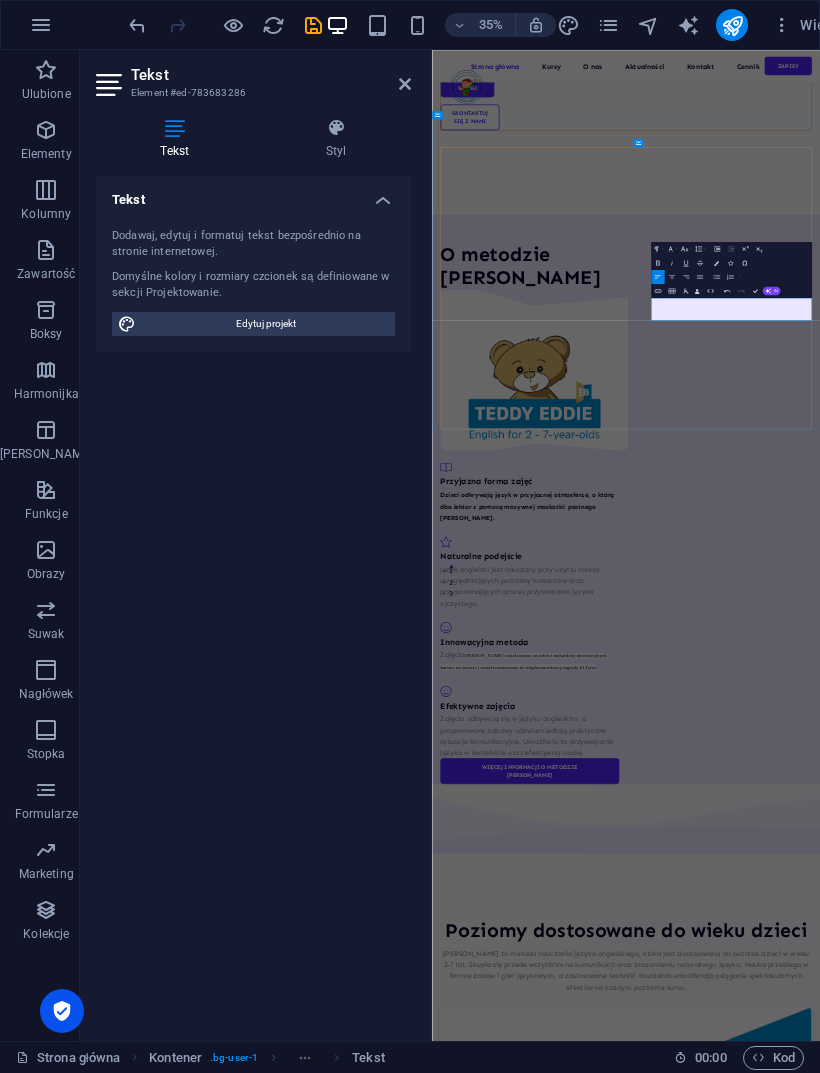 click on "AI" at bounding box center [771, 290] 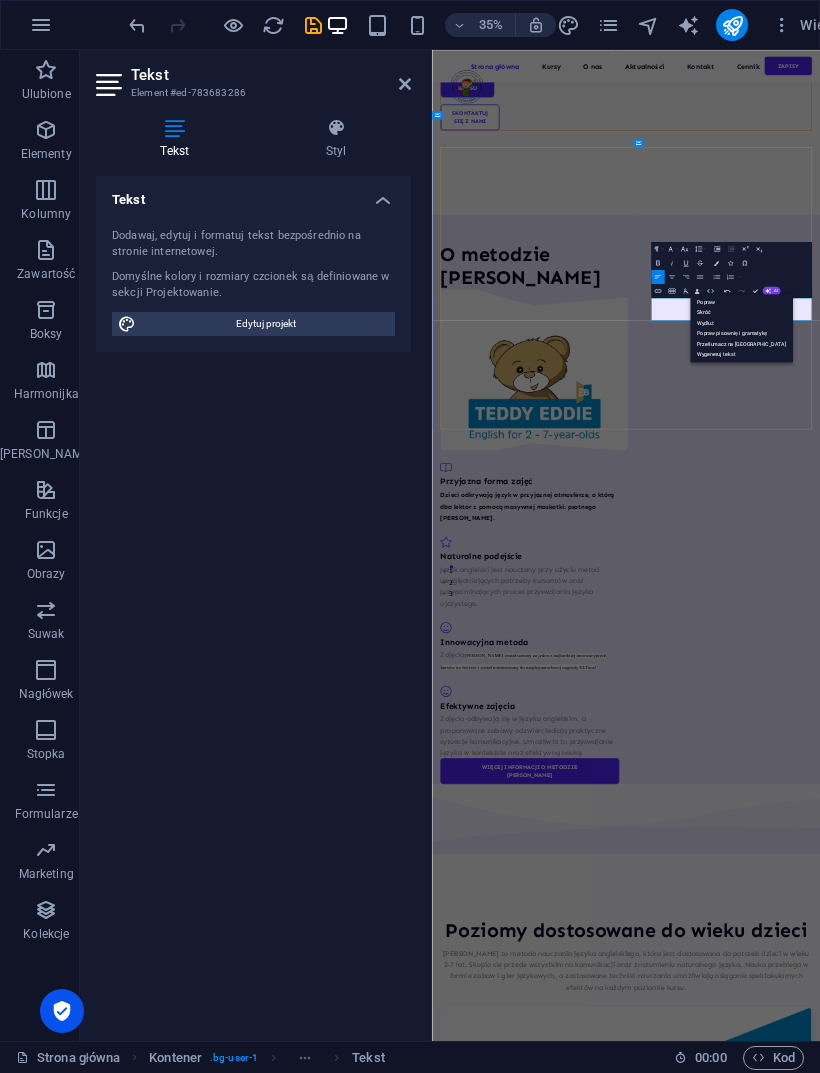 click on "Popraw" at bounding box center [741, 302] 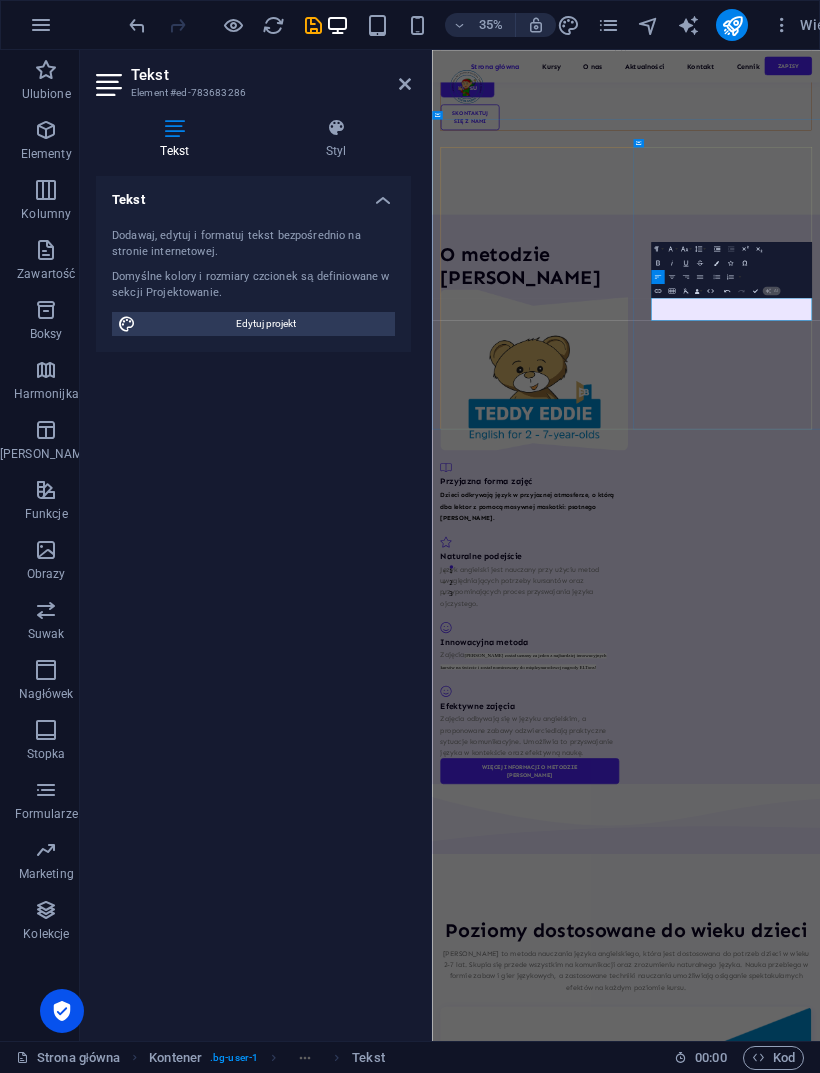 type 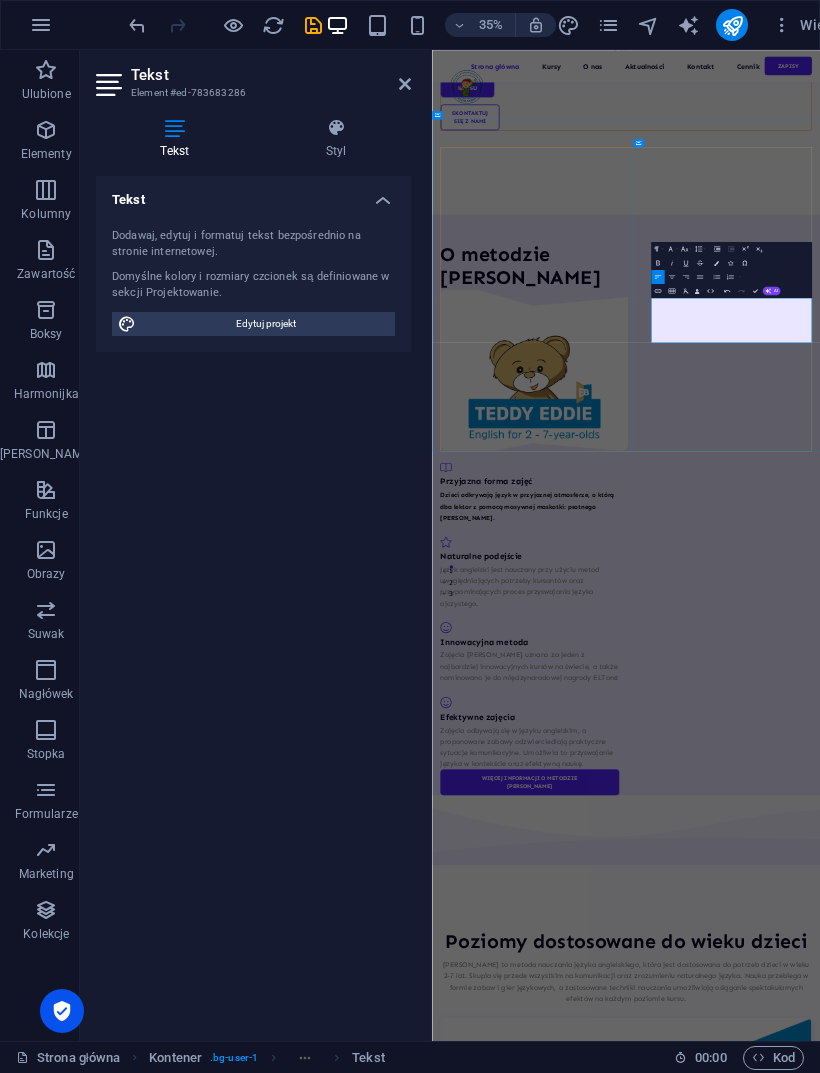 click on "Insert Table" at bounding box center [671, 291] 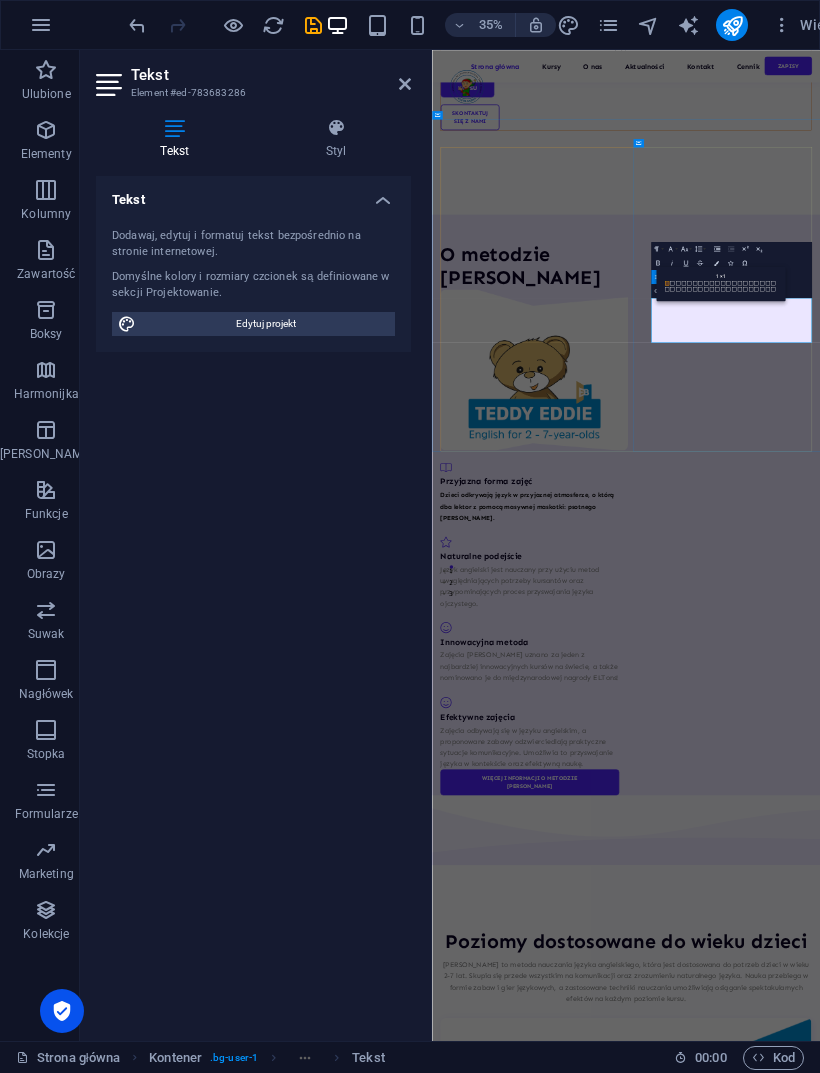 click on "Zajęcia [PERSON_NAME] uznano za jeden z najbardziej innowacyjnych kursów na świecie, a także nominowano je do międzynarodowej nagrody ELTons!" at bounding box center [711, 1811] 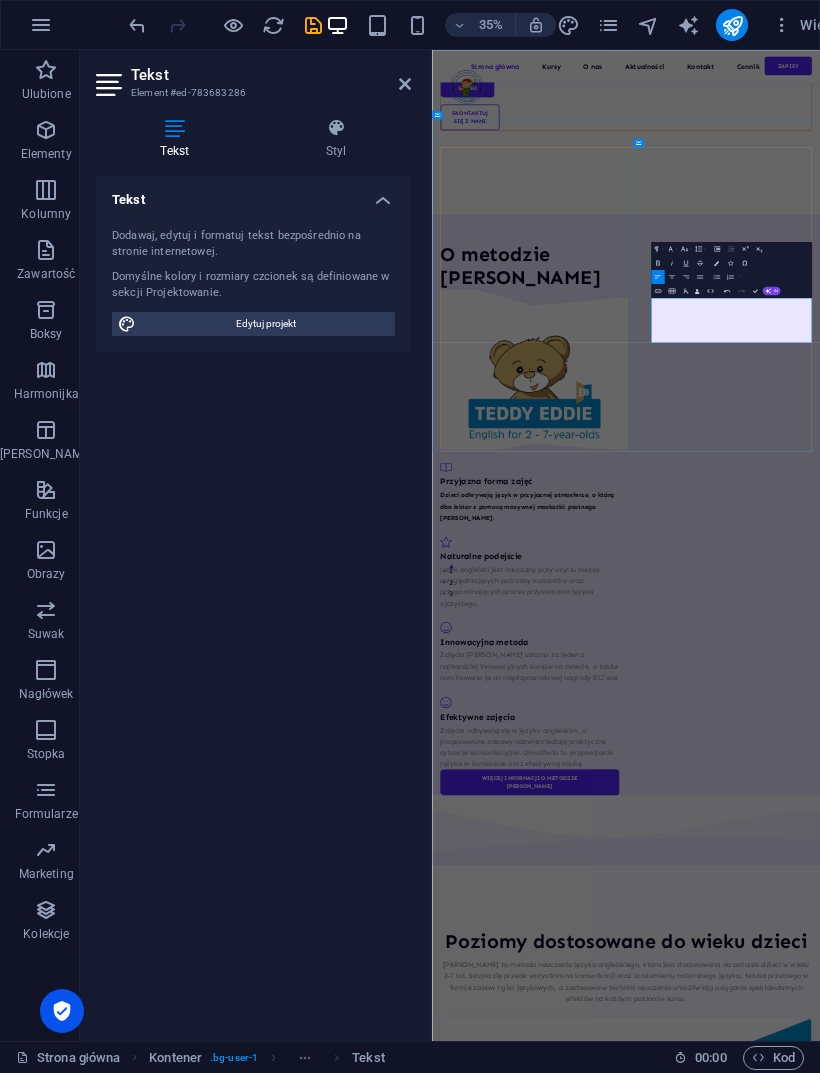 click on "Poziomy dostosowane do wieku dzieci Teddy Eddie to metoda nauczania języka angielskiego, która jest dostosowana do potrzeb dzieci w wieku 2-7 lat. Skupia się przede wszystkim na komunikacji oraz zrozumieniu naturalnego języka. Nauka przebiega w formie zabaw i gier językowych, a zastosowane techniki nauczania umożliwiają osiąganie spektakularnych efektów na każdym poziomie kursu. Grupa START Teddy Eddie Start to kurs angielskiego dla dwu- i trzylatków. Dzieci nie tylko poznają pierwsze słowa w języku obcym; nasz misiowy angielski dla malucha to w dużej mierze zanurzenie w języku obcym, tak aby jego nauka była dla dziecka jak najbardziej naturalna. Zajęcia zawierają mnóstwo przyjaznych zabaw językowych. 60 lekcji Od 200 złoty miesięcznie Grupa STANDARD Teddy Eddie maksymalnie wykorzystuje olbrzymi potencjał językowy dzieci 4 lub 5: mali kursanci zaczną prowadzić pierwsze rozmowy po angielsku, będą odgrywać scenki i bajeczki oraz grać w gry wymagające użycia języka obcego." at bounding box center (986, 4718) 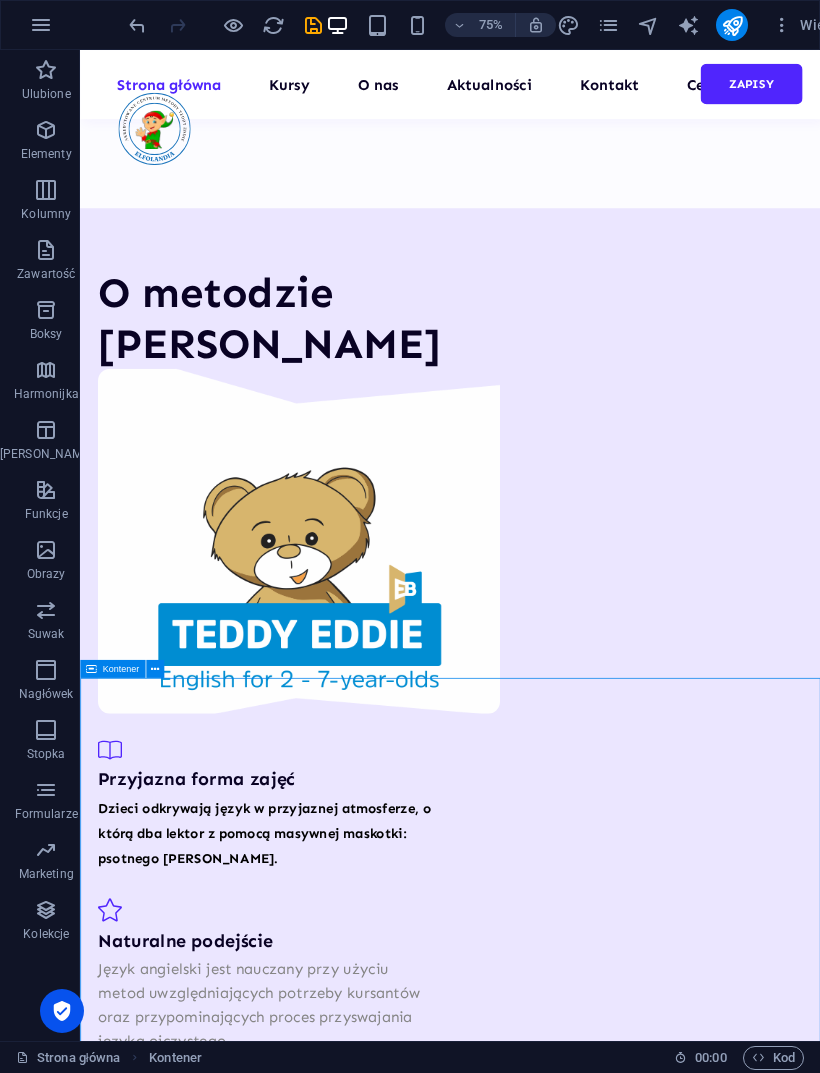 scroll, scrollTop: 1632, scrollLeft: 0, axis: vertical 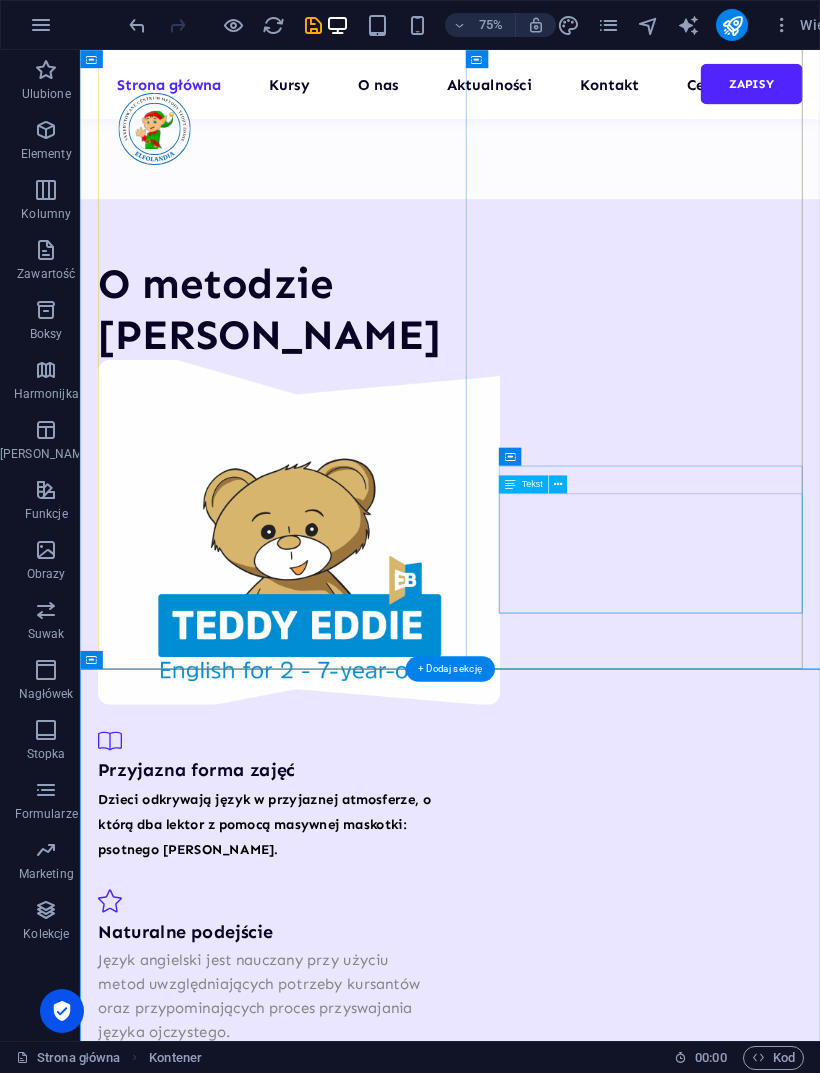 click on "Zajęcia odbywają się w języku angielskim, a proponowane zabawy odzwierciedlają praktyczne sytuacje komunikacyjne. Umożliwia to przyswajanie języka w kontekście oraz efektywną naukę." at bounding box center [329, 1818] 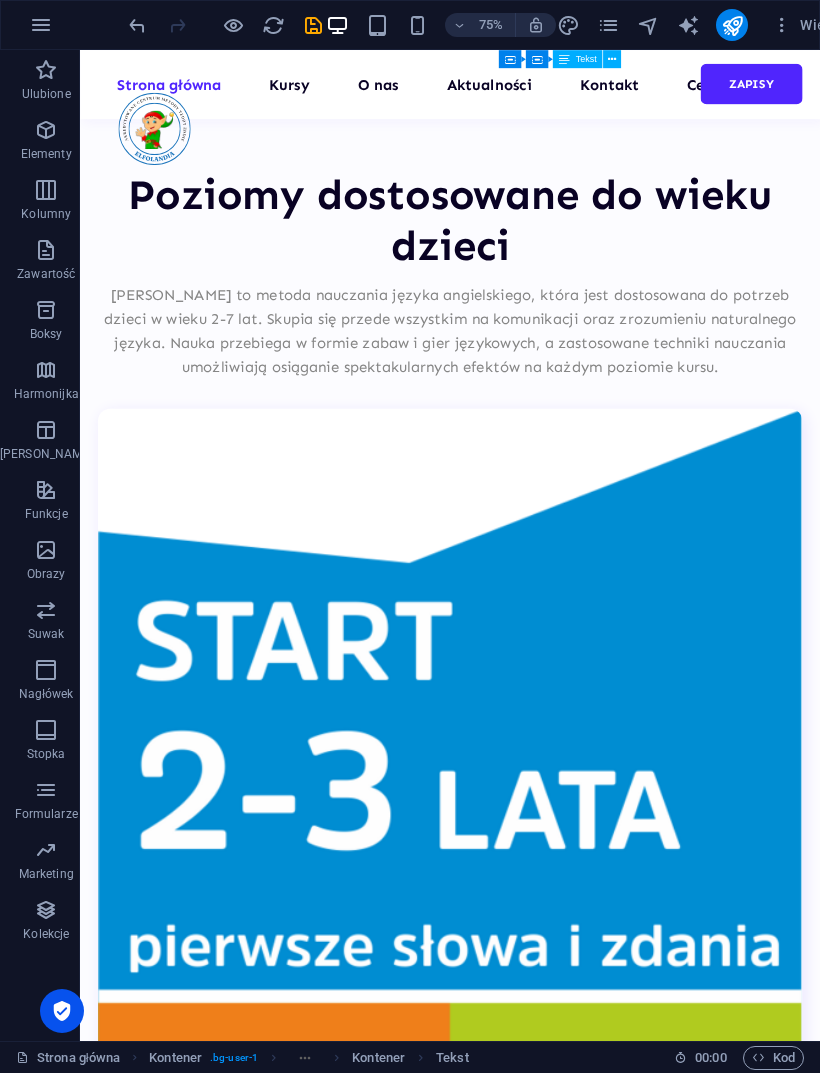 scroll, scrollTop: 3784, scrollLeft: 0, axis: vertical 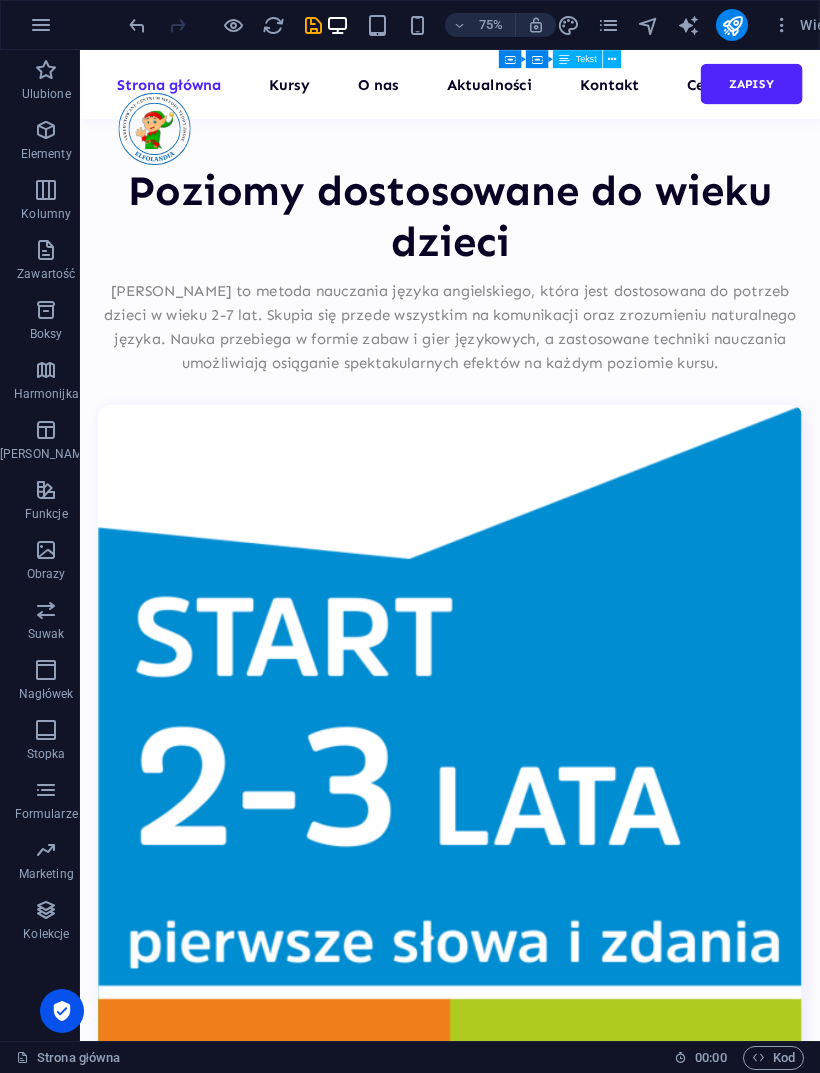 click on "Lorem ipsum dolor sit amet consectetur. Commodo morbi quisque eget amet netus semper egestas." at bounding box center (573, 4773) 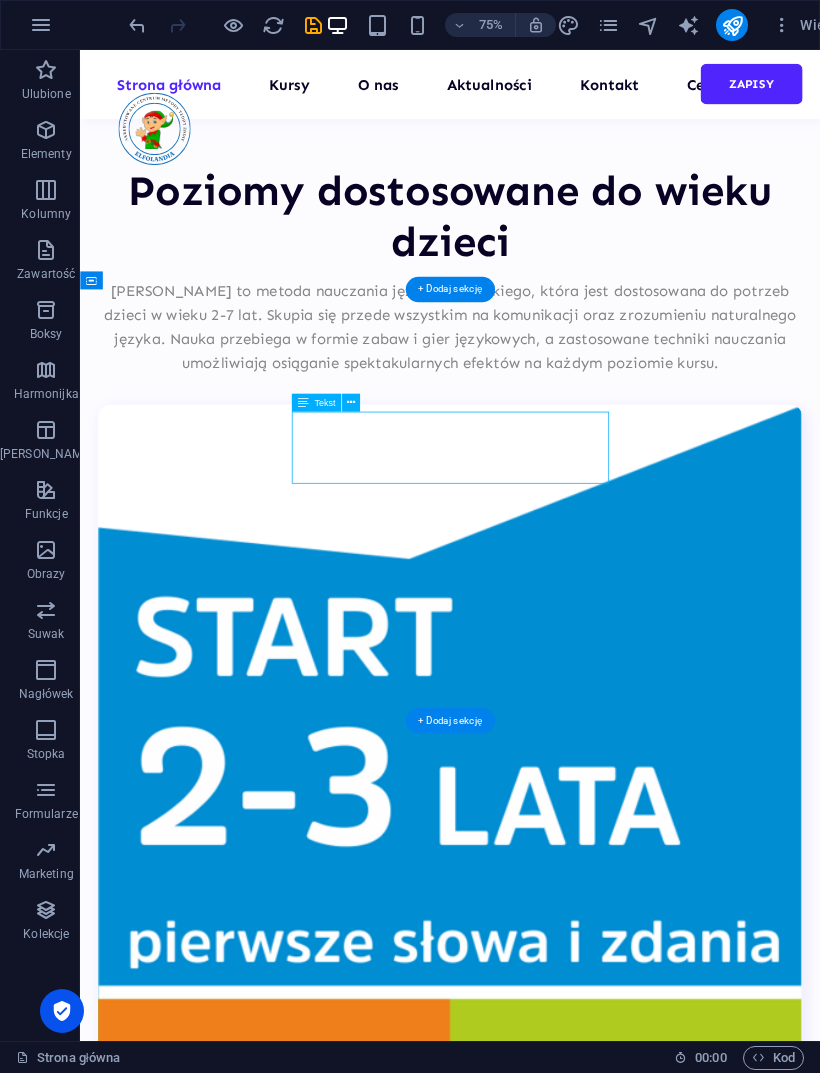 click on "Lorem ipsum dolor sit amet consectetur. Commodo morbi quisque eget amet netus semper egestas." at bounding box center [573, 4773] 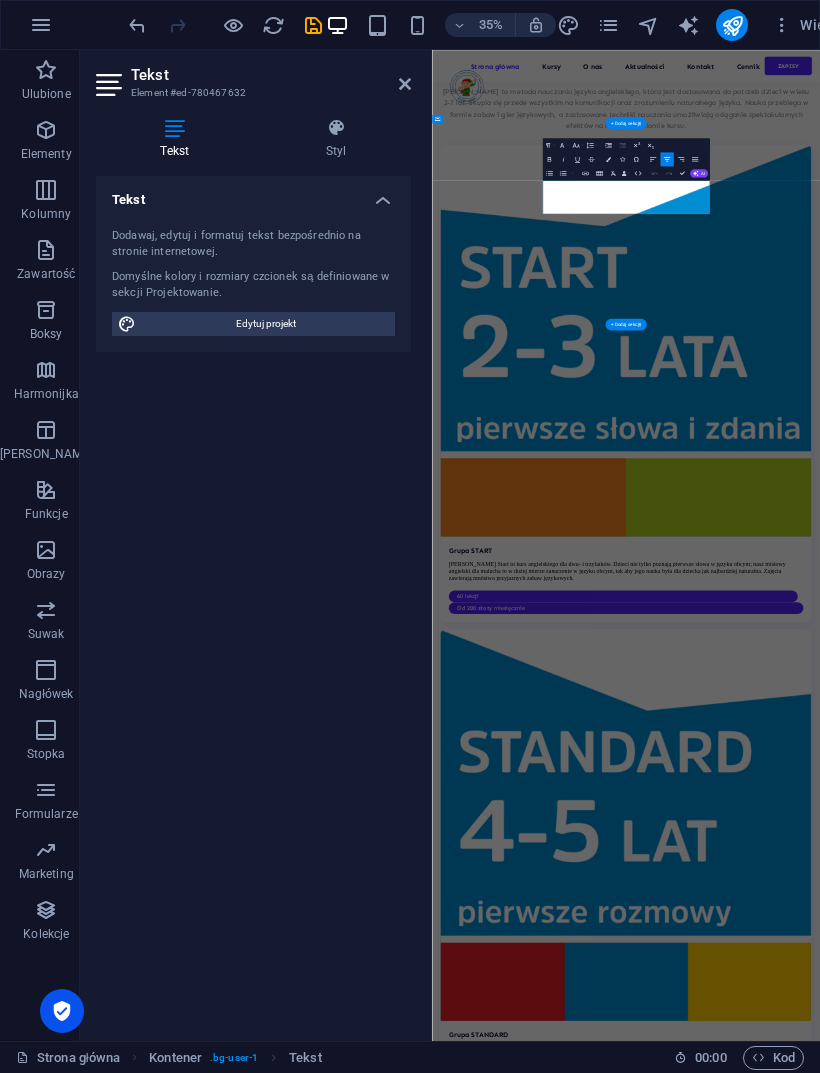 click on "Lorem ipsum dolor sit amet consectetur. Commodo morbi quisque eget amet netus semper egestas." at bounding box center [986, 4940] 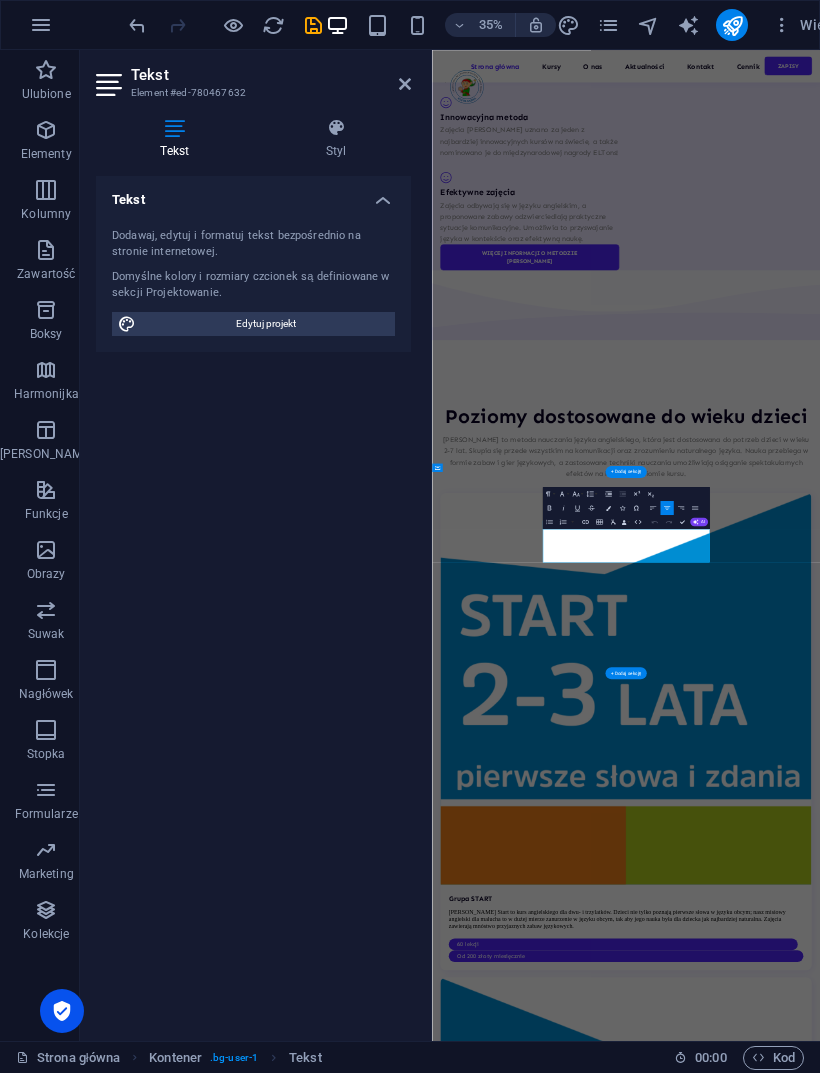 scroll, scrollTop: 3784, scrollLeft: 0, axis: vertical 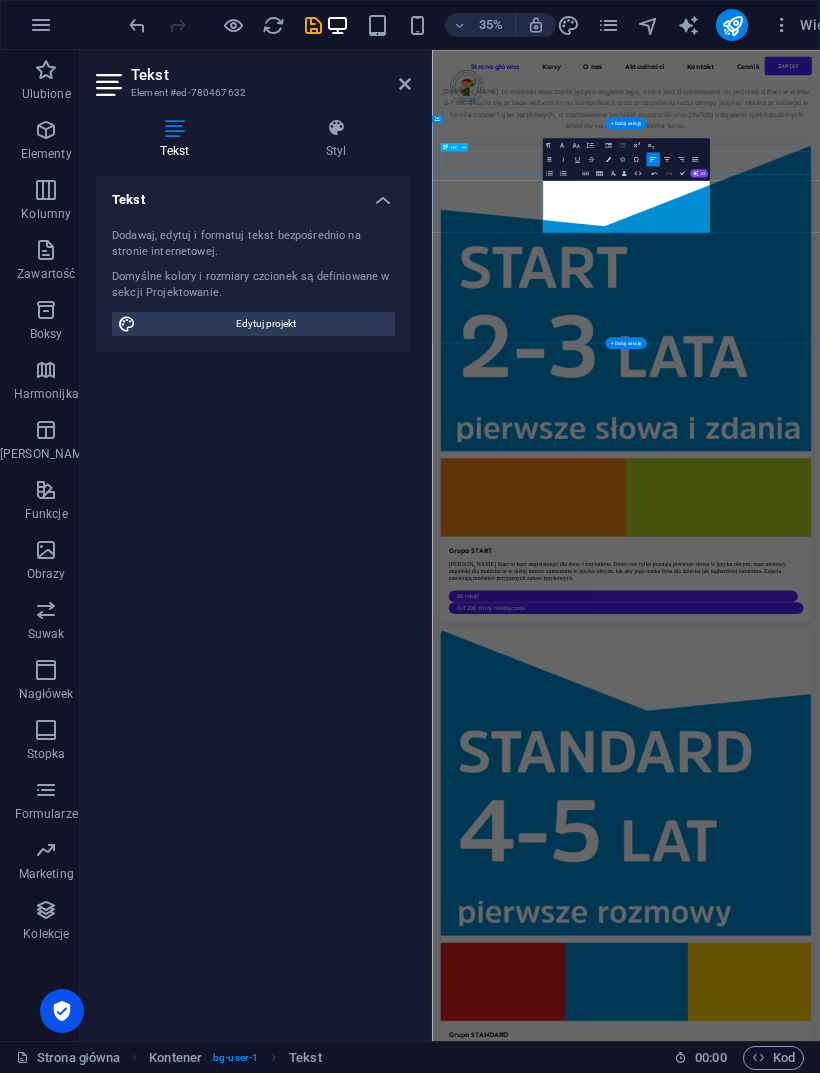 click at bounding box center (137, 25) 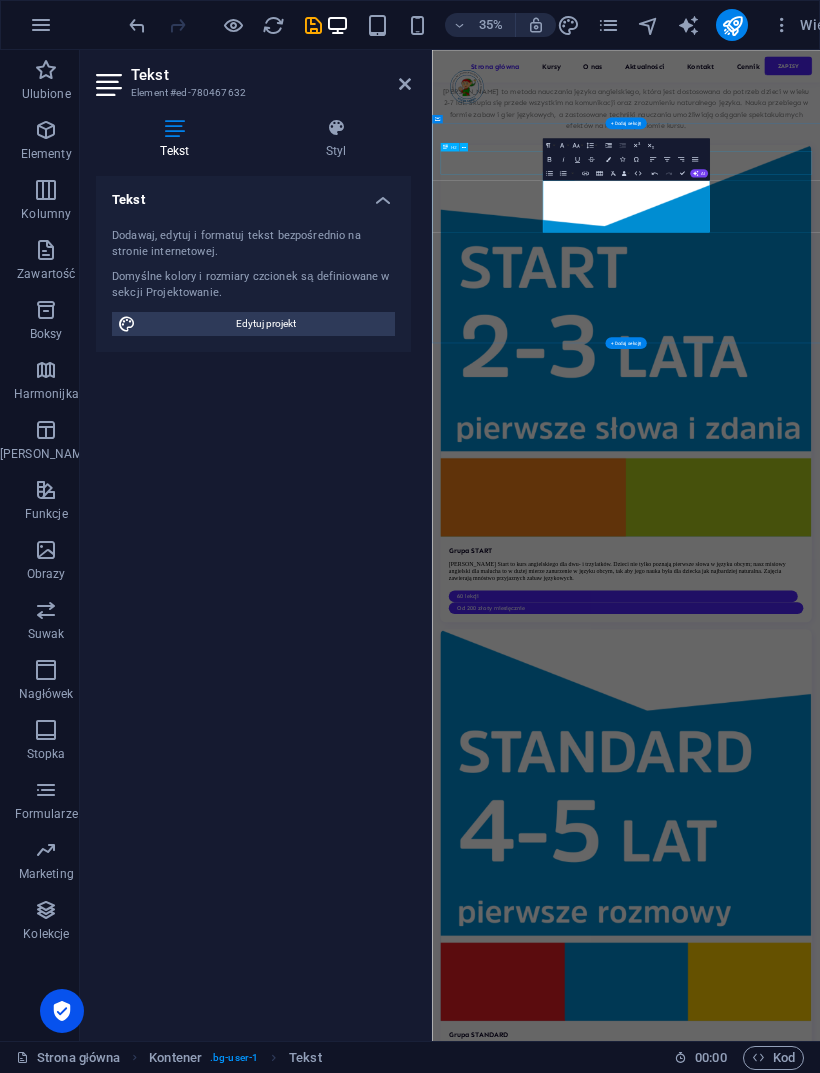 click at bounding box center [137, 25] 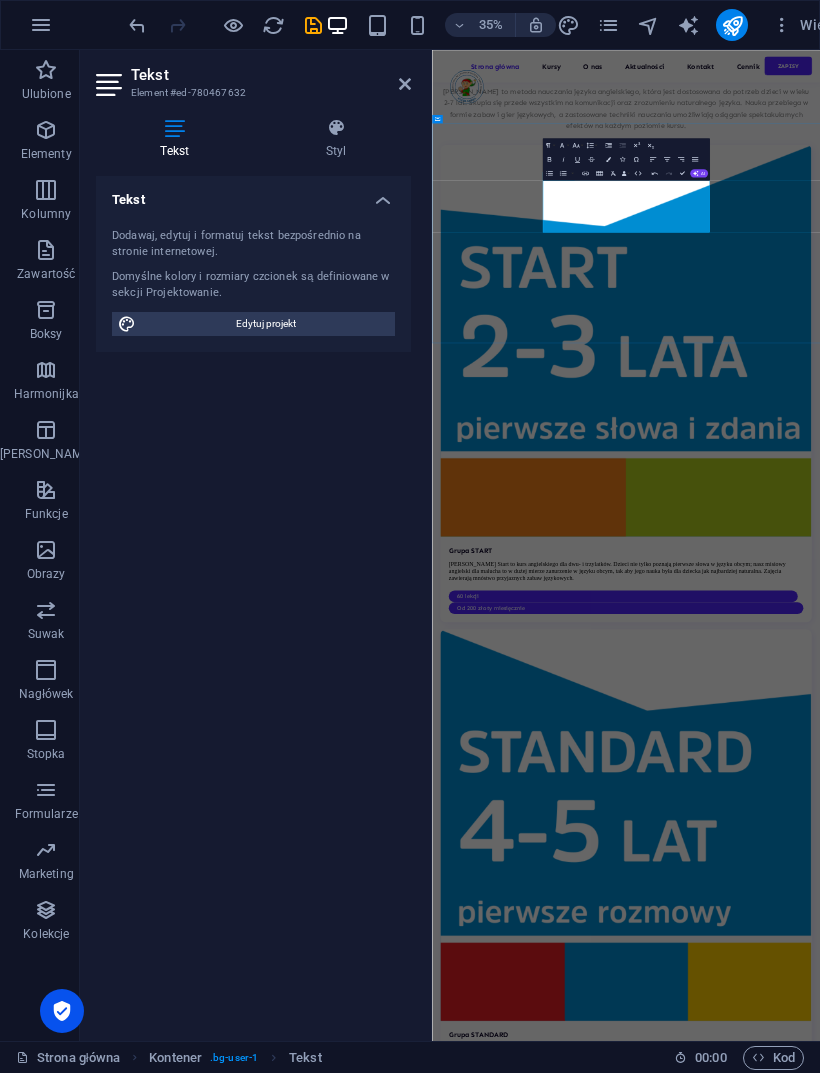 click on "Elfolandia to nowoczesne centrum językowe, stworzone z myślą o dzieciach i ich naturalnej ciekawości świata. Łączymy naukę języka angielskiego z kreatywną zabawą, tworząc angażujące zajęcia w przyjaznym, pełnym wyobraźni środowisku. Nasze kursy opierają się na sprawdzonych metodach i innowacyjnym podejściu do nauczania najmłodszych – dzieci uczą się przez ruch, muzykę, gry i interaktywne scenki. Wszystko to odbywa się w magicznej atmosferze Elfolandii, pod okiem wykwalifikowanych lektorów, którzy dbają o rozwój językowy i dobrą zabawę na każdym etapie nauki." at bounding box center (986, 4946) 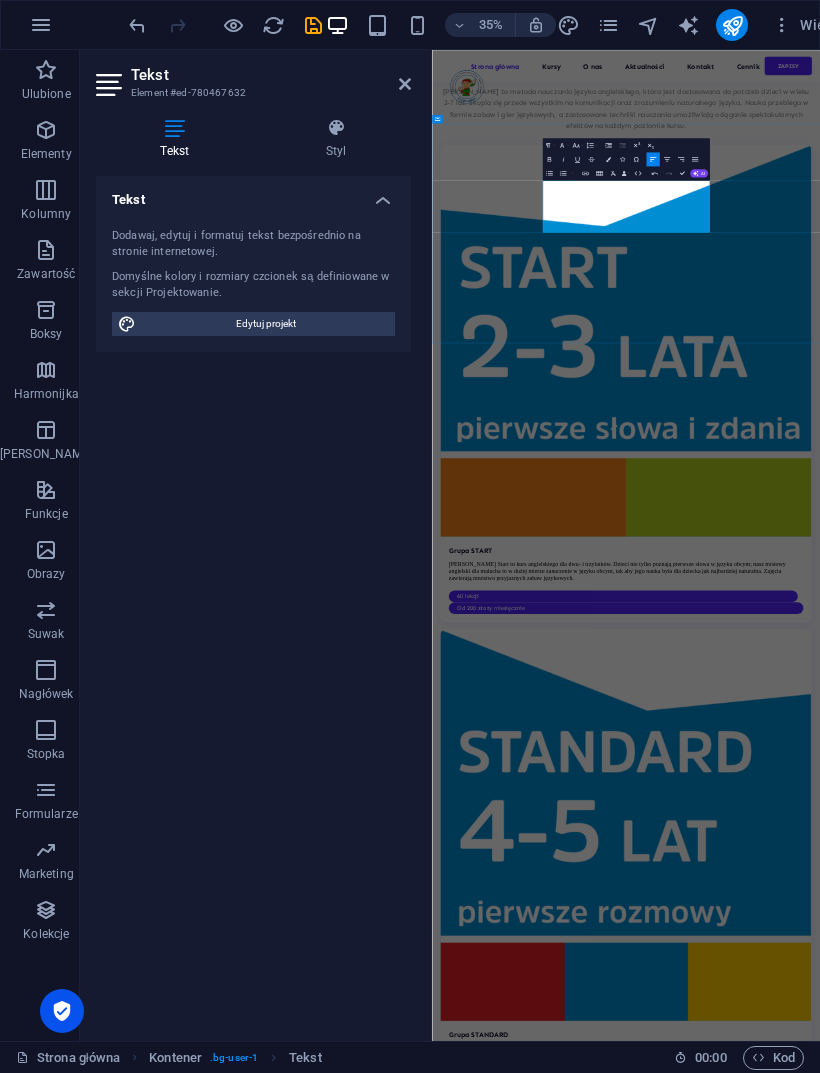 click on "Elfolandia to nowoczesne centrum językowe, stworzone z myślą o dzieciach i ich naturalnej ciekawości świata. Łączymy naukę języka angielskiego z kreatywną zabawą, tworząc angażujące zajęcia w przyjaznym, pełnym wyobraźni środowisku. Nasze kursy opierają się na sprawdzonych metodach i innowacyjnym podejściu do nauczania najmłodszych – dzieci uczą się przez ruch, muzykę, gry i interaktywne scenki. Wszystko to odbywa się w magicznej atmosferze Elfolandii, pod okiem wykwalifikowanych lektorów, którzy dbają o rozwój językowy i dobrą zabawę na każdym etapie nauki." at bounding box center (986, 4968) 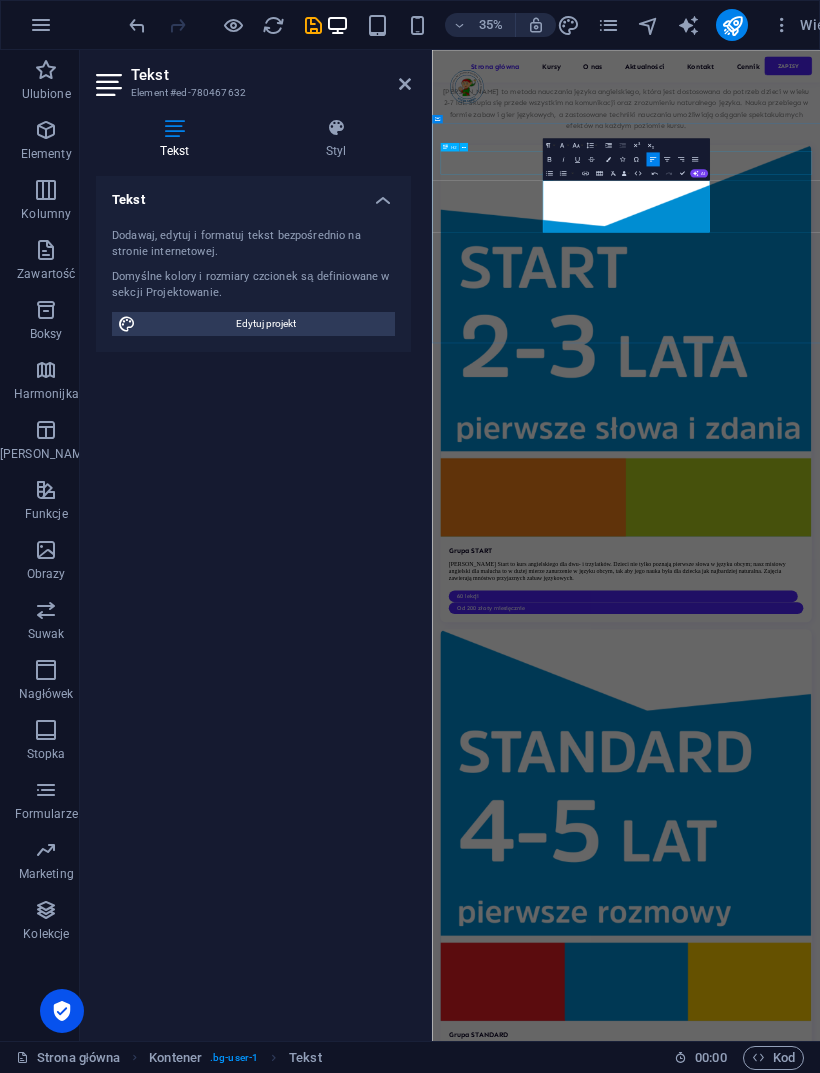 click on "Align Justify" at bounding box center (694, 159) 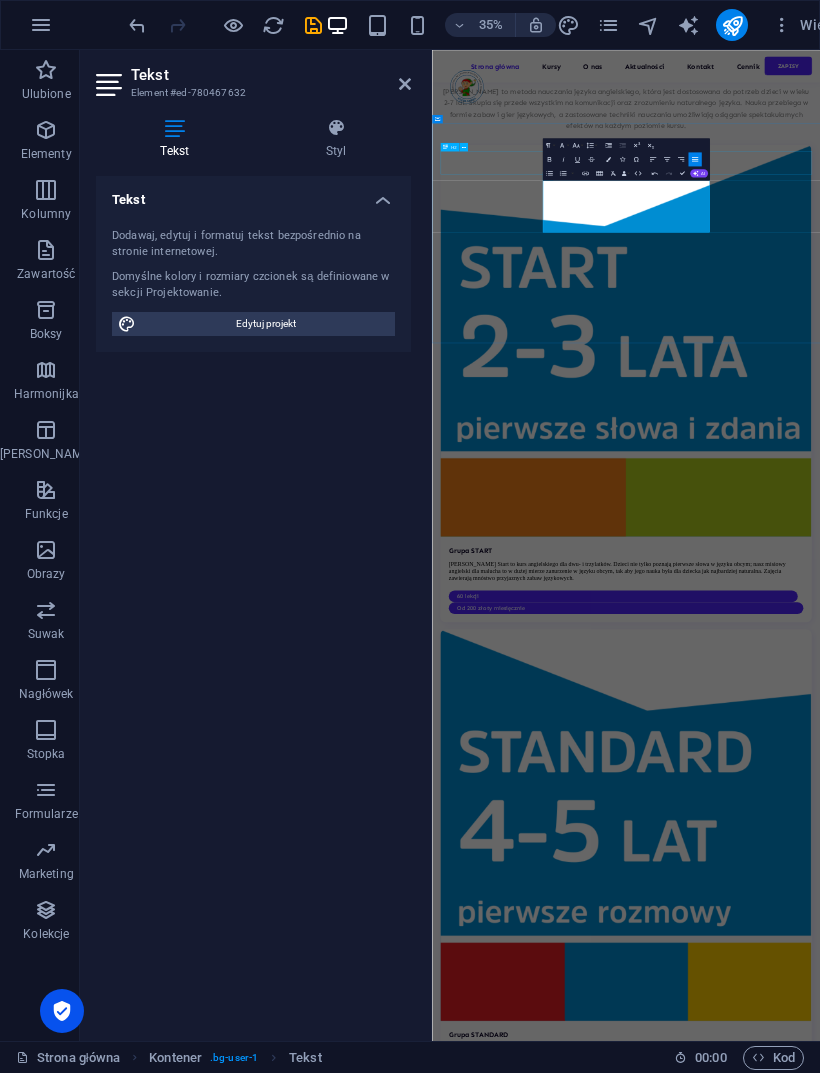 click on "Align Justify" at bounding box center (694, 159) 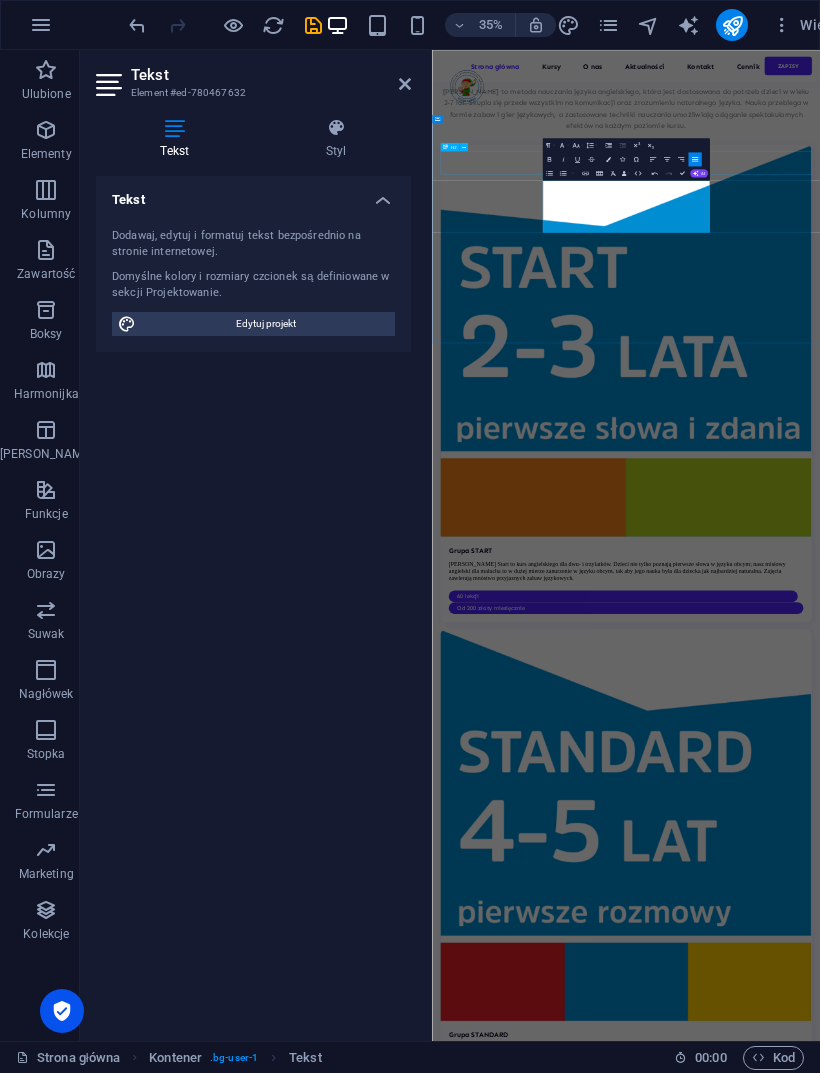 click on "AI" at bounding box center [699, 173] 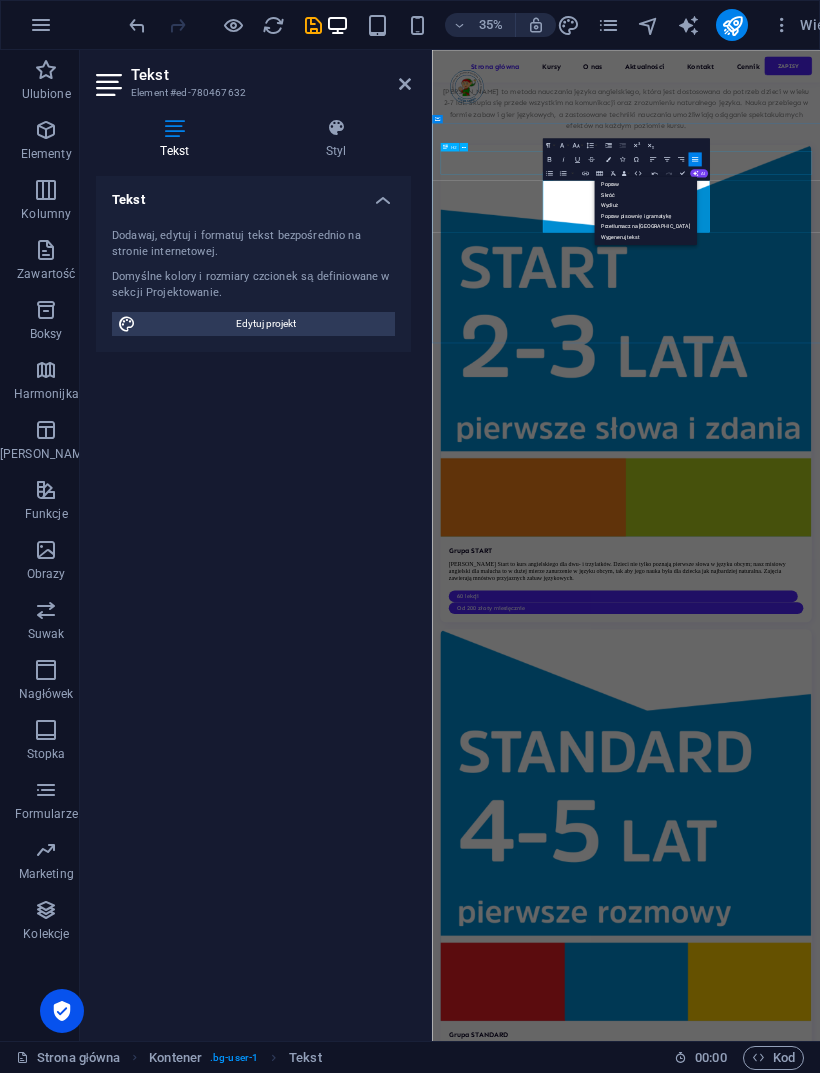 click on "Popraw" at bounding box center (645, 184) 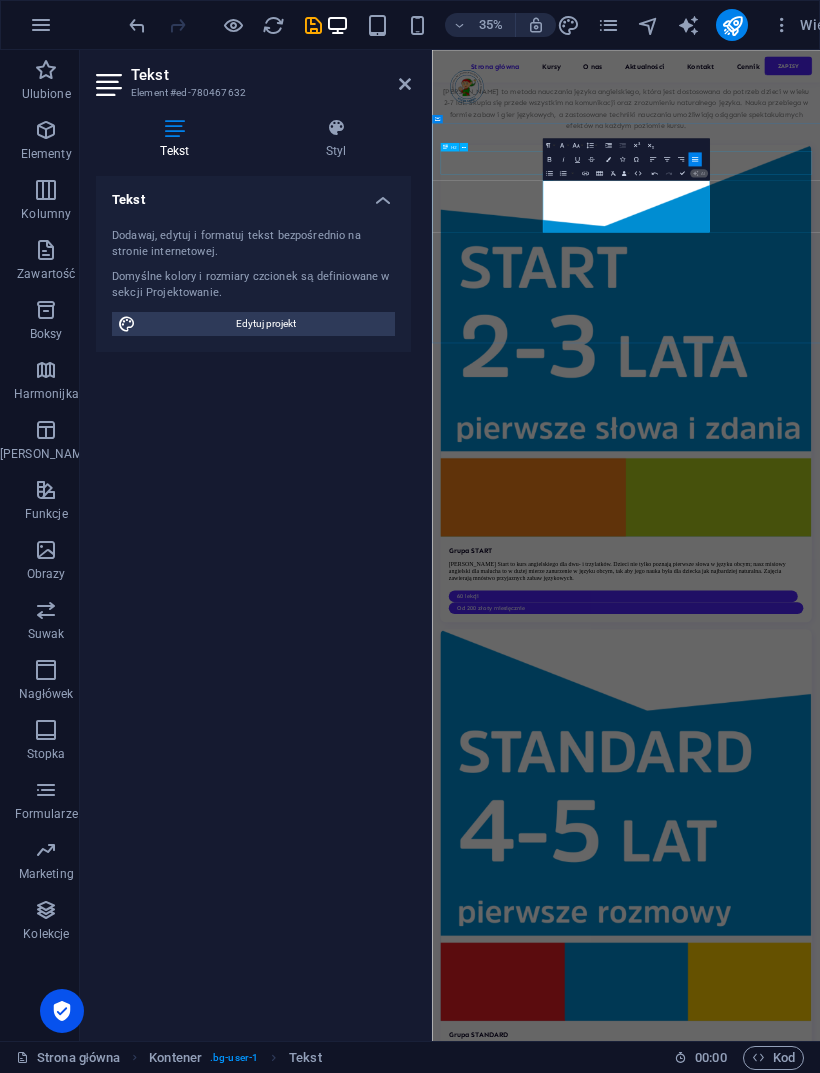 type 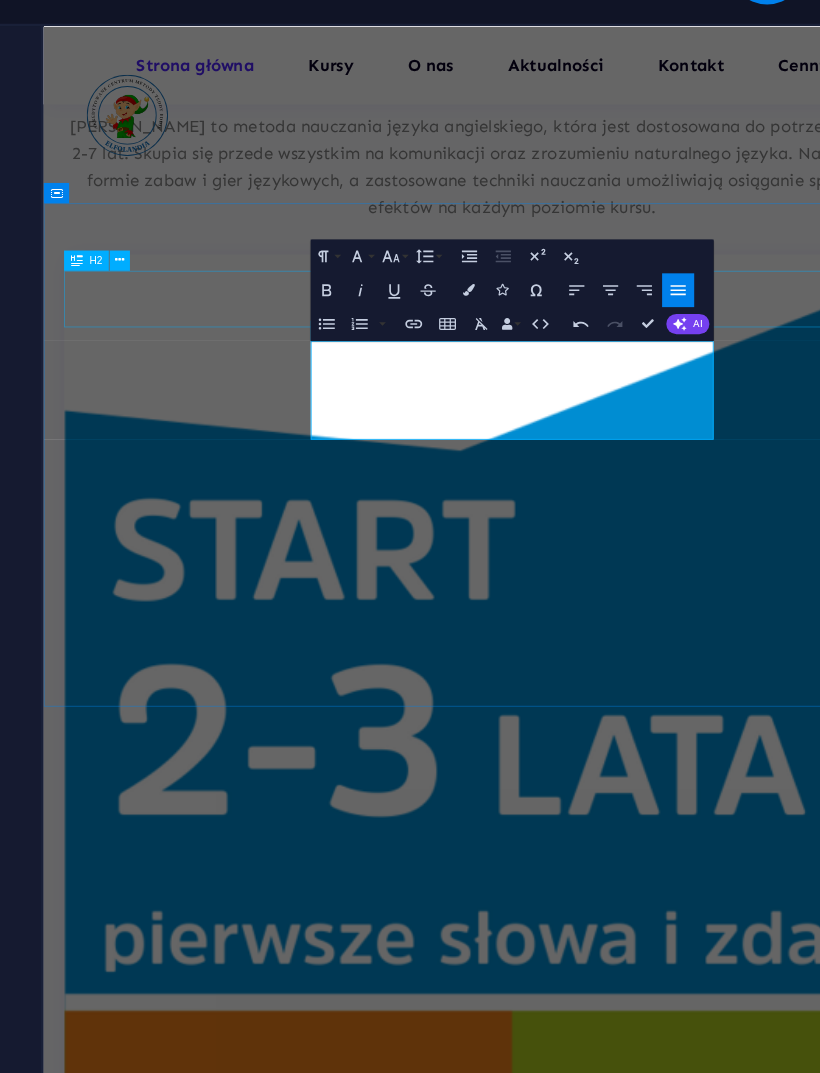 click 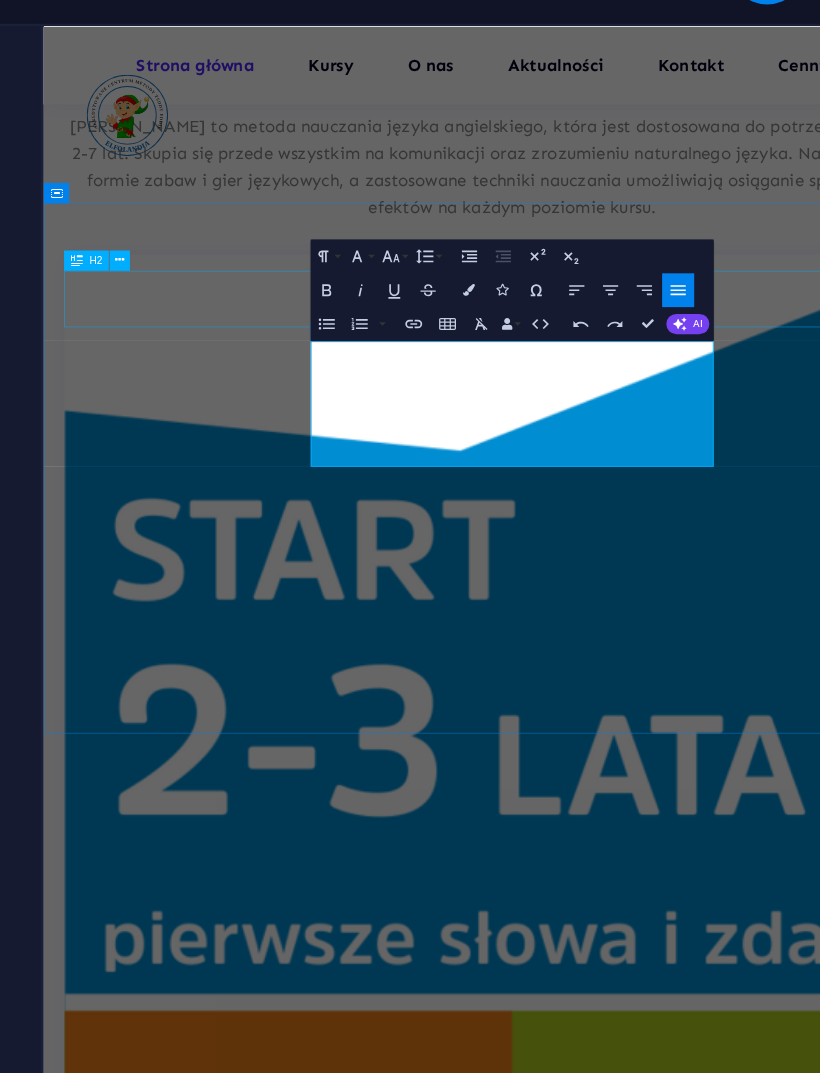click 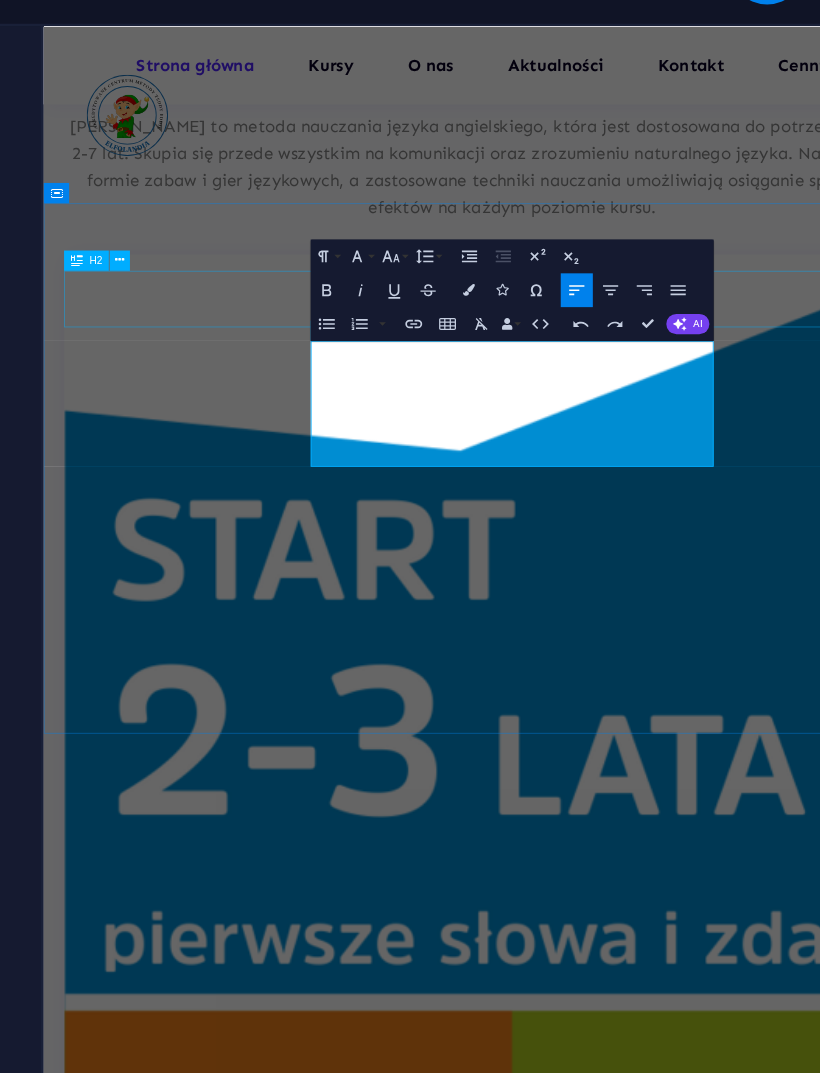 click on "Undo" at bounding box center (654, 173) 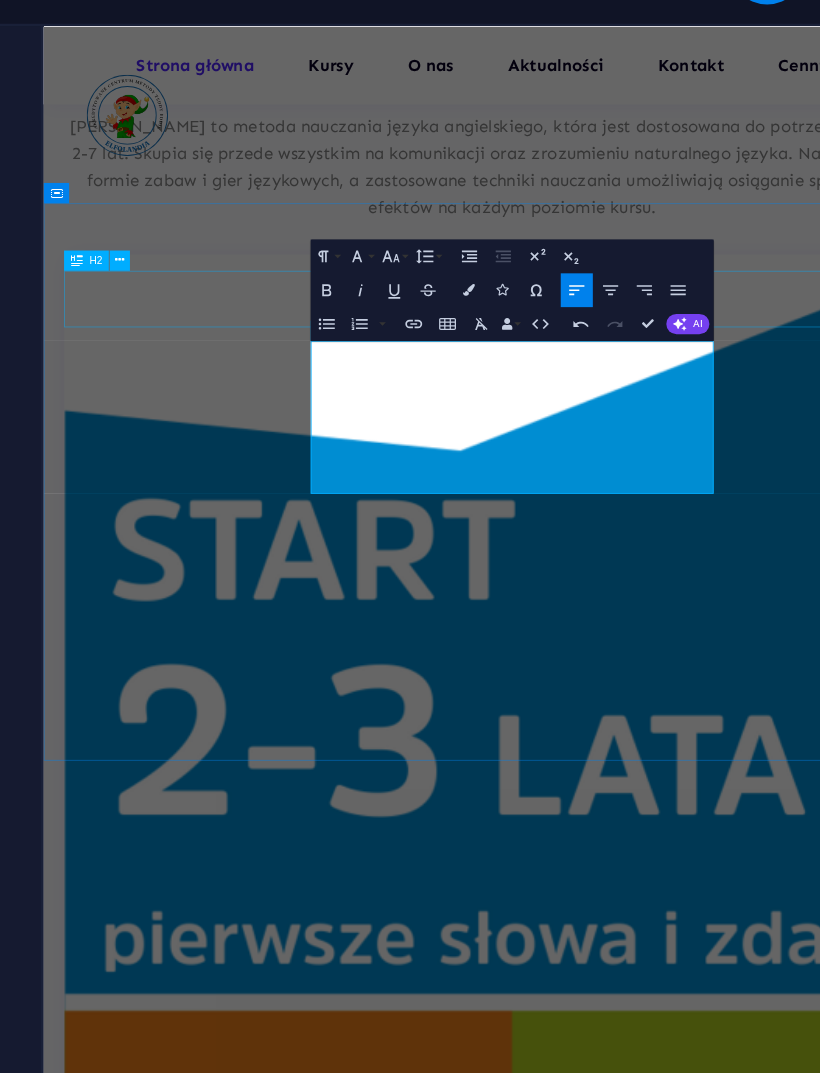 click on "AI" at bounding box center [699, 173] 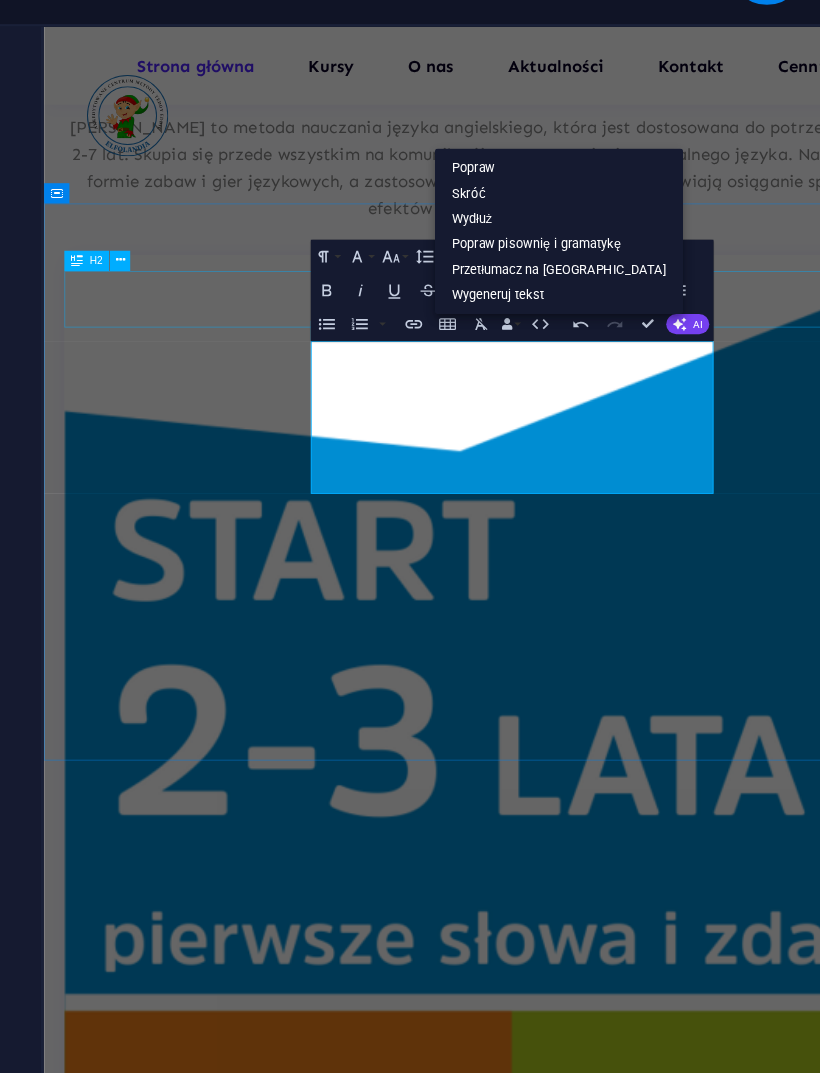 click on "Popraw" at bounding box center [645, 108] 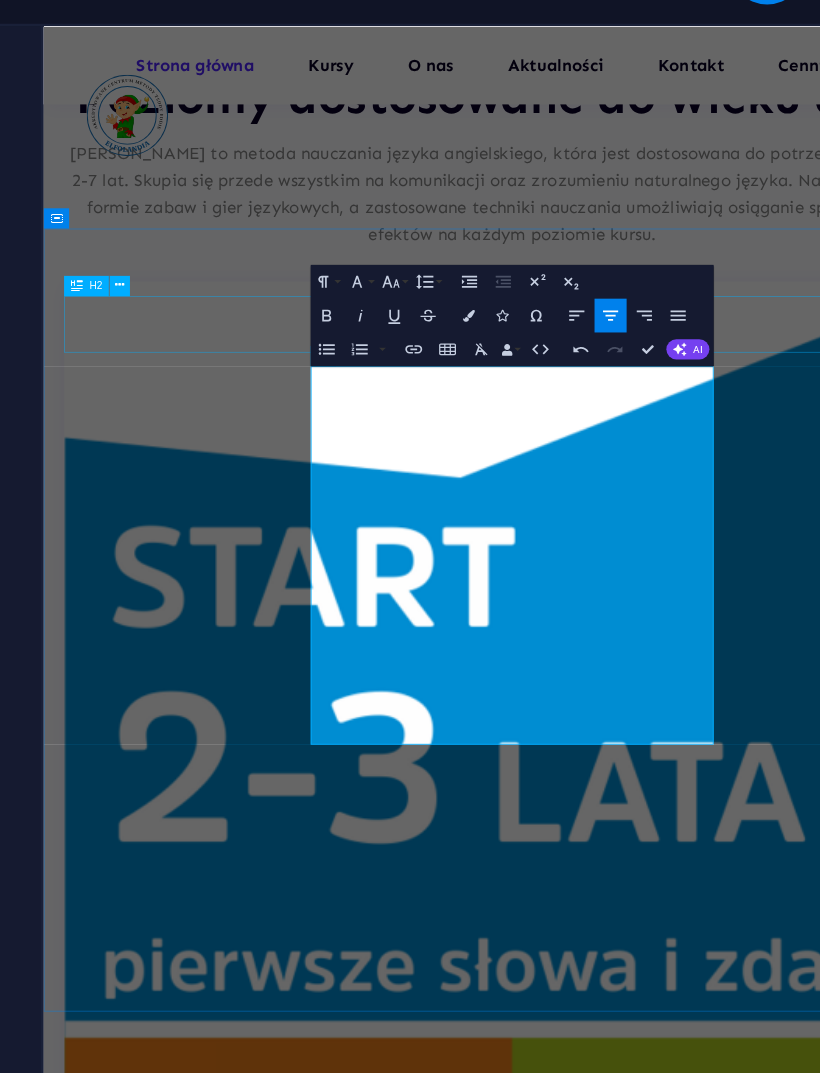 scroll, scrollTop: 3754, scrollLeft: 0, axis: vertical 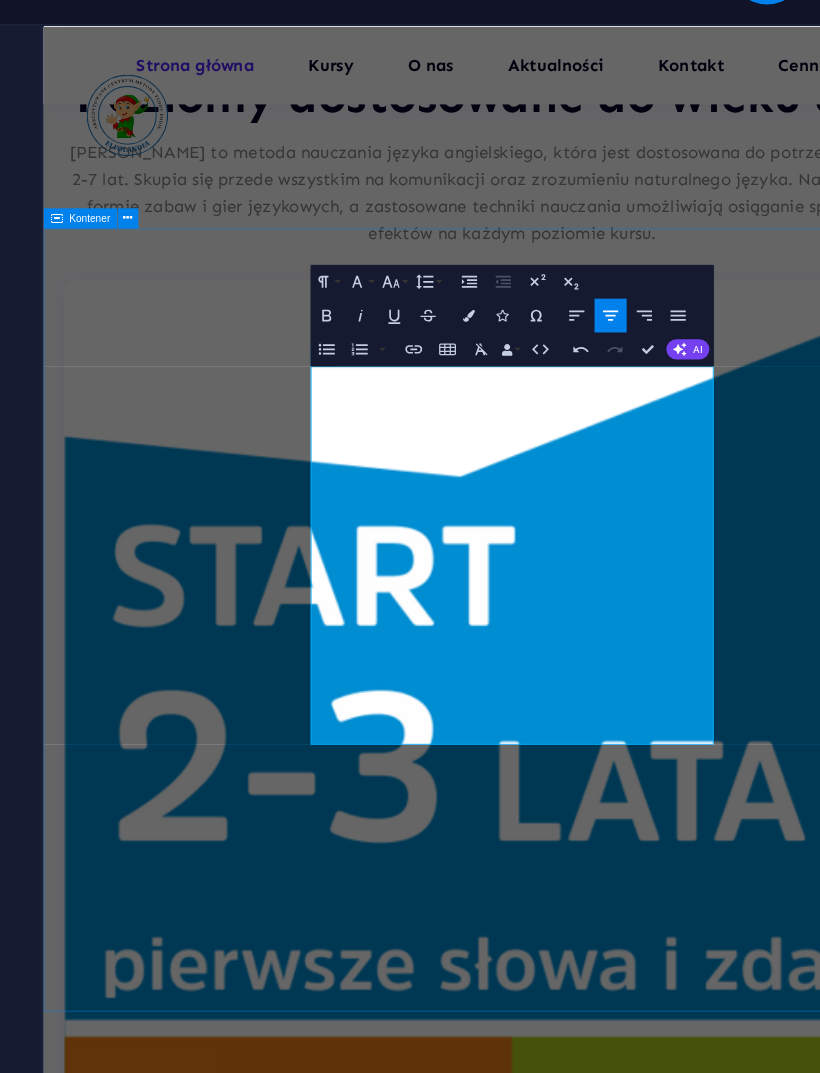 click on "Co nas wyróżnia Elfolandia to nowoczesne centrum językowe, stworzone z myślą o dzieciach i ich naturalnej ciekawości świata. Łączymy naukę języka angielskiego z kreatywną zabawą, oferując angażujące zajęcia w przyjaznym, pełnym wyobraźni środowisku. Nasze kursy opierają się na sprawdzonych metodach oraz innowacyjnym podejściu do nauczania najmłodszych – dzieci uczą się przez ruch, muzykę, gry oraz interaktywne scenki. Wszystko to odbywa się w magicznej atmosferze Elfolandii, pod okiem wykwalifikowanych lektorów, którzy dbają o rozwój językowy oraz dobrą zabawę na każdym etapie nauki. Learning community World-class skills Time  efficiency Maximum productivity" at bounding box center [597, 5516] 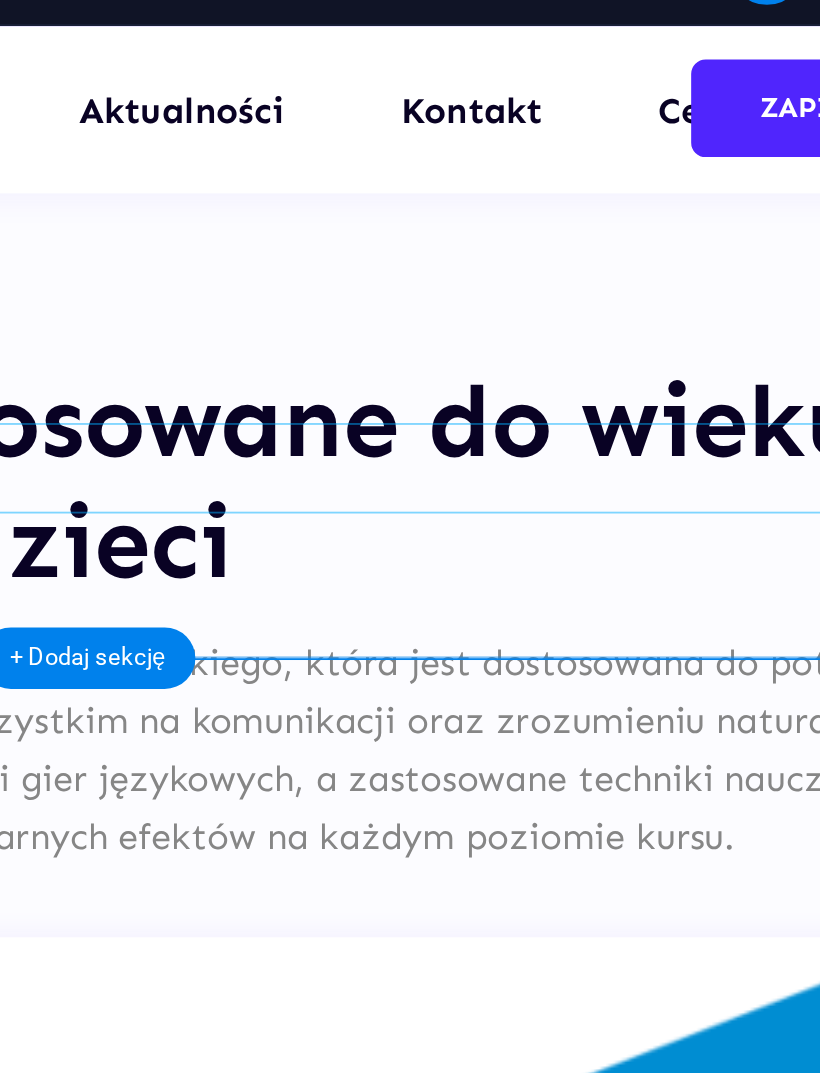 click on "Wszystkie kursy" at bounding box center (-312, 4479) 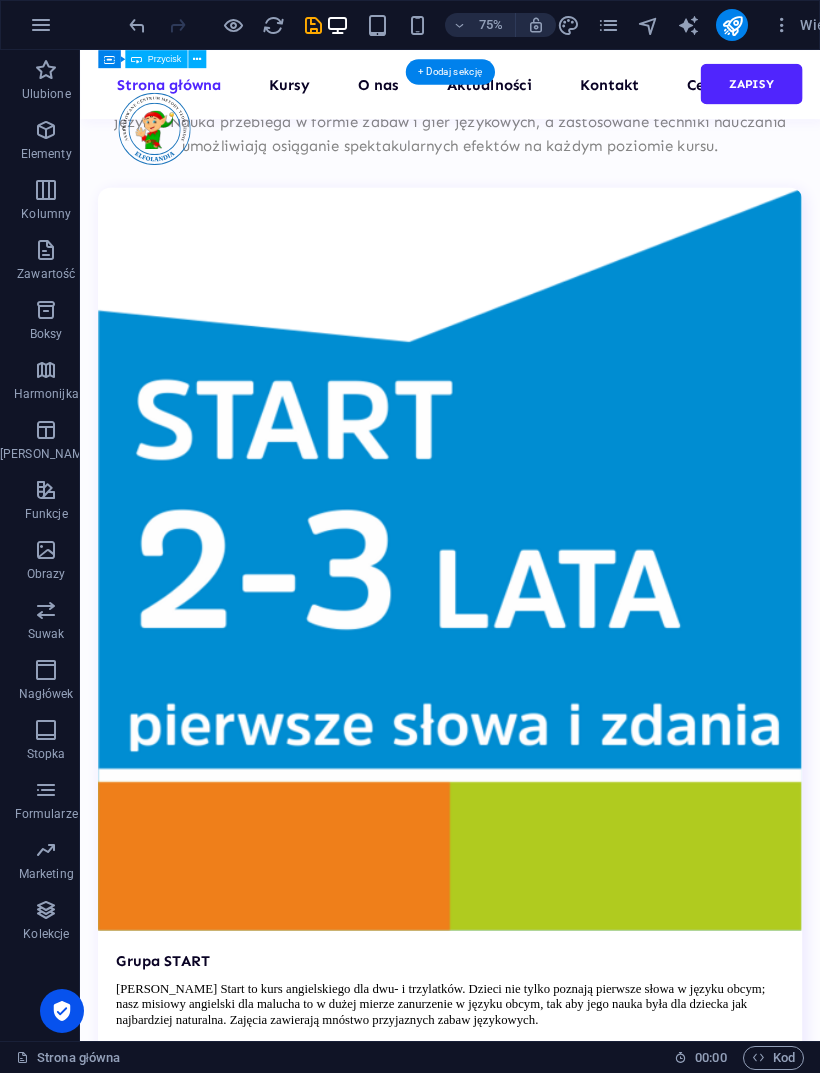 scroll, scrollTop: 4075, scrollLeft: 0, axis: vertical 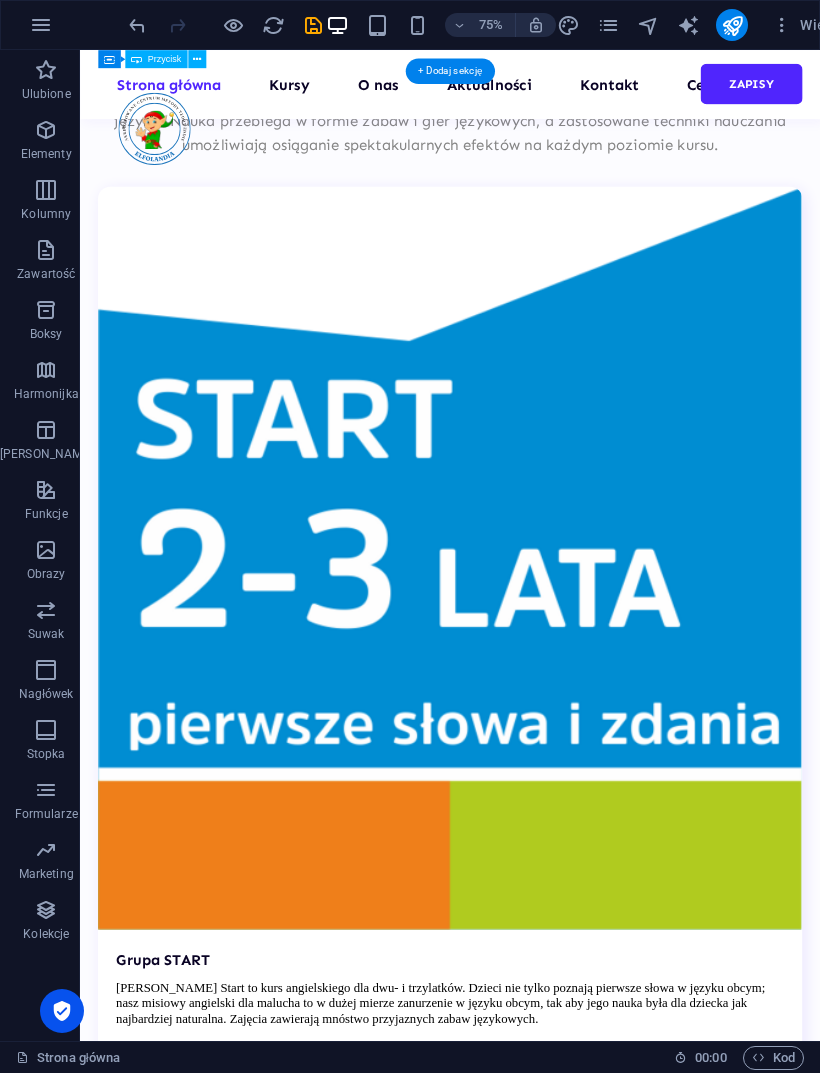 click on "Learning community" at bounding box center (161, 4880) 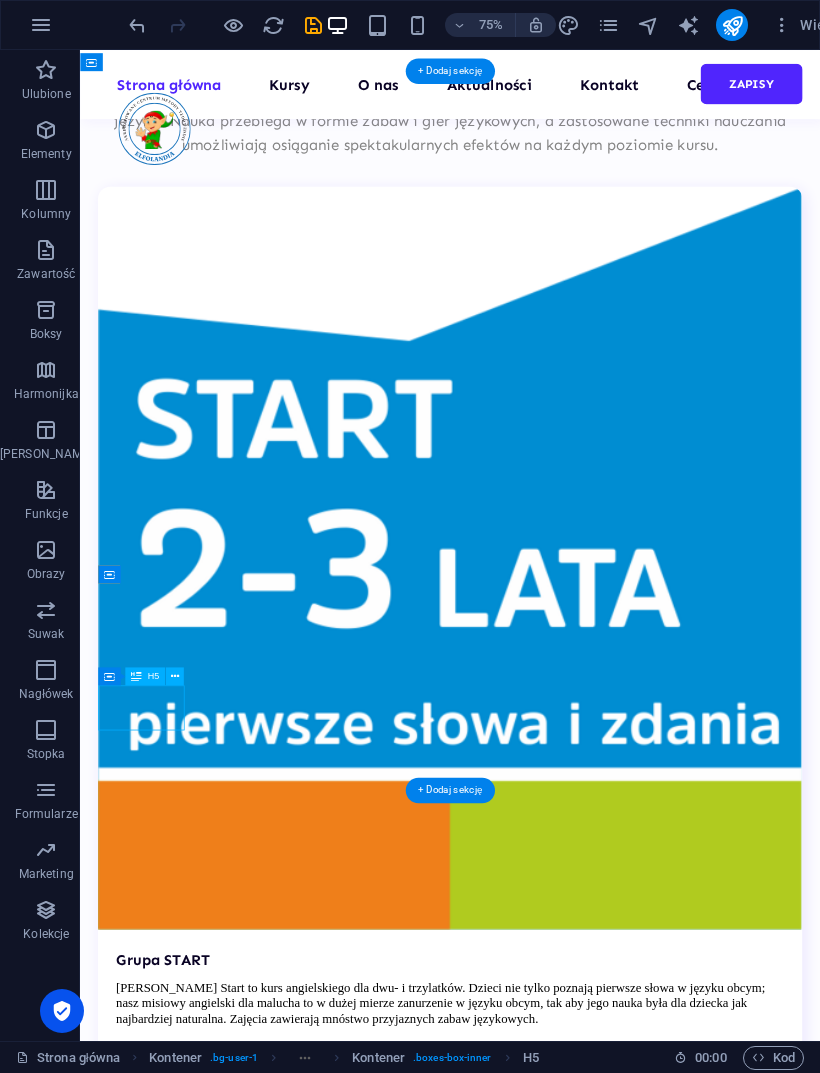 click on "Learning community" at bounding box center [161, 4880] 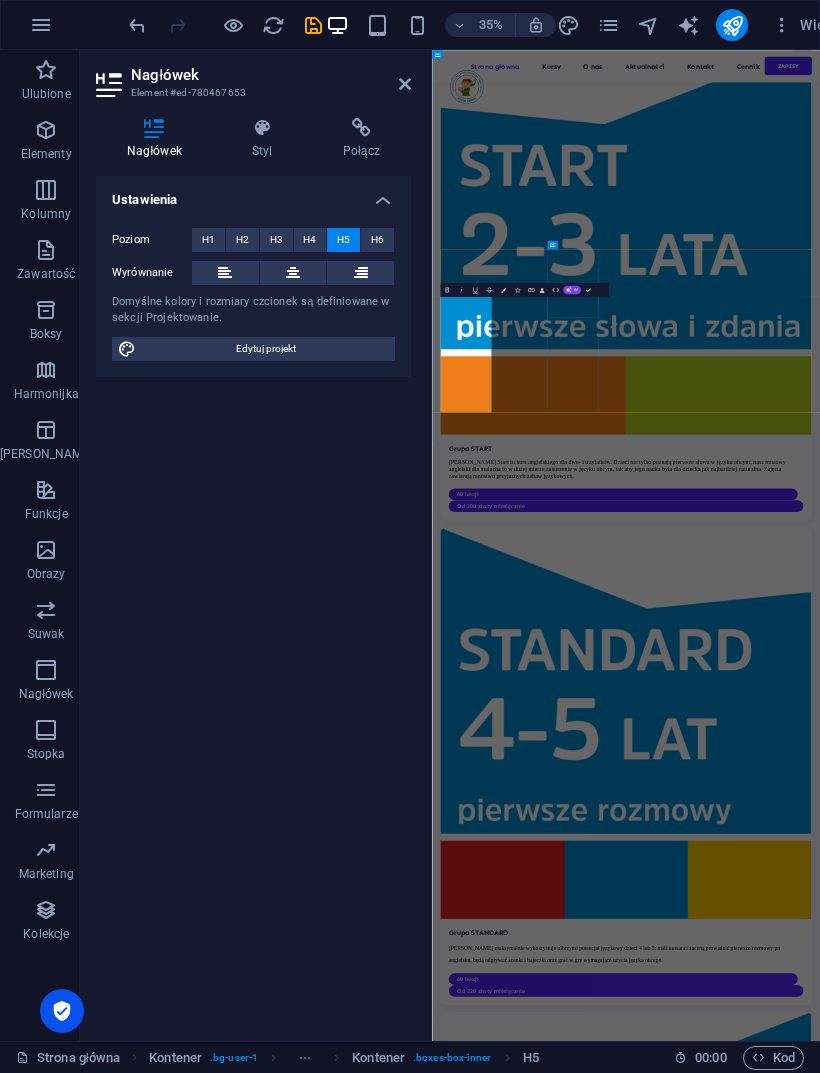 click on "AI" at bounding box center (572, 289) 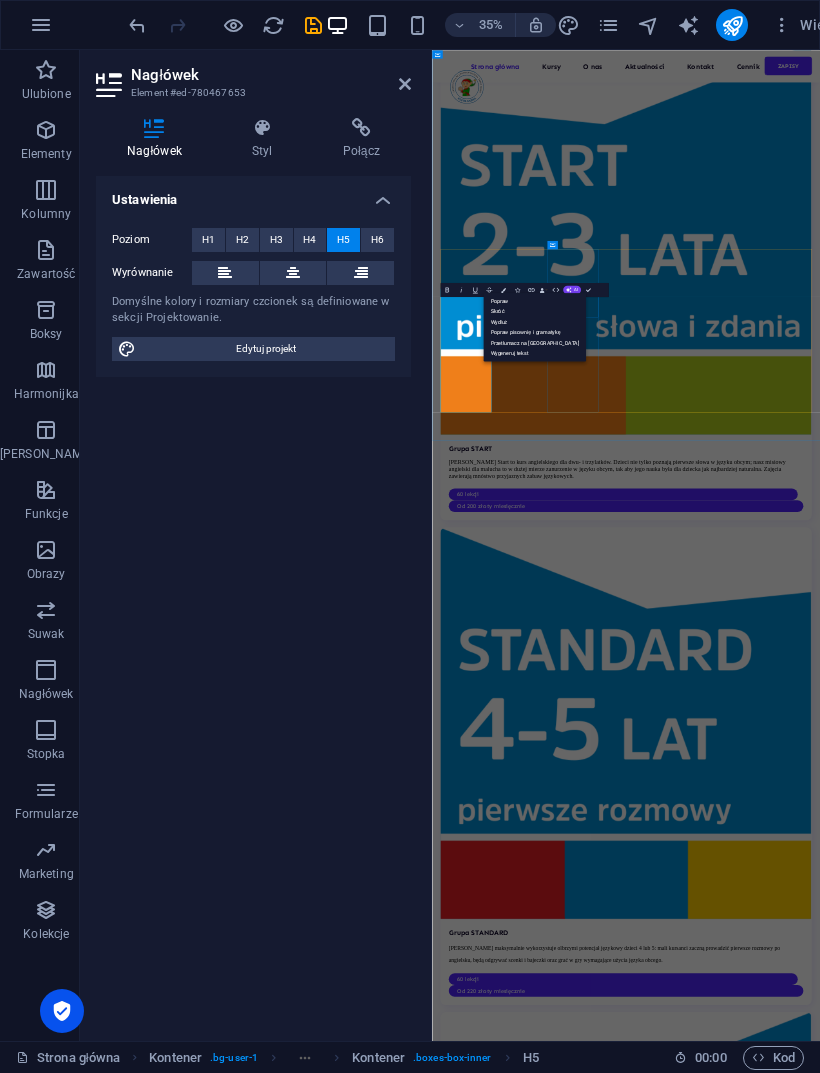 click on "Popraw" at bounding box center [534, 301] 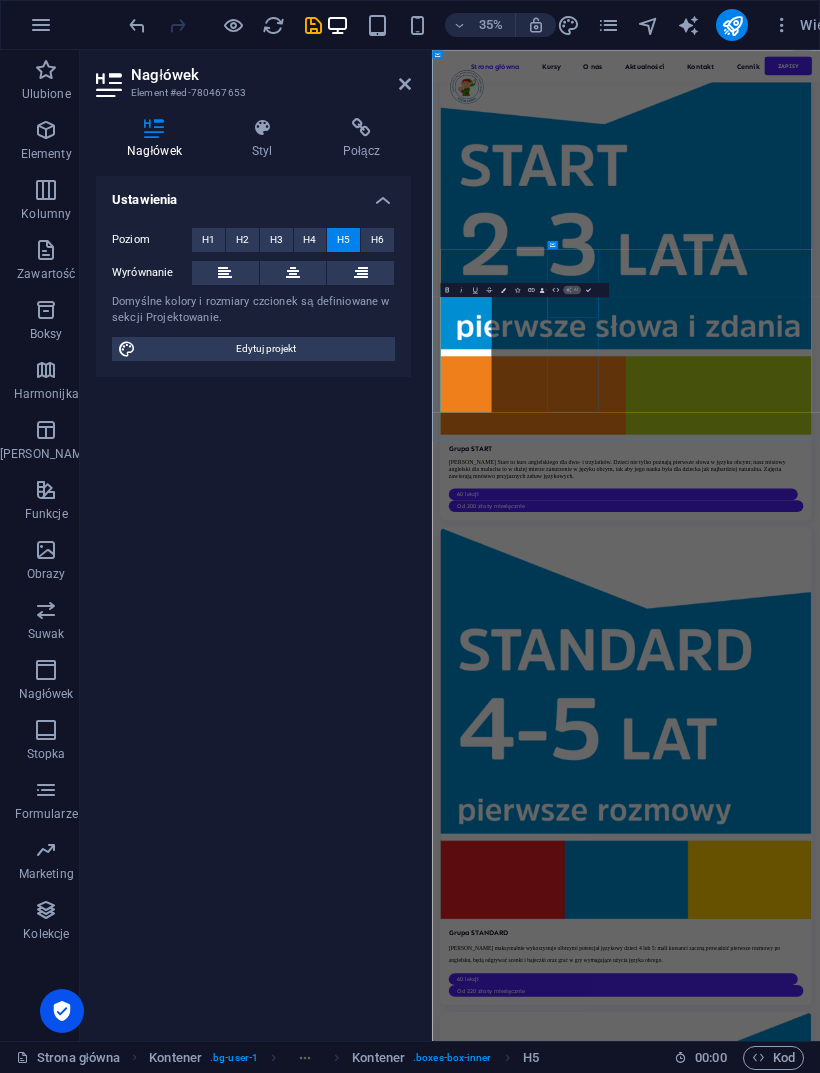 type 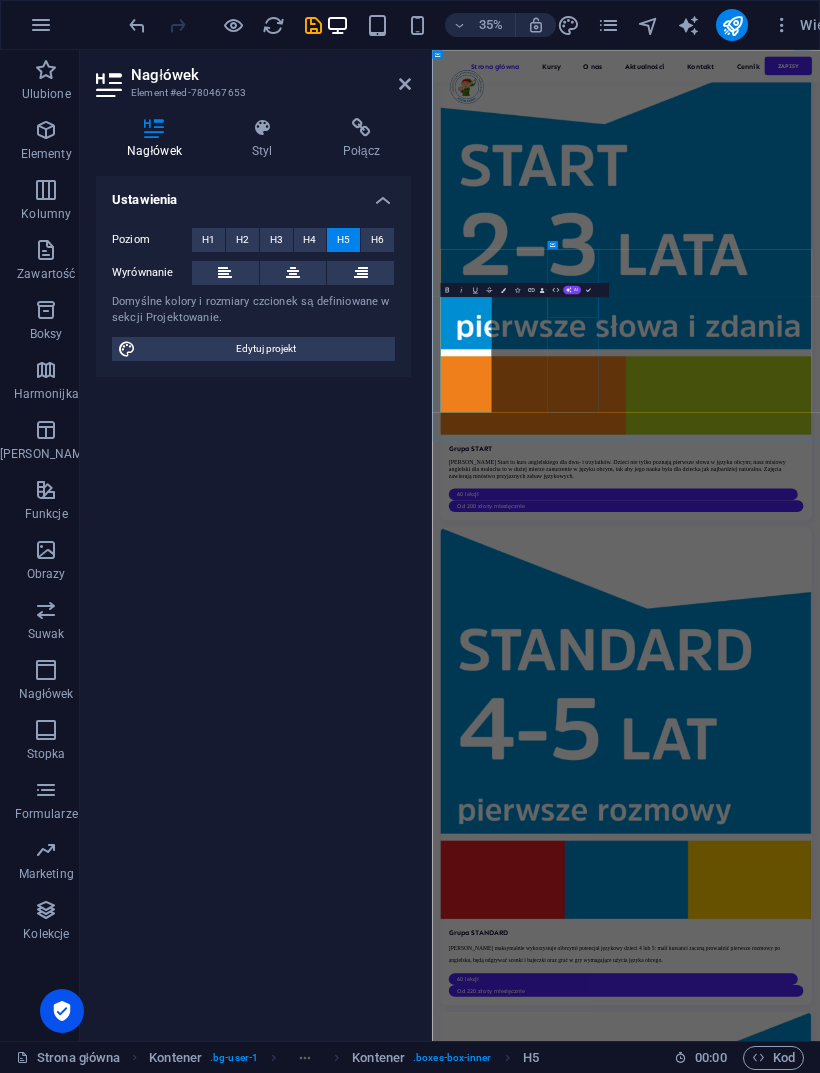 click on "Stay up to date with our latest news STOP! Do this before you start studying! Lorem ipsum dolor sit amet, consectetur adipiscing elit, sed do eiusmod tempor... READ MORE How to avoid study burnout Lorem ipsum dolor sit amet, consectetur adipiscing elit, sed do eiusmod tempor... READ MORE Top methods for studying success Lorem ipsum dolor sit amet, consectetur adipiscing elit, sed do eiusmod tempor... READ MORE  Vorherige Nächste  More stories" at bounding box center (986, 8331) 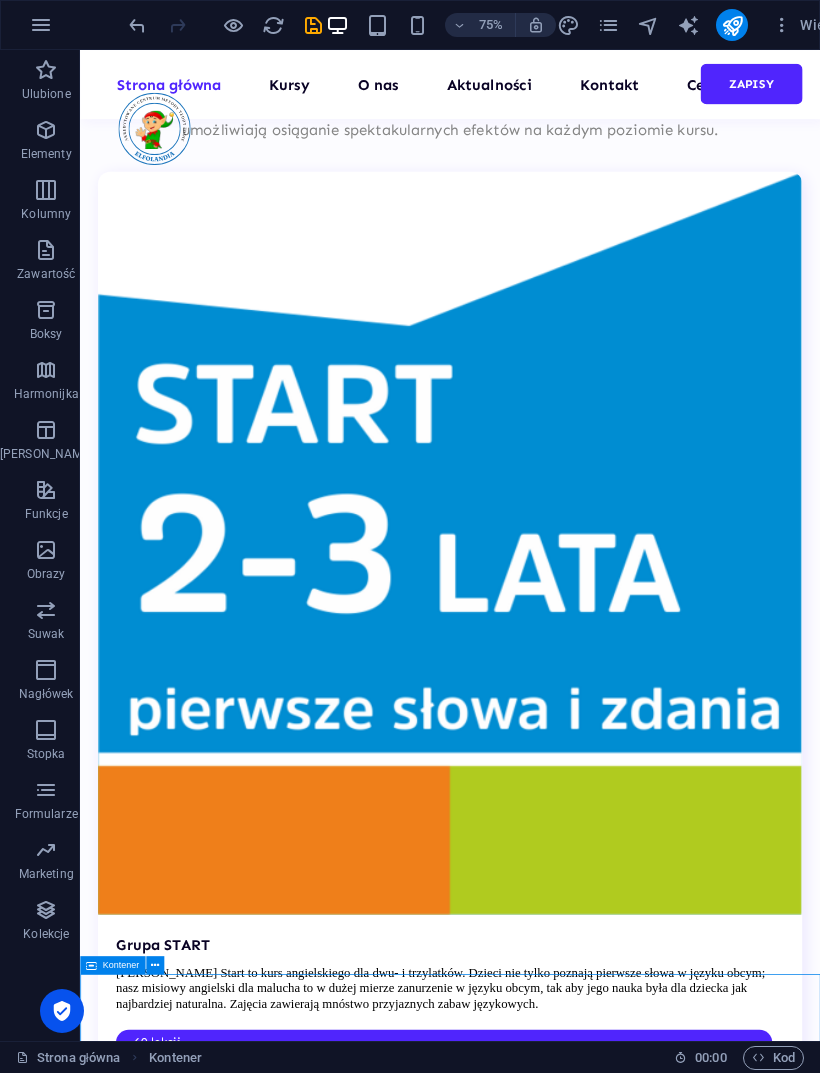 scroll, scrollTop: 4101, scrollLeft: 0, axis: vertical 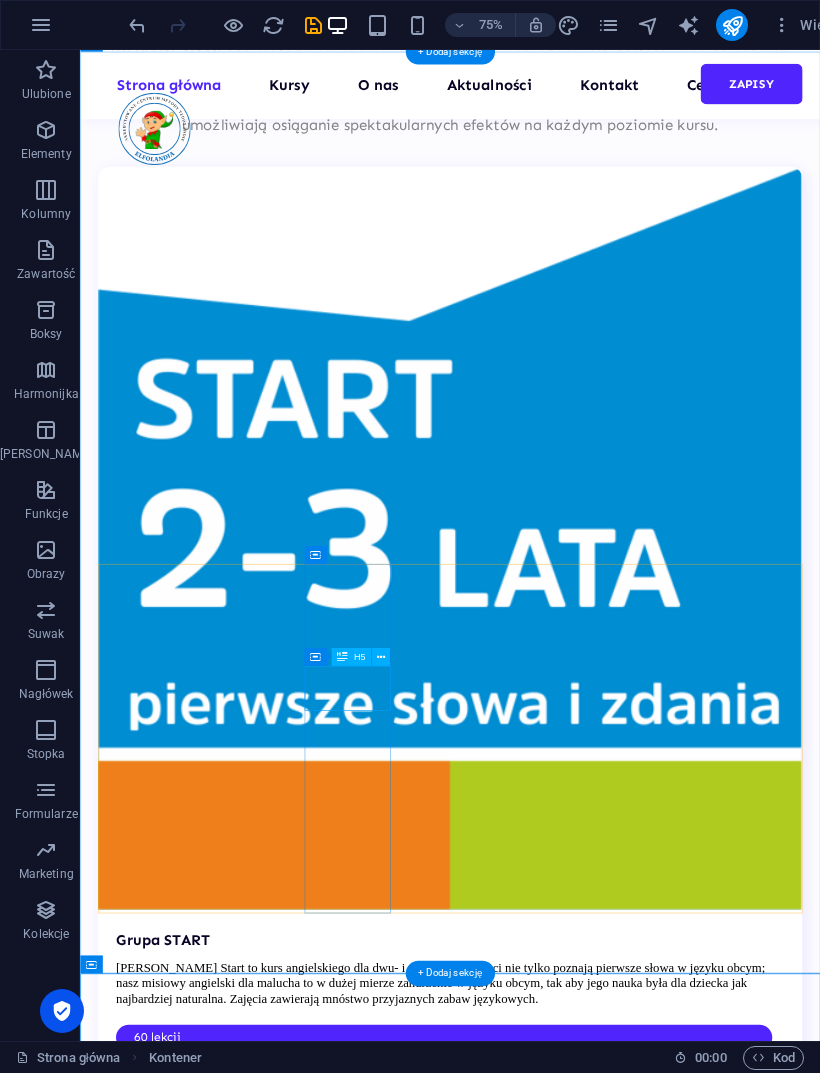 click on "World-class skills" at bounding box center (161, 5490) 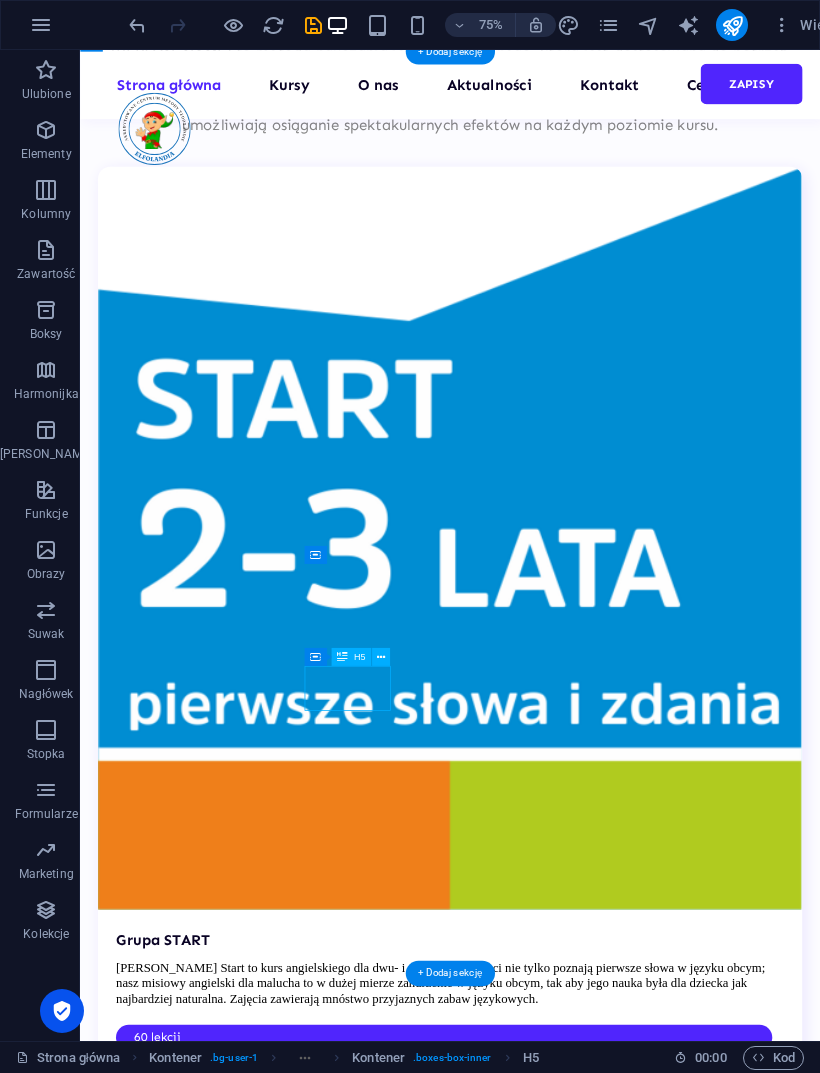 click on "World-class skills" at bounding box center (161, 5490) 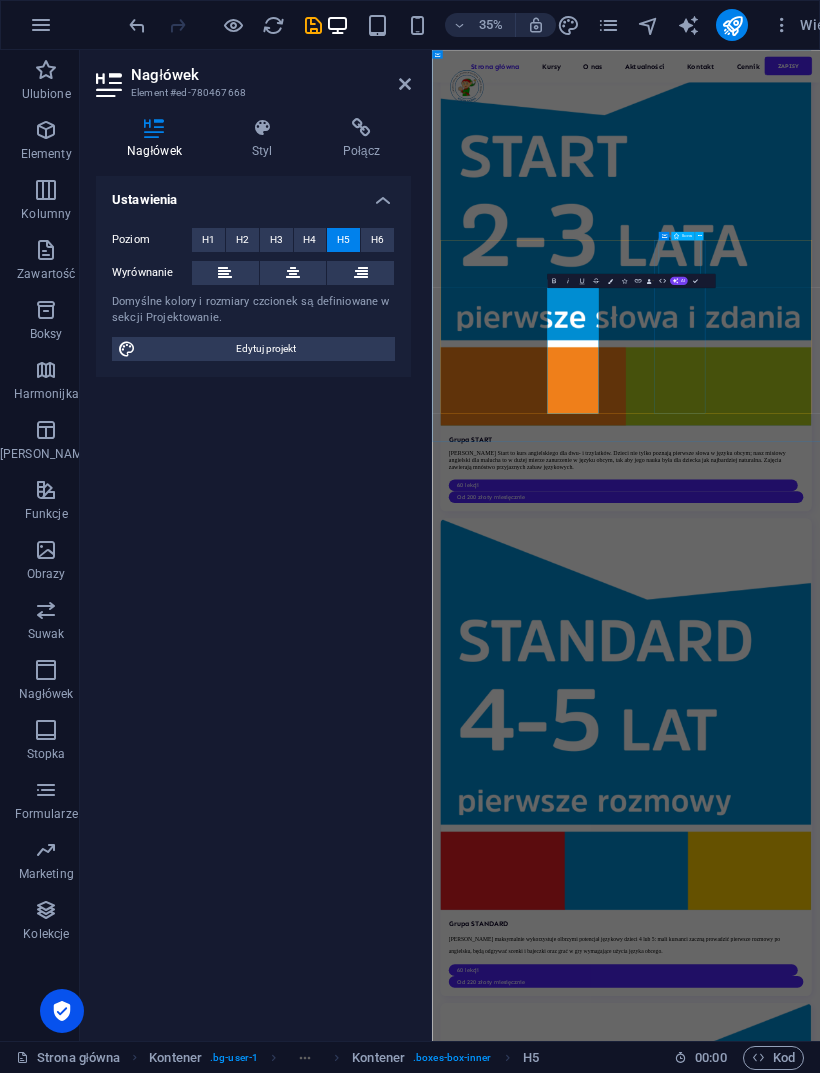 click on "AI" at bounding box center (683, 280) 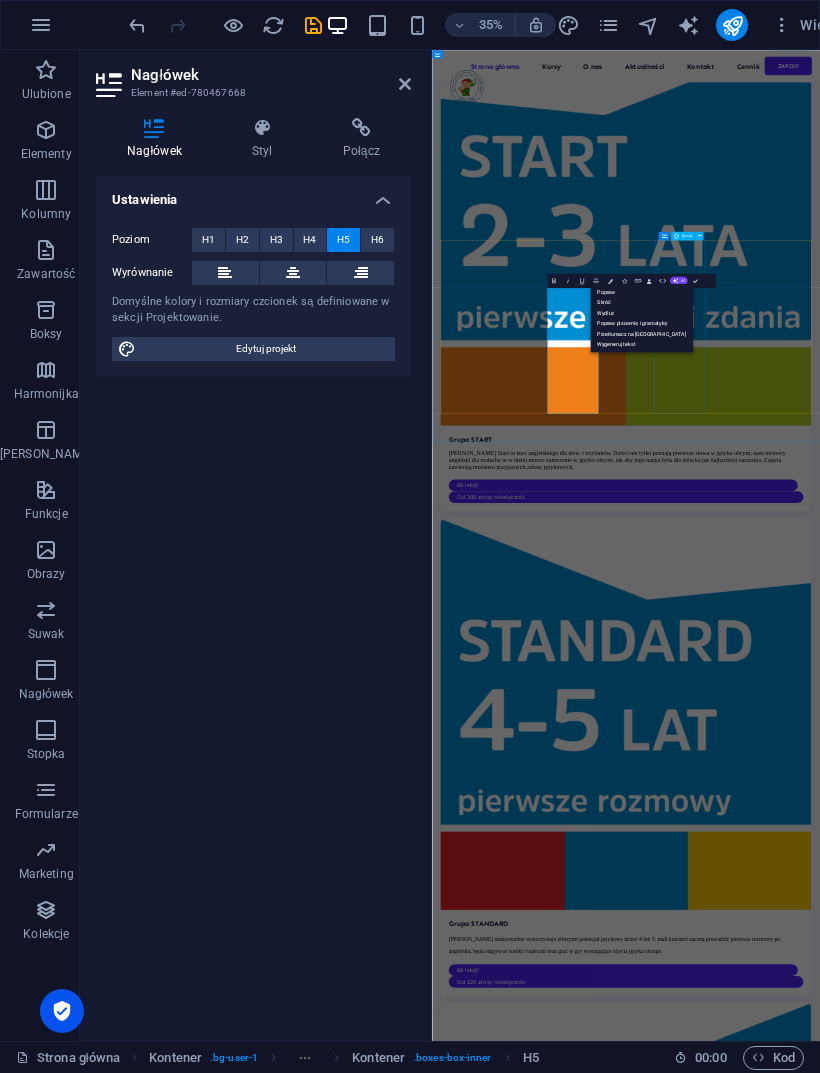 click on "Popraw" at bounding box center (641, 292) 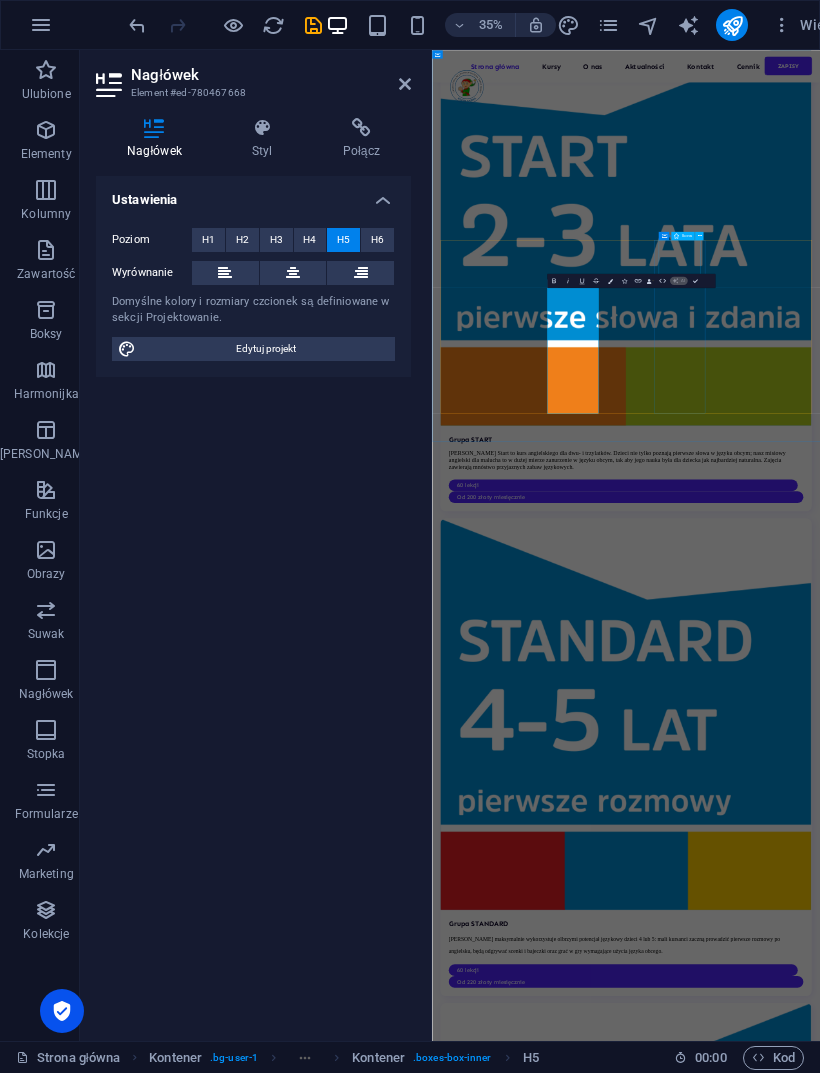 type 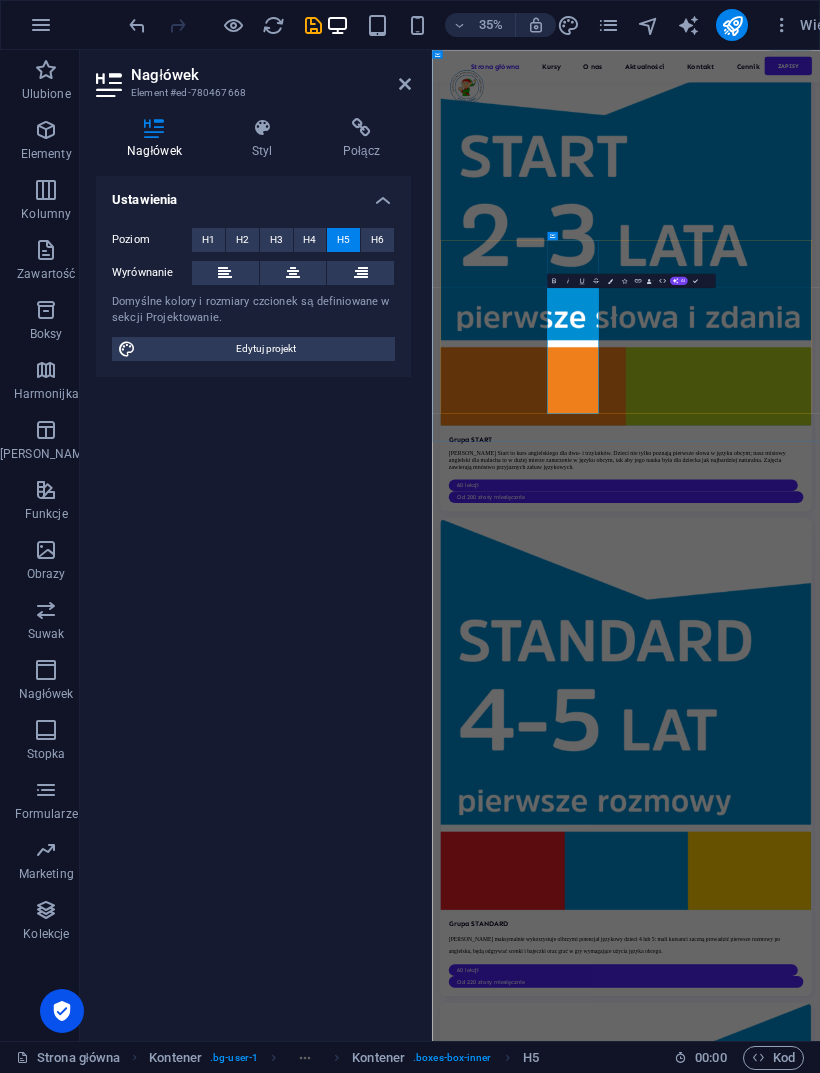 click on "World-class stawiamy na praktyczne umiejętności językowe – dzieci swobodnie komunikują się po angielsku już od pierwszych lekcji." at bounding box center (528, 5731) 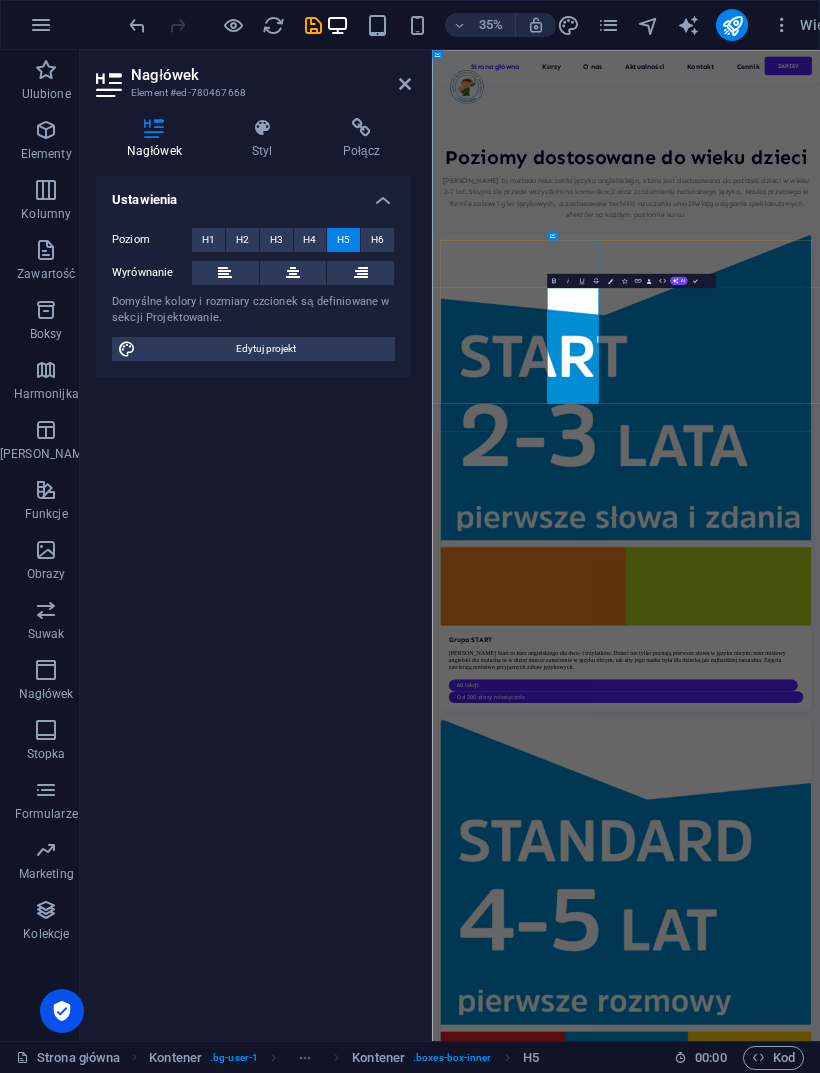 scroll, scrollTop: 4101, scrollLeft: 0, axis: vertical 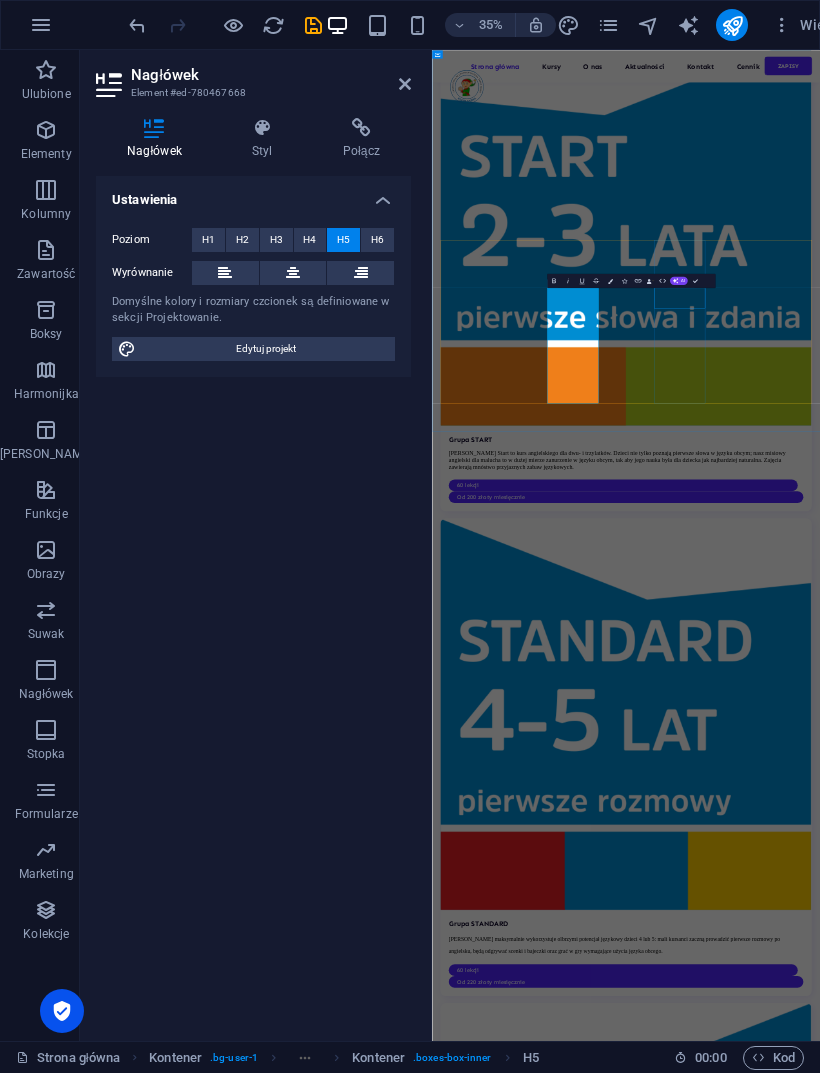 click on "Time  efficiency" at bounding box center [528, 6127] 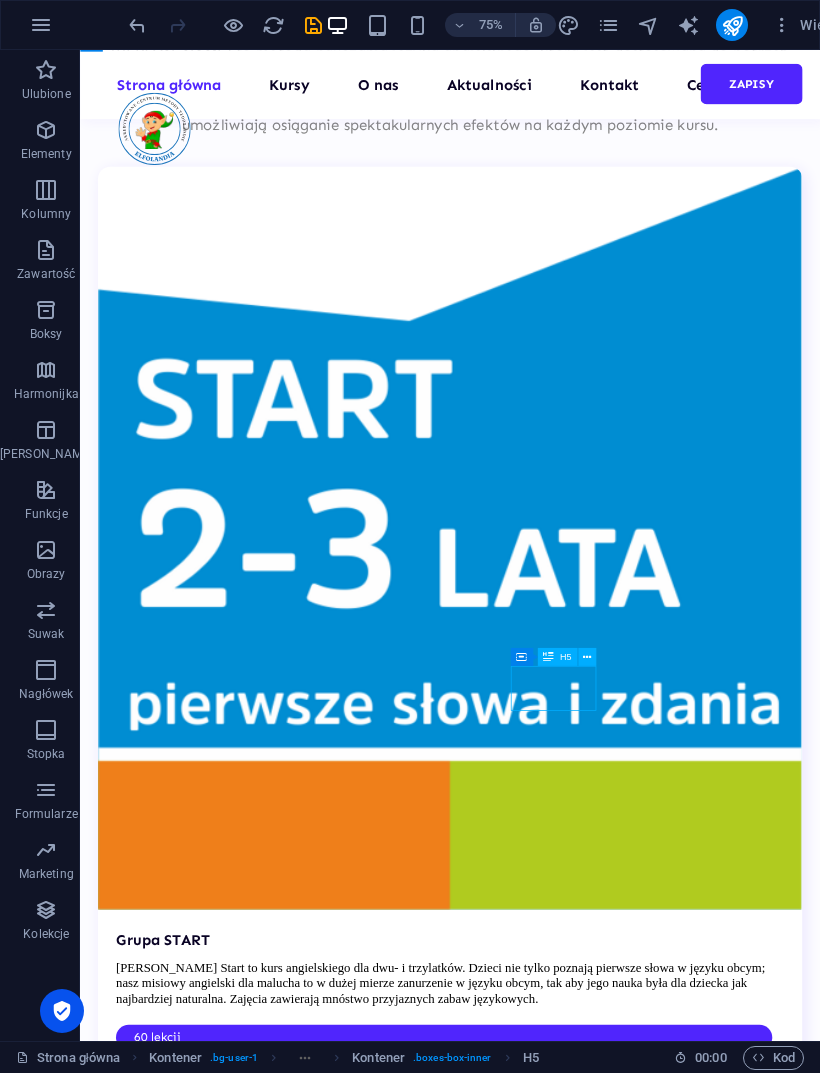 click on "Time  efficiency" at bounding box center [161, 6096] 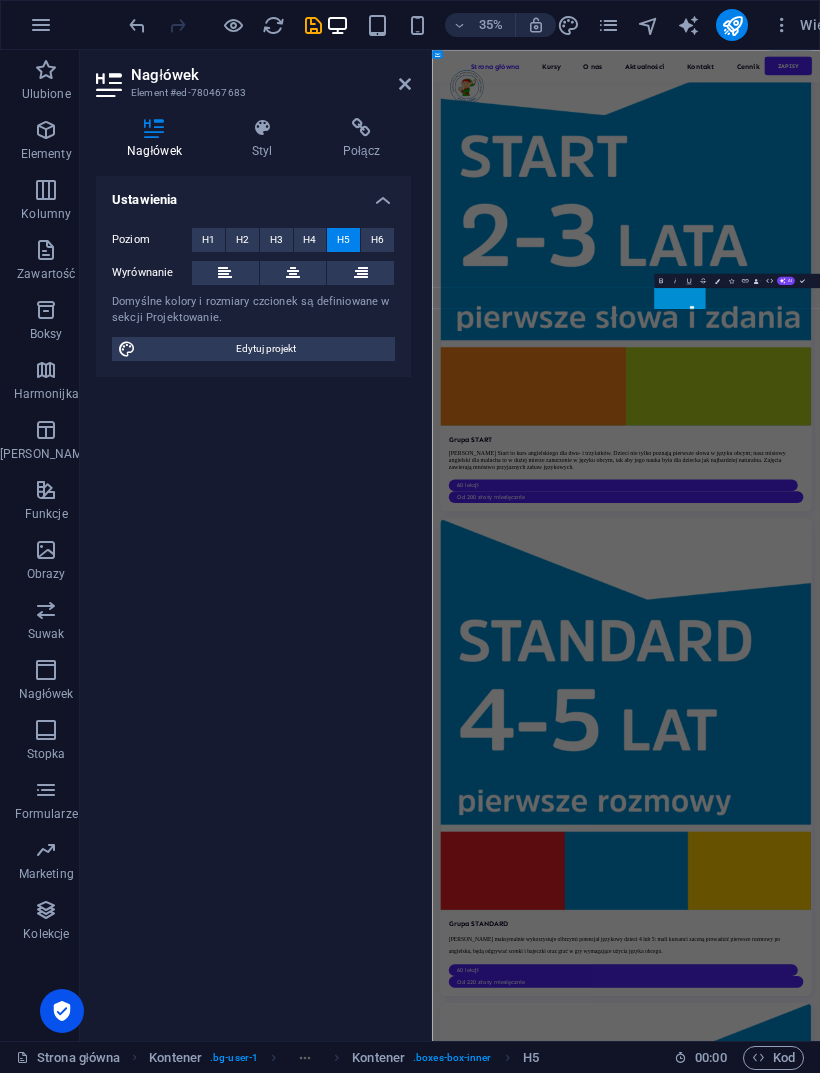 click on "Time efficiency" at bounding box center (528, 6127) 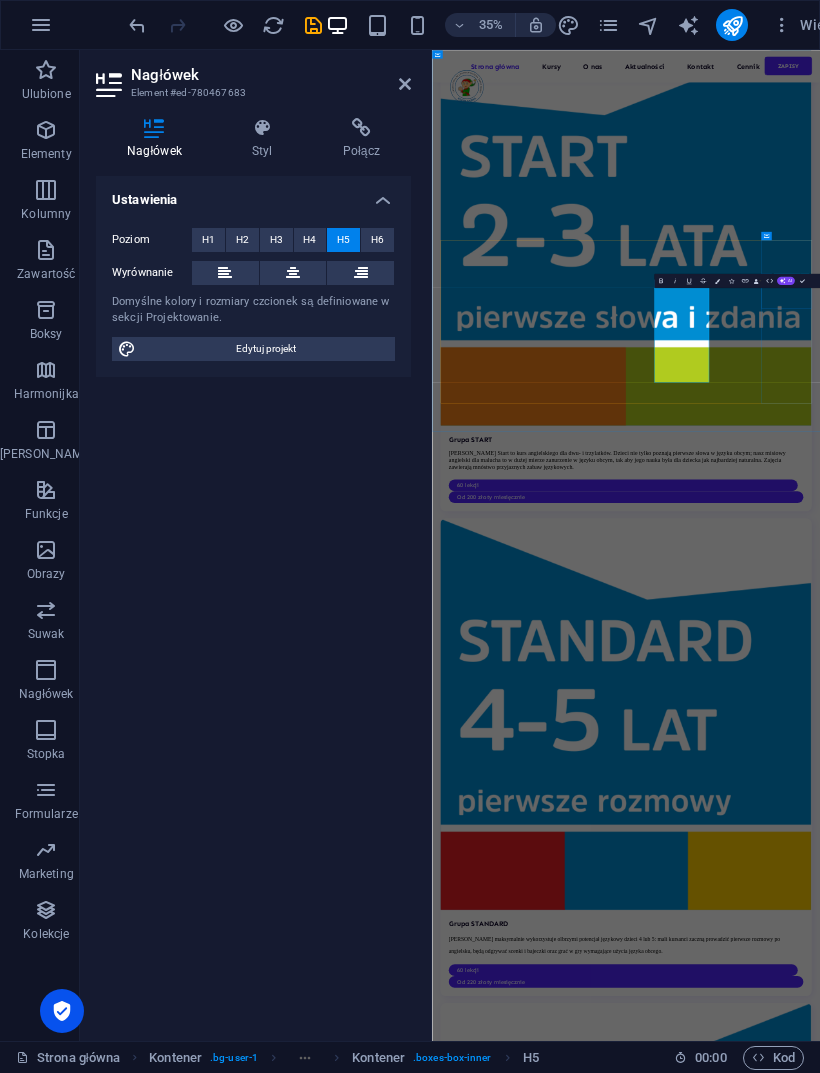 click on "AI" at bounding box center [786, 280] 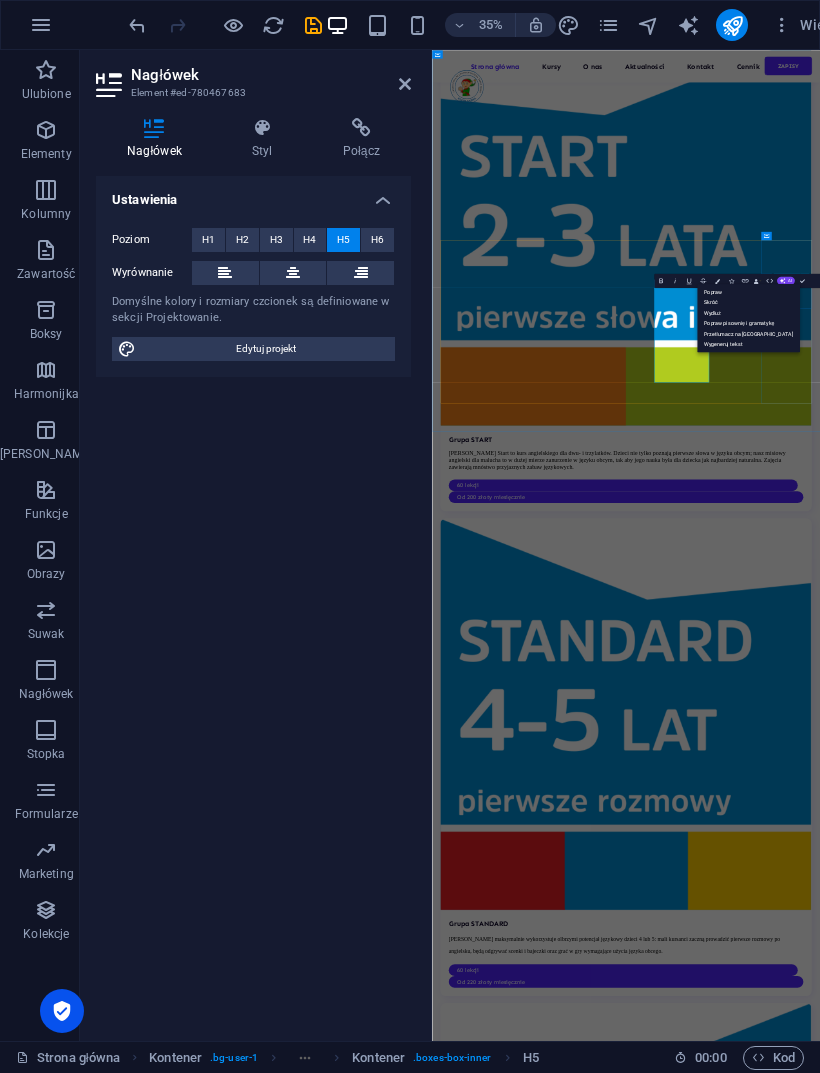 click on "Popraw" at bounding box center [748, 292] 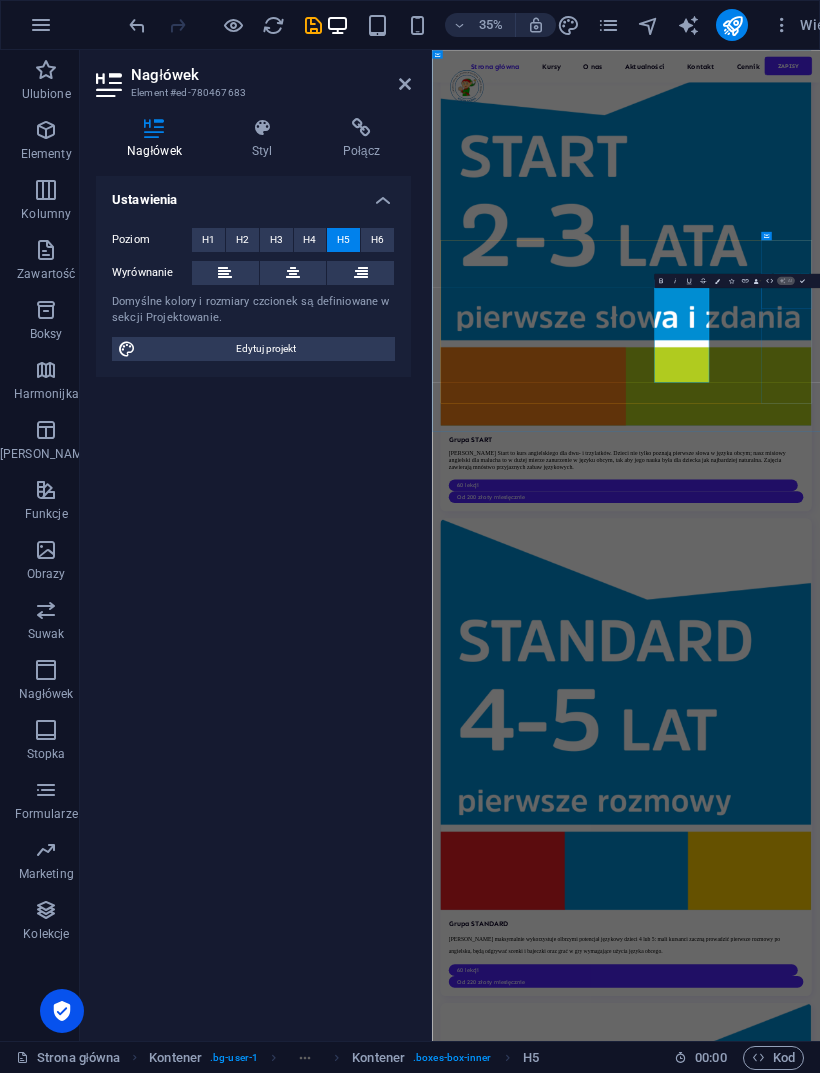type 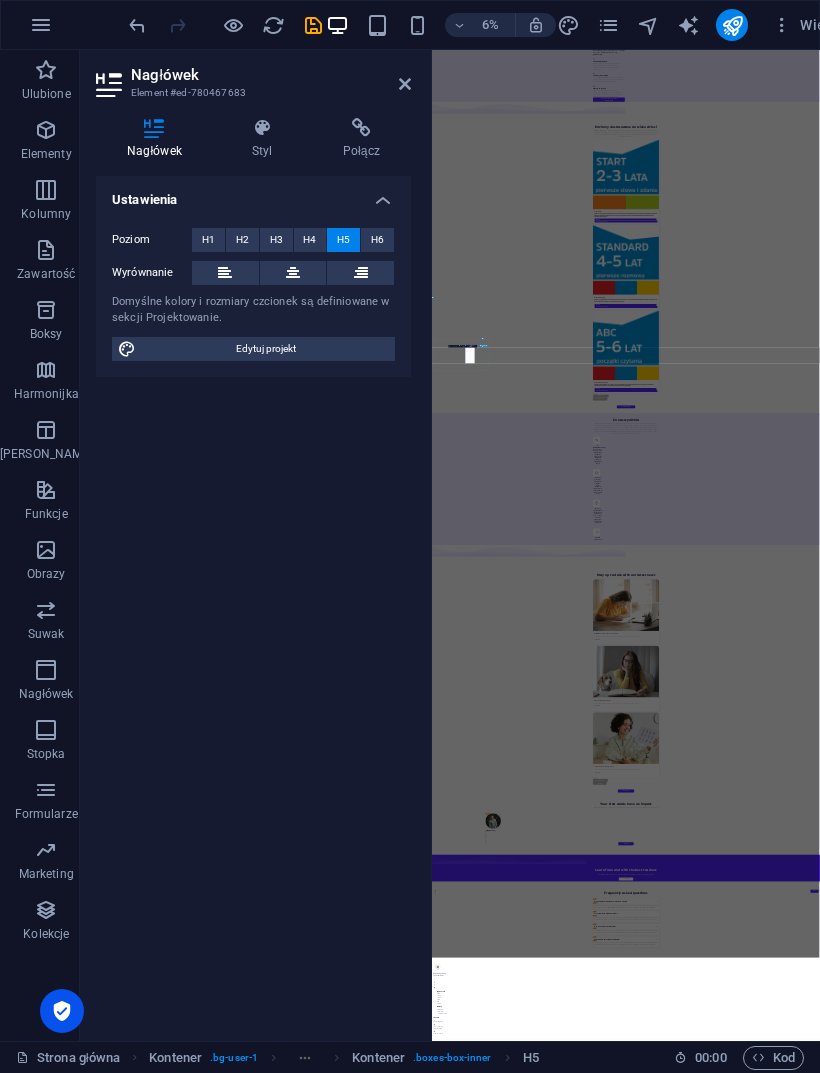 scroll, scrollTop: 3499, scrollLeft: 0, axis: vertical 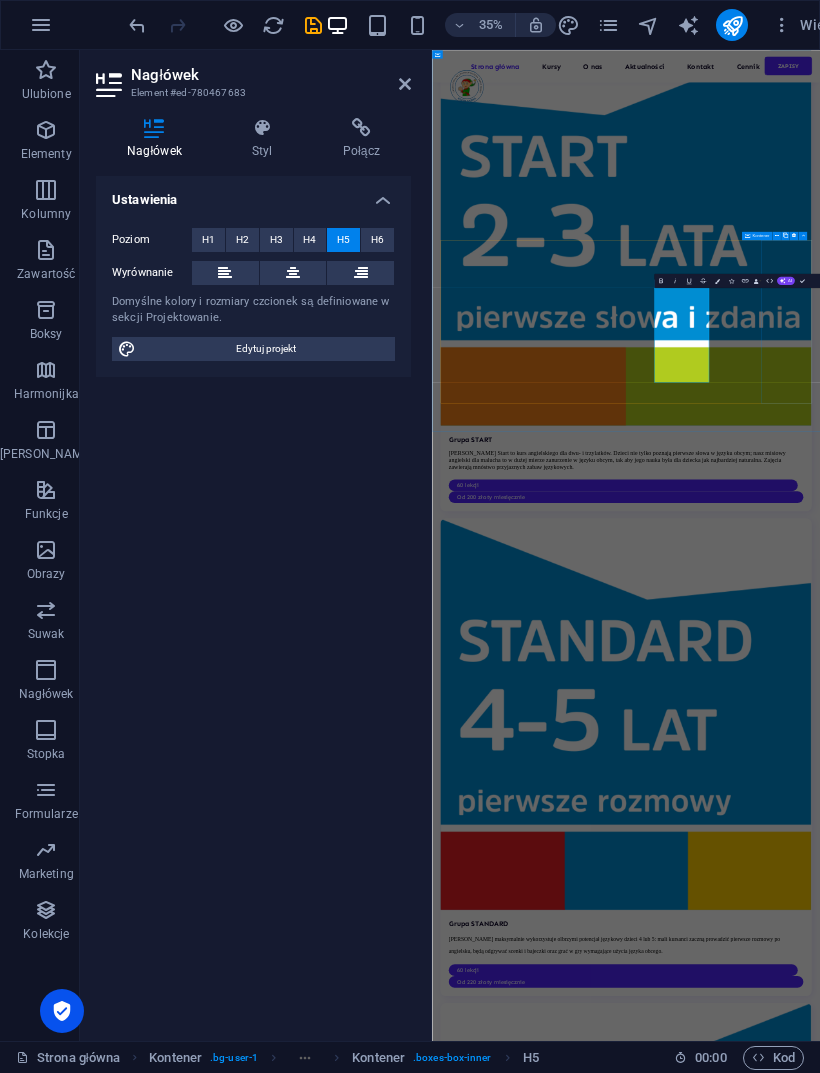 click on "Maximum productivity" at bounding box center (528, 6575) 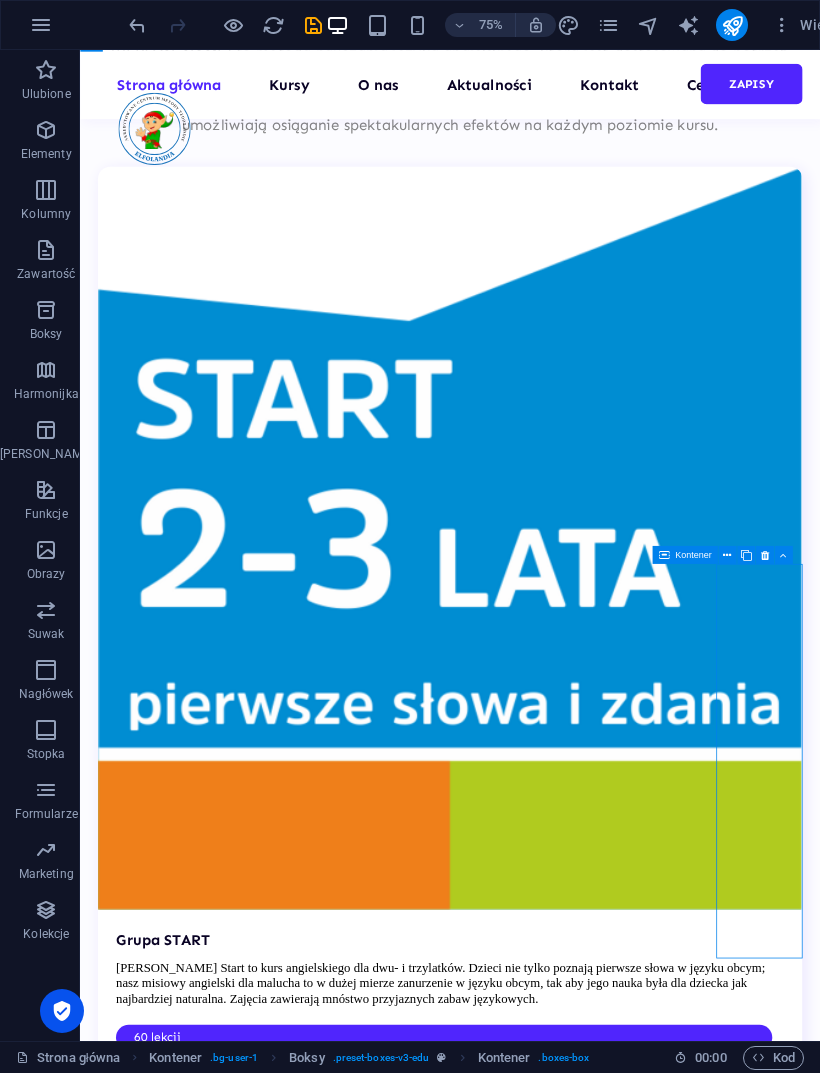 click on "Co nas wyróżnia Elfolandia to nowoczesne centrum językowe, stworzone z myślą o dzieciach i ich naturalnej ciekawości świata. Łączymy naukę języka angielskiego z kreatywną zabawą, oferując angażujące zajęcia w przyjaznym, pełnym wyobraźni środowisku. Nasze kursy opierają się na sprawdzonych metodach oraz innowacyjnym podejściu do nauczania najmłodszych – dzieci uczą się przez ruch, muzykę, gry oraz interaktywne scenki. Wszystko to odbywa się w magicznej atmosferze Elfolandii, pod okiem wykwalifikowanych lektorów, którzy dbają o rozwój językowy oraz dobrą zabawę na każdym etapie nauki. W Elfolandii dzieci uczą się w przyjaznym i wspierającym środowisku, które sprzyja budowaniu relacji oraz pozytywnych emocji. stawiamy na praktyczne umiejętności językowe – dzieci swobodnie komunikują się po angielsku już od pierwszych lekcji. Zajęcia są zaprojektowane tak, aby w pełni wykorzystać czas – uczymy skutecznie, angażująco i bez zbędnych powtórek." at bounding box center (573, 5521) 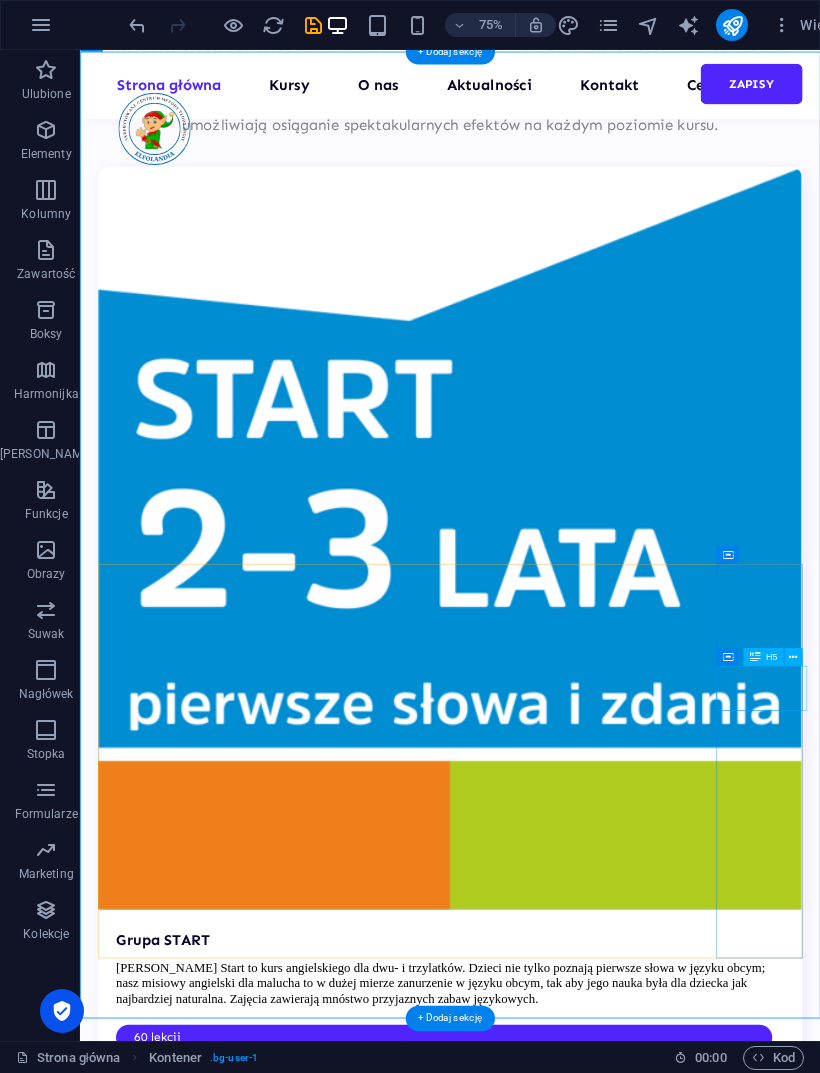 click on "Maximum productivity" at bounding box center (161, 6672) 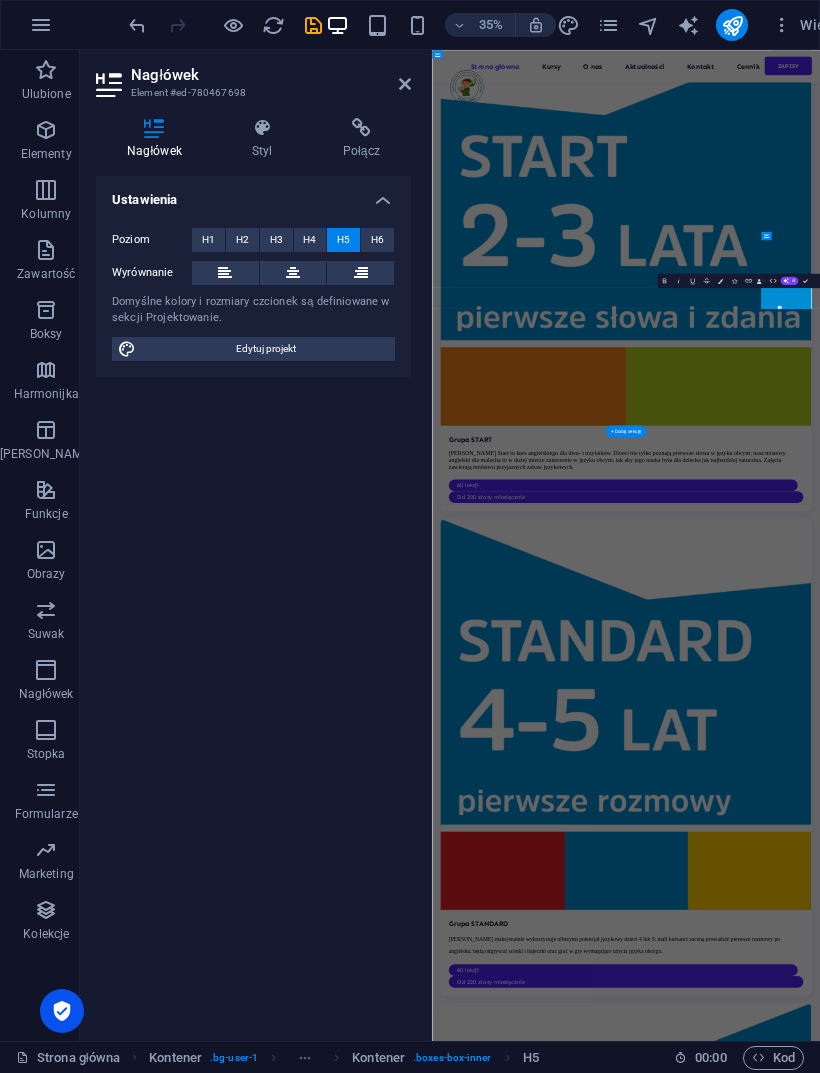click on "Maximum productivity" at bounding box center (528, 6575) 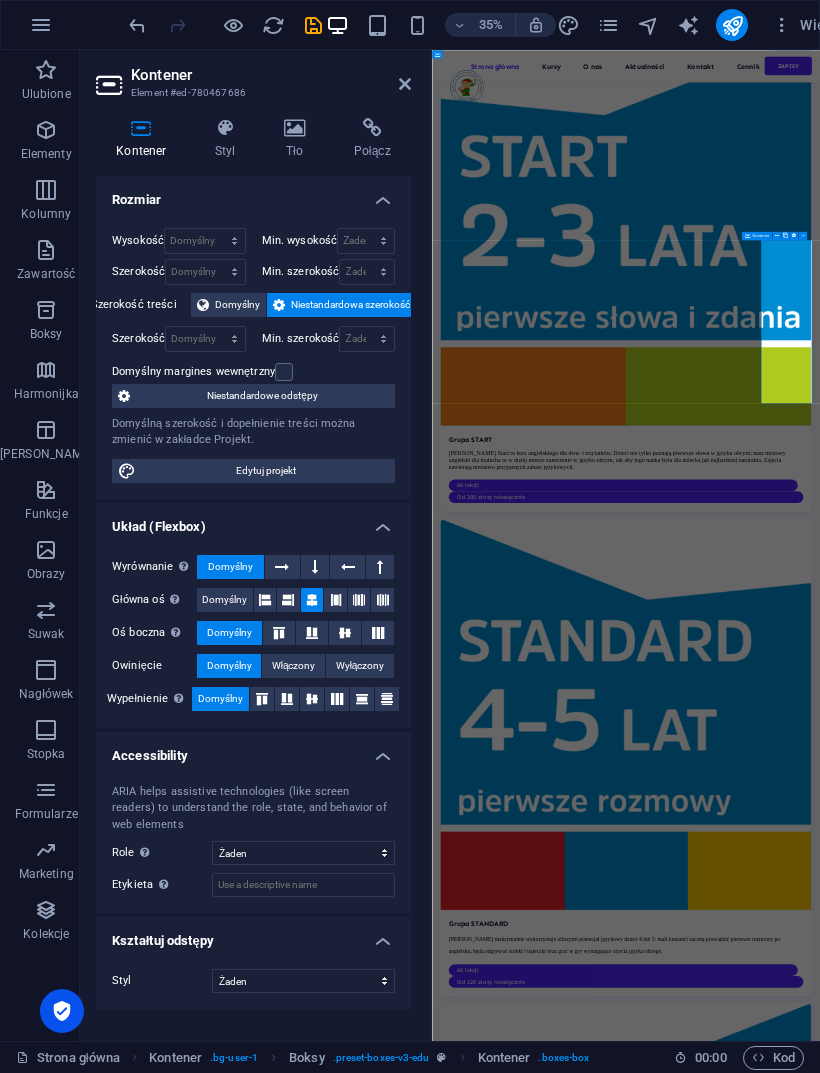 click on "Maximum productivity" at bounding box center [528, 6643] 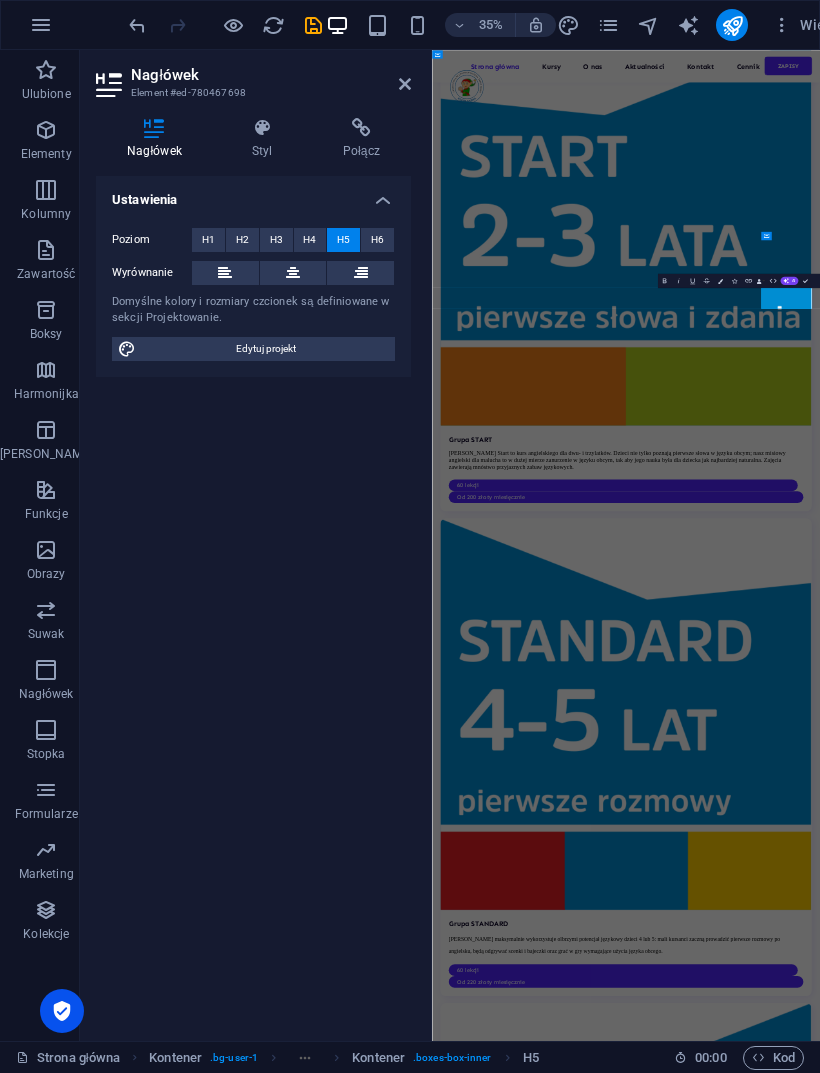 click on "Maximum productivity" at bounding box center (528, 6643) 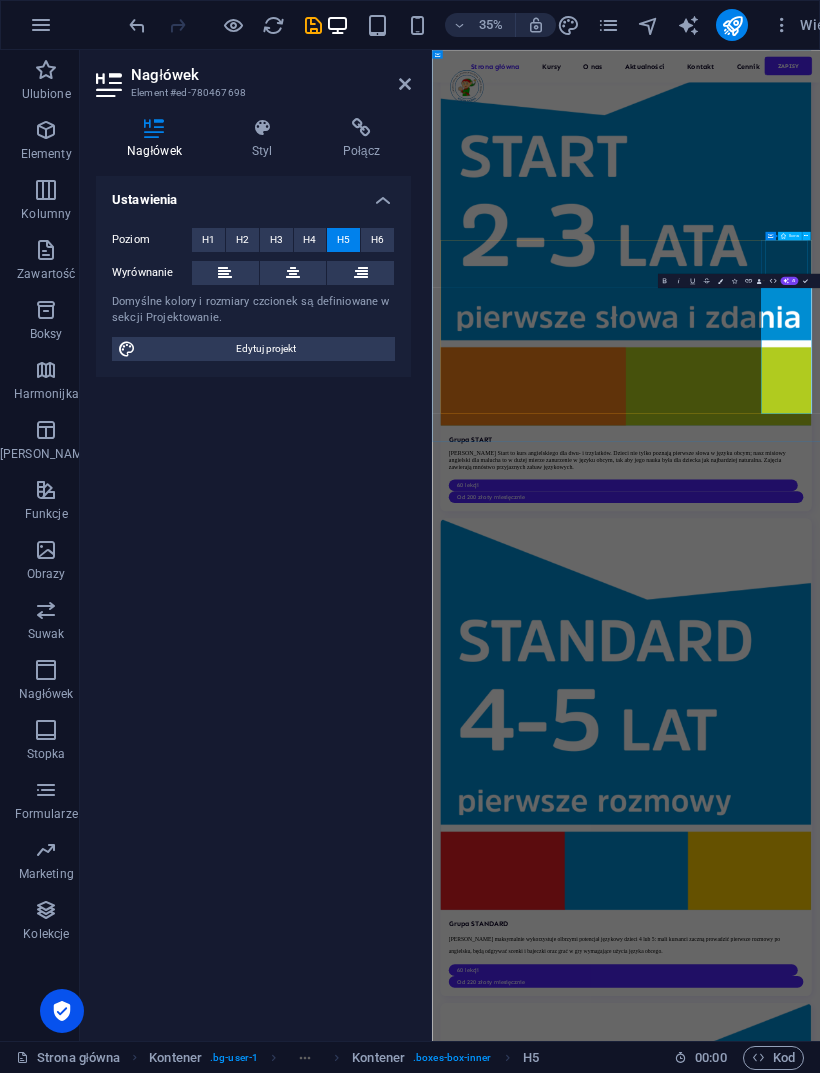 click on "AI" at bounding box center [789, 280] 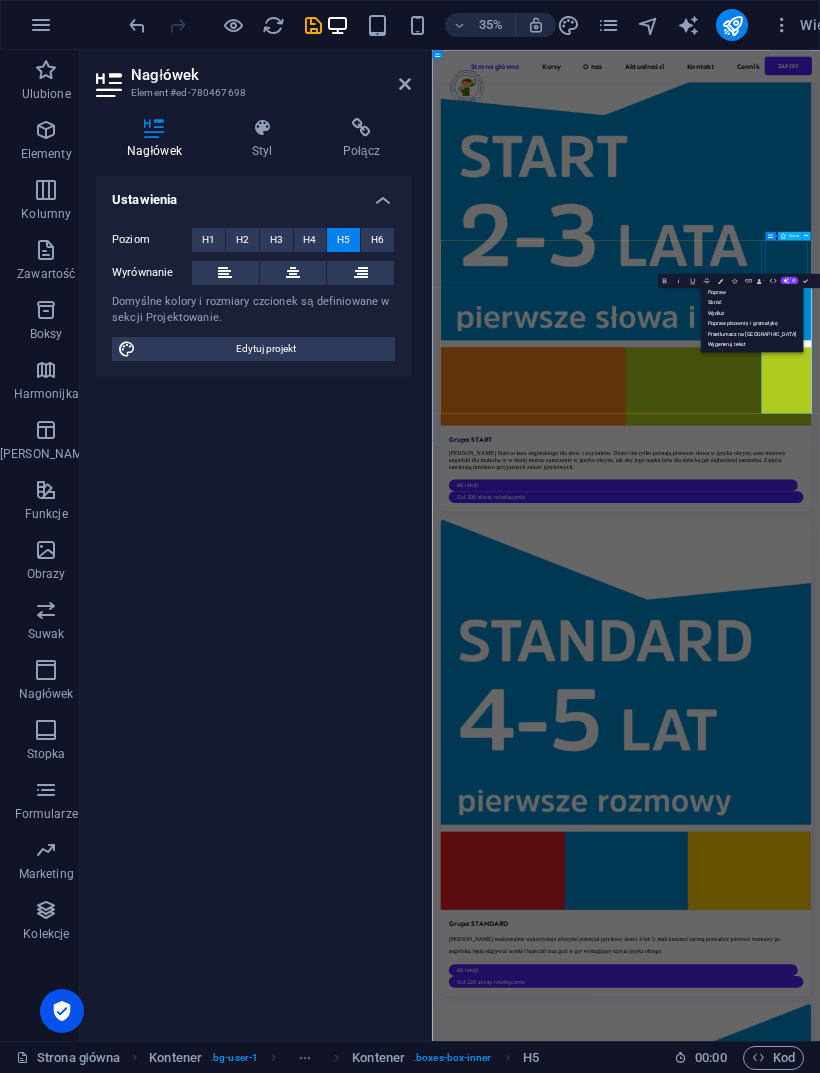 click on "Popraw" at bounding box center [752, 292] 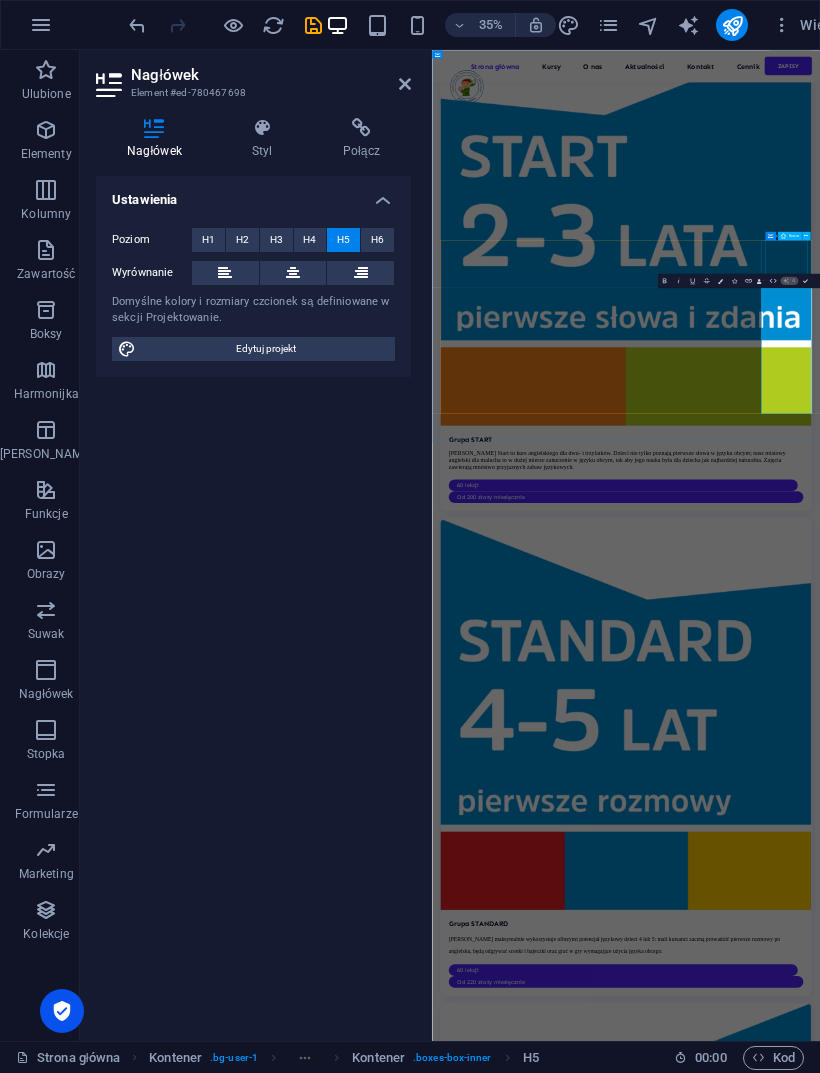 type 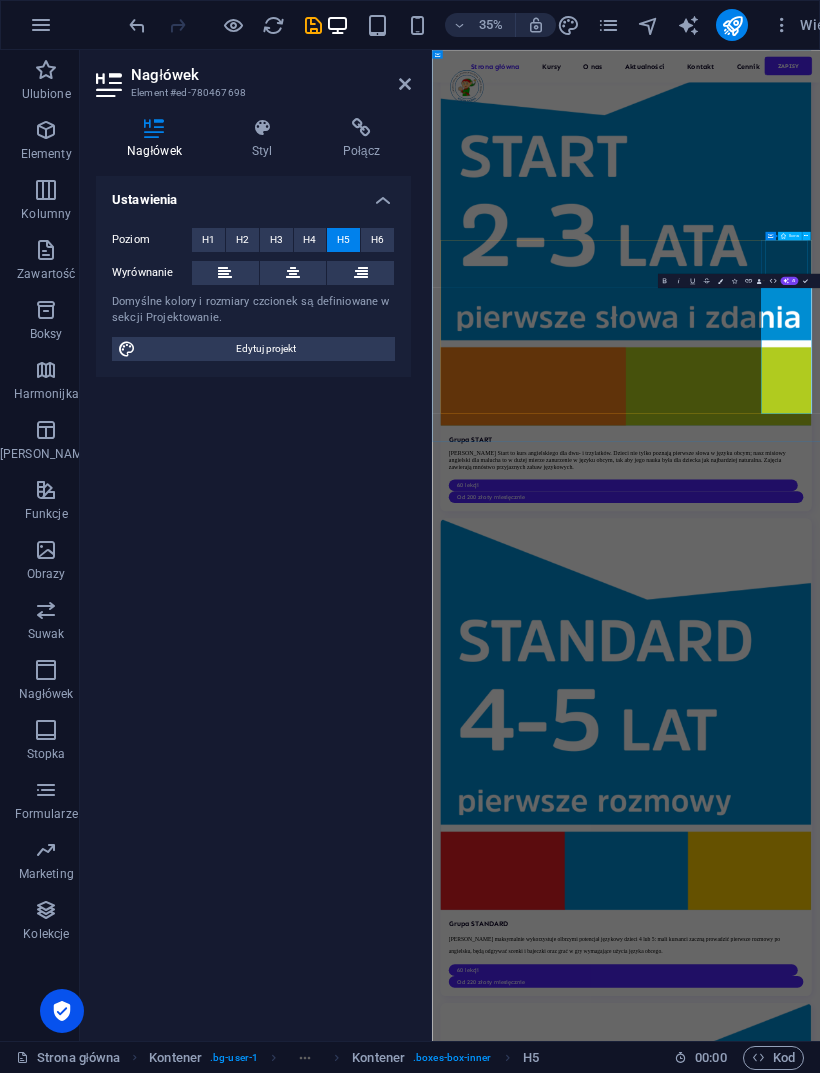 click on "Każda minuta kursu to intensywna i angażująca nauka przez zabawę – dzieci zdobywają wiedzę, nawet nie zdając sobie z tego sprawy!" at bounding box center [528, 6793] 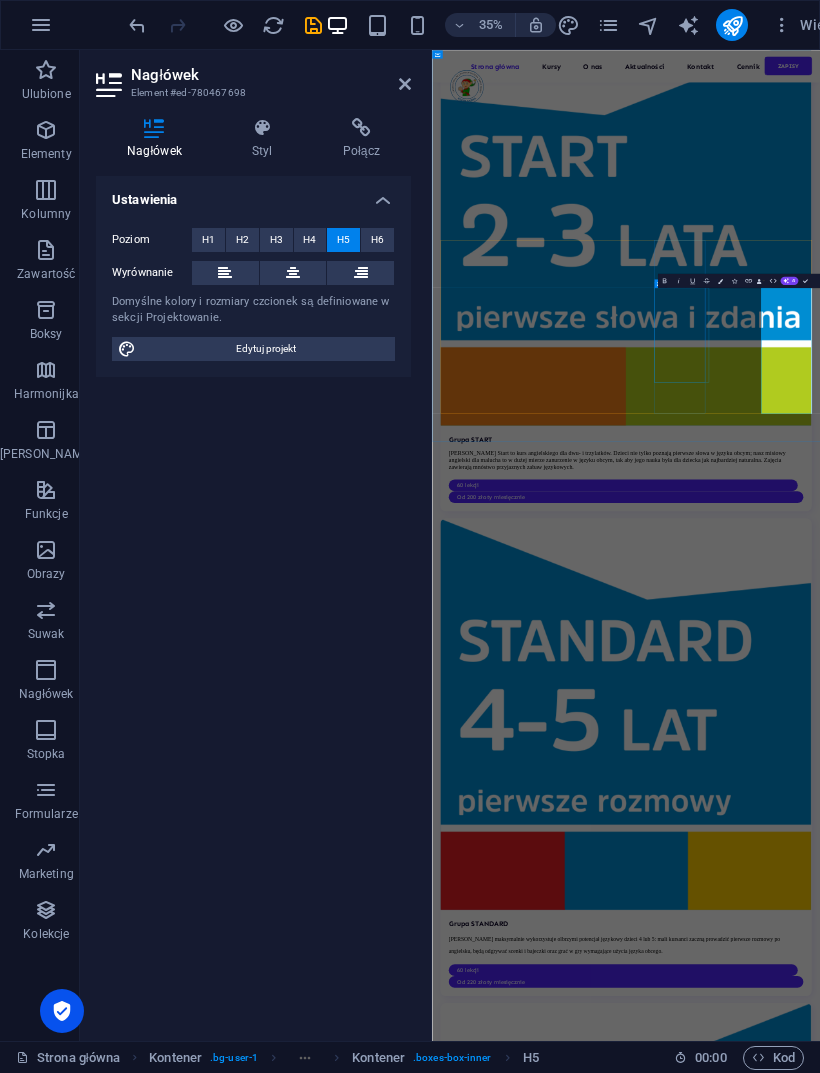 click on "Zajęcia są zaprojektowane tak, aby w pełni wykorzystać czas – uczymy skutecznie, angażująco i bez zbędnych powtórek." at bounding box center [528, 6247] 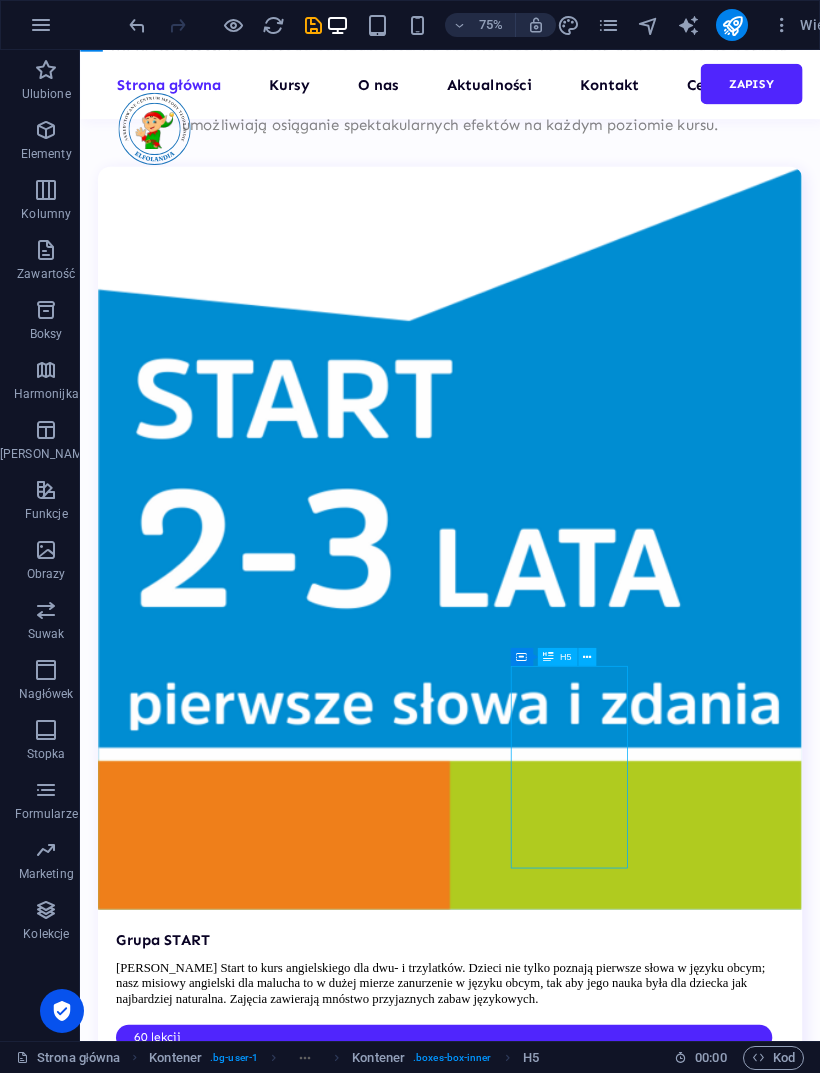 click on "Zajęcia są zaprojektowane tak, aby w pełni wykorzystać czas – uczymy skutecznie, angażująco i bez zbędnych powtórek." at bounding box center [161, 6246] 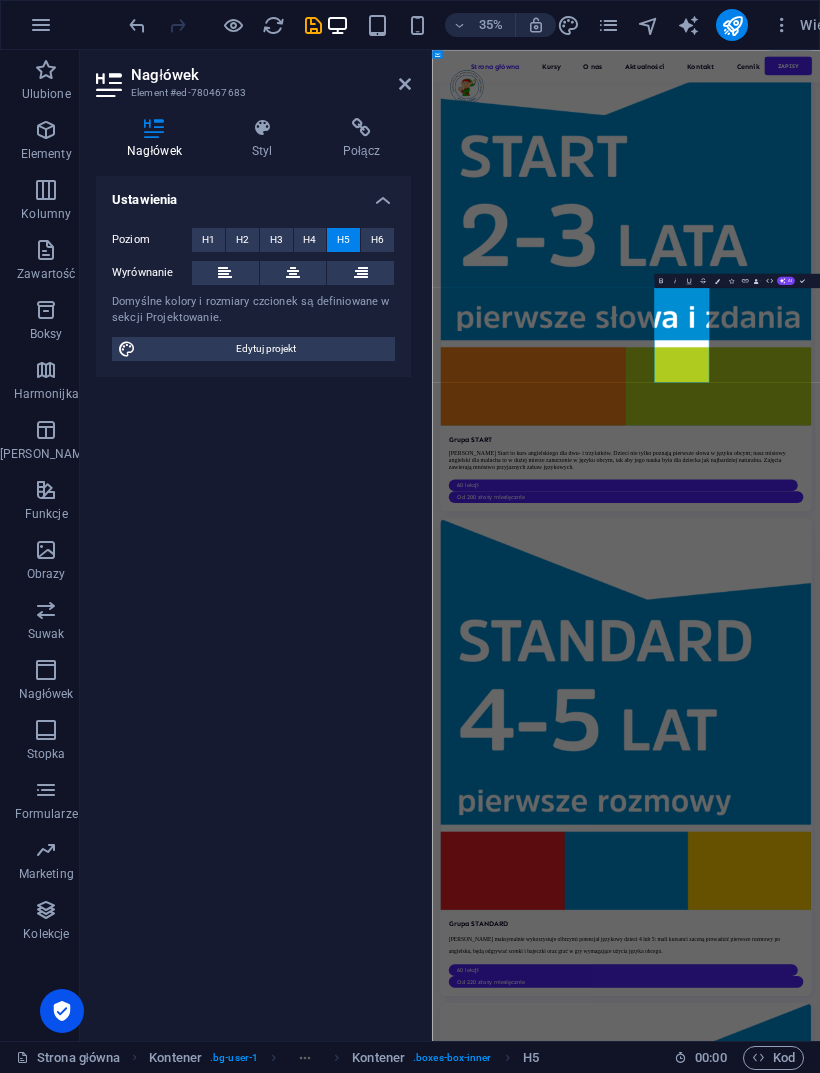 click on "Zajęcia są zaprojektowane tak, aby w pełni wykorzystać czas – uczymy skutecznie, angażująco i bez zbędnych powtórek." at bounding box center [528, 6247] 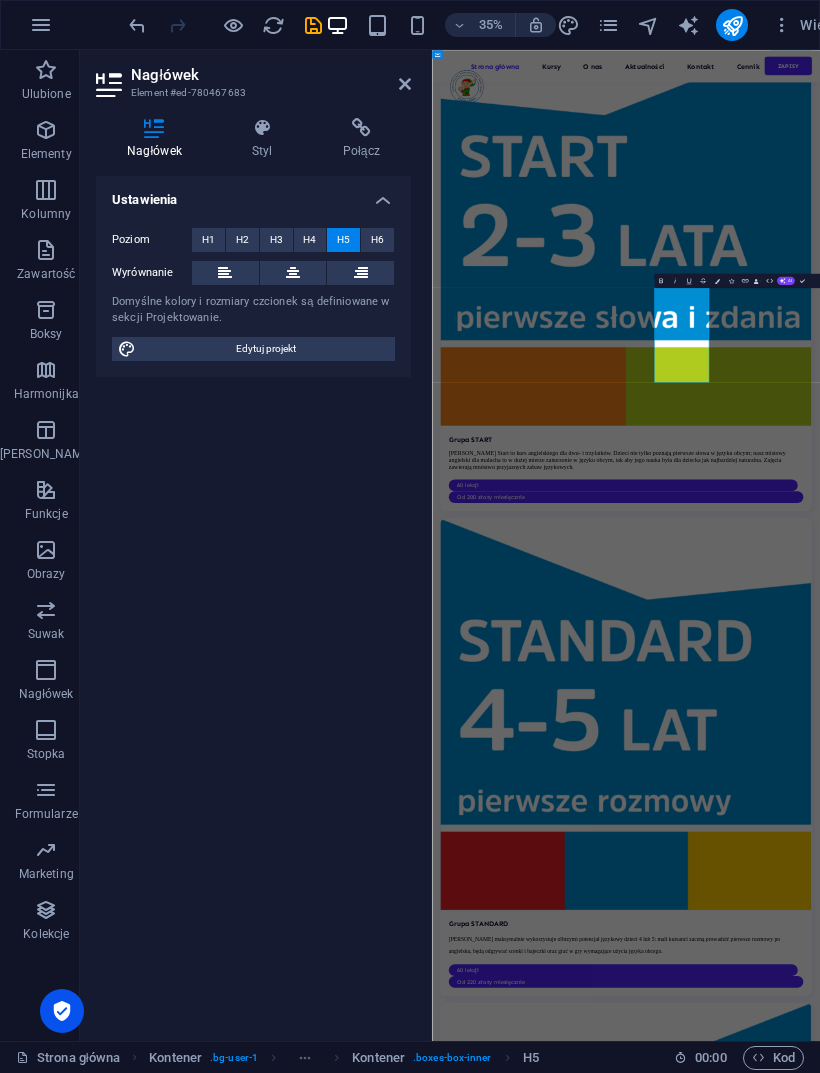 click on "Co nas wyróżnia Elfolandia to nowoczesne centrum językowe, stworzone z myślą o dzieciach i ich naturalnej ciekawości świata. Łączymy naukę języka angielskiego z kreatywną zabawą, oferując angażujące zajęcia w przyjaznym, pełnym wyobraźni środowisku. Nasze kursy opierają się na sprawdzonych metodach oraz innowacyjnym podejściu do nauczania najmłodszych – dzieci uczą się przez ruch, muzykę, gry oraz interaktywne scenki. Wszystko to odbywa się w magicznej atmosferze Elfolandii, pod okiem wykwalifikowanych lektorów, którzy dbają o rozwój językowy oraz dobrą zabawę na każdym etapie nauki. W Elfolandii dzieci uczą się w przyjaznym i wspierającym środowisku, które sprzyja budowaniu relacji oraz pozytywnych emocji. stawiamy na praktyczne umiejętności językowe – dzieci swobodnie komunikują się po angielsku już od pierwszych lekcji. Zajęcia są zaprojektowane tak, aby w pełni wykorzystać czas - uczymy skutecznie, angażująco i bez zbędnych powtórek." at bounding box center (986, 5748) 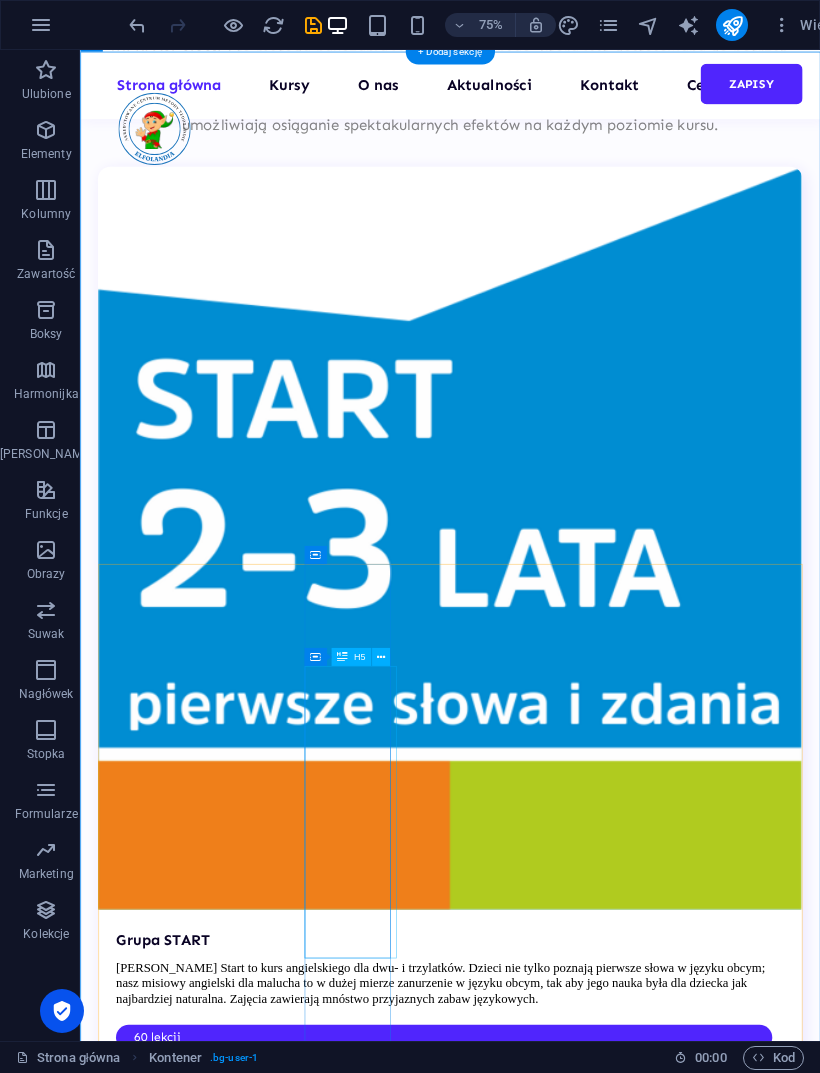 click on "stawiamy na praktyczne umiejętności językowe – dzieci swobodnie komunikują się po angielsku już od pierwszych lekcji." at bounding box center [161, 5655] 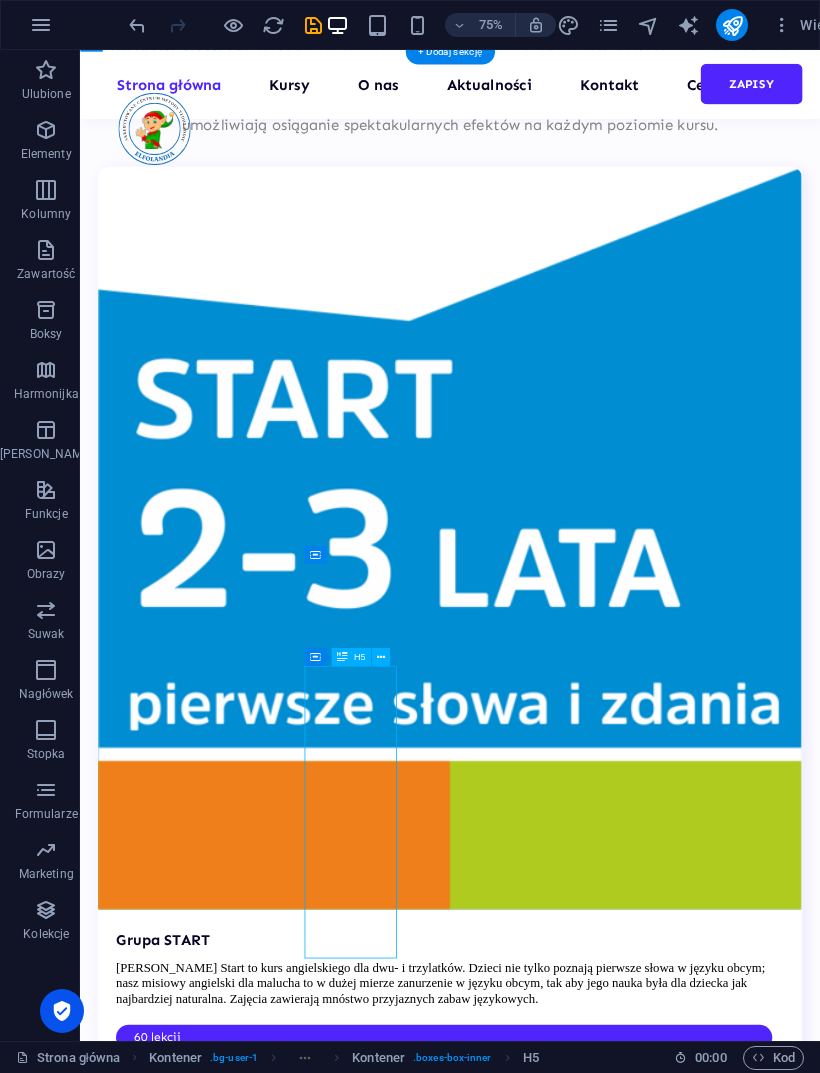 click on "stawiamy na praktyczne umiejętności językowe – dzieci swobodnie komunikują się po angielsku już od pierwszych lekcji." at bounding box center (161, 5655) 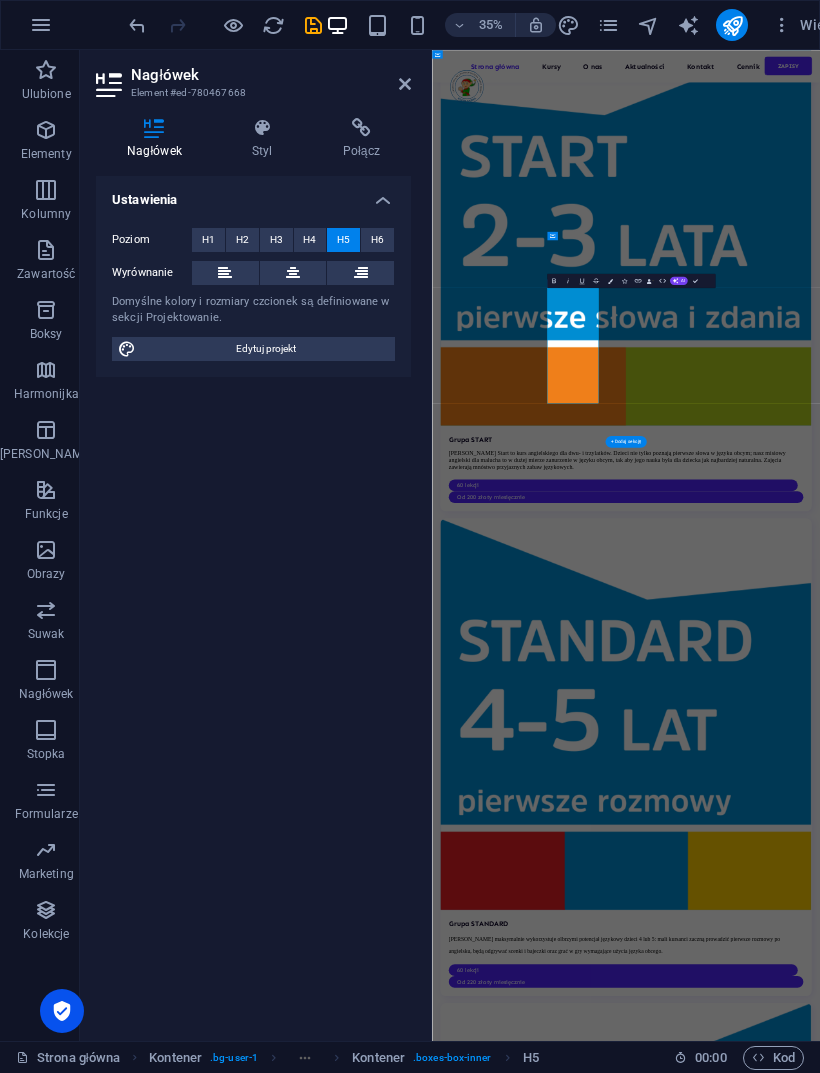 click on "stawiamy na praktyczne umiejętności językowe – dzieci swobodnie komunikują się po angielsku już od pierwszych lekcji." at bounding box center [528, 5716] 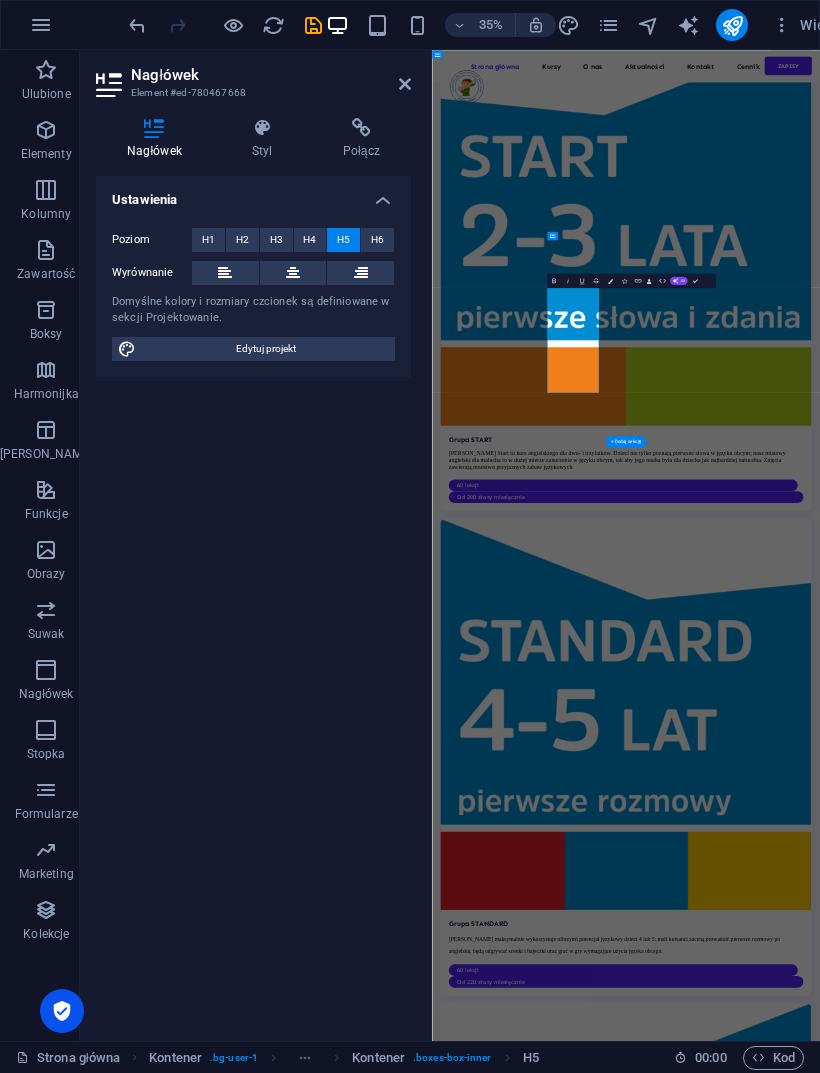 type 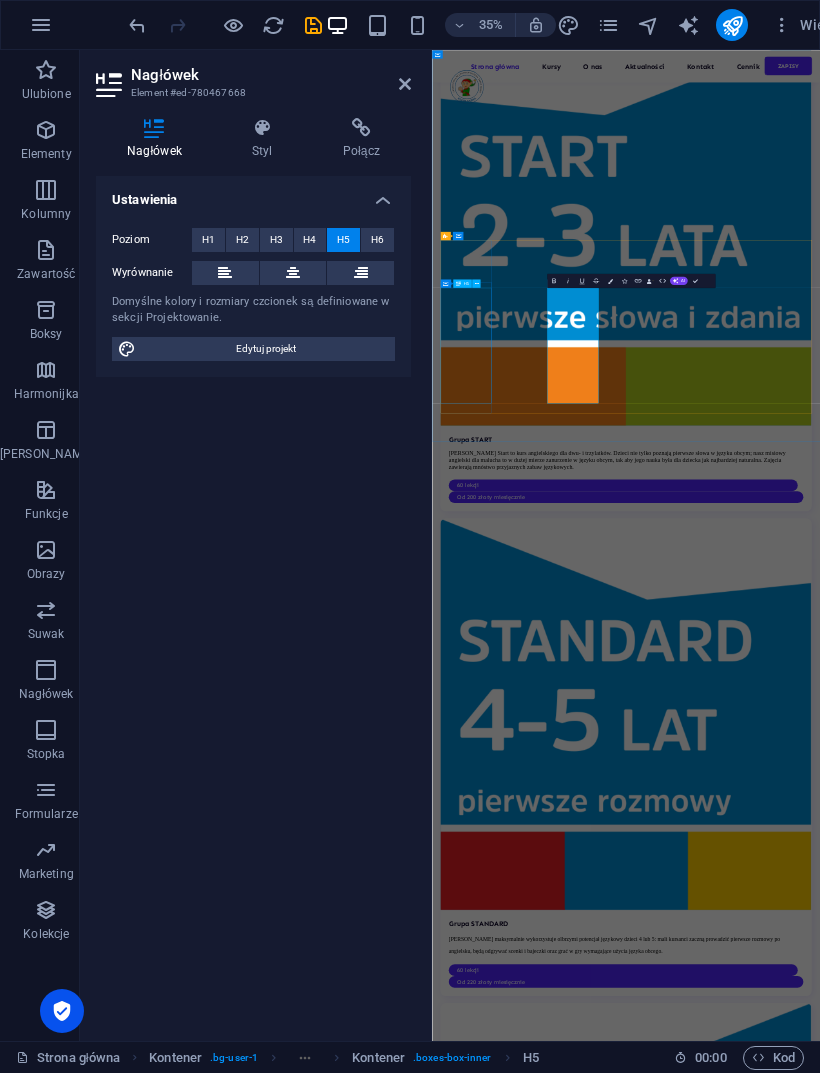click on "W [GEOGRAPHIC_DATA] dzieci uczą się w przyjaznym i wspierającym środowisku, które sprzyja budowaniu relacji oraz pozytywnych emocji." at bounding box center [528, 5155] 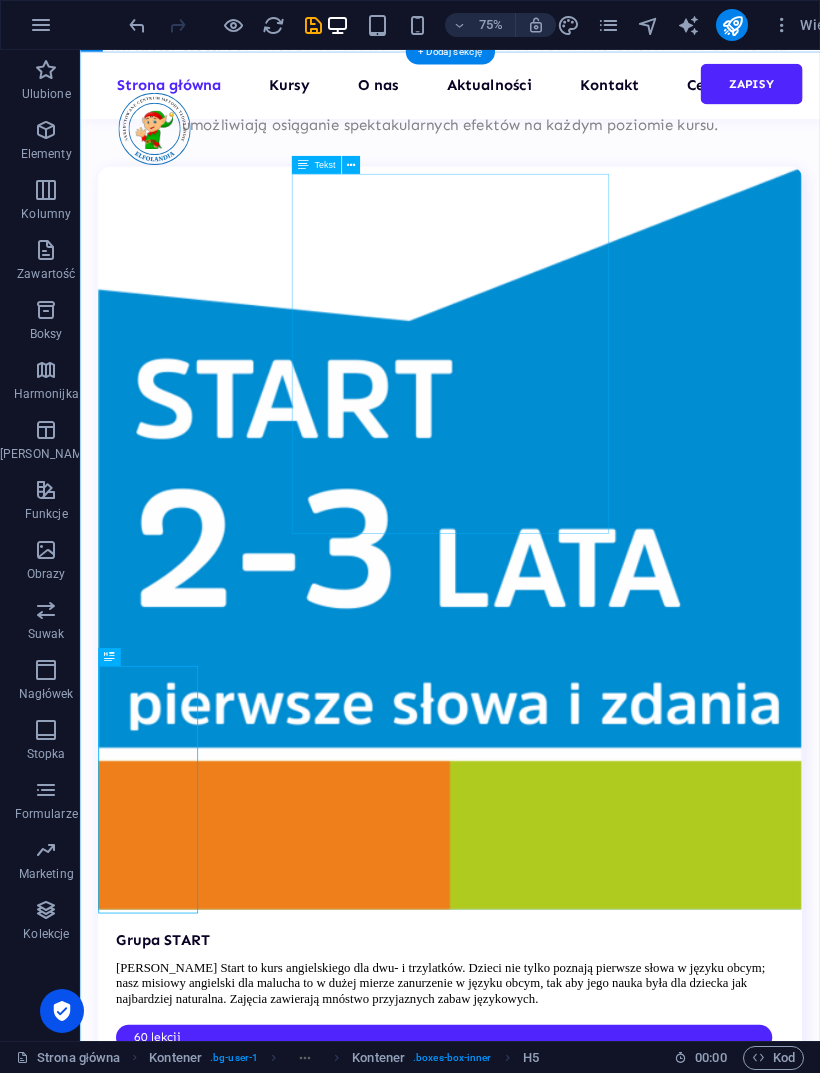 click on "Elfolandia to nowoczesne centrum językowe, stworzone z myślą o dzieciach i ich naturalnej ciekawości świata. Łączymy naukę języka angielskiego z kreatywną zabawą, oferując angażujące zajęcia w przyjaznym, pełnym wyobraźni środowisku. Nasze kursy opierają się na sprawdzonych metodach oraz innowacyjnym podejściu do nauczania najmłodszych – dzieci uczą się przez ruch, muzykę, gry oraz interaktywne scenki. Wszystko to odbywa się w magicznej atmosferze Elfolandii, pod okiem wykwalifikowanych lektorów, którzy dbają o rozwój językowy oraz dobrą zabawę na każdym etapie nauki." at bounding box center [573, 4536] 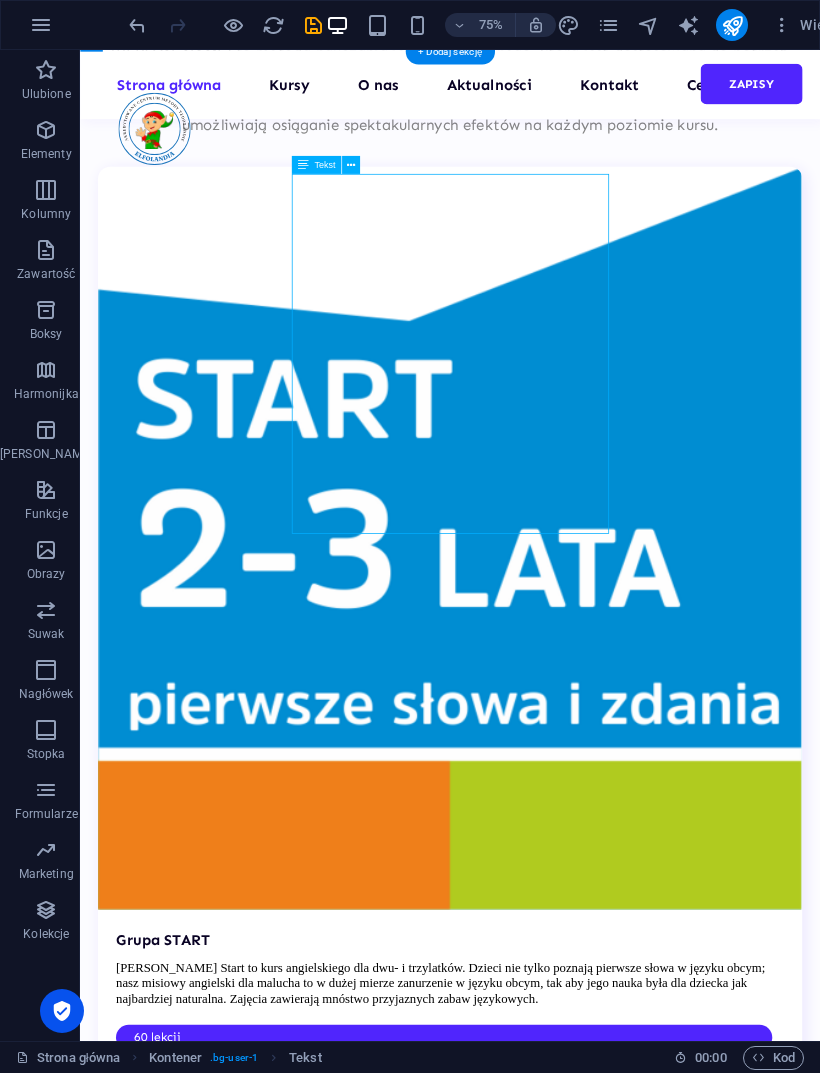 click on "W [GEOGRAPHIC_DATA] dzieci uczą się w przyjaznym i wspierającym środowisku, które sprzyja budowaniu relacji oraz pozytywnych emocji." at bounding box center (161, 5034) 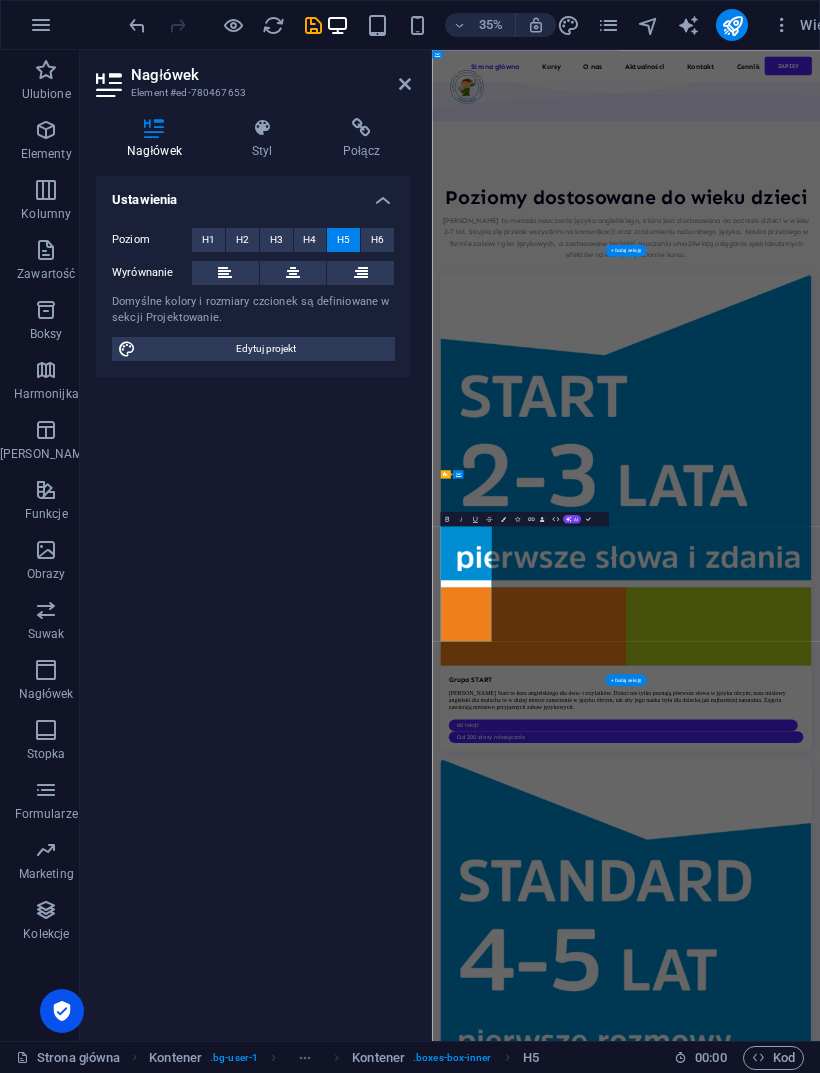 scroll, scrollTop: 3318, scrollLeft: 0, axis: vertical 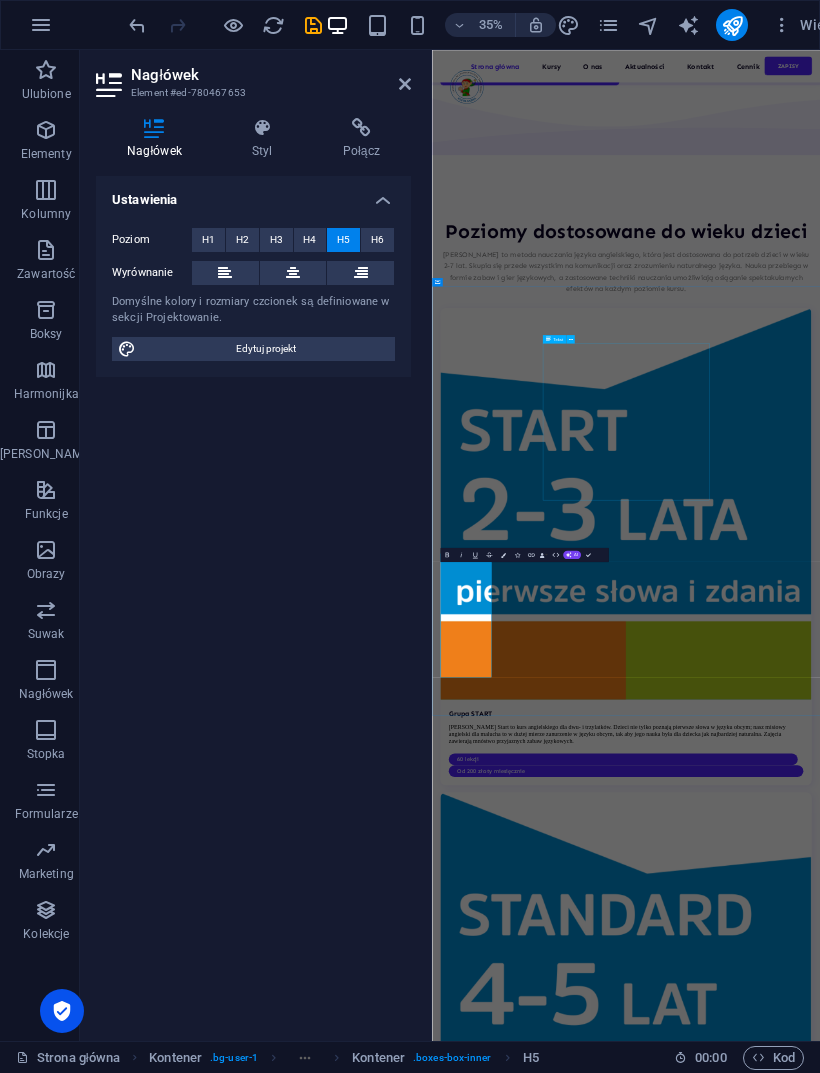 click on "Elfolandia to nowoczesne centrum językowe, stworzone z myślą o dzieciach i ich naturalnej ciekawości świata. Łączymy naukę języka angielskiego z kreatywną zabawą, oferując angażujące zajęcia w przyjaznym, pełnym wyobraźni środowisku. Nasze kursy opierają się na sprawdzonych metodach oraz innowacyjnym podejściu do nauczania najmłodszych – dzieci uczą się przez ruch, muzykę, gry oraz interaktywne scenki. Wszystko to odbywa się w magicznej atmosferze Elfolandii, pod okiem wykwalifikowanych lektorów, którzy dbają o rozwój językowy oraz dobrą zabawę na każdym etapie nauki." at bounding box center [986, 5486] 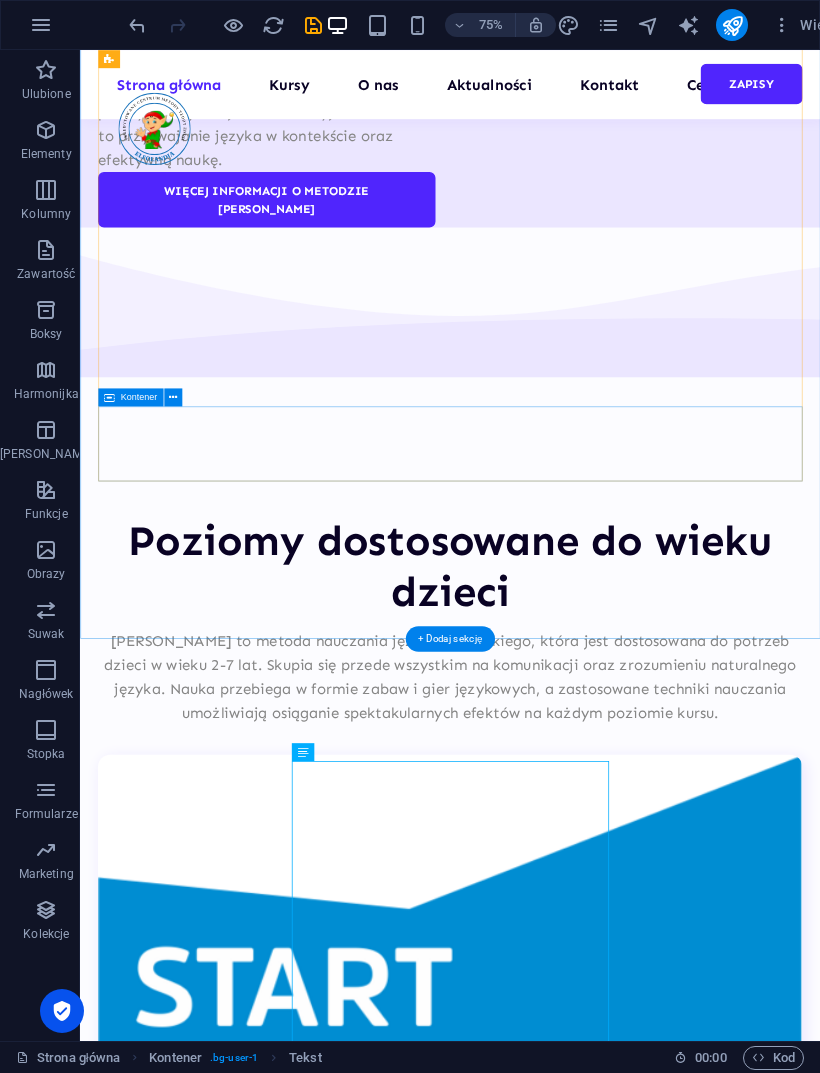 click on "poprzednie Nastepne" at bounding box center (573, 4784) 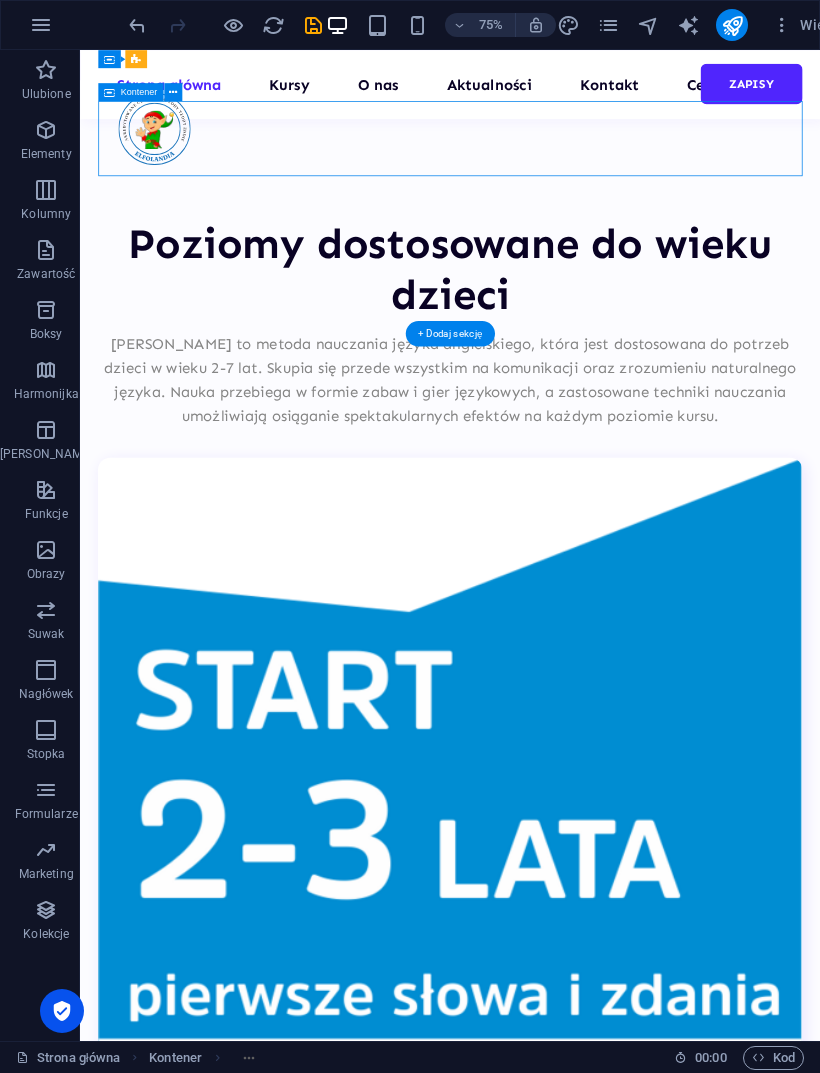 scroll, scrollTop: 3729, scrollLeft: 0, axis: vertical 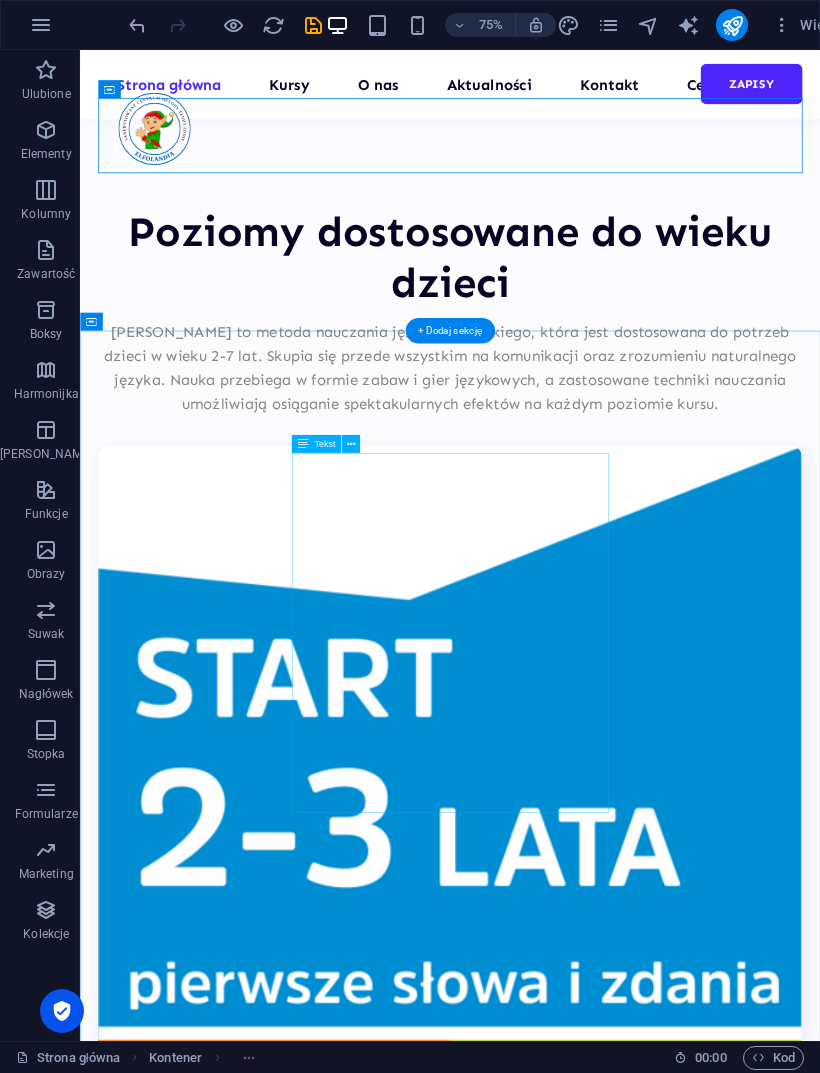 click on "Elfolandia to nowoczesne centrum językowe, stworzone z myślą o dzieciach i ich naturalnej ciekawości świata. Łączymy naukę języka angielskiego z kreatywną zabawą, oferując angażujące zajęcia w przyjaznym, pełnym wyobraźni środowisku. Nasze kursy opierają się na sprawdzonych metodach oraz innowacyjnym podejściu do nauczania najmłodszych – dzieci uczą się przez ruch, muzykę, gry oraz interaktywne scenki. Wszystko to odbywa się w magicznej atmosferze Elfolandii, pod okiem wykwalifikowanych lektorów, którzy dbają o rozwój językowy oraz dobrą zabawę na każdym etapie nauki." at bounding box center [573, 4908] 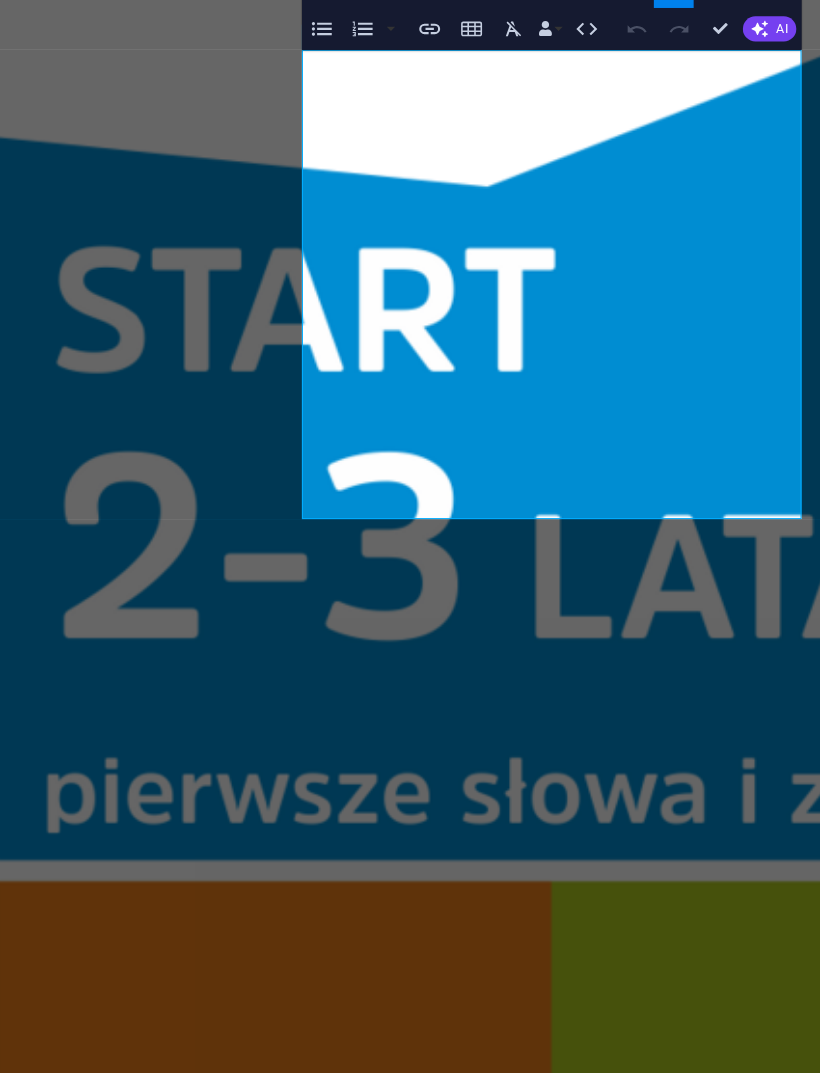 click on "Elfolandia to nowoczesne centrum językowe, stworzone z myślą o dzieciach i ich naturalnej ciekawości świata. Łączymy naukę języka angielskiego z kreatywną zabawą, oferując angażujące zajęcia w przyjaznym, pełnym wyobraźni środowisku. Nasze kursy opierają się na sprawdzonych metodach oraz innowacyjnym podejściu do nauczania najmłodszych – dzieci uczą się przez ruch, muzykę, gry oraz interaktywne scenki. Wszystko to odbywa się w magicznej atmosferze Elfolandii, pod okiem wykwalifikowanych lektorów, którzy dbają o rozwój językowy oraz dobrą zabawę na każdym etapie nauki." at bounding box center (525, 4628) 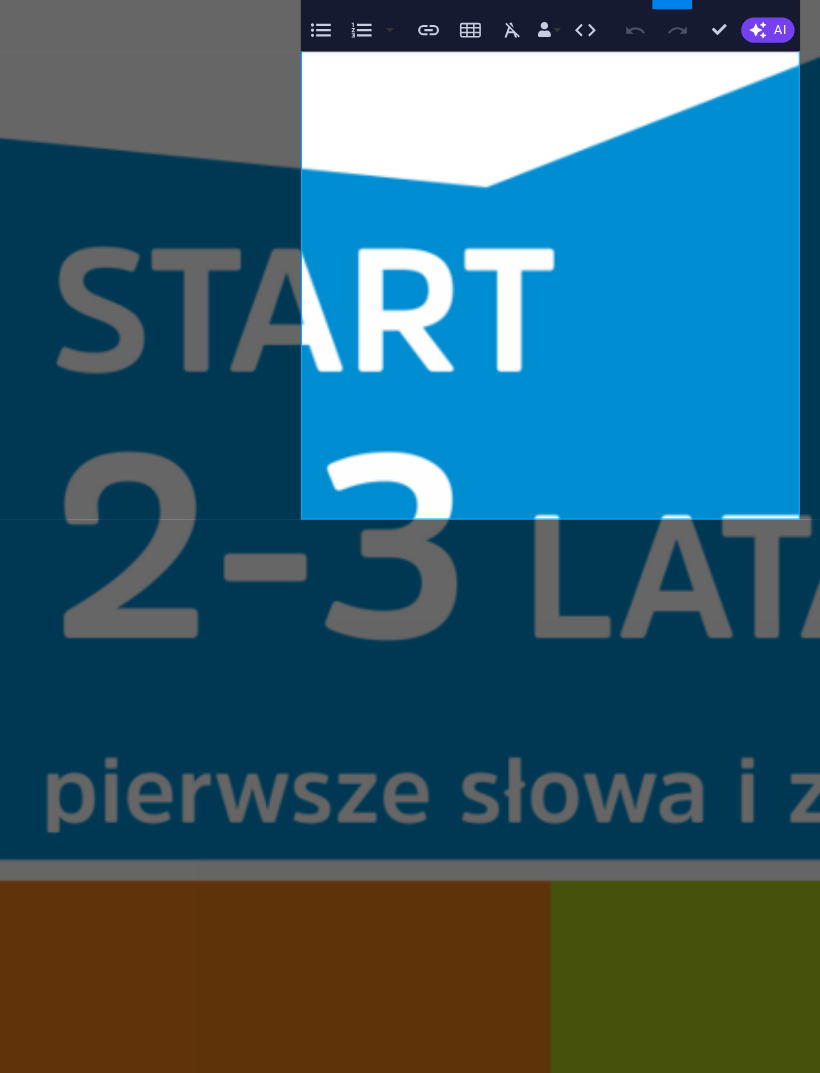 click on "Elfolandia to nowoczesne centrum językowe, stworzone z myślą o dzieciach i ich naturalnej ciekawości świata. Łączymy naukę języka angielskiego z kreatywną zabawą, oferując angażujące zajęcia w przyjaznym, pełnym wyobraźni środowisku. Nasze kursy opierają się na sprawdzonych metodach oraz innowacyjnym podejściu do nauczania najmłodszych – dzieci uczą się przez ruch, muzykę, gry oraz interaktywne scenki. Wszystko to odbywa się w magicznej atmosferze Elfolandii, pod okiem wykwalifikowanych lektorów, którzy dbają o rozwój językowy oraz dobrą zabawę na każdym etapie nauki." at bounding box center (524, 4629) 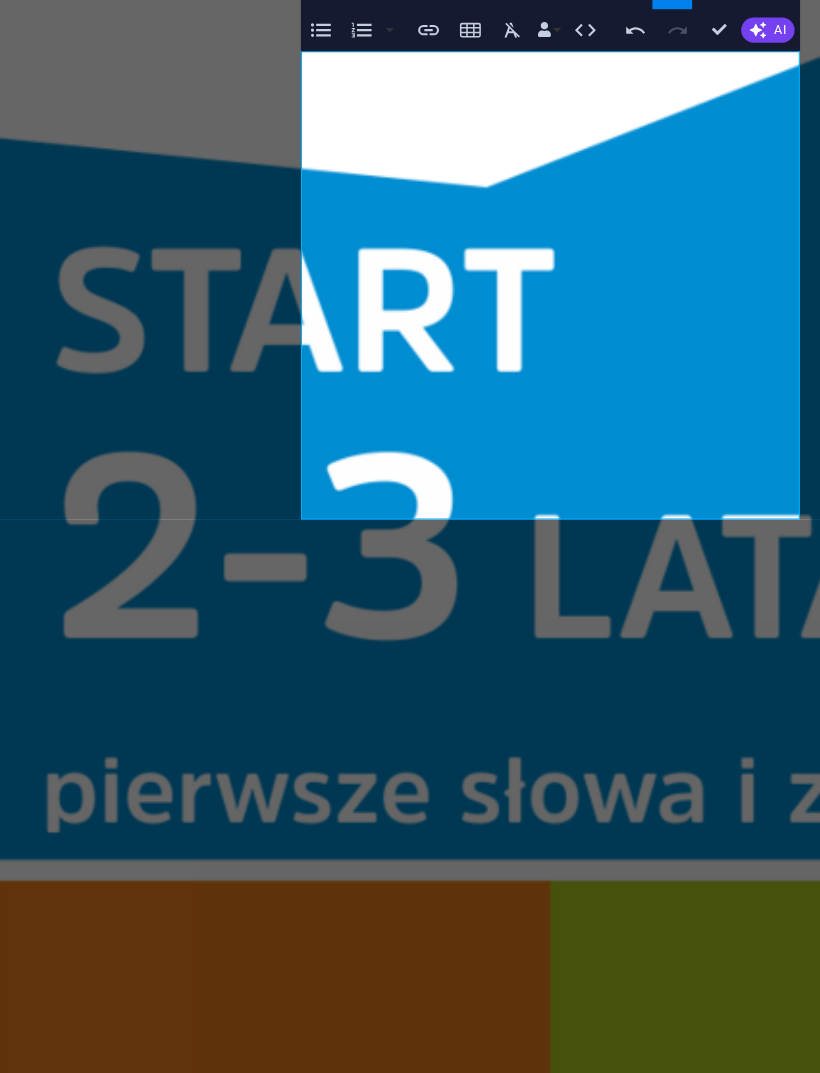 type 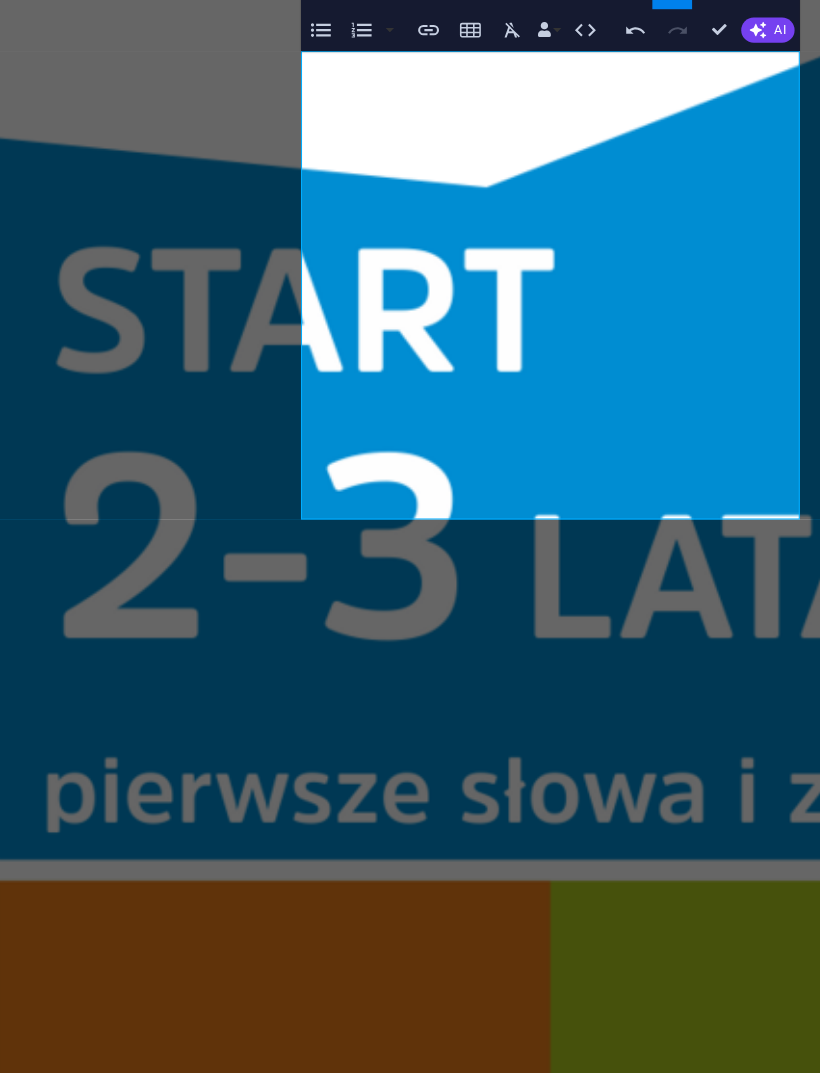 click on "Co nas wyróżnia Elfolandia to nowoczesne centrum językowe, stworzone z myślą o dzieciach i ich naturalnej ciekawości świata. Łączymy naukę języka angielskiego z kreatywną zabawą, oferując angażujące zajęcia w przyjaznym, pełnym wyobraźni środowisku. Nasze kursy opierają się na sprawdzonych metodach oraz innowacyjnym podejściu do nauczania najmłodszych  -  dzieci uczą się przez ruch, muzykę, gry oraz interaktywne scenki. Wszystko to odbywa się w magicznej atmosferze Elfolandii, pod okiem wykwalifikowanych lektorów, którzy dbają o rozwój językowy oraz dobrą zabawę na każdym etapie nauki. W Elfolandii dzieci uczą się w przyjaznym i wspierającym środowisku, które sprzyja budowaniu relacji oraz pozytywnych emocji. stawiamy na praktyczne umiejętności językowe - dzieci swobodnie komunikują się po angielsku już od pierwszych lekcji. Zajęcia są zaprojektowane tak, aby w pełni wykorzystać czas - uczymy skutecznie, angażująco i bez zbędnych powtórek." at bounding box center [524, 5674] 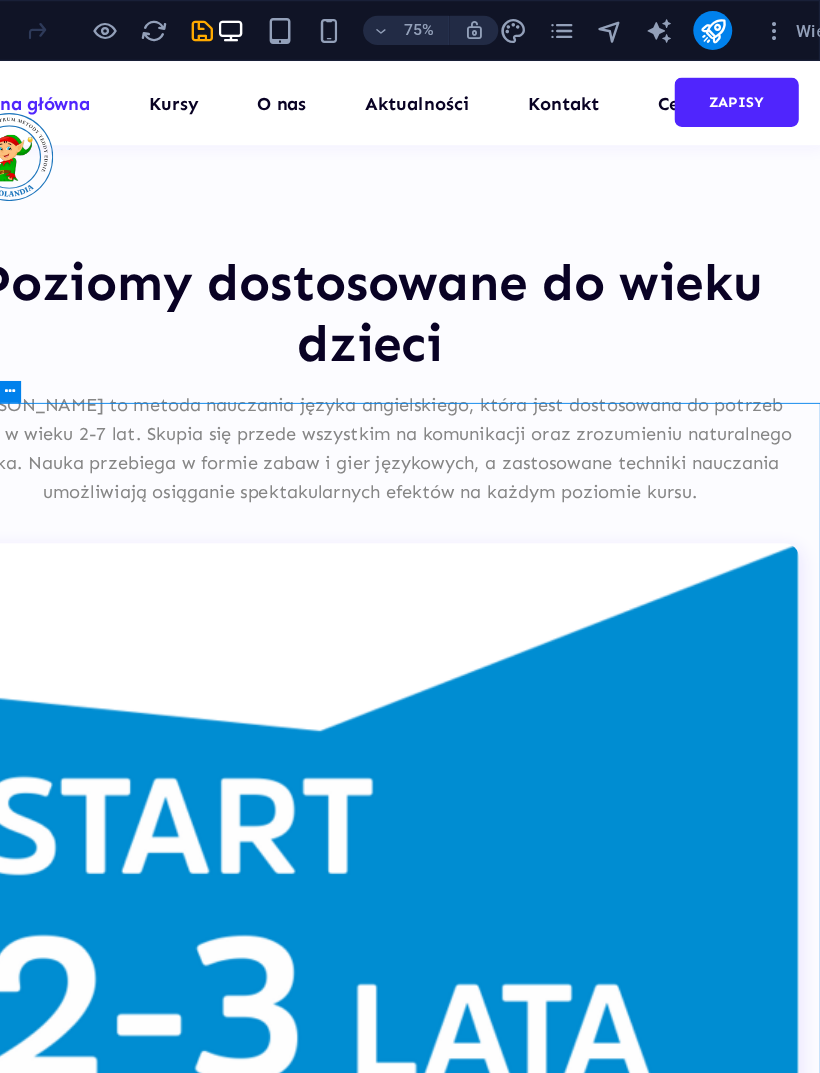 click at bounding box center (732, 25) 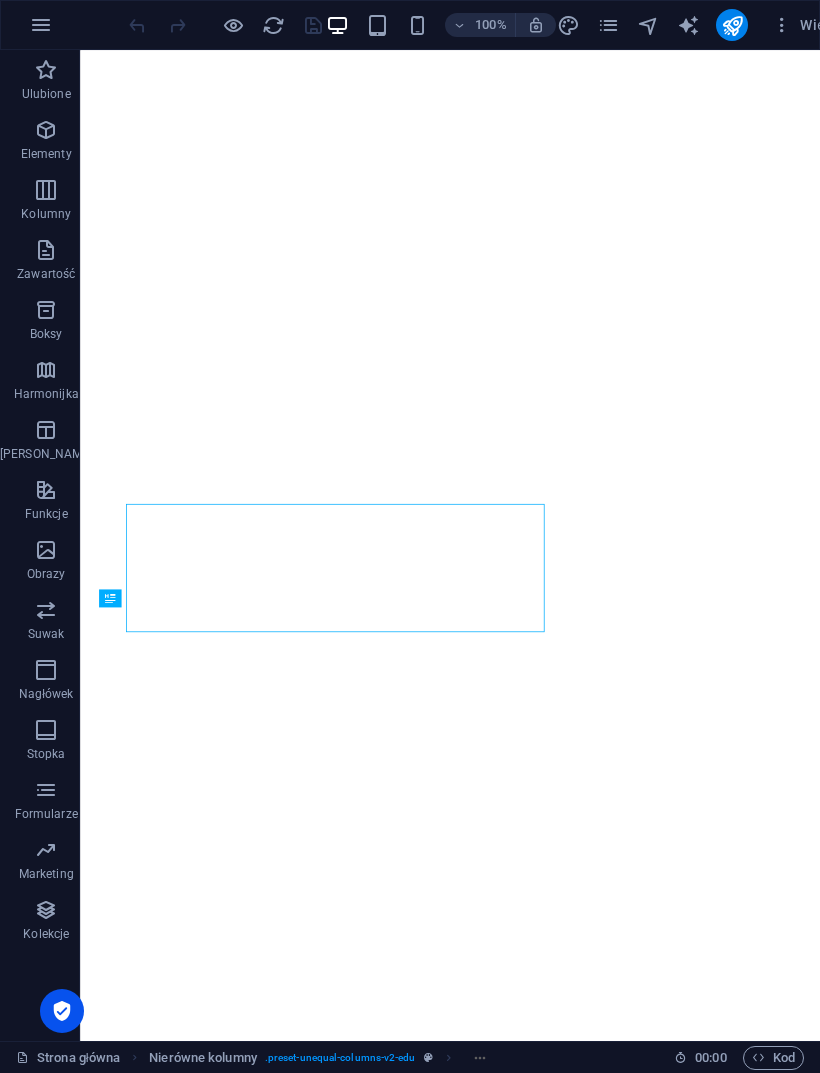 scroll, scrollTop: 0, scrollLeft: 0, axis: both 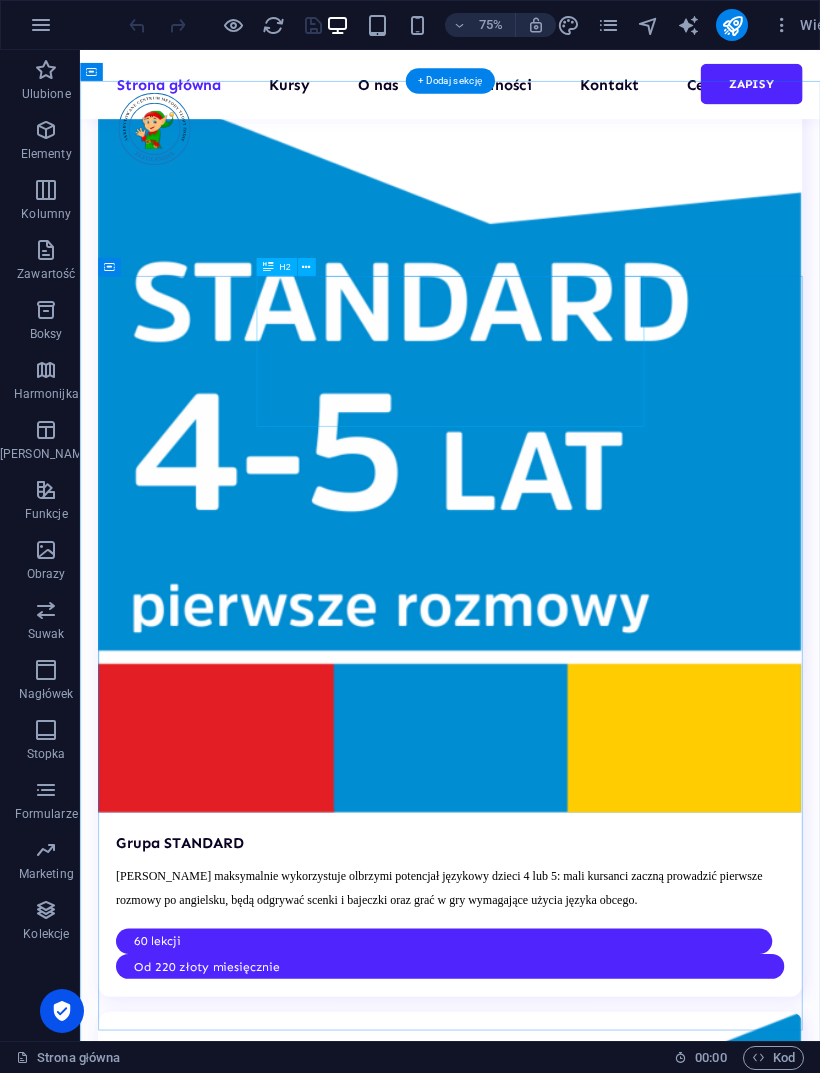 click on "Stay up to date with our latest news" at bounding box center (573, 6382) 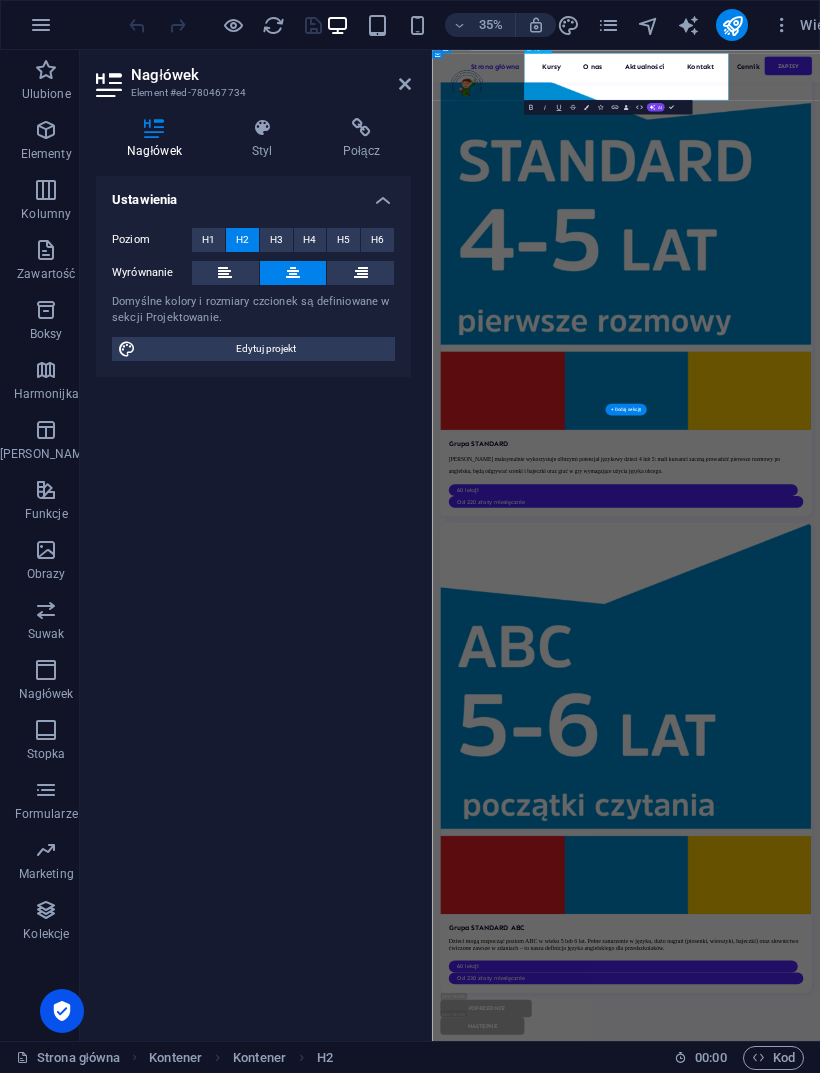 click on "Stay up to date with our latest news" at bounding box center (986, 6185) 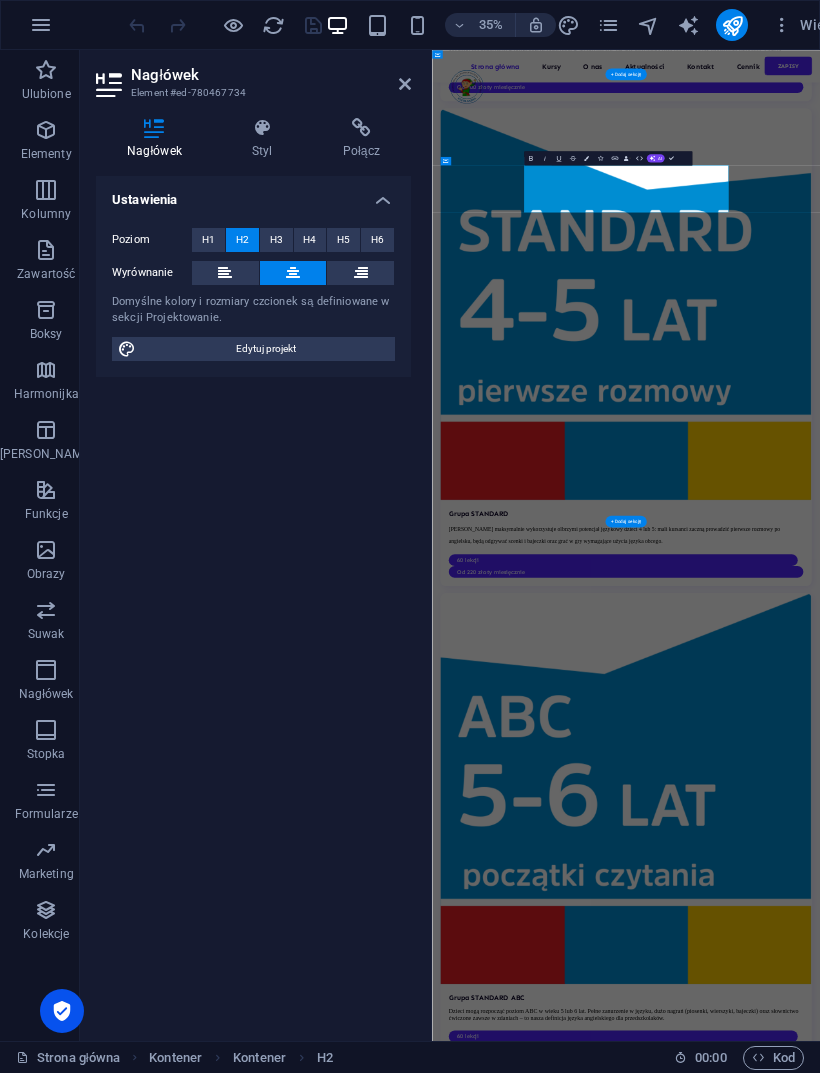 scroll, scrollTop: 5011, scrollLeft: 0, axis: vertical 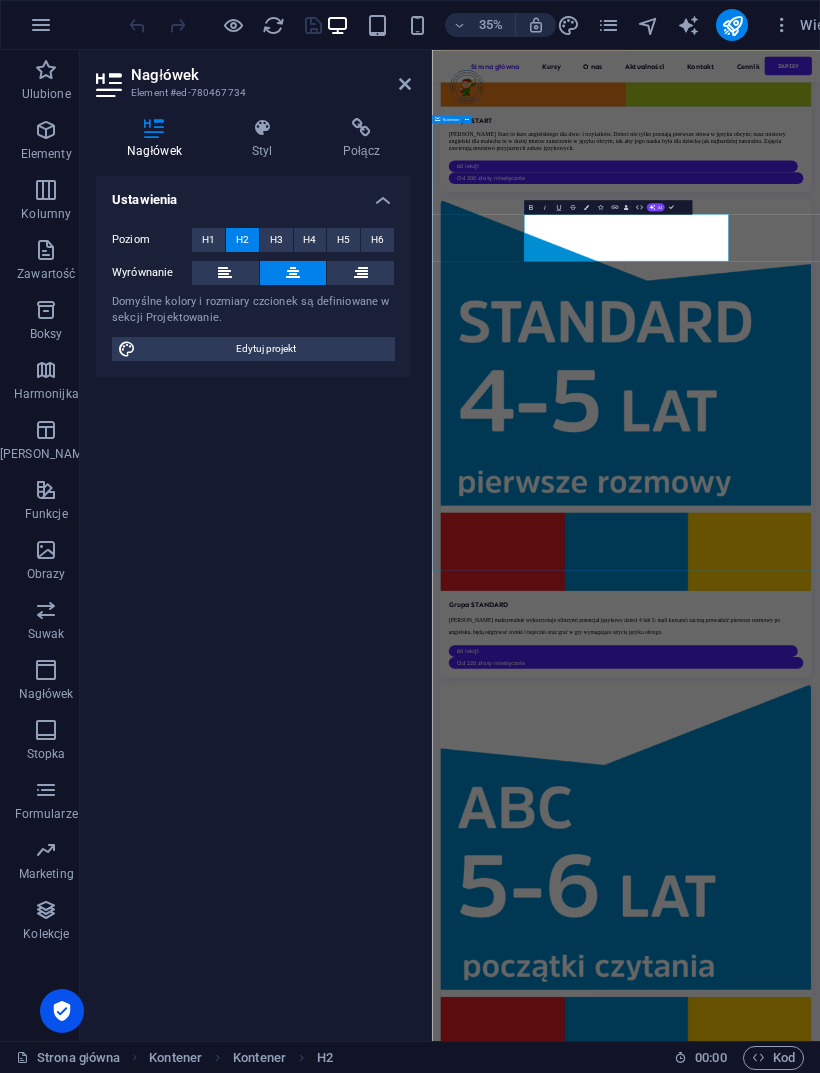 click on "AI" at bounding box center (660, 207) 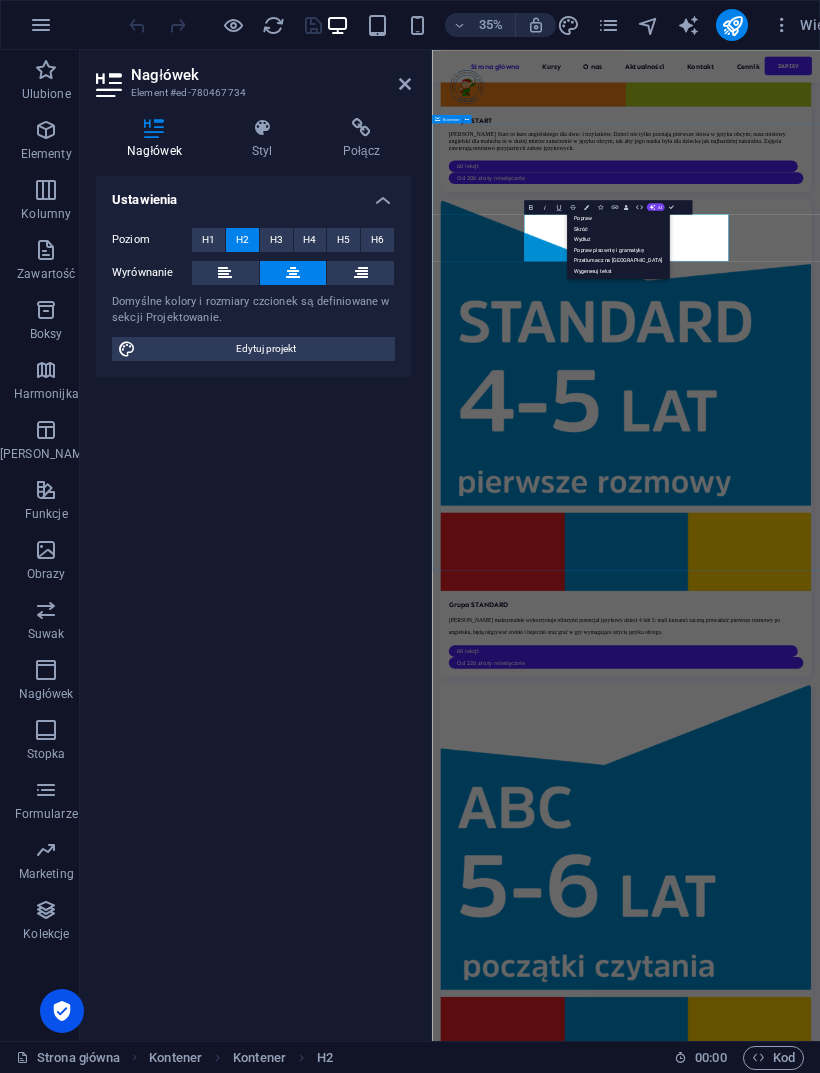 click on "Popraw" at bounding box center [618, 218] 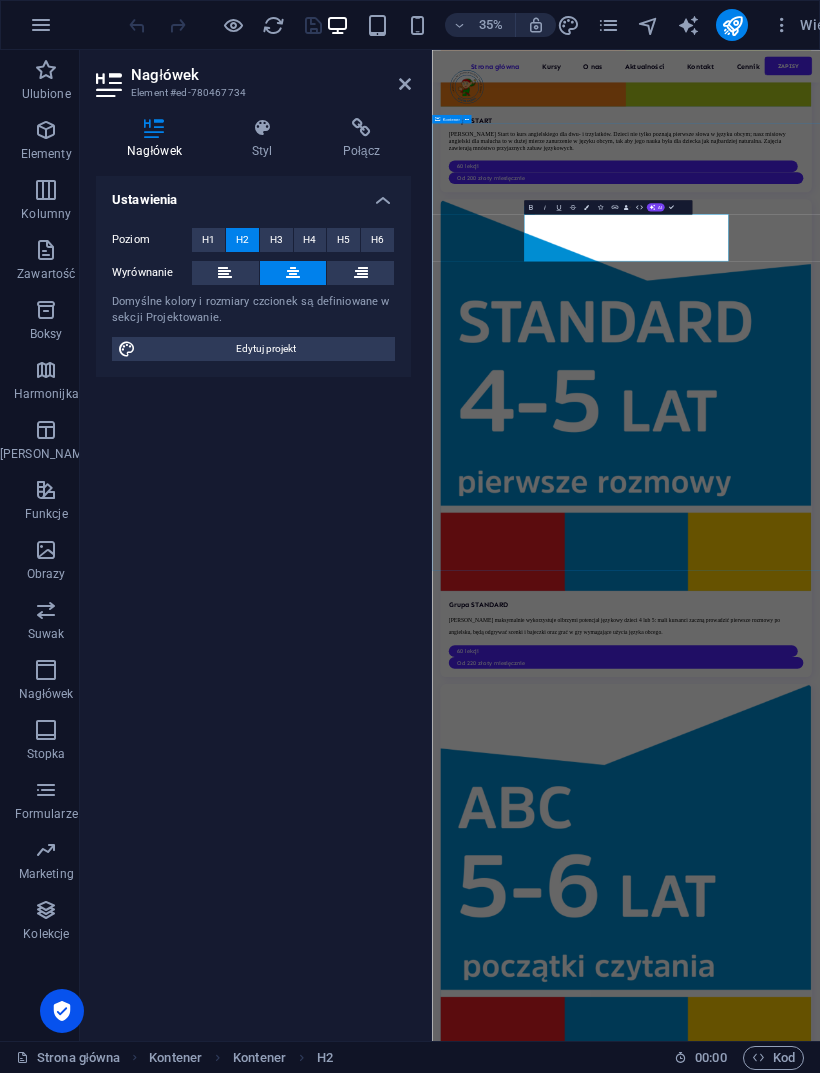 type 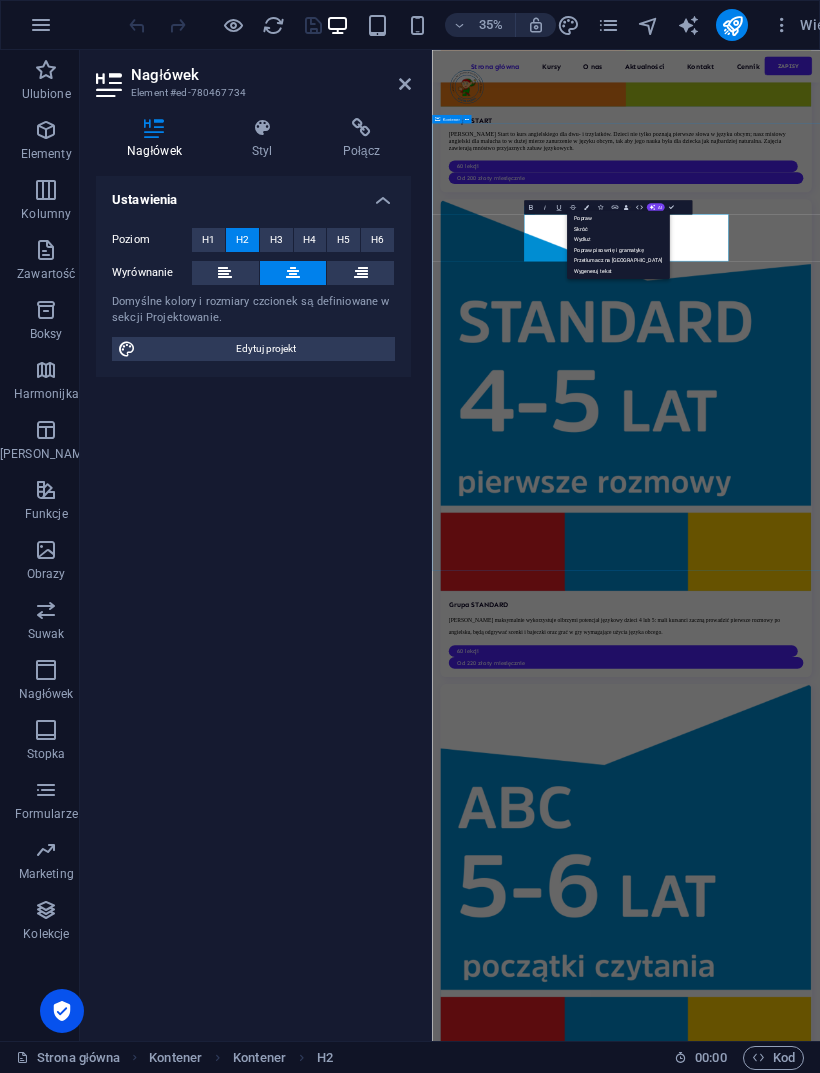 click on "Przetłumacz na Polski" at bounding box center [618, 260] 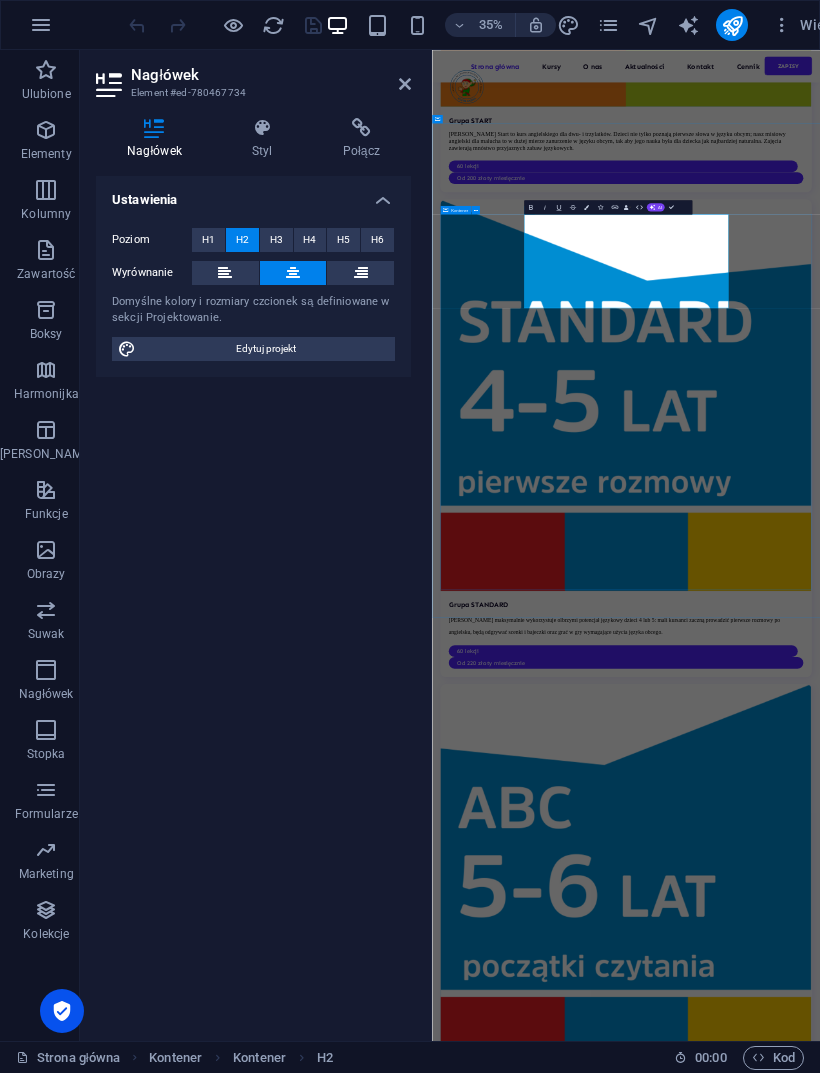click on "Bądź na bieżąco z naszymi najnowszymi aktualizacjami. STOP! Do this before you start studying! Lorem ipsum dolor sit amet, consectetur adipiscing elit, sed do eiusmod tempor... READ MORE How to avoid study burnout Lorem ipsum dolor sit amet, consectetur adipiscing elit, sed do eiusmod tempor... READ MORE Top methods for studying success Lorem ipsum dolor sit amet, consectetur adipiscing elit, sed do eiusmod tempor... READ MORE  Vorherige Nächste  More stories" at bounding box center [986, 8433] 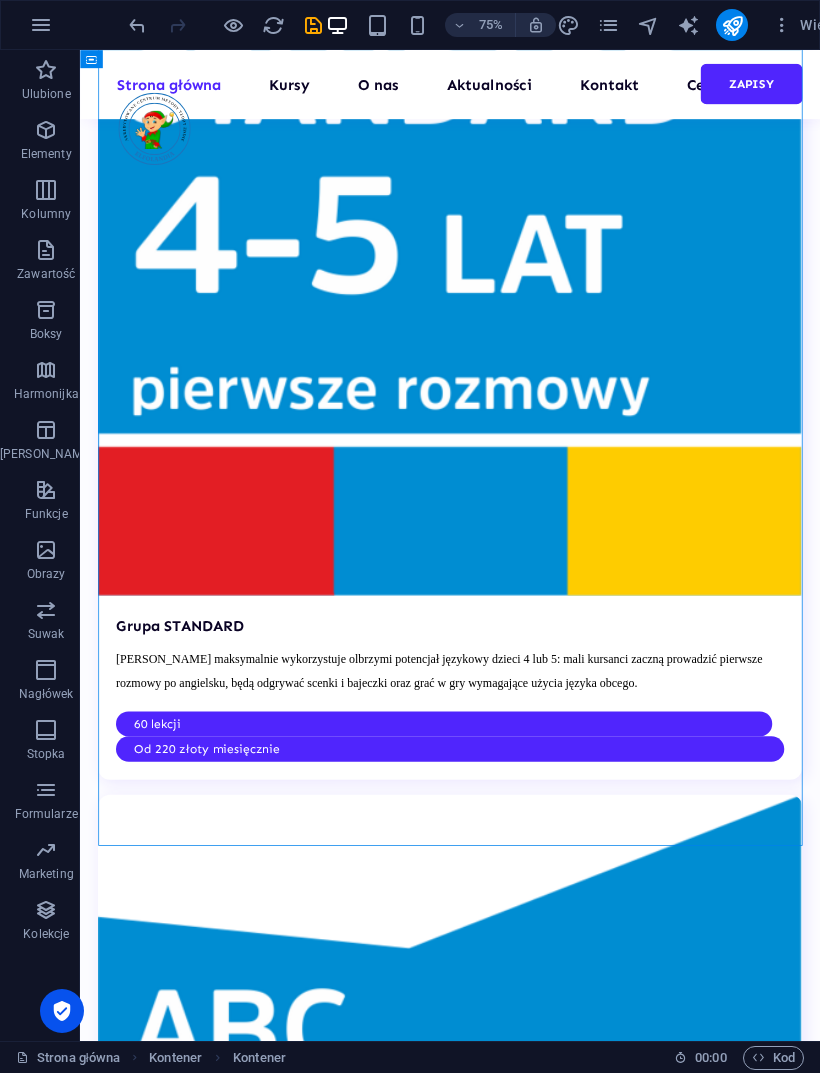 scroll, scrollTop: 5784, scrollLeft: 0, axis: vertical 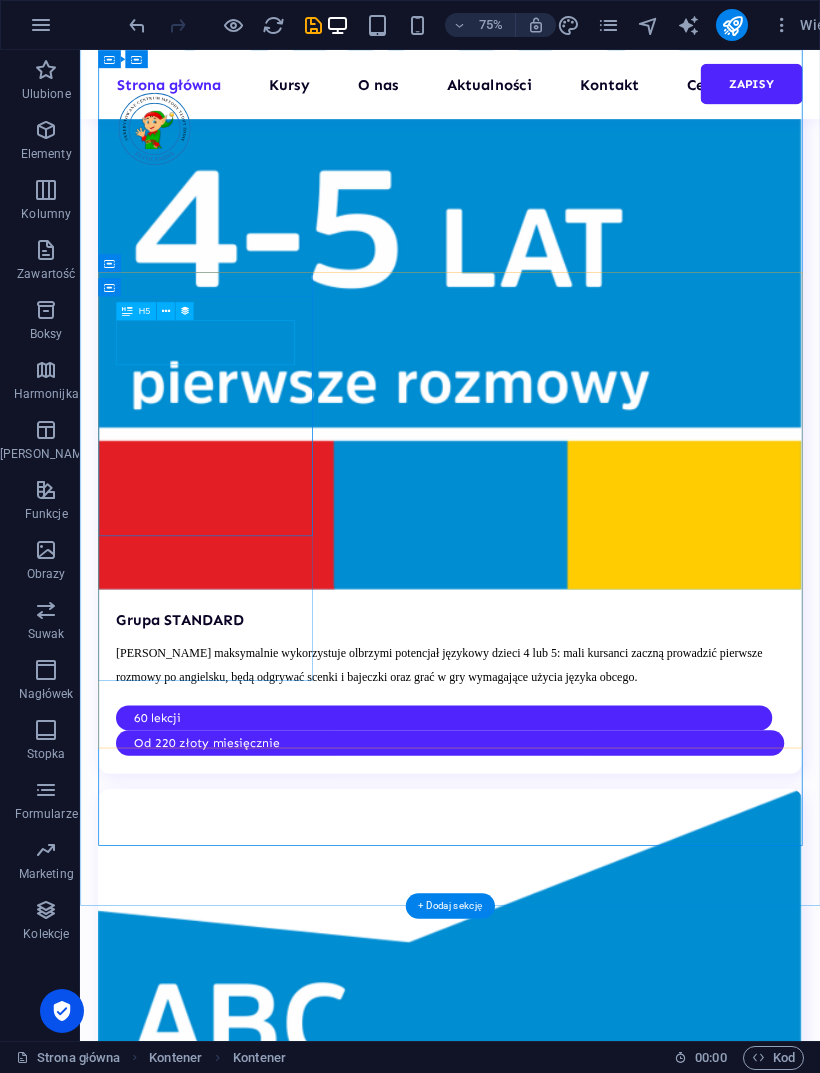 click on "STOP! Do this before you start studying!" at bounding box center (573, 6975) 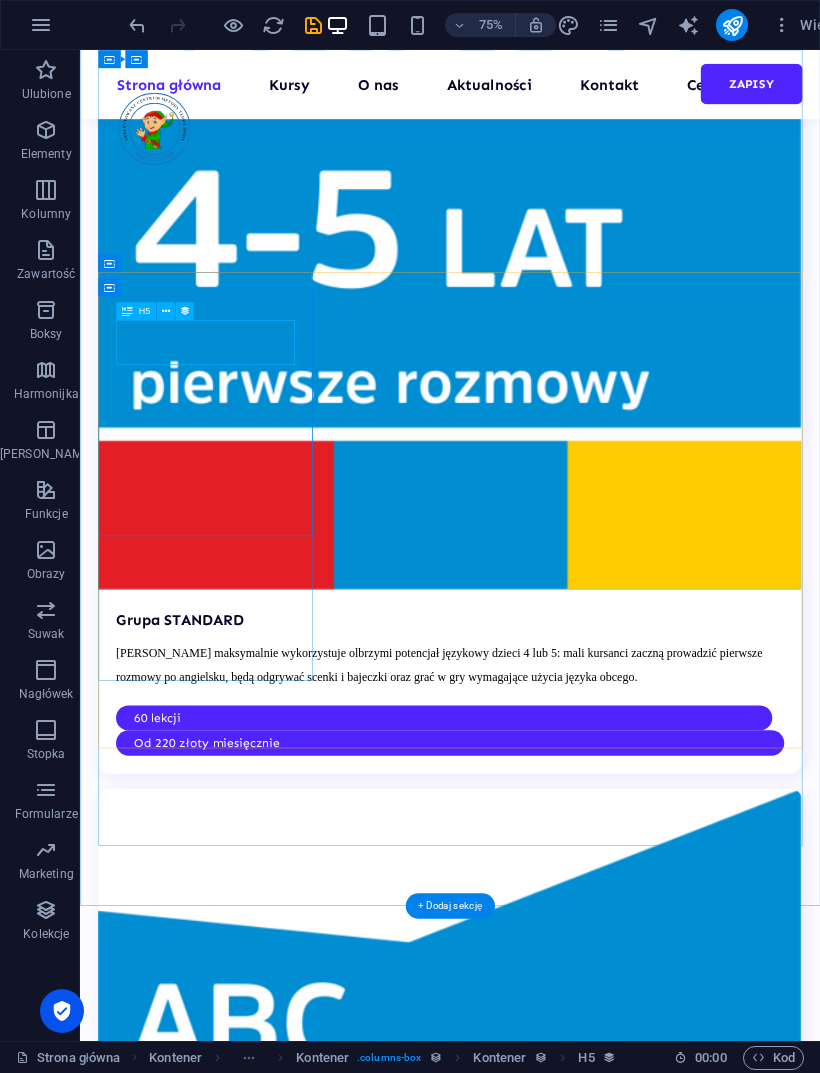 click at bounding box center [166, 311] 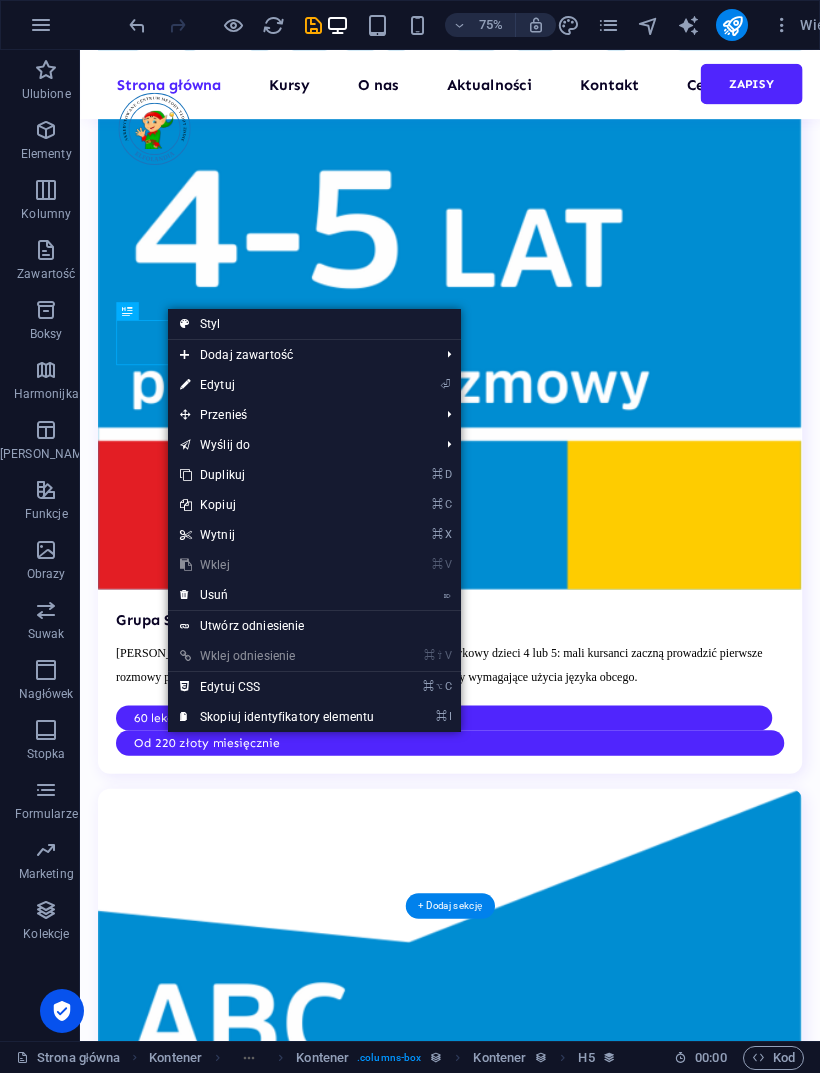 click on "⏎  Edytuj" at bounding box center (277, 385) 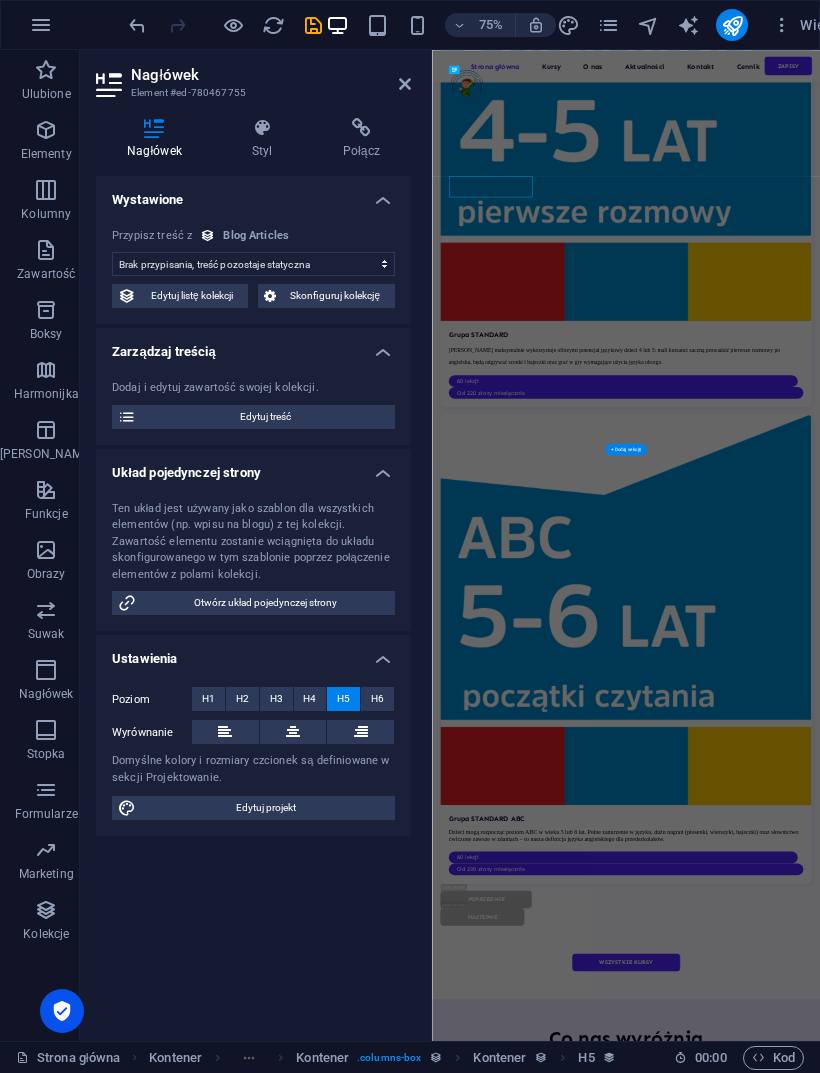 select on "name" 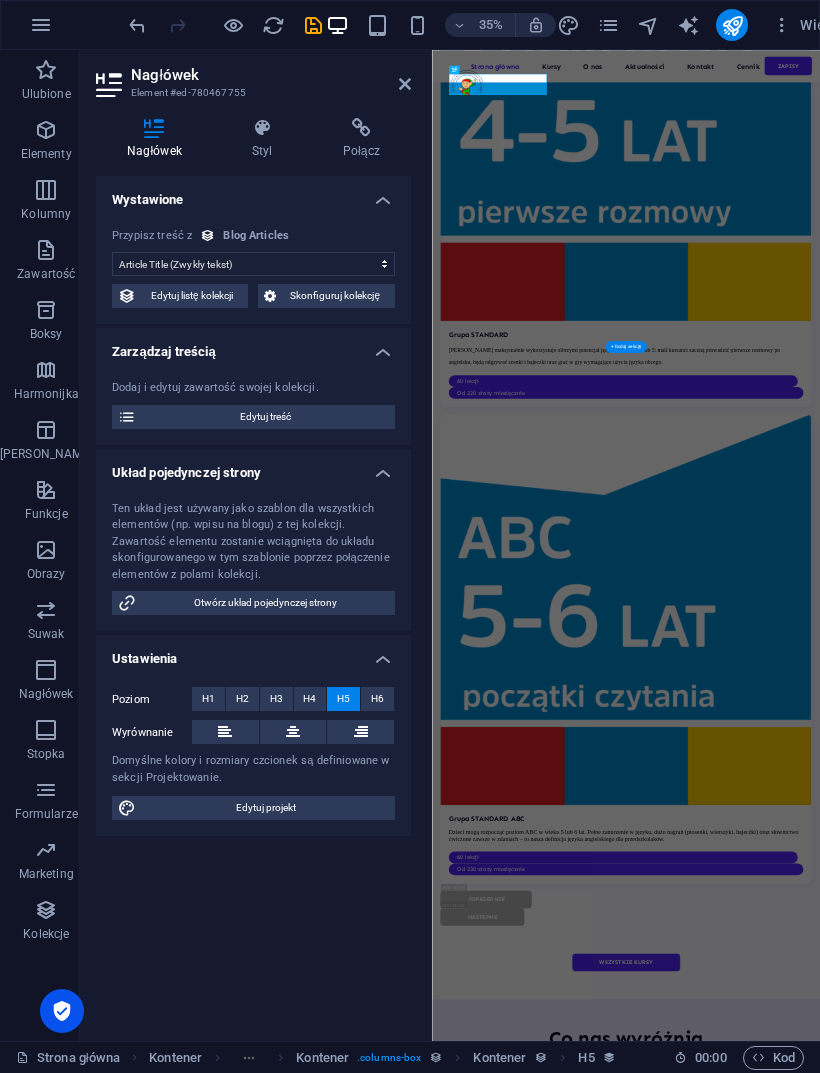 click on "Edytuj listę kolekcji" at bounding box center [192, 296] 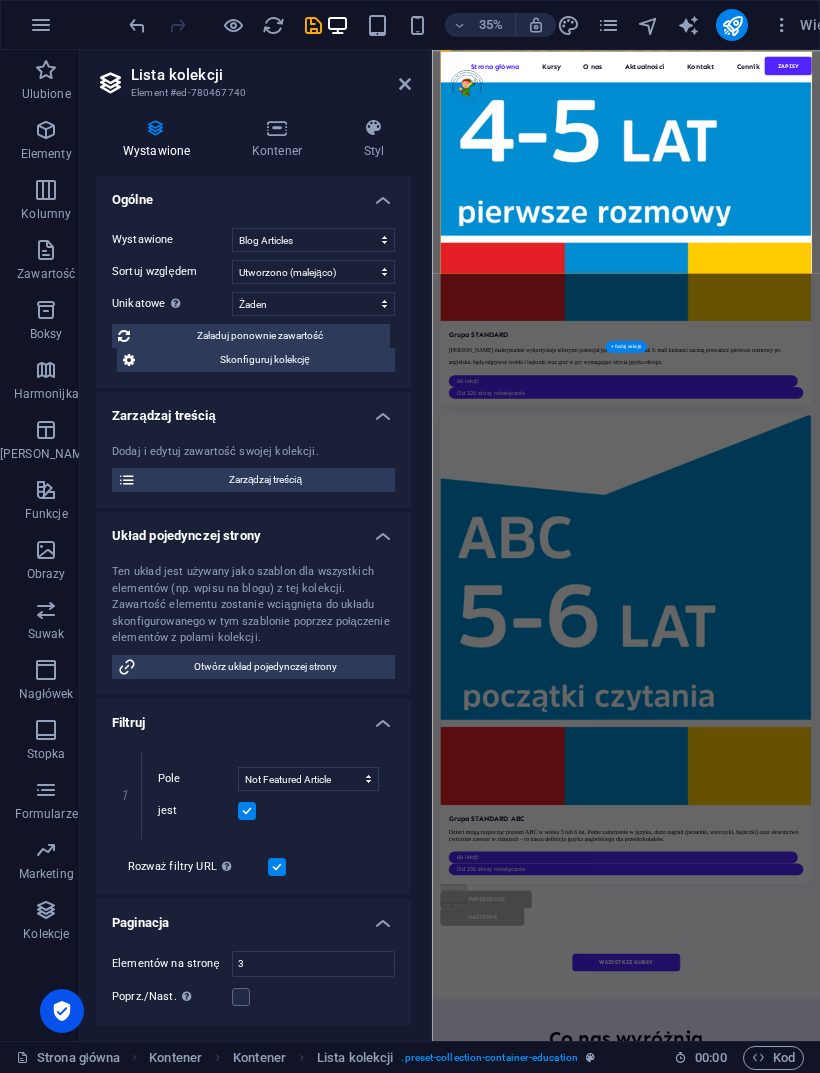 click on "Skonfiguruj kolekcję" at bounding box center (265, 360) 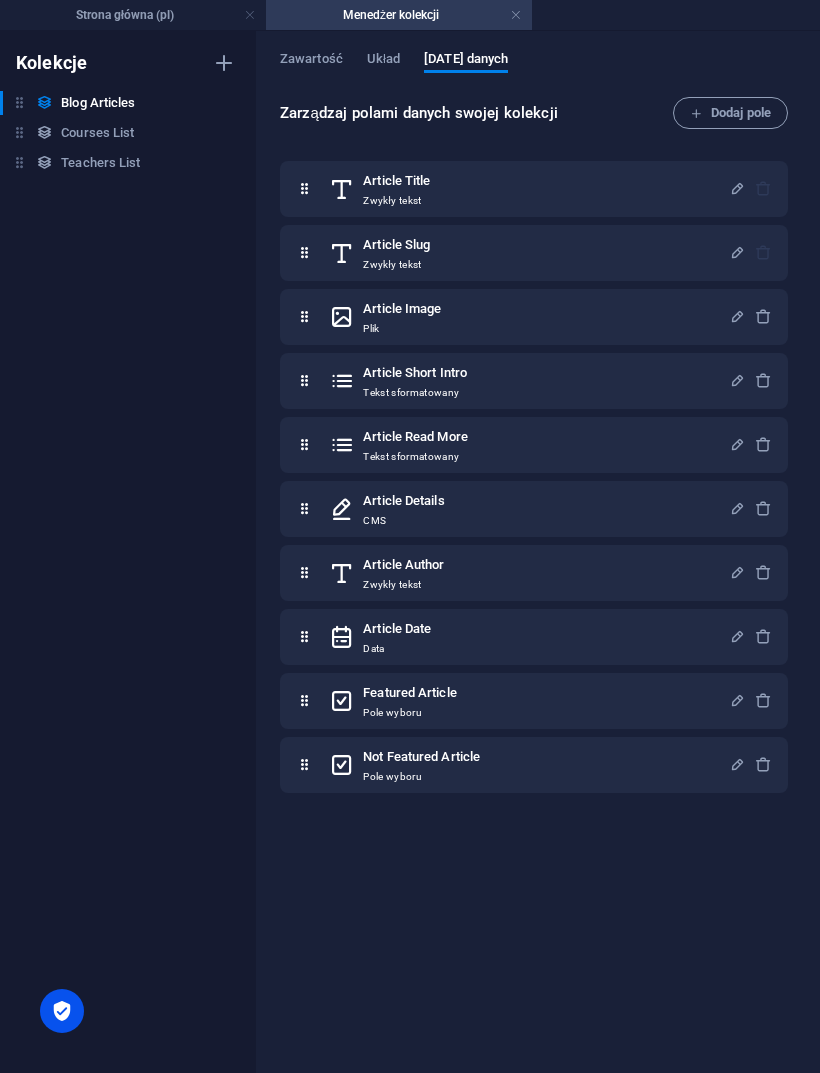 click on "Courses List" at bounding box center [97, 133] 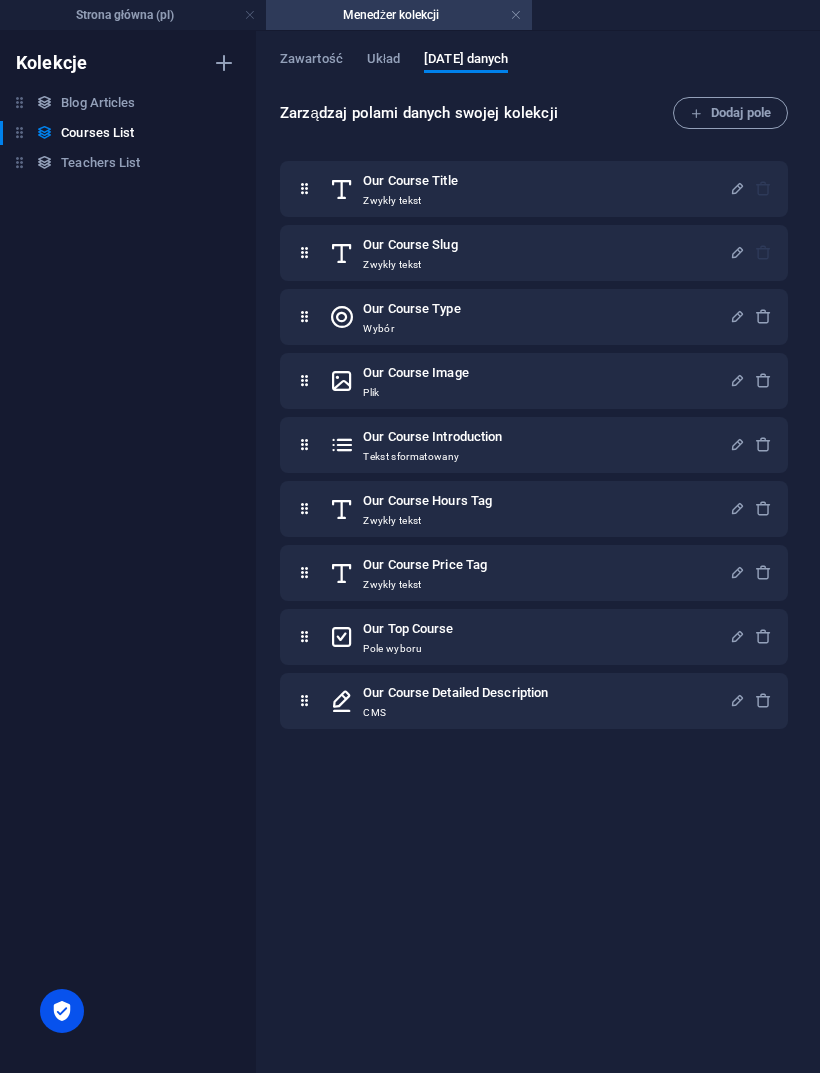 click on "Blog Articles" at bounding box center (98, 103) 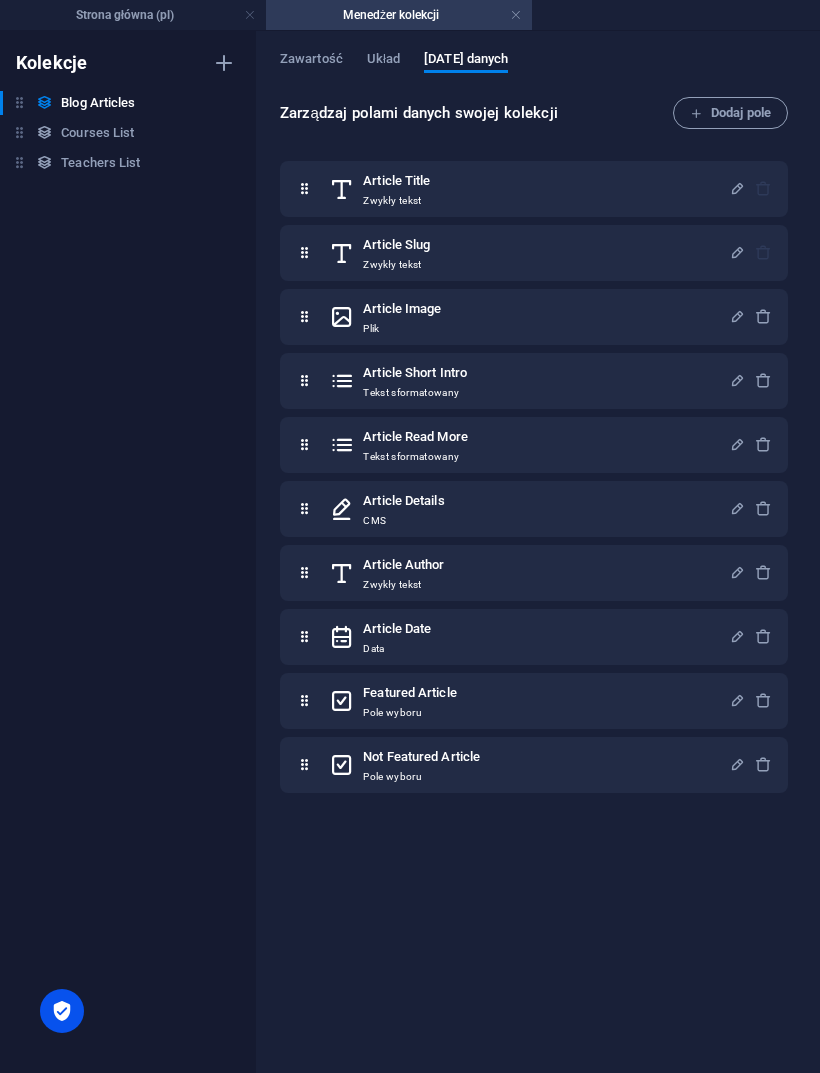click on "Zawartość" at bounding box center (311, 61) 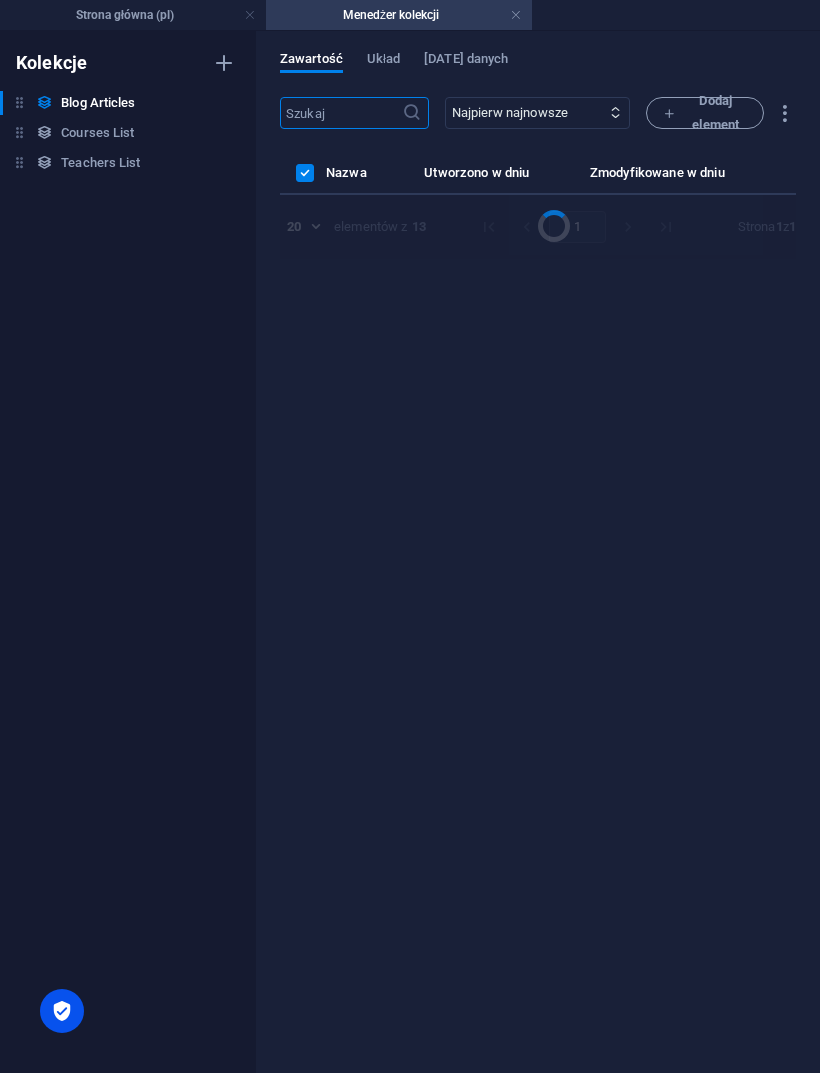 click on "Zawartość" at bounding box center [311, 61] 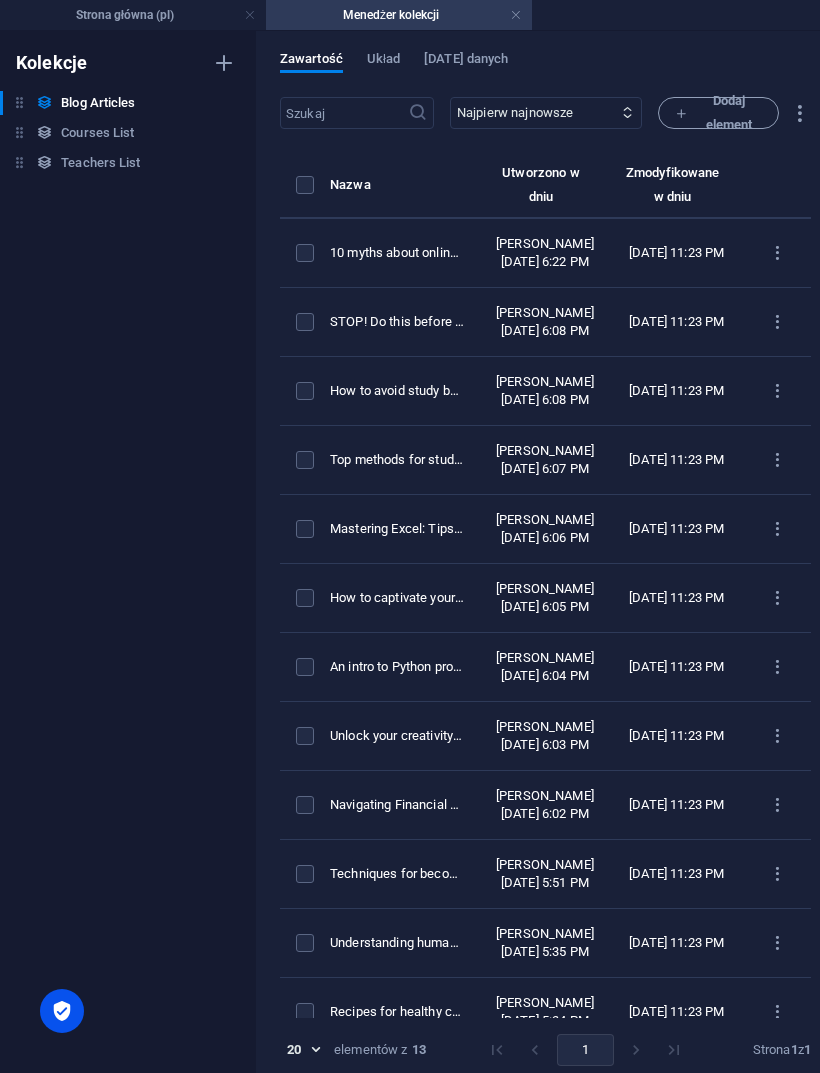 click at bounding box center [305, 185] 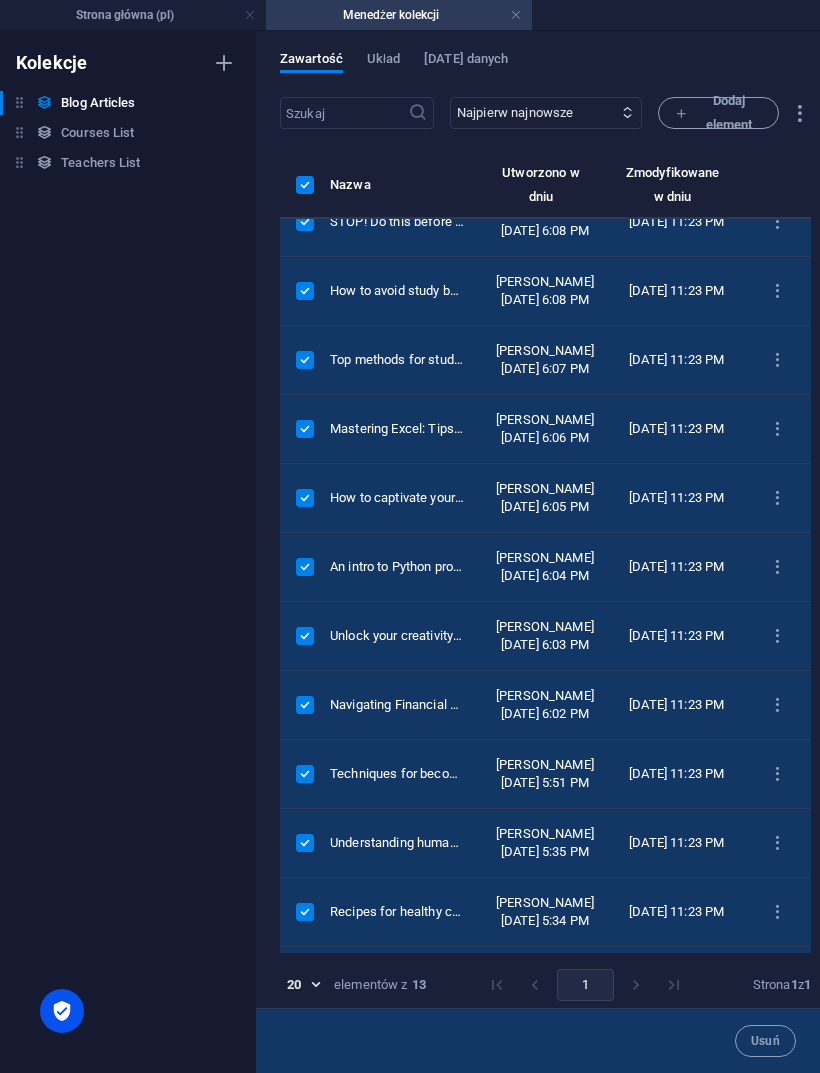 scroll, scrollTop: 99, scrollLeft: 0, axis: vertical 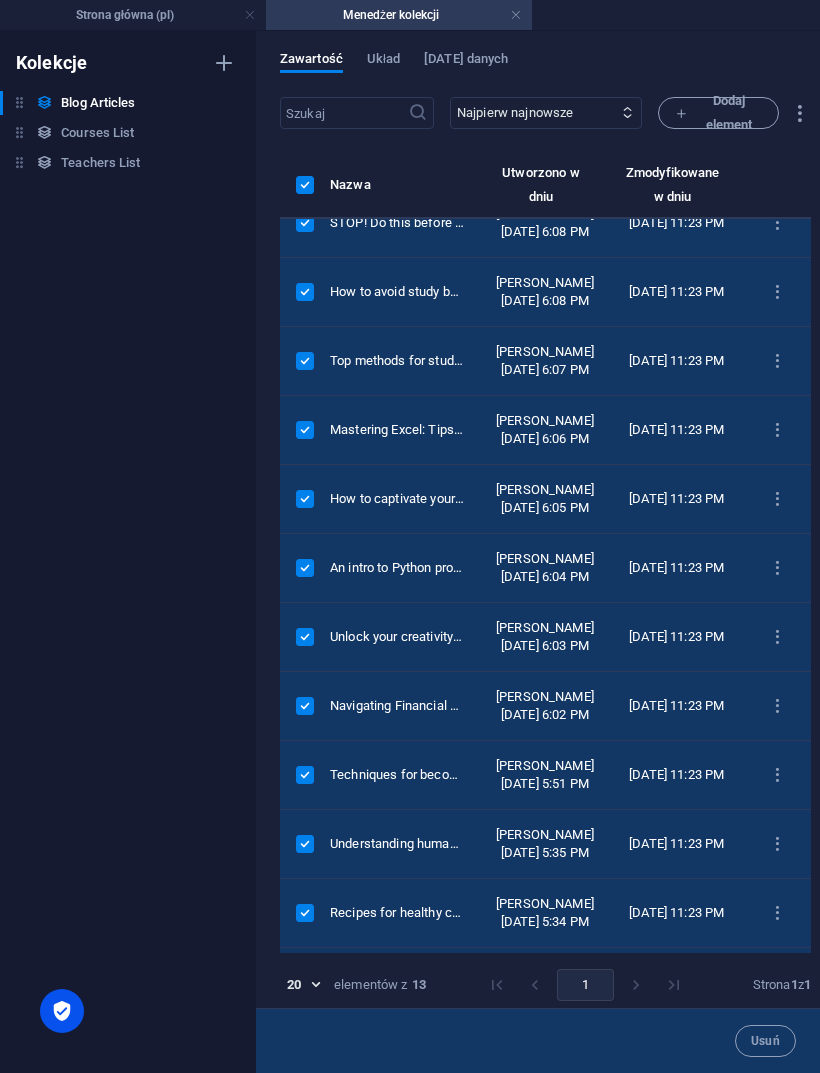 click on "Usuń" at bounding box center (765, 1041) 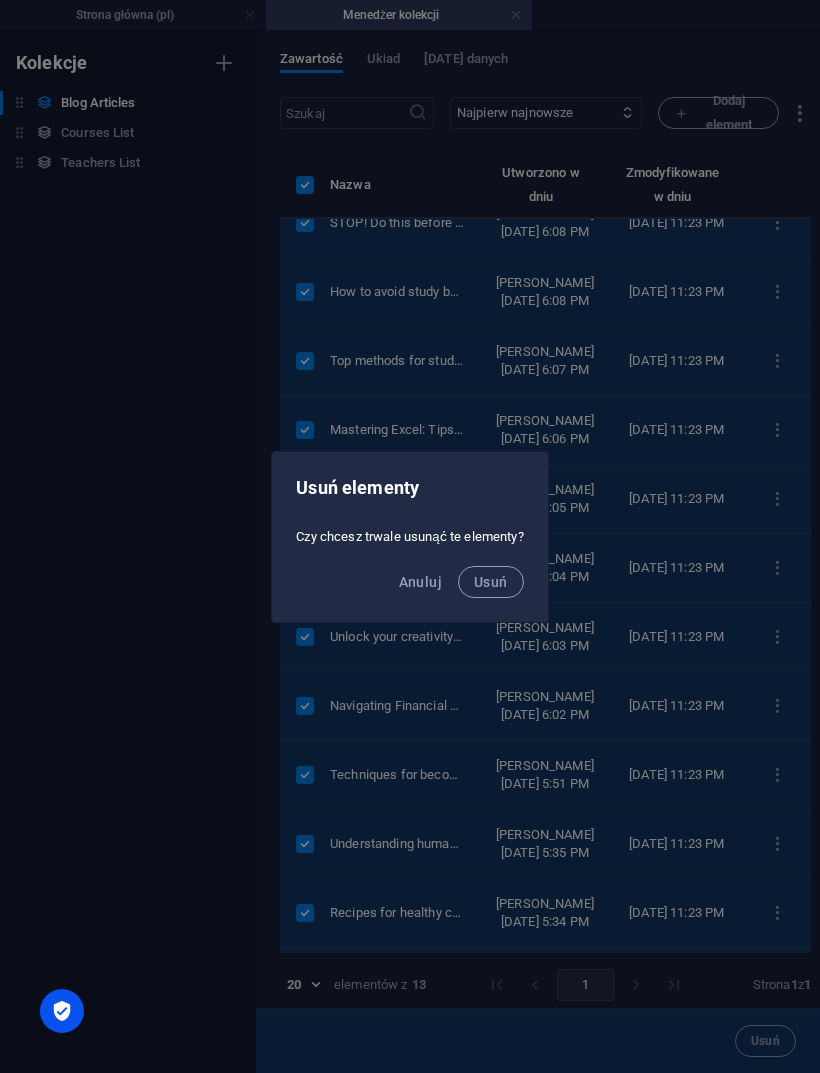 click on "Usuń" at bounding box center [491, 582] 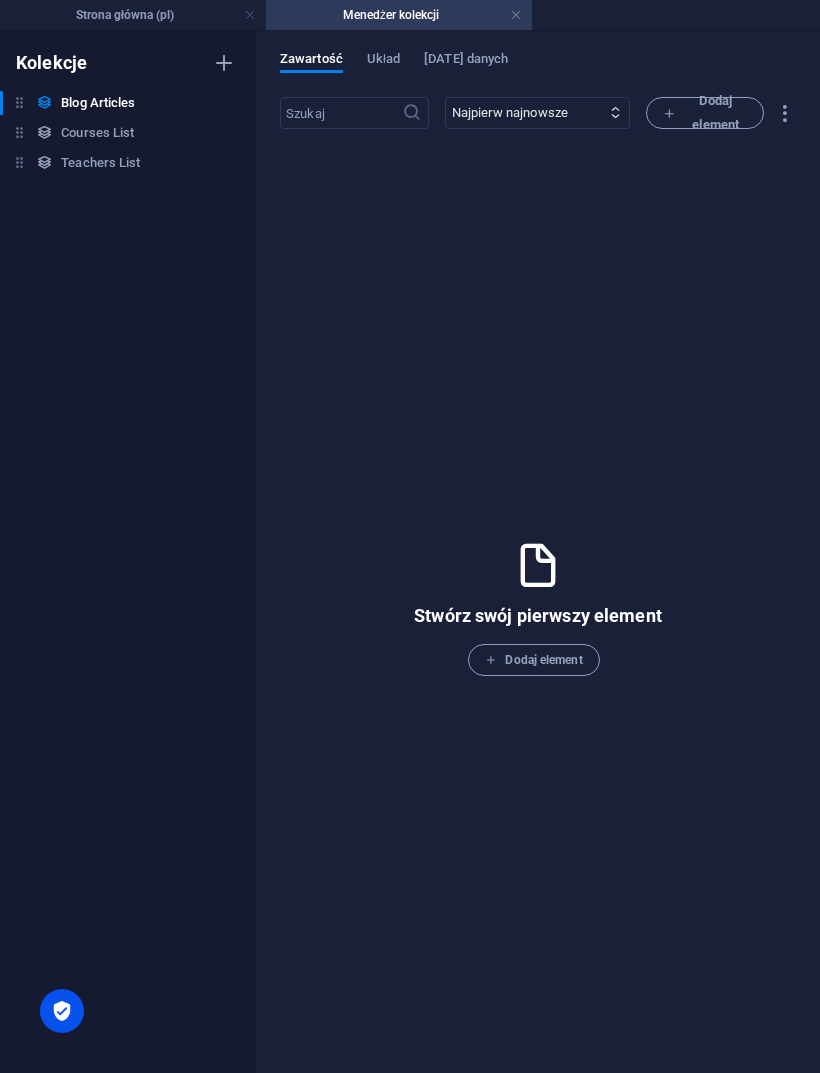 click on "Strona główna  (pl)" at bounding box center (133, 15) 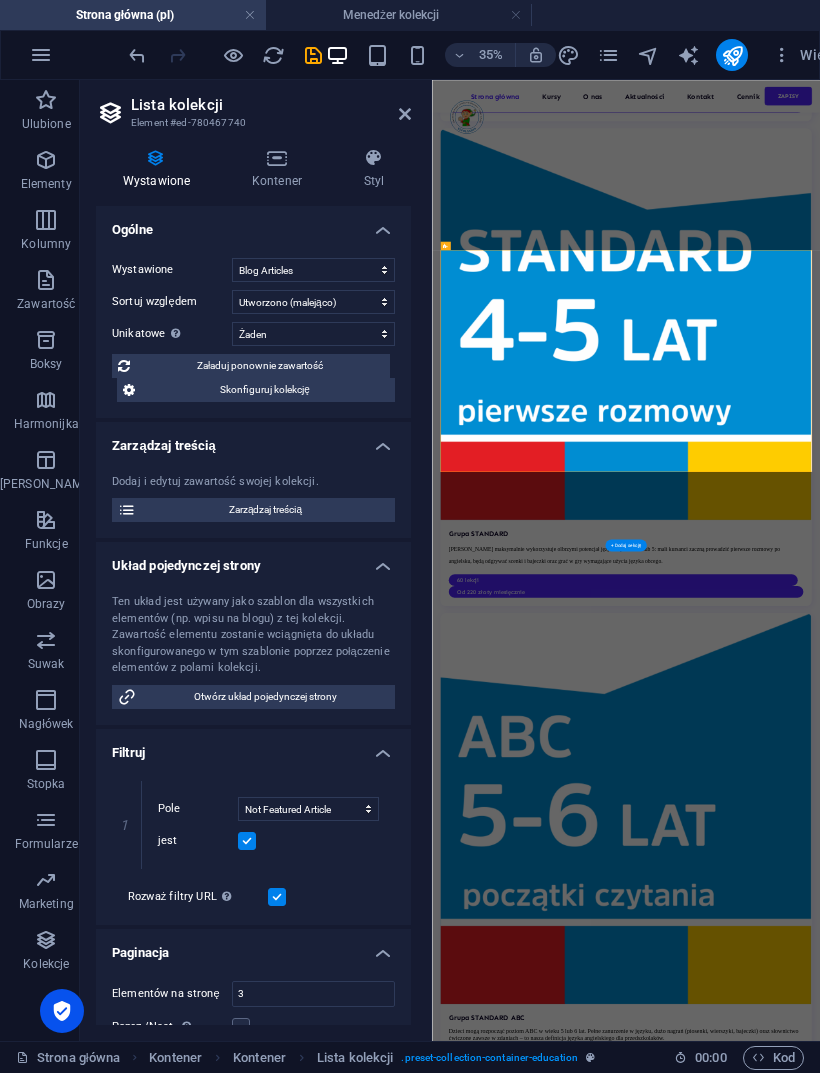 click at bounding box center (405, 114) 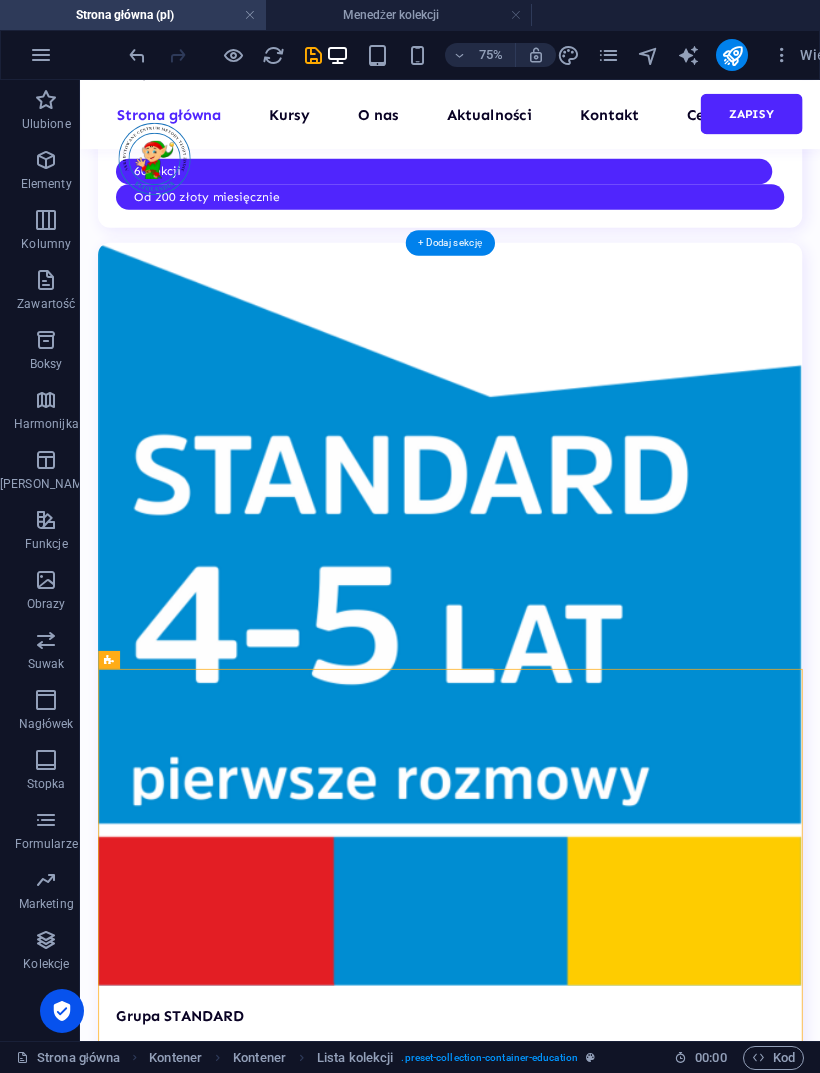scroll, scrollTop: 5295, scrollLeft: 0, axis: vertical 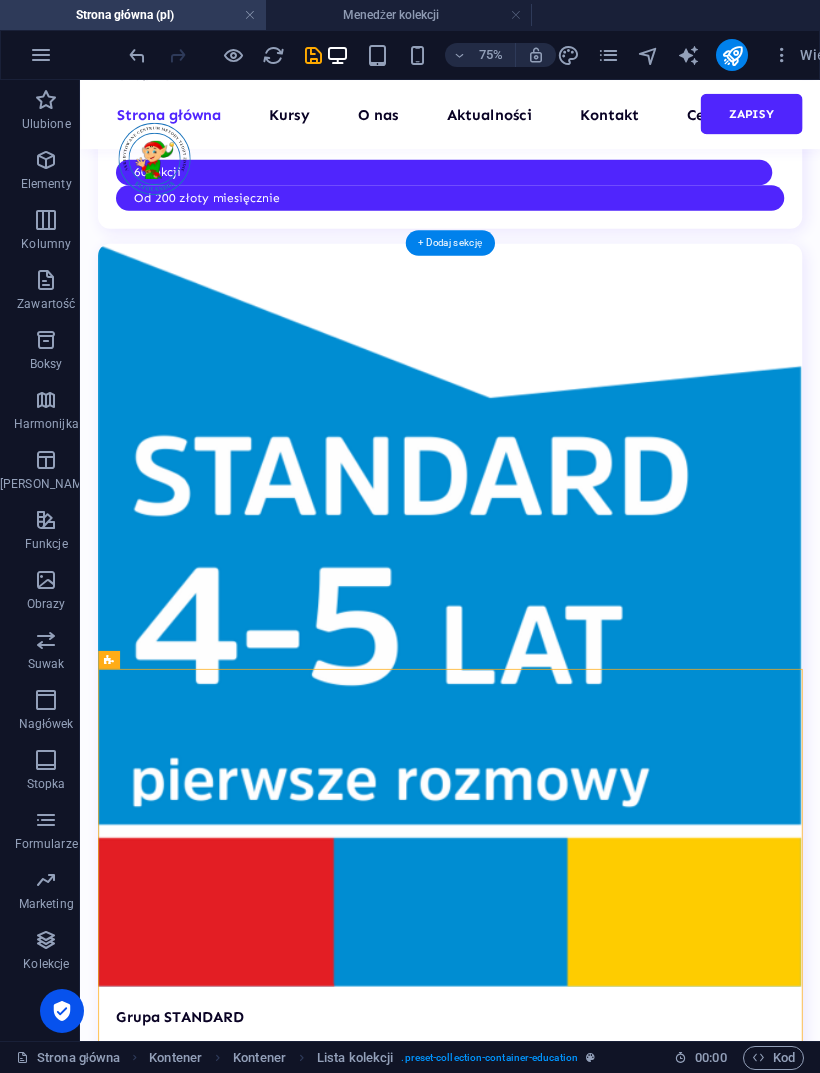 click on "Strona główna  Kursy O nas Aktualności  Kontakt  Cennik  Zapisy" at bounding box center (573, 126) 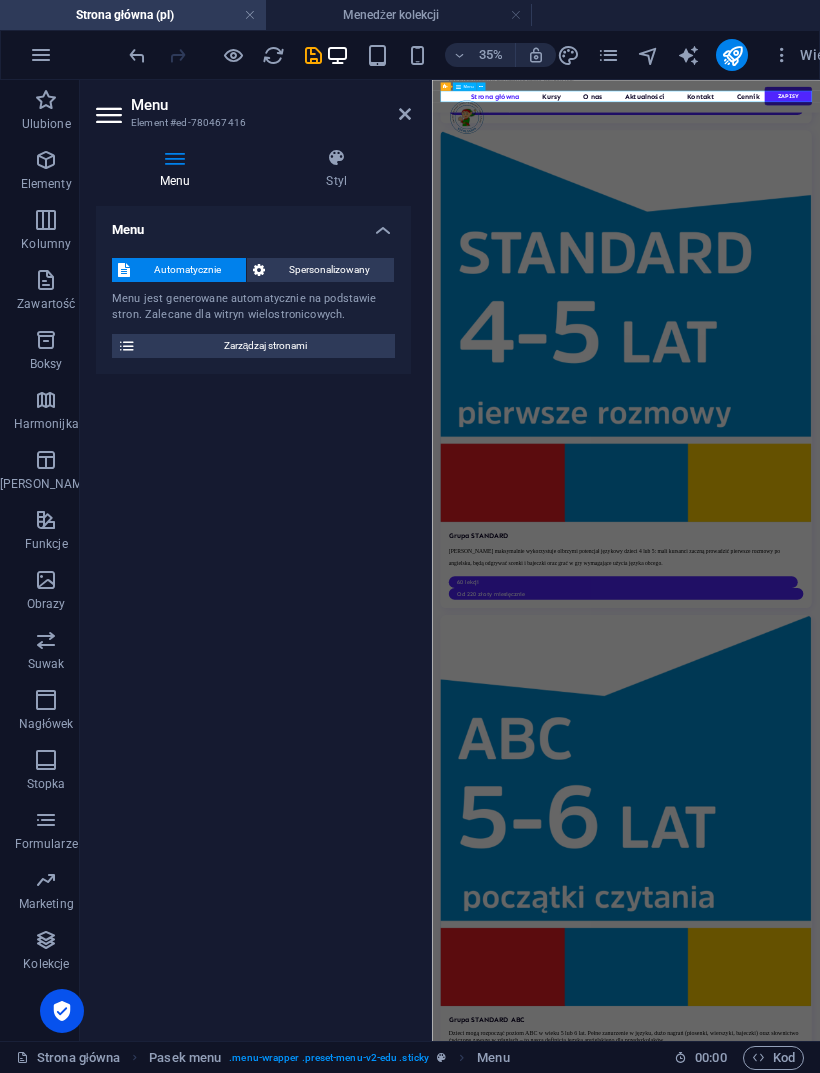 click at bounding box center [405, 114] 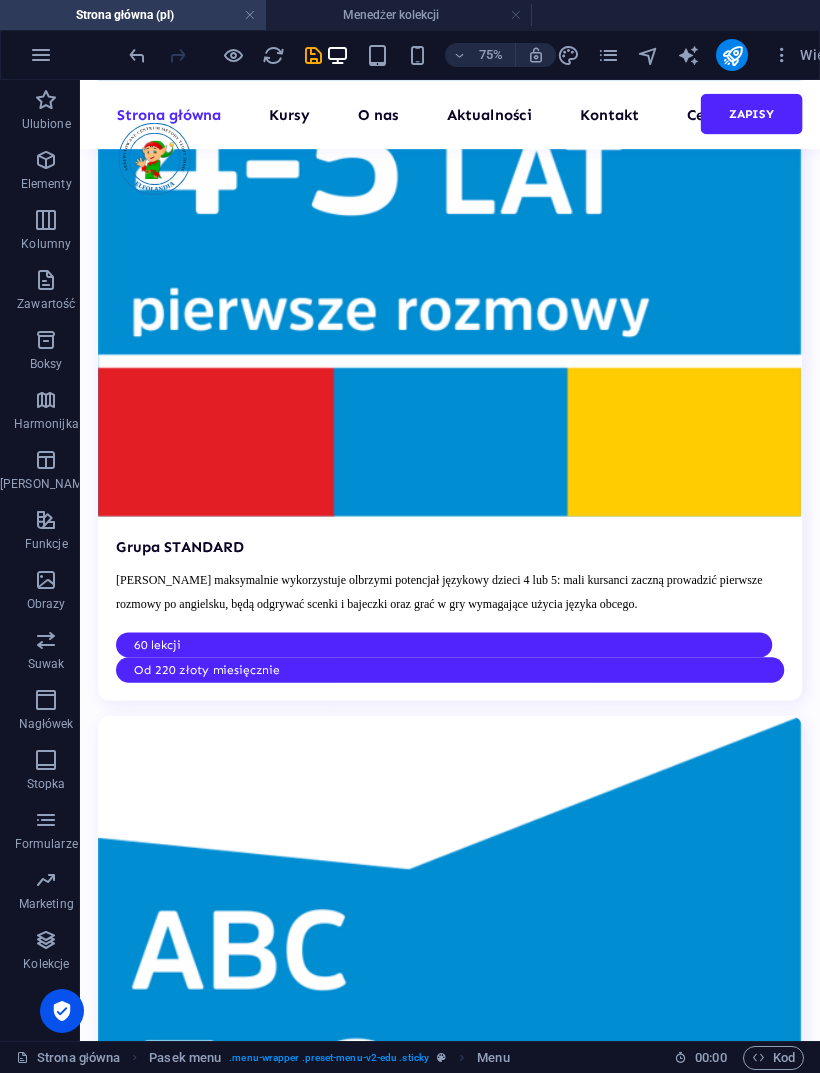 scroll, scrollTop: 5928, scrollLeft: 0, axis: vertical 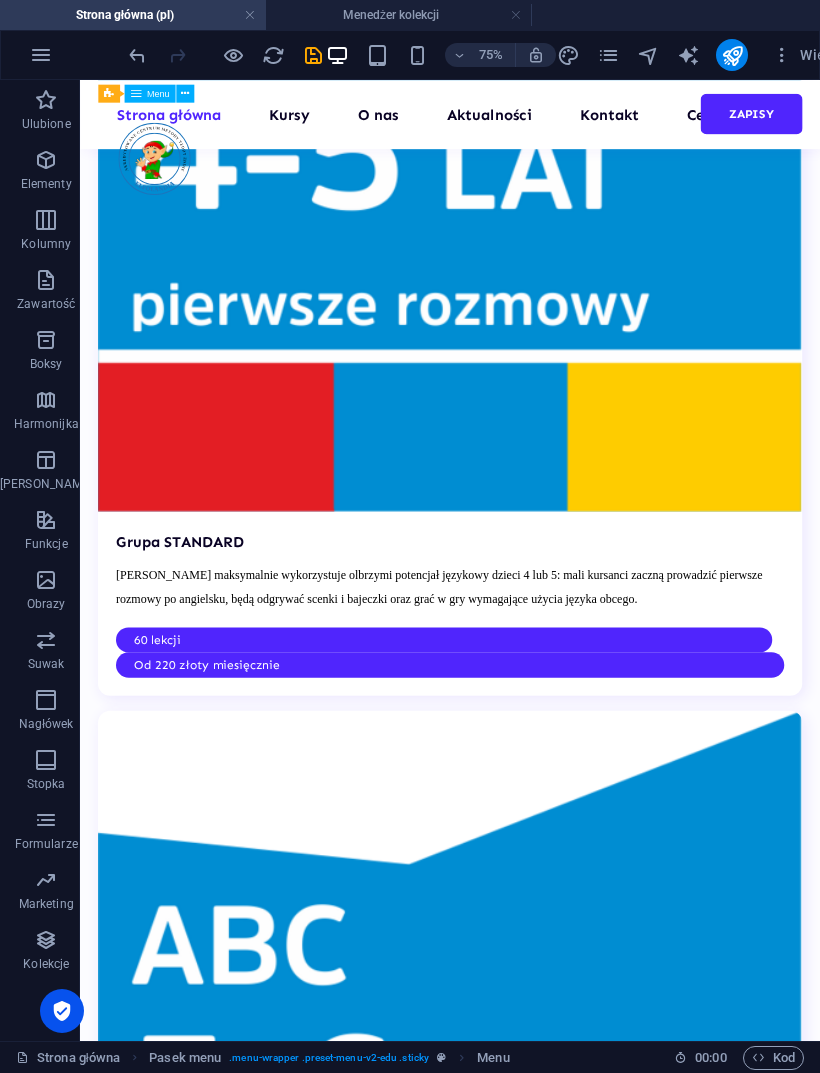 click at bounding box center [732, 55] 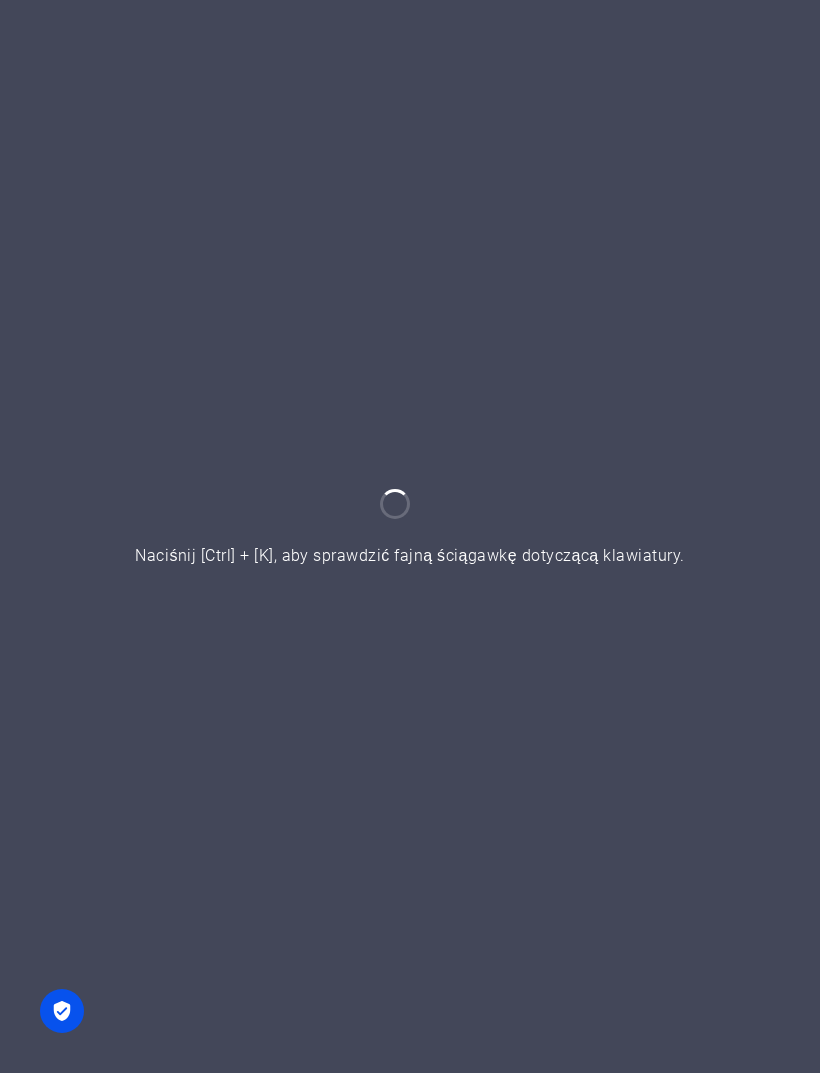 scroll, scrollTop: 0, scrollLeft: 0, axis: both 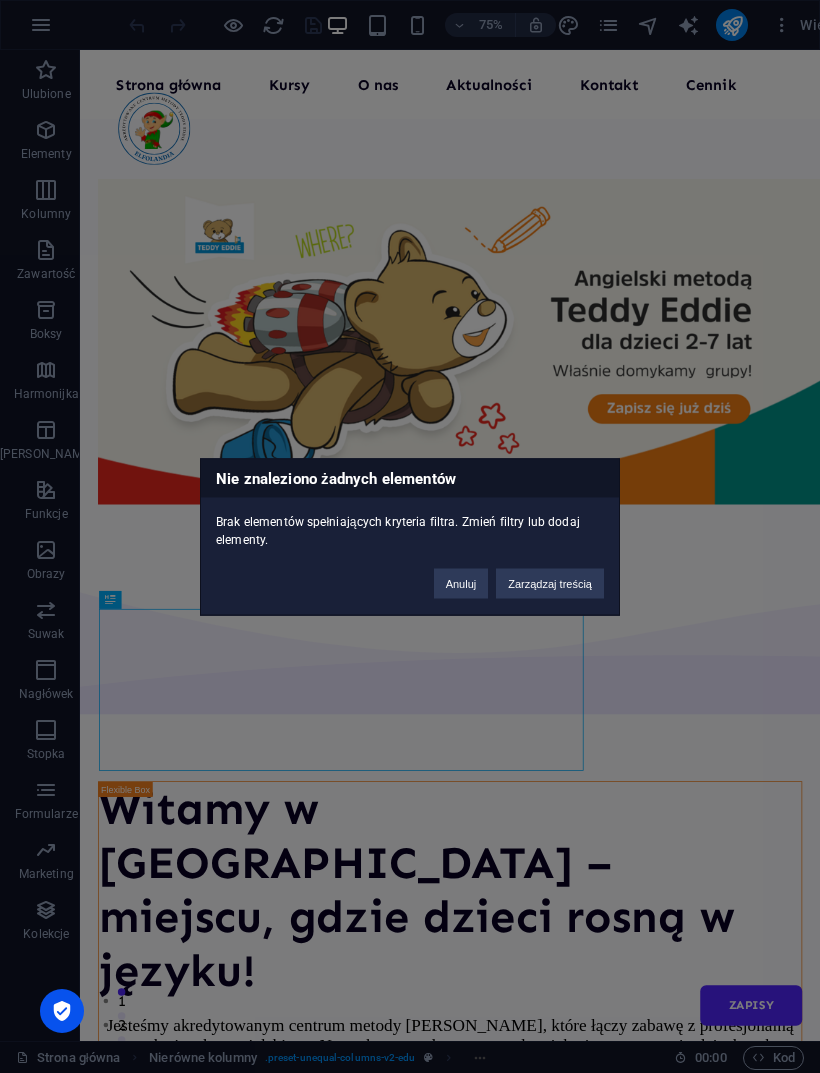 click on "Zarządzaj treścią" at bounding box center [550, 583] 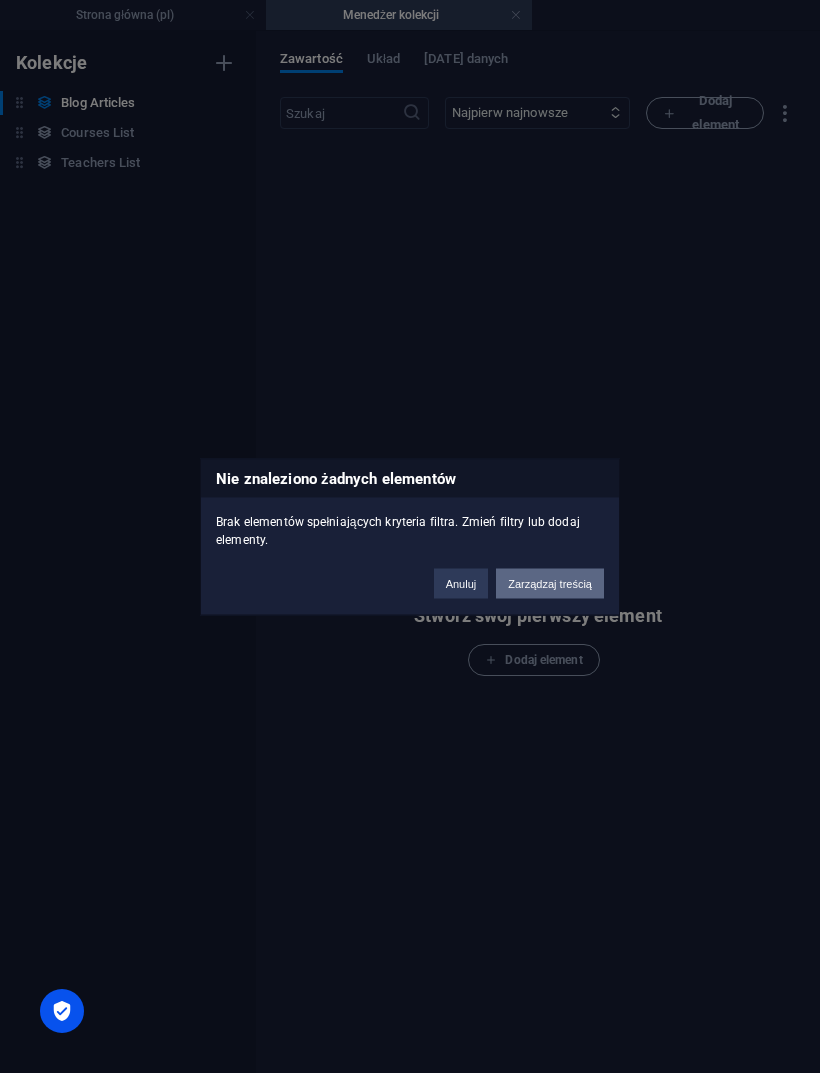 click on "Zarządzaj treścią" at bounding box center [550, 583] 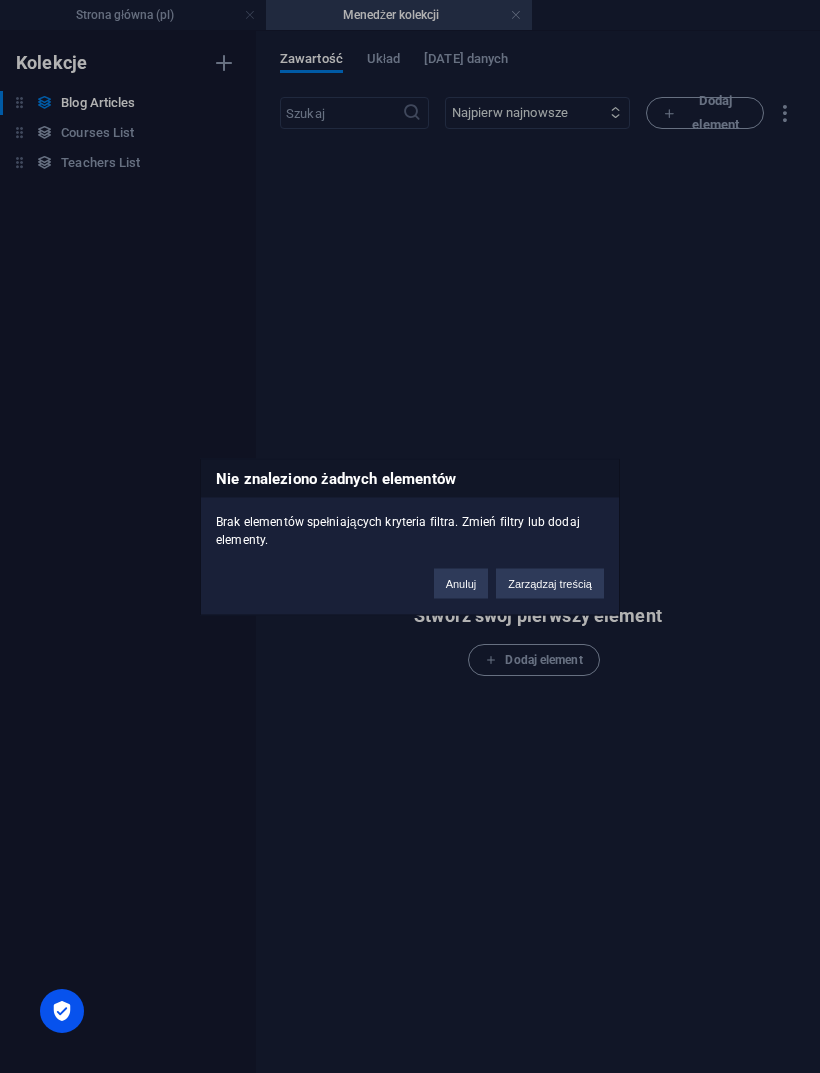 click on "Nie znaleziono żadnych elementów Brak elementów spełniających kryteria filtra. Zmień filtry lub dodaj elementy. Anuluj Zarządzaj treścią" at bounding box center [410, 536] 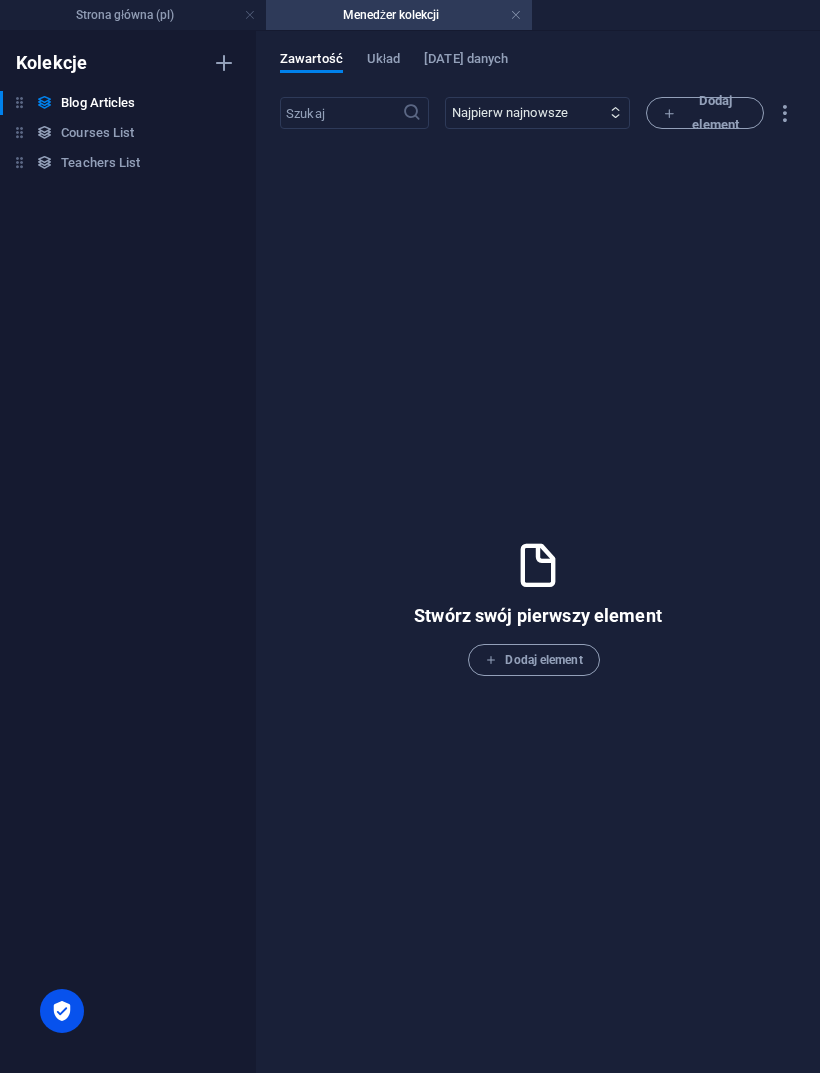click on "Dodaj element" at bounding box center [705, 113] 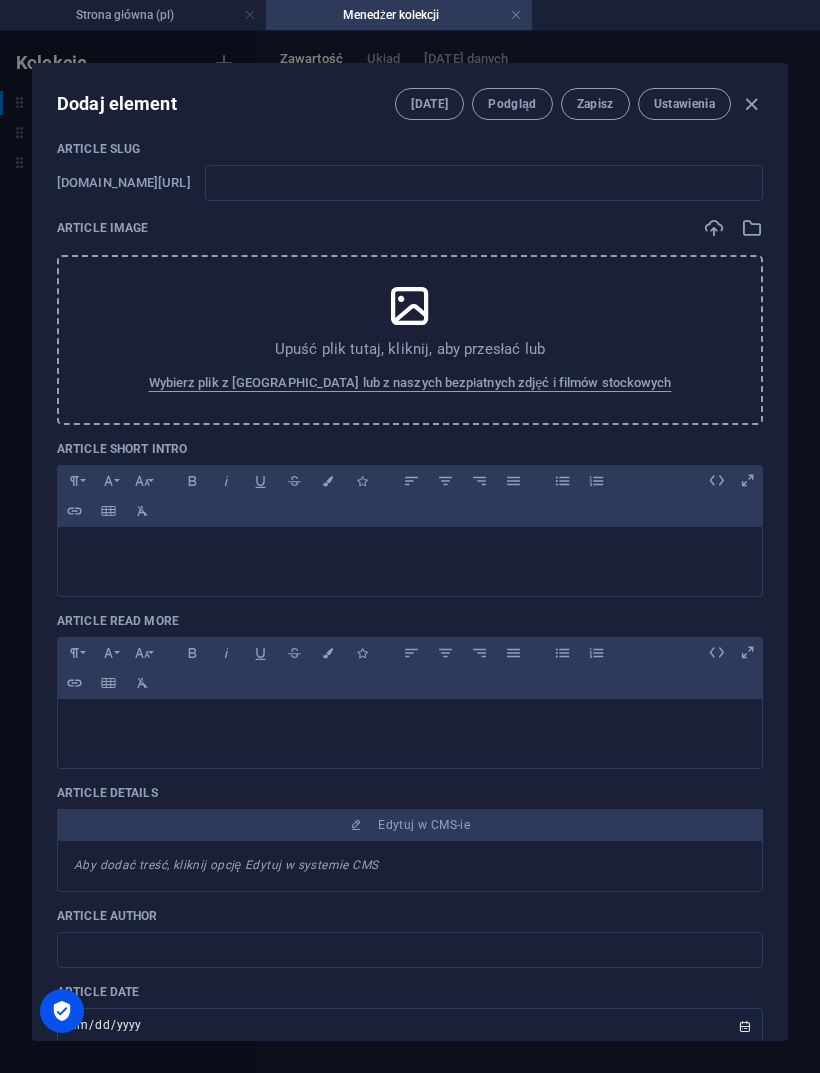 scroll, scrollTop: 92, scrollLeft: 0, axis: vertical 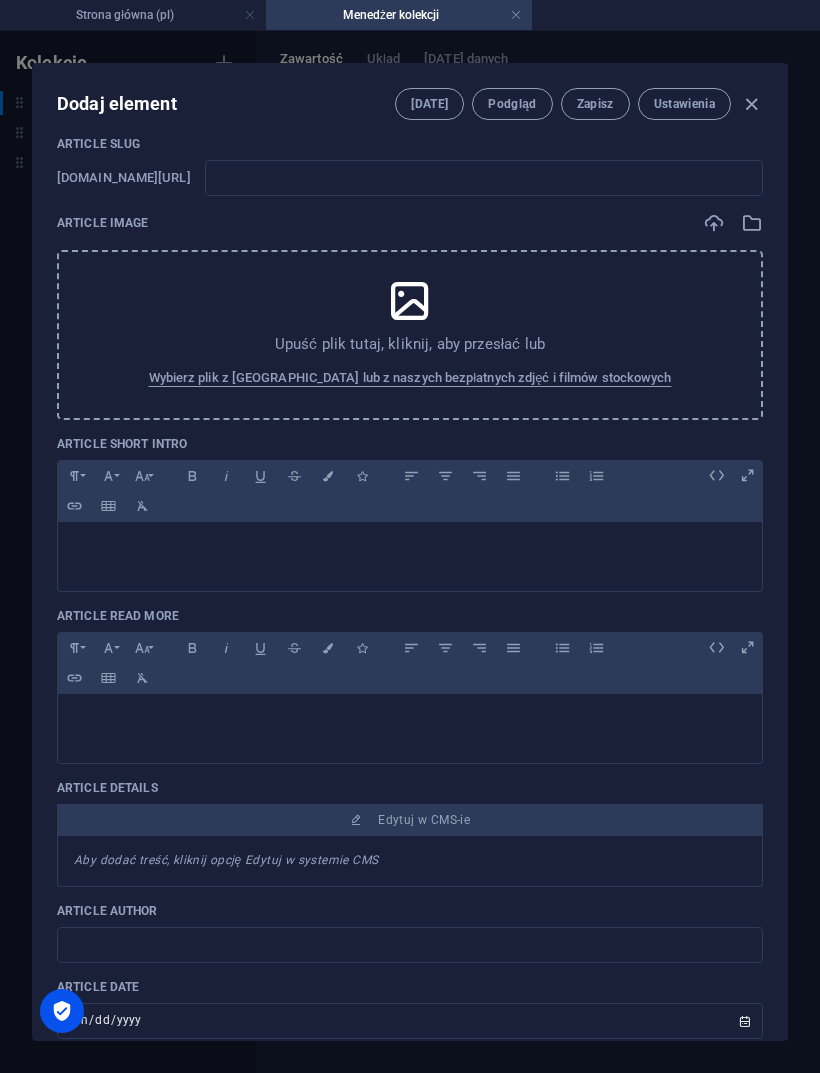 click at bounding box center (410, 547) 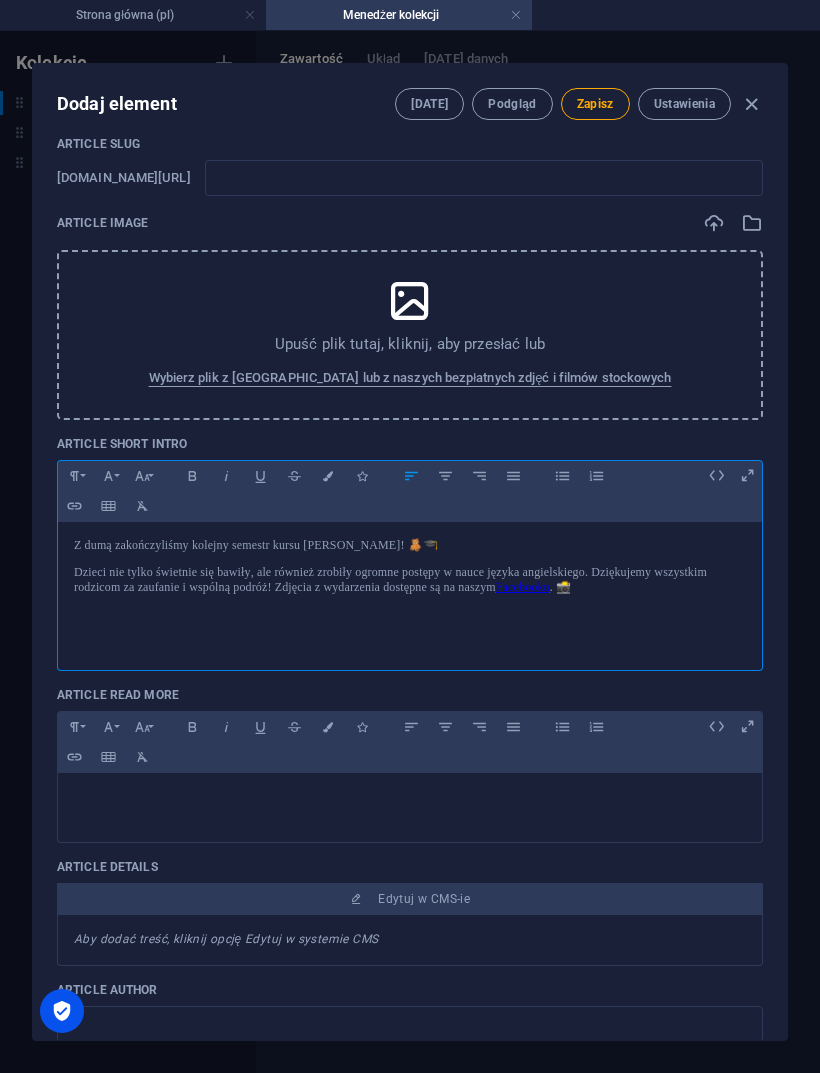 click on "Wybierz plik z [GEOGRAPHIC_DATA] lub z naszych bezpłatnych zdjęć i filmów stockowych" at bounding box center (410, 378) 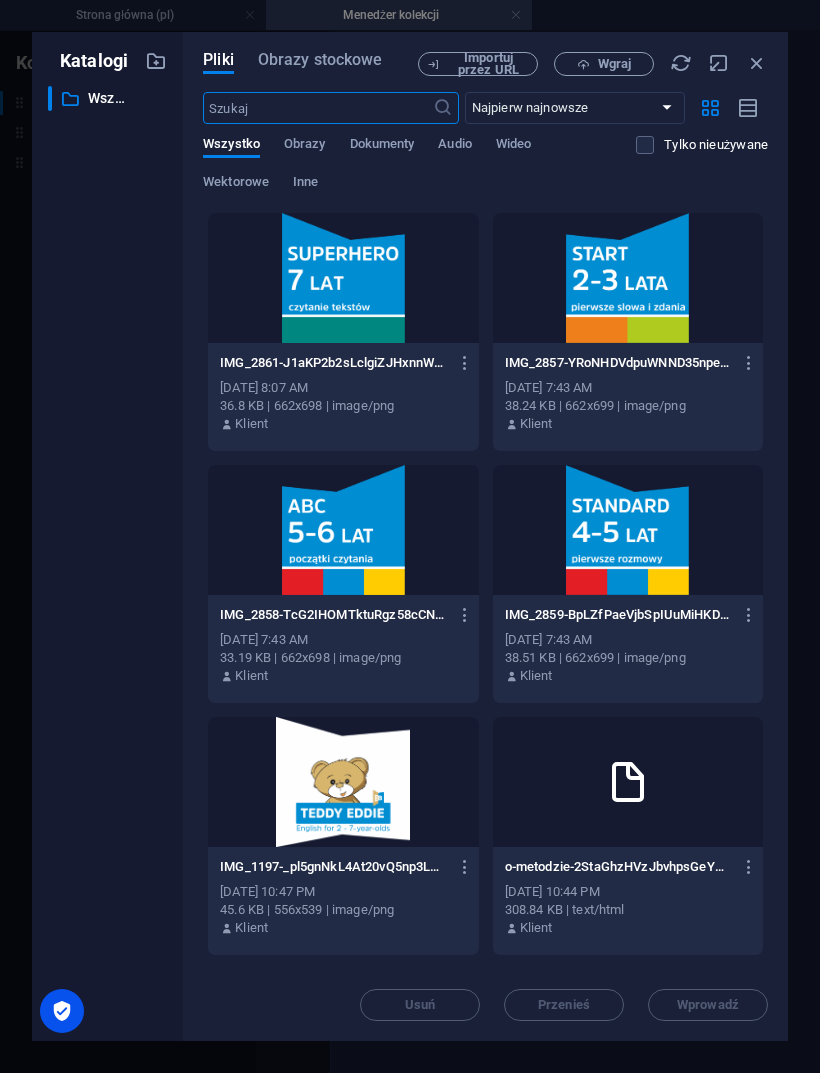 click on "Wgraj" at bounding box center [614, 64] 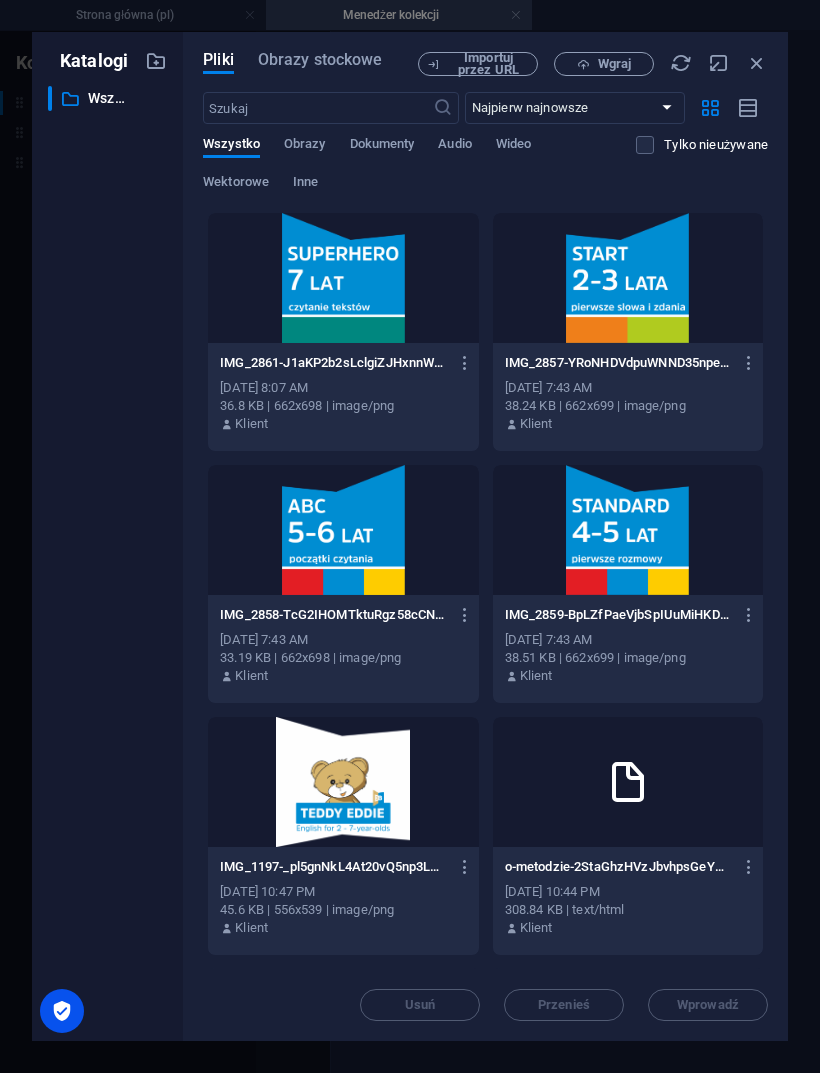 click at bounding box center [757, 63] 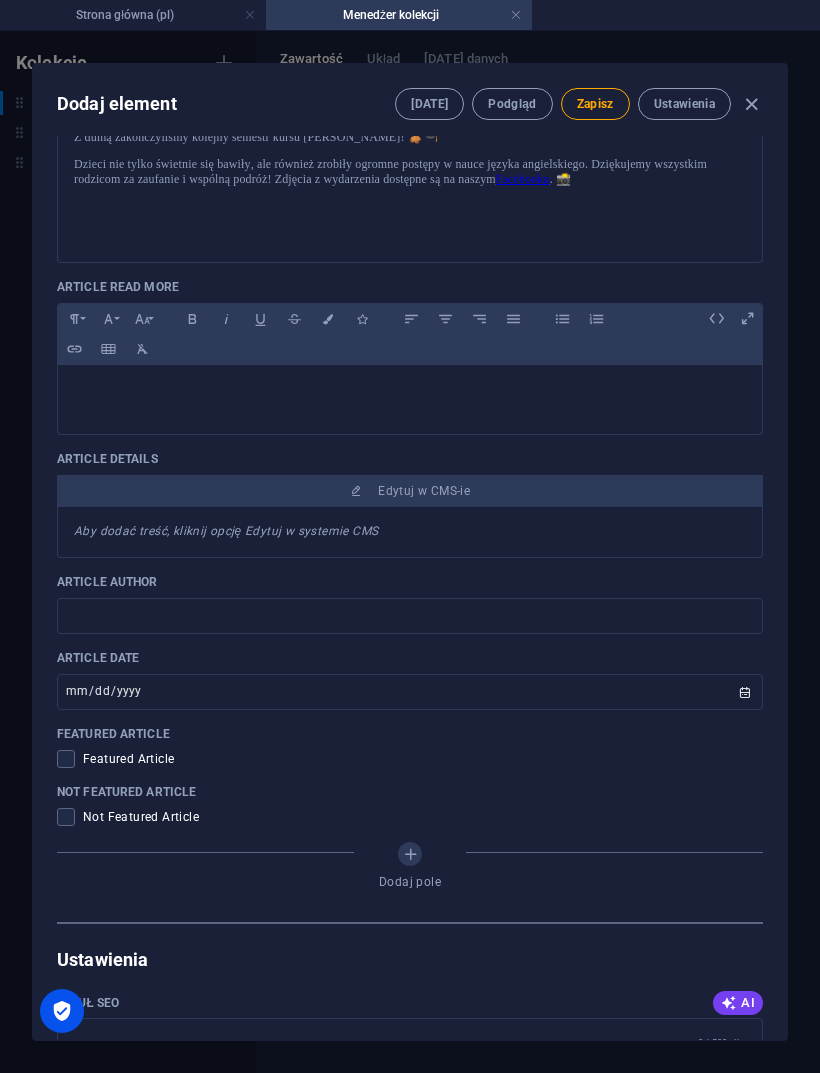 scroll, scrollTop: 509, scrollLeft: 0, axis: vertical 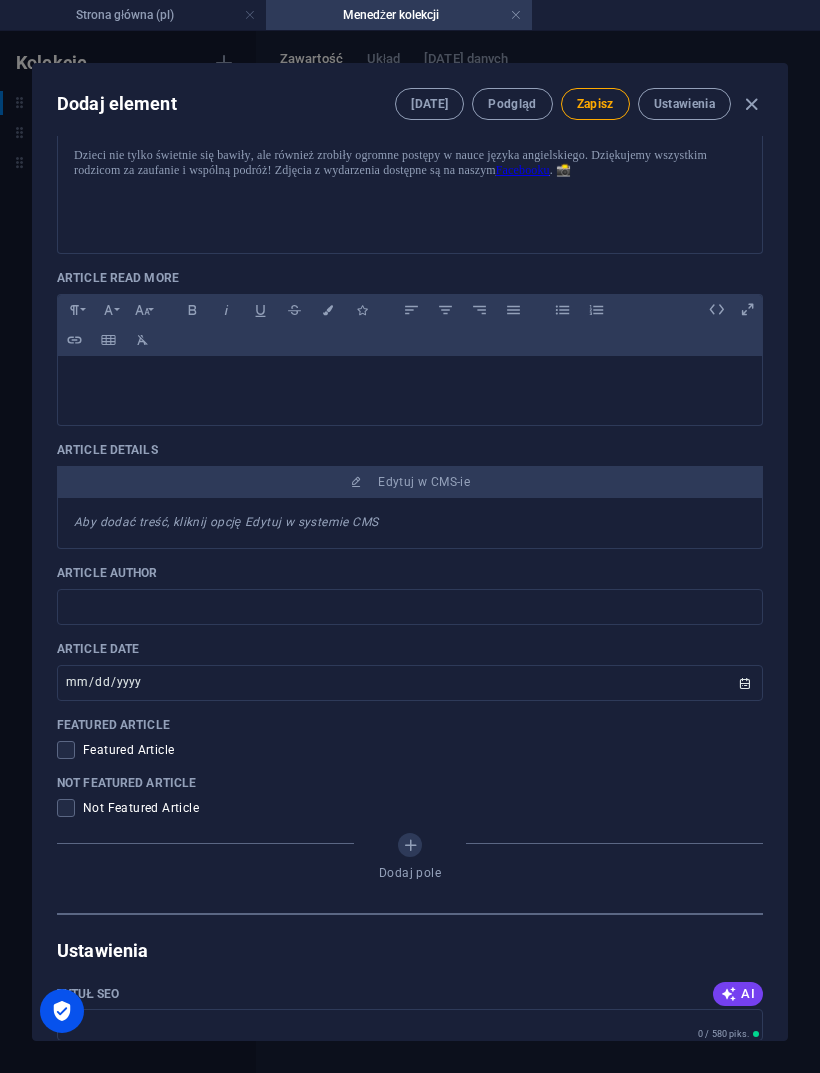 click on "Zapisz" at bounding box center (595, 104) 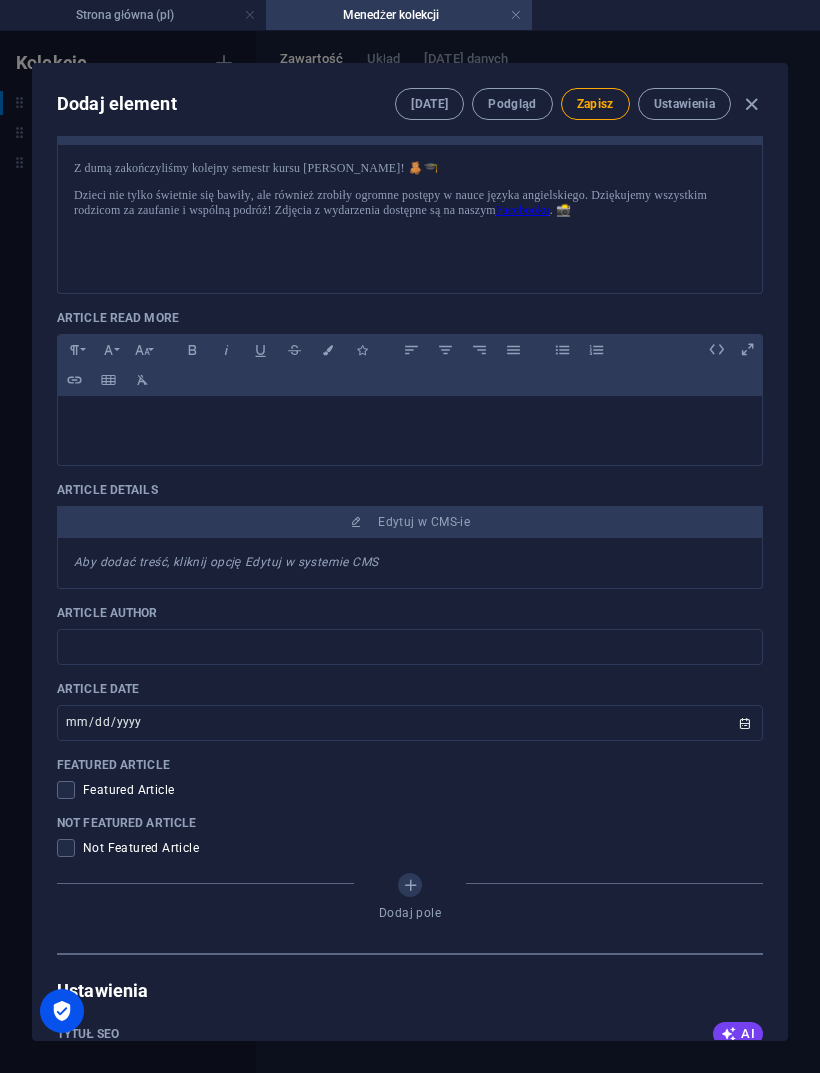 scroll, scrollTop: 0, scrollLeft: 0, axis: both 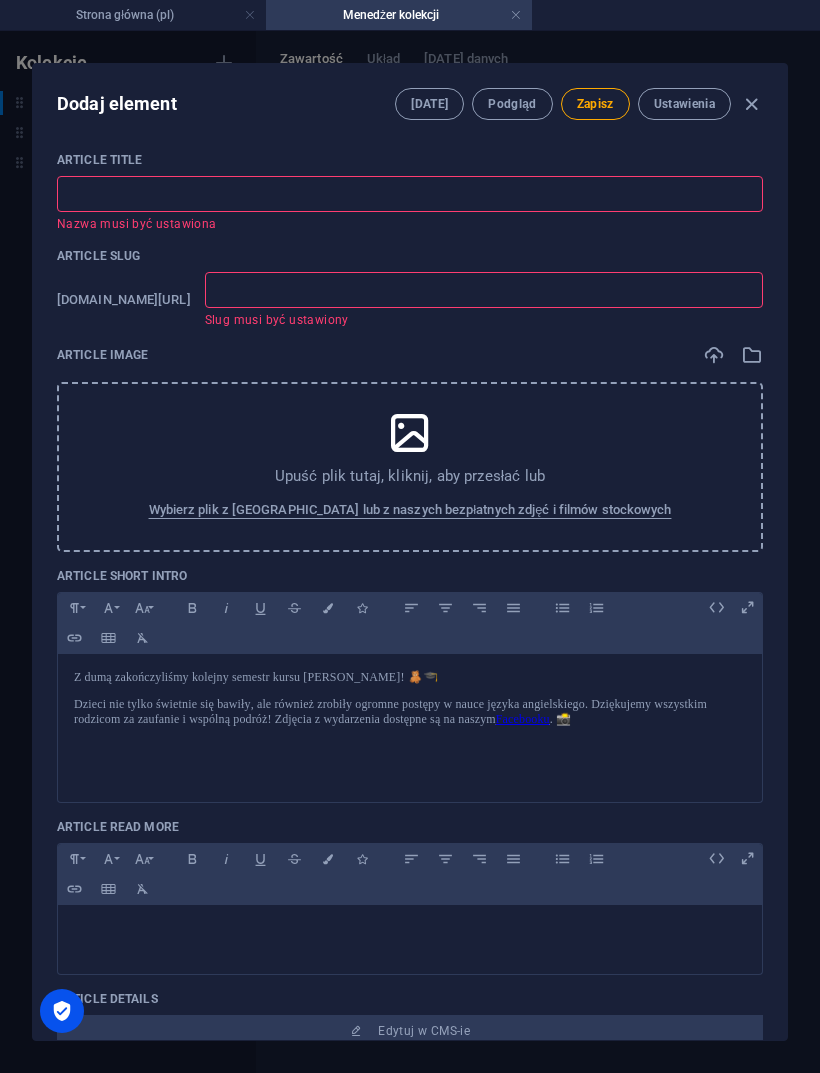 paste on "🎉 Zakończenie kursu [PERSON_NAME]!" 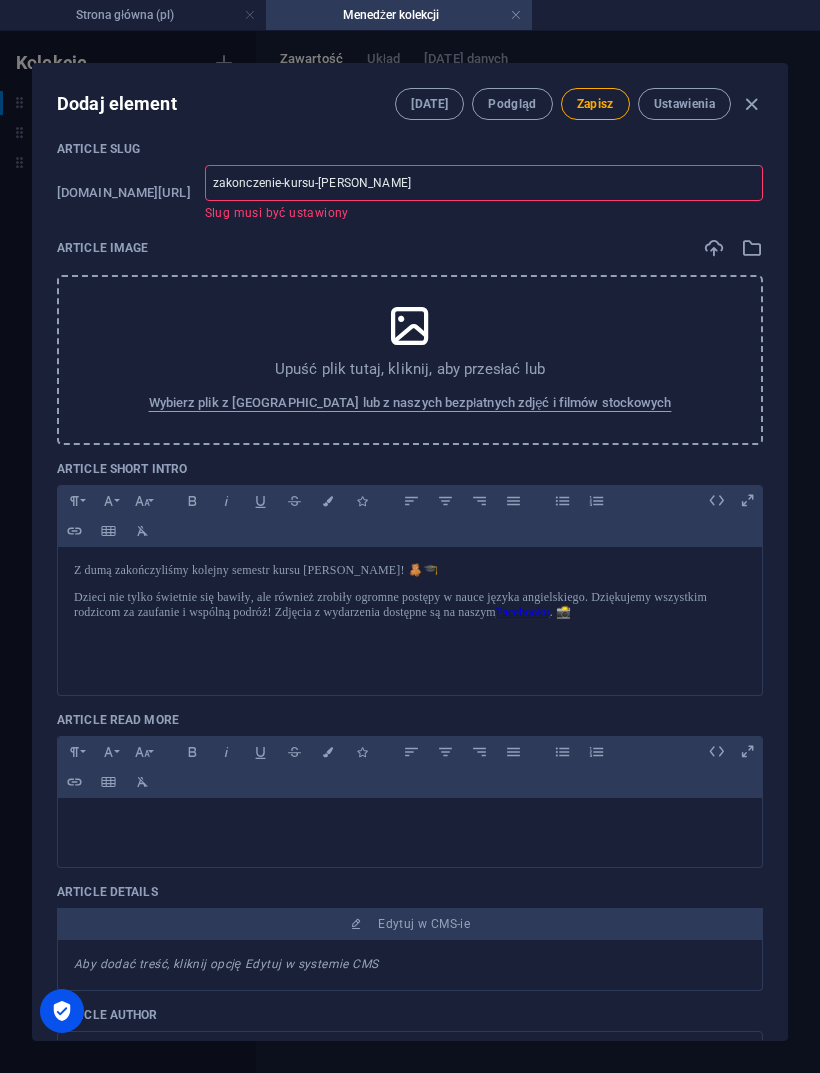 scroll, scrollTop: 94, scrollLeft: 0, axis: vertical 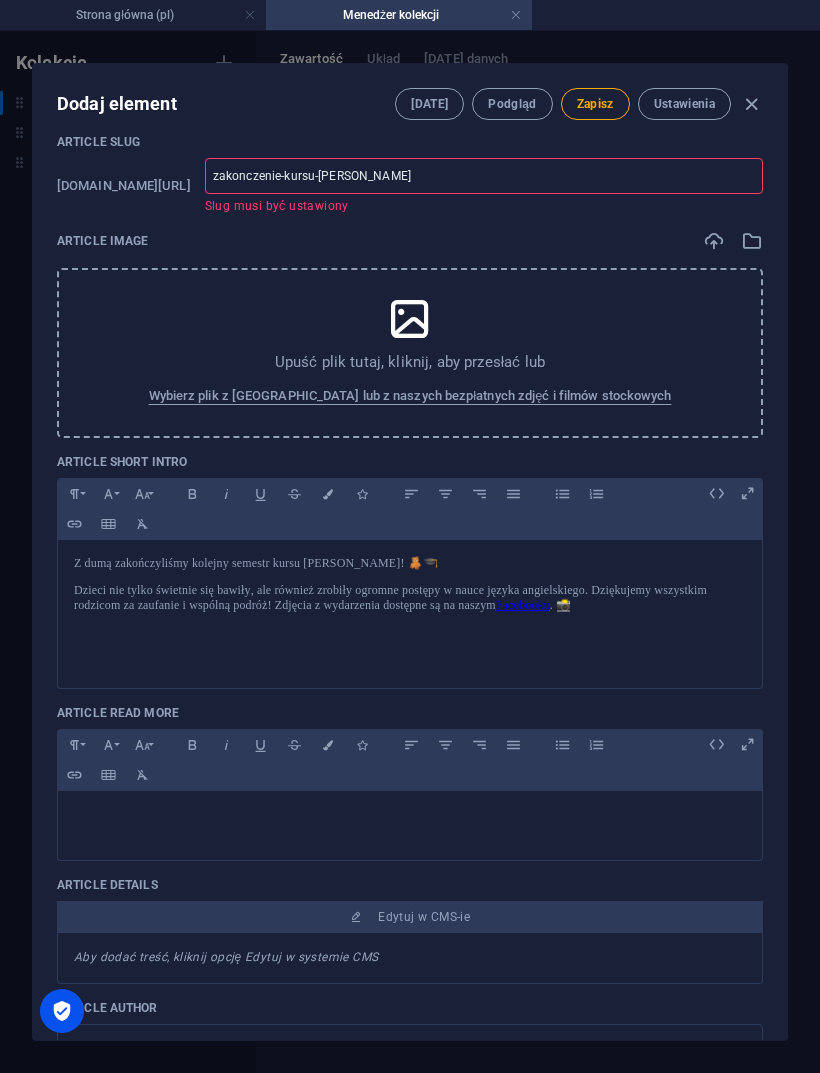 type on "🎉 Zakończenie kursu [PERSON_NAME]!" 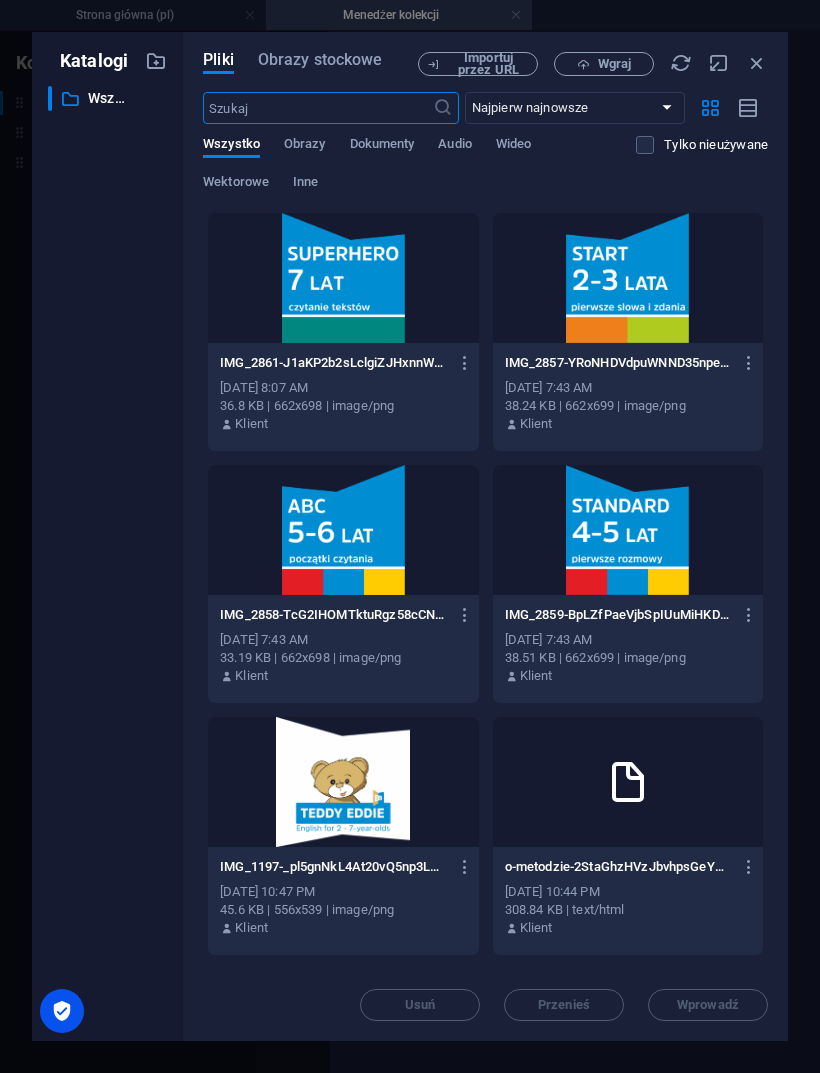 click on "Wgraj" at bounding box center [604, 64] 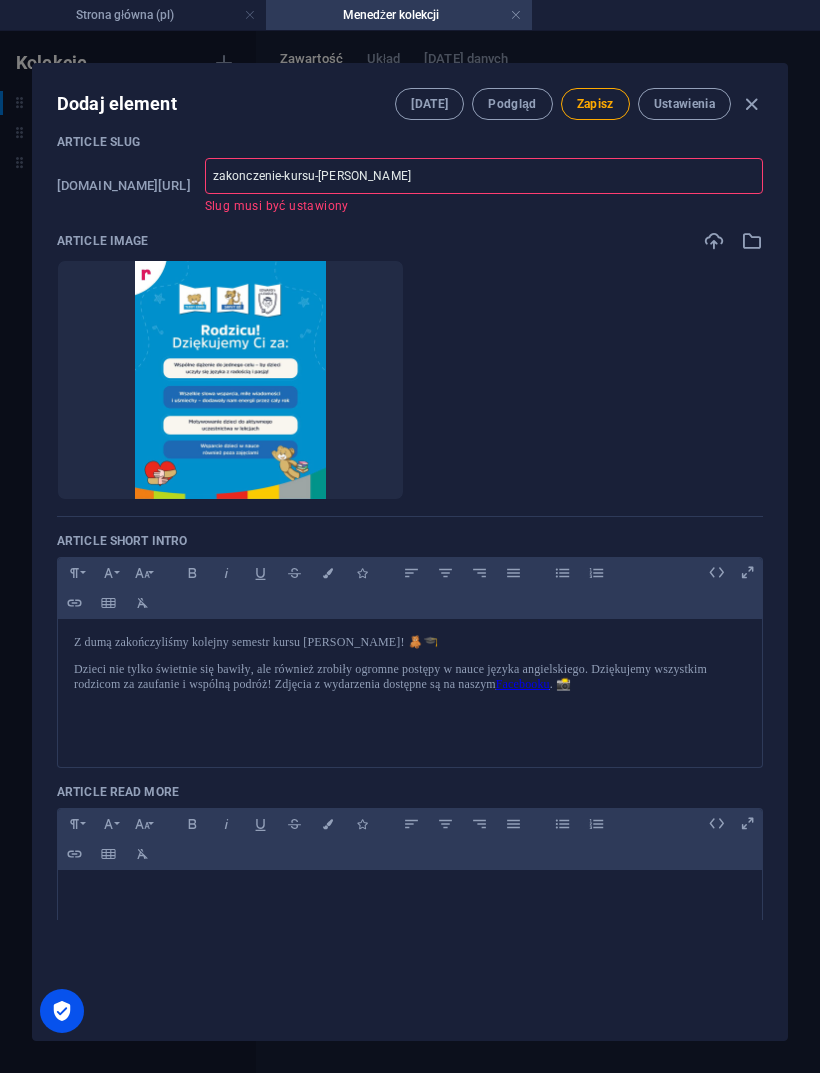 click on "Podgląd" at bounding box center [512, 104] 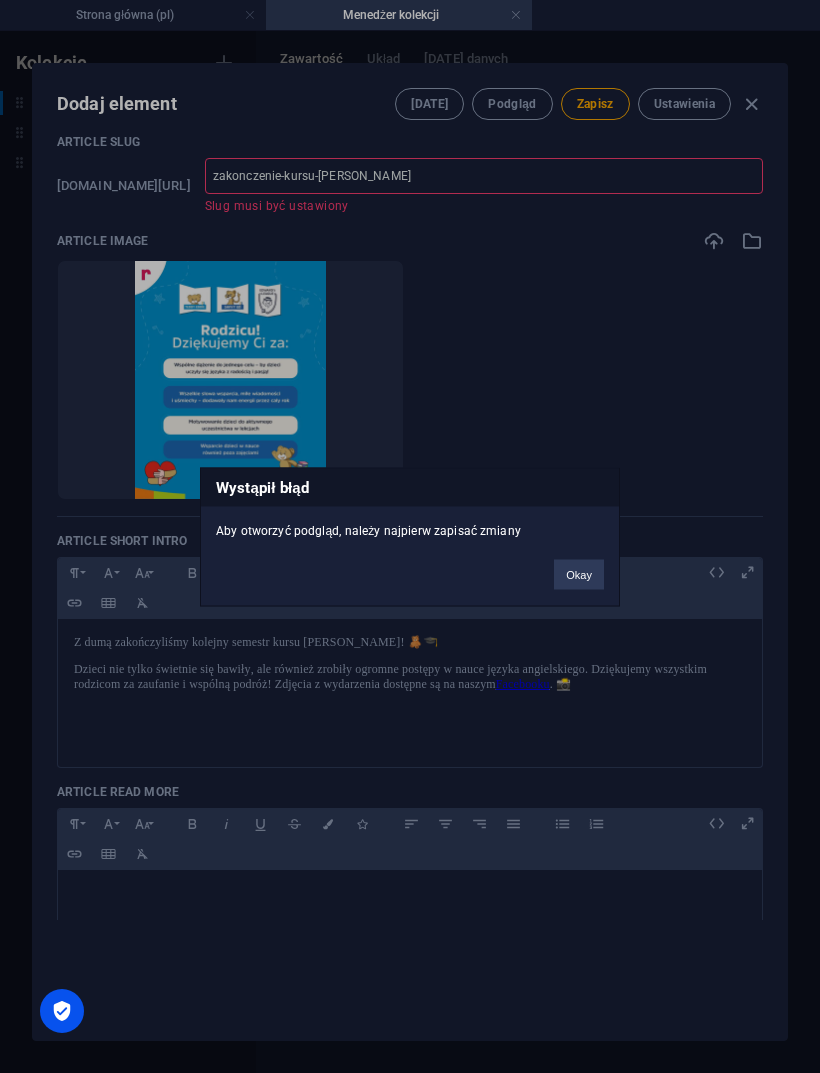 click on "Okay" at bounding box center (579, 574) 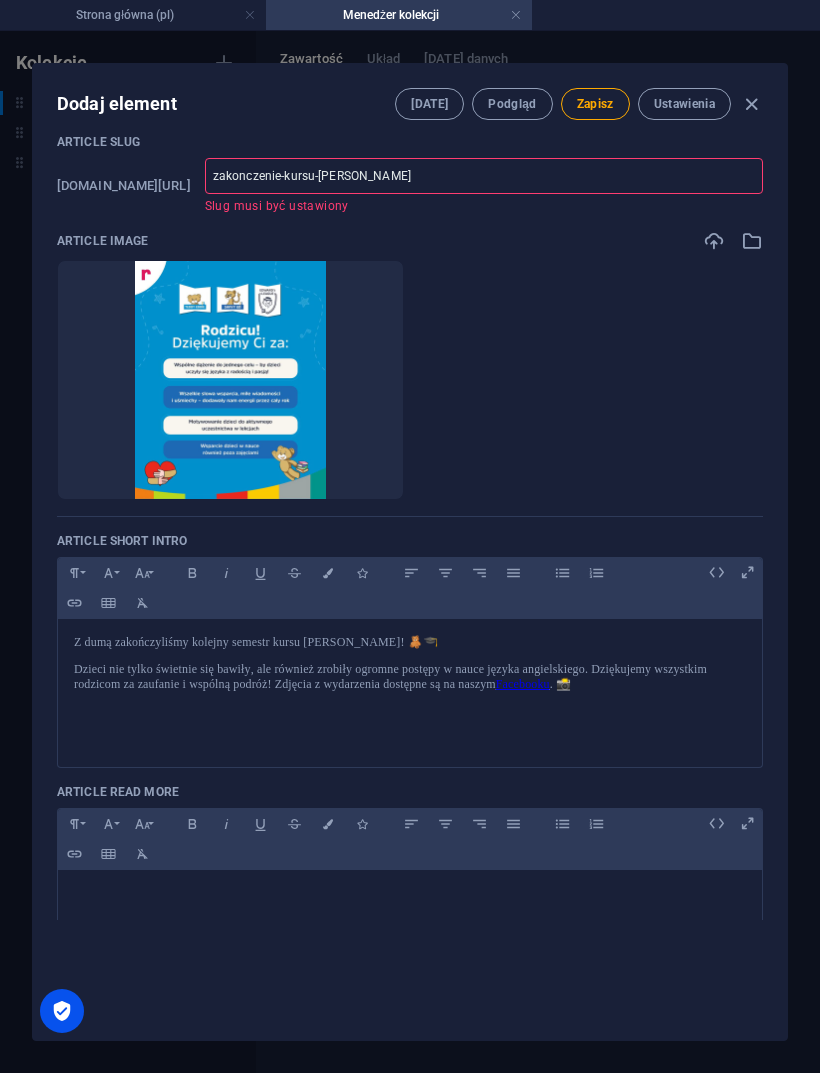 click on "Zapisz" at bounding box center (595, 104) 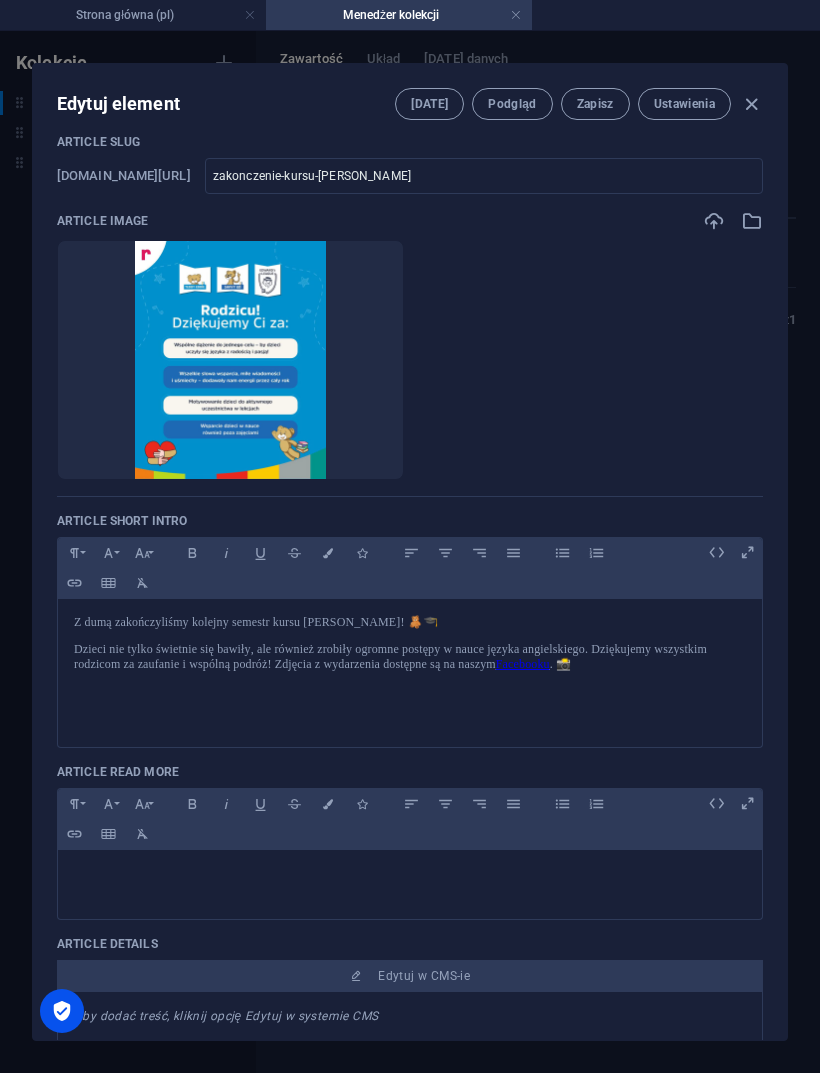 click on "Podgląd" at bounding box center [512, 104] 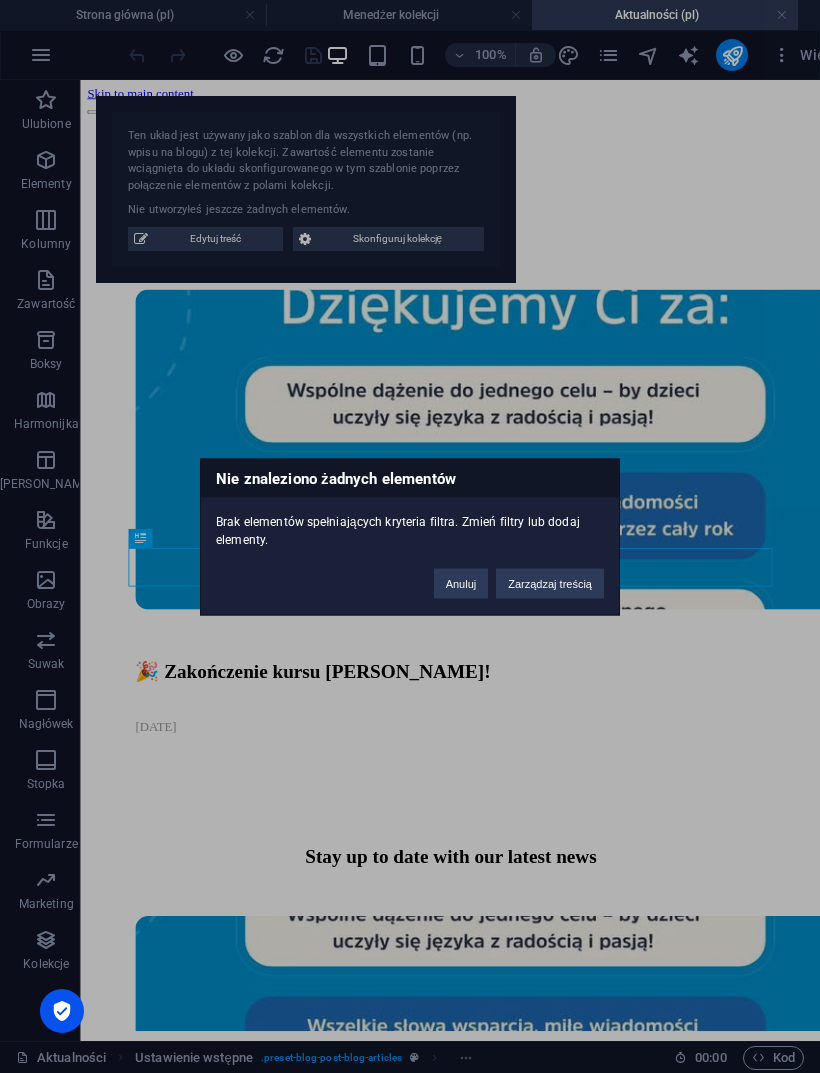 scroll, scrollTop: 0, scrollLeft: 0, axis: both 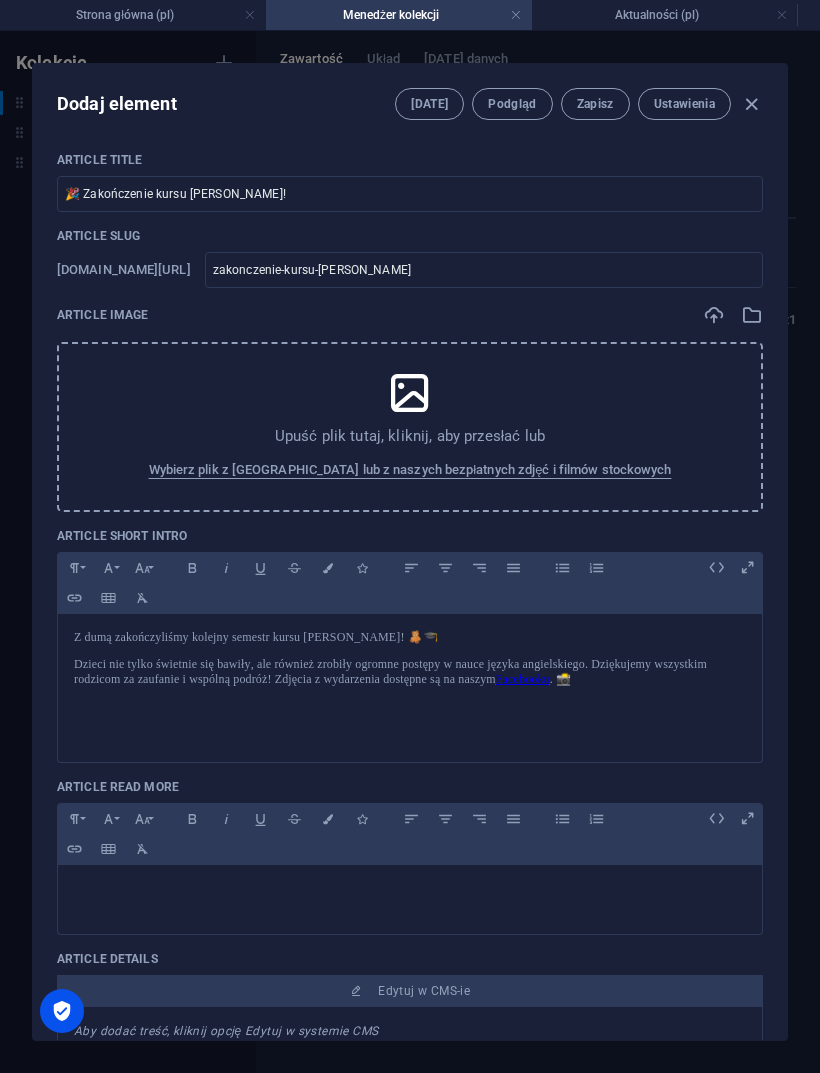click at bounding box center [751, 104] 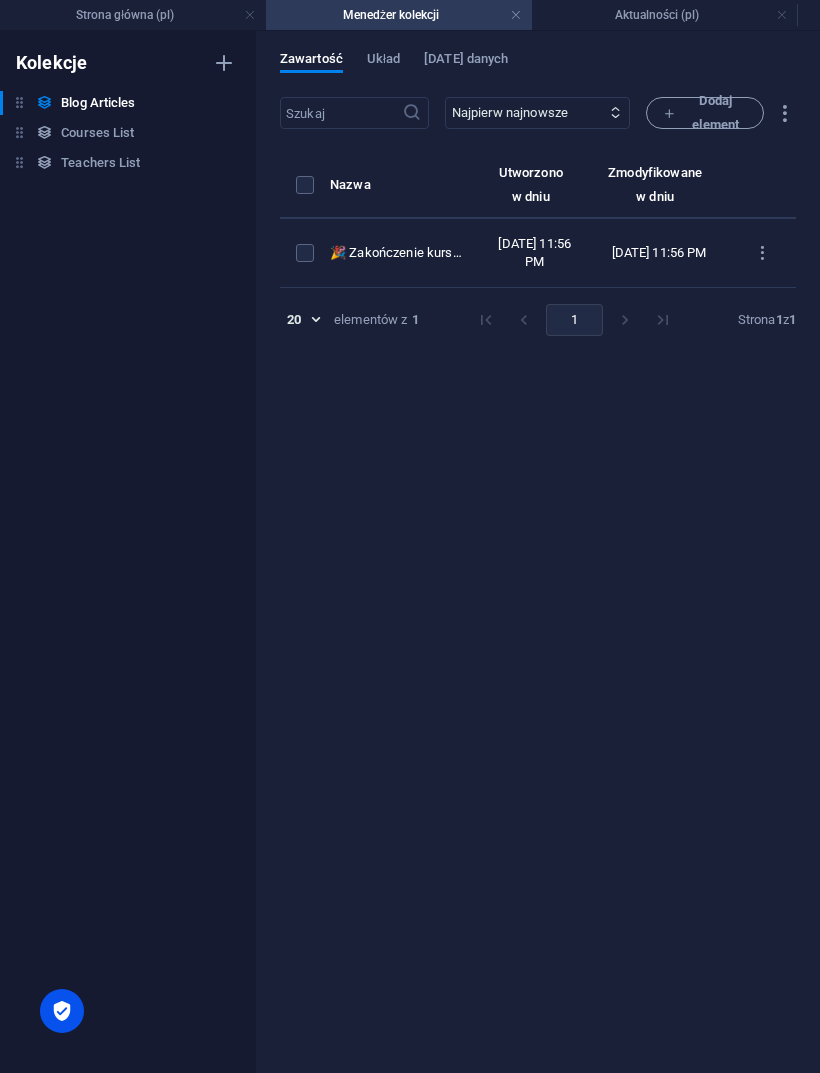 click on "🎉 Zakończenie kursu [PERSON_NAME]!" at bounding box center [397, 253] 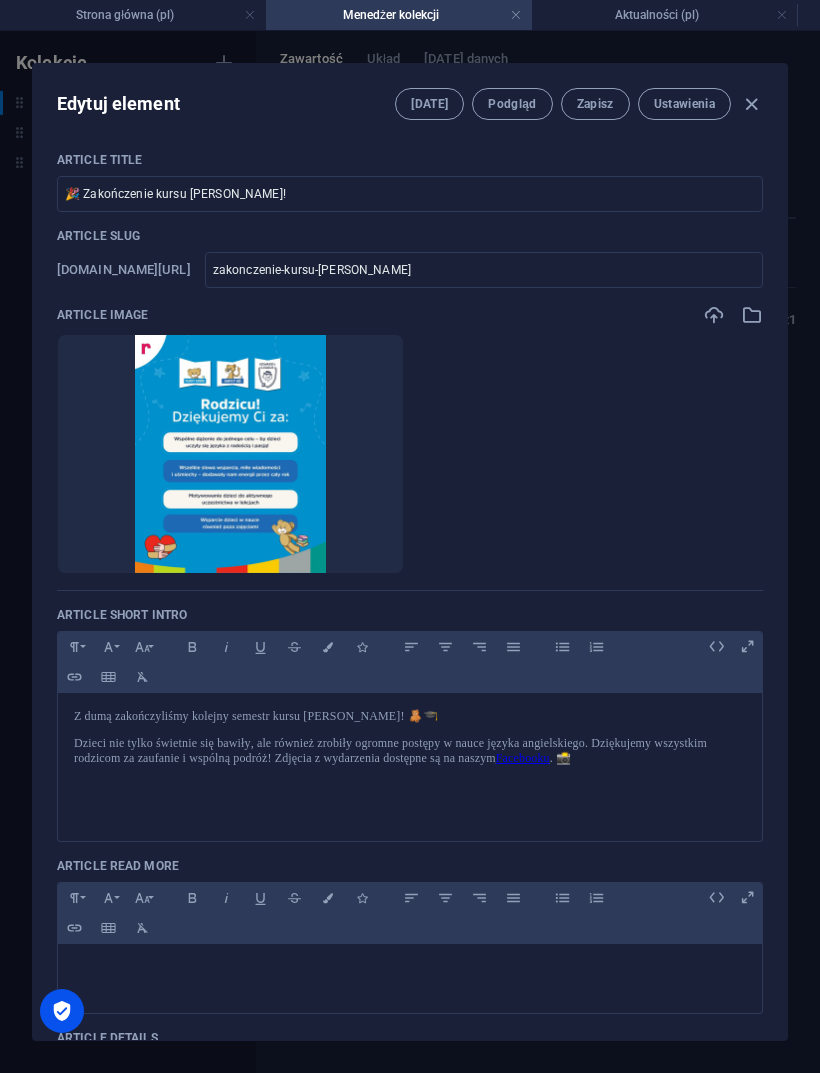 click on "Podgląd" at bounding box center (512, 104) 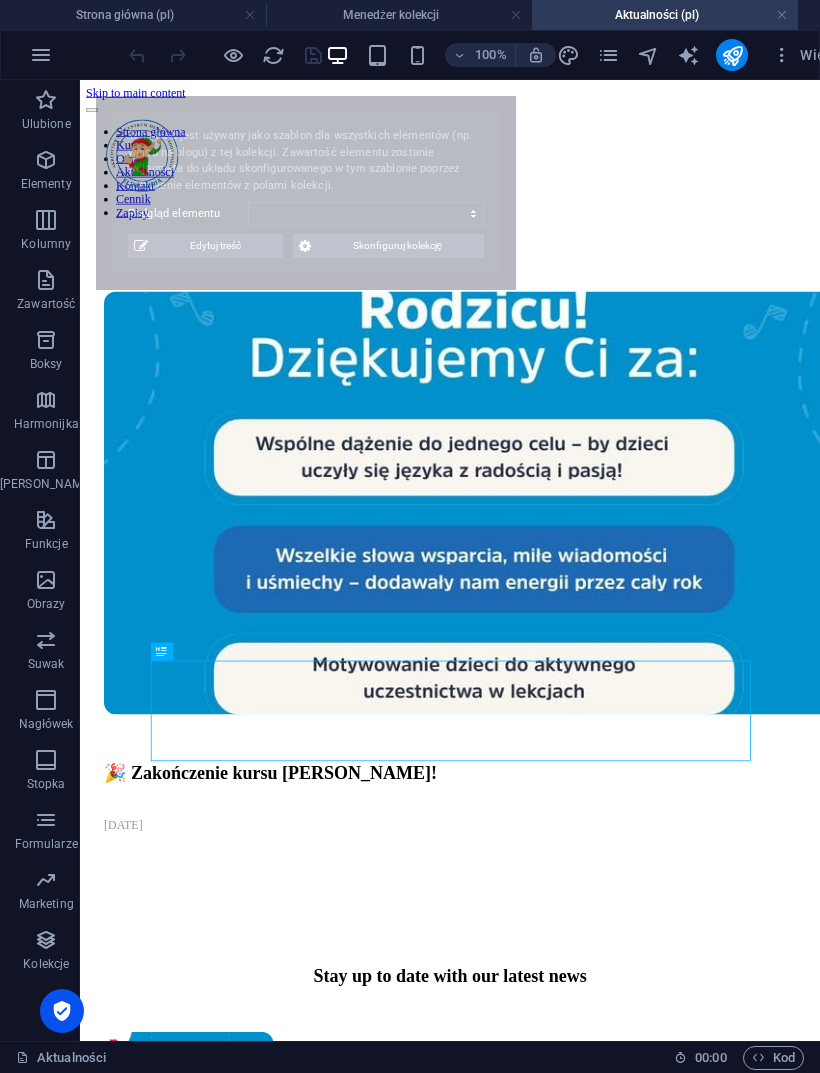 scroll, scrollTop: 0, scrollLeft: 0, axis: both 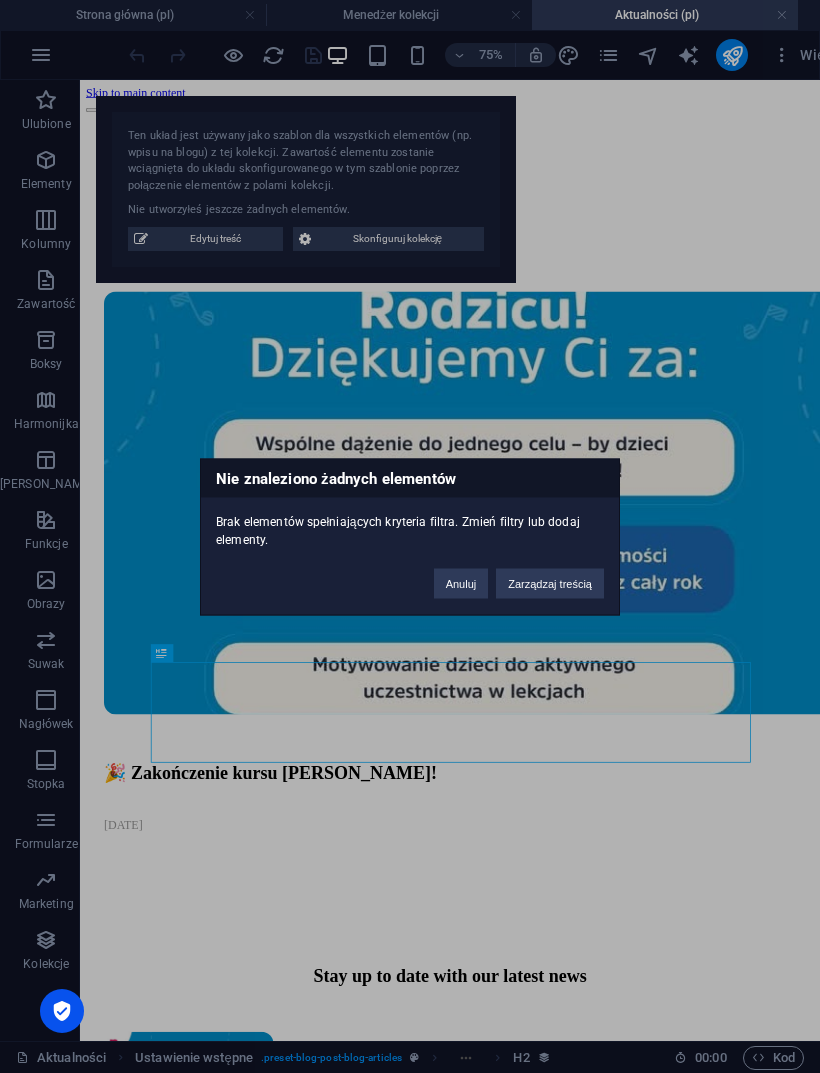 click on "Anuluj" at bounding box center (461, 583) 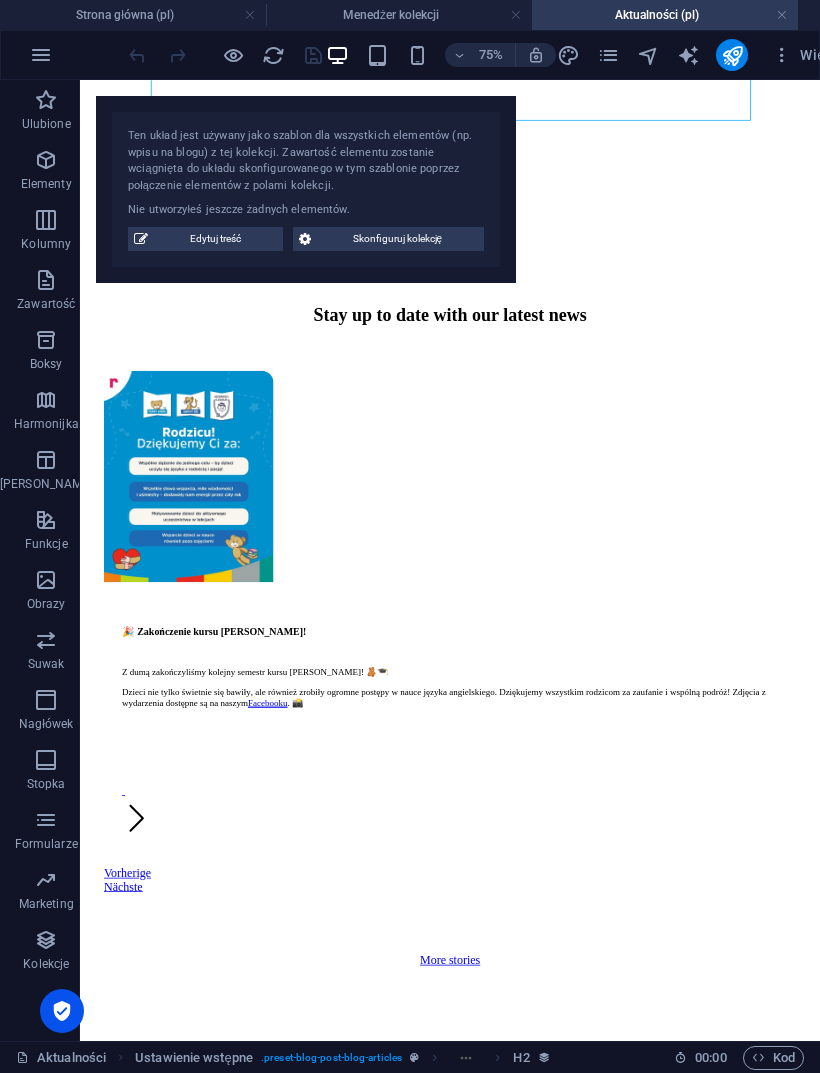 scroll, scrollTop: 886, scrollLeft: 0, axis: vertical 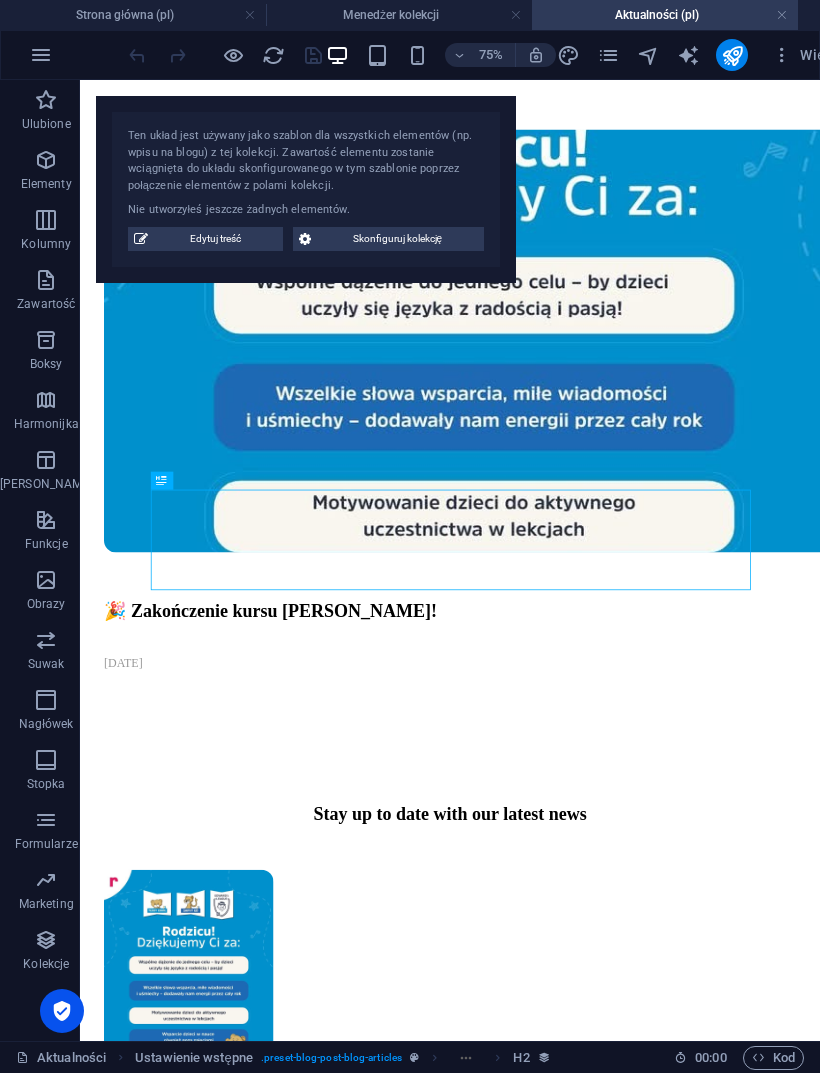 click on "Menedżer kolekcji" at bounding box center (399, 15) 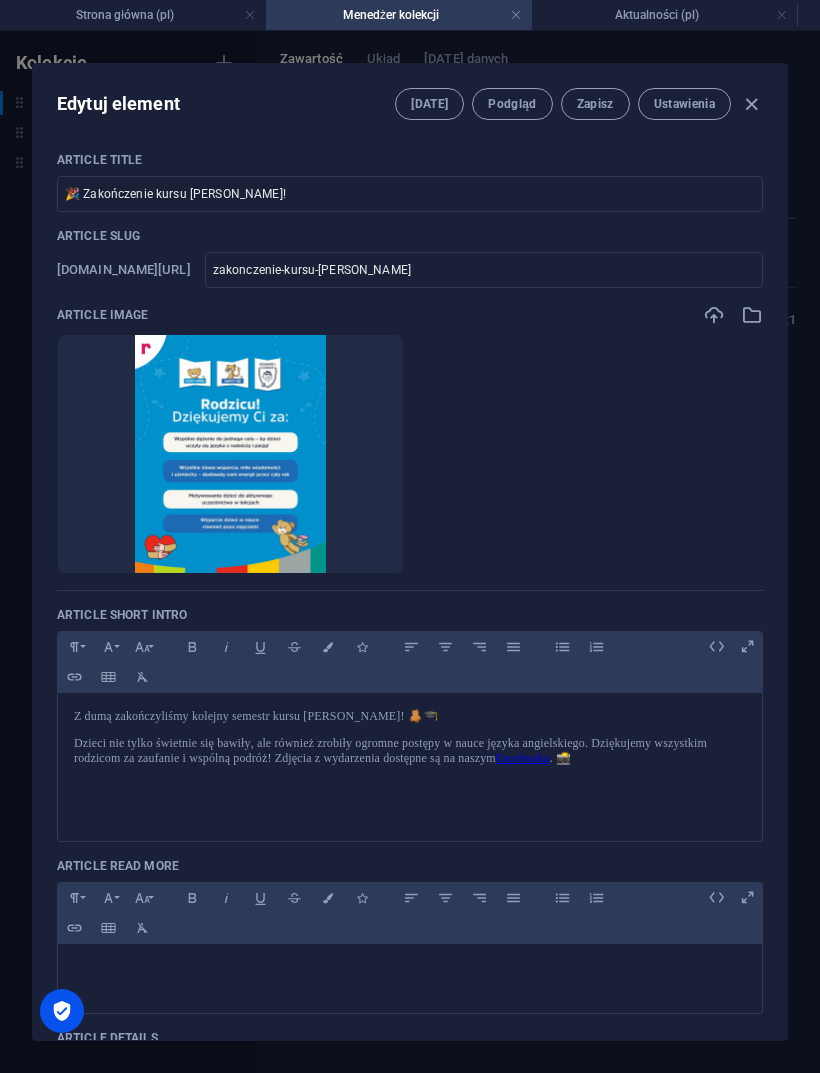 scroll, scrollTop: 204, scrollLeft: 0, axis: vertical 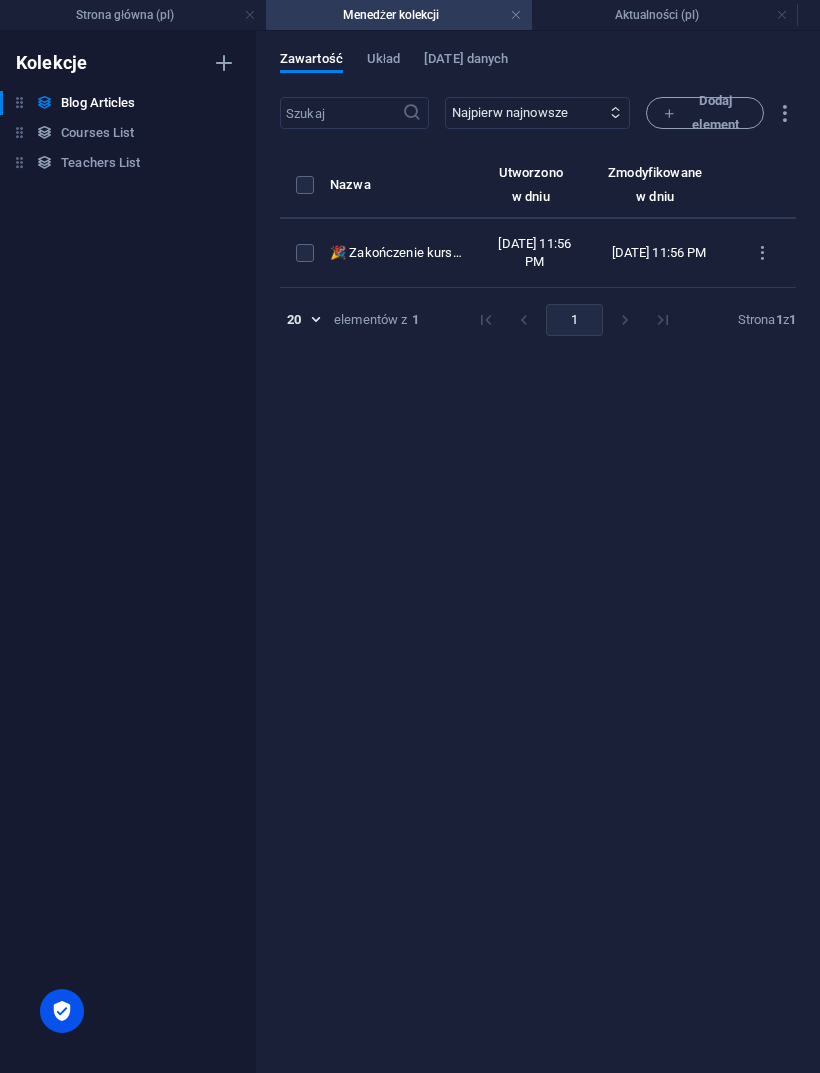 click on "Dodaj element" at bounding box center [705, 113] 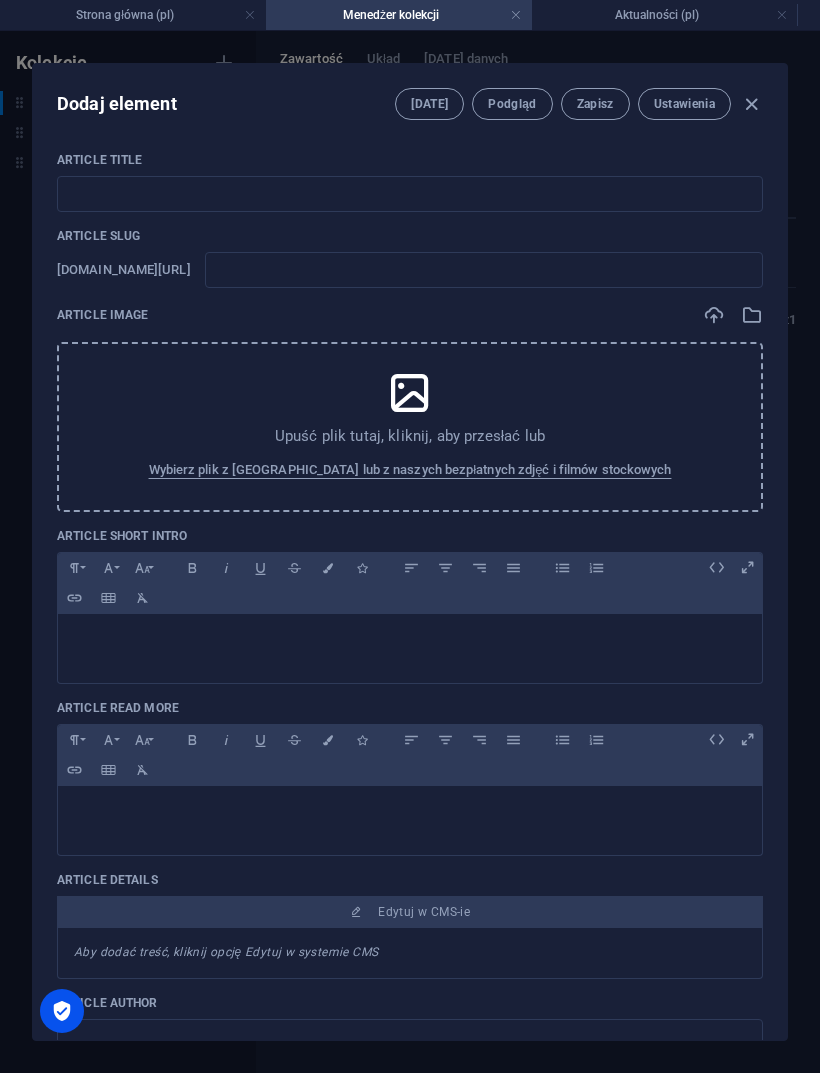 click at bounding box center (410, 194) 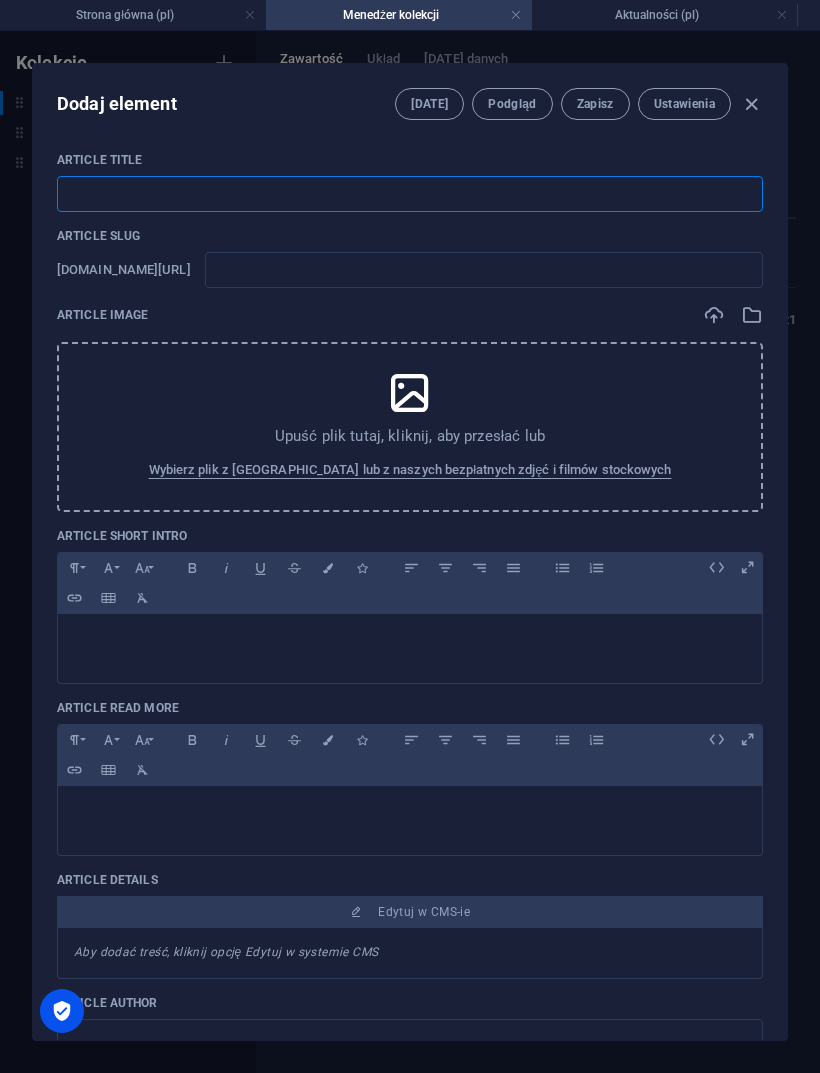 click at bounding box center [410, 194] 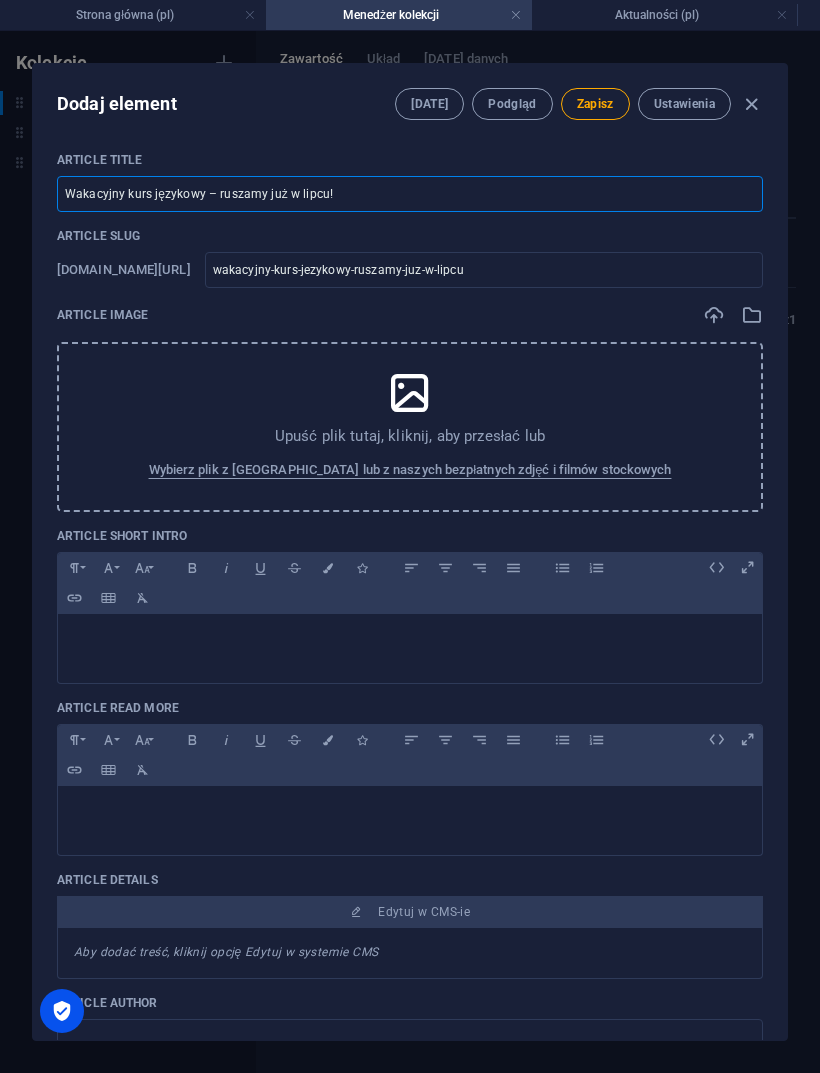 type on "Wakacyjny kurs językowy – ruszamy już w lipcu!" 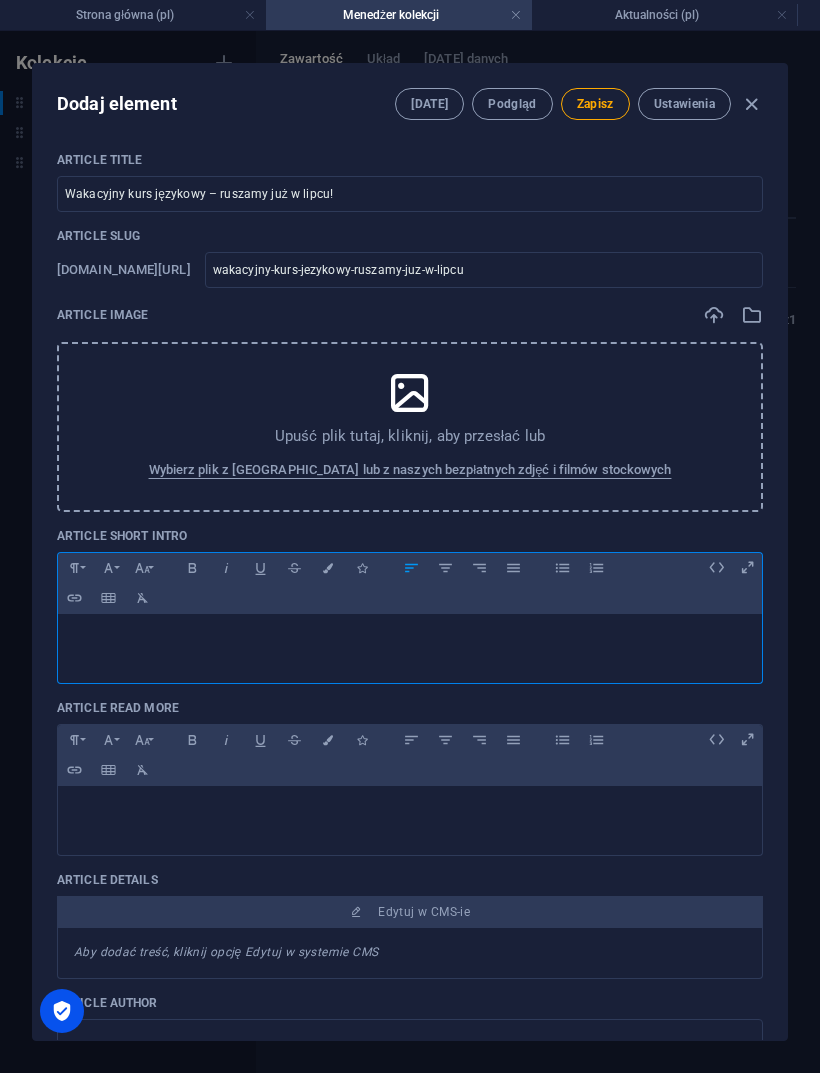 click at bounding box center [410, 639] 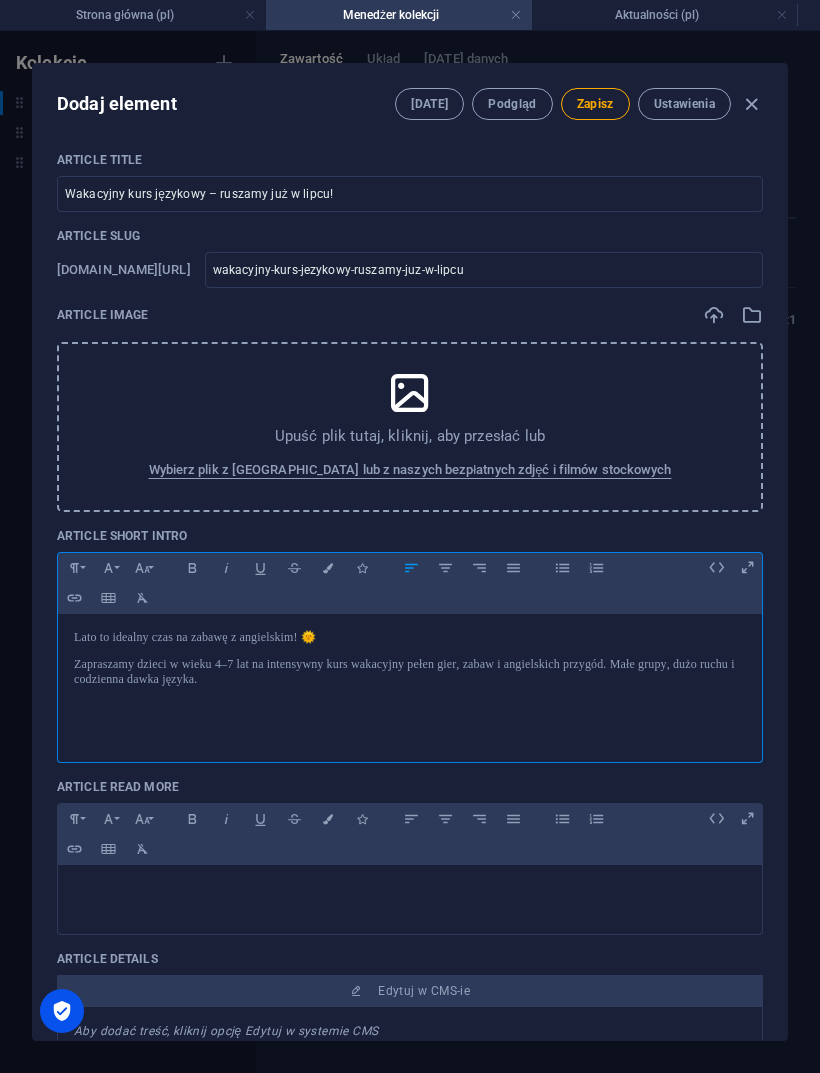 click on "Wybierz plik z [GEOGRAPHIC_DATA] lub z naszych bezpłatnych zdjęć i filmów stockowych" at bounding box center [410, 470] 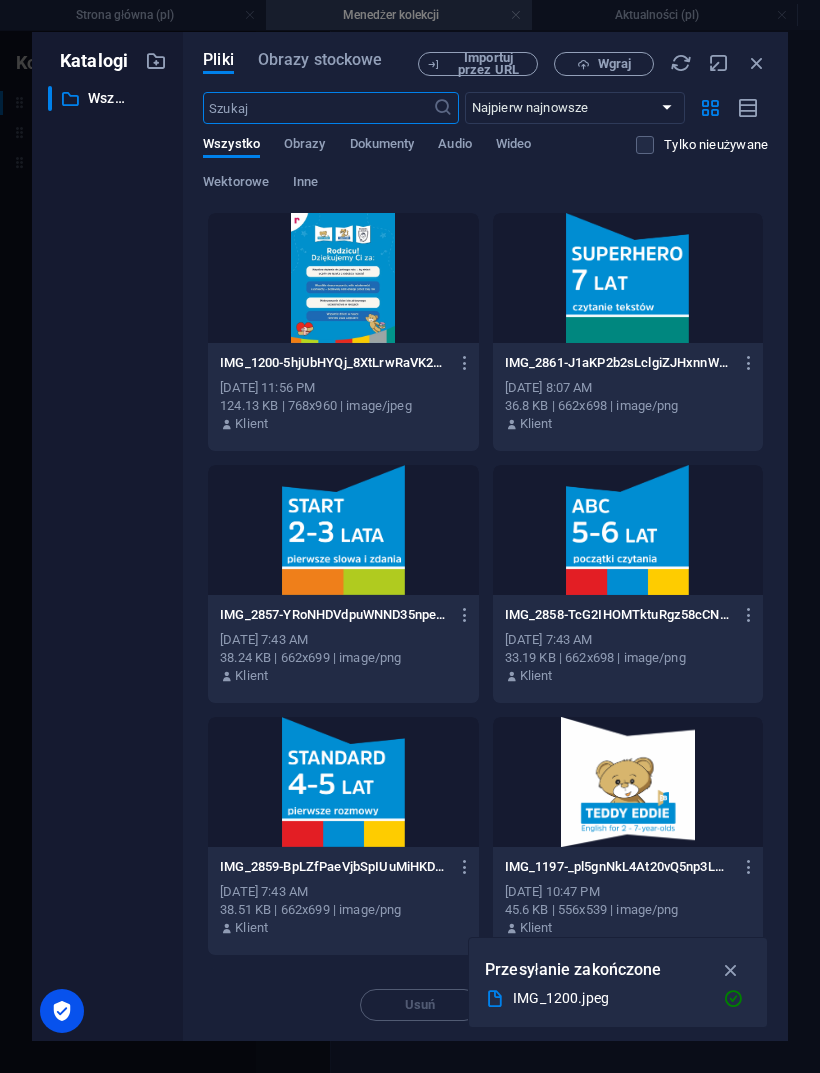click on "Wgraj" at bounding box center [614, 64] 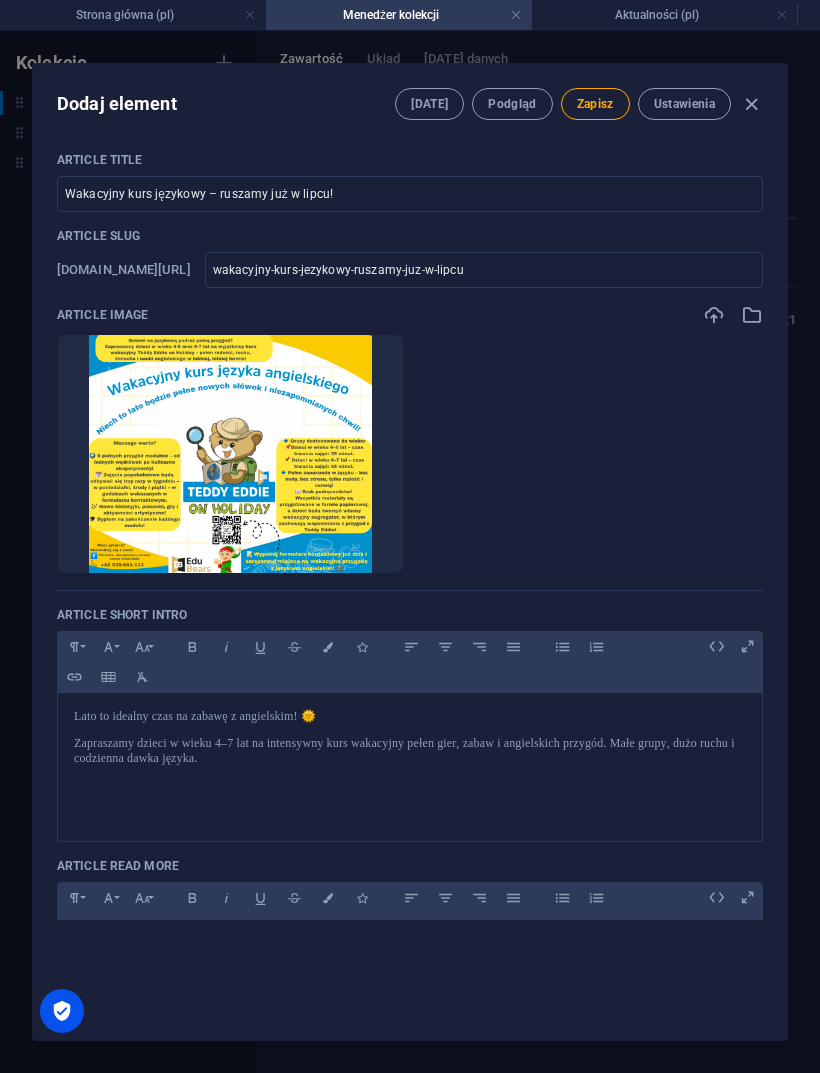 click on "Zapisz" at bounding box center [595, 104] 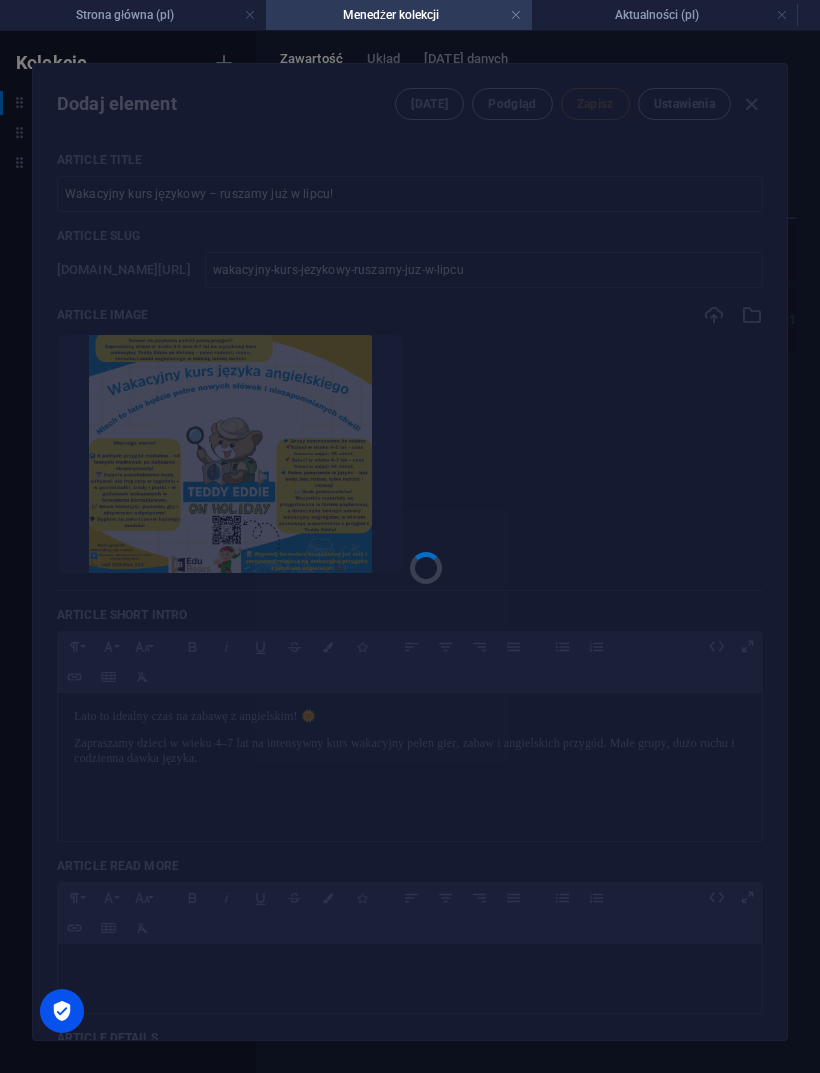 type on "wakacyjny-kurs-jezykowy-ruszamy-juz-w-lipcu" 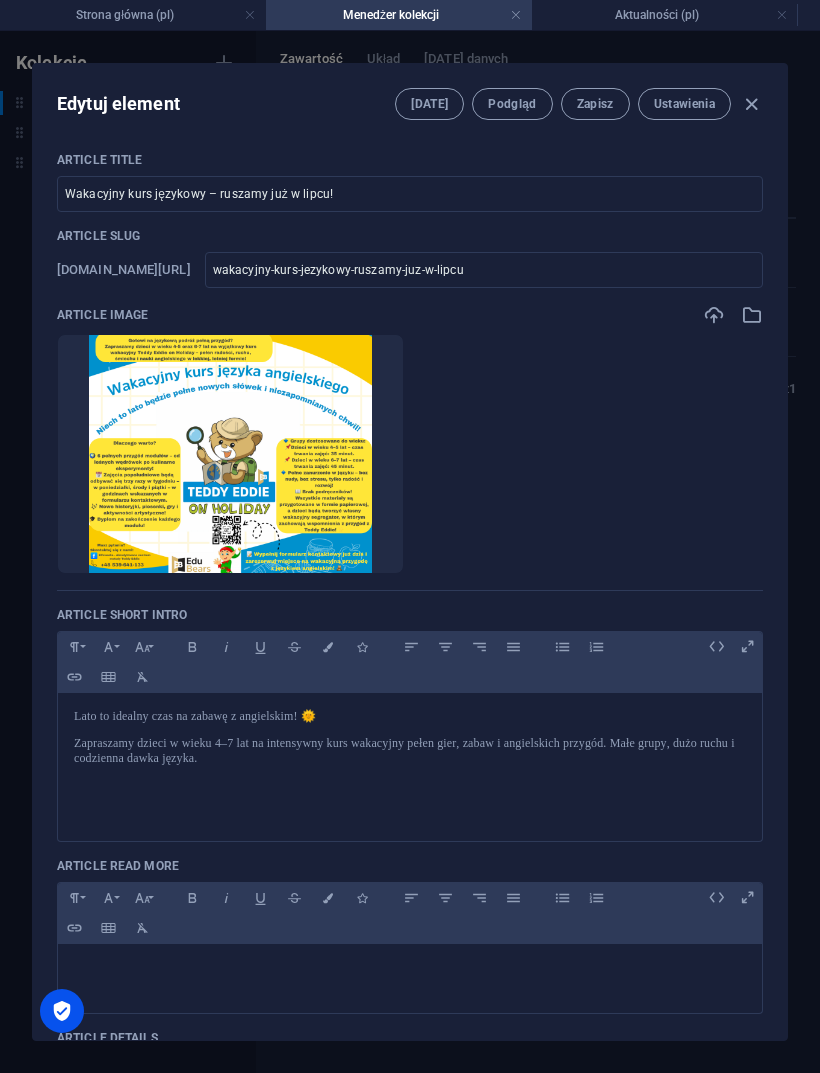 click on "Wakacyjny kurs językowy – ruszamy już w lipcu!" at bounding box center [410, 194] 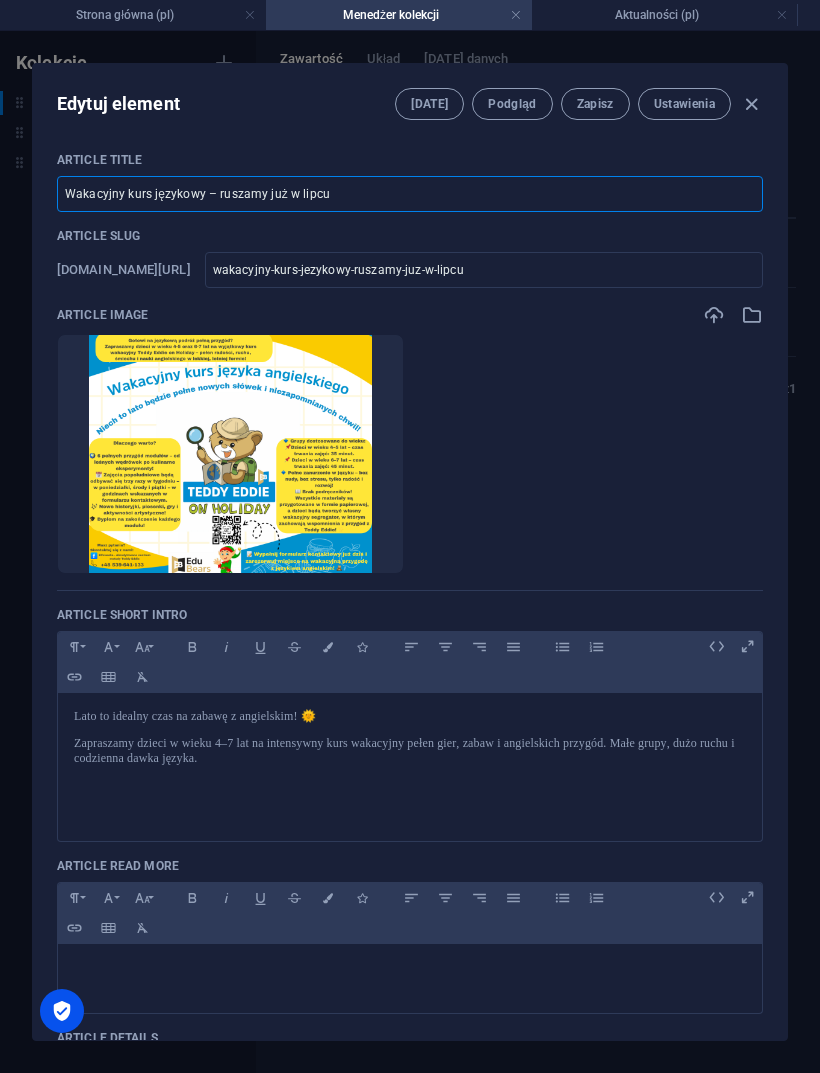 type on "Wakacyjny kurs językowy – ruszamy już w lipc" 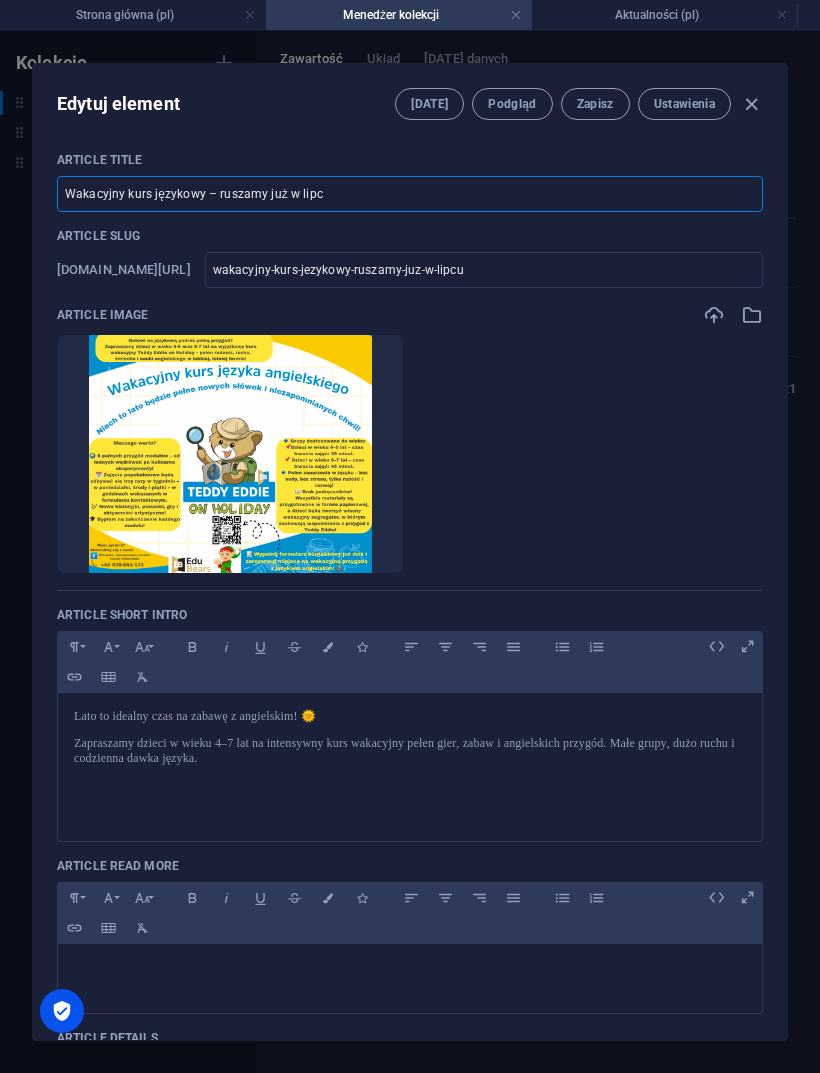 type on "wakacyjny-kurs-jezykowy-ruszamy-juz-w-lipc" 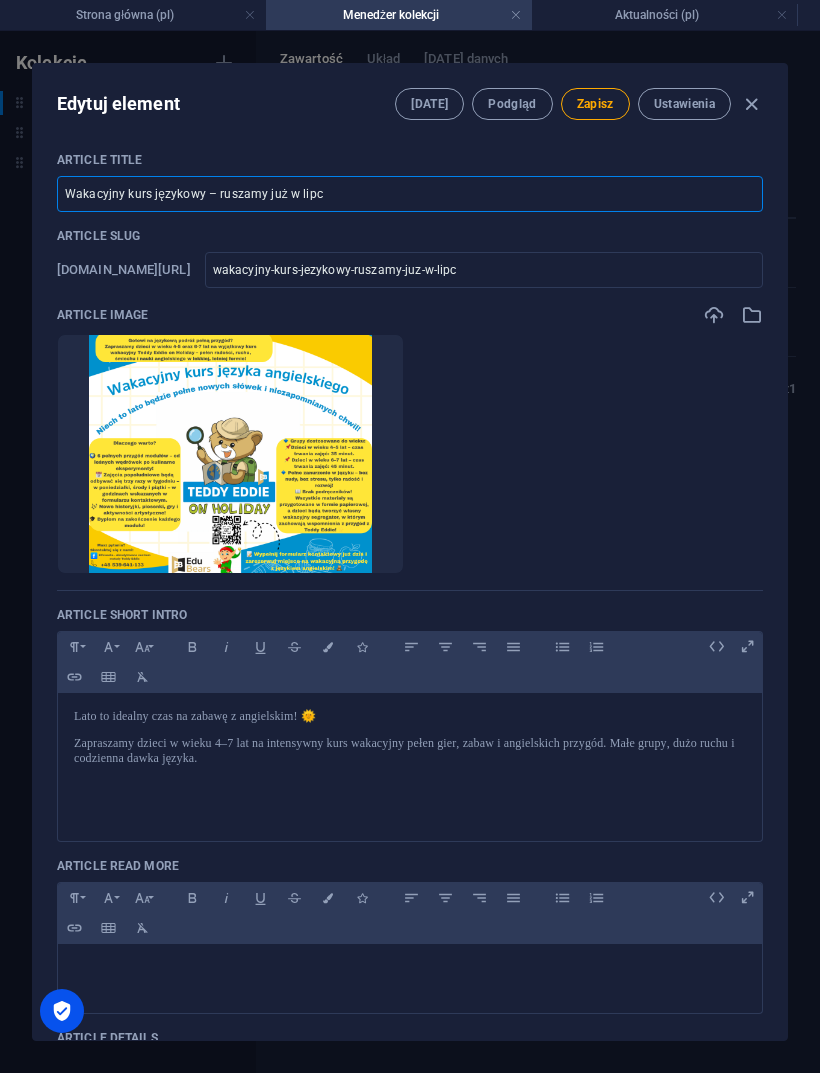 type on "Wakacyjny kurs językowy – ruszamy już w lip" 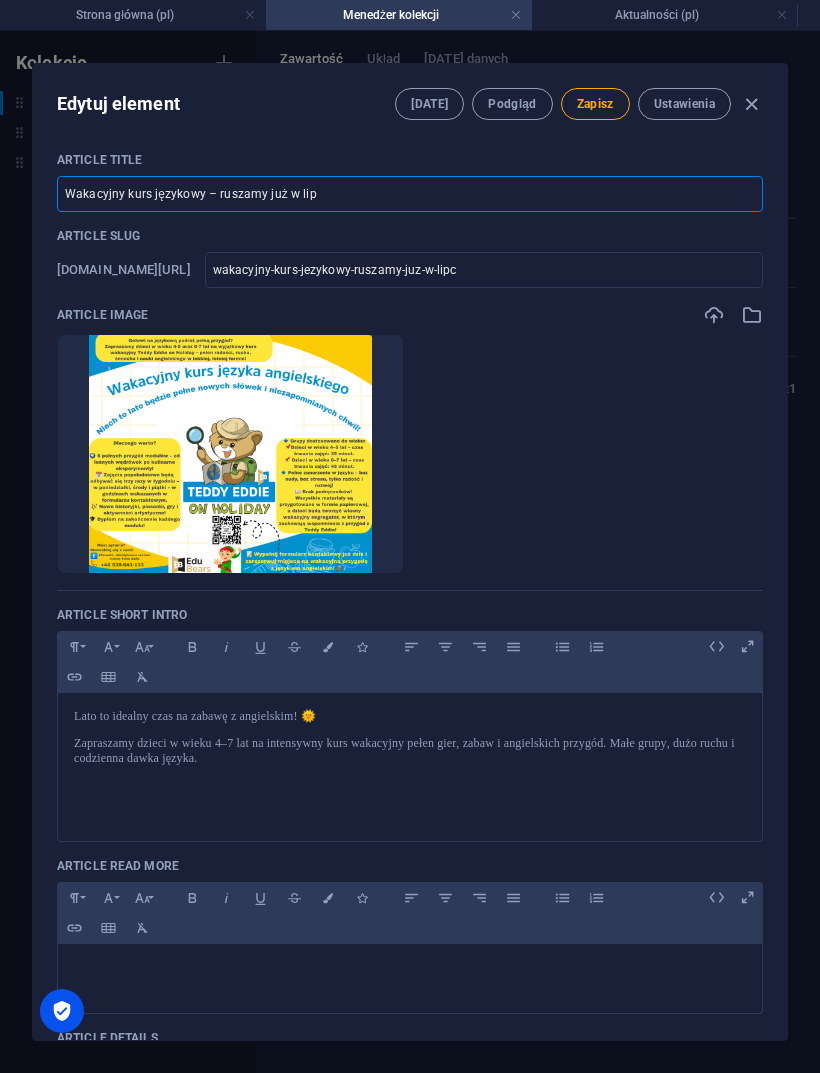 type on "wakacyjny-kurs-jezykowy-ruszamy-juz-w-lip" 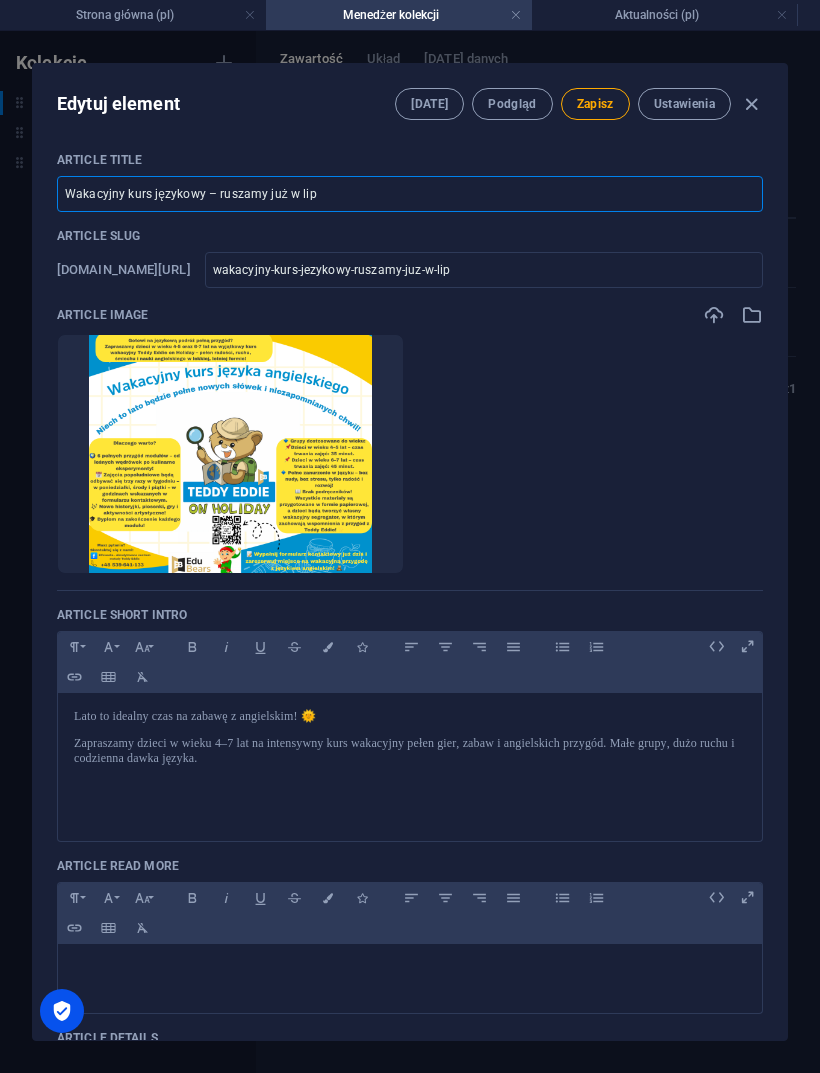 type on "Wakacyjny kurs językowy – ruszamy już w li" 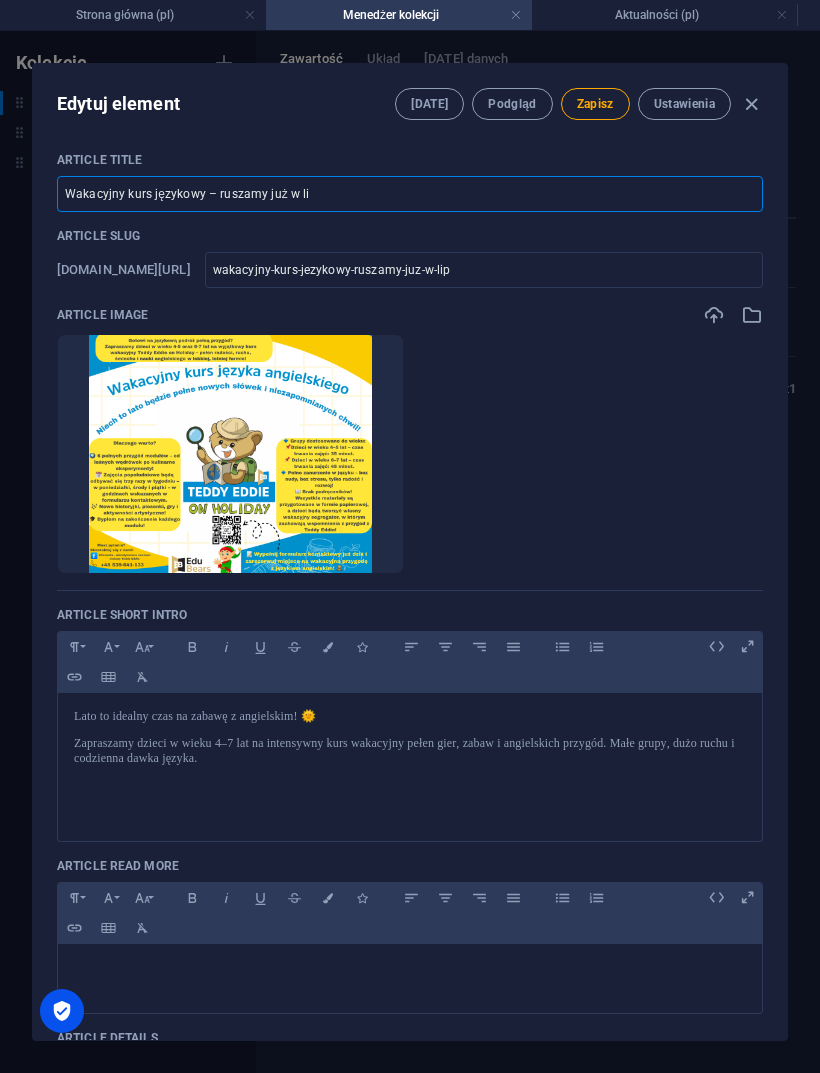 type on "wakacyjny-kurs-jezykowy-ruszamy-juz-w-li" 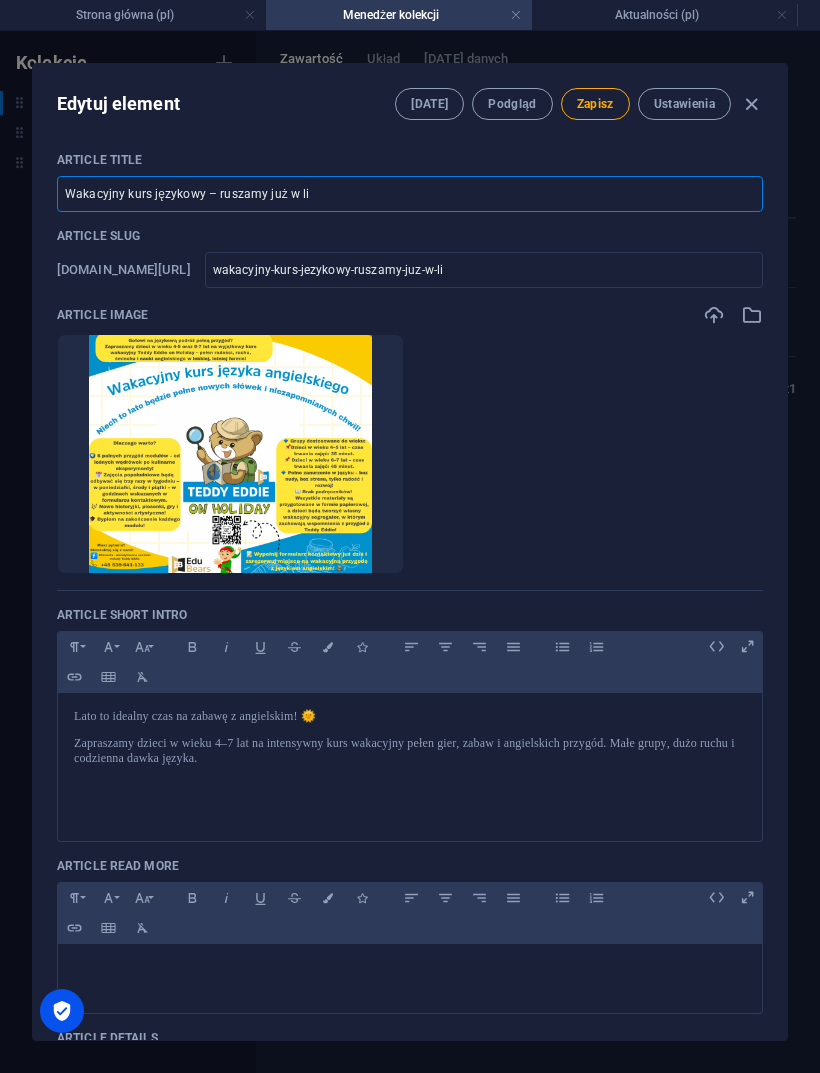 type on "Wakacyjny kurs językowy – ruszamy już w l" 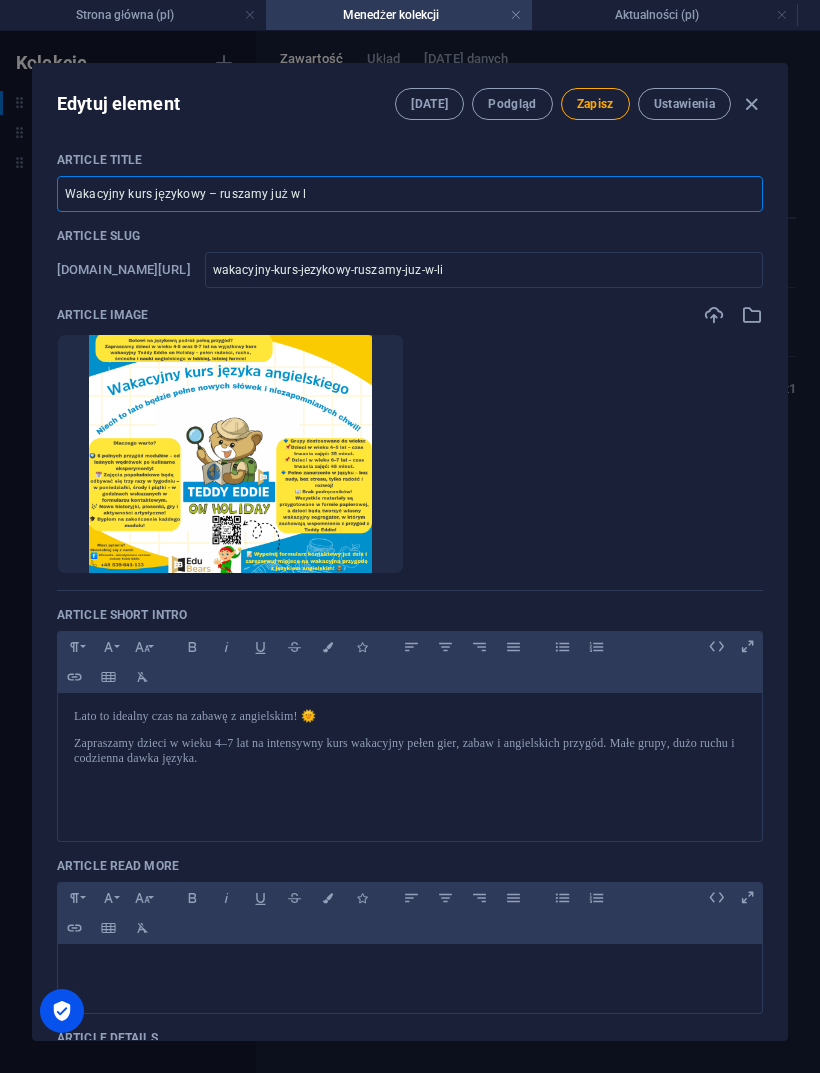 type on "wakacyjny-kurs-jezykowy-ruszamy-juz-w-l" 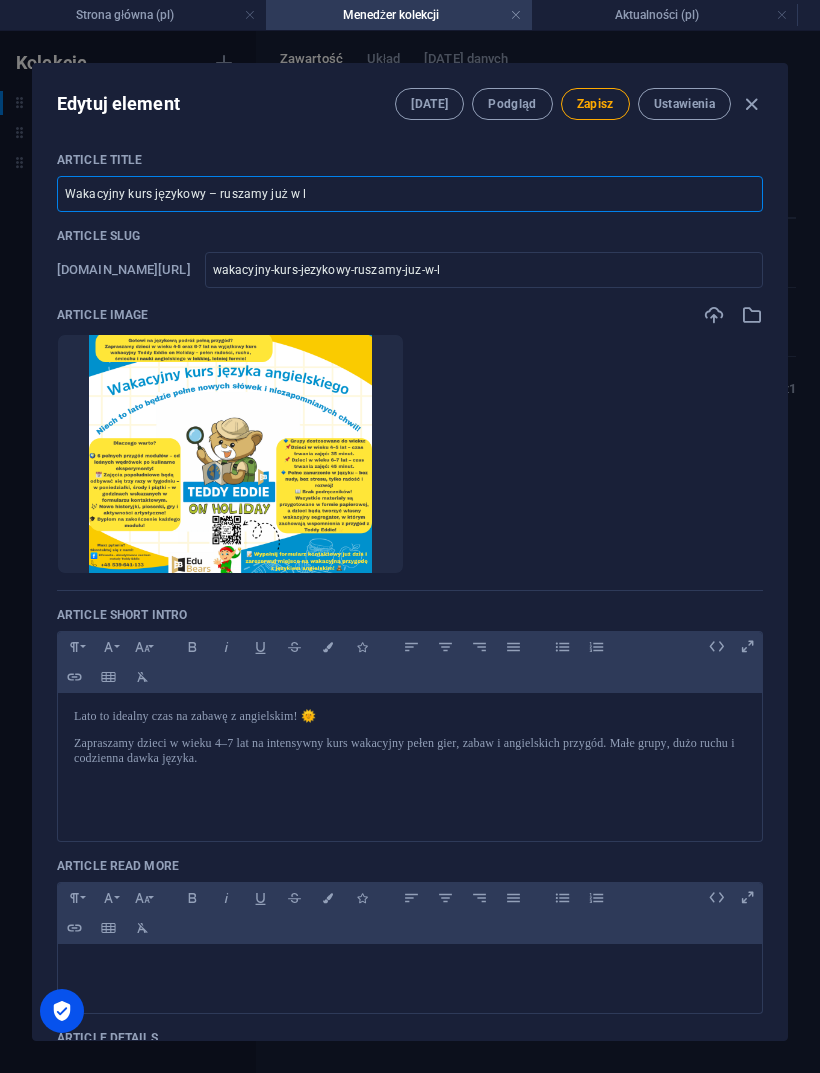 type on "Wakacyjny kurs językowy – ruszamy już w" 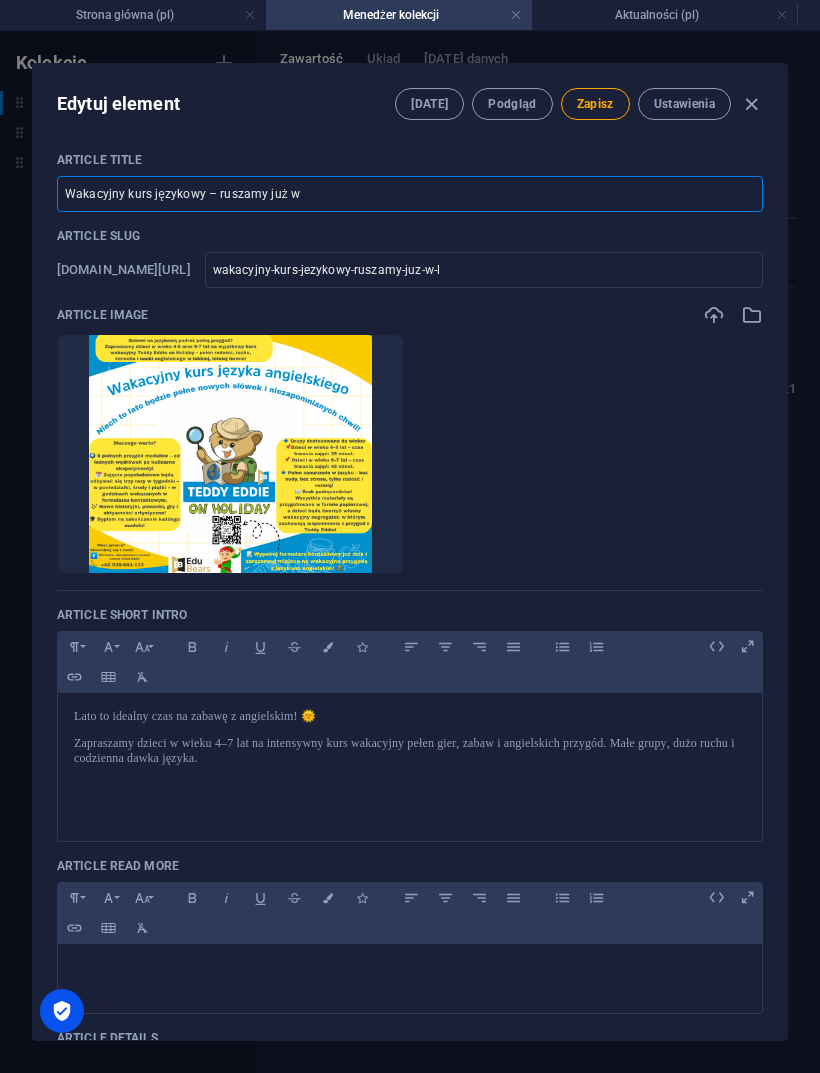 type on "wakacyjny-kurs-jezykowy-ruszamy-juz-w" 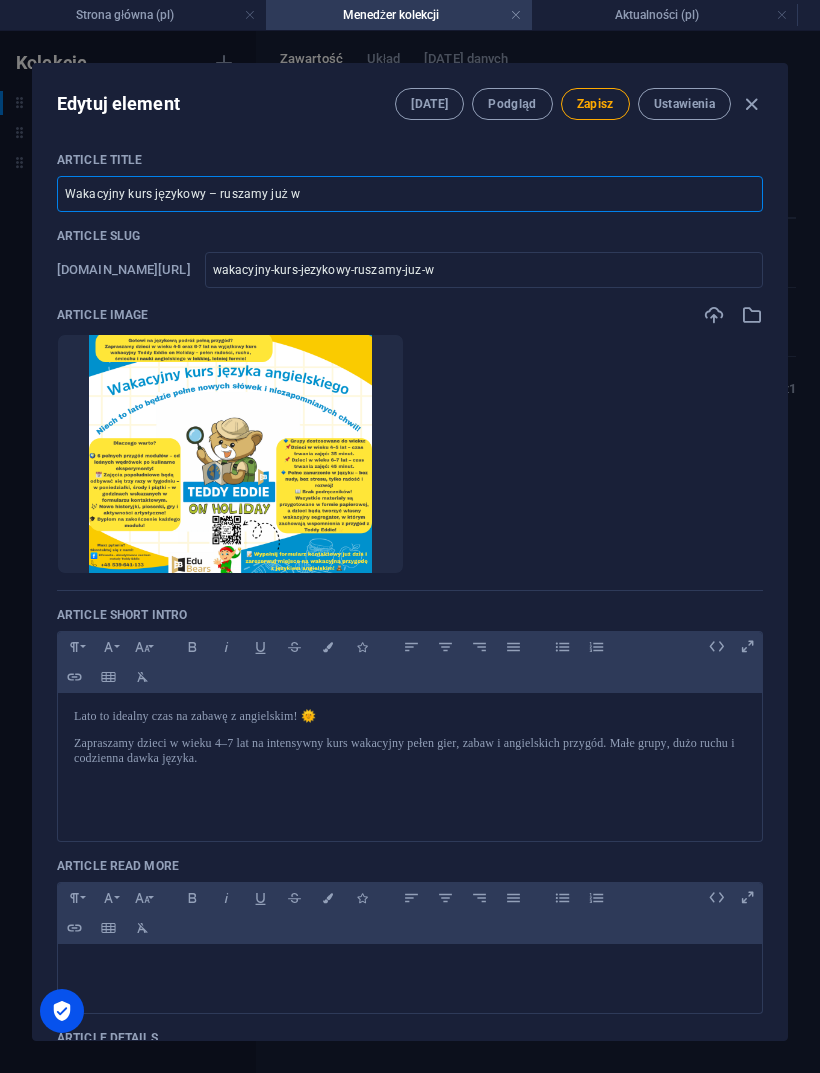 type on "Wakacyjny kurs językowy – ruszamy już w c" 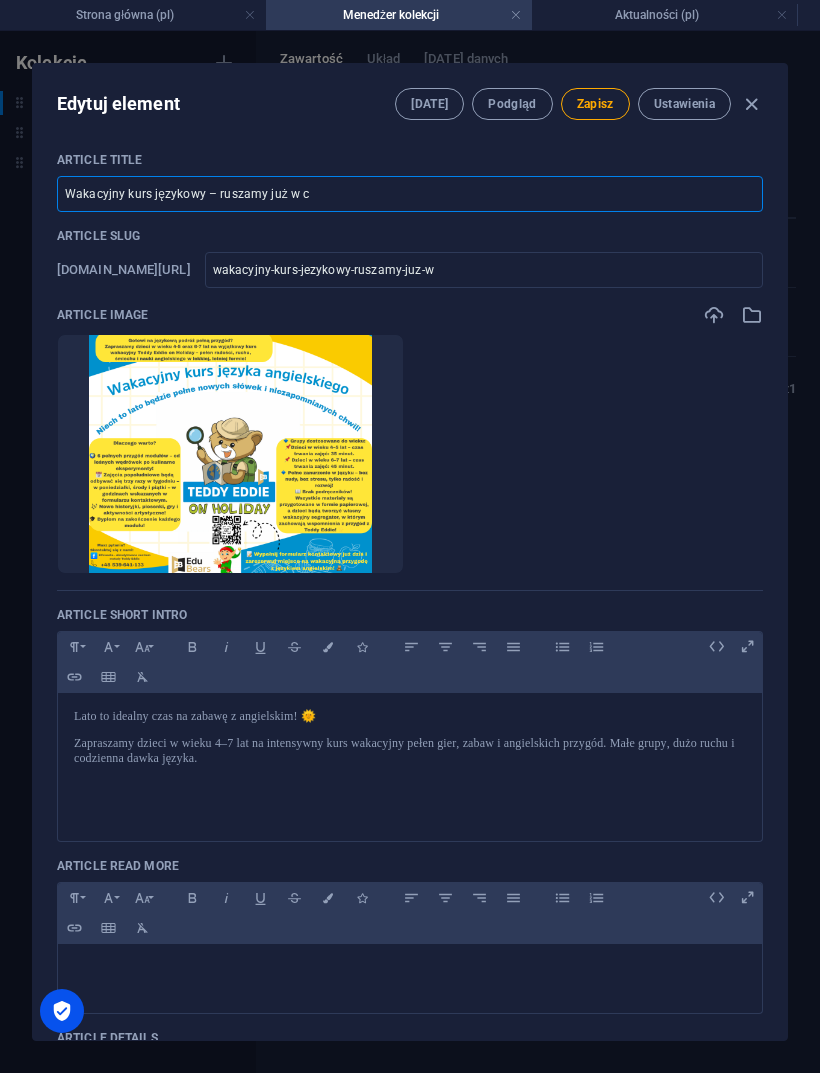 type on "wakacyjny-kurs-jezykowy-ruszamy-juz-w-c" 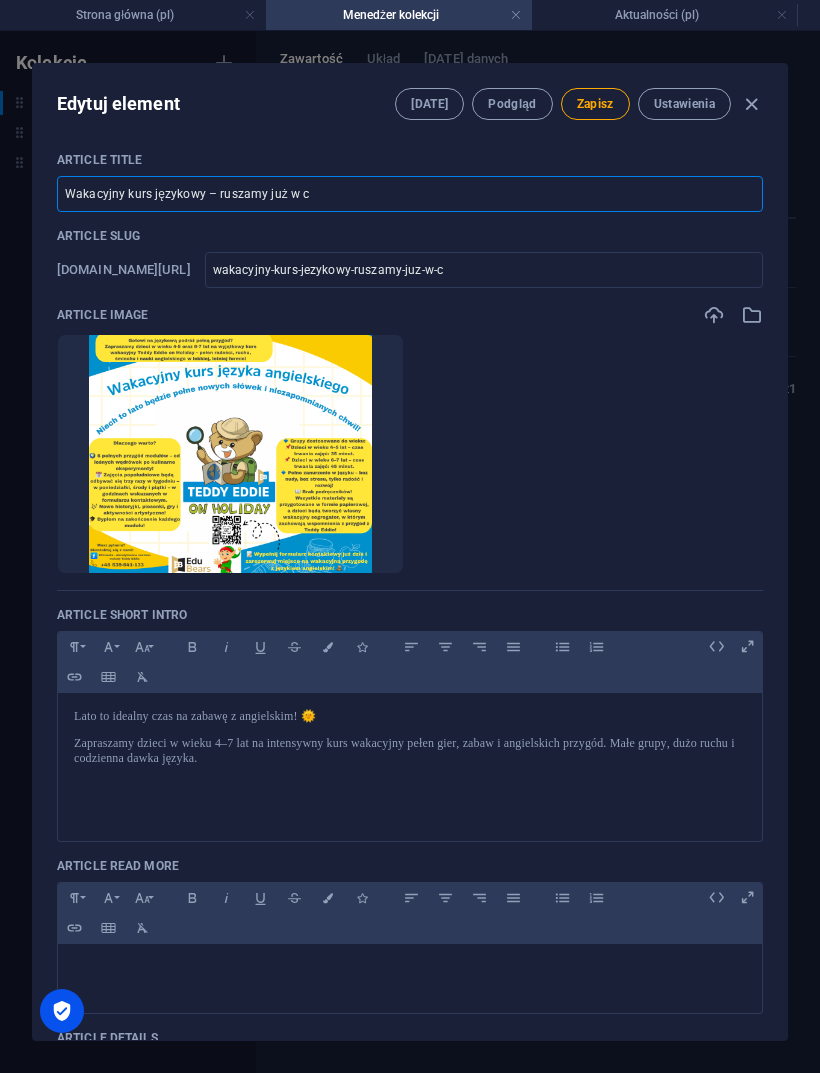 type on "Wakacyjny kurs językowy – ruszamy już w cz" 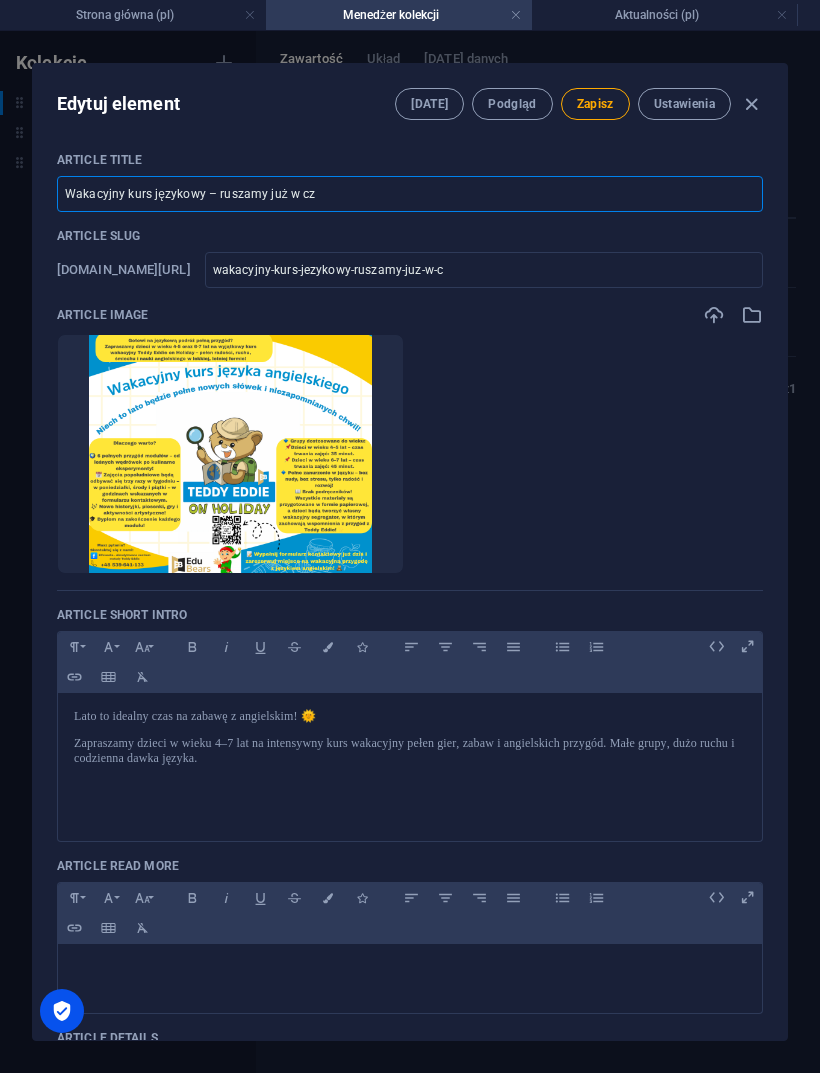 type on "wakacyjny-kurs-jezykowy-ruszamy-juz-w-cz" 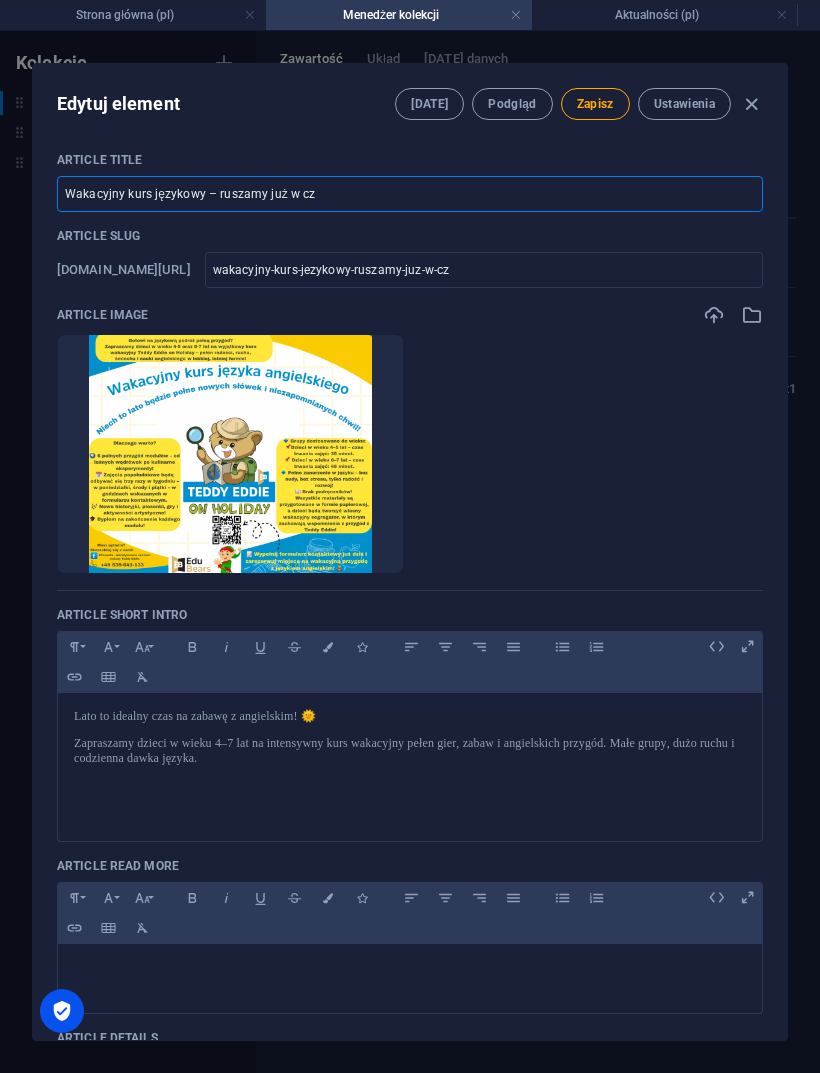 type on "Wakacyjny kurs językowy – ruszamy już w cze" 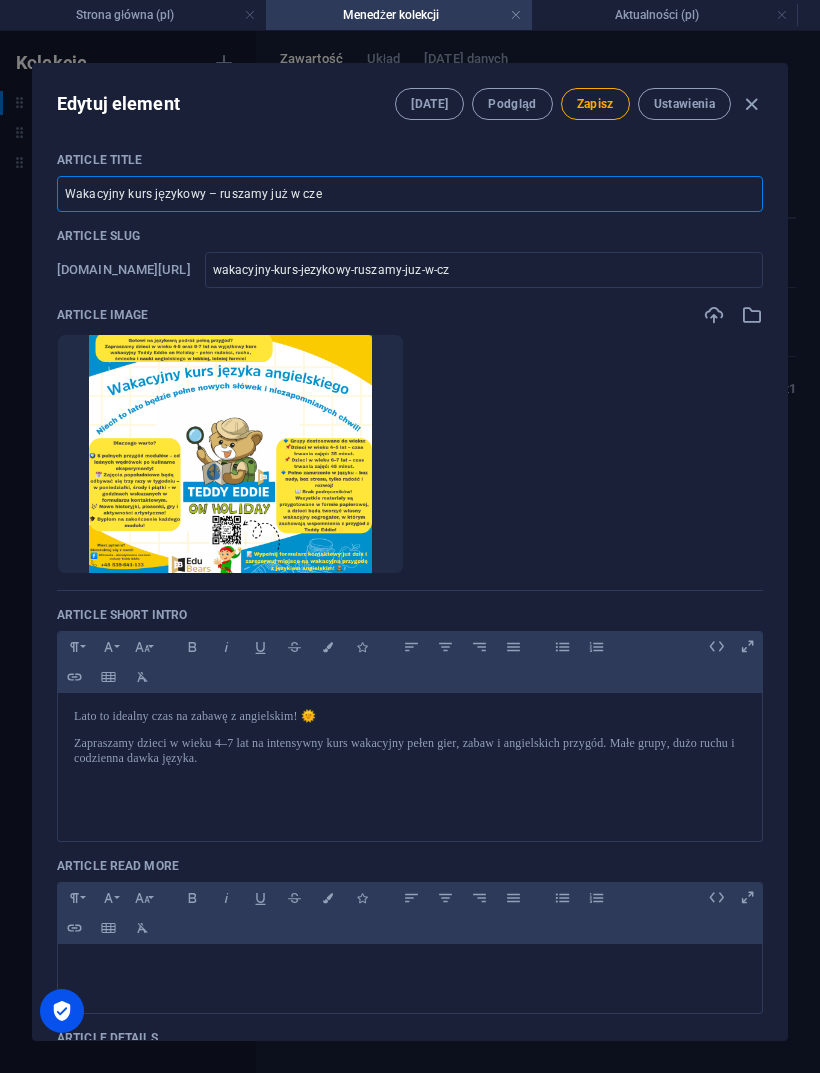 type on "wakacyjny-kurs-jezykowy-ruszamy-juz-w-cze" 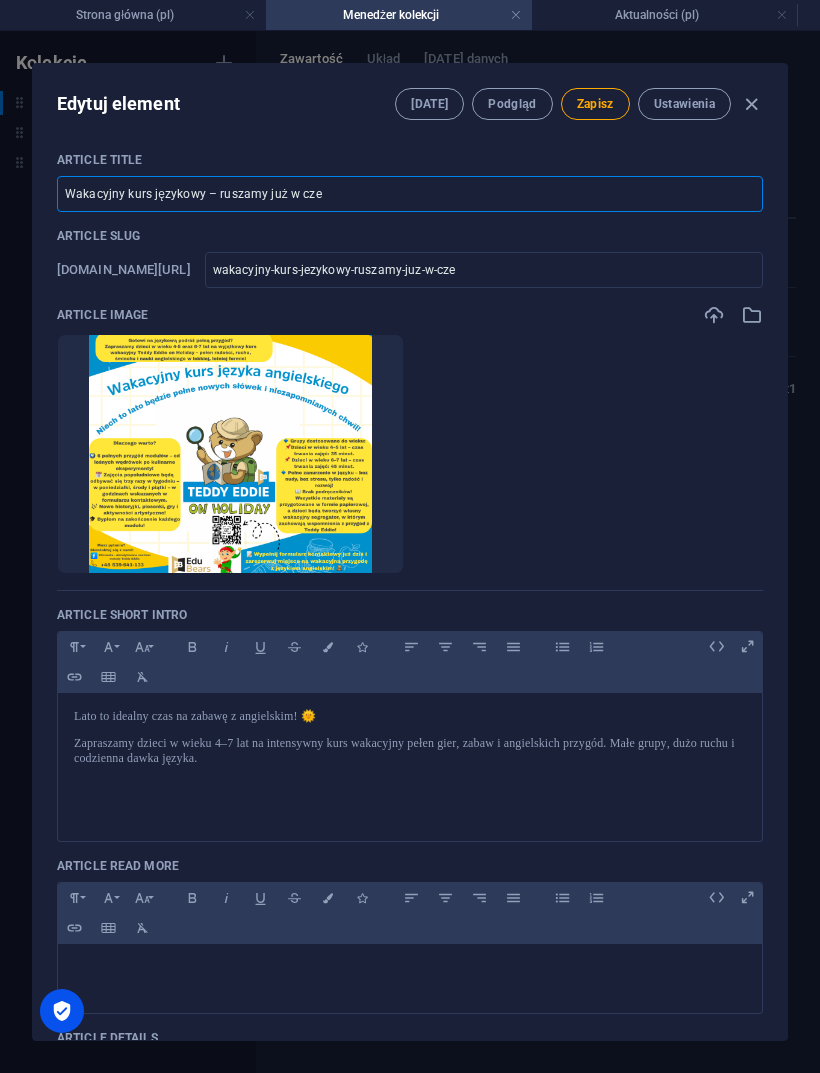 type on "Wakacyjny kurs językowy – ruszamy już w czew" 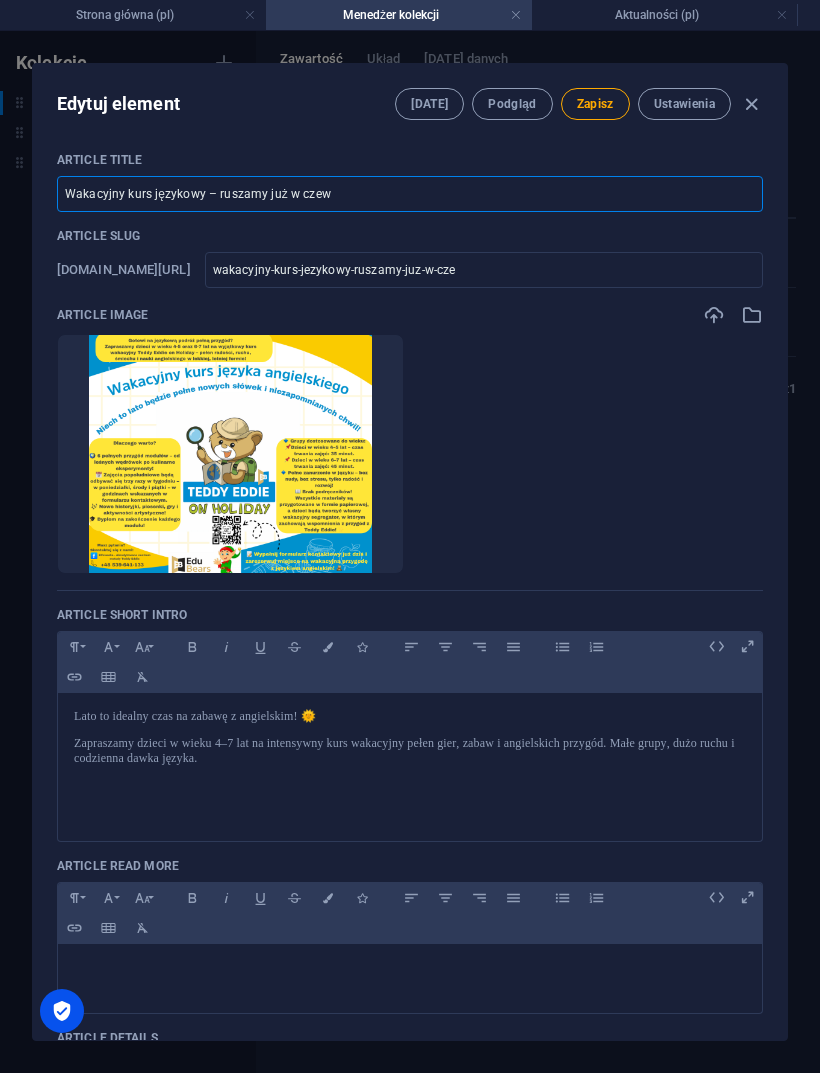 type on "wakacyjny-kurs-jezykowy-ruszamy-juz-w-czew" 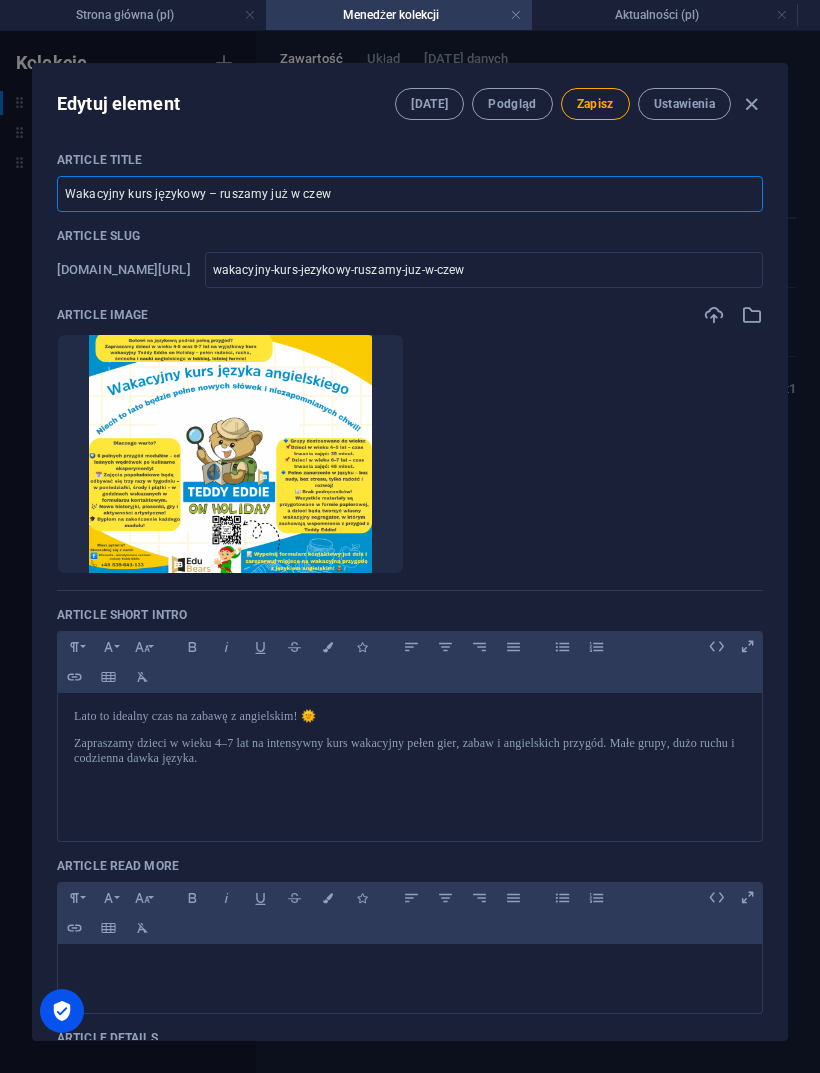 type on "Wakacyjny kurs językowy – ruszamy już w czerwcu" 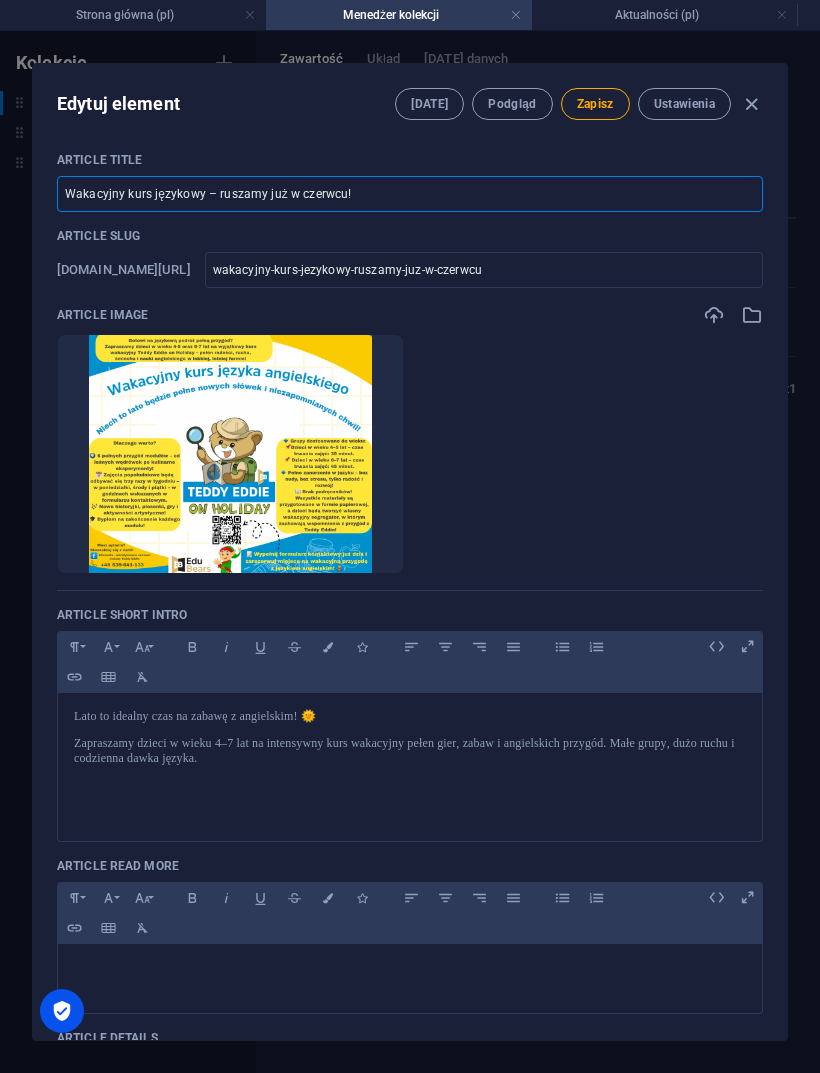 type on "Wakacyjny kurs językowy – ruszamy już w czerwcu!" 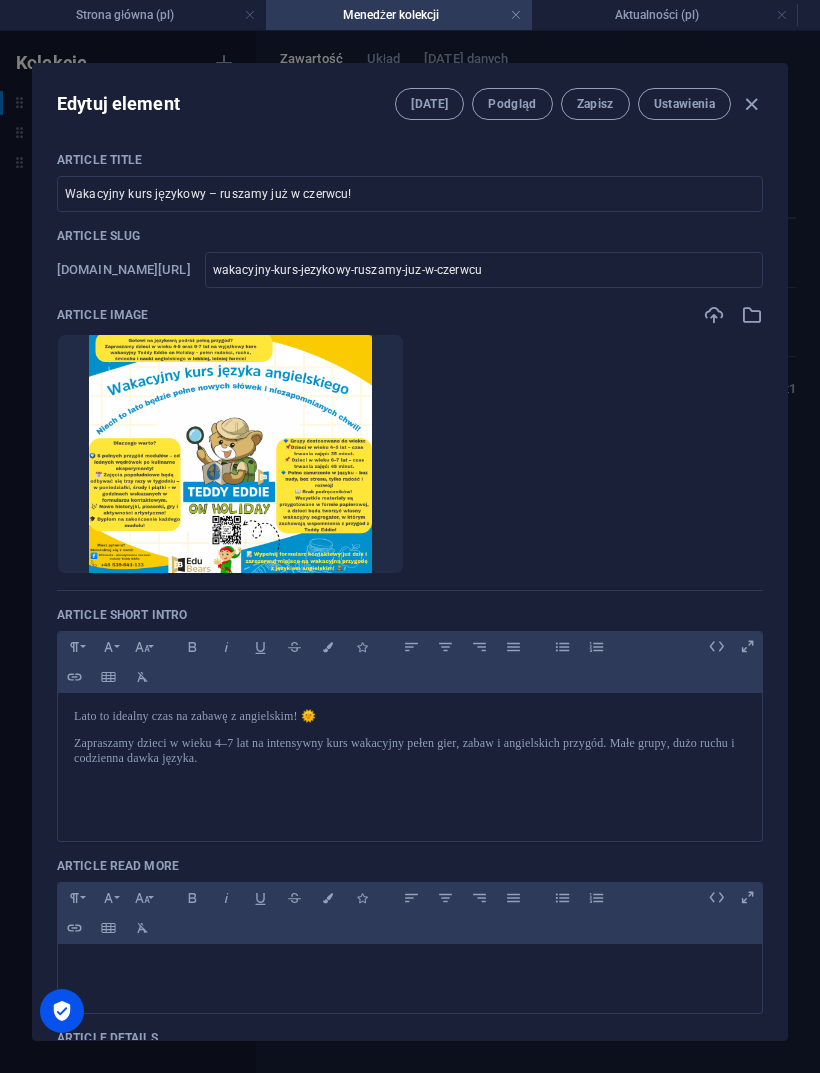click on "Ustawienia" at bounding box center [684, 104] 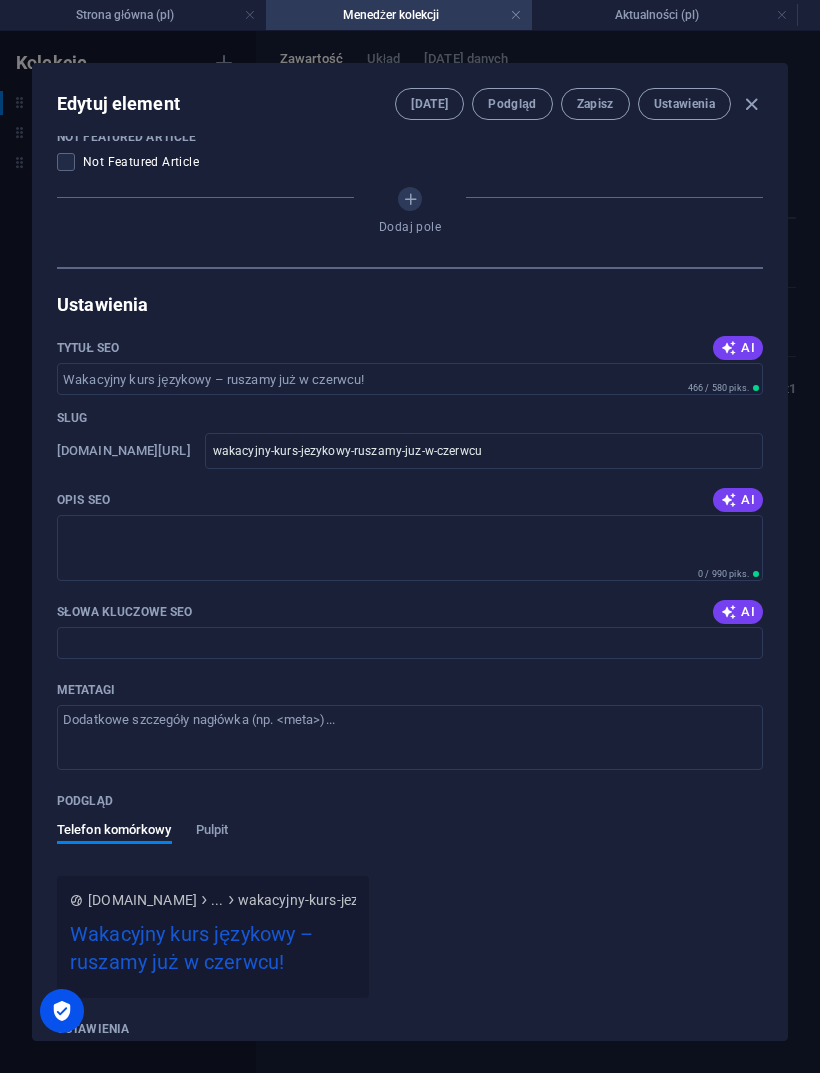 scroll, scrollTop: 1380, scrollLeft: 0, axis: vertical 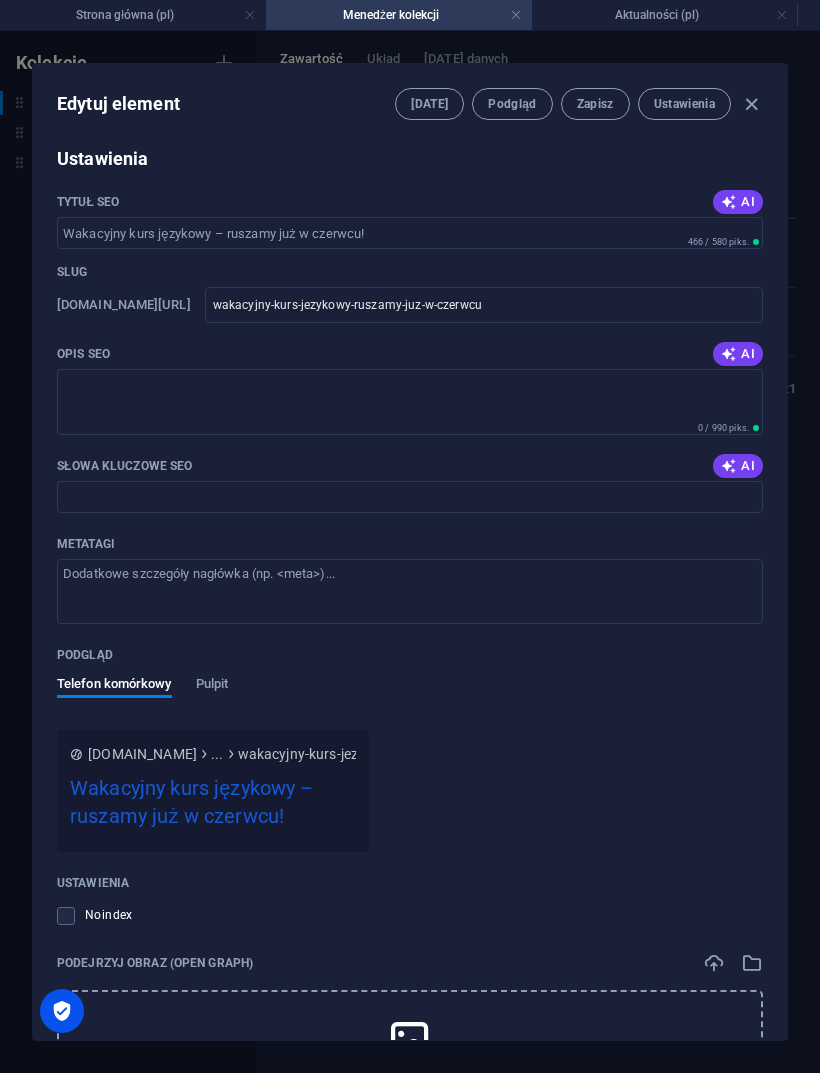 click at bounding box center (751, 104) 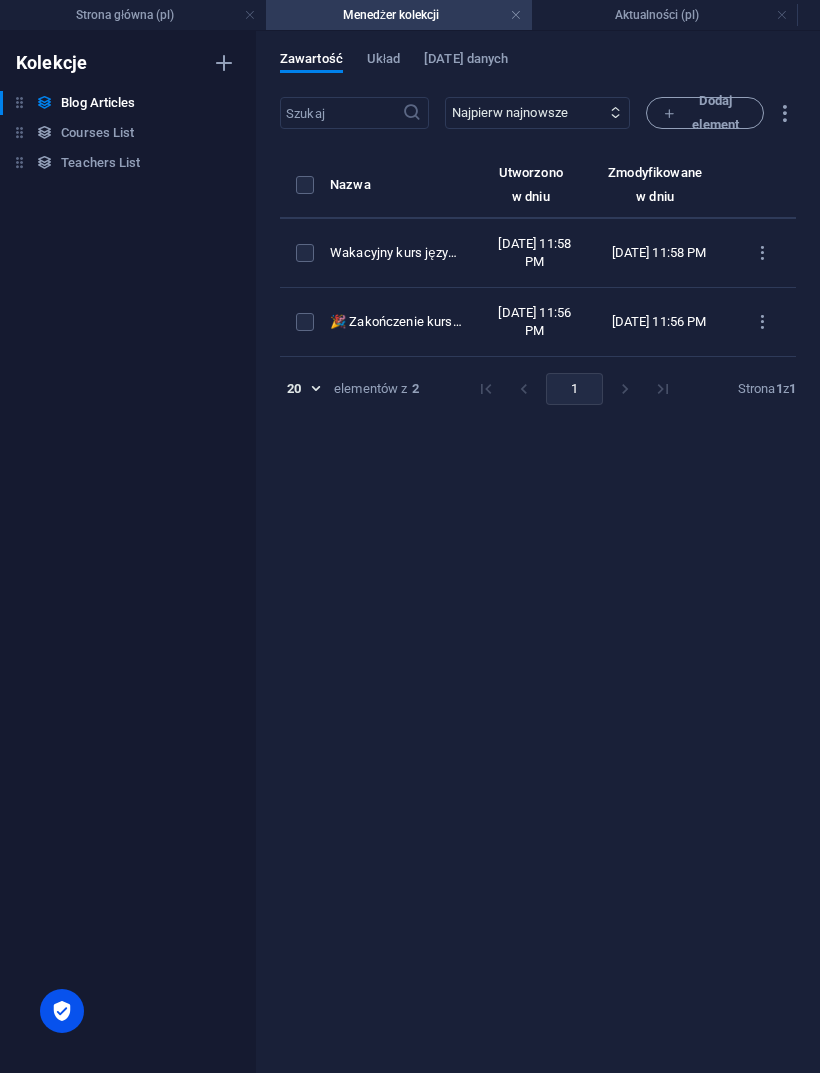 click on "Dodaj element" at bounding box center [705, 113] 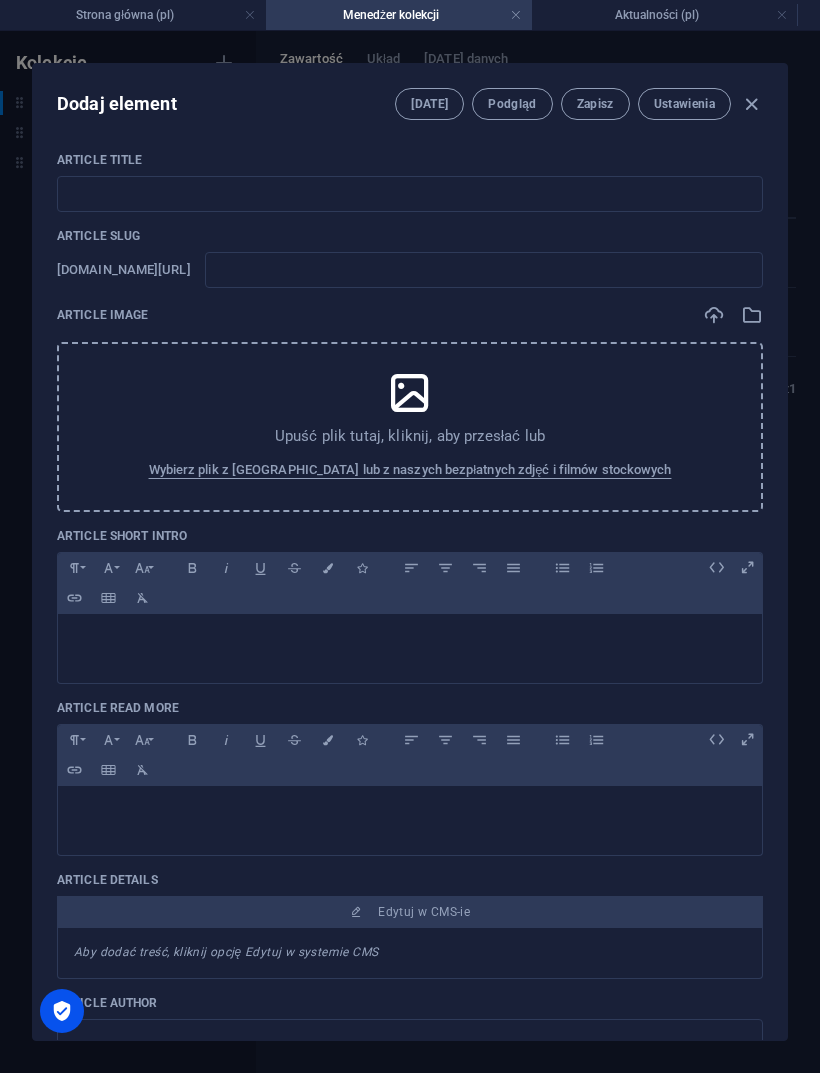 click at bounding box center (410, 194) 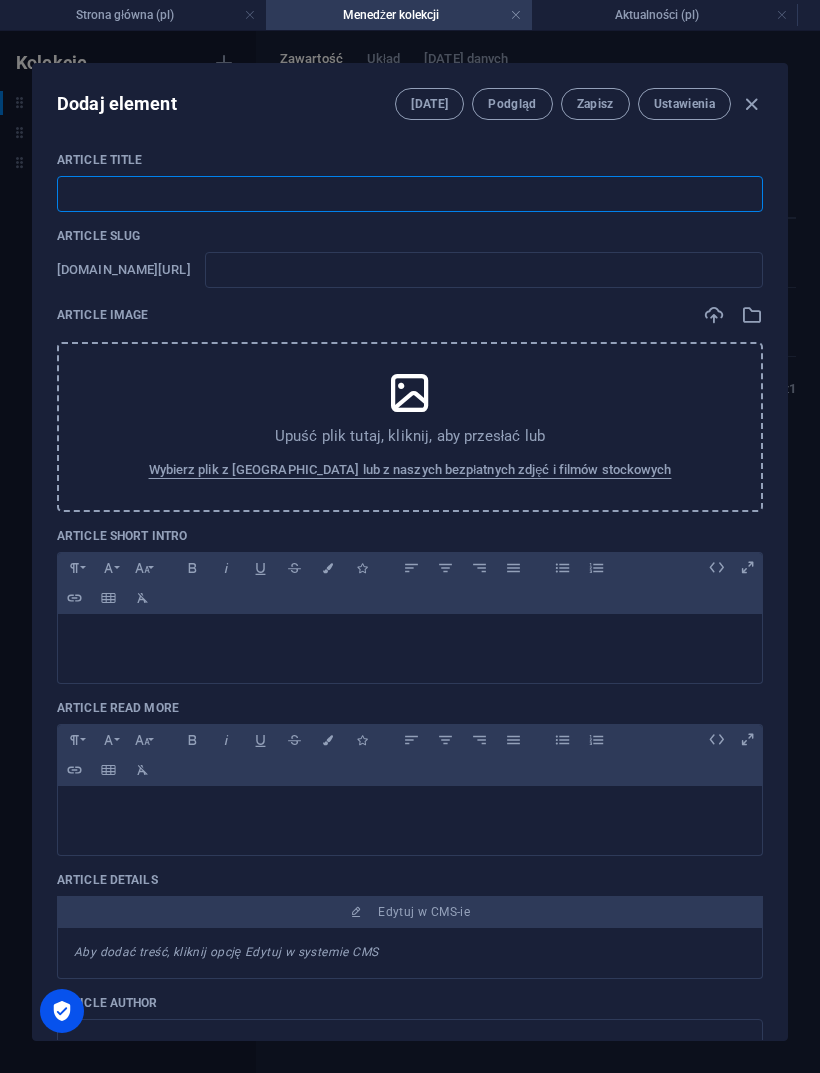 click at bounding box center (410, 194) 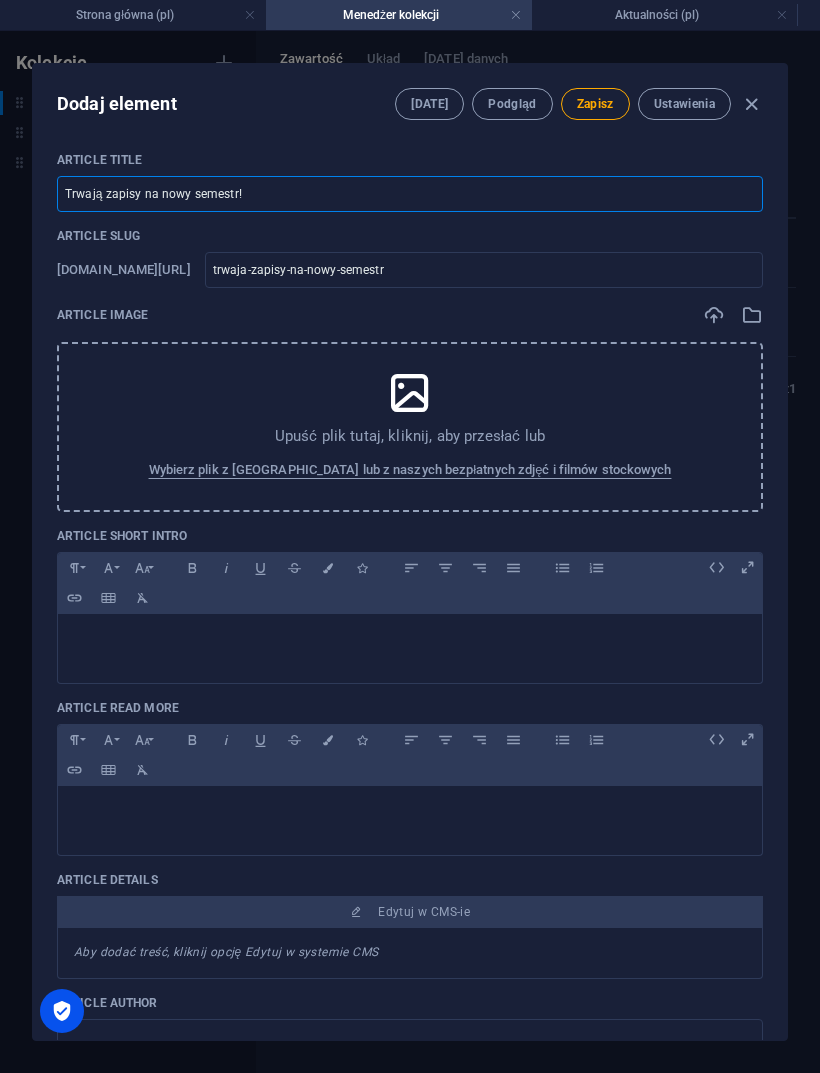 type on "Trwają zapisy na nowy semestr!" 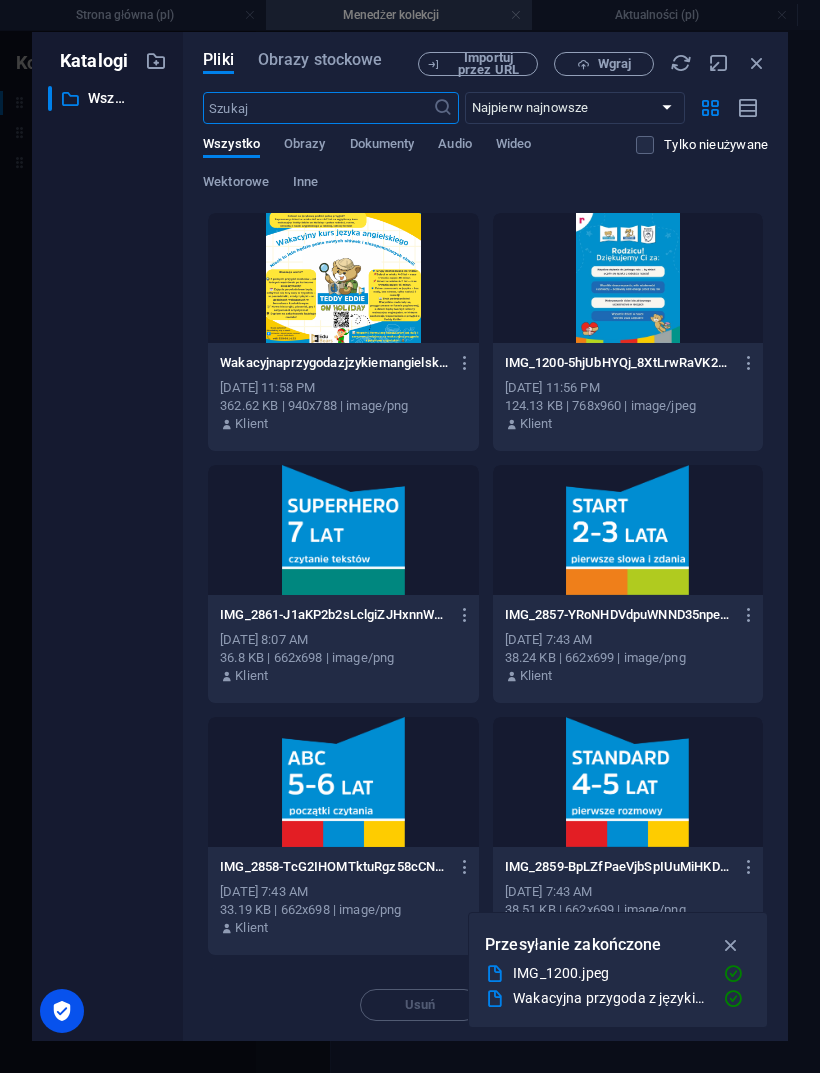 click on "Wgraj" at bounding box center [614, 64] 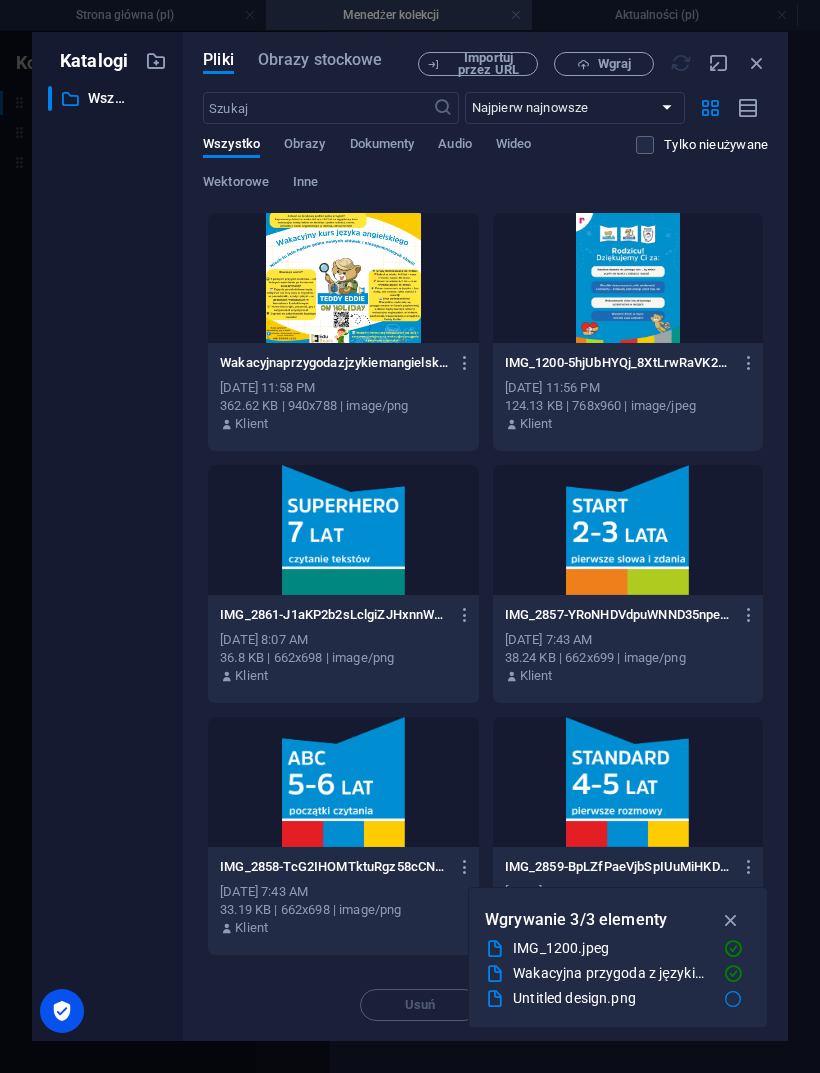 scroll, scrollTop: 0, scrollLeft: 0, axis: both 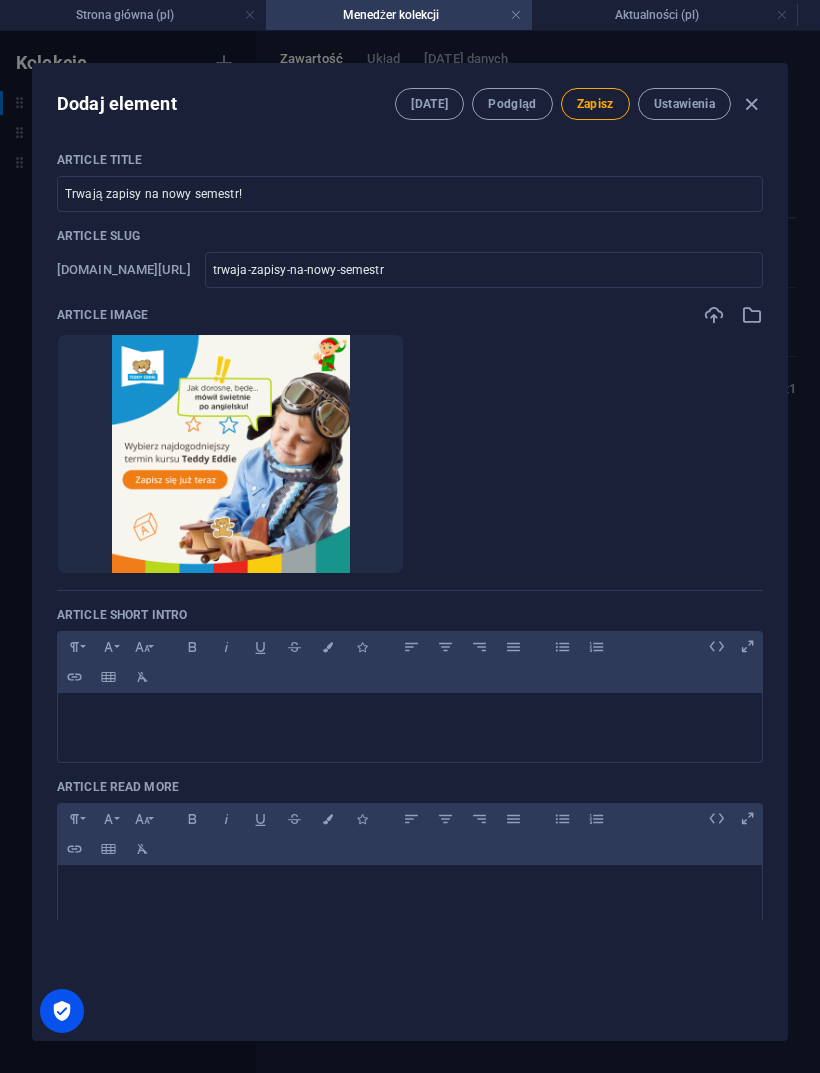 click at bounding box center [410, 718] 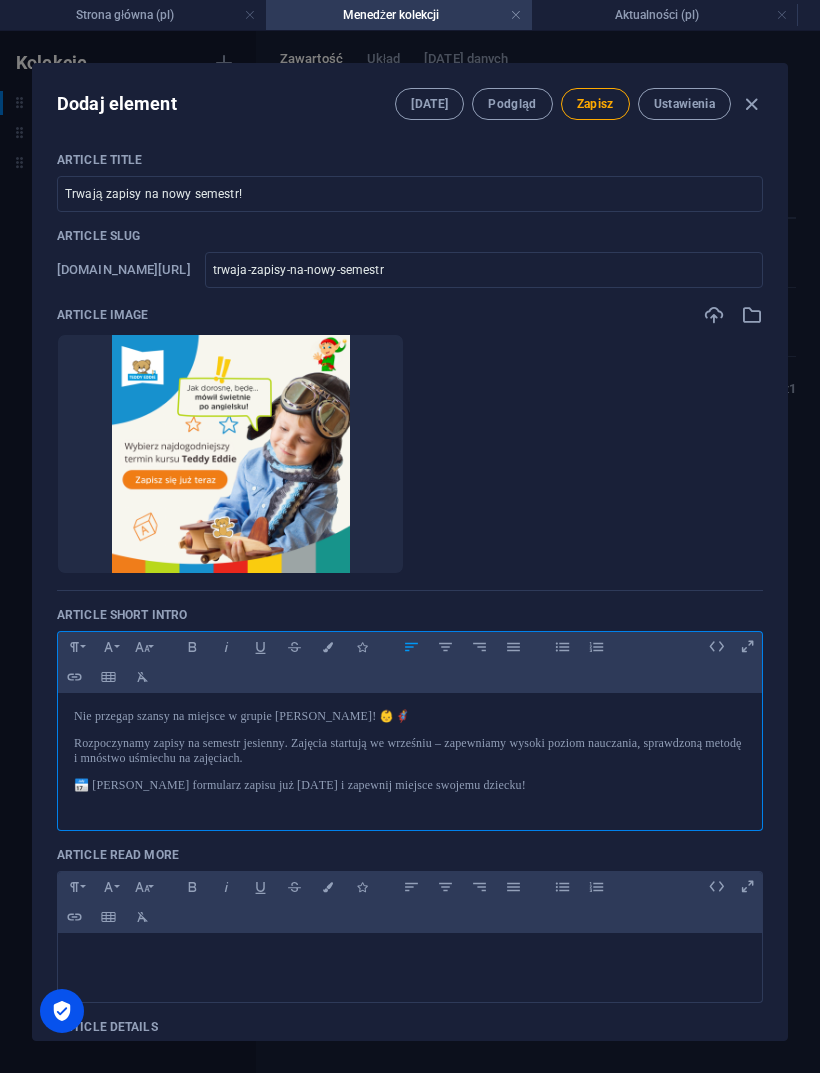 click on "Zapisz" at bounding box center [595, 104] 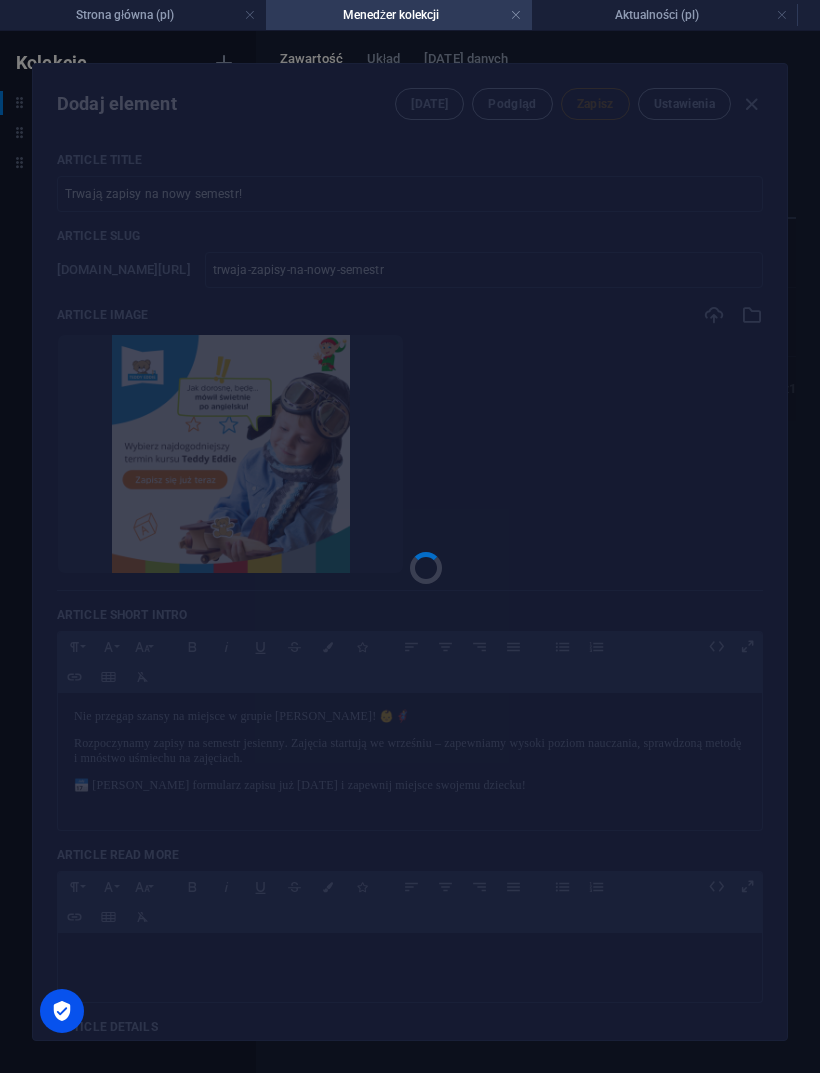 type on "trwaja-zapisy-na-nowy-semestr" 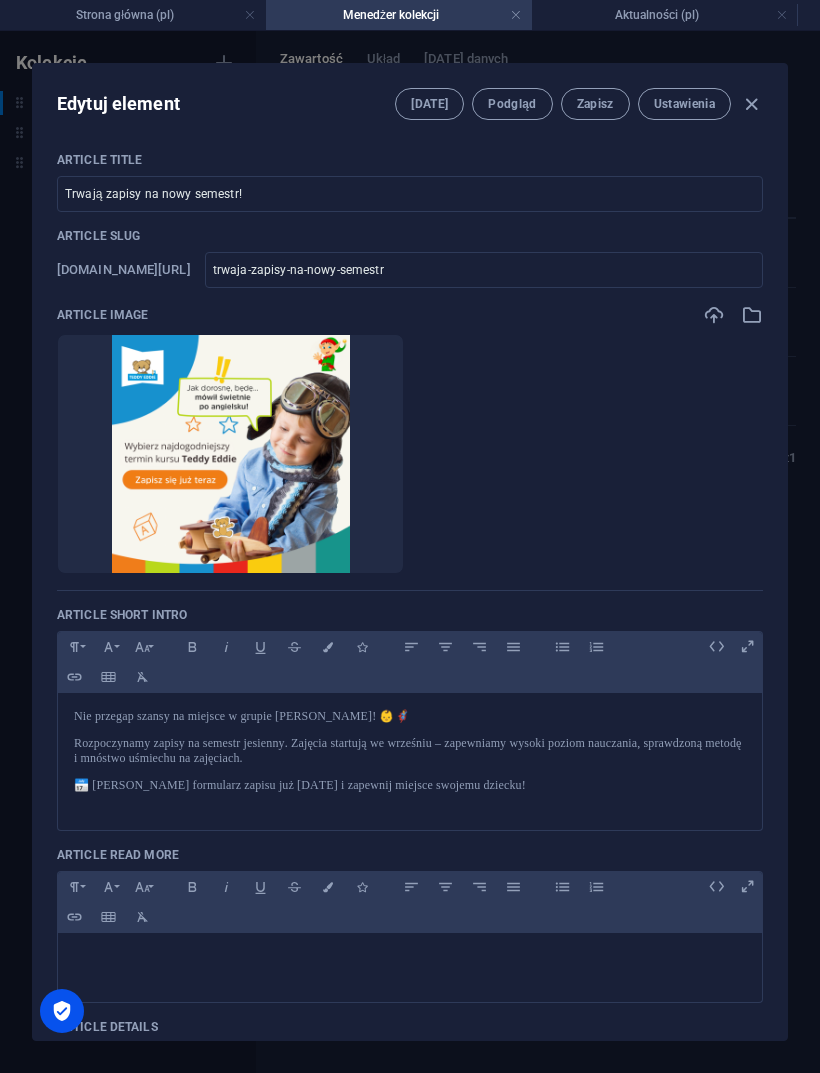 click on "Podgląd" at bounding box center (512, 104) 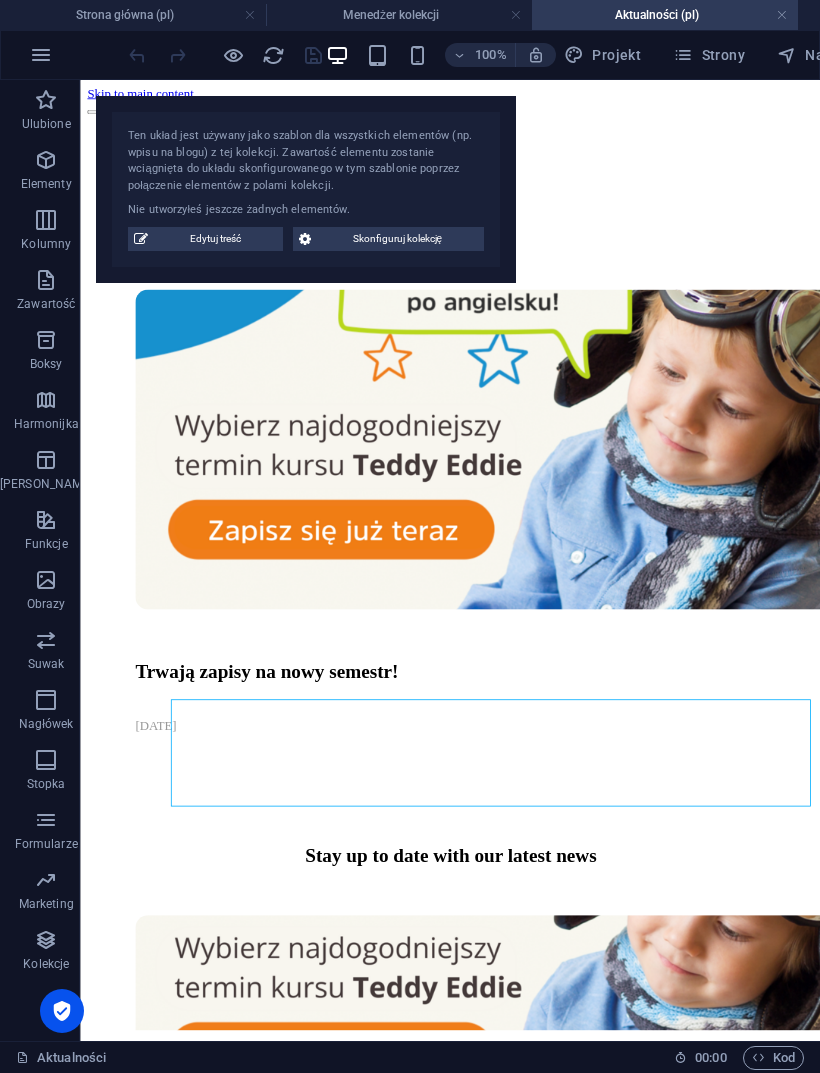 scroll, scrollTop: 0, scrollLeft: 0, axis: both 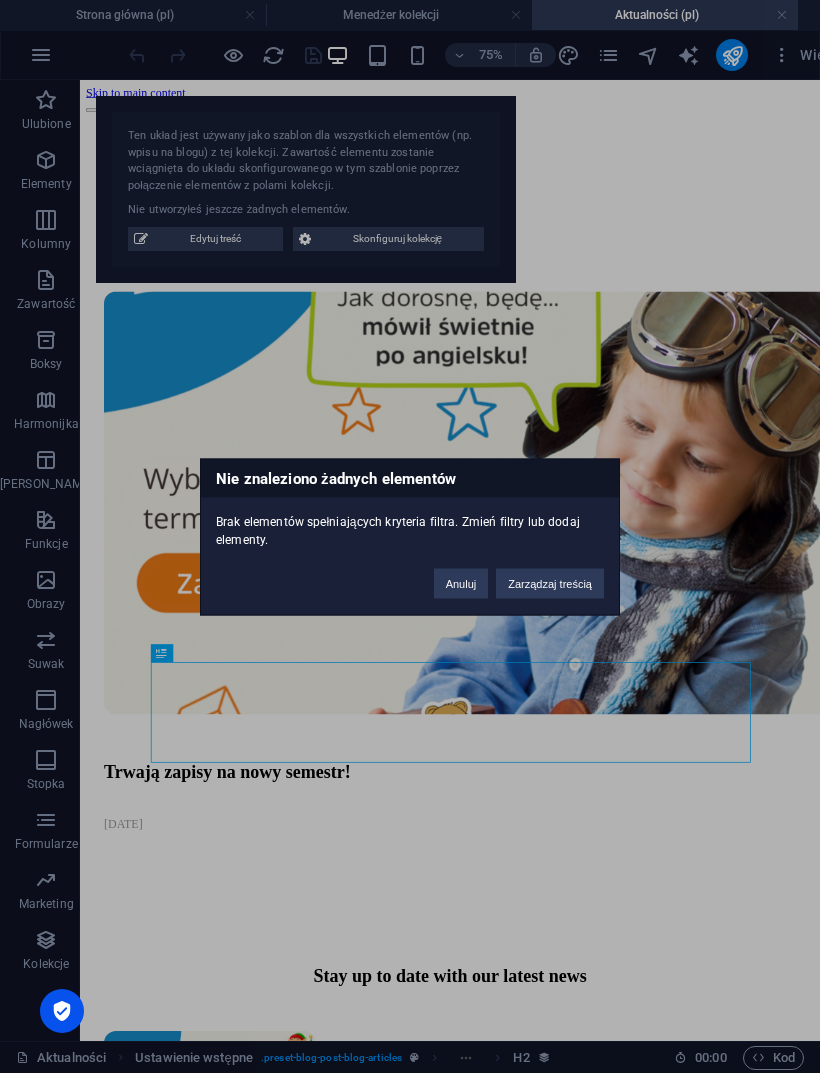 click on "Anuluj" at bounding box center [461, 583] 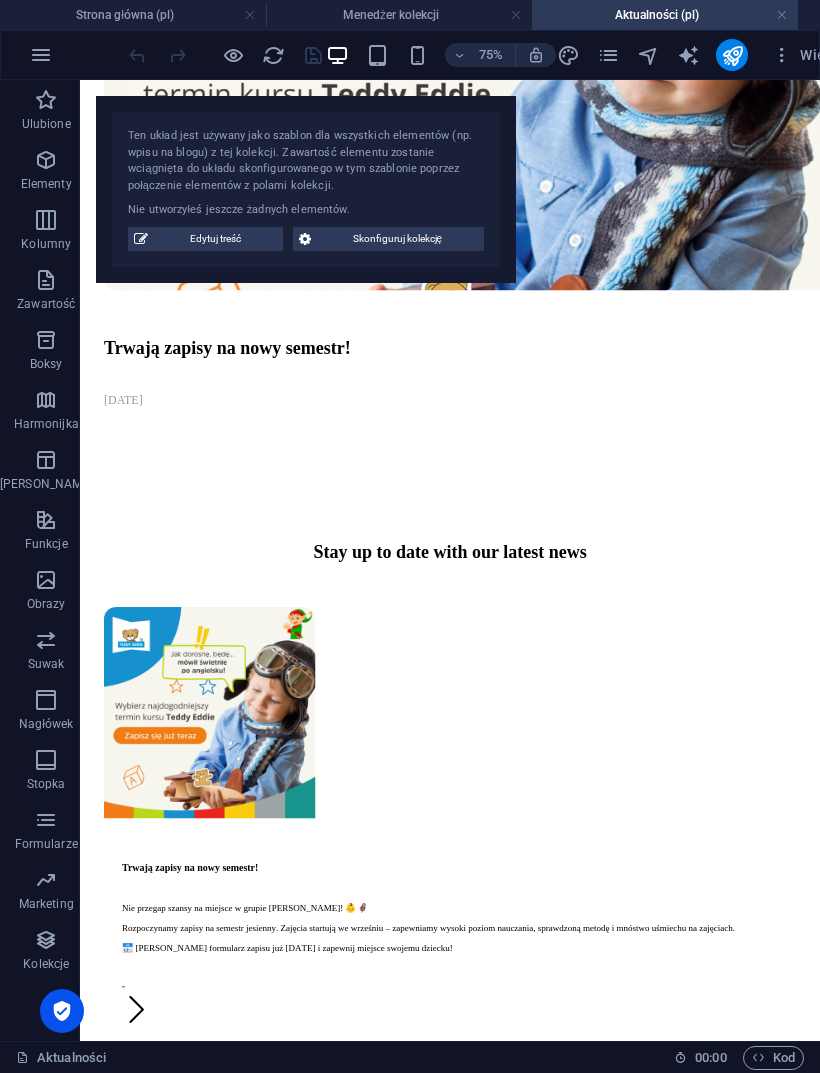 click on "Menedżer kolekcji" at bounding box center [399, 15] 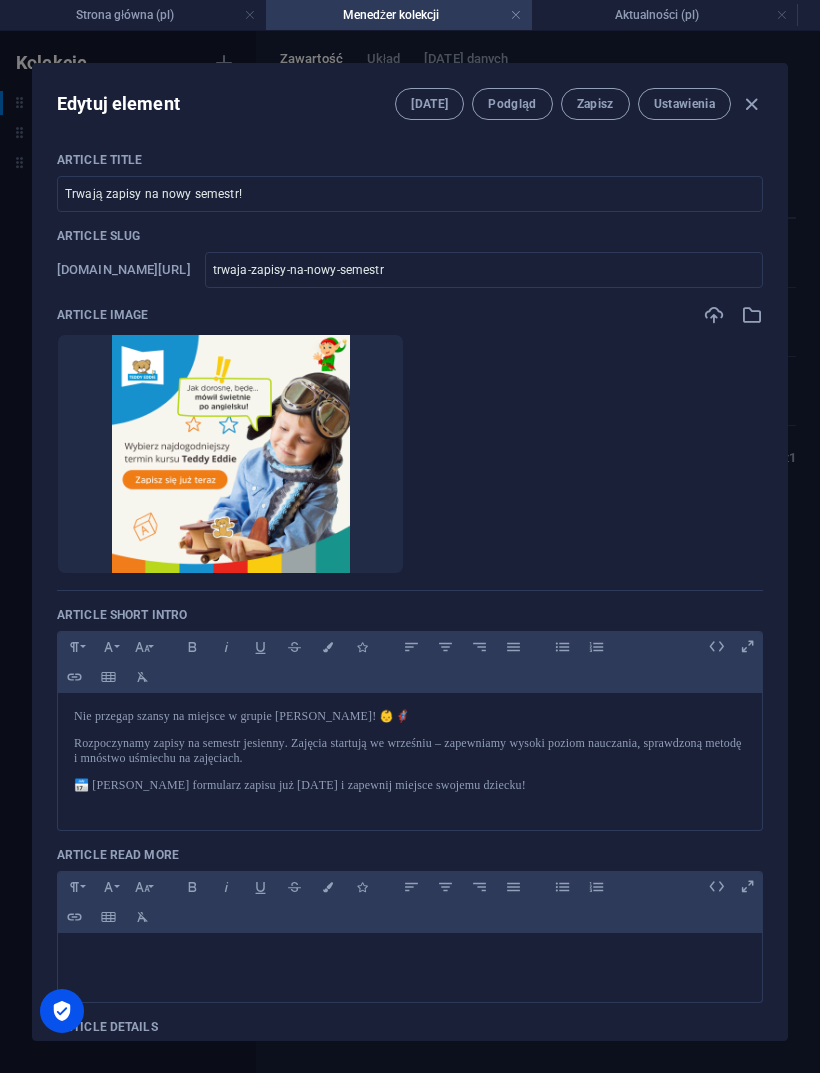 click on "Zapisz" at bounding box center [595, 104] 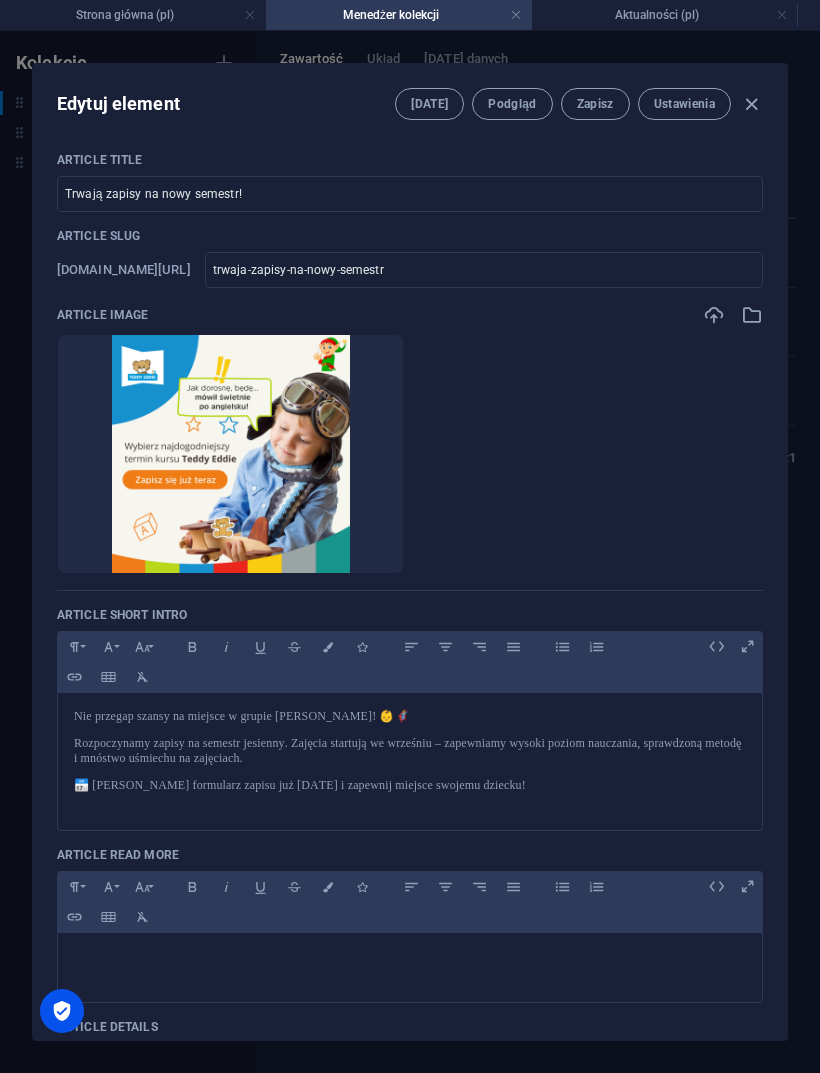 click at bounding box center [751, 104] 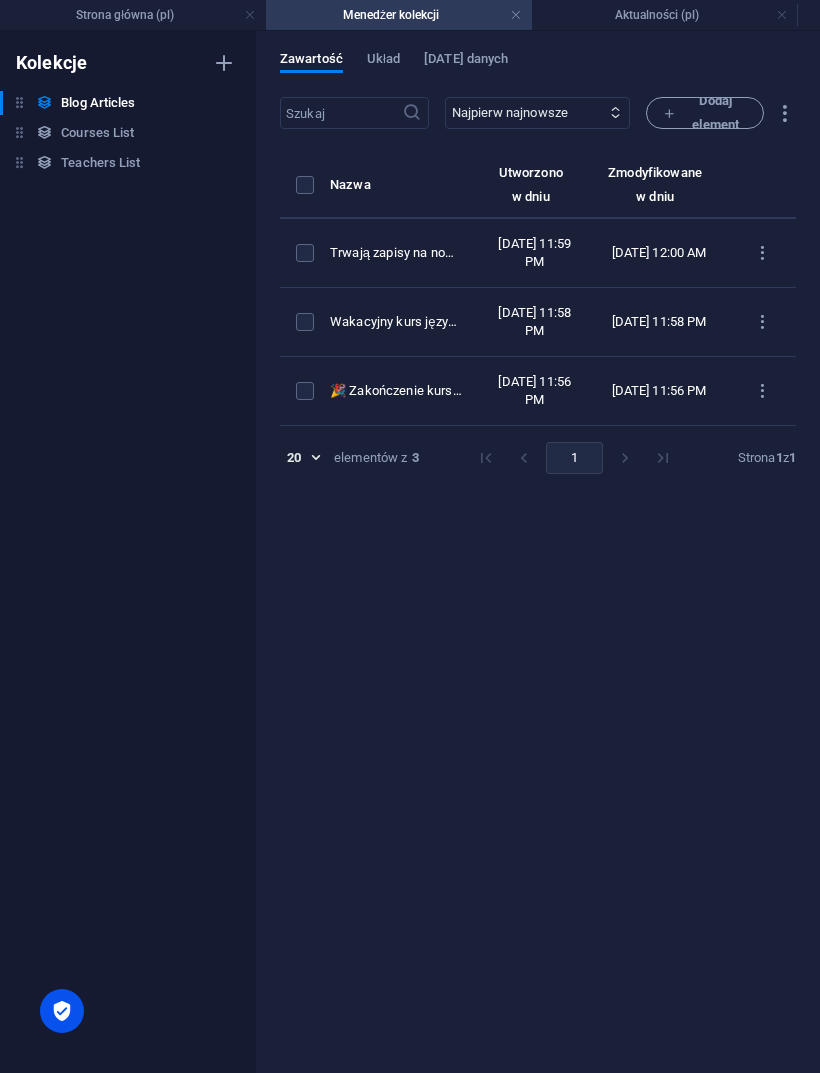 type on "[DATE]" 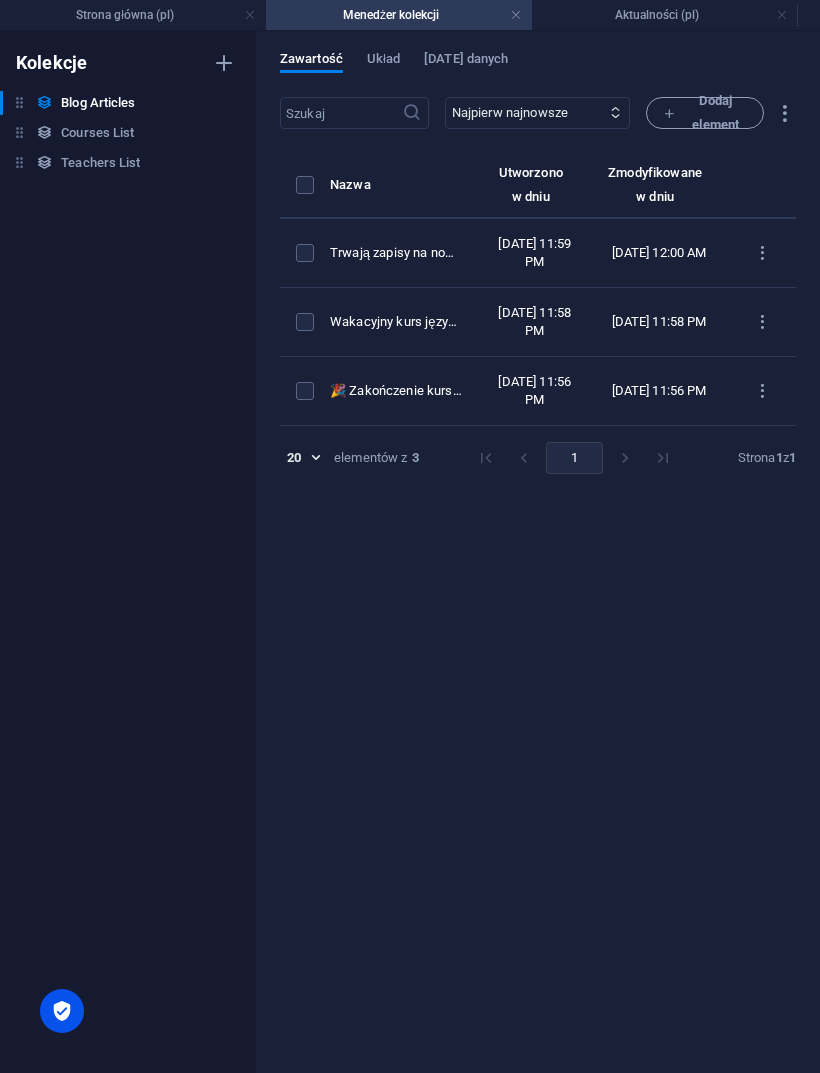 click on "Strona główna  (pl)" at bounding box center [133, 15] 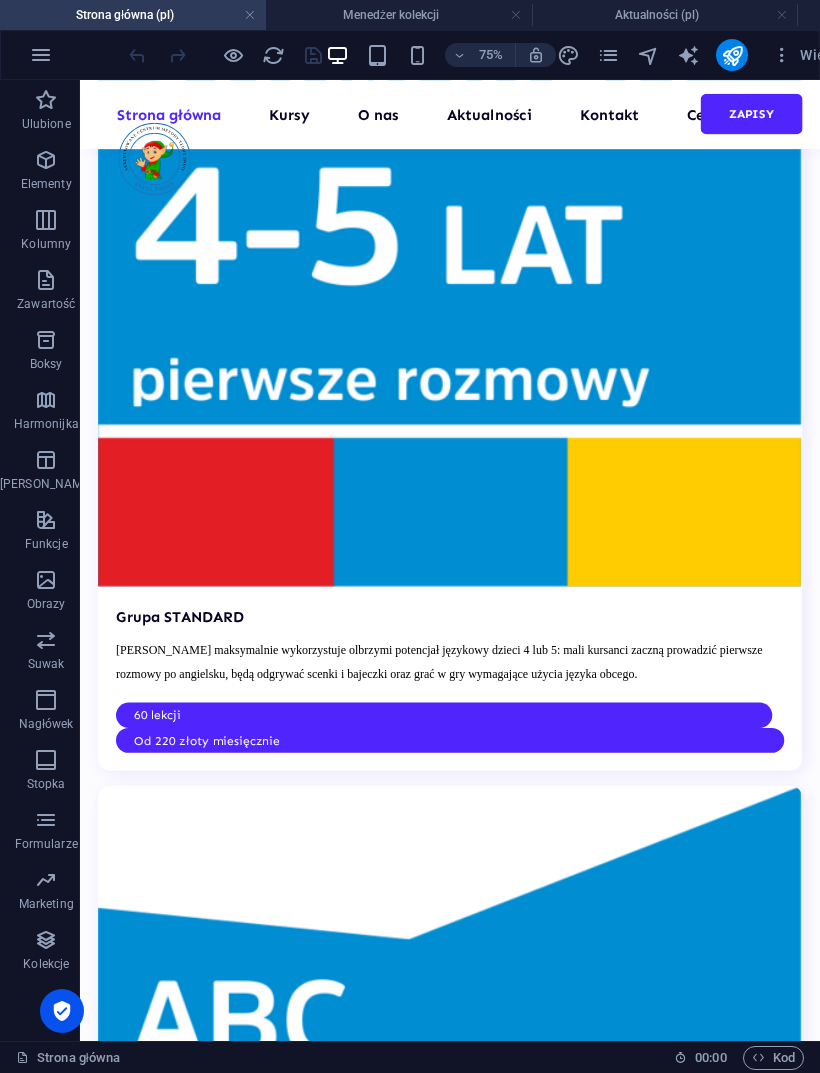 scroll, scrollTop: 5814, scrollLeft: 0, axis: vertical 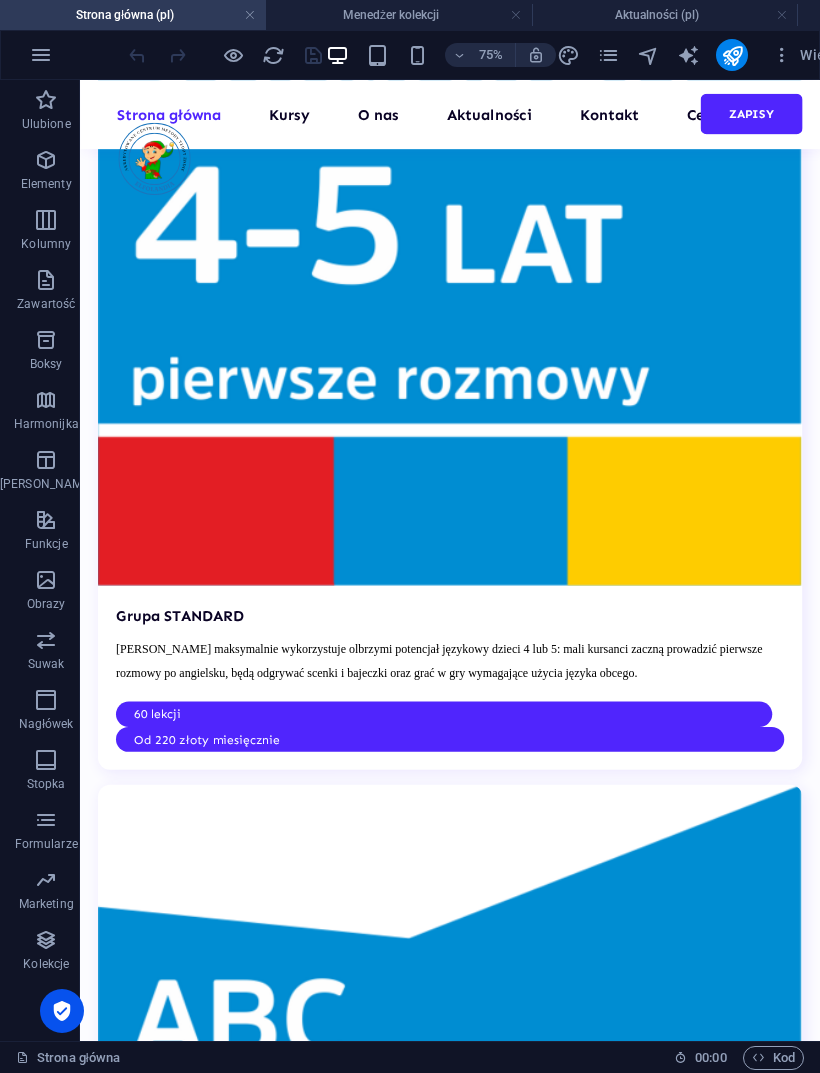 click on "Vorherige" at bounding box center (573, 7186) 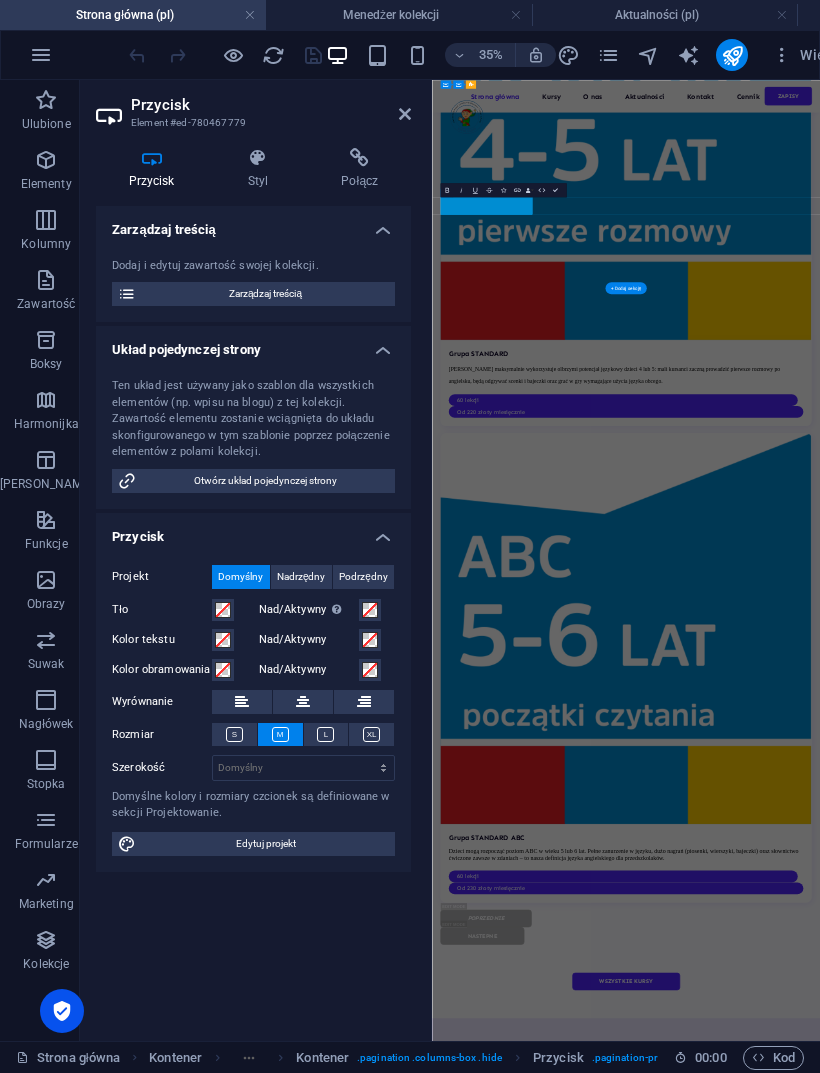 click on "Vorherige" at bounding box center (581, 7118) 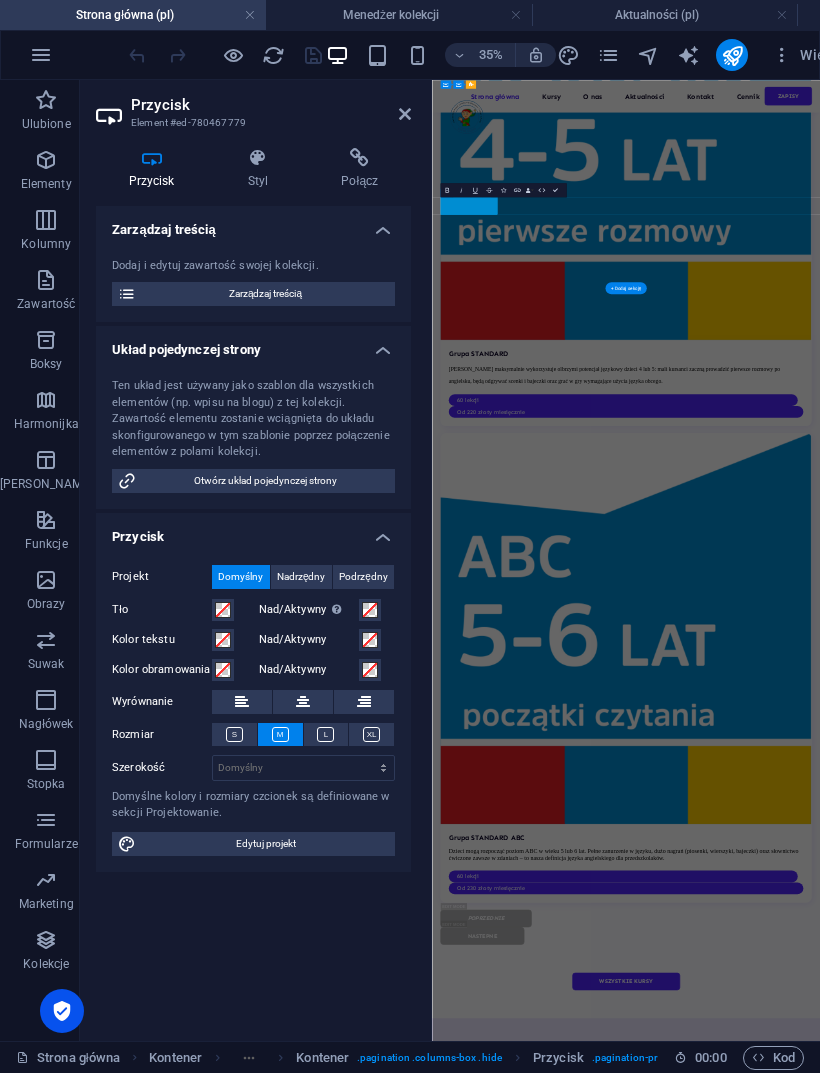 type 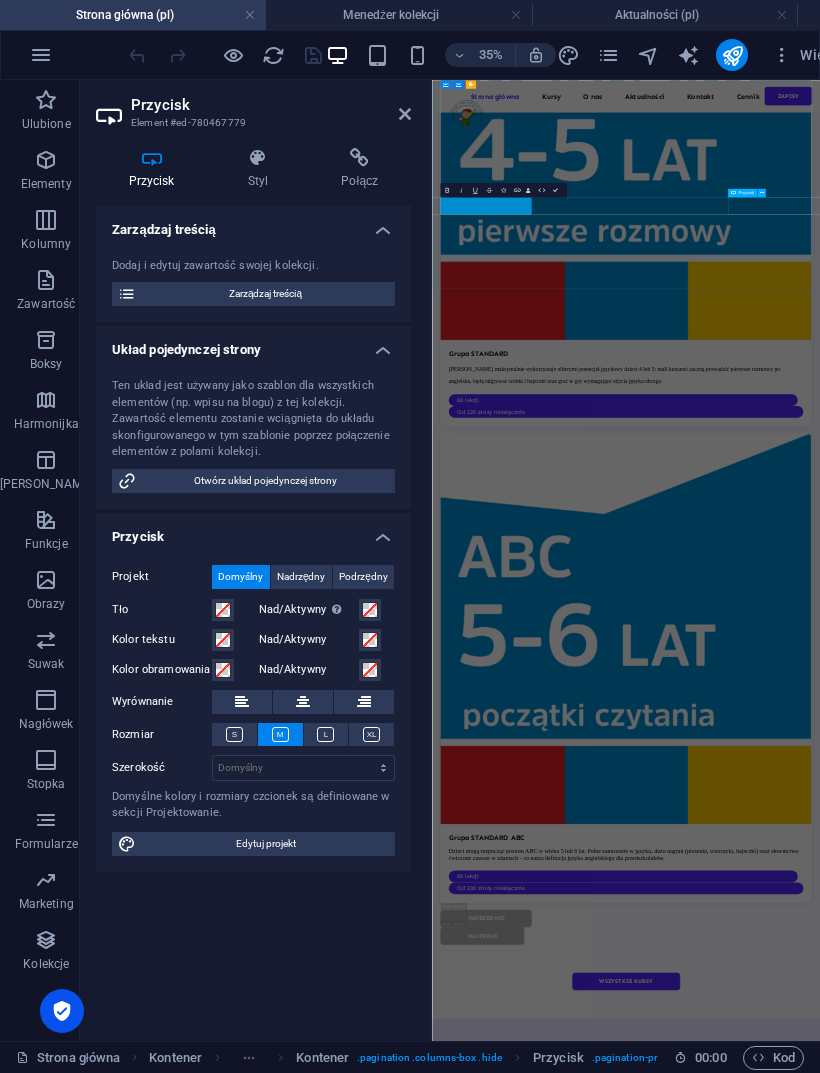 click on "Nächste" at bounding box center (986, 7168) 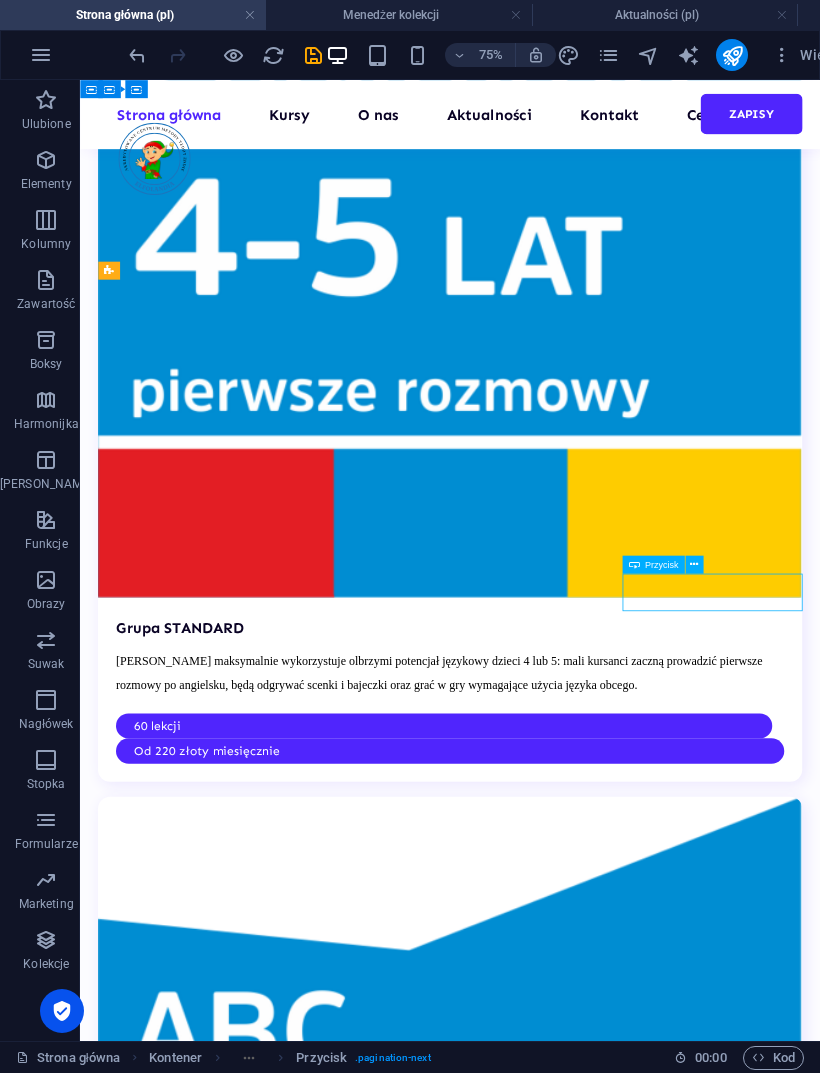 click on "Bądź na bieżąco z naszymi najnowszymi aktualizacjami. STOP! Do this before you start studying! Lorem ipsum dolor sit amet, consectetur adipiscing elit, sed do eiusmod tempor... READ MORE poprzedni  Nächste  More stories" at bounding box center [573, 6712] 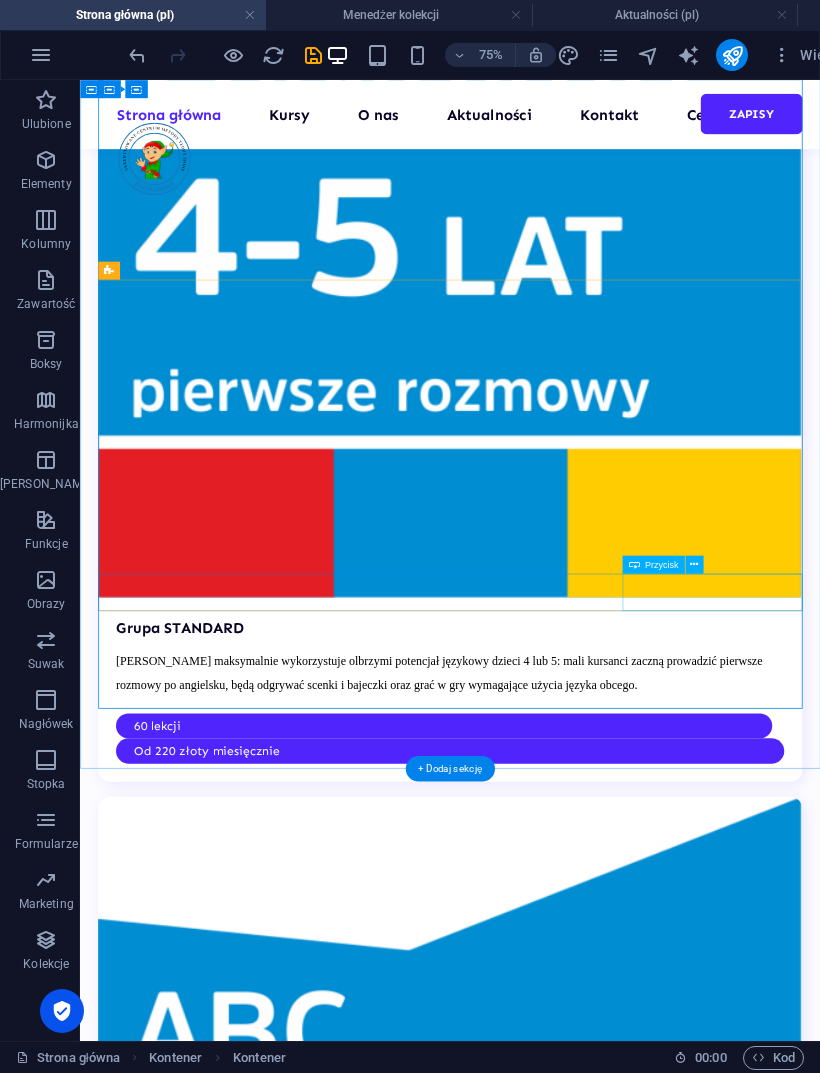 click on "Nächste" at bounding box center [573, 7251] 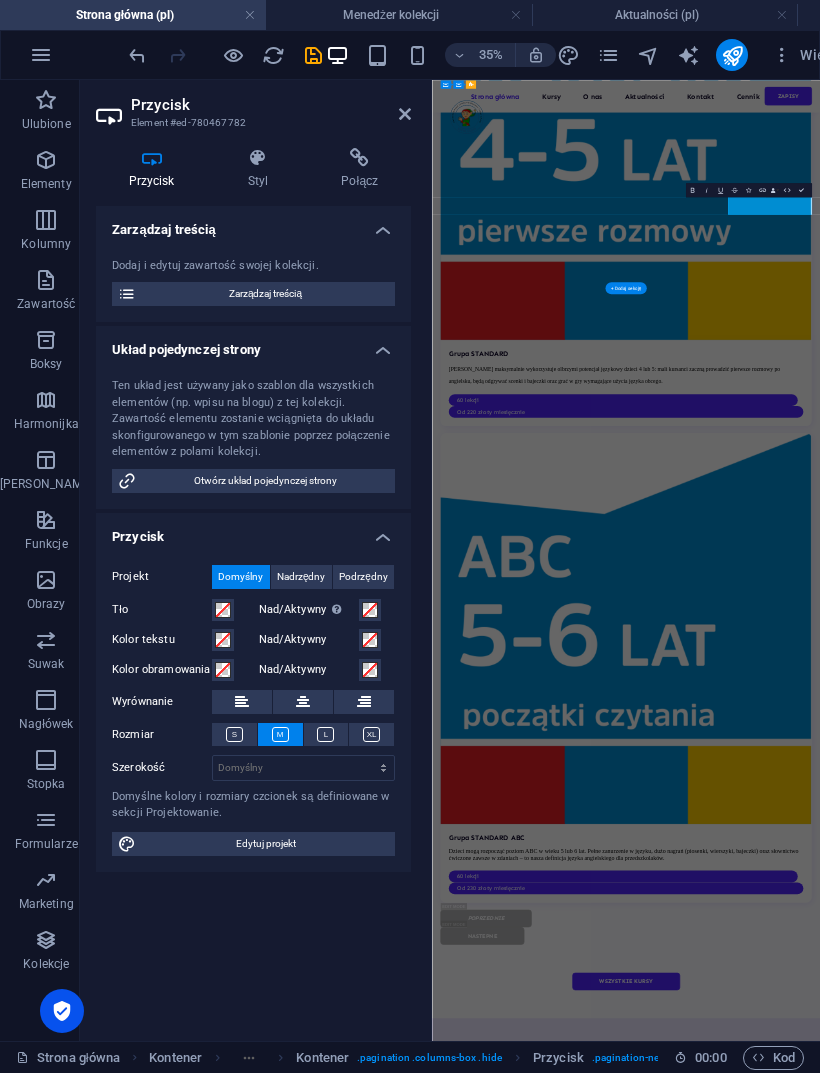 click on "Nächste" at bounding box center (571, 7168) 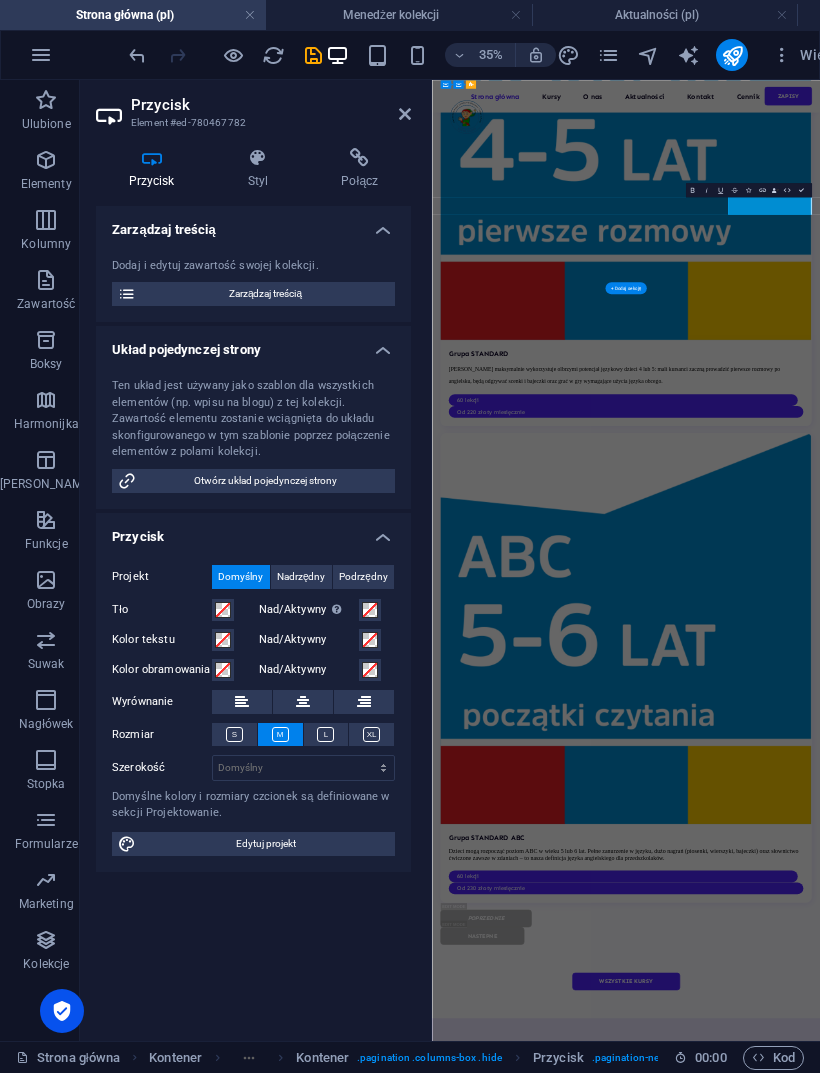 type 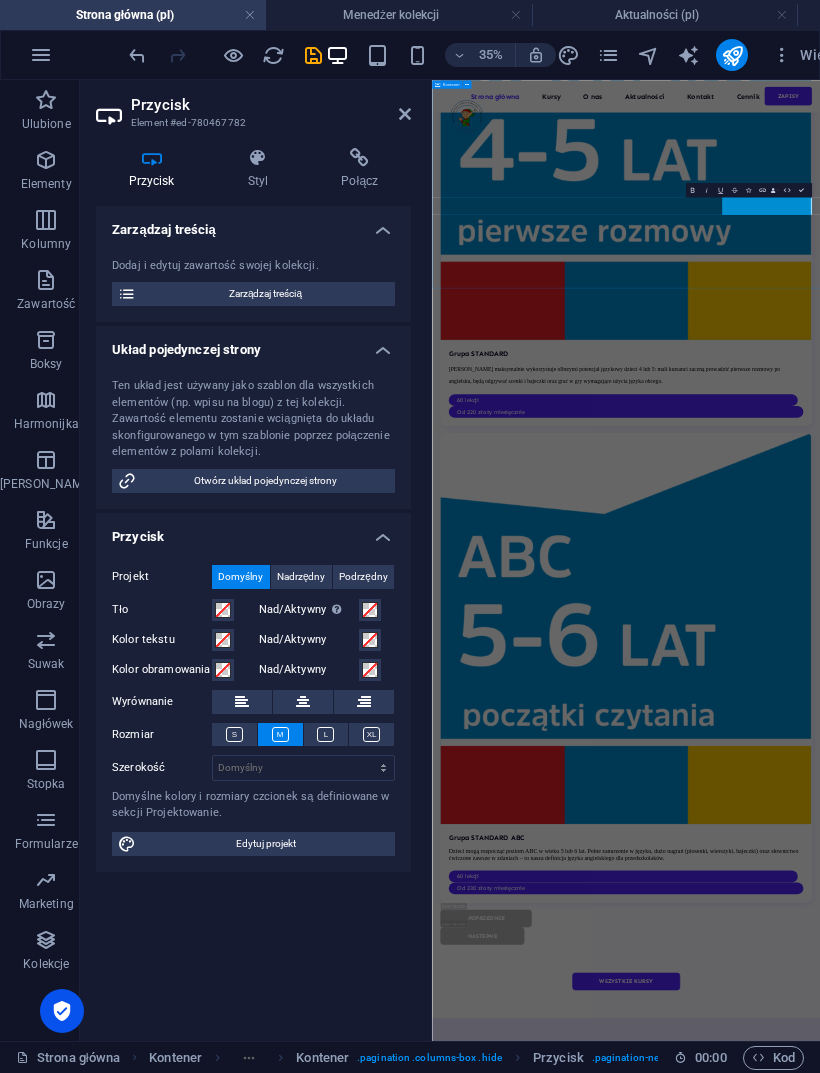 click on "Bądź na bieżąco z naszymi najnowszymi aktualizacjami. STOP! Do this before you start studying! Lorem ipsum dolor sit amet, consectetur adipiscing elit, sed do eiusmod tempor... READ MORE poprzedni  Nastepna> More stories" at bounding box center (986, 6386) 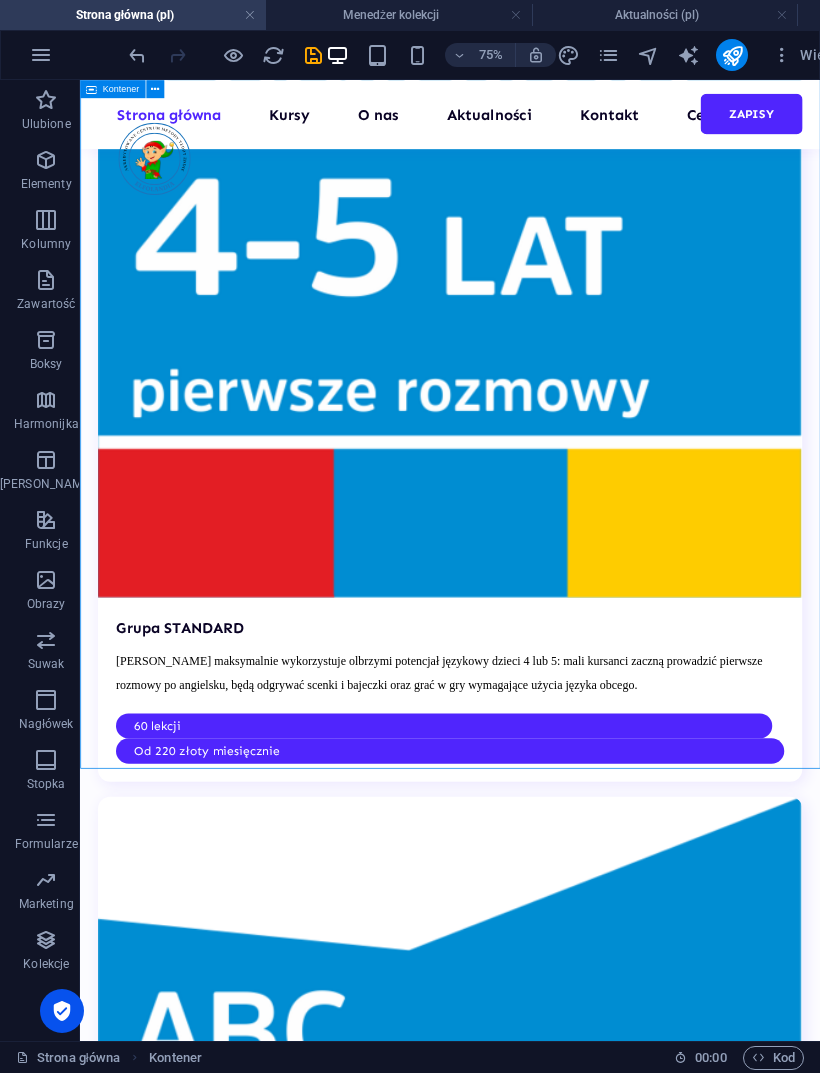 click on "Nastepna>" at bounding box center (573, 7251) 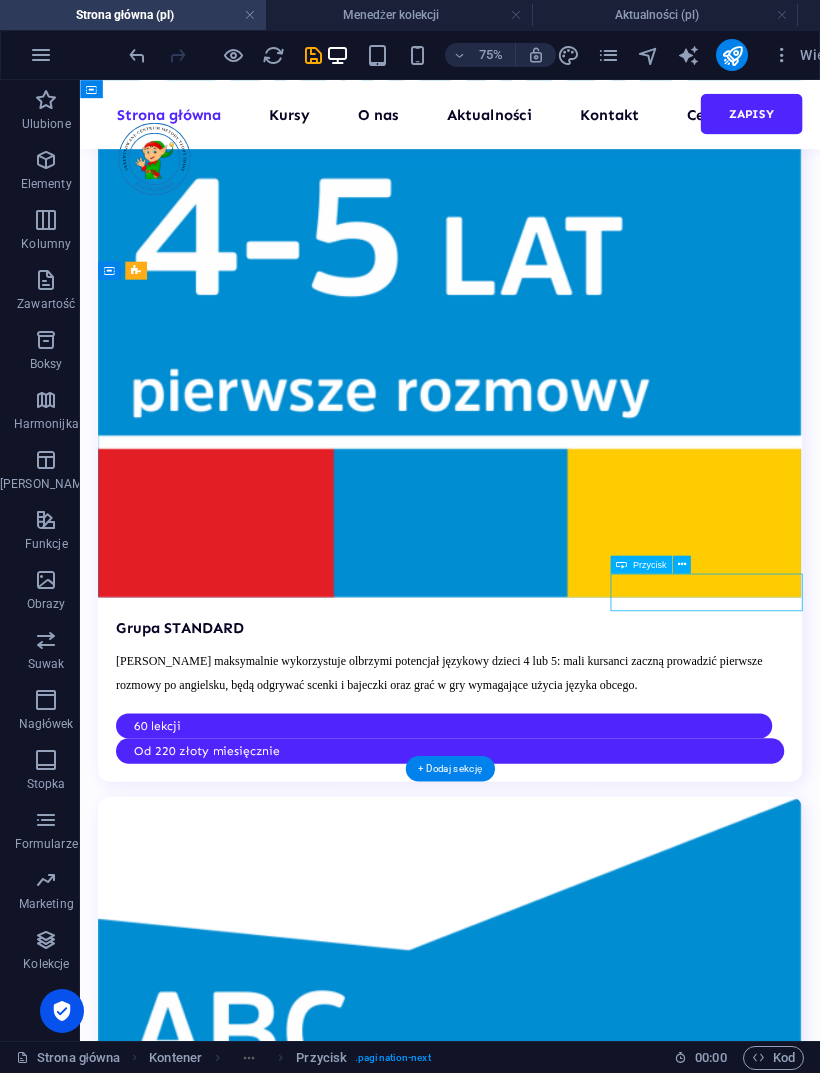 click on "Nastepna>" at bounding box center (573, 7251) 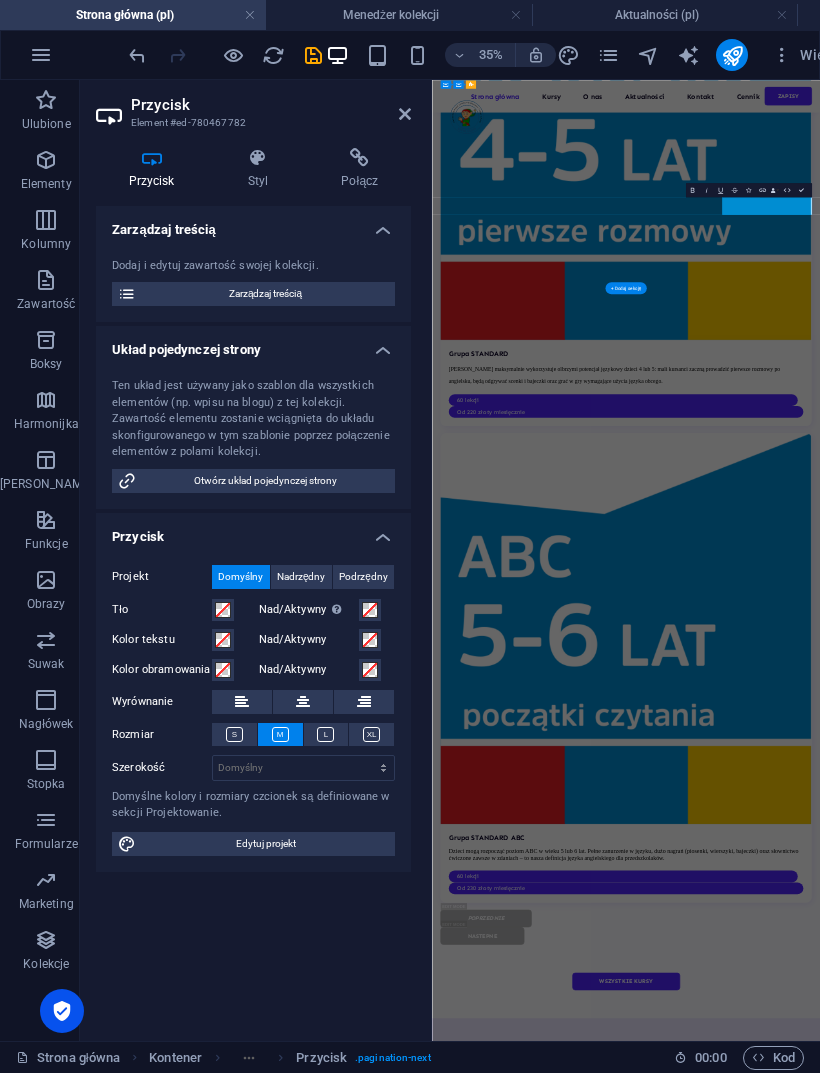 click on "Nastepna>" at bounding box center (581, 7168) 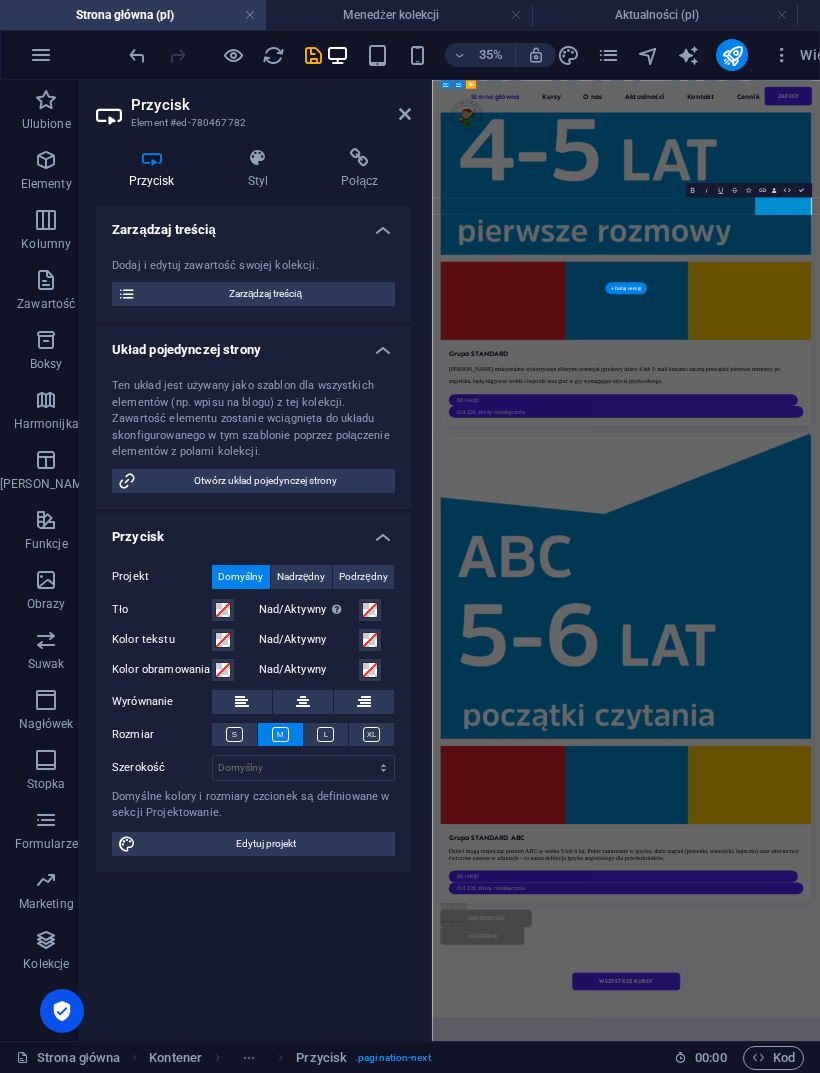 type 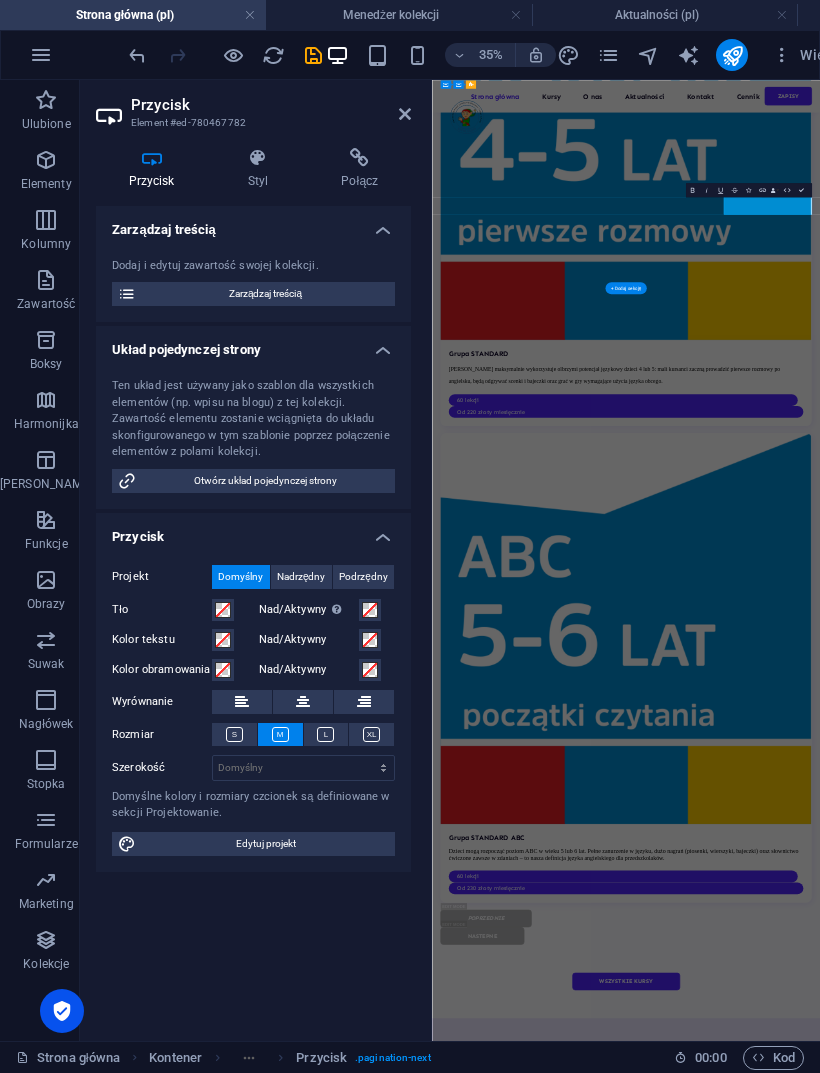 click on "Bądź na bieżąco z naszymi najnowszymi aktualizacjami. STOP! Do this before you start studying! Lorem ipsum dolor sit amet, consectetur adipiscing elit, sed do eiusmod tempor... READ MORE poprzedni  nastepna  More stories" at bounding box center (986, 6386) 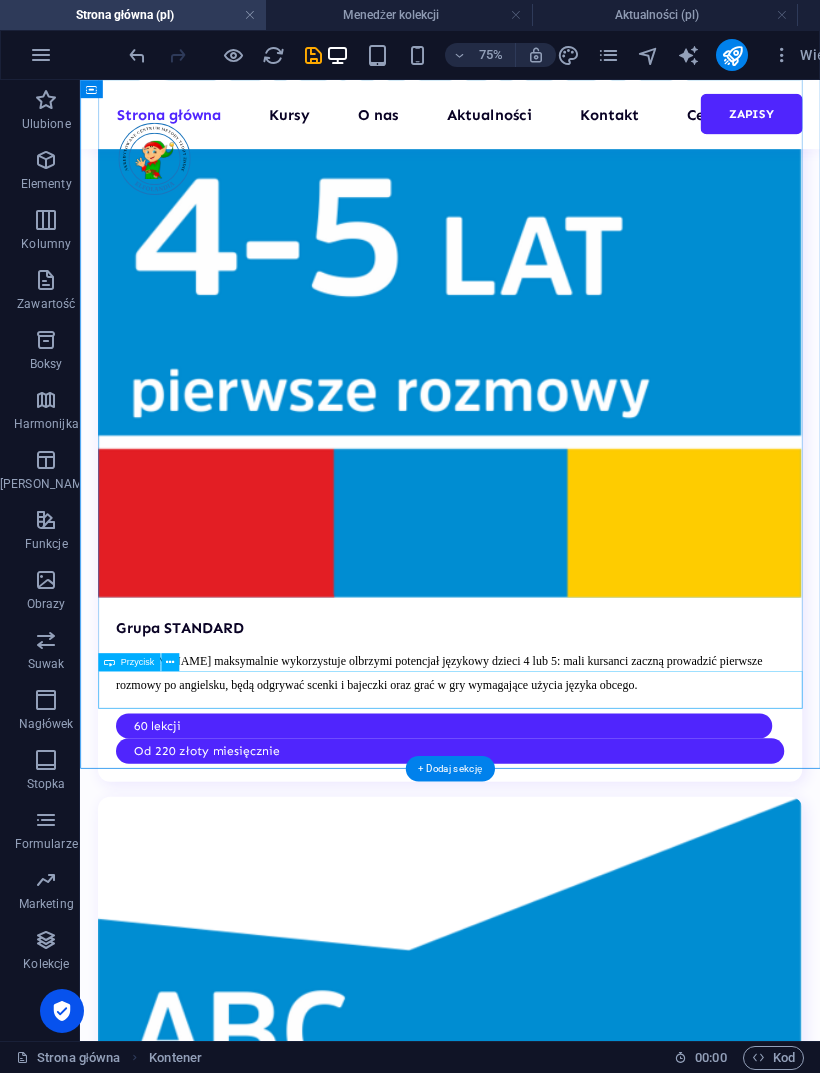 click on "More stories" at bounding box center (573, 7381) 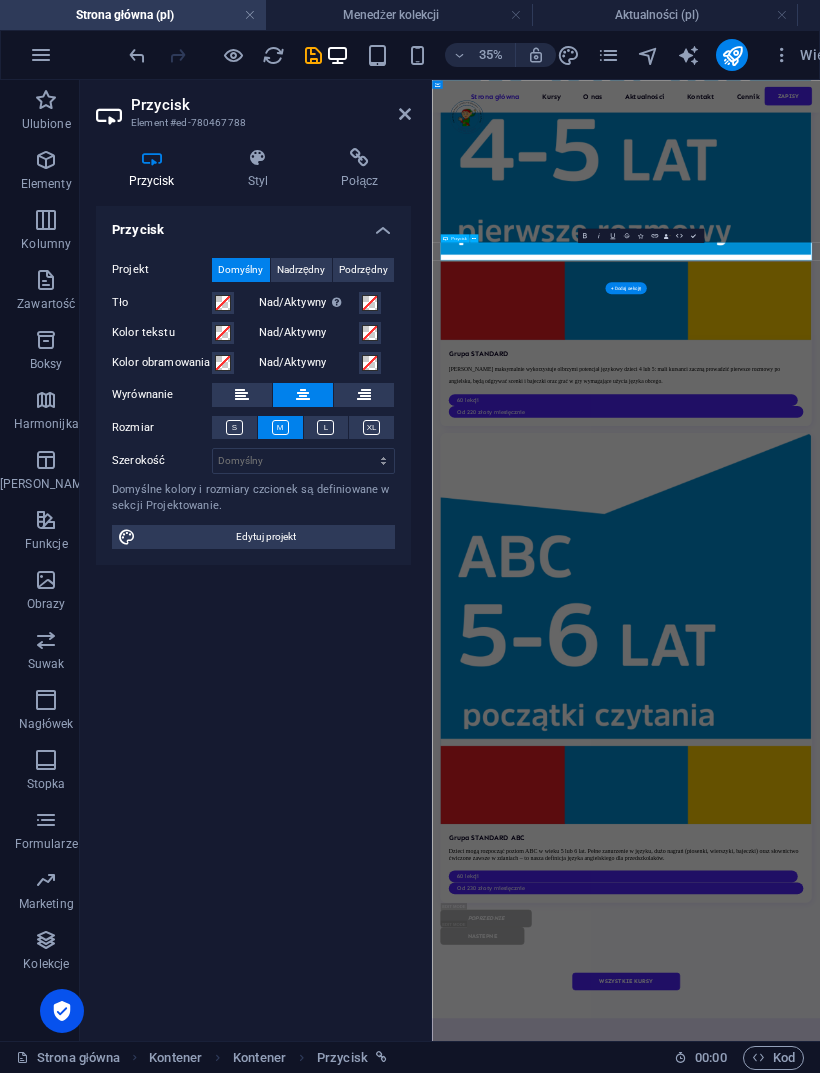 click on "More stories" at bounding box center (986, 7298) 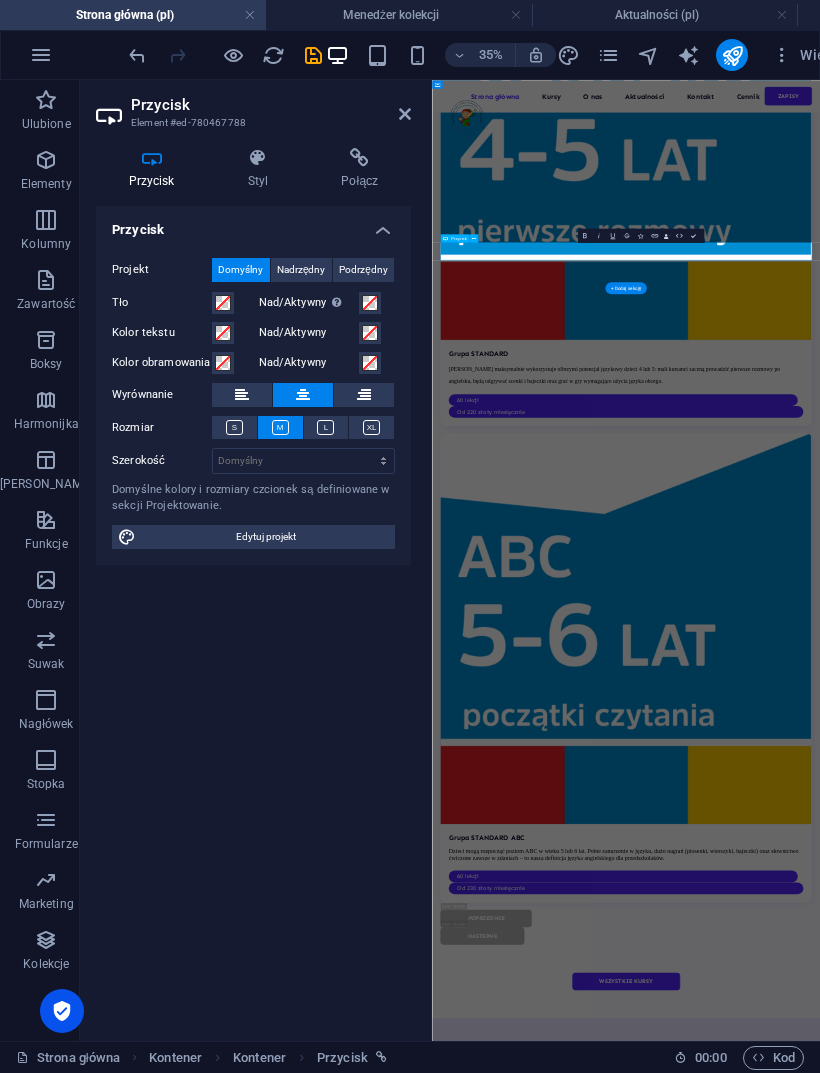 click on "Bądź na bieżąco z naszymi najnowszymi aktualizacjami. STOP! Do this before you start studying! Lorem ipsum dolor sit amet, consectetur adipiscing elit, sed do eiusmod tempor... READ MORE poprzedni  nastepna  More stories" at bounding box center [986, 6386] 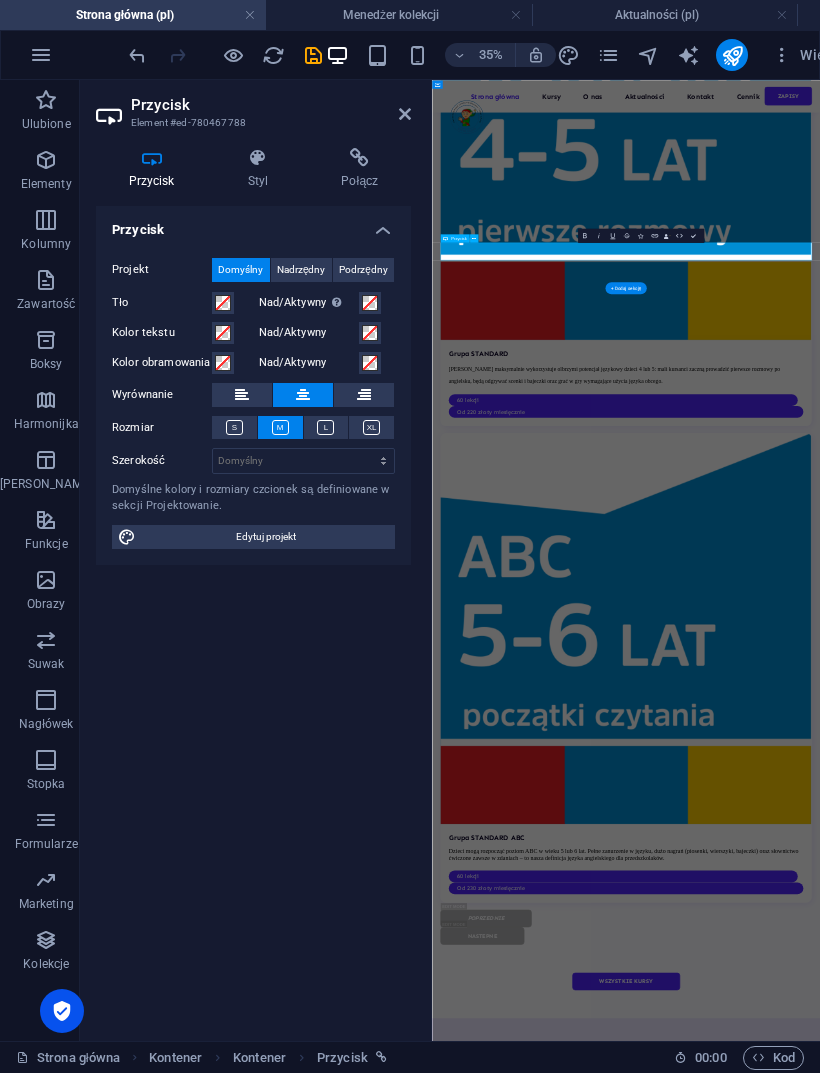 select on "multiple-waves" 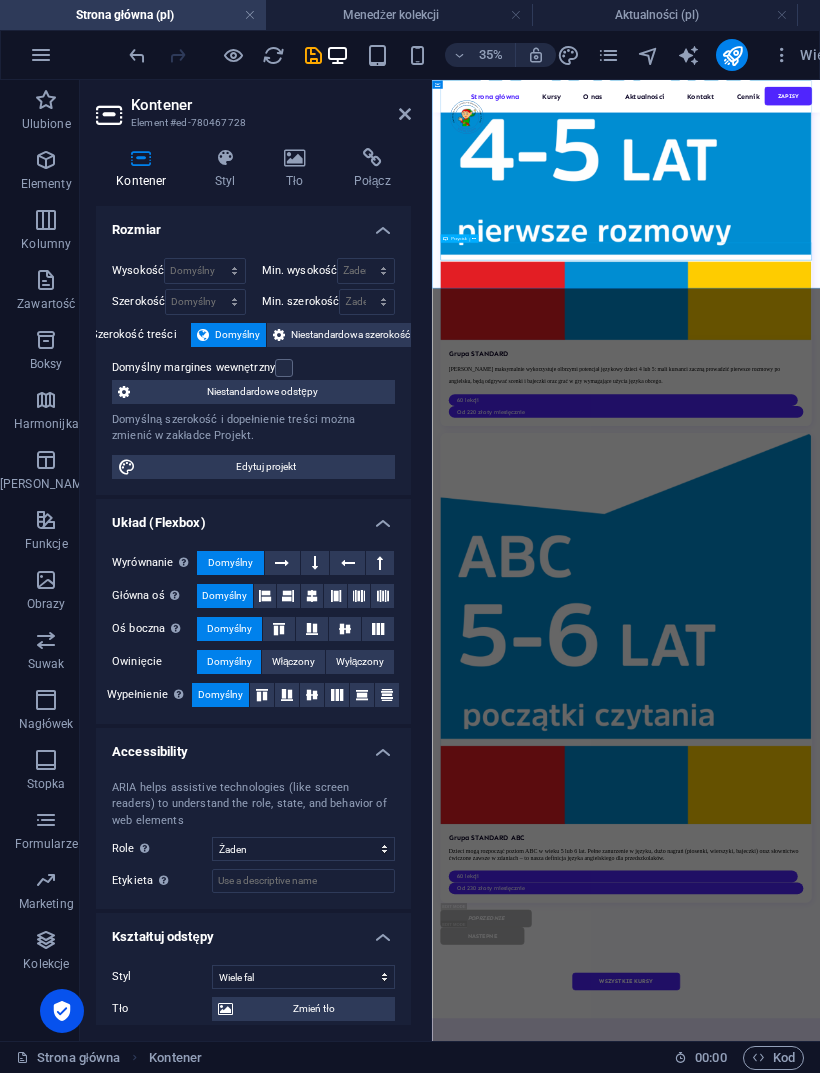 click on "More stories" at bounding box center (986, 7298) 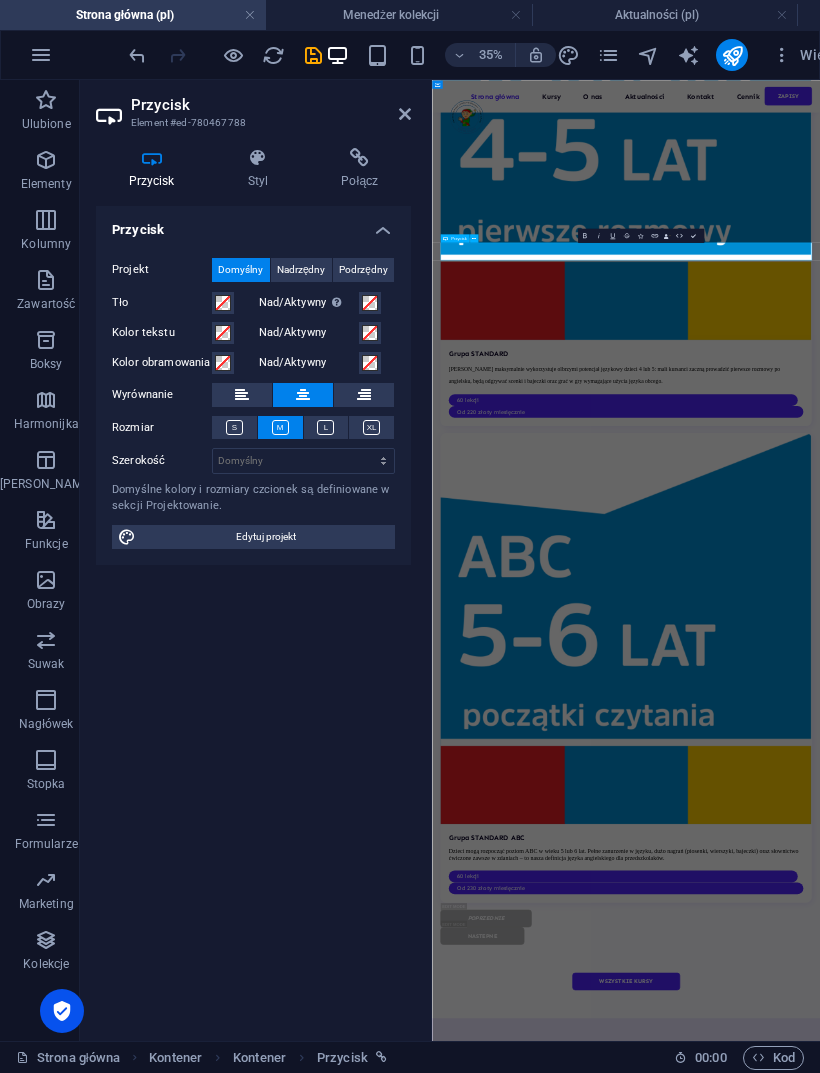 click on "More stories" at bounding box center (986, 7298) 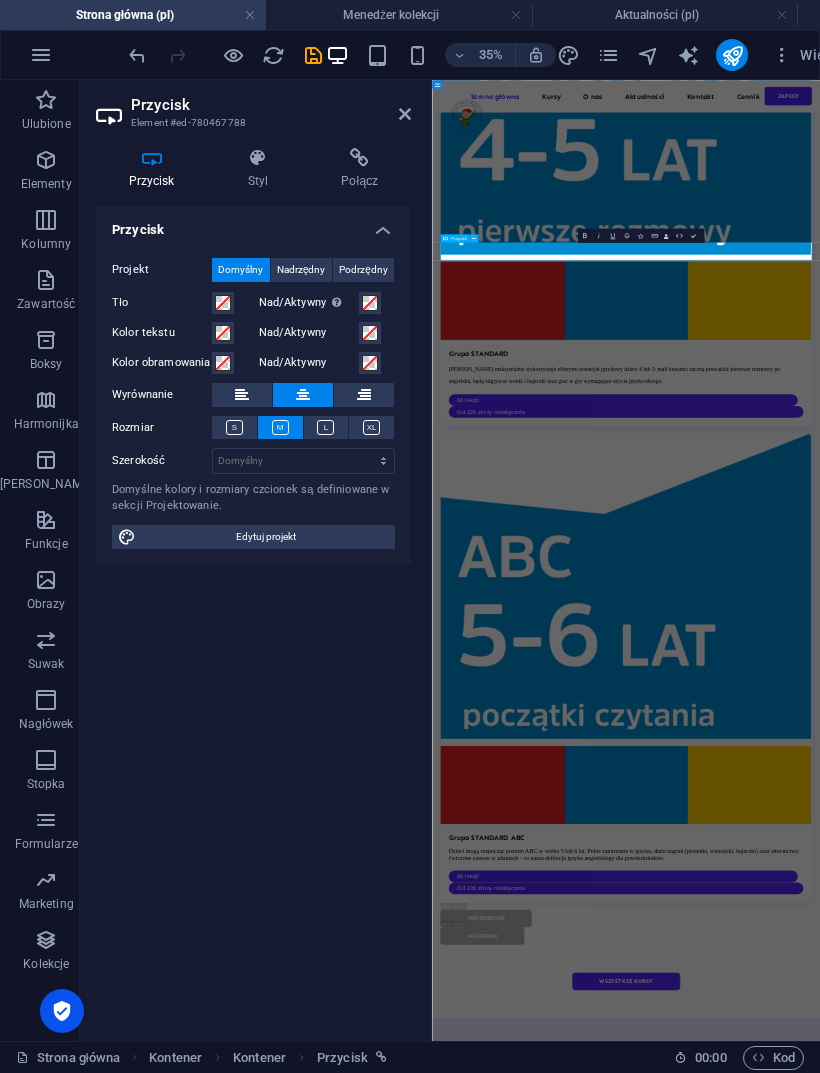 type 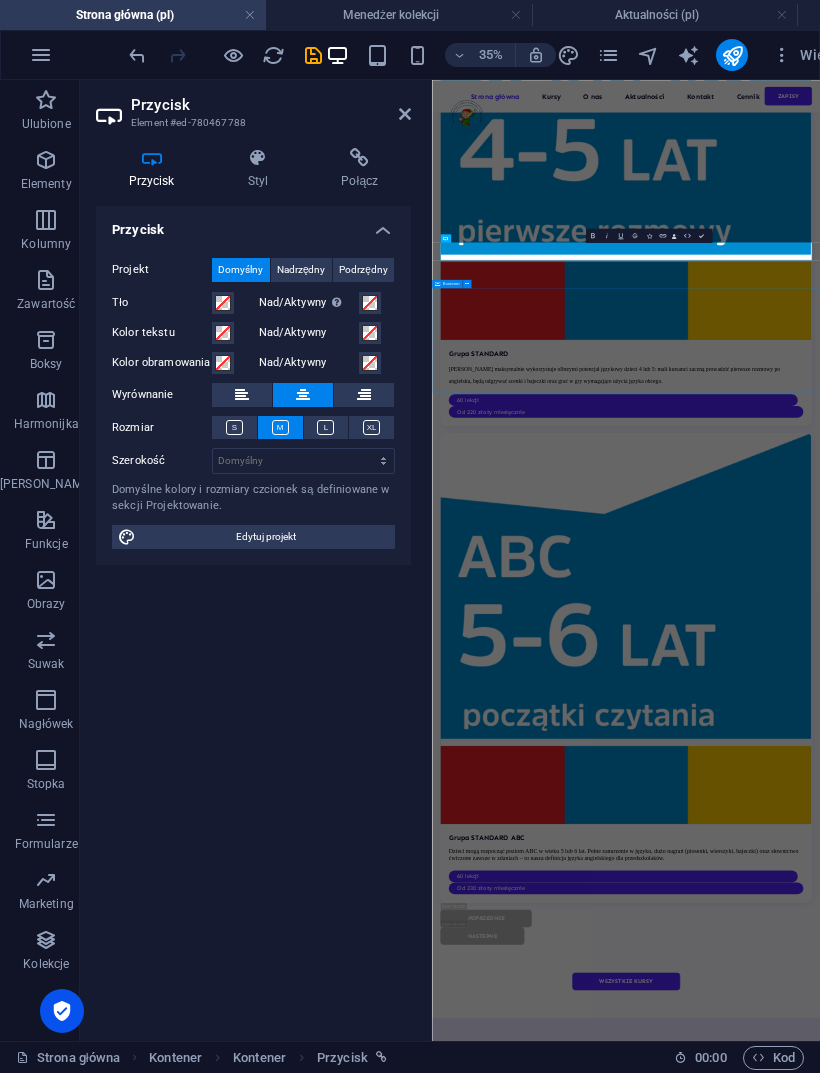click on "Your kind words have an impact Don’t take our word for it. Have a look at our hundreds of happy clients who got rejuvenated with our treatments." at bounding box center [986, 7536] 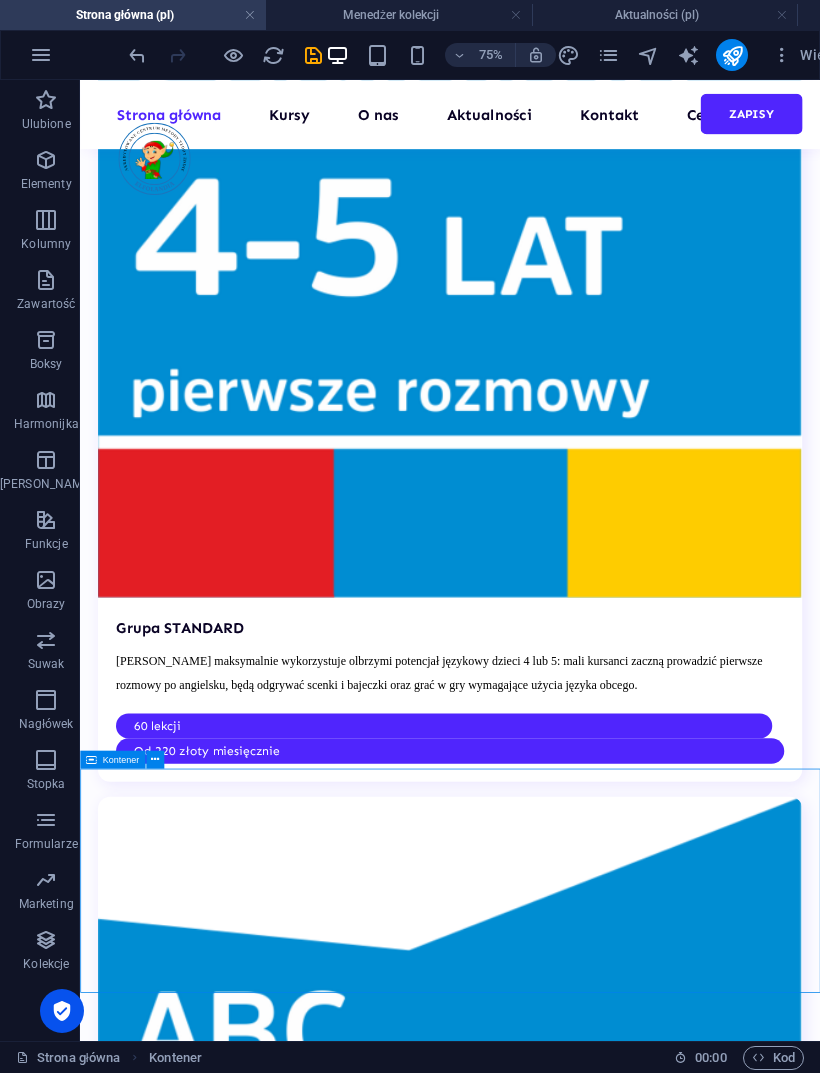 click at bounding box center (732, 55) 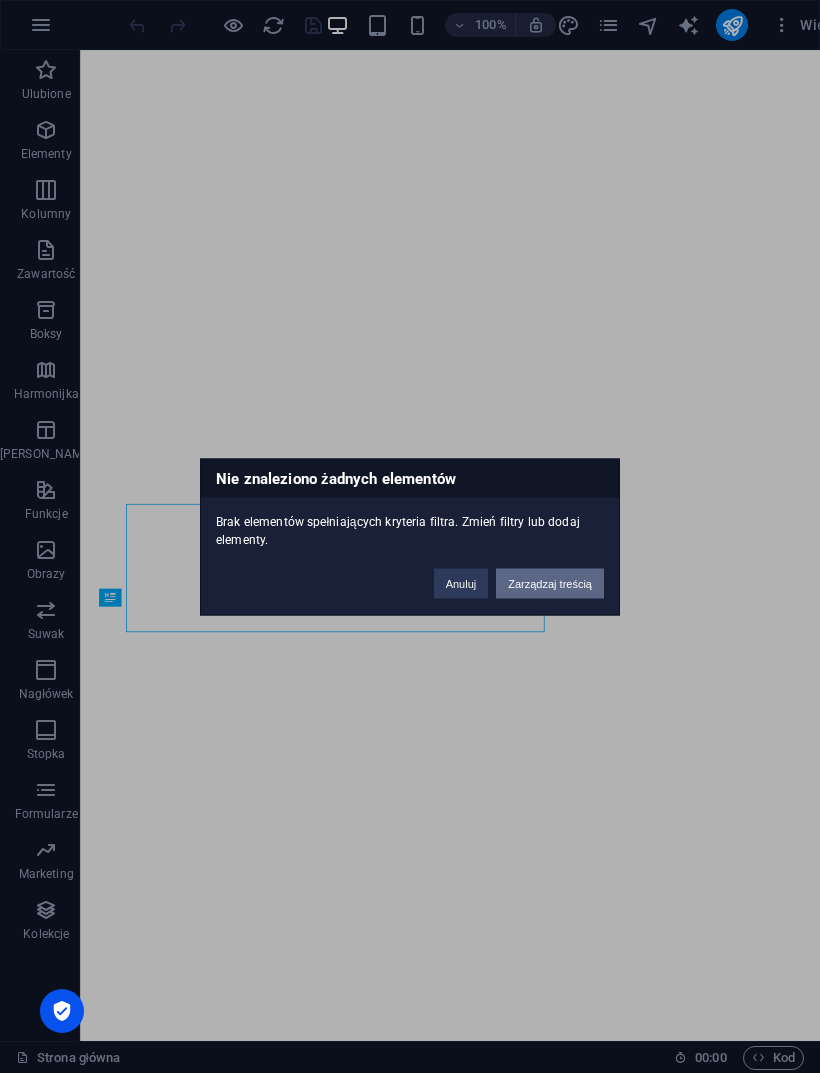 scroll, scrollTop: 0, scrollLeft: 0, axis: both 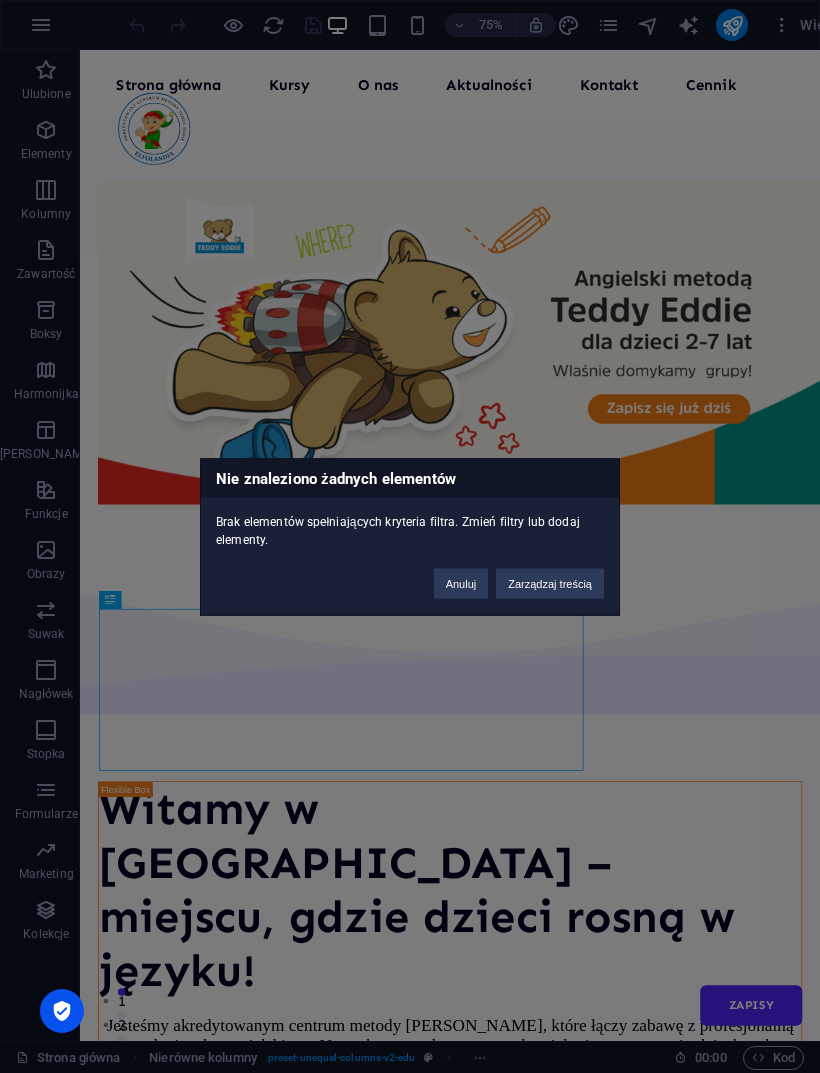 click on "Zarządzaj treścią" at bounding box center [550, 583] 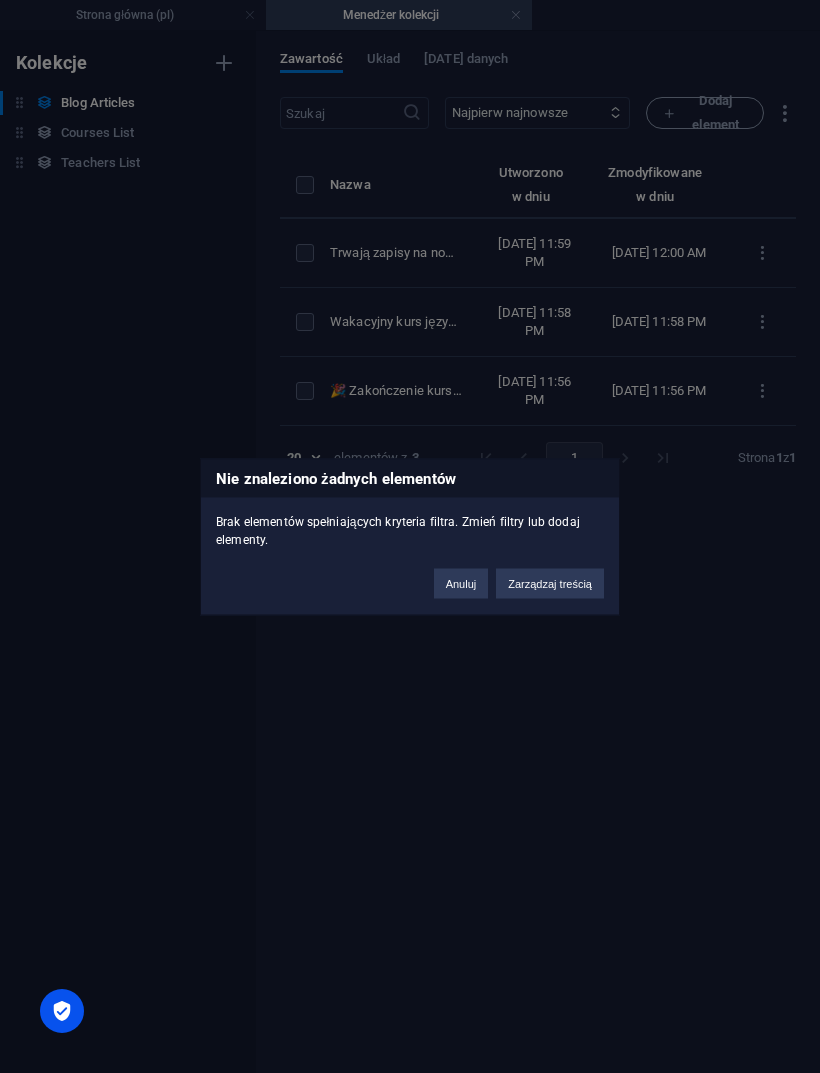 click on "Anuluj" at bounding box center [461, 583] 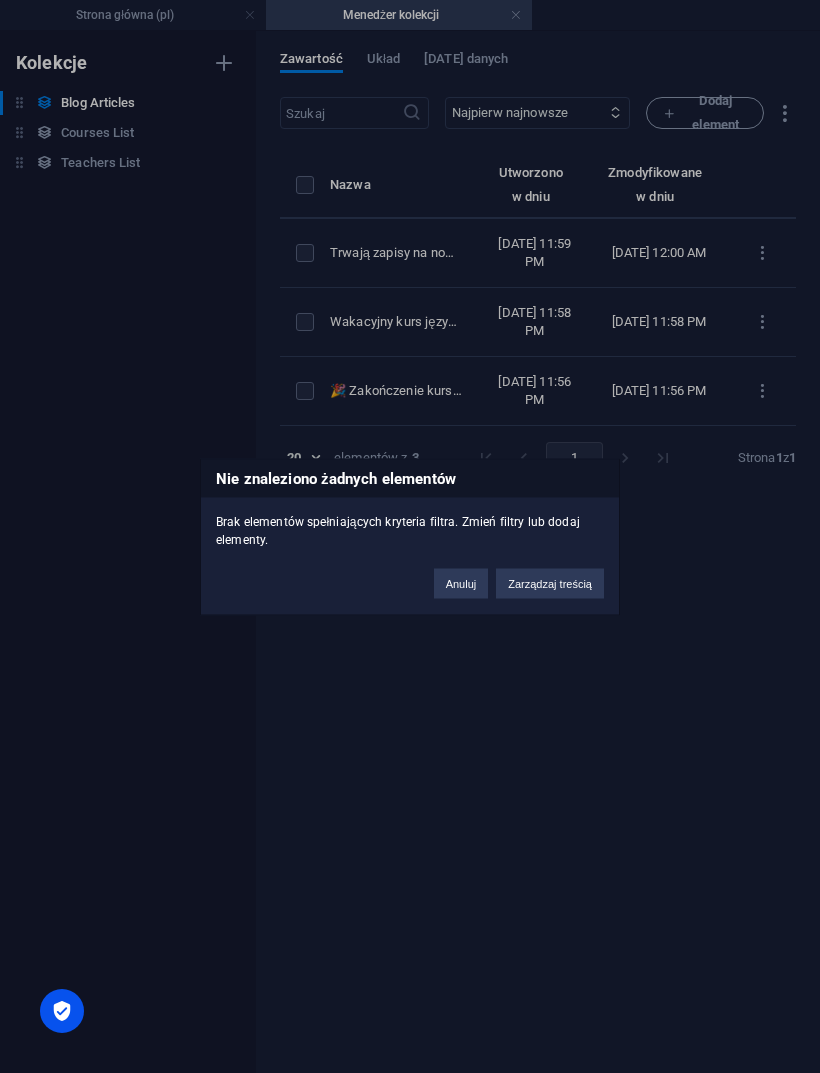 click on "Anuluj" at bounding box center [461, 583] 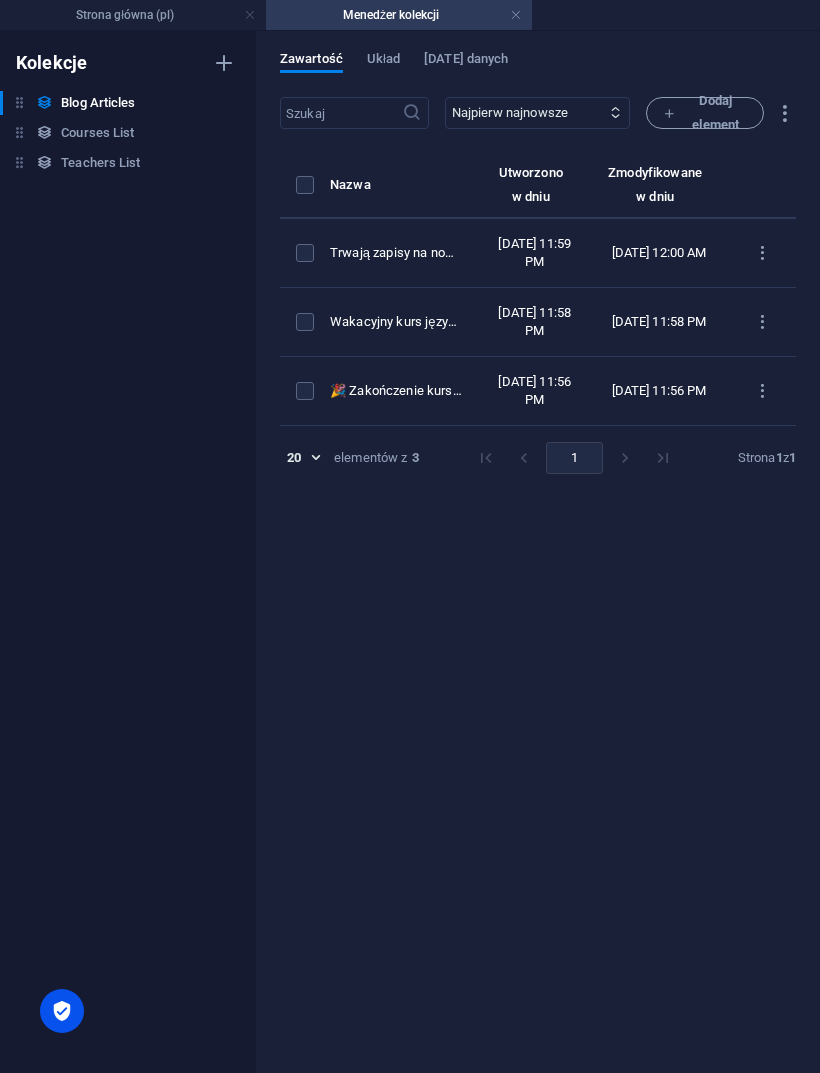 click at bounding box center [305, 253] 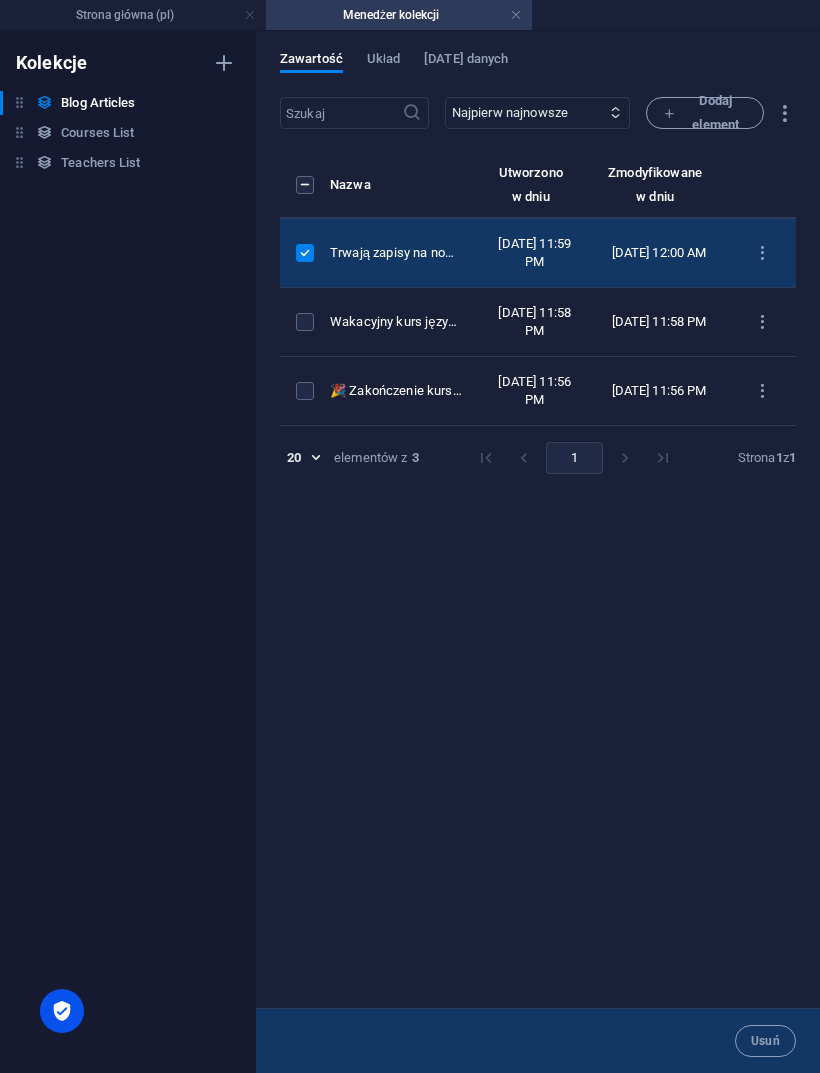 click at bounding box center [305, 322] 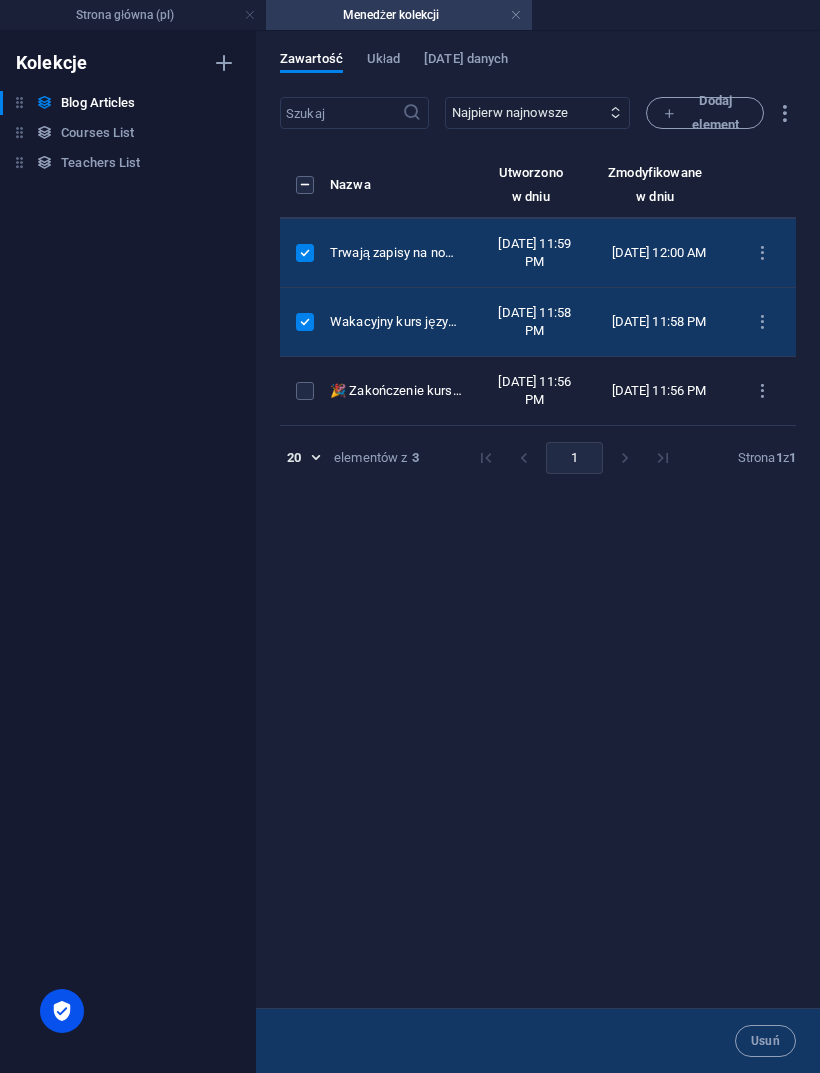 click at bounding box center [305, 391] 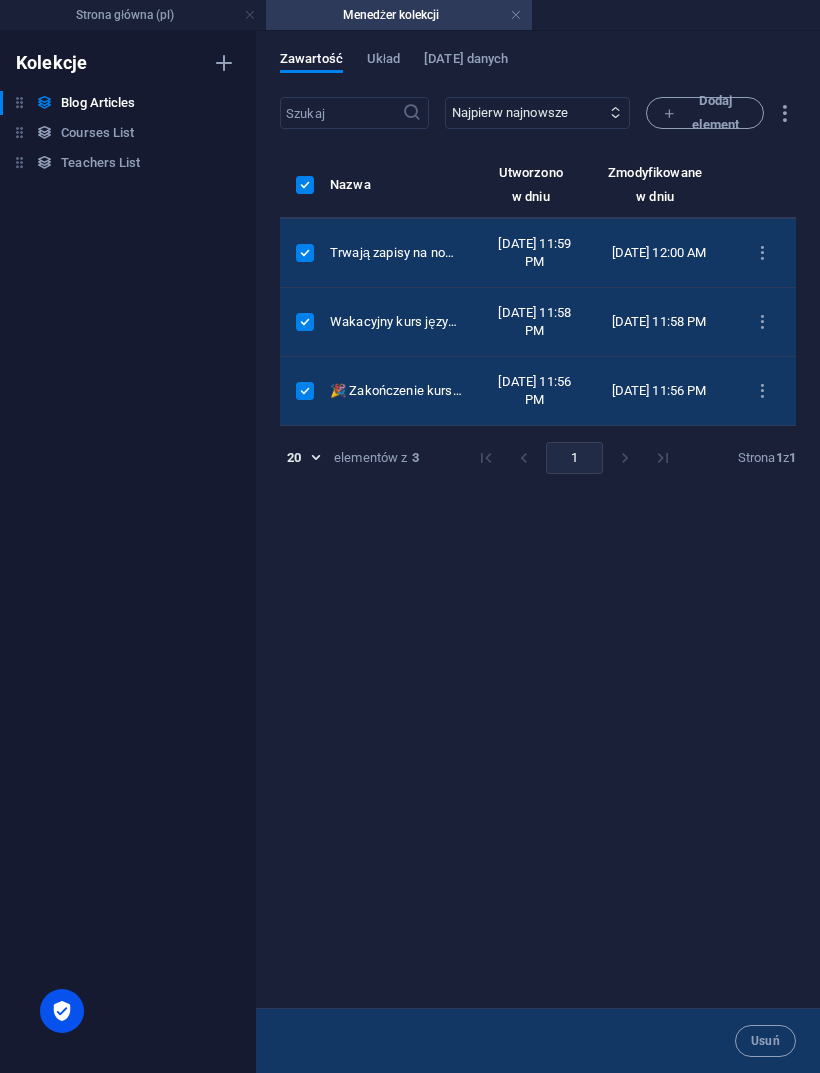 click at bounding box center (762, 253) 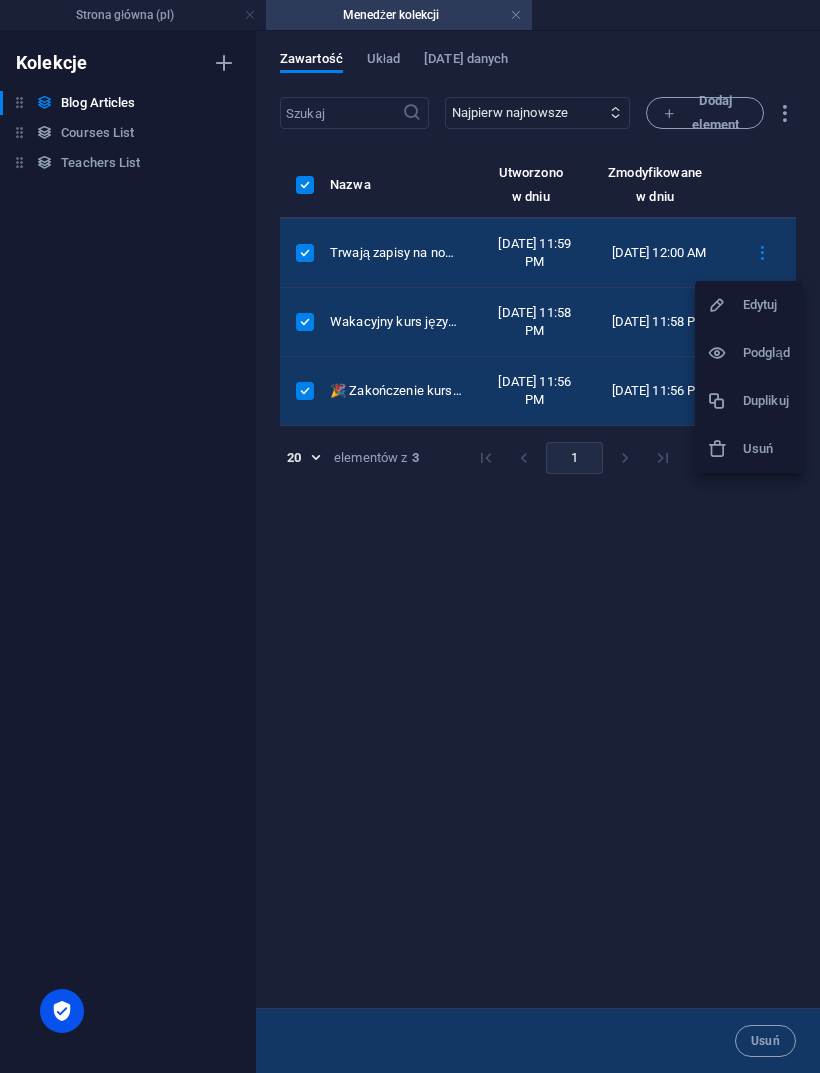 click on "Edytuj" at bounding box center [766, 305] 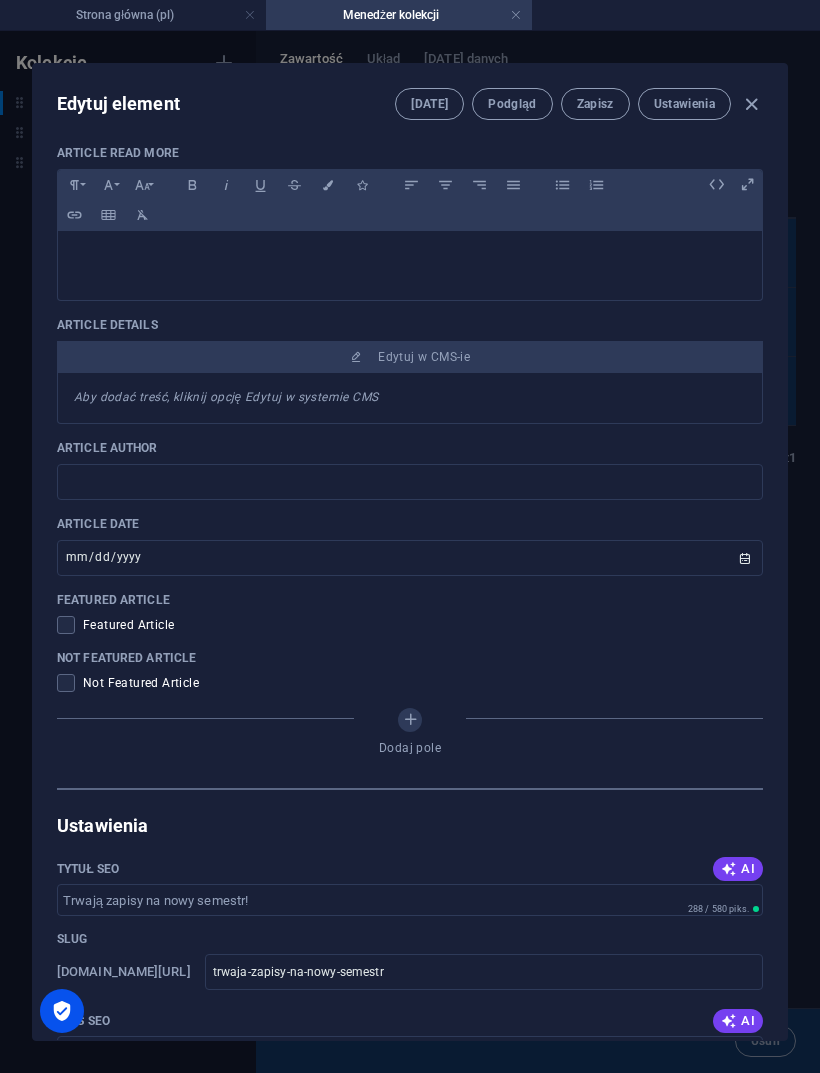 scroll, scrollTop: 703, scrollLeft: 0, axis: vertical 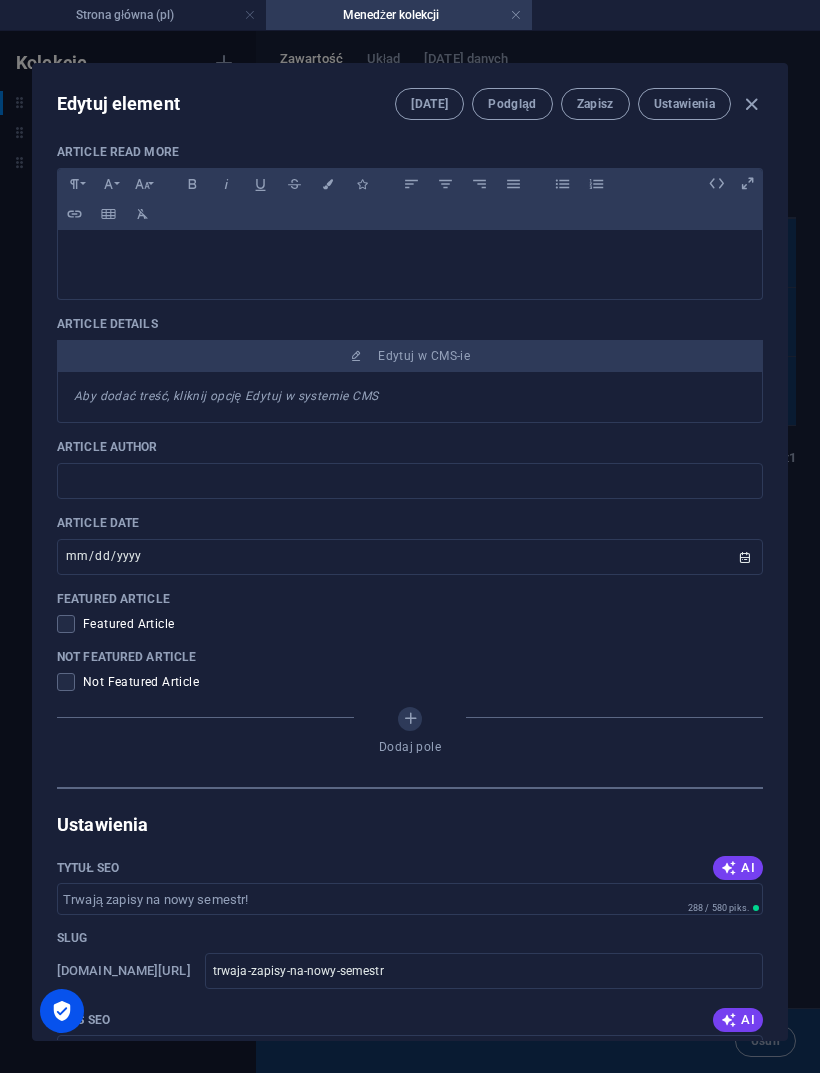 click at bounding box center (66, 624) 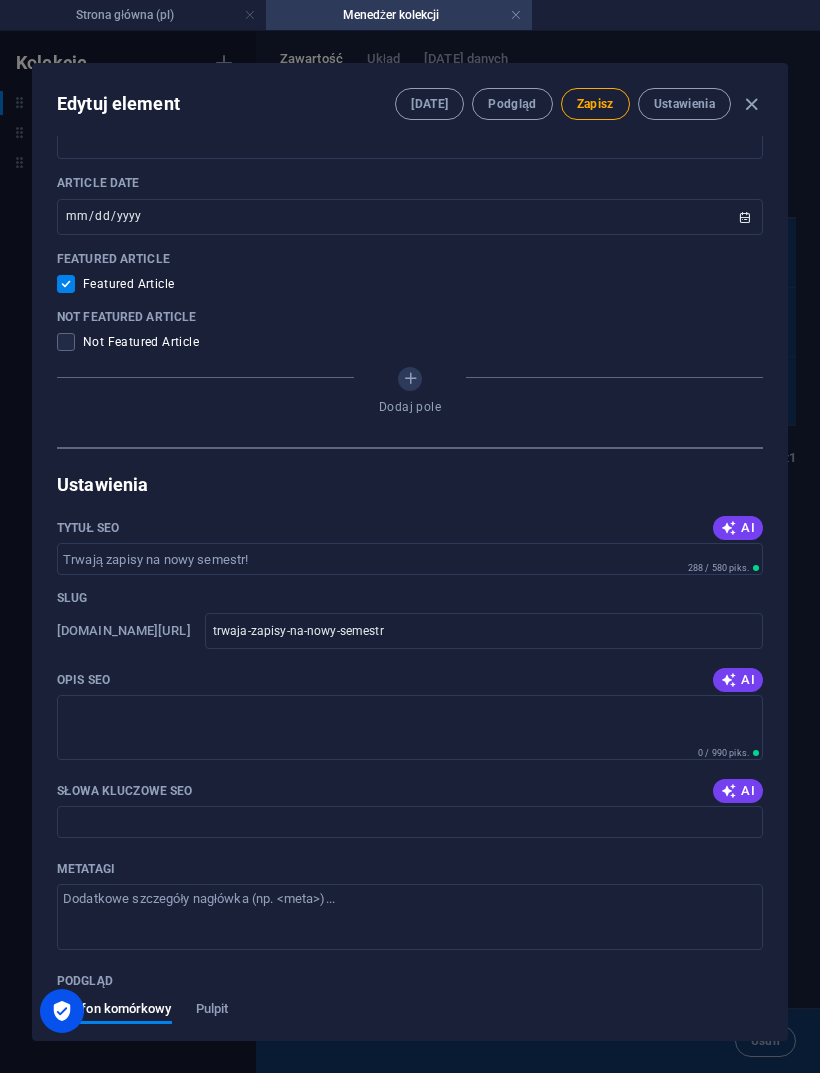 scroll, scrollTop: 1043, scrollLeft: 0, axis: vertical 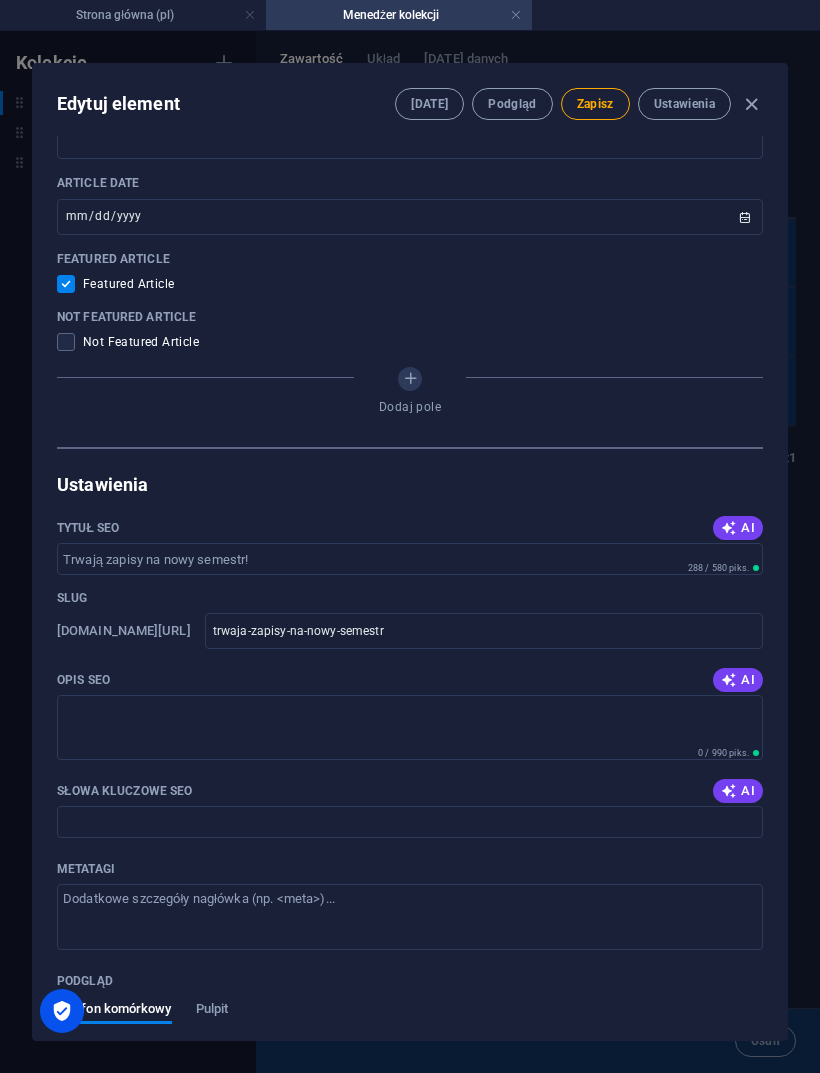 click on "Zapisz" at bounding box center (595, 104) 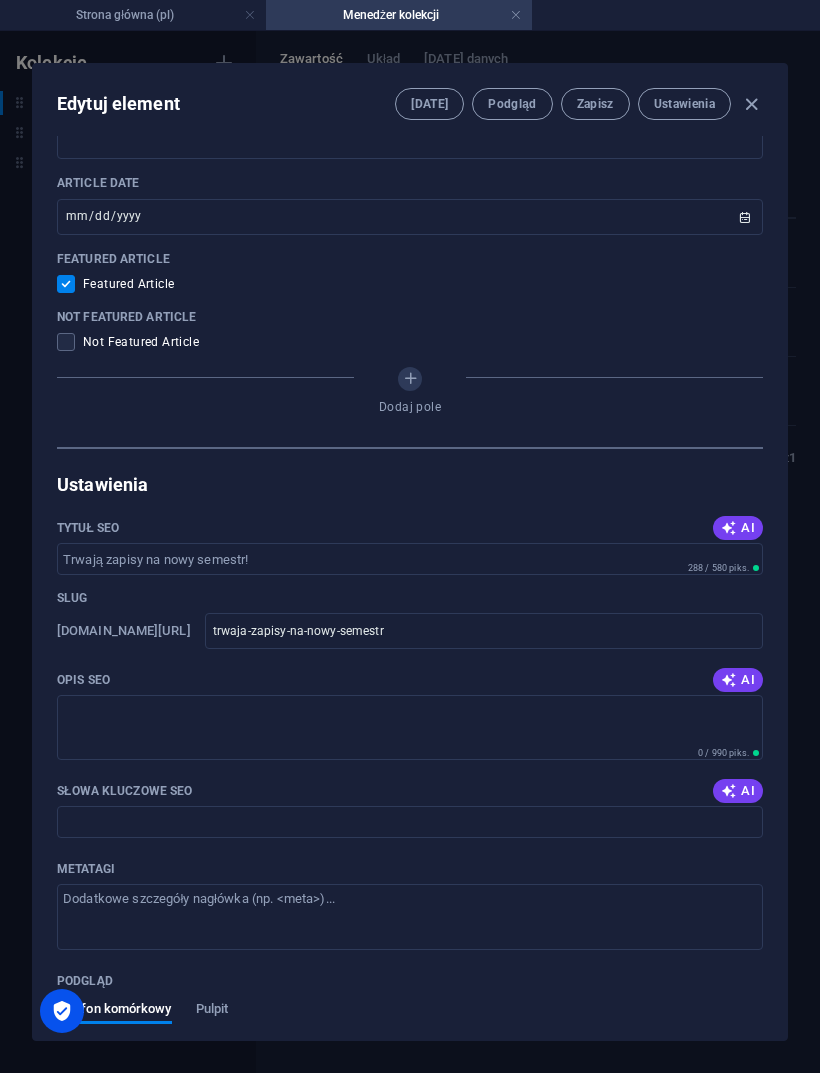 click at bounding box center (751, 104) 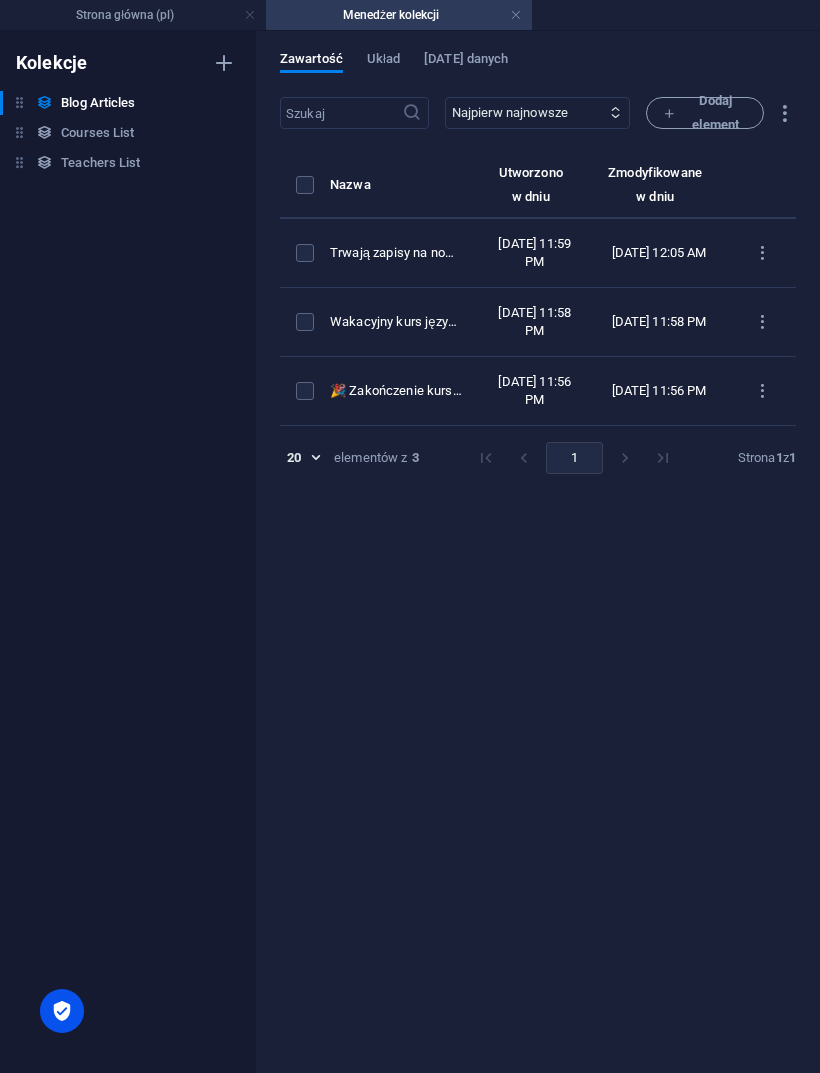 click at bounding box center [762, 322] 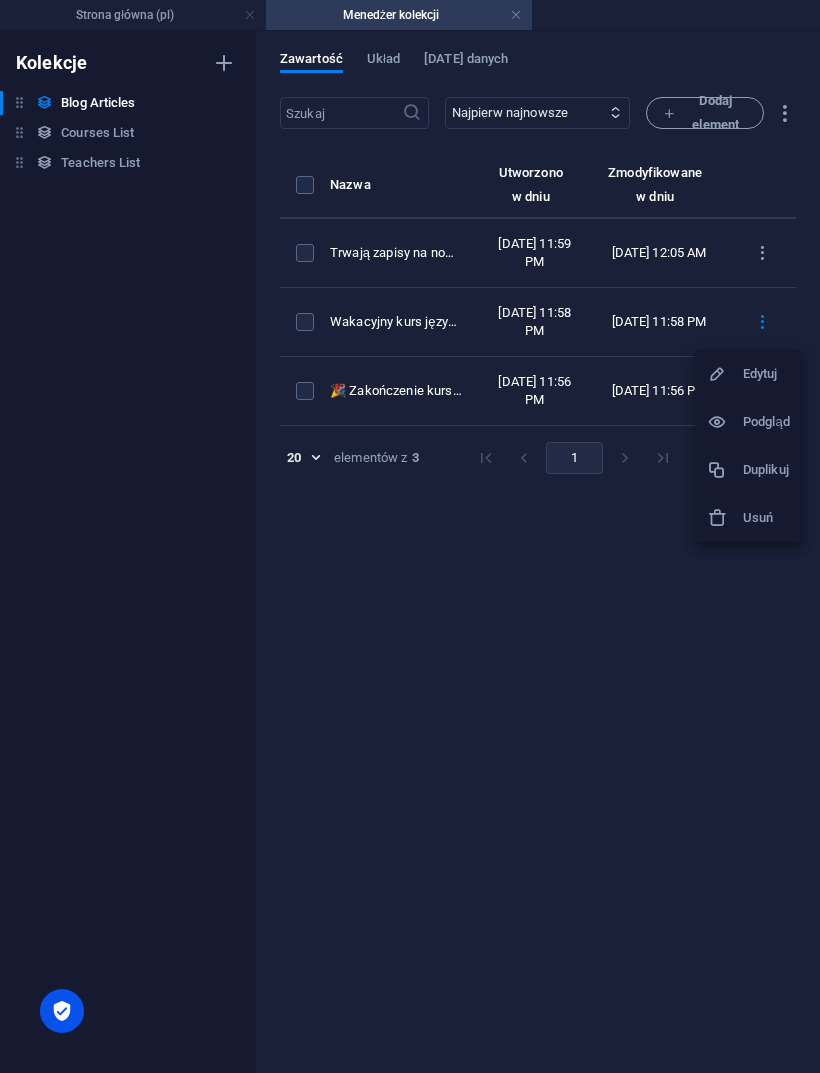 click on "Edytuj" at bounding box center [766, 374] 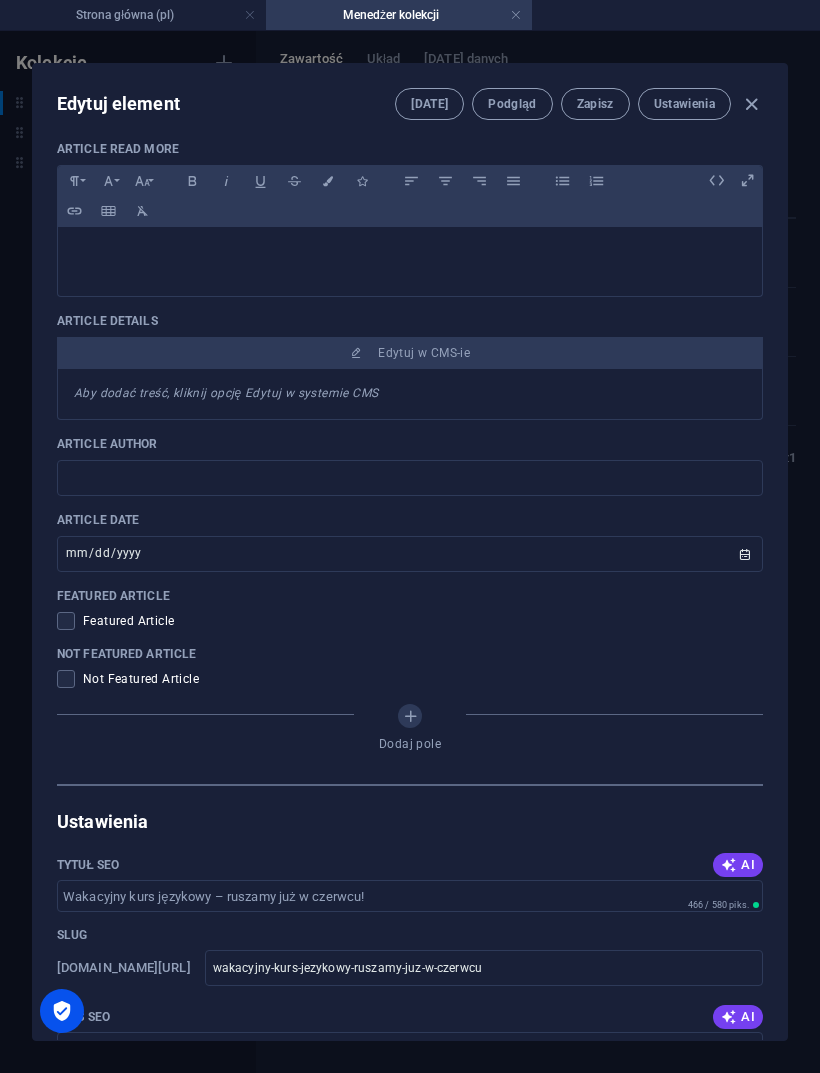scroll, scrollTop: 736, scrollLeft: 0, axis: vertical 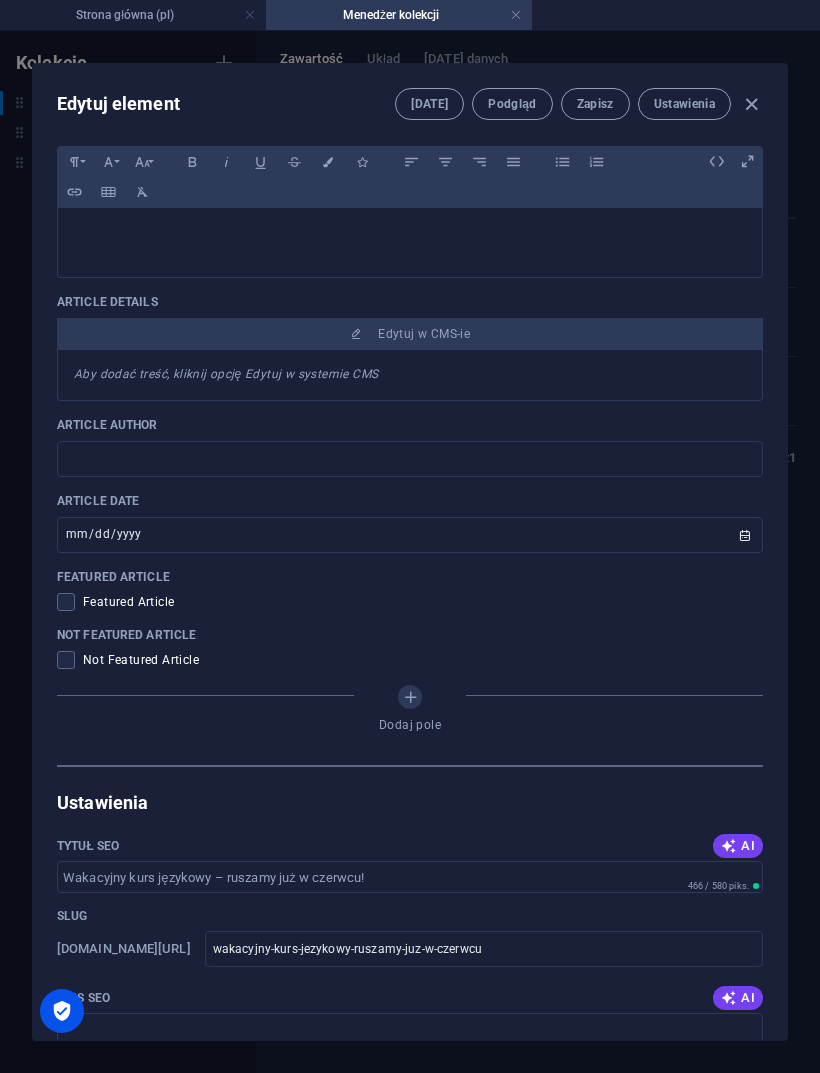 click at bounding box center [70, 602] 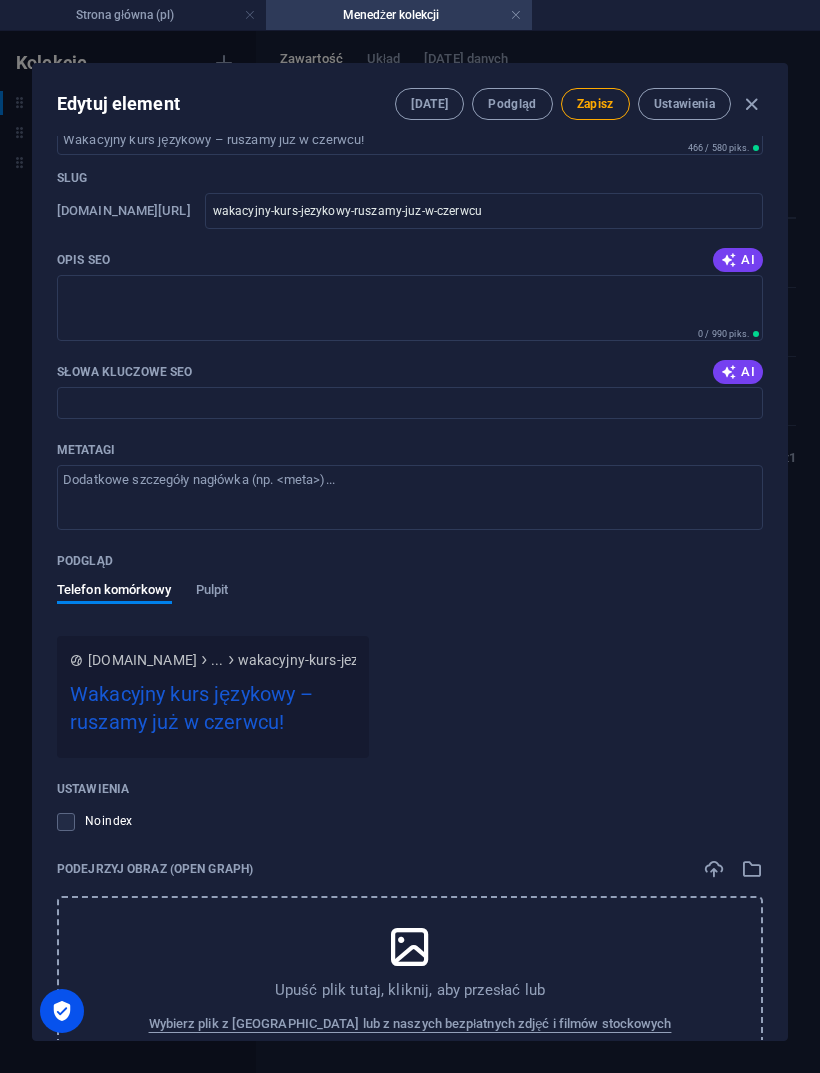 scroll, scrollTop: 1475, scrollLeft: 0, axis: vertical 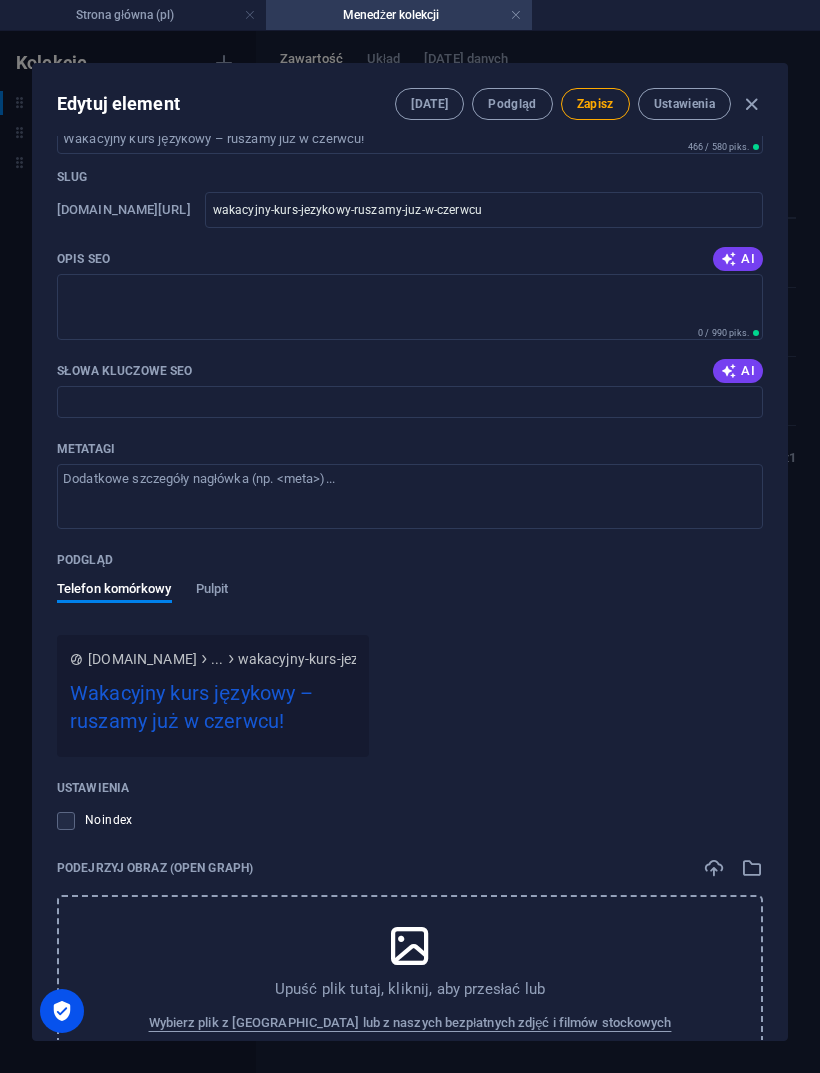 click at bounding box center (729, 259) 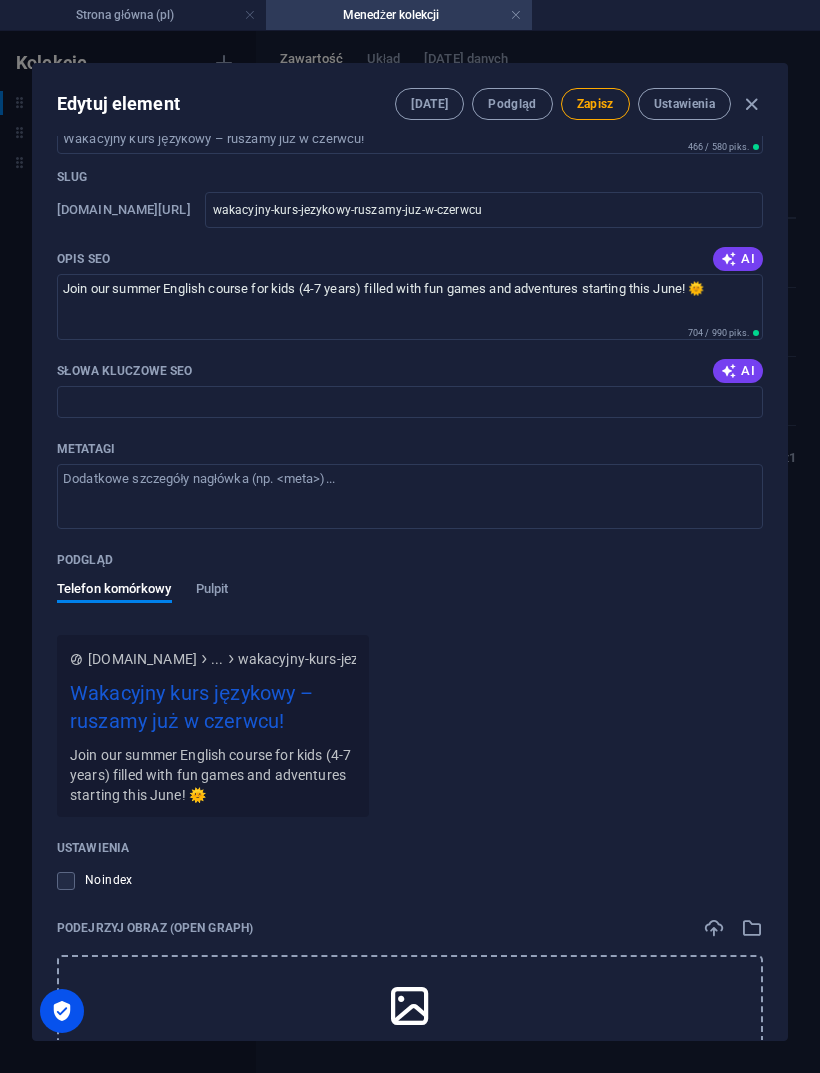 click on "AI" at bounding box center [738, 259] 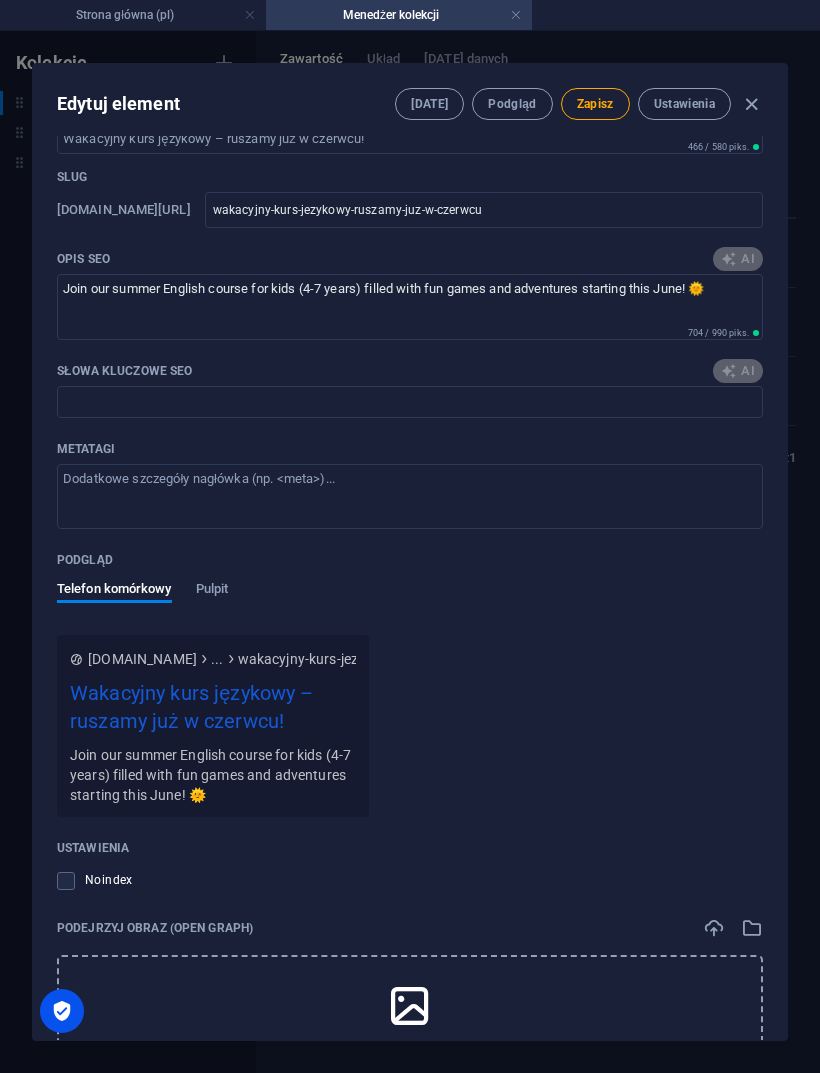 type on "Join our summer English course for kids aged 4-7! Fun games, small groups, and daily language adventures await!" 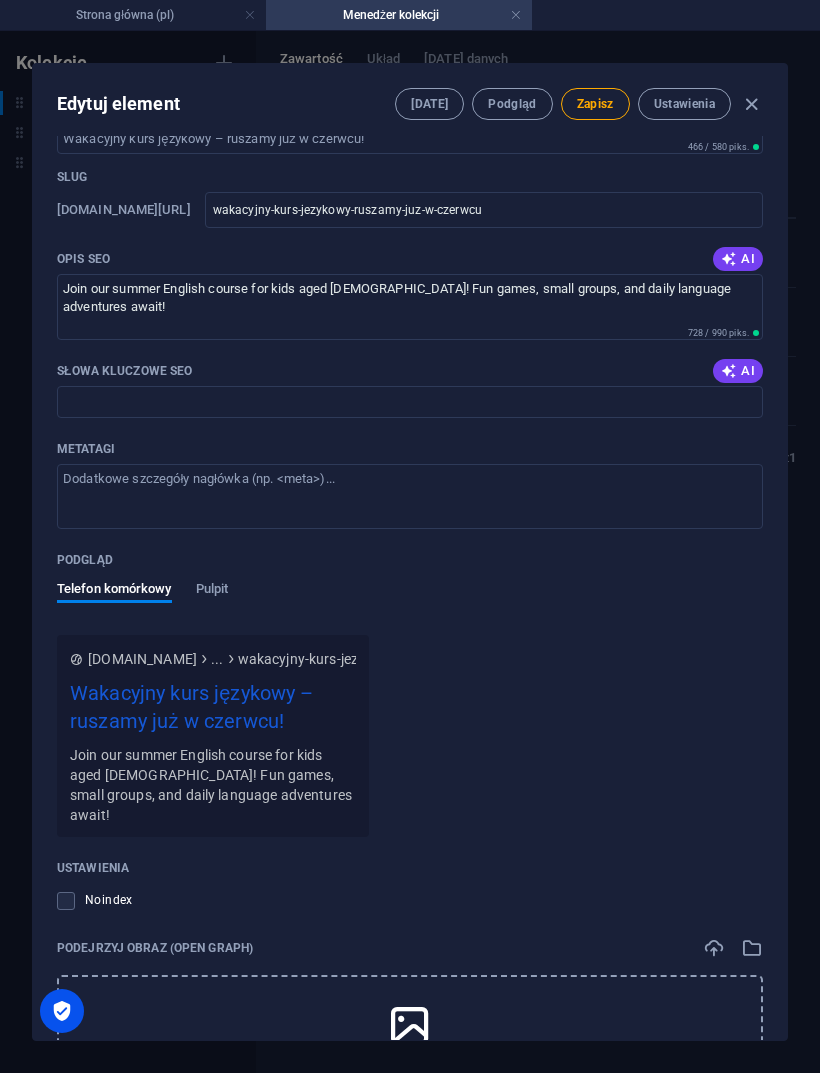 click at bounding box center (729, 371) 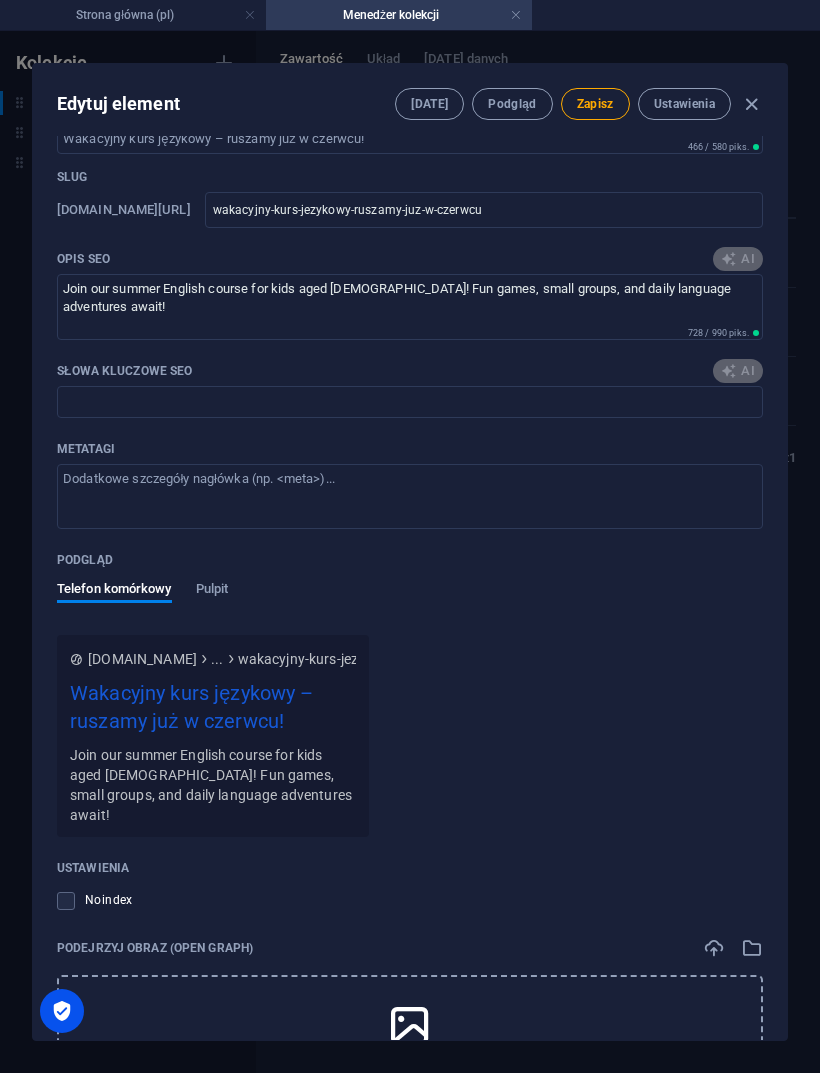 type on "wakacyjny kurs angielski, kurs językowy dla dzieci, nauka angielskiego latem, intensywny kurs językowy, angielski dla przedszkolaków, kursy wakacyjne dla dzieci" 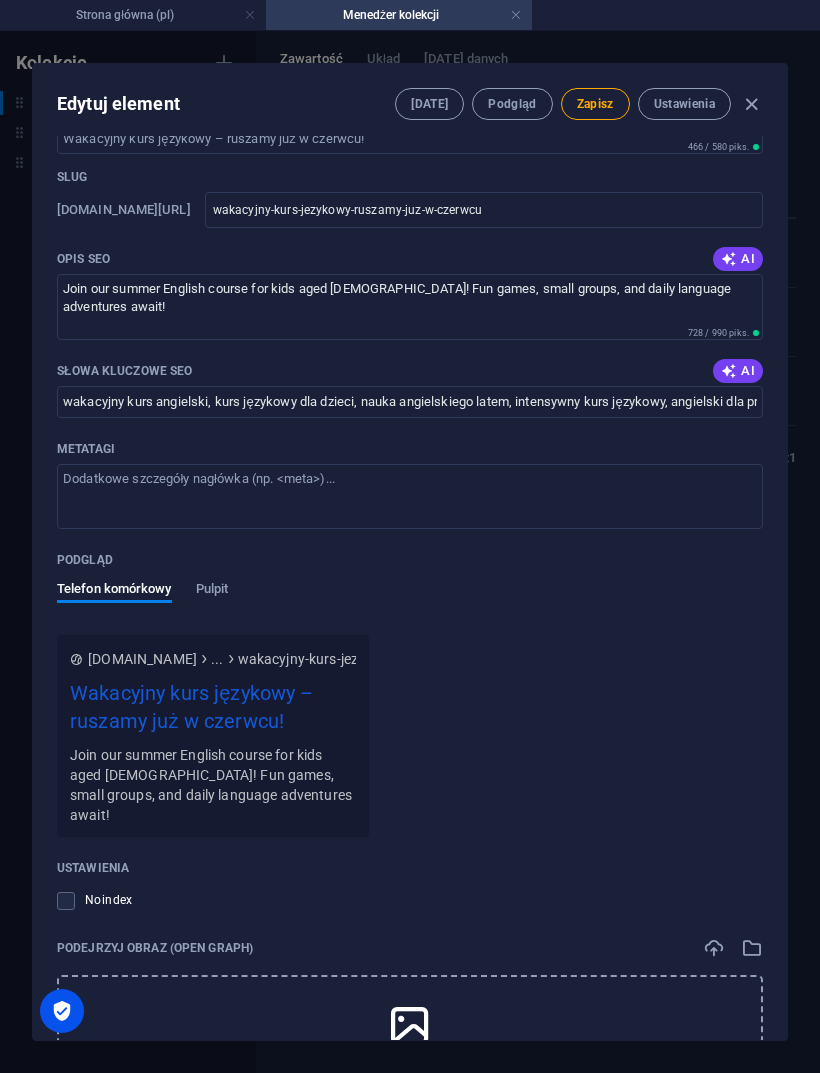 click on "AI" at bounding box center [738, 259] 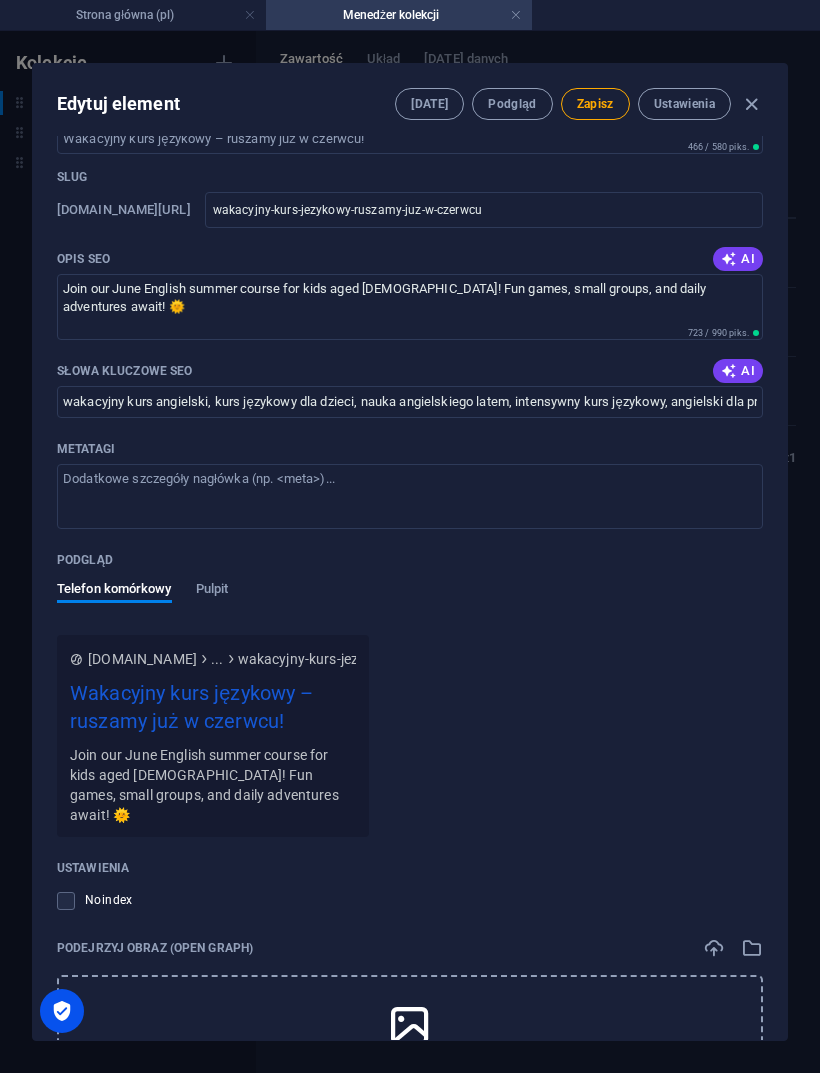 click at bounding box center [729, 260] 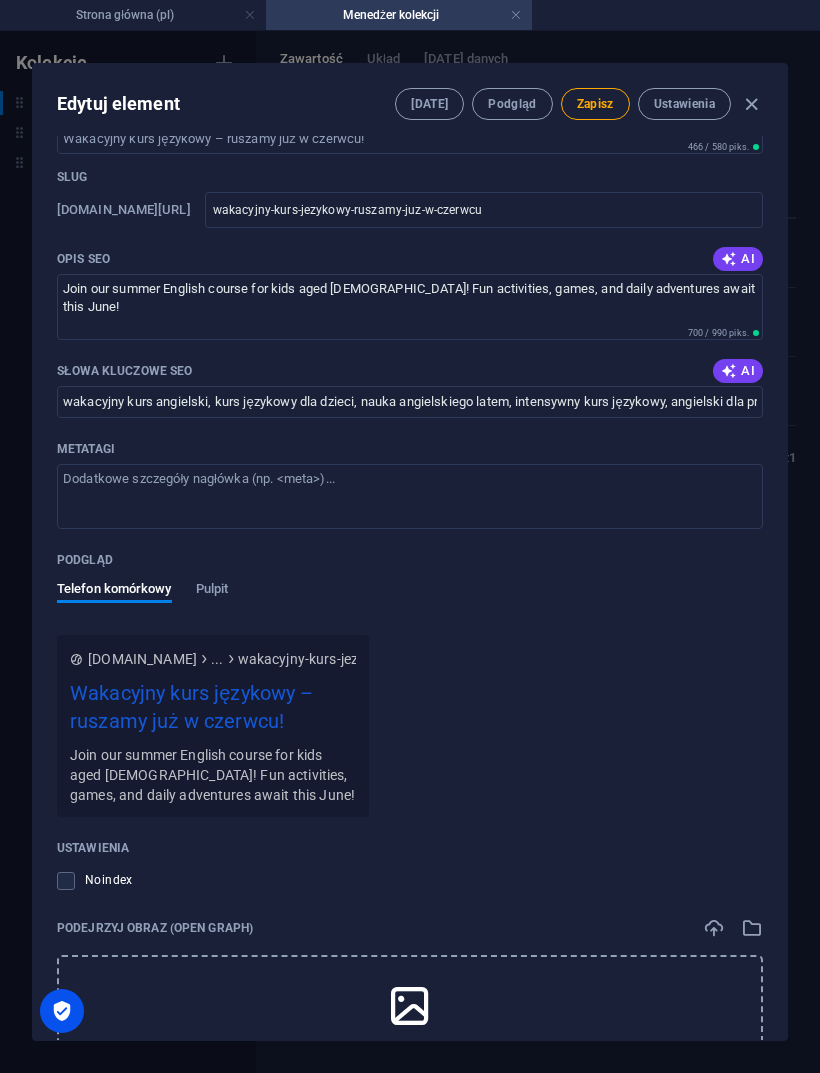 click on "Join our summer English course for kids aged 4-7! Fun activities, games, and daily adventures await this June!" at bounding box center (410, 306) 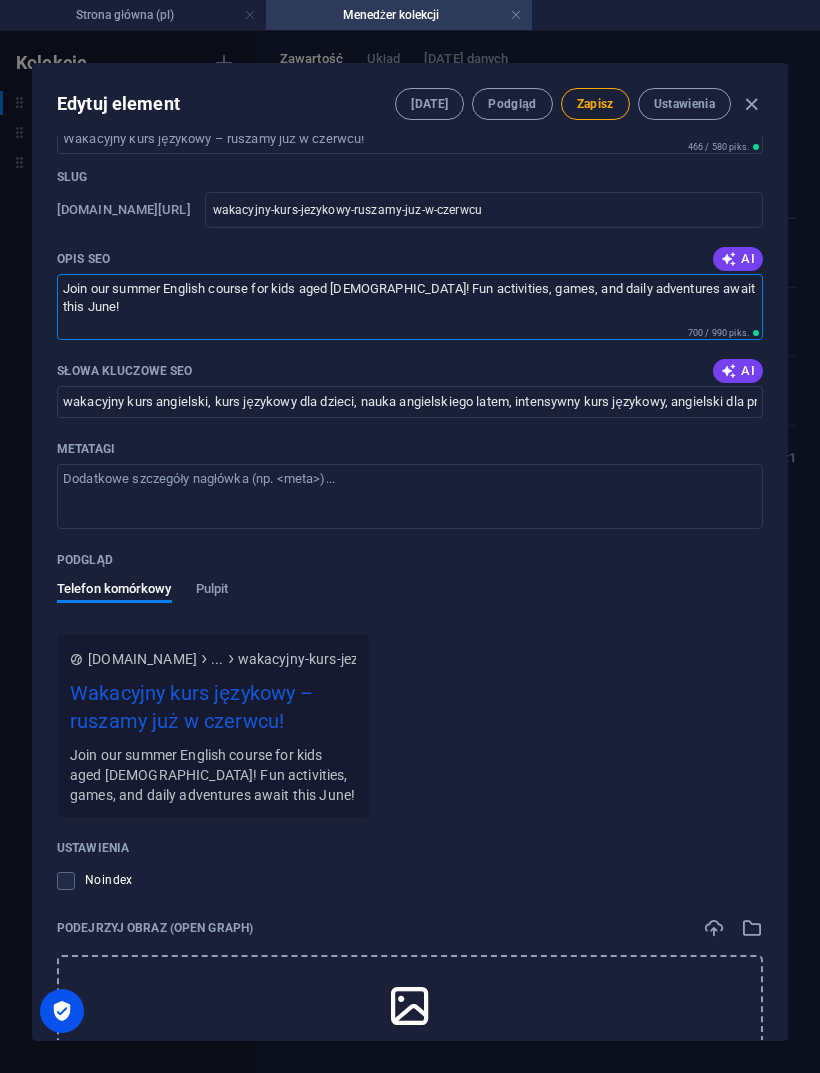 click on "AI" at bounding box center (738, 259) 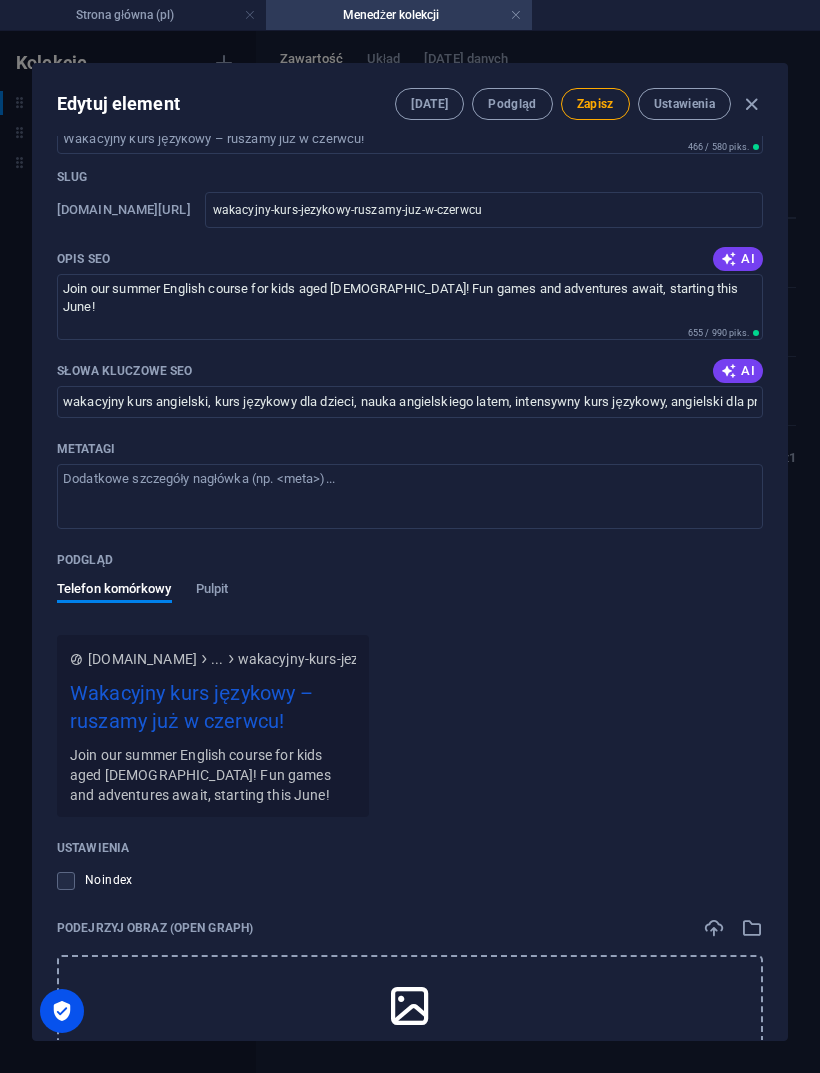 click on "AI" at bounding box center [738, 259] 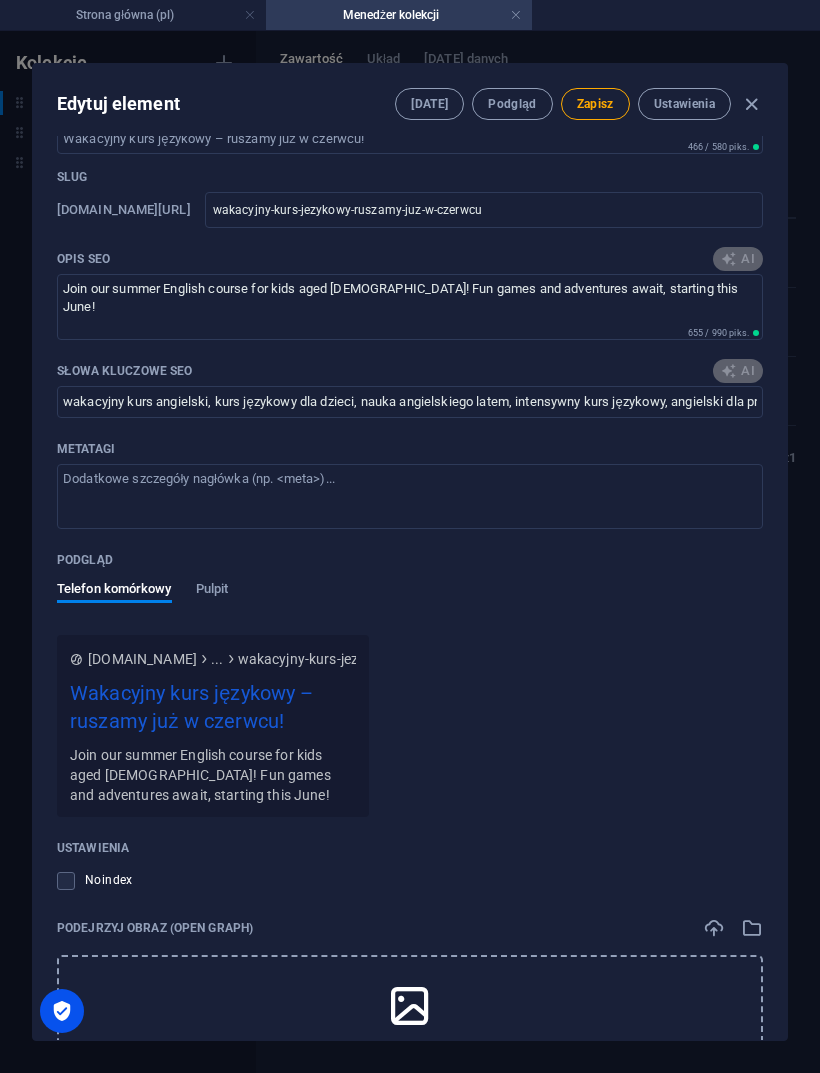 type on "Join our exciting summer English course for kids aged 4-7! Fun games, activities & daily learning await. Enroll now!" 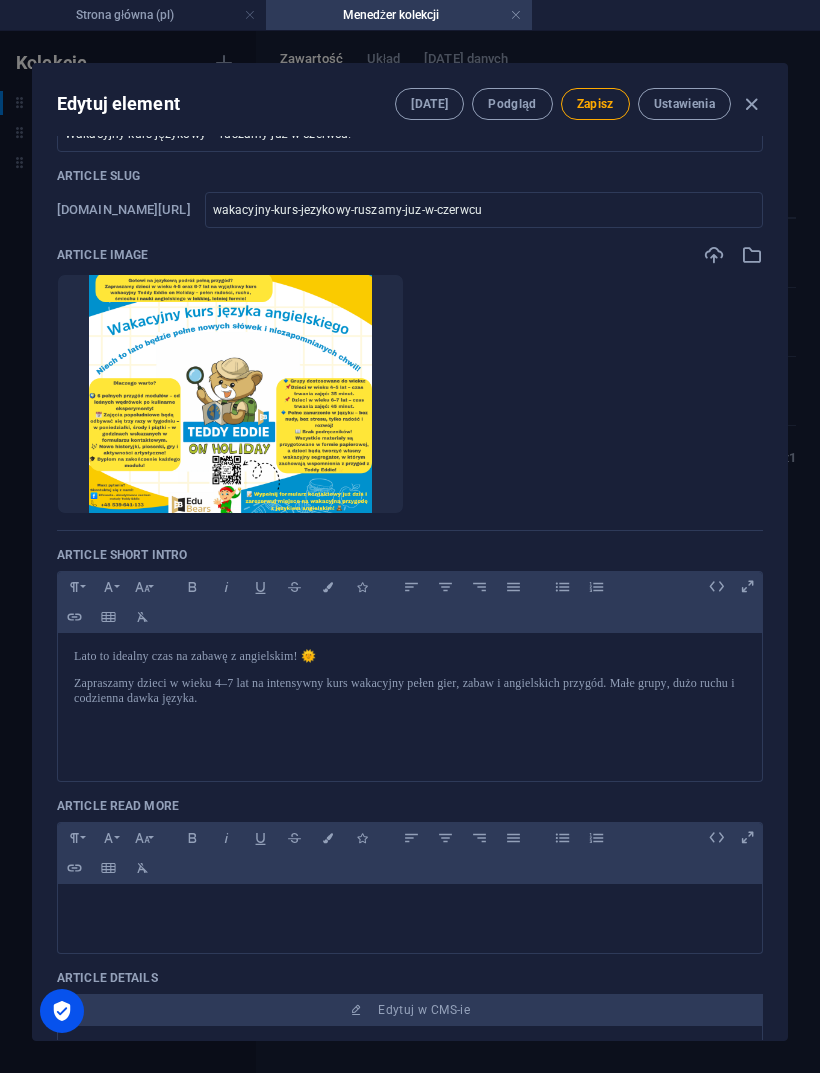 scroll, scrollTop: 58, scrollLeft: 0, axis: vertical 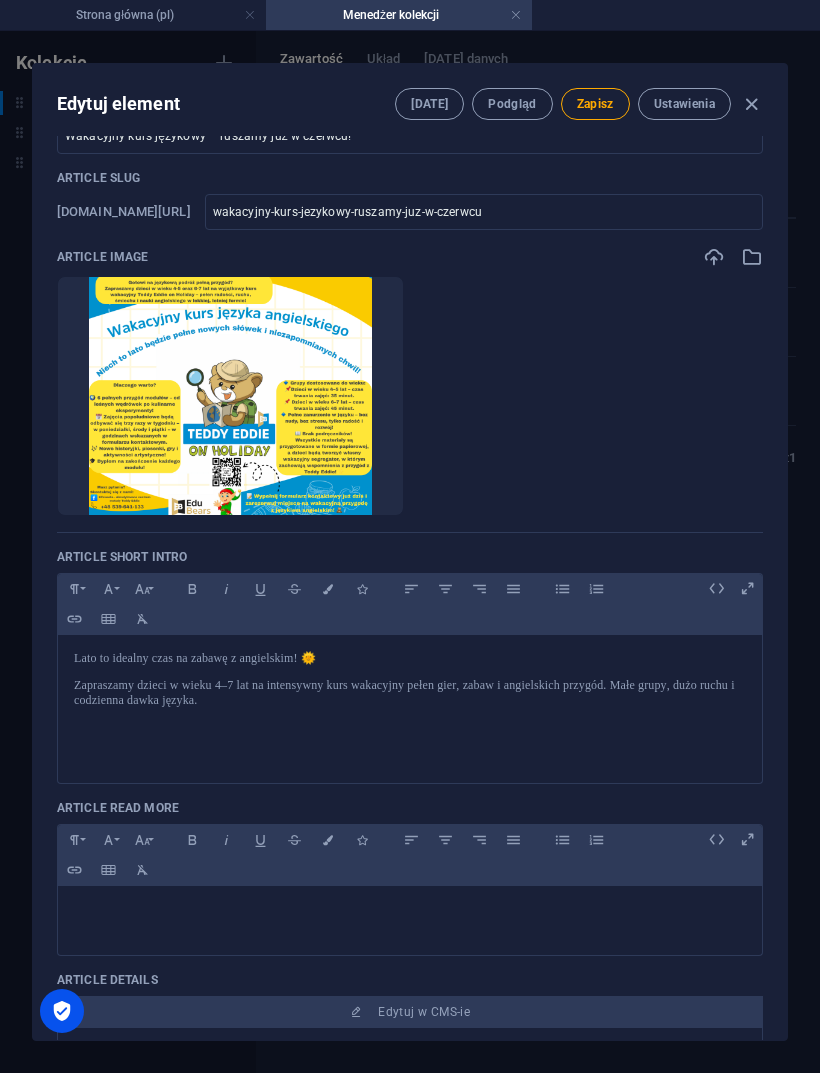 click on "Zapisz" at bounding box center [595, 104] 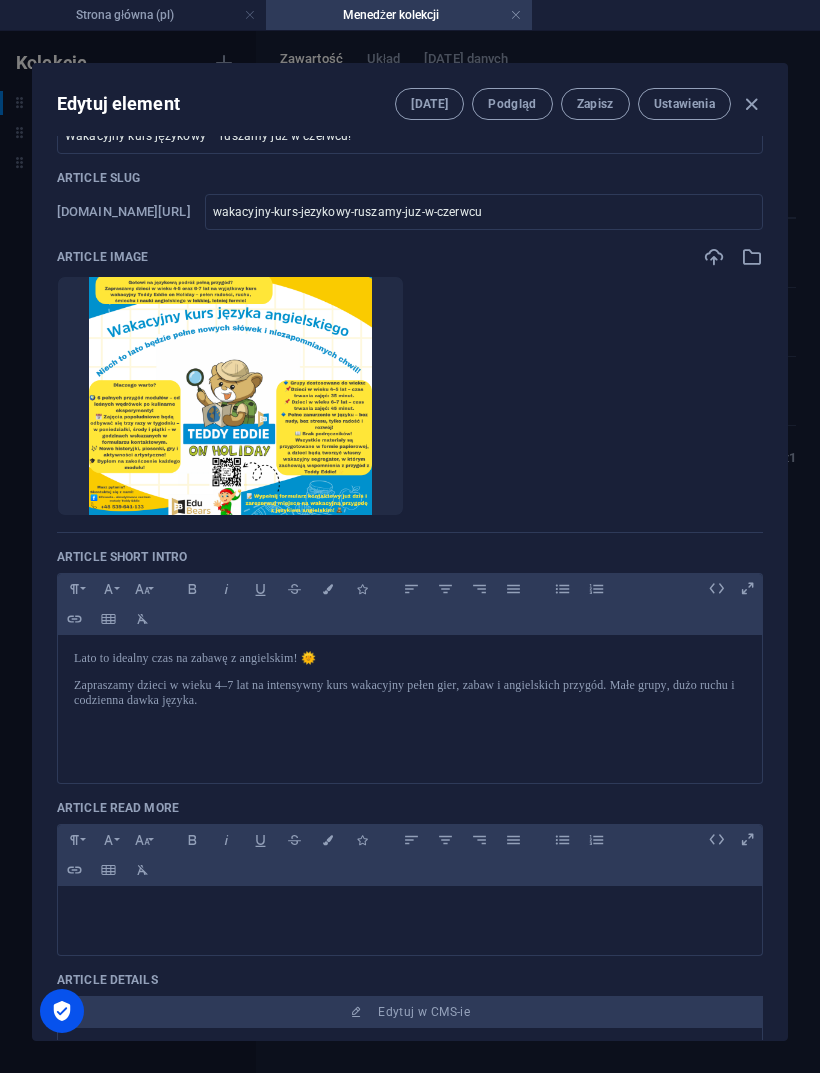 click at bounding box center (751, 104) 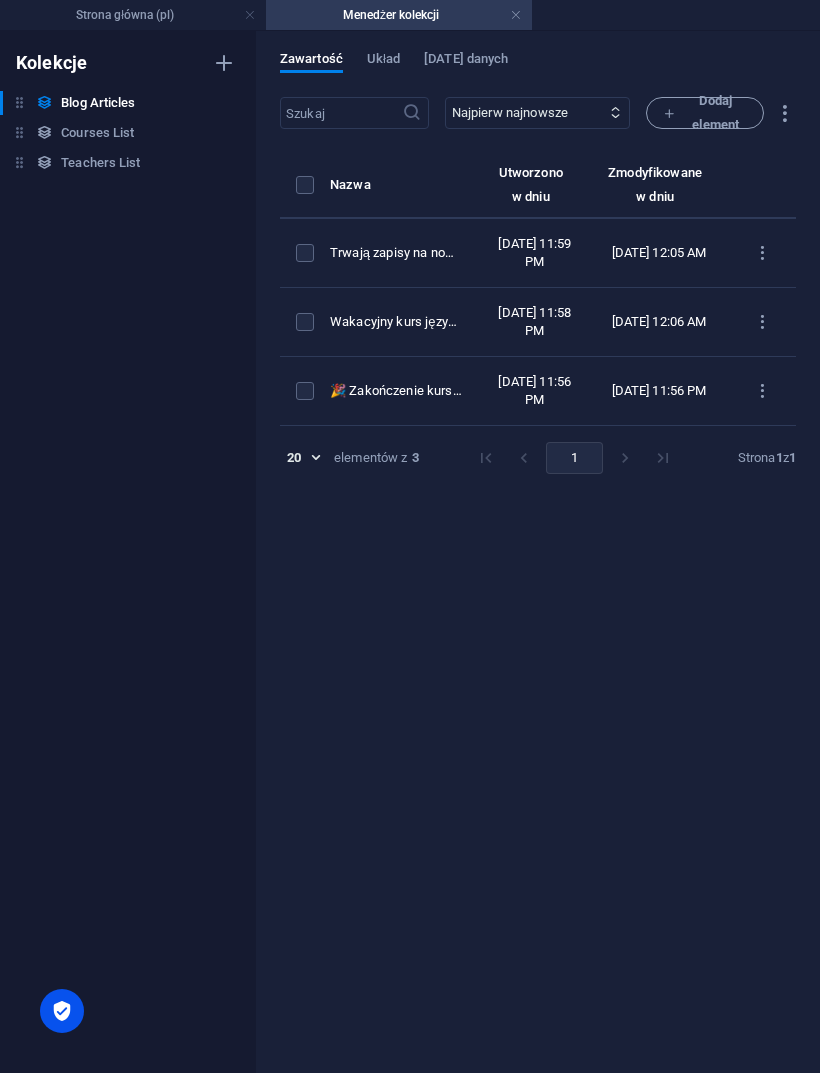 click at bounding box center [762, 253] 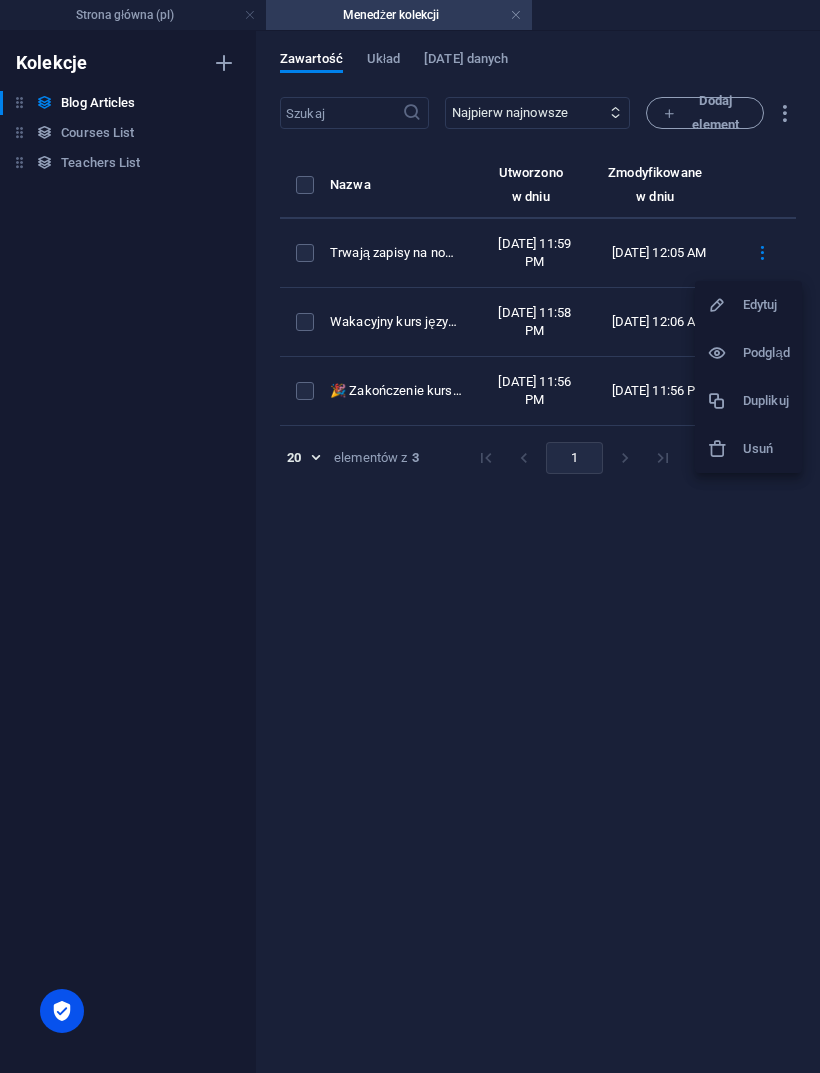 click on "Edytuj" at bounding box center [766, 305] 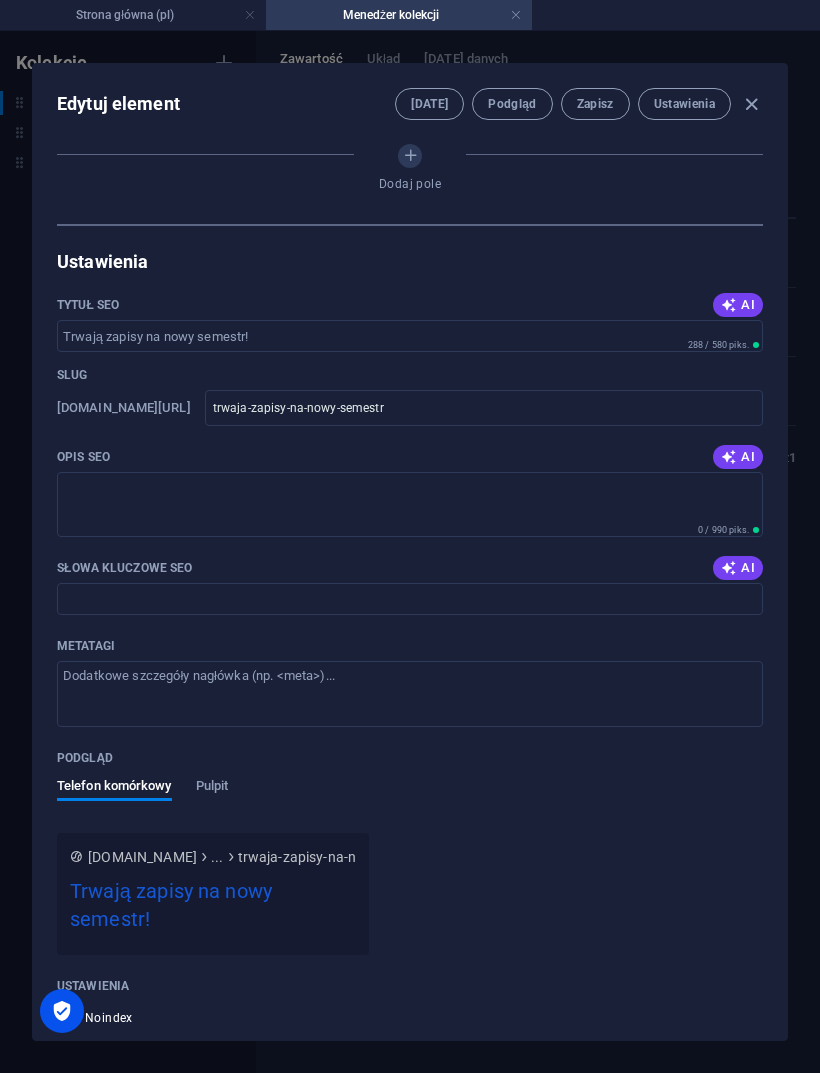 scroll, scrollTop: 1281, scrollLeft: 0, axis: vertical 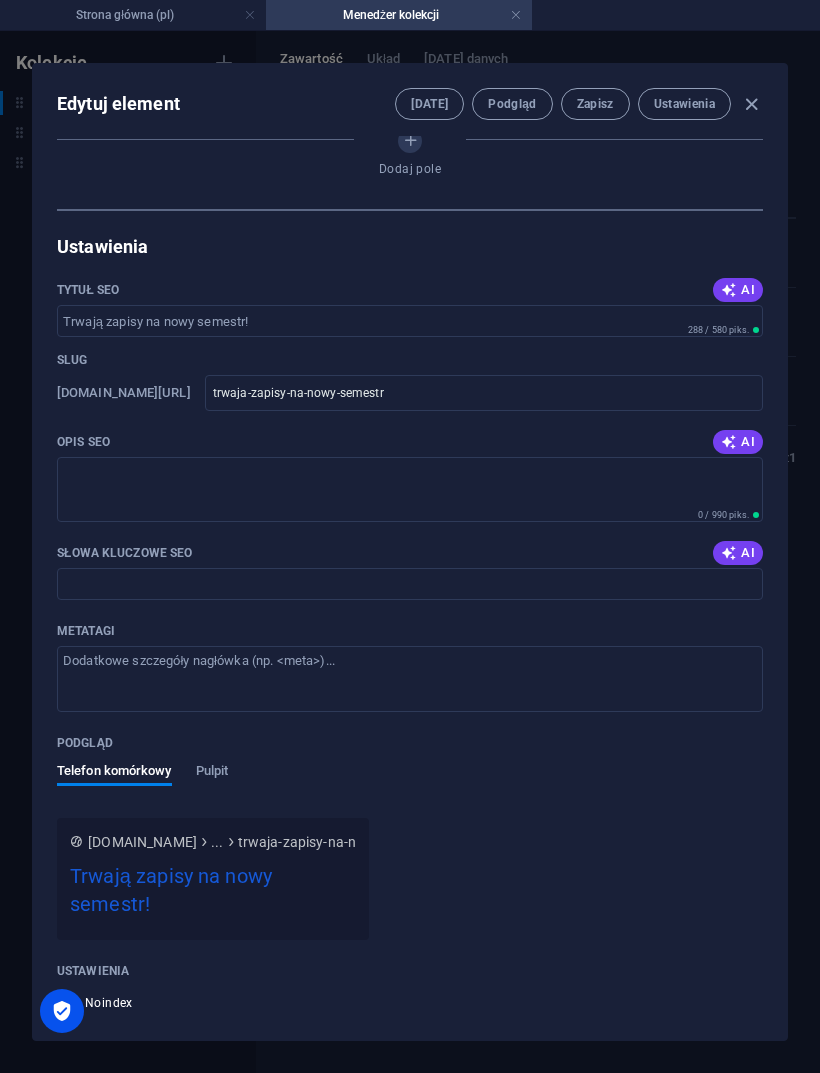 click at bounding box center (729, 442) 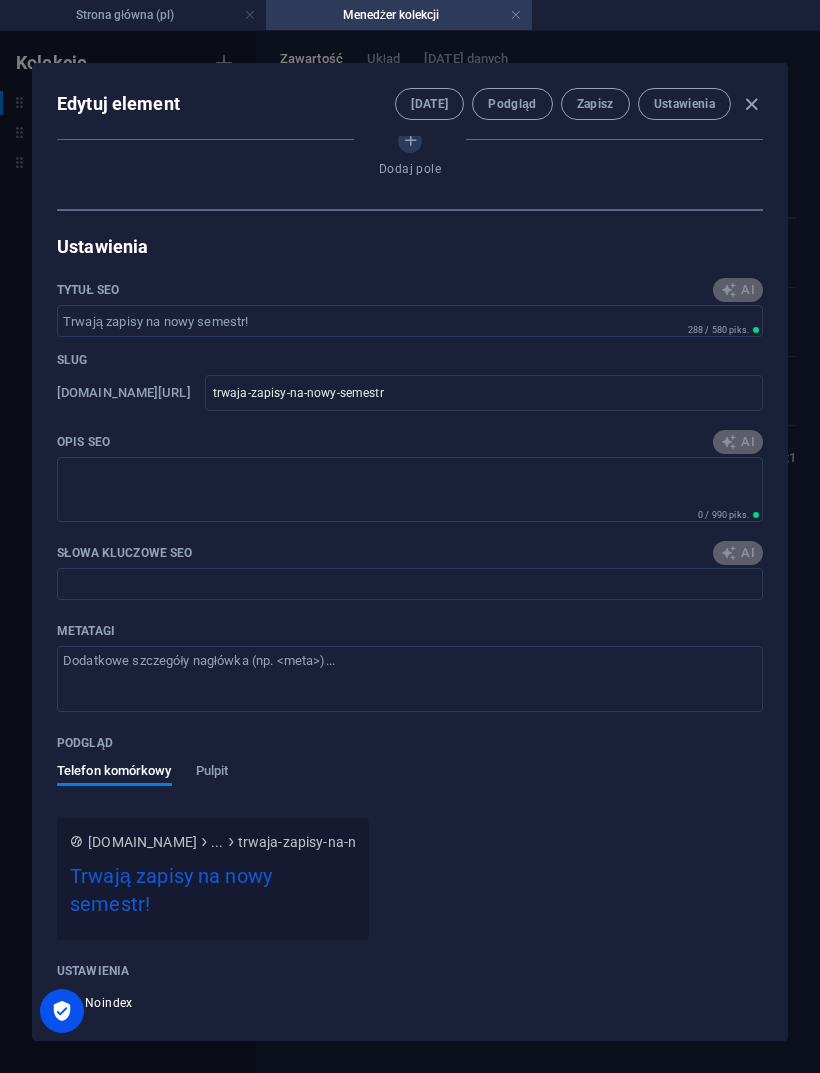 type on "Zapisz swoje dziecko na nowy semestr [PERSON_NAME]! Wysoki poziom nauczania i wiele uśmiechu czekają od września!" 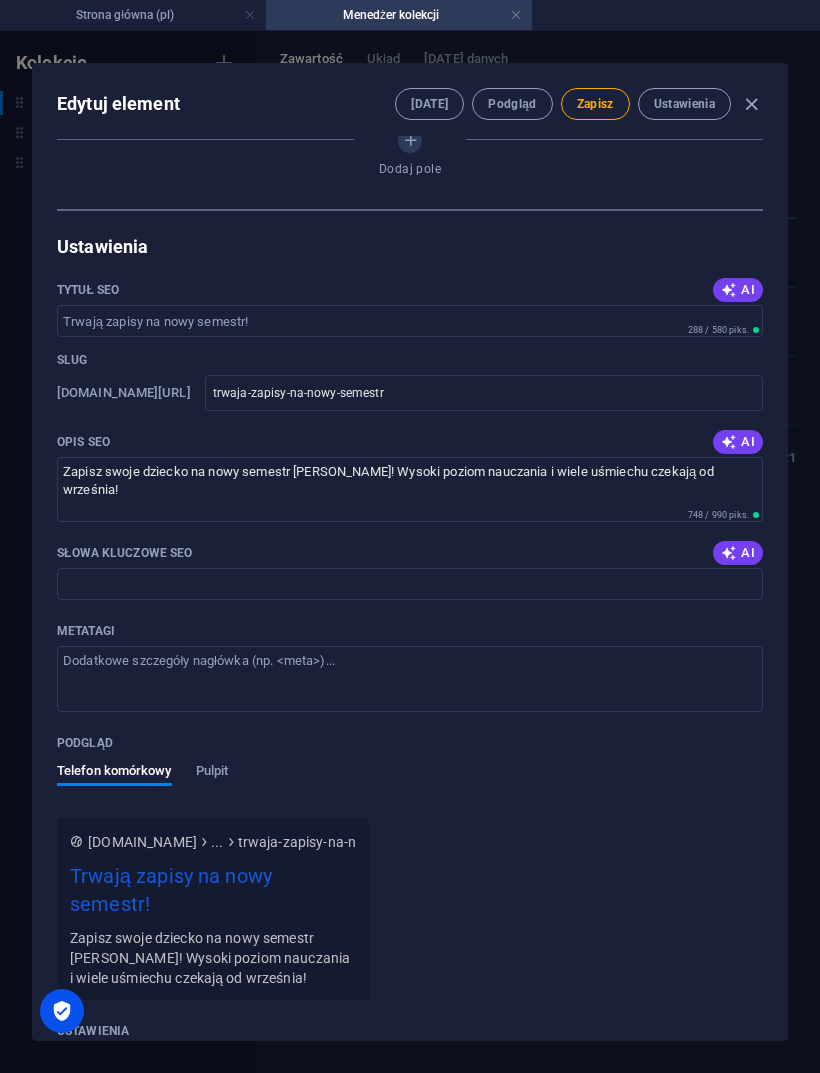 click at bounding box center (729, 553) 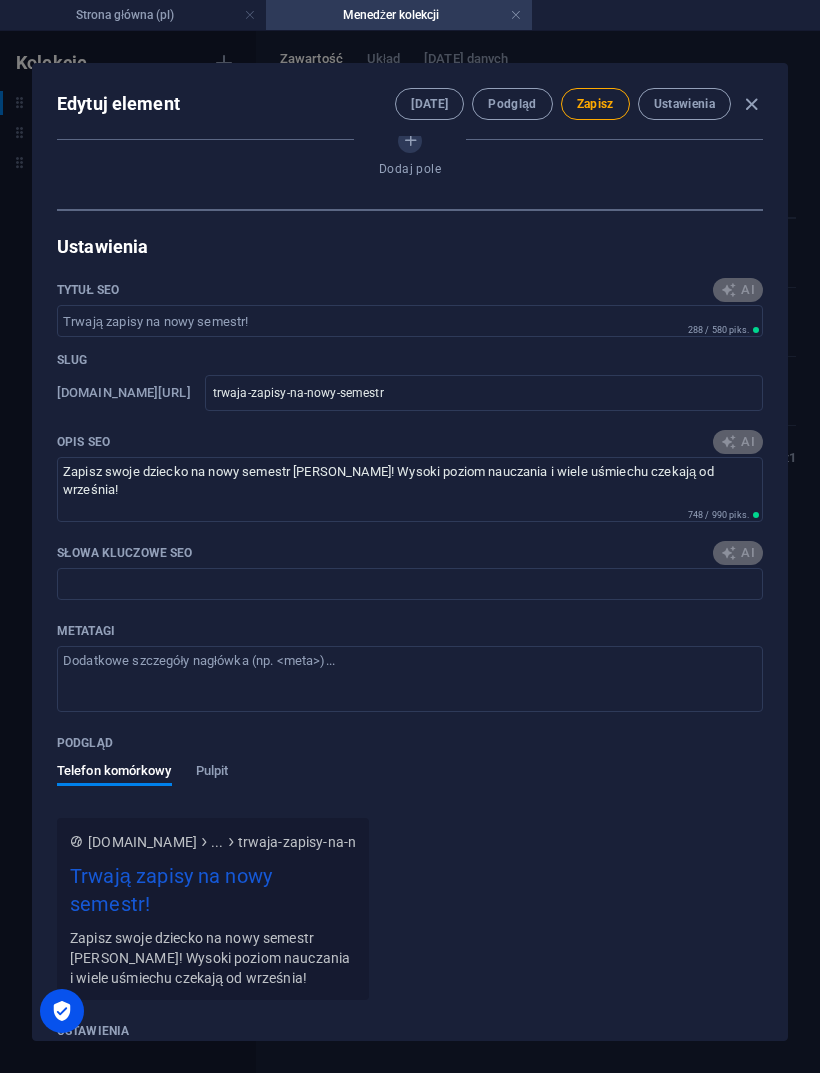 type on "zapisy na semestr, [PERSON_NAME], zajęcia dla dzieci, wysoki poziom nauczania, metoda nauczania, [DATE]" 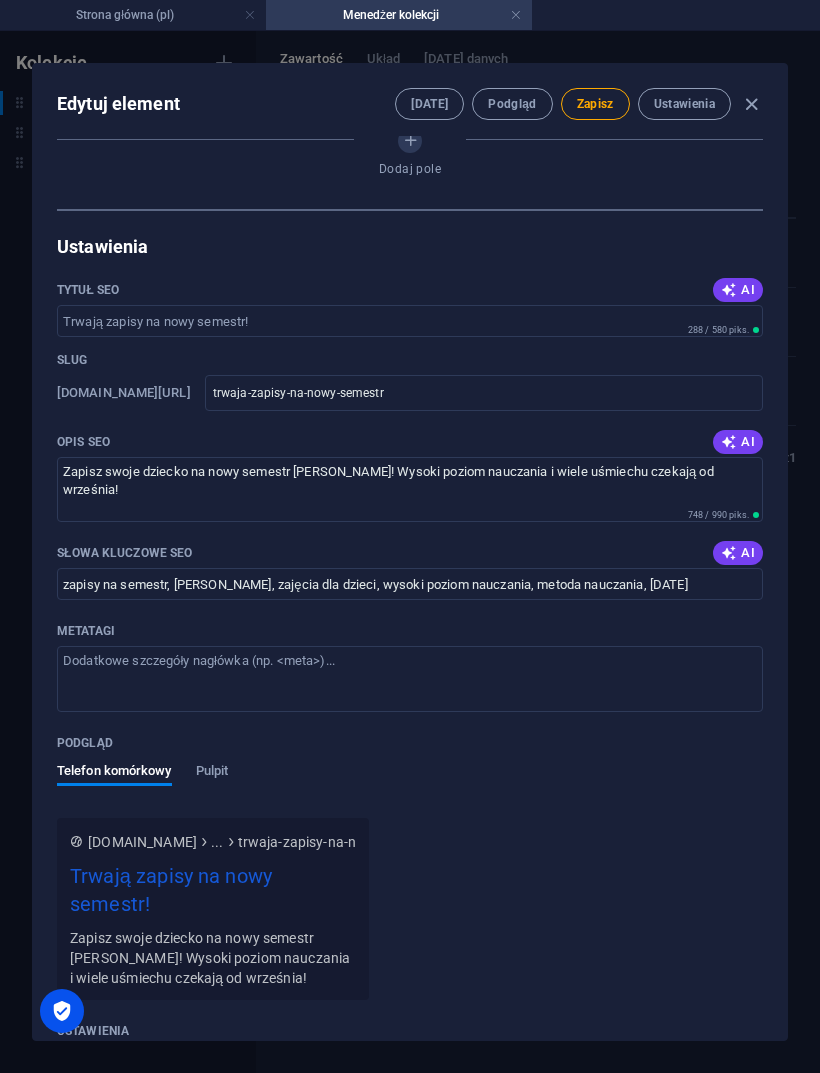 click on "Zapisz" at bounding box center [595, 104] 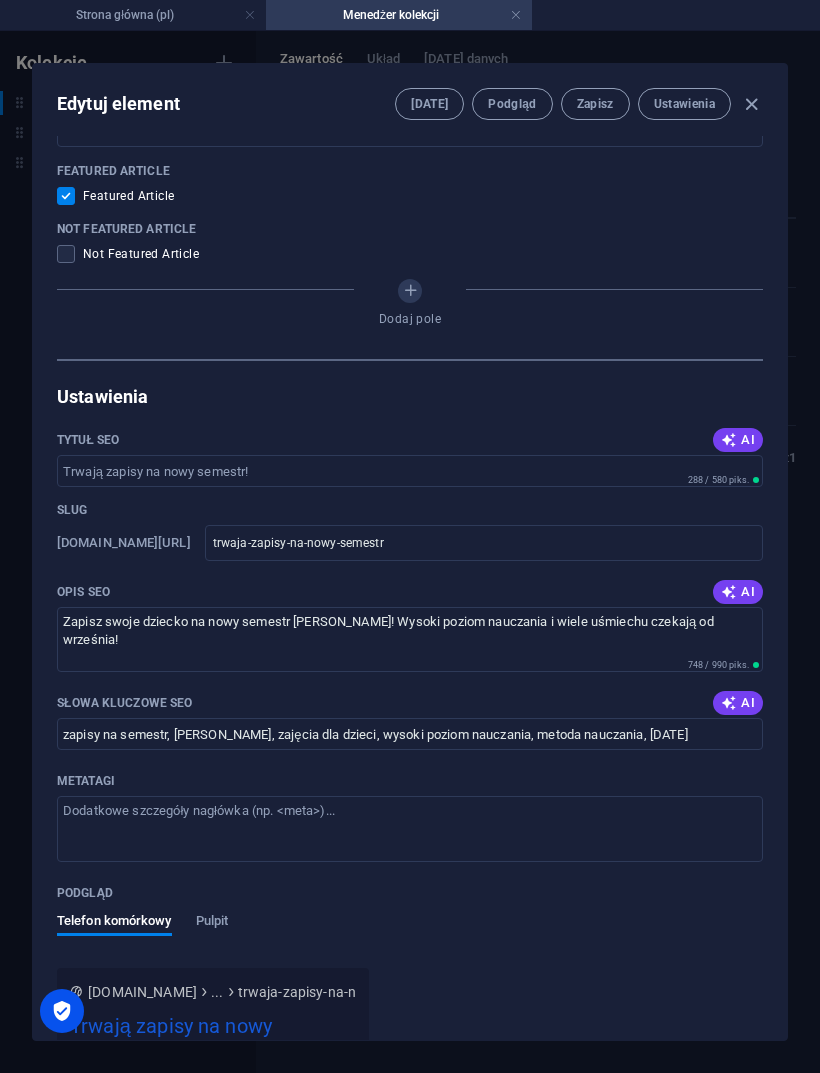 scroll, scrollTop: 1119, scrollLeft: 0, axis: vertical 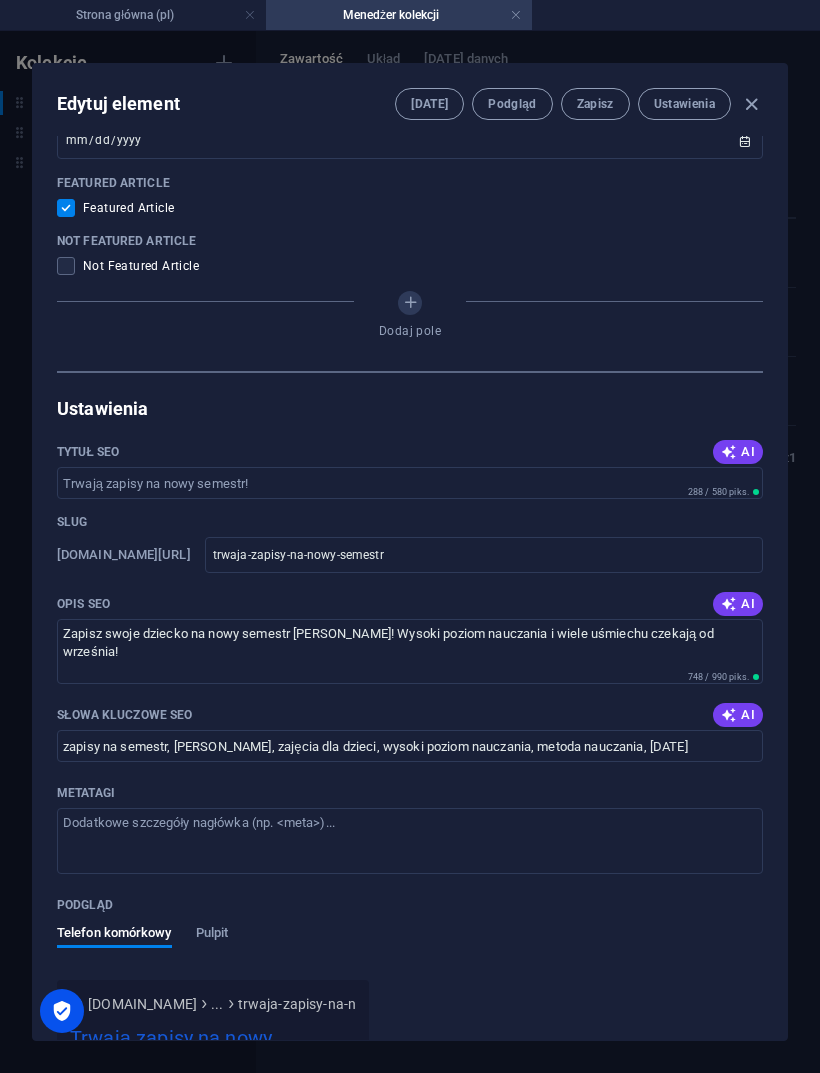 click at bounding box center [751, 104] 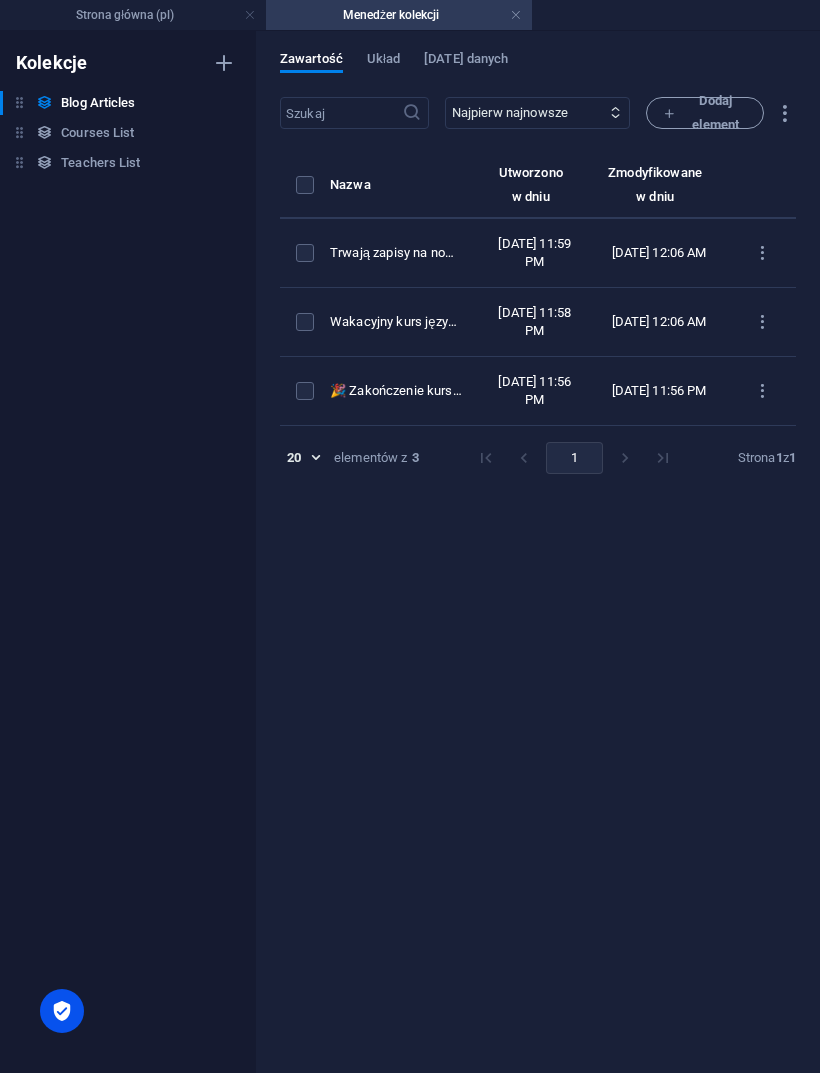 click at bounding box center (762, 391) 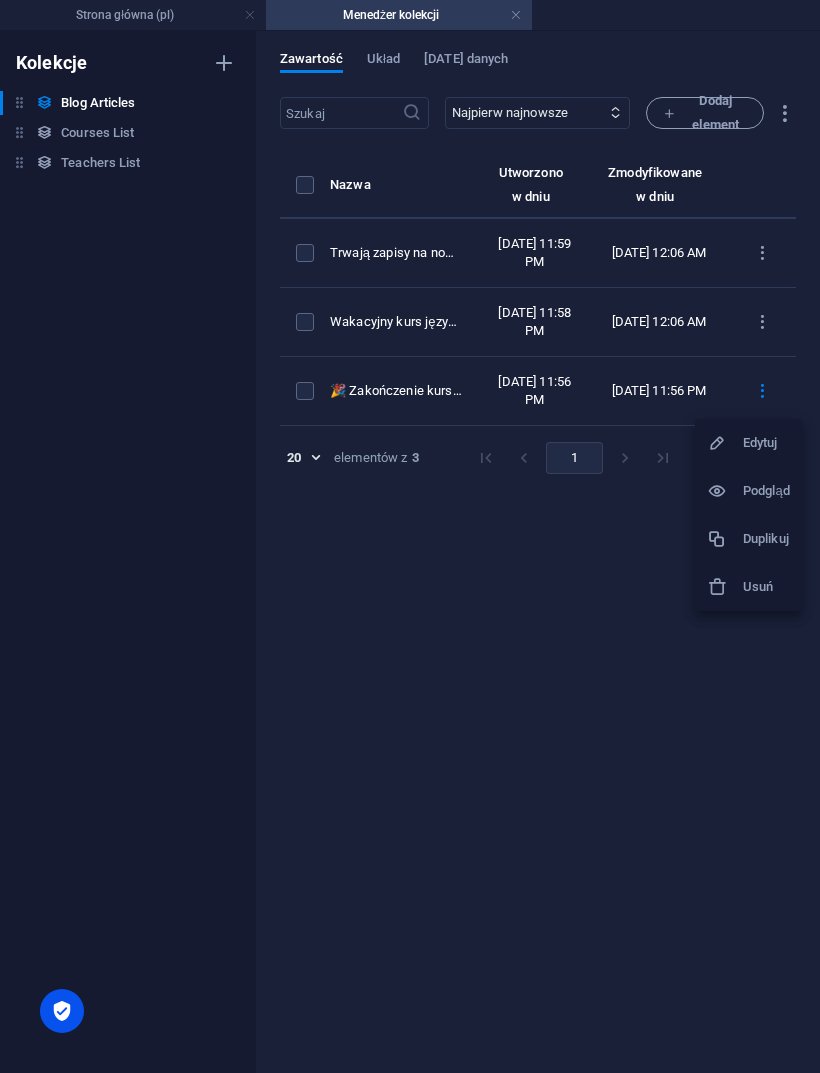 click on "Edytuj" at bounding box center [766, 443] 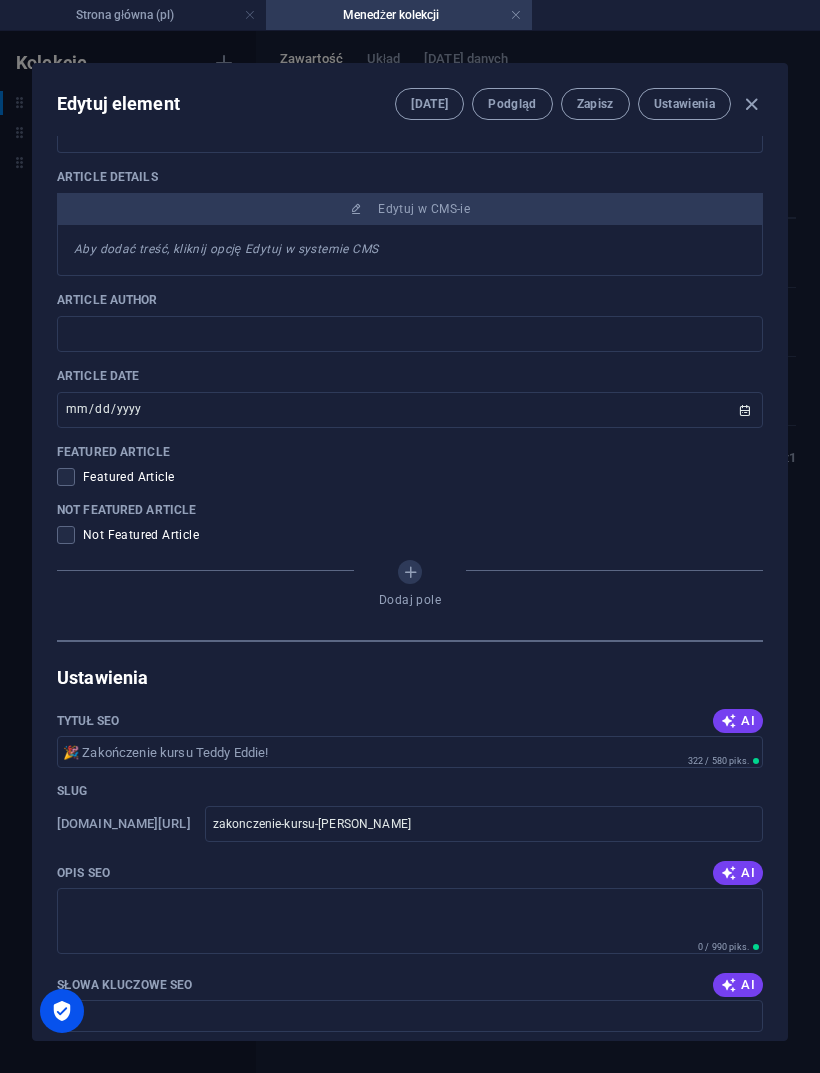 scroll, scrollTop: 885, scrollLeft: 0, axis: vertical 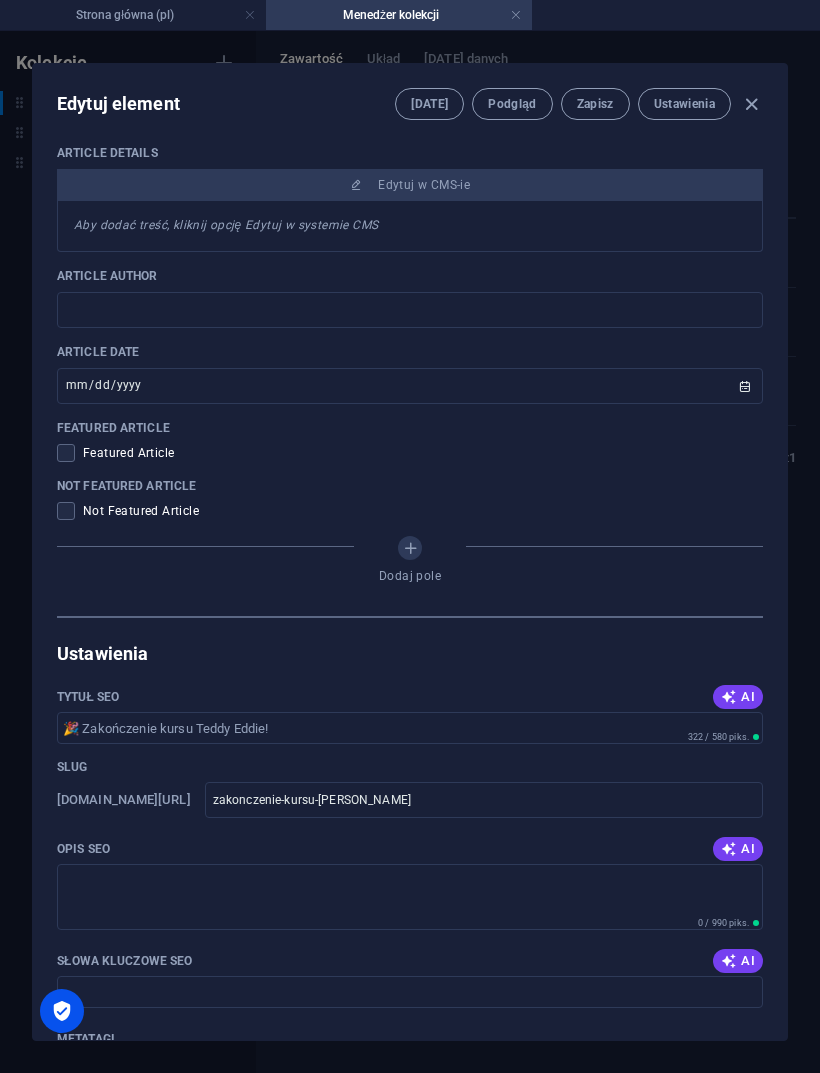click at bounding box center [70, 453] 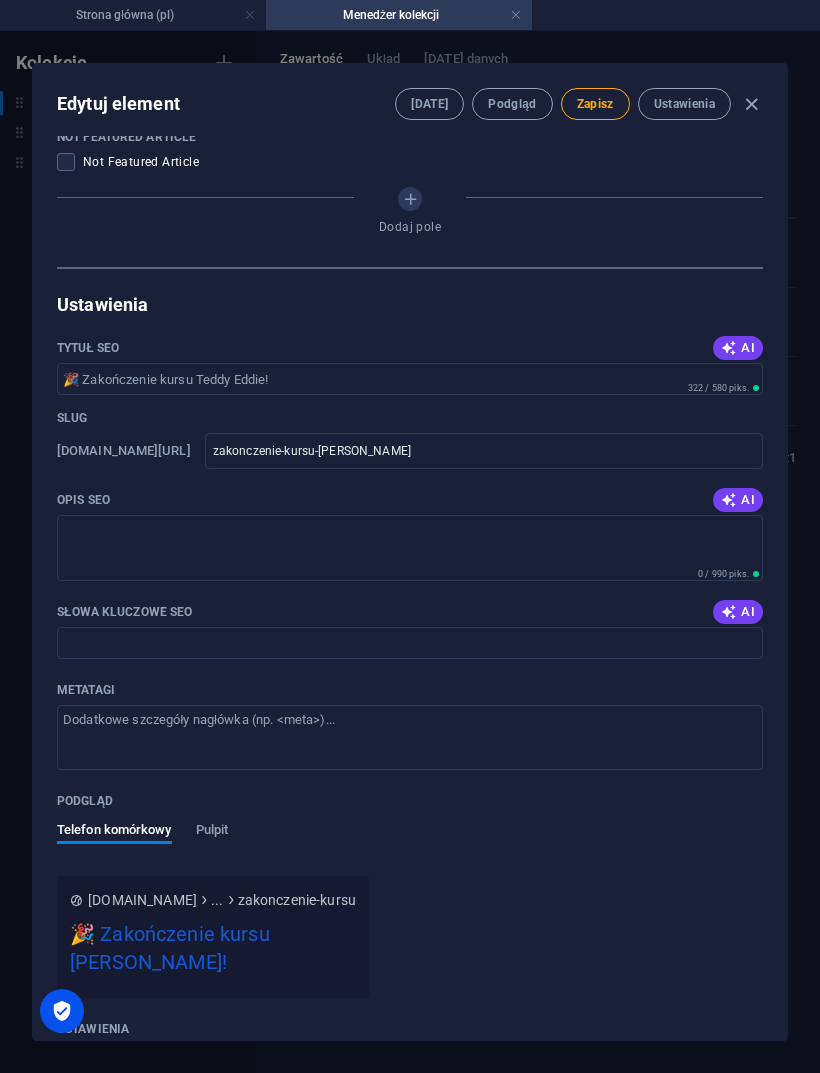 scroll, scrollTop: 1243, scrollLeft: 0, axis: vertical 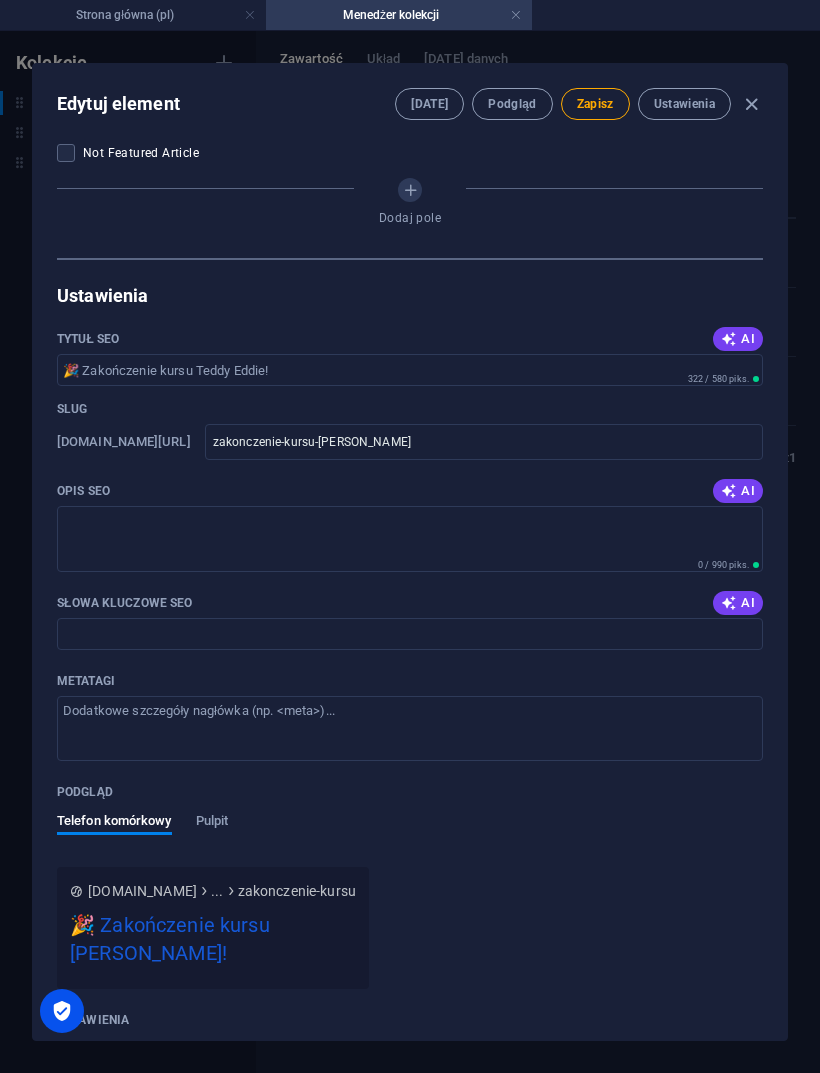click at bounding box center [729, 491] 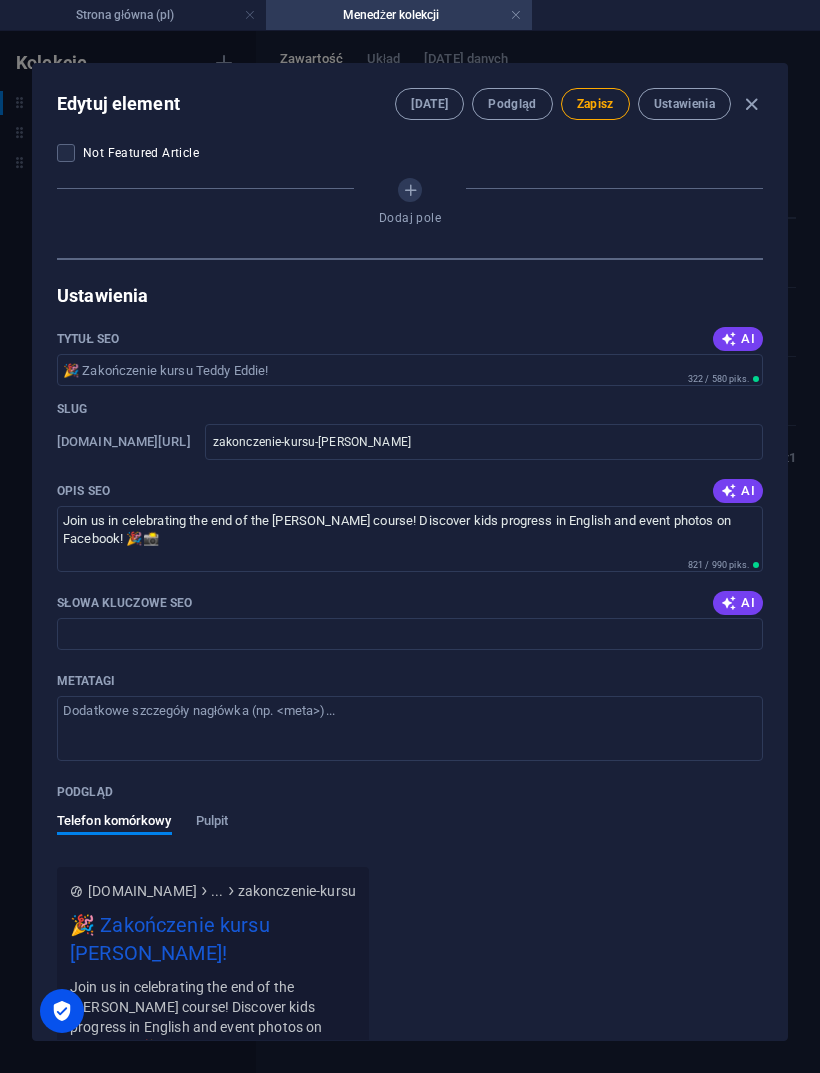 click at bounding box center (729, 491) 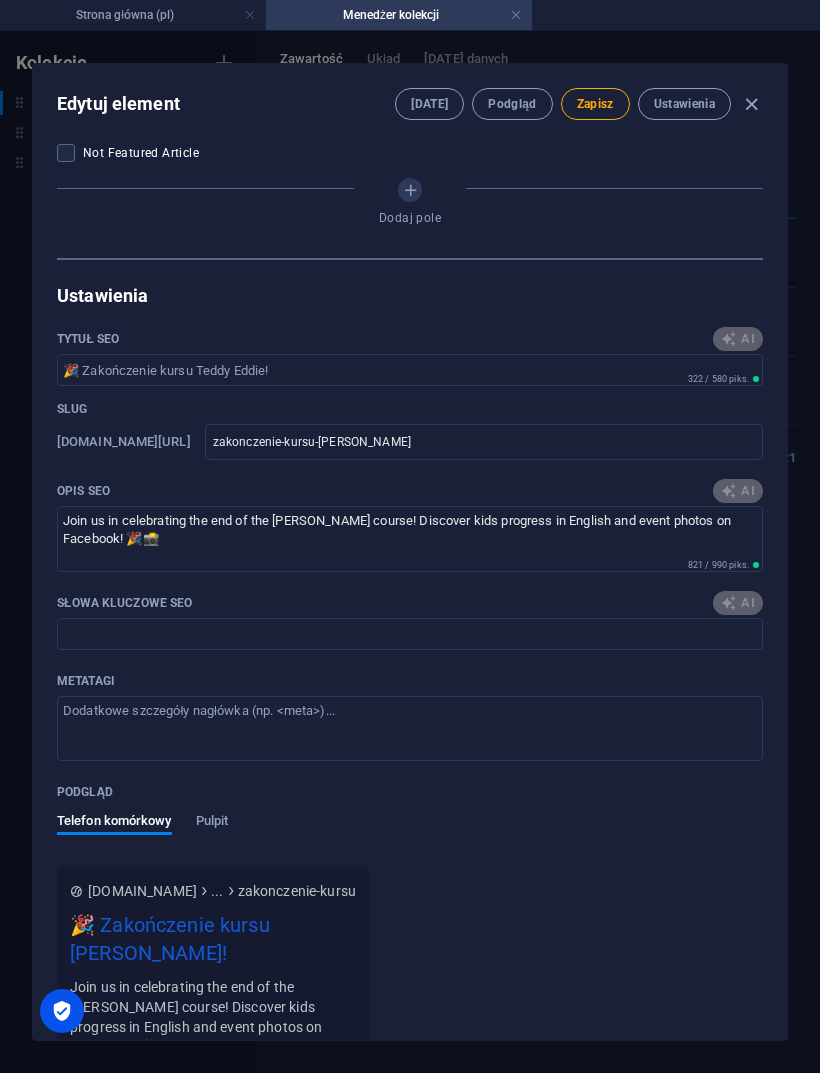 type on "🎉 Zakończenie kursu Teddy Eddie! Dzieci bawiły się i uczyły angielskiego. Sprawdź zdjęcia z wydarzenia na naszym Facebooku!" 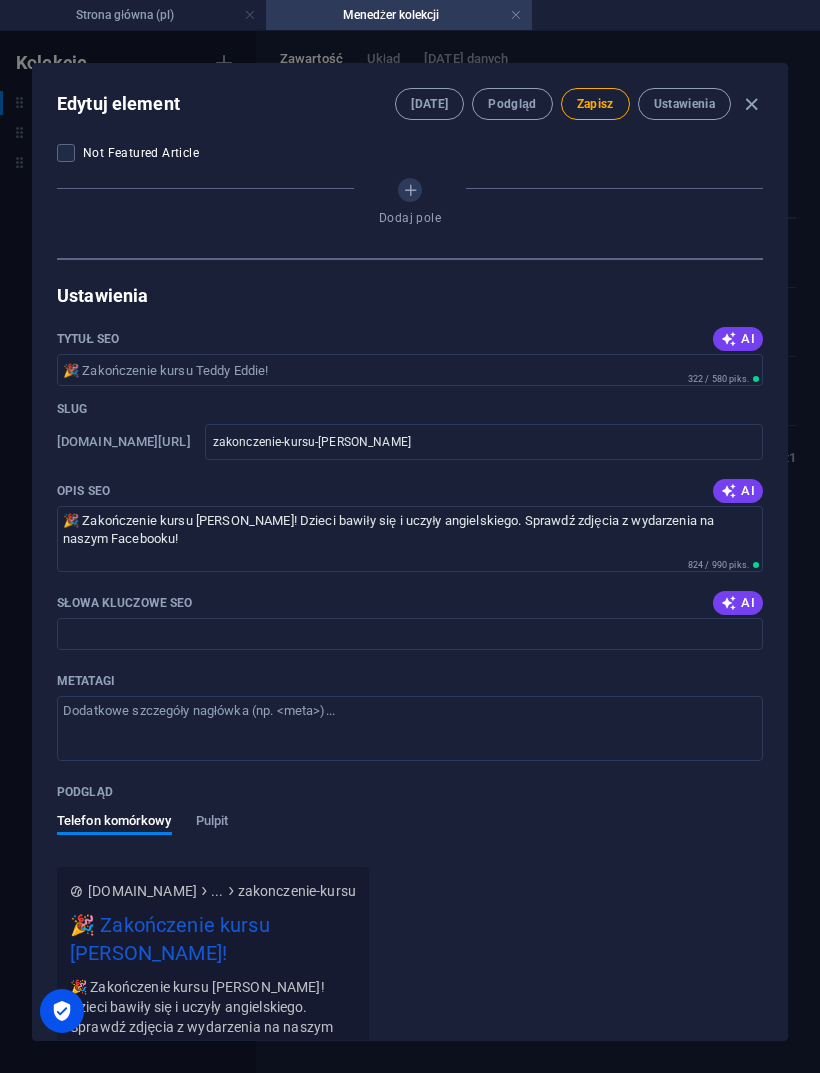 click at bounding box center [729, 603] 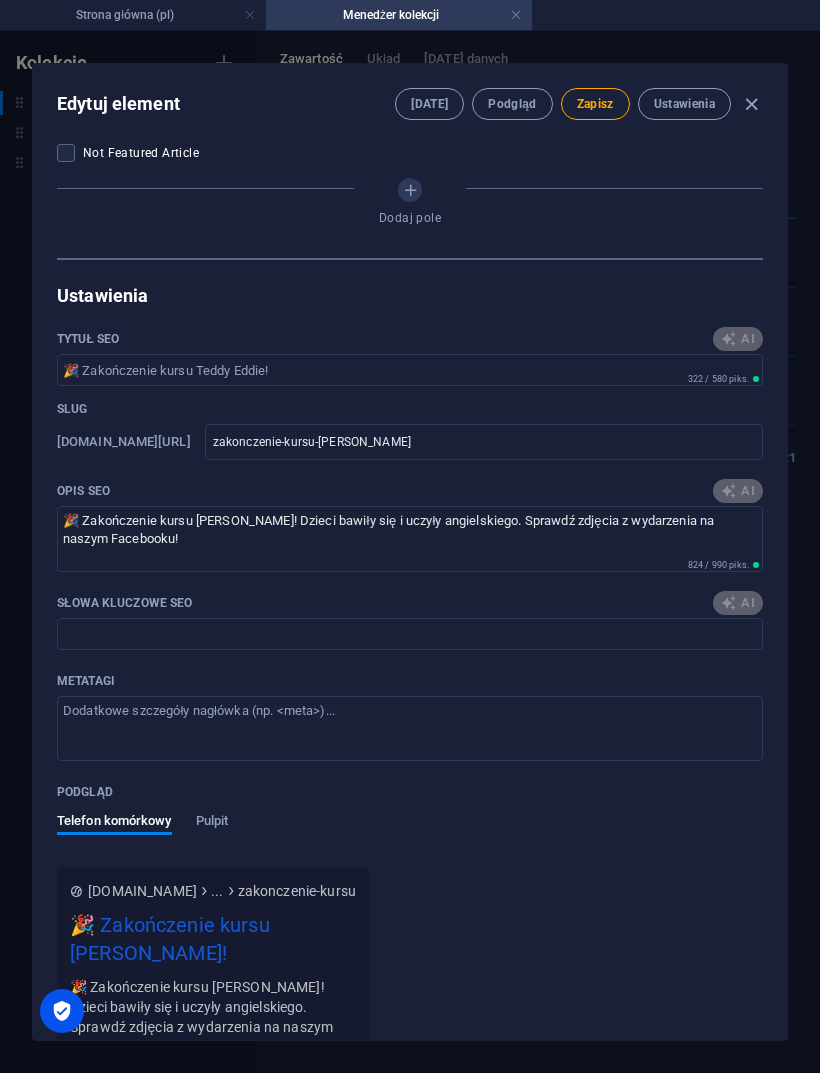 type on "Teddy Eddie, kurs języka angielskiego, zakończenie kursu, nauka przez zabawę, postępy dzieci, zdjęcia z wydarzenia" 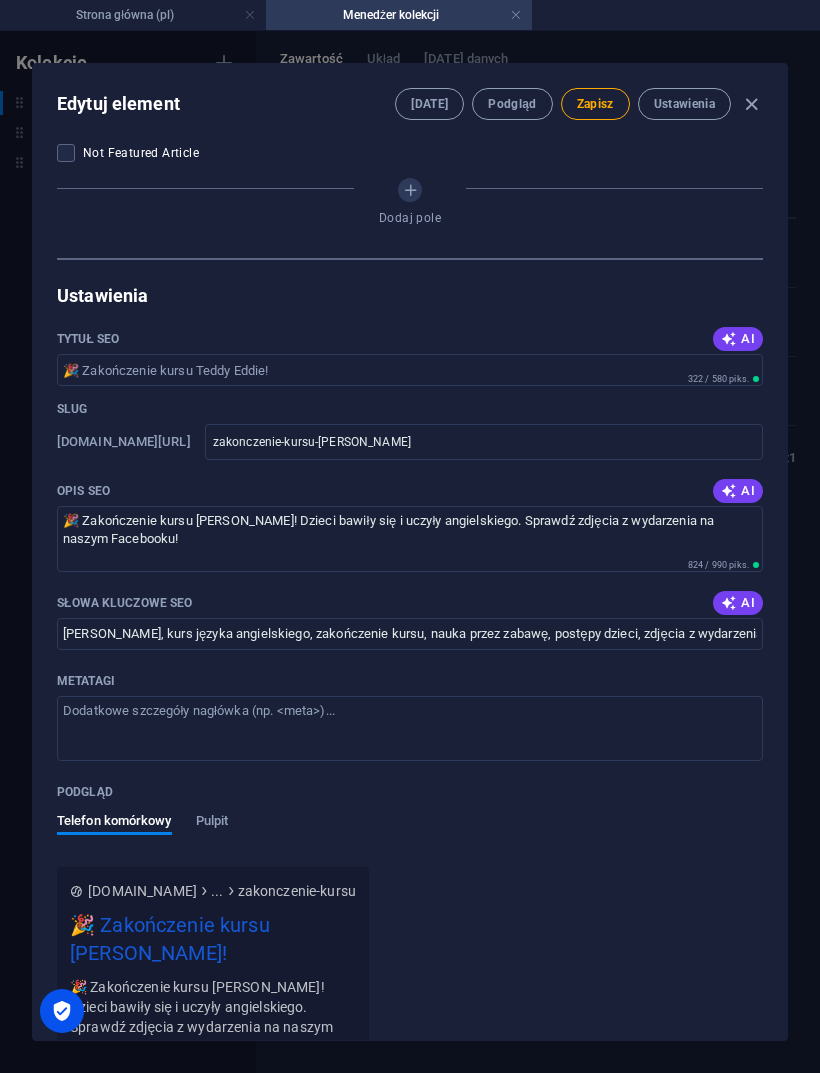 click on "Zapisz" at bounding box center (595, 104) 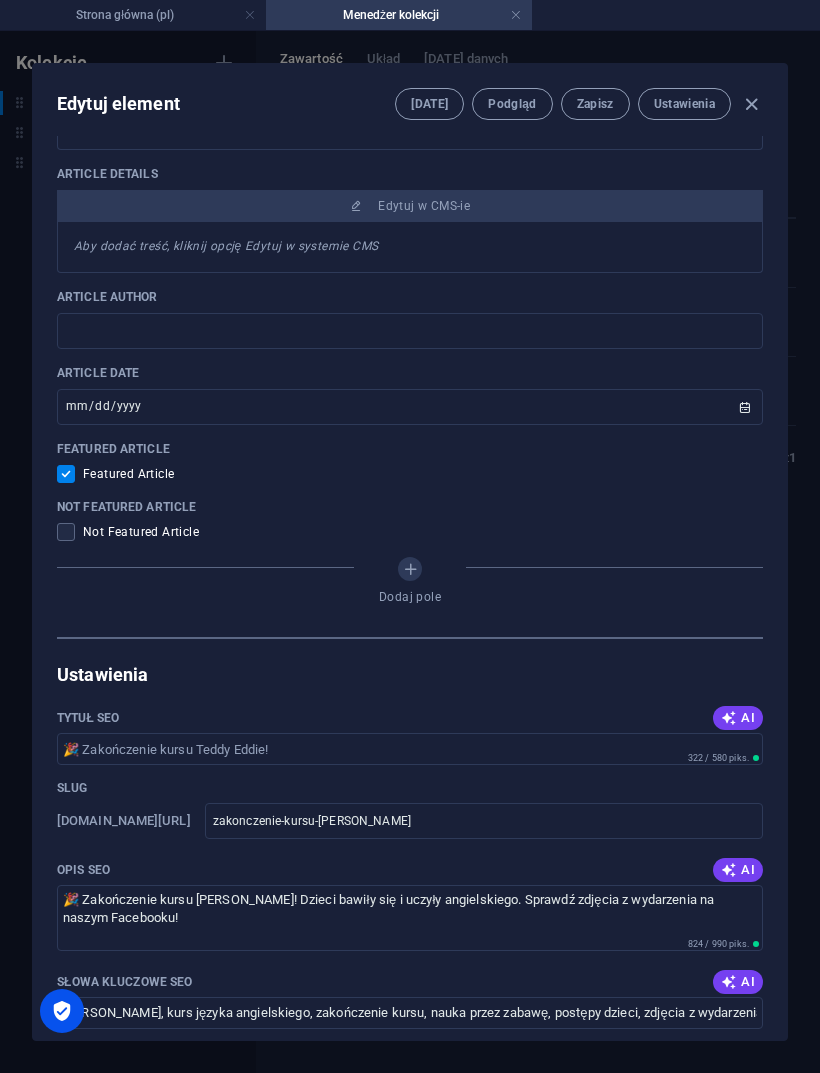 click at bounding box center [751, 104] 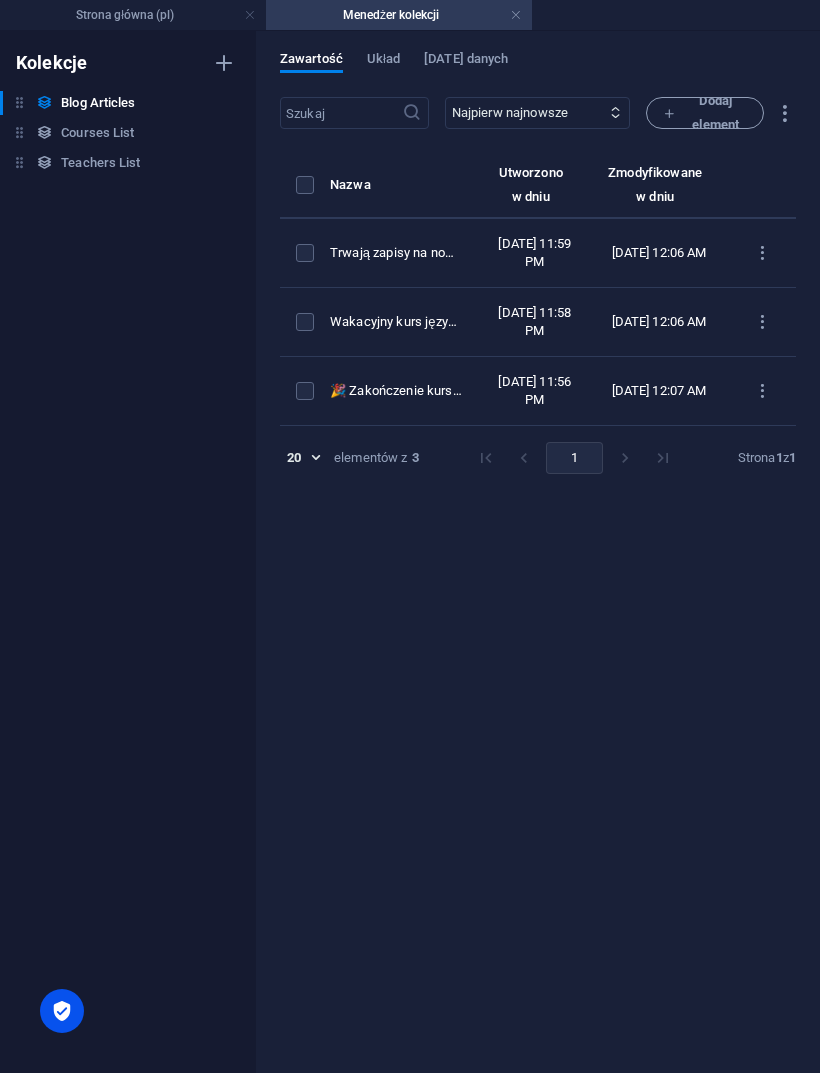 scroll, scrollTop: 852, scrollLeft: 0, axis: vertical 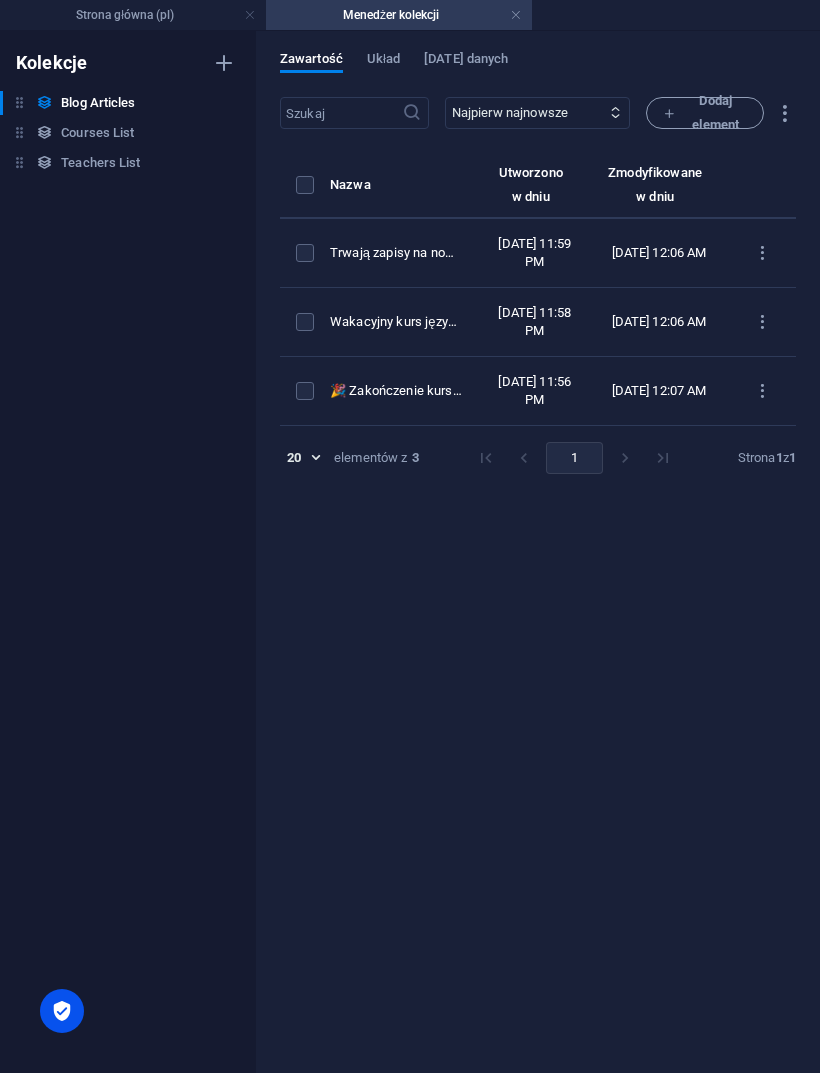 click on "Strona główna  (pl)" at bounding box center (133, 15) 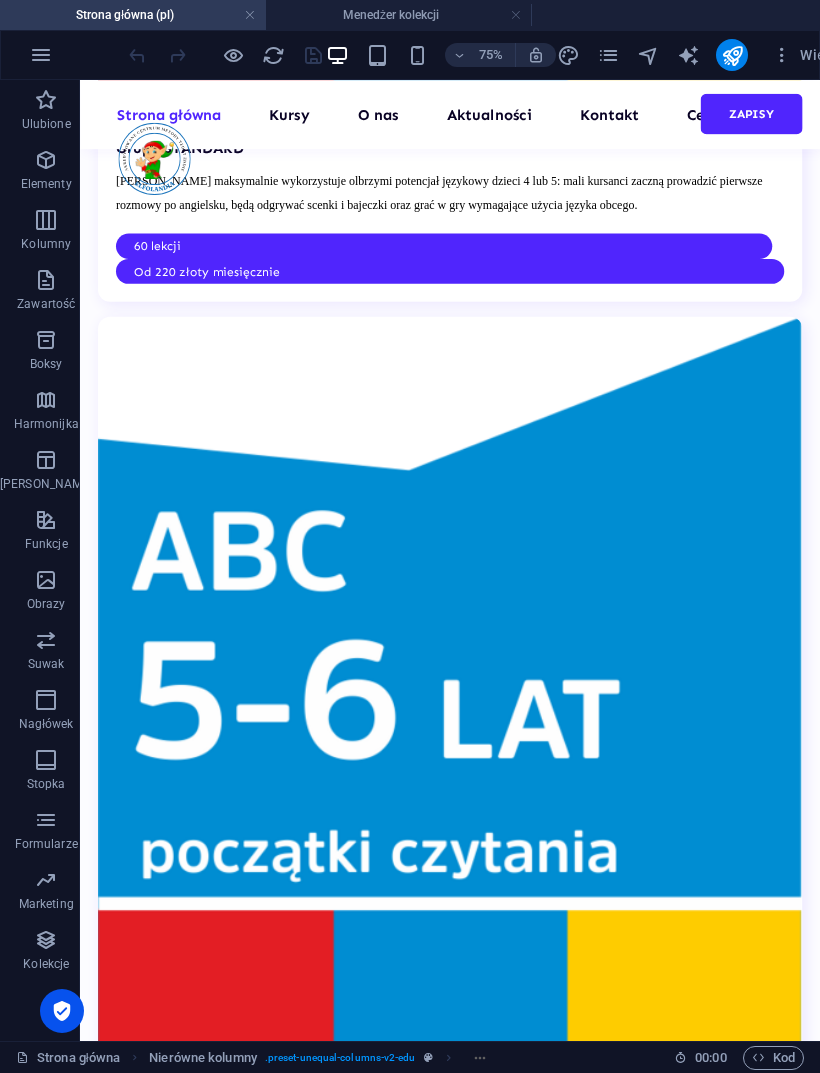 scroll, scrollTop: 6439, scrollLeft: 0, axis: vertical 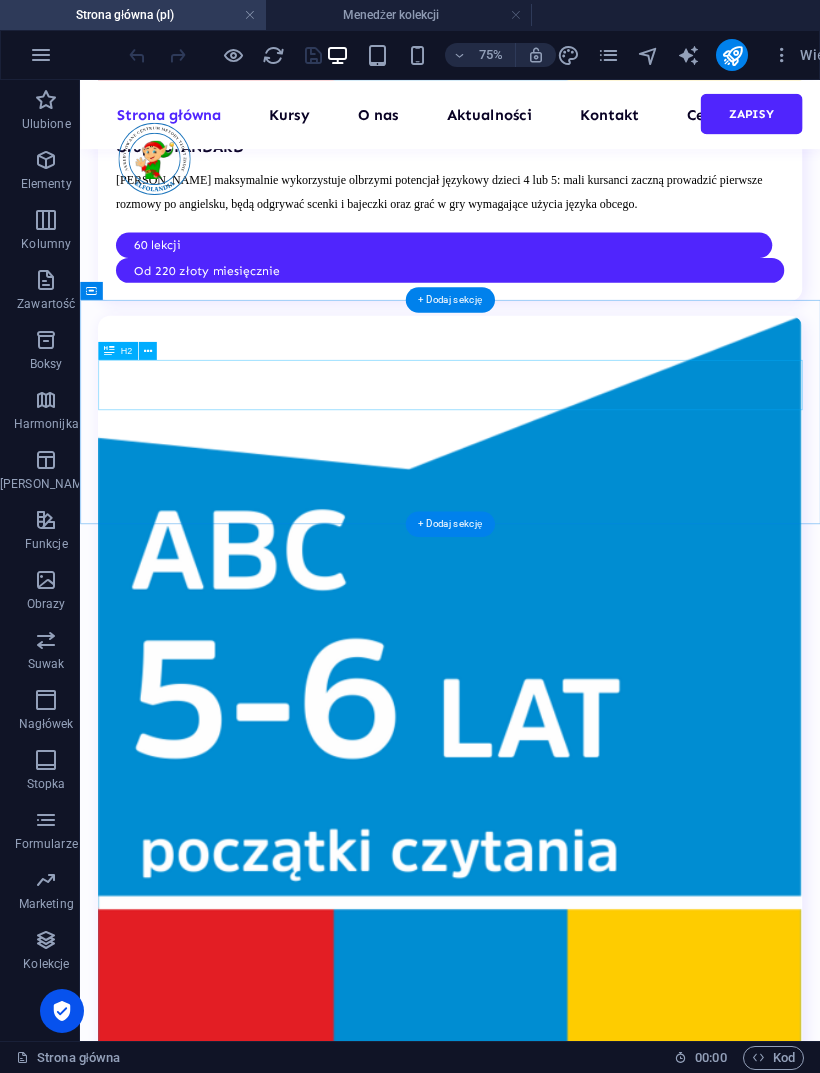 click on "Your kind words have an impact" at bounding box center [573, 6959] 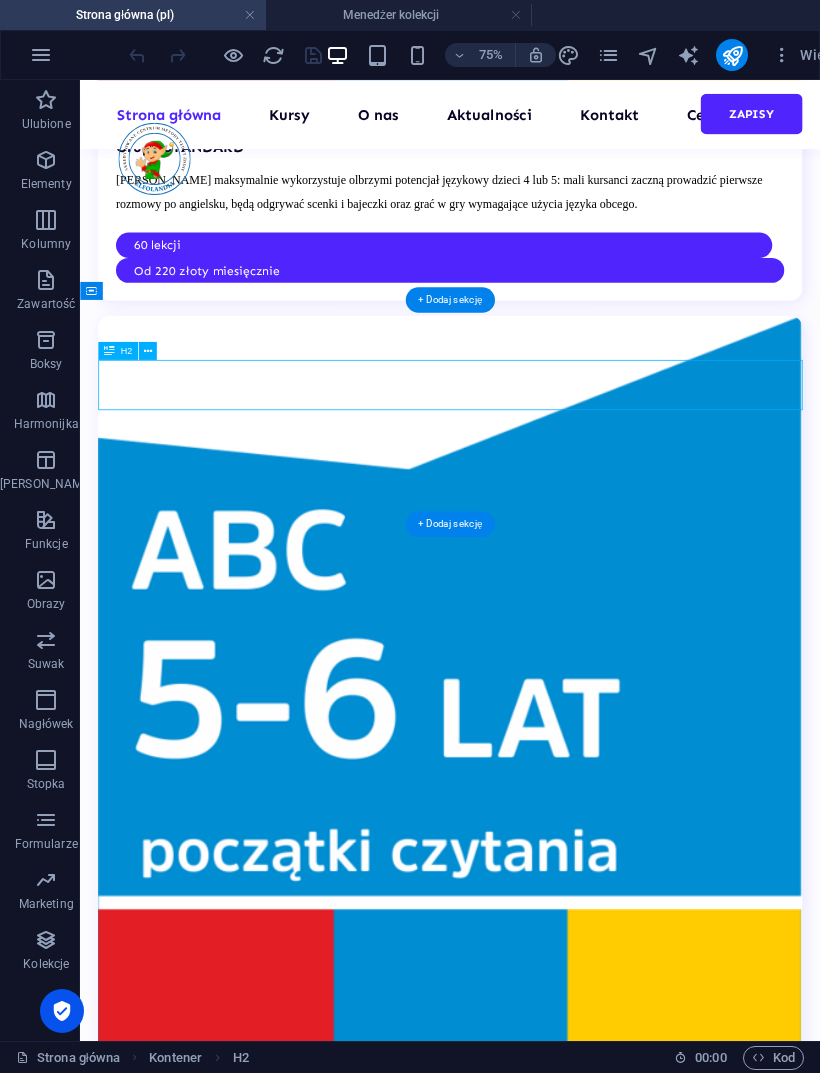 click on "Your kind words have an impact" at bounding box center (573, 6959) 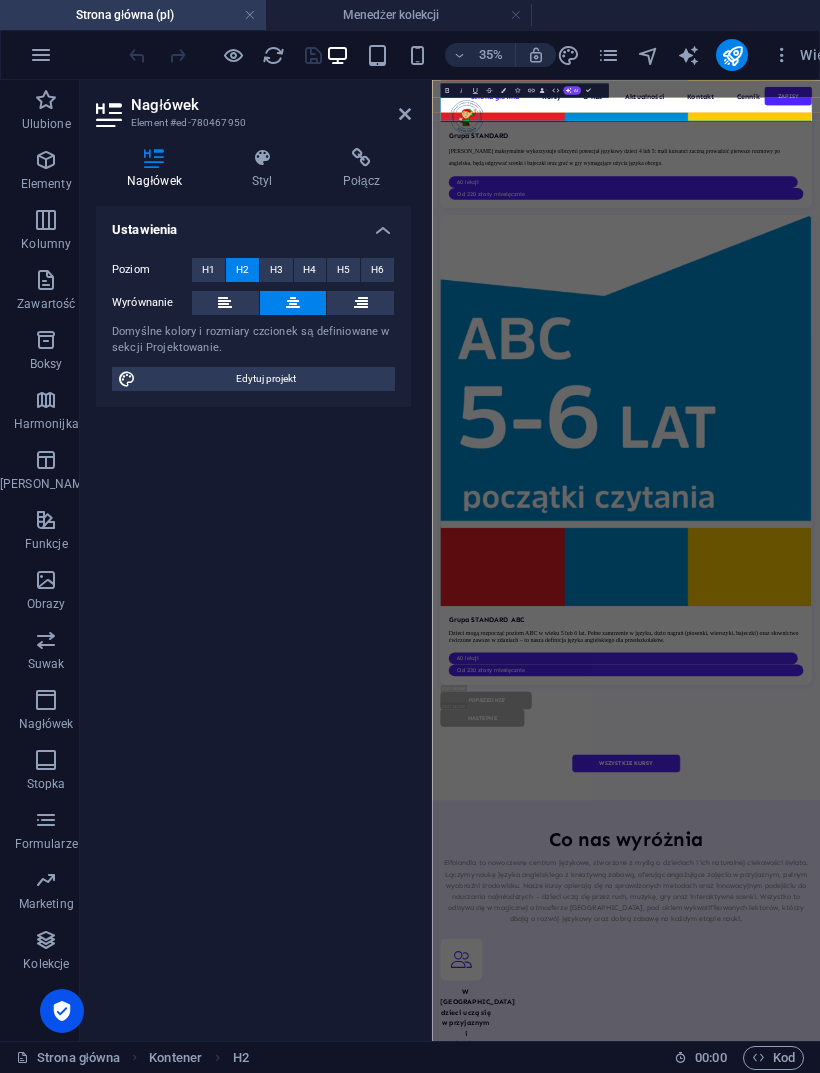 click on "AI" at bounding box center [576, 90] 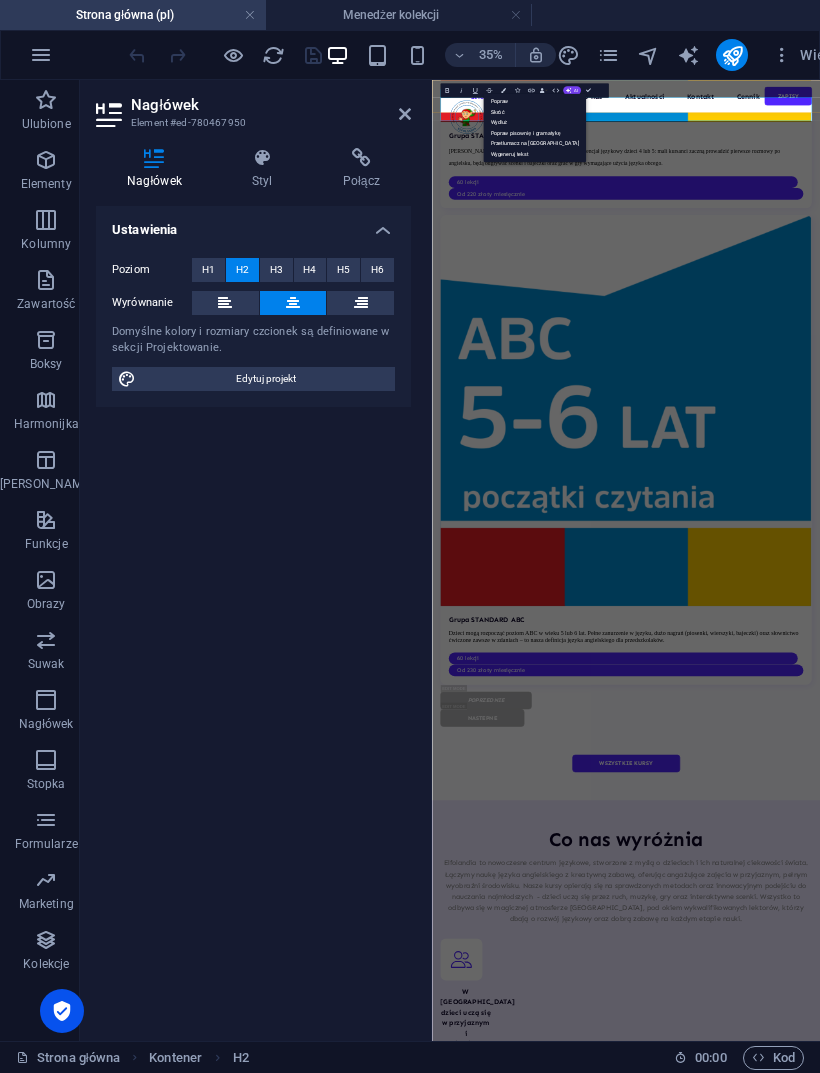 click on "Przetłumacz na [GEOGRAPHIC_DATA]" at bounding box center [534, 143] 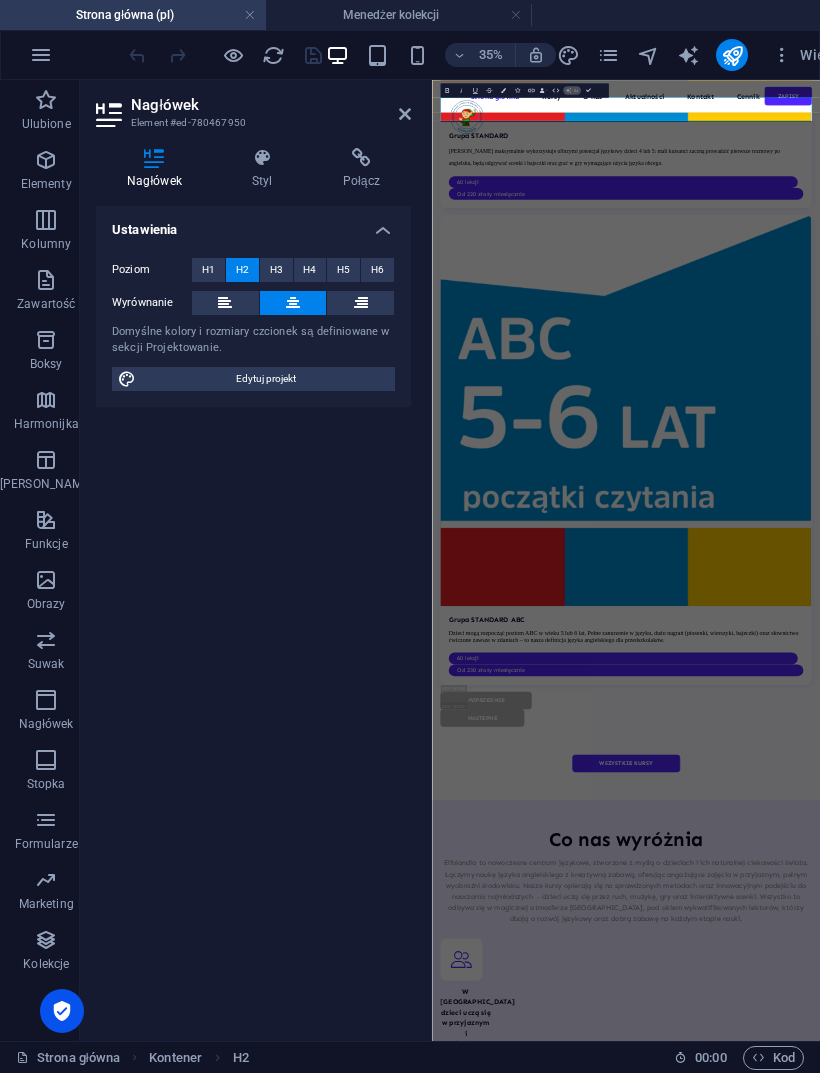 type 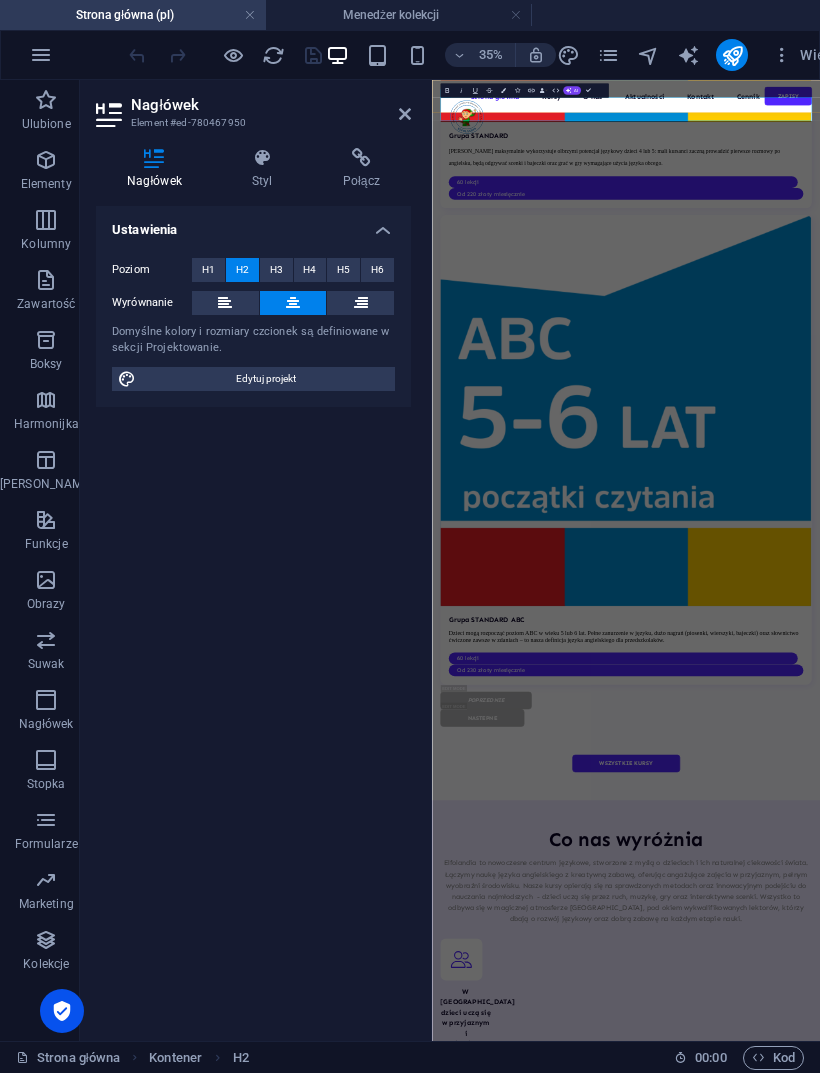 click on "[PERSON_NAME] [DATE] “...amazing service...” Nec dolor in molestie lacus. Orci cursus a in elementum aliquet. Platea risus volutpat scelerisque feugiat quis massa sollicitudin egestas. Vitae eros suspendisse nunc aliquam curabitur faucibus odio lobortis metus. Duis rhoncus scelerisque vulputate tortor. [PERSON_NAME] [DATE] “...amazing service...” Nec dolor in molestie lacus. Orci cursus a in elementum aliquet. Platea risus volutpat scelerisque feugiat quis massa sollicitudin egestas. Vitae eros suspendisse nunc aliquam curabitur faucibus odio lobortis metus. Duis rhoncus scelerisque vulputate tortor. [PERSON_NAME] [DATE] “...amazing service...” Nec dolor in molestie lacus. Orci cursus a in elementum aliquet. Platea risus volutpat scelerisque feugiat quis massa sollicitudin egestas. Vitae eros suspendisse nunc aliquam curabitur faucibus odio lobortis metus. Duis rhoncus scelerisque vulputate tortor. [PERSON_NAME] [DATE] “...amazing service...” [PERSON_NAME] [DATE] [PERSON_NAME] [DATE] 1 2" at bounding box center [986, 7266] 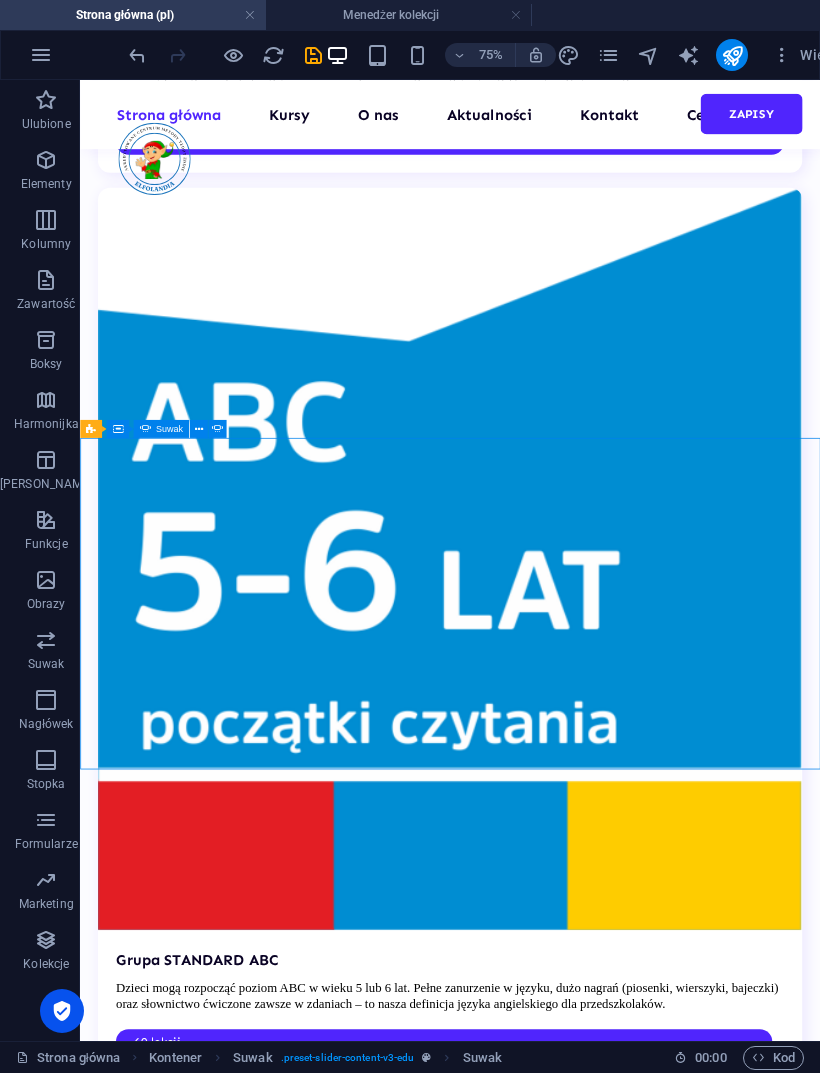 scroll, scrollTop: 6640, scrollLeft: 0, axis: vertical 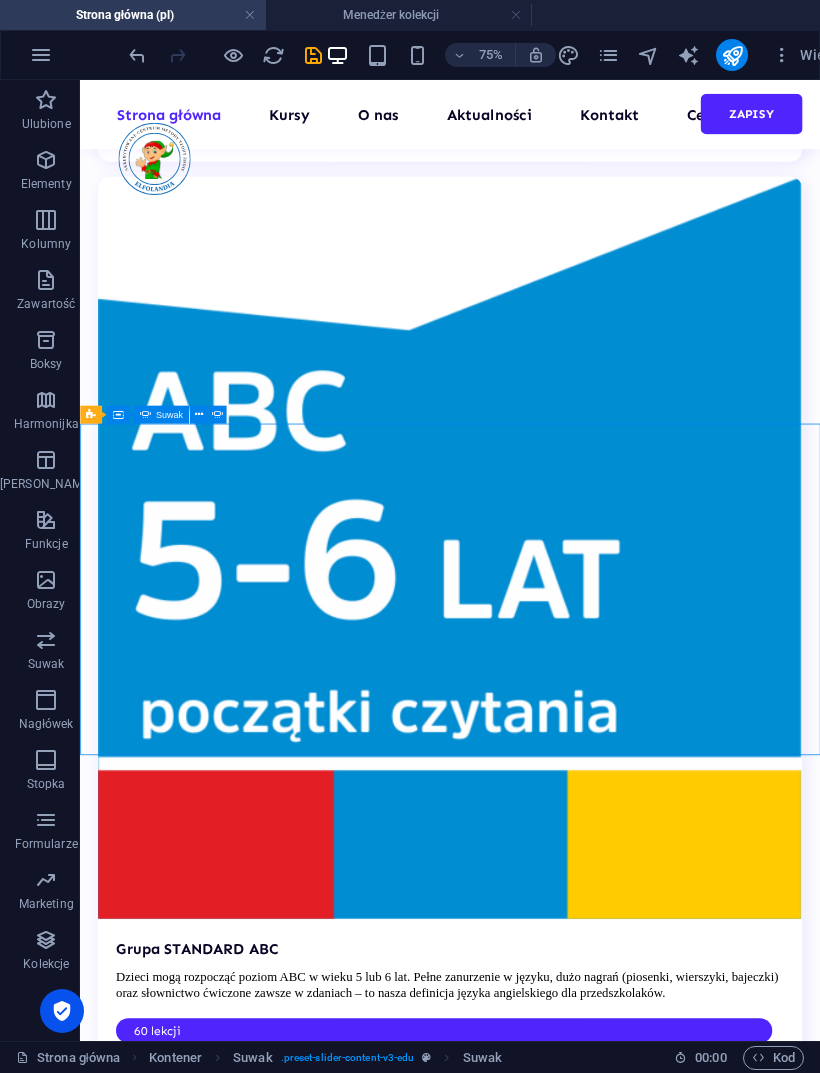 click on "Don’t take our word for it. Have a look at our hundreds of happy clients who got rejuvenated with our treatments." at bounding box center [573, 6923] 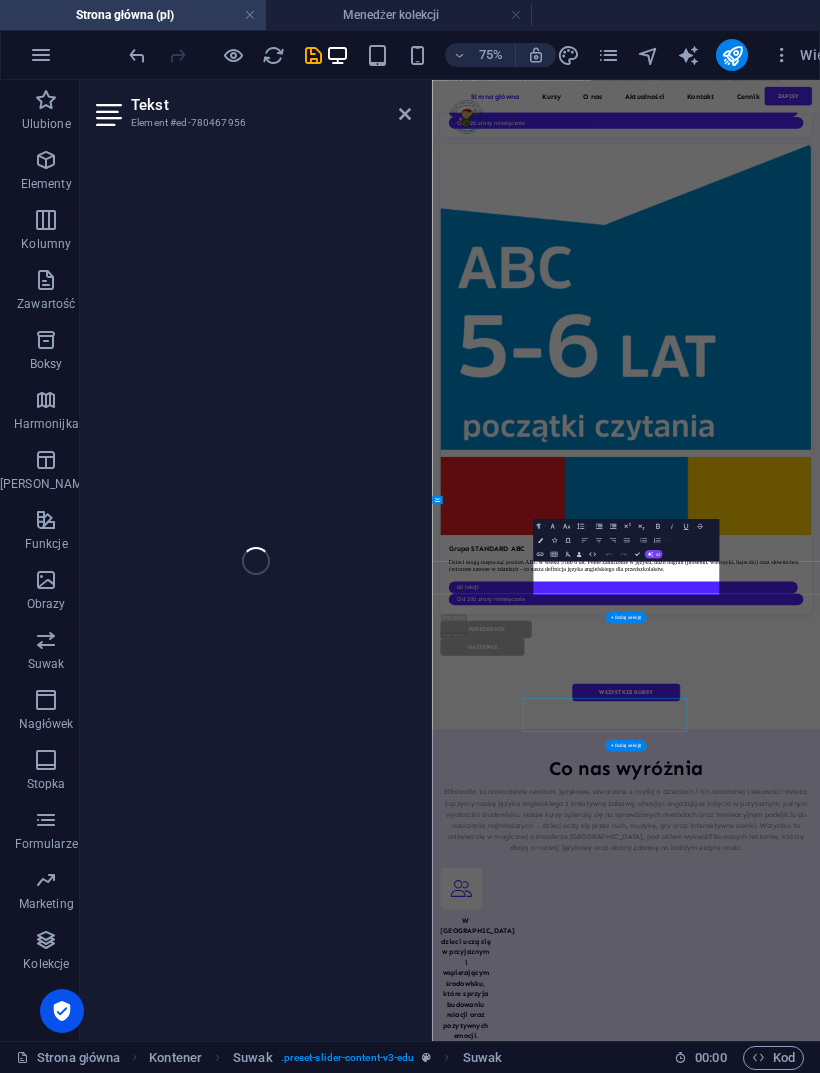 scroll, scrollTop: 5197, scrollLeft: 0, axis: vertical 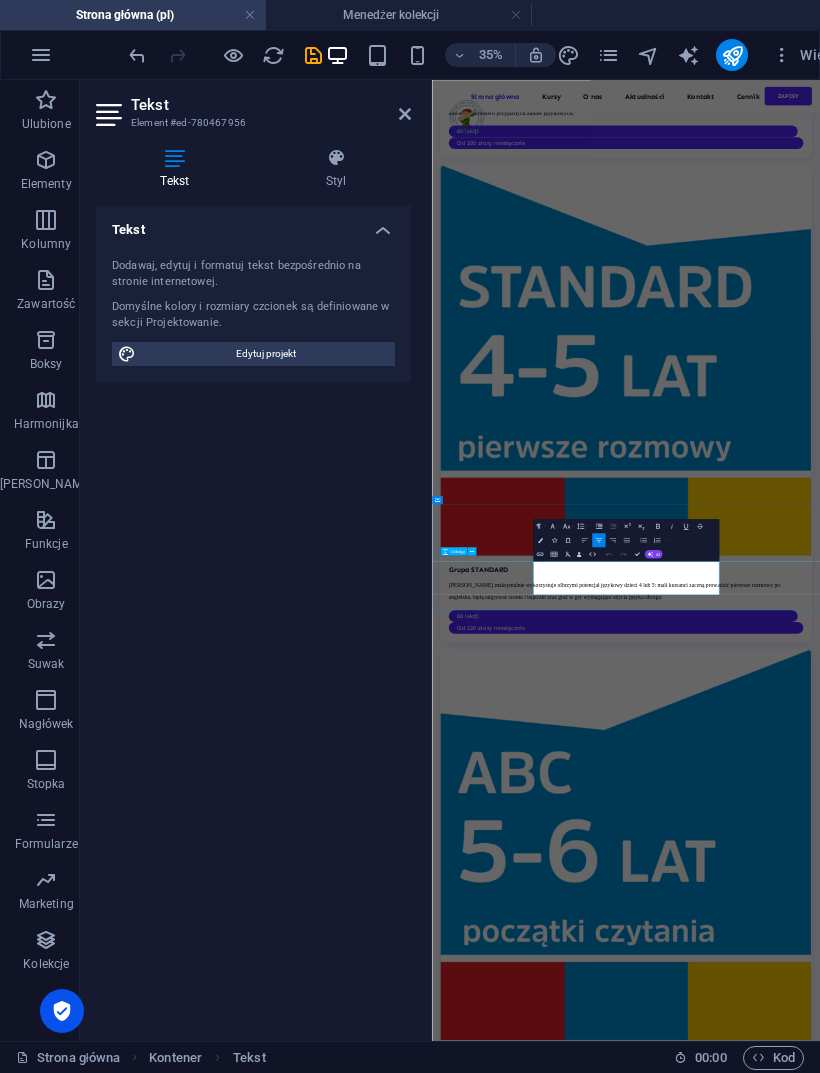 click on "AI" at bounding box center [654, 554] 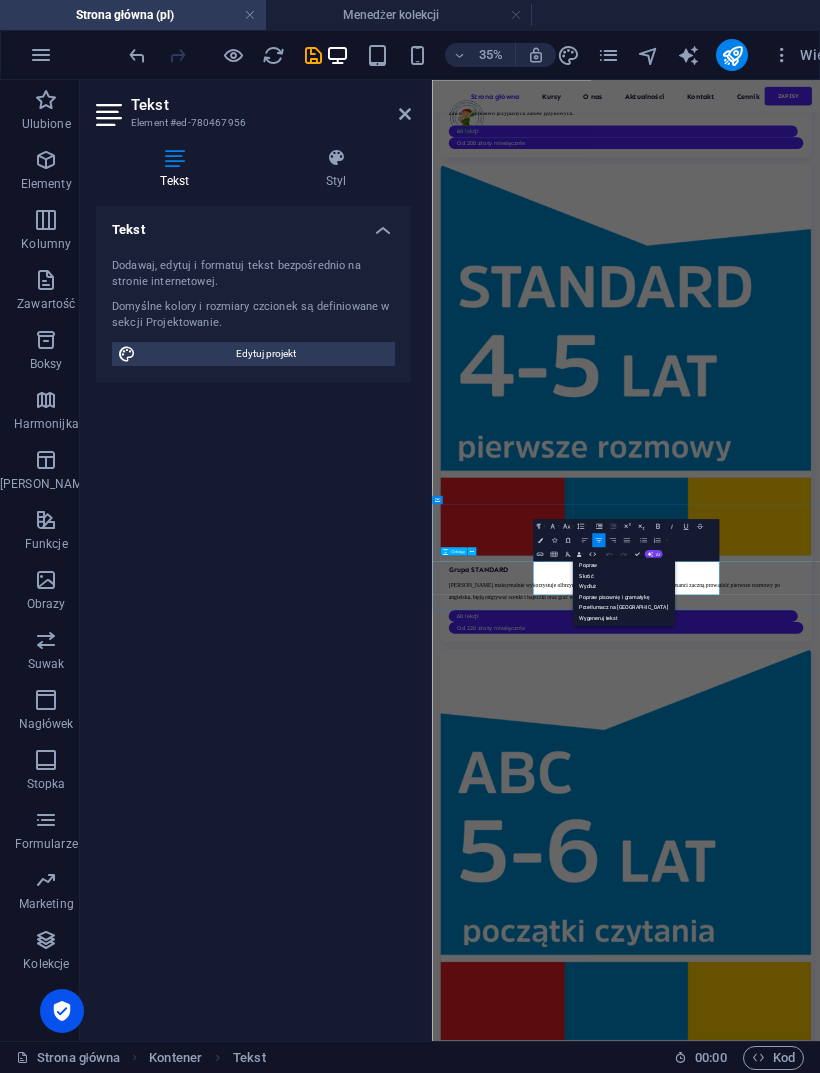 click on "Przetłumacz na [GEOGRAPHIC_DATA]" at bounding box center [623, 607] 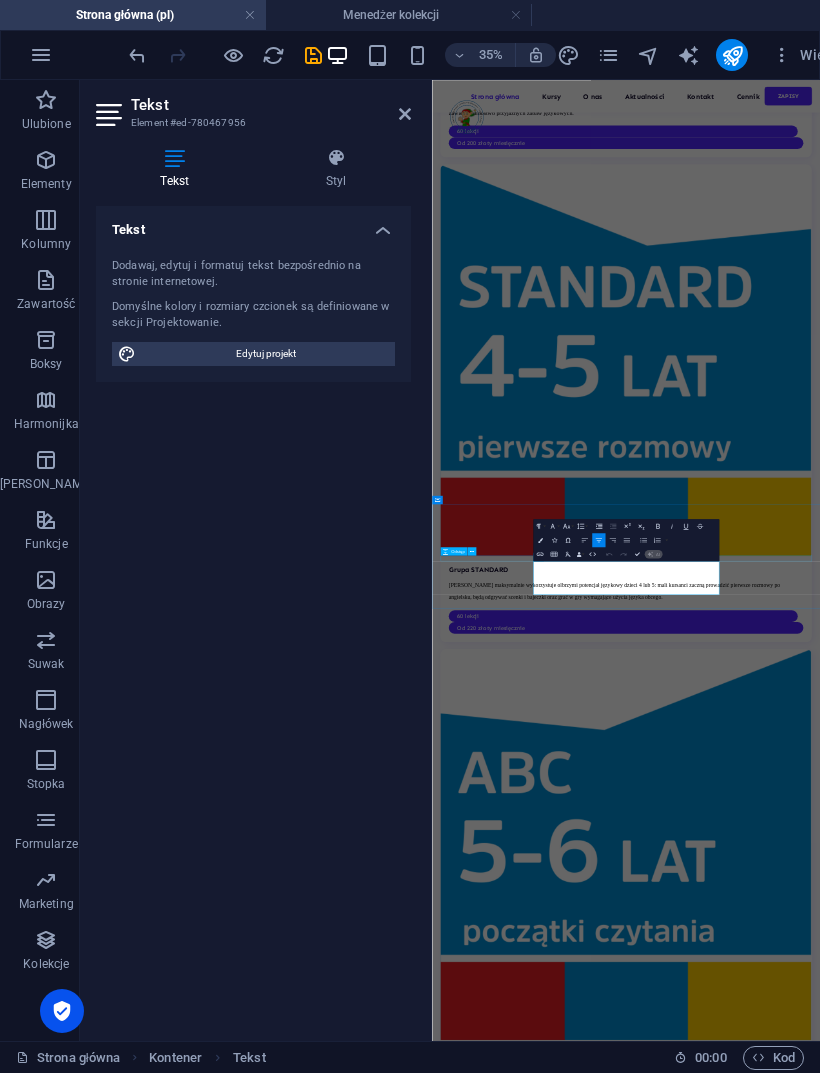 type 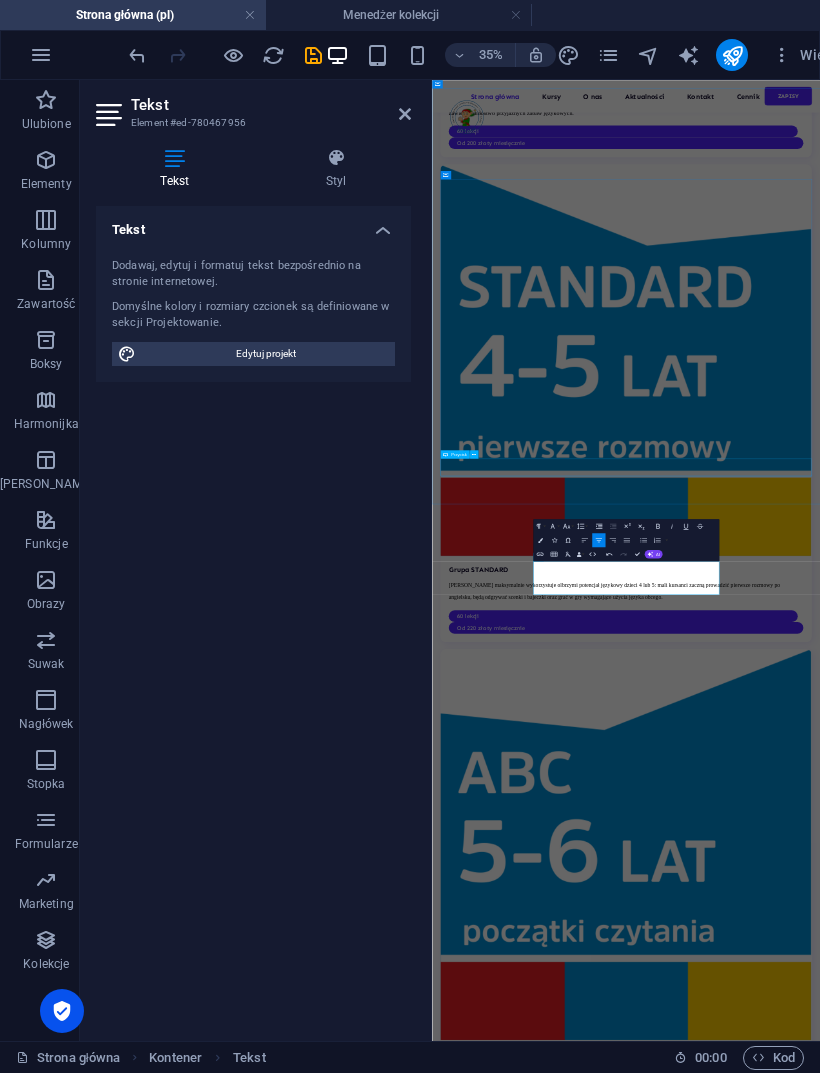 click on "Wiecej…" at bounding box center [986, 7915] 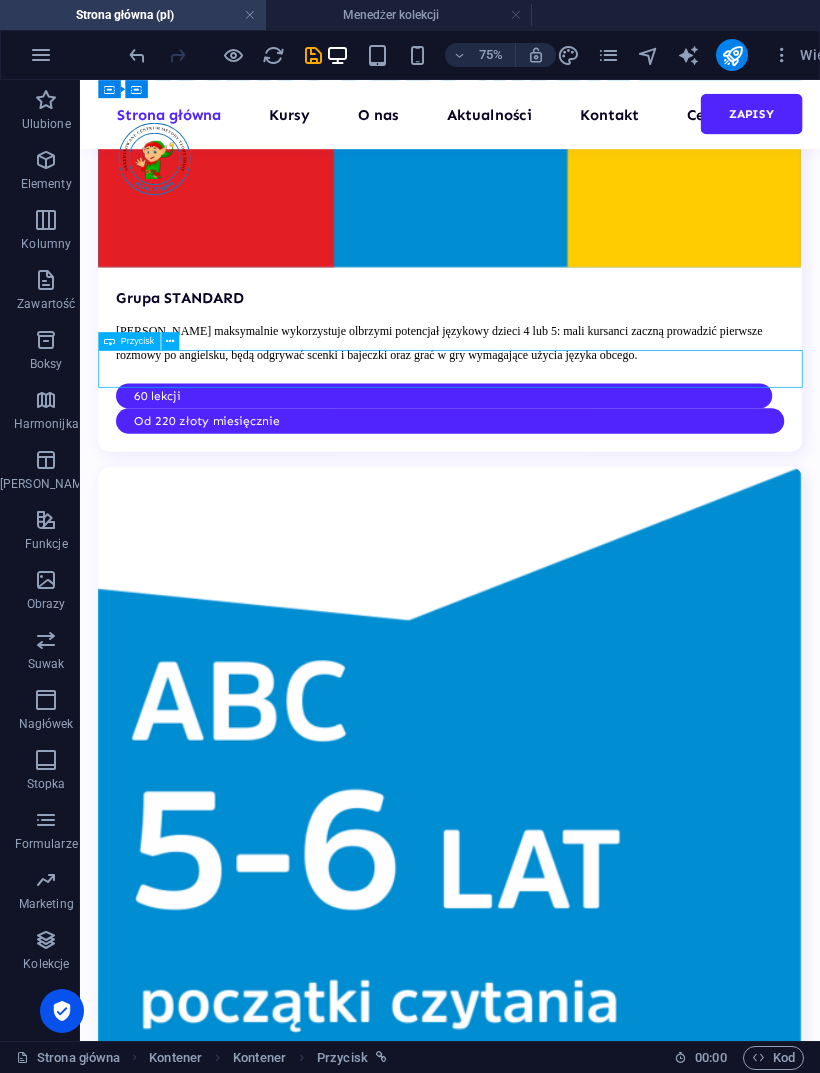 scroll, scrollTop: 6318, scrollLeft: 0, axis: vertical 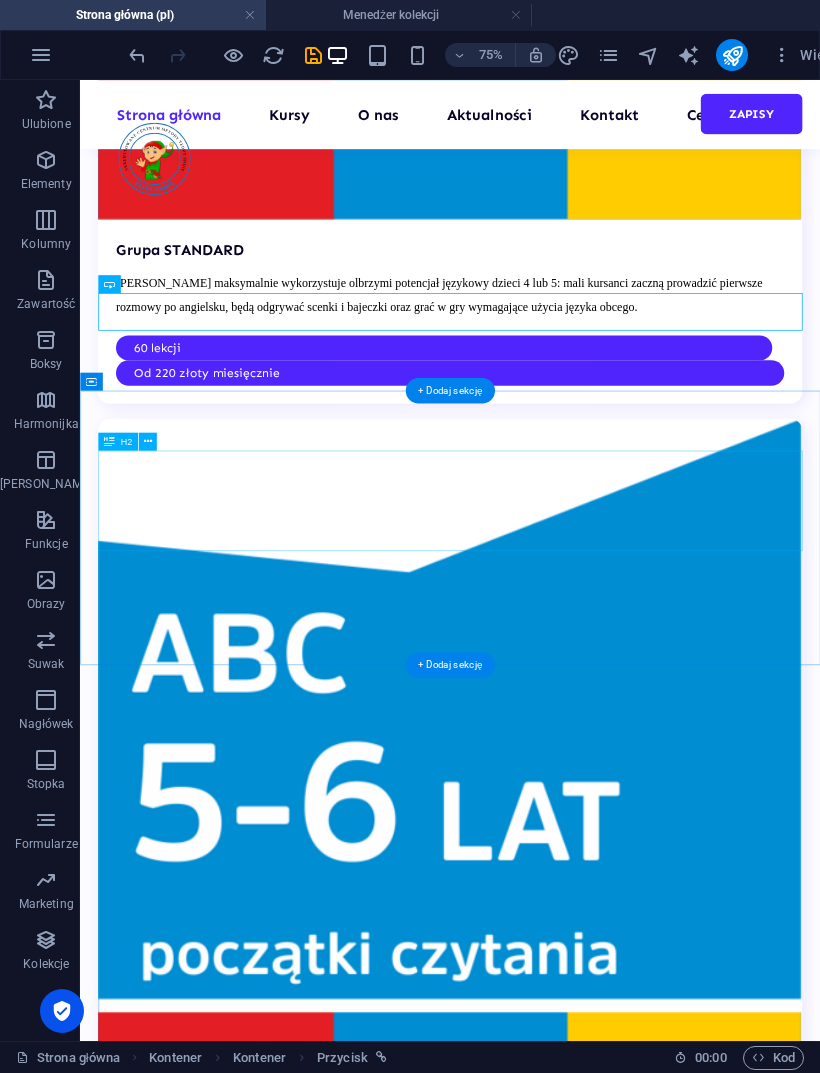 click on "Twoje uprzejme słowa mają wpływ." at bounding box center [573, 7129] 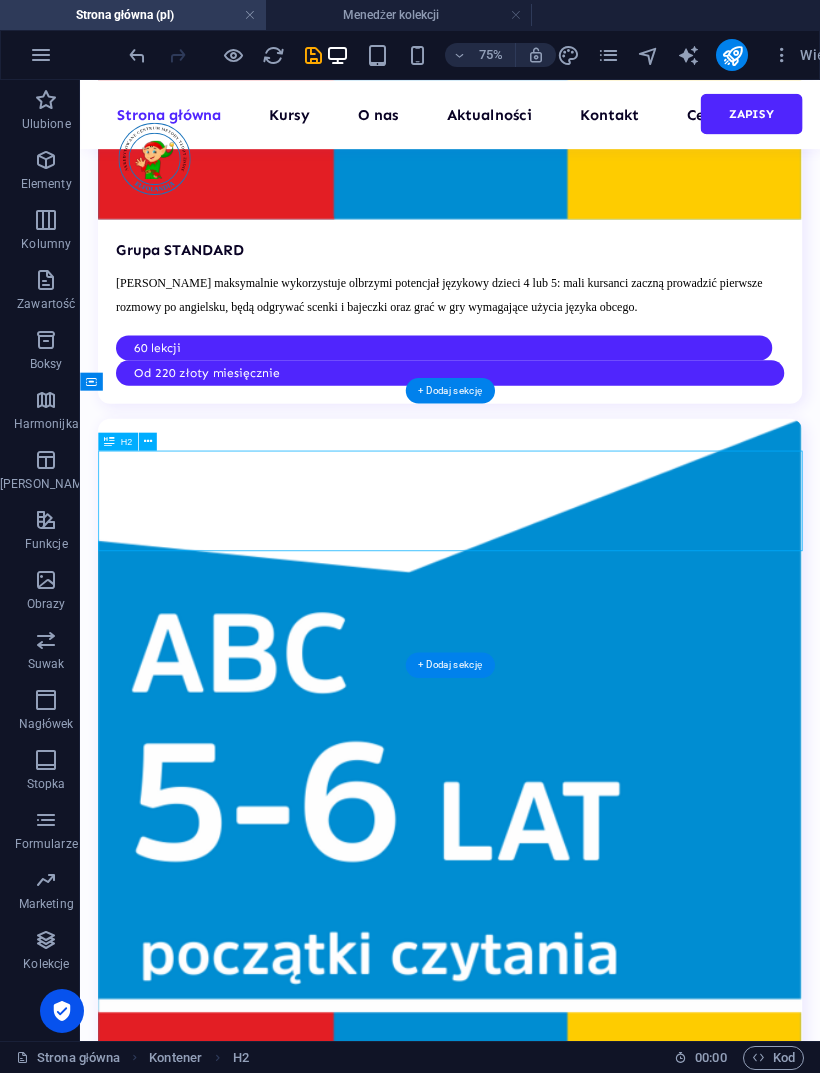 click on "Twoje uprzejme słowa mają wpływ." at bounding box center [573, 7129] 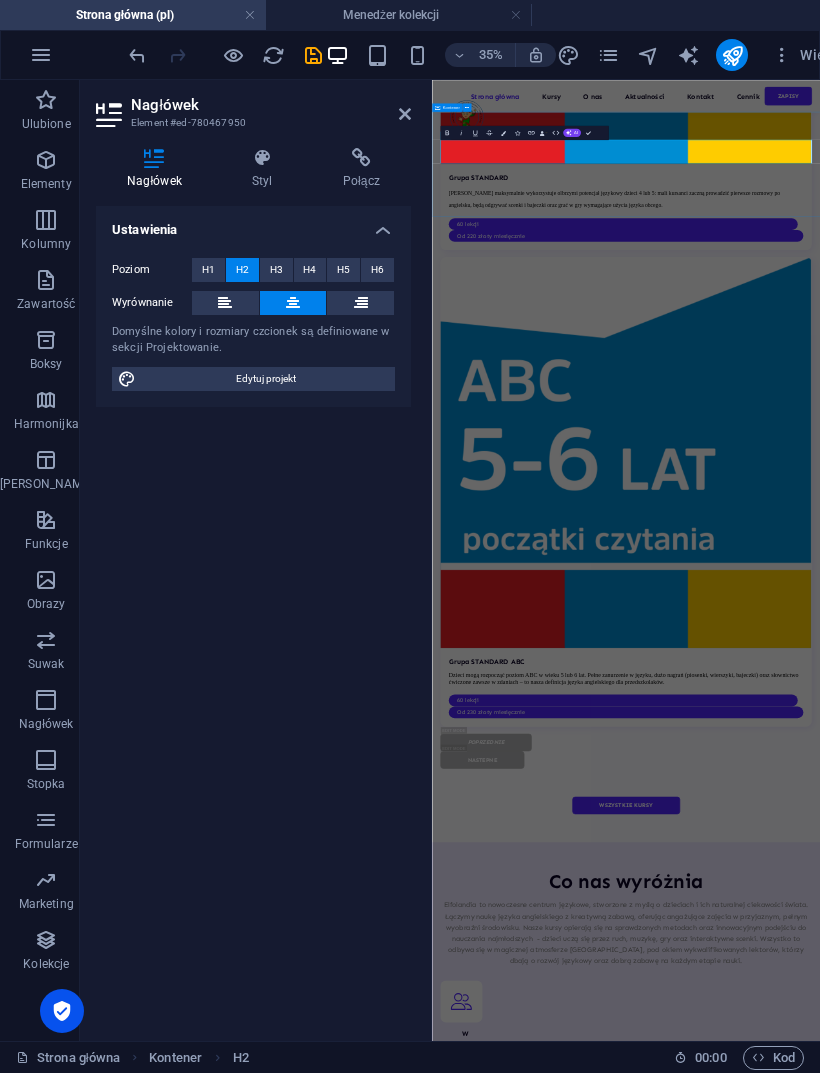 click 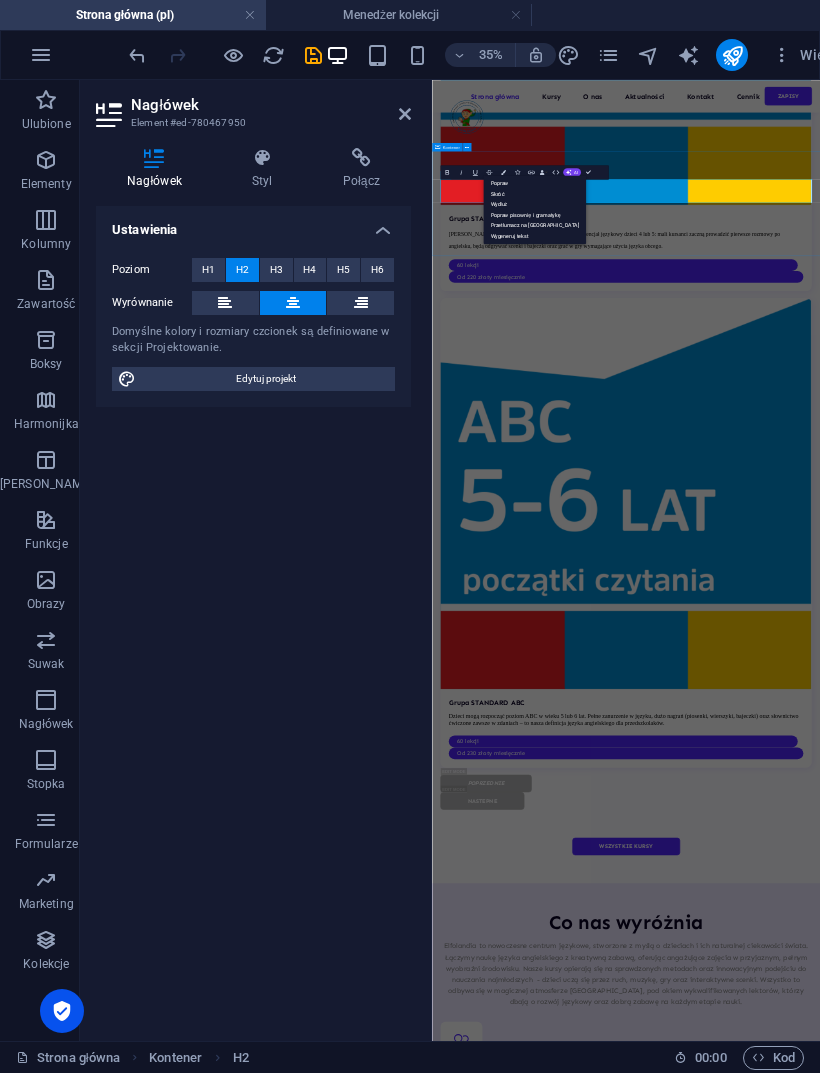 scroll, scrollTop: 6205, scrollLeft: 0, axis: vertical 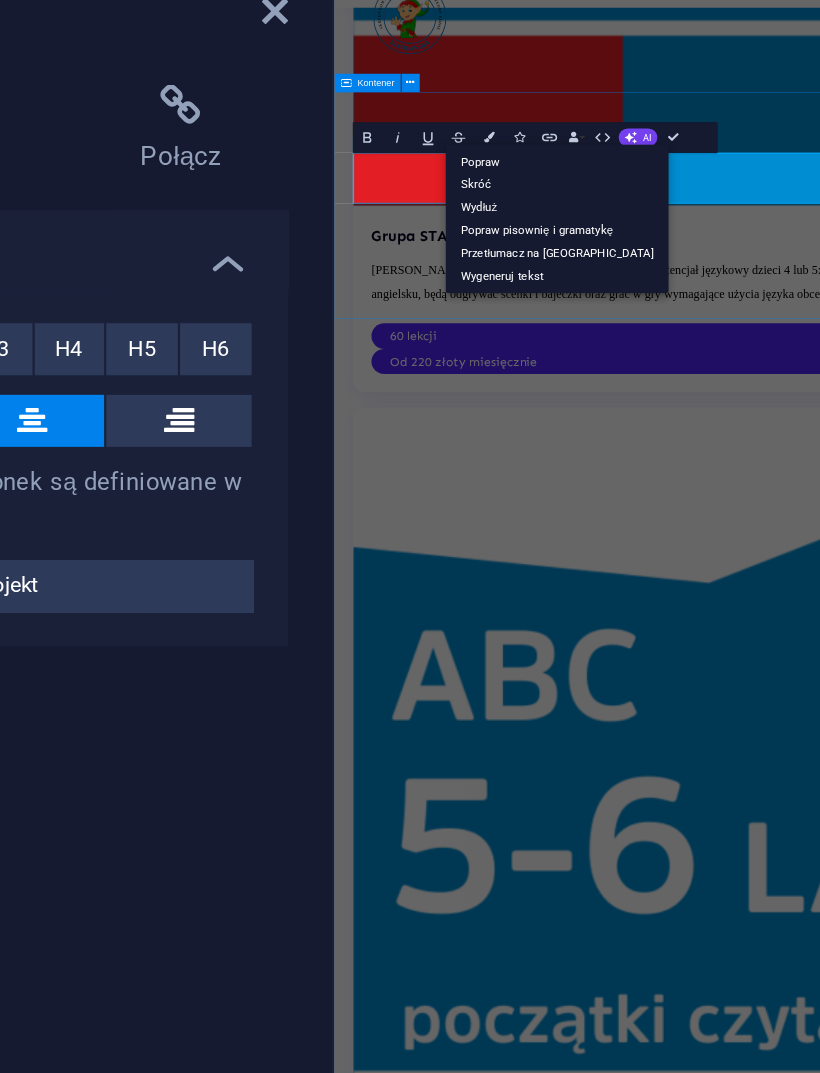 click on "Popraw" at bounding box center (534, 183) 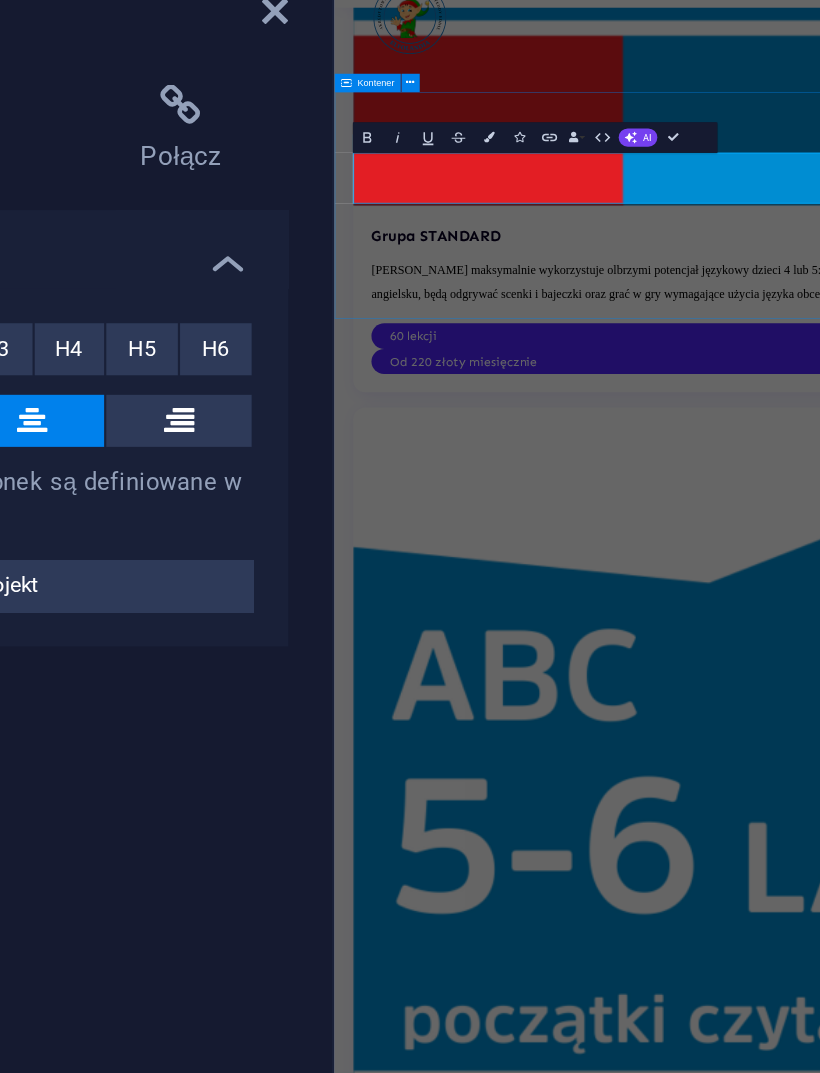 type 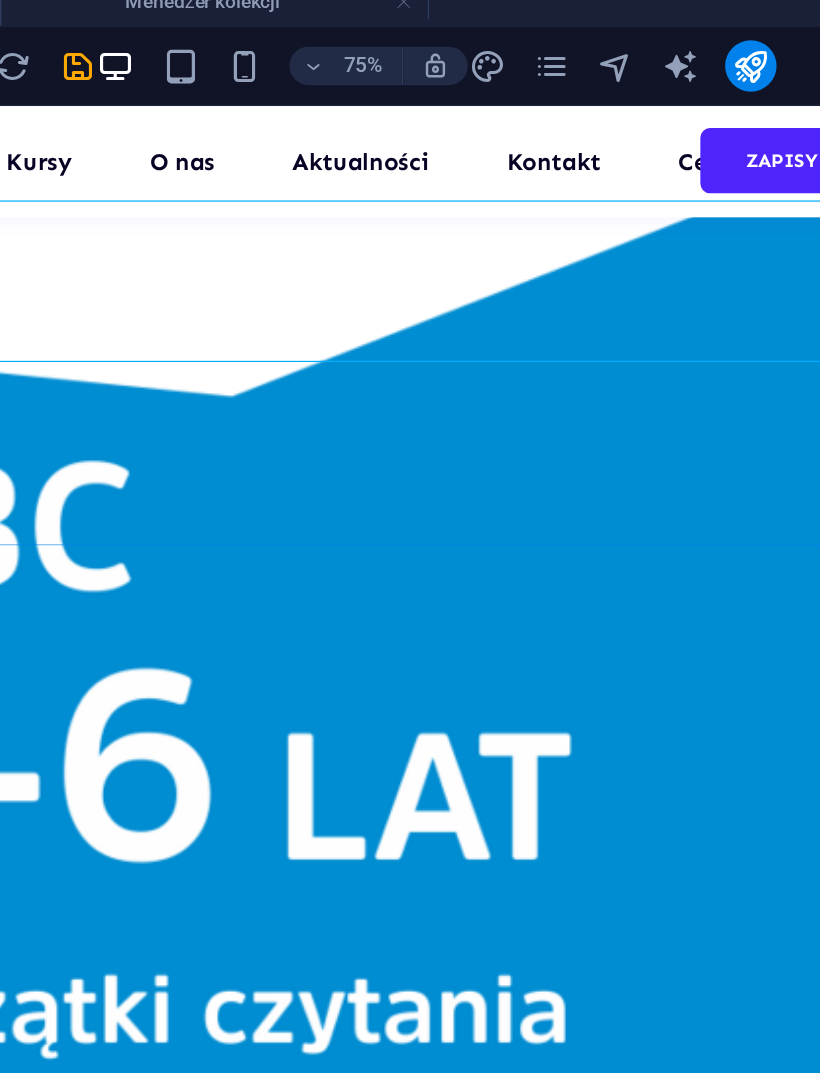 scroll, scrollTop: 6746, scrollLeft: 0, axis: vertical 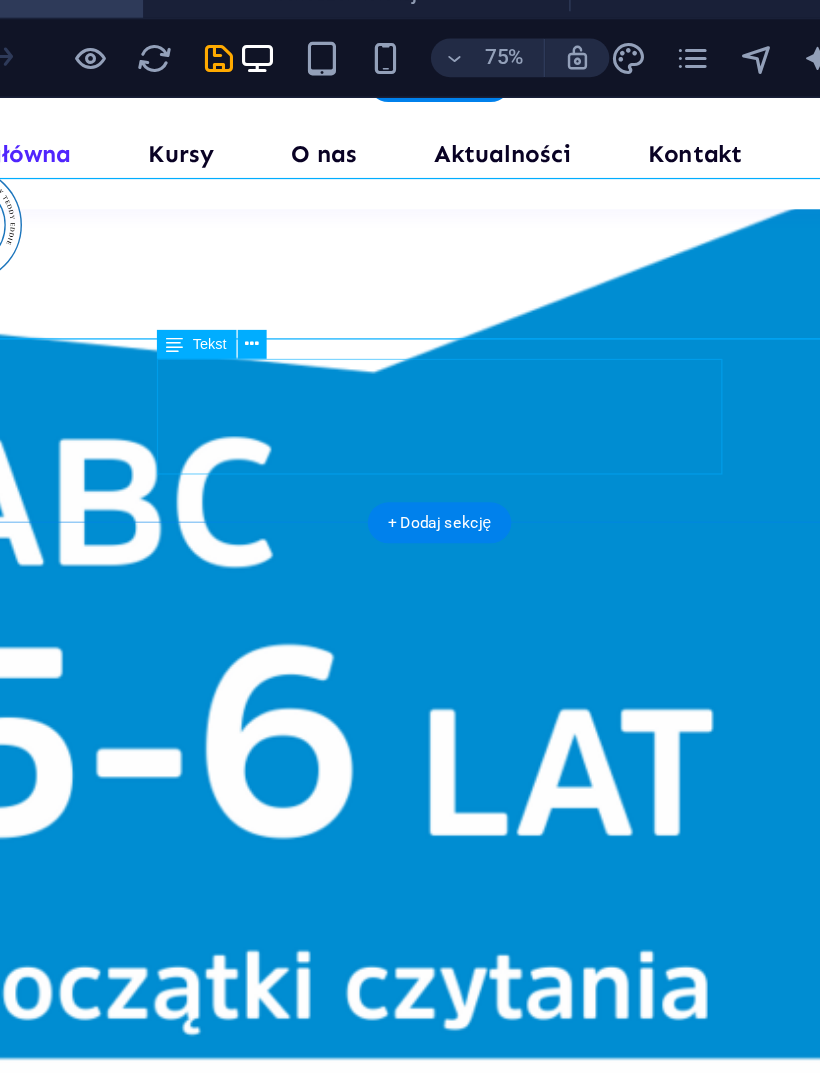 click on "Nie wierz nam na słowo. Zobacz nasze setki zadowolonych klientów, którzy zostali odmłodzeni dzięki naszym zabiegom." at bounding box center [338, 6835] 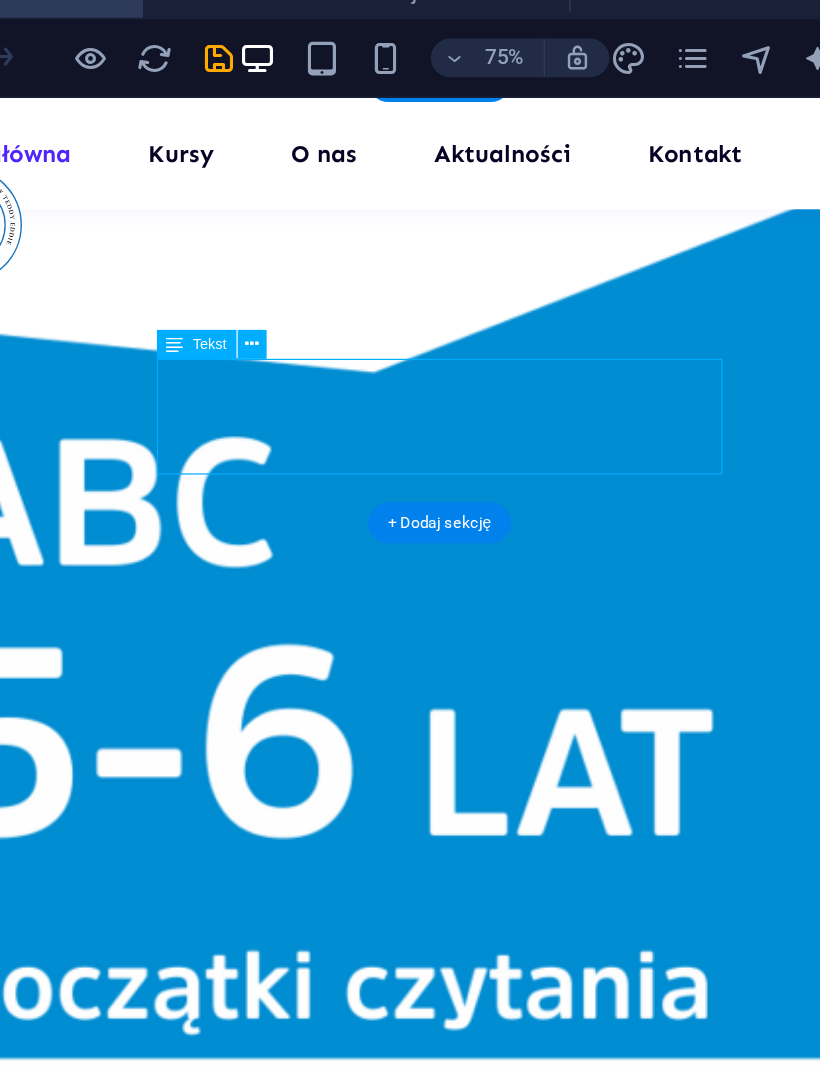 click on "Nie wierz nam na słowo. Zobacz nasze setki zadowolonych klientów, którzy zostali odmłodzeni dzięki naszym zabiegom." at bounding box center (338, 6835) 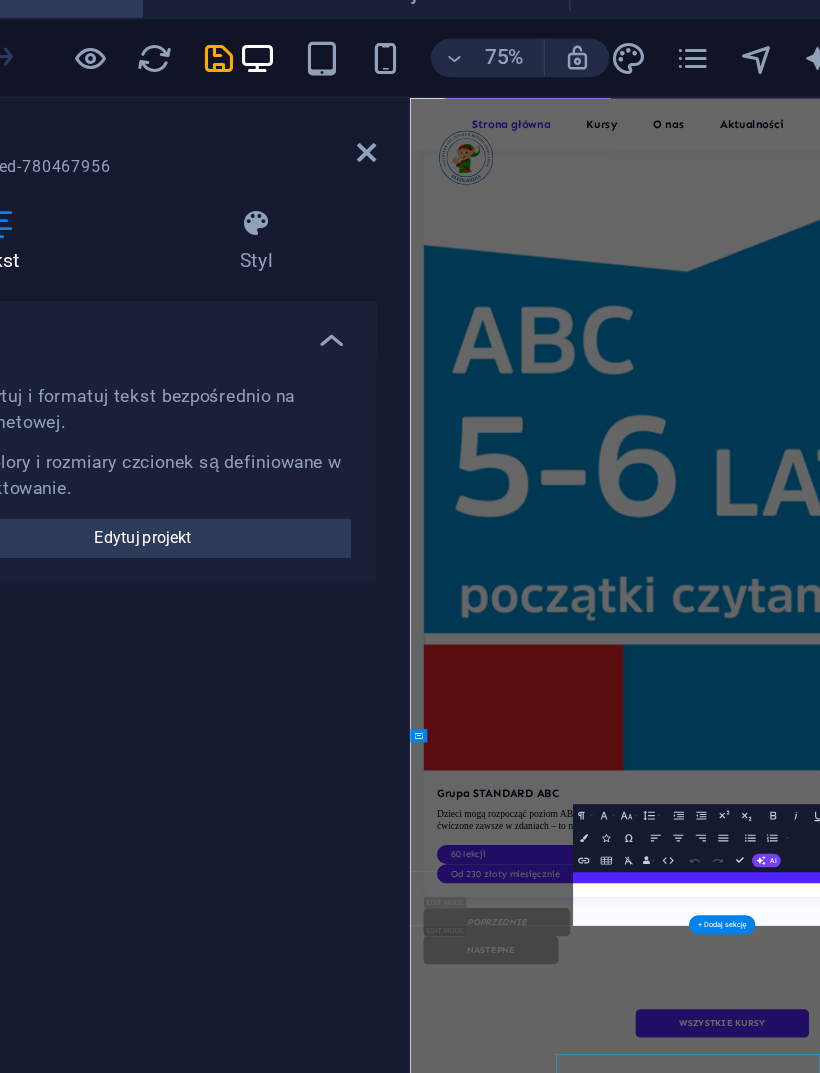 scroll, scrollTop: 5264, scrollLeft: 0, axis: vertical 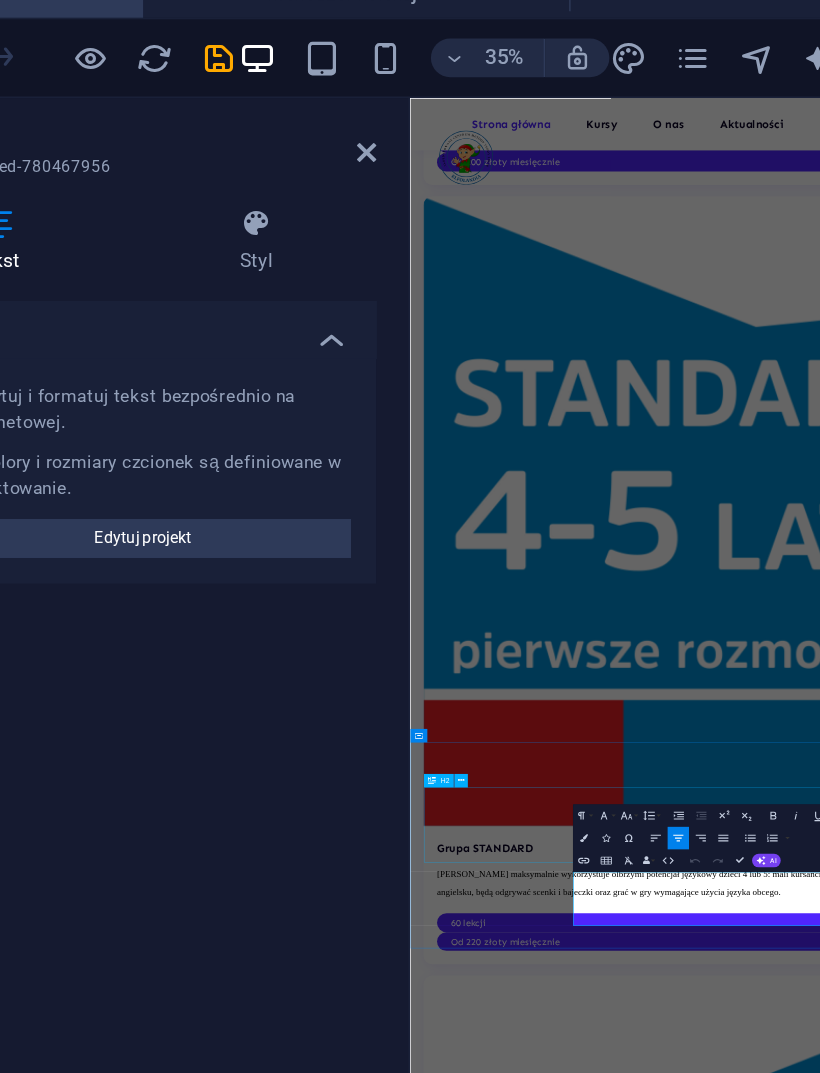 click 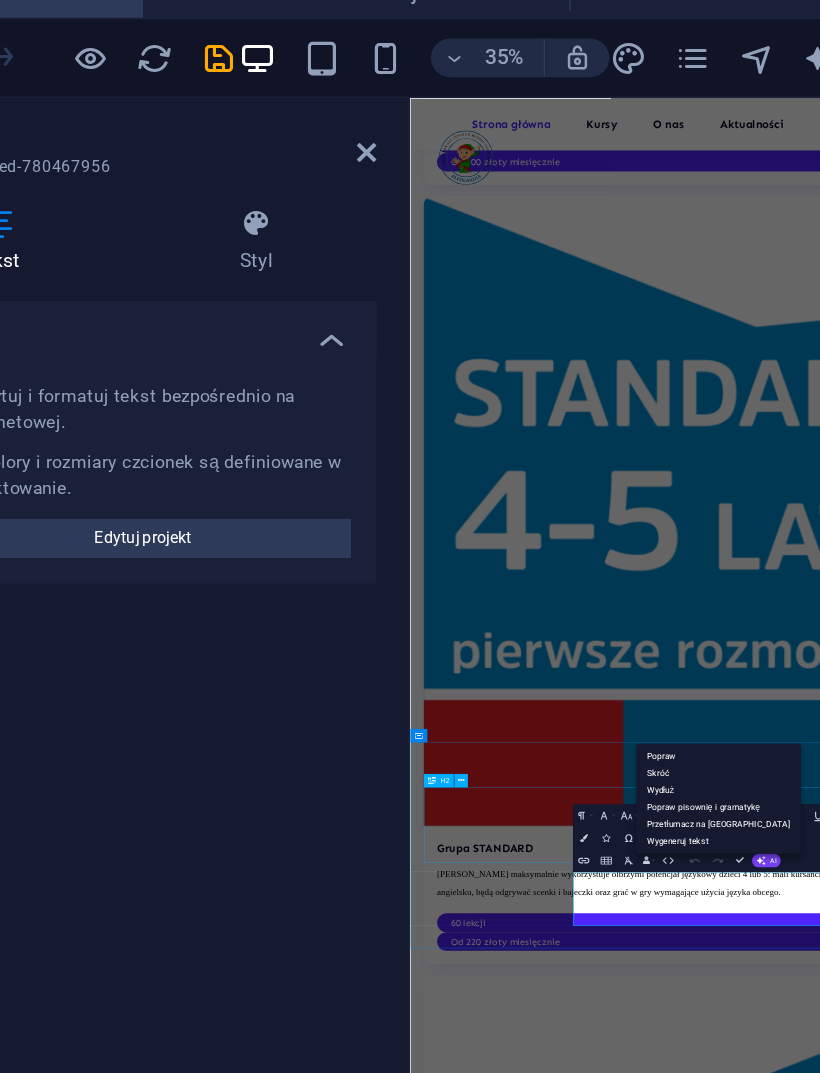 click on "Popraw" at bounding box center [623, 489] 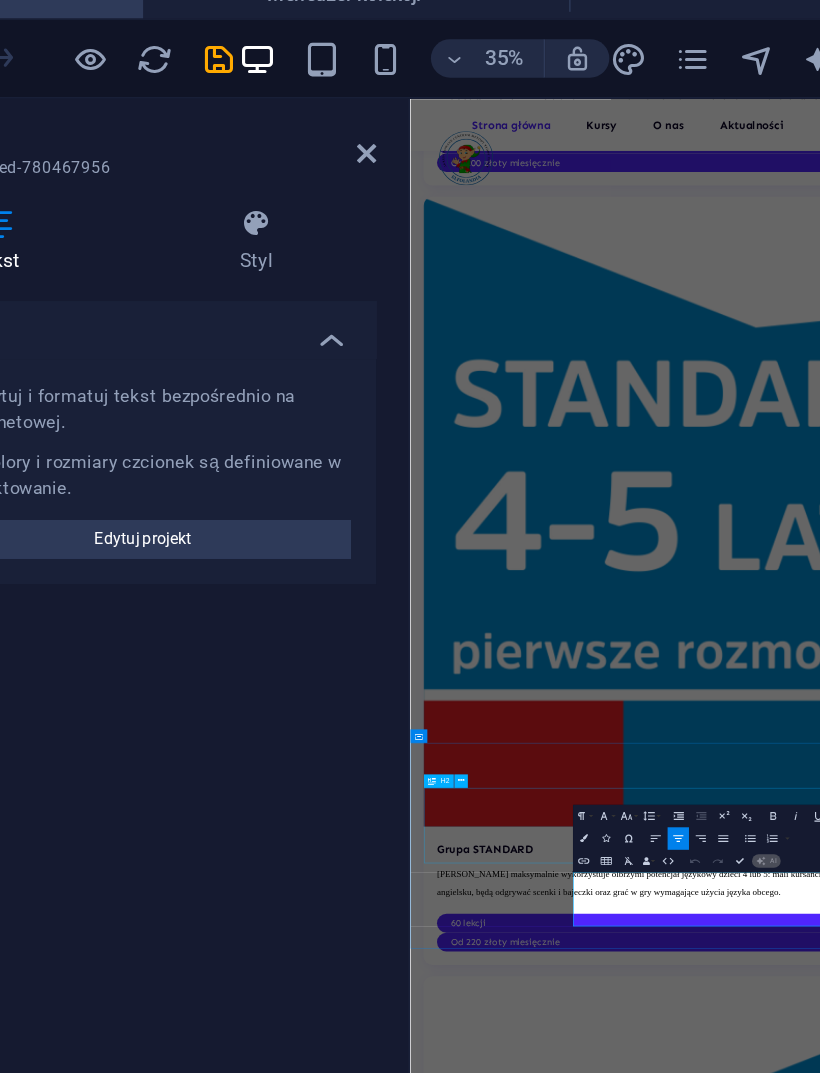 type 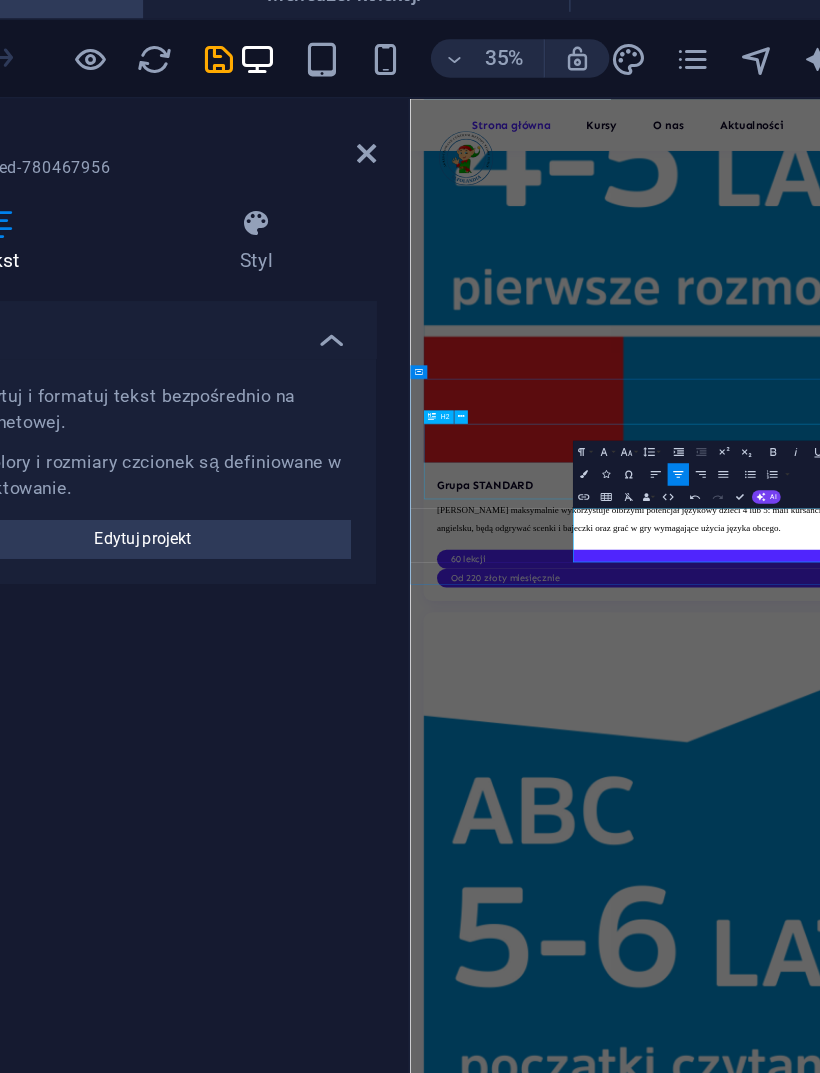 scroll, scrollTop: 5906, scrollLeft: 0, axis: vertical 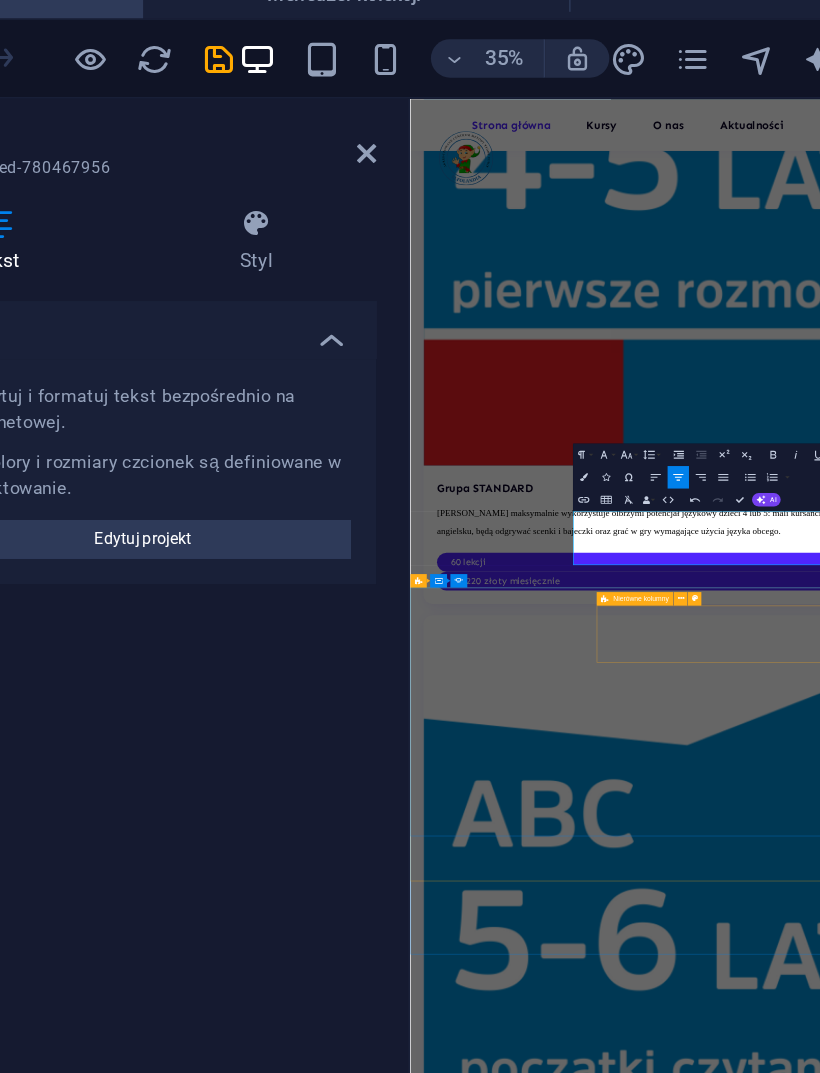 click on "Nierówne kolumny" at bounding box center [583, 390] 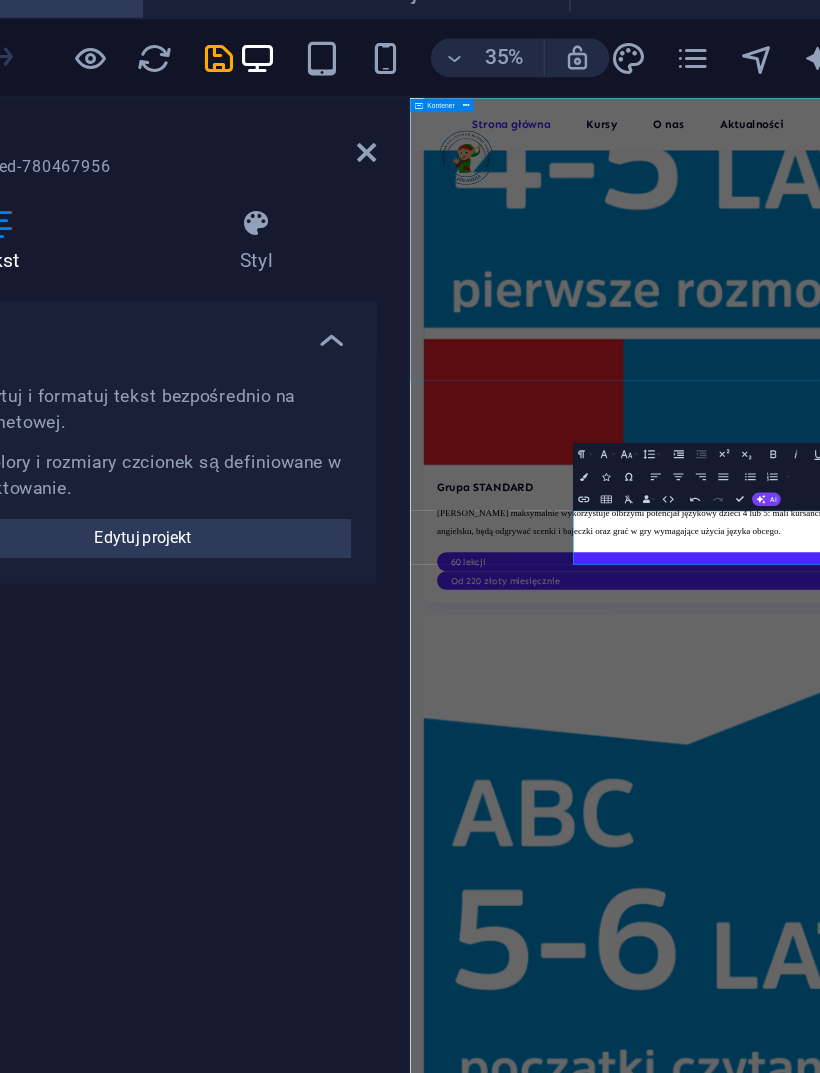 click on "Bądź na bieżąco z naszymi najnowszymi aktualizacjami. STOP! Do this before you start studying! Lorem ipsum dolor sit amet, consectetur adipiscing elit, sed do eiusmod tempor... READ MORE poprzedni  nastepna  Wiecej…" at bounding box center (964, 6312) 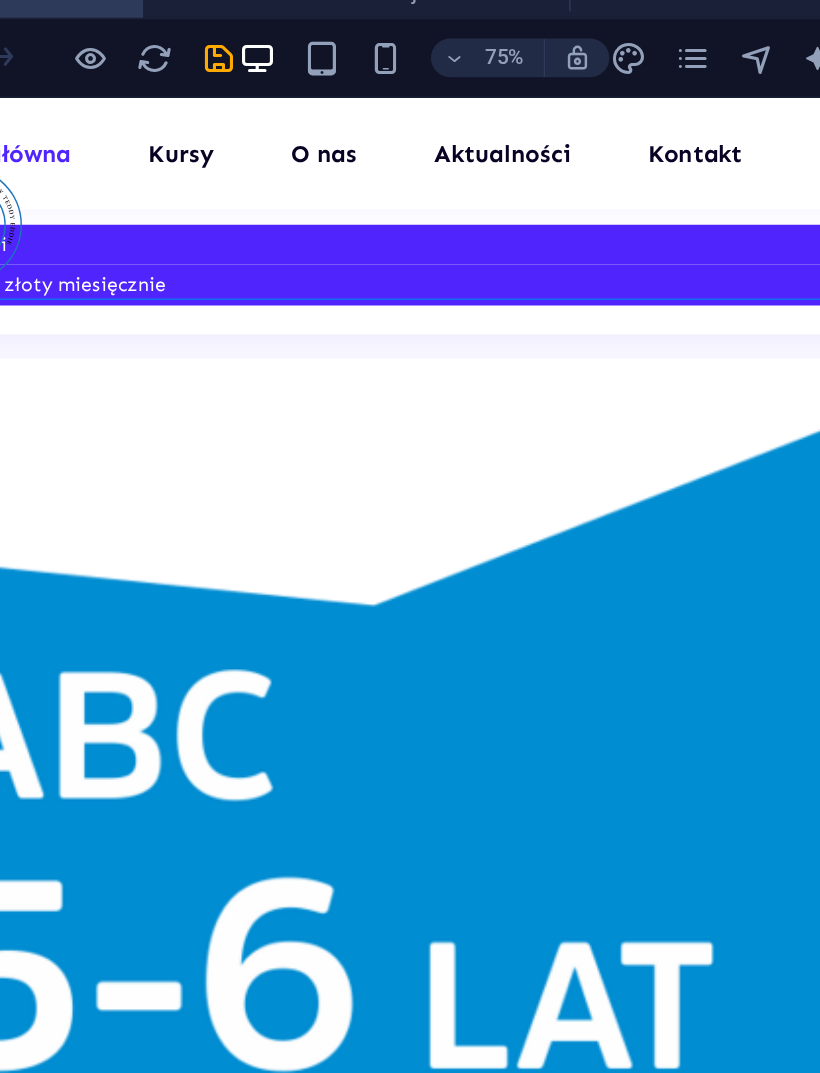scroll, scrollTop: 6577, scrollLeft: 0, axis: vertical 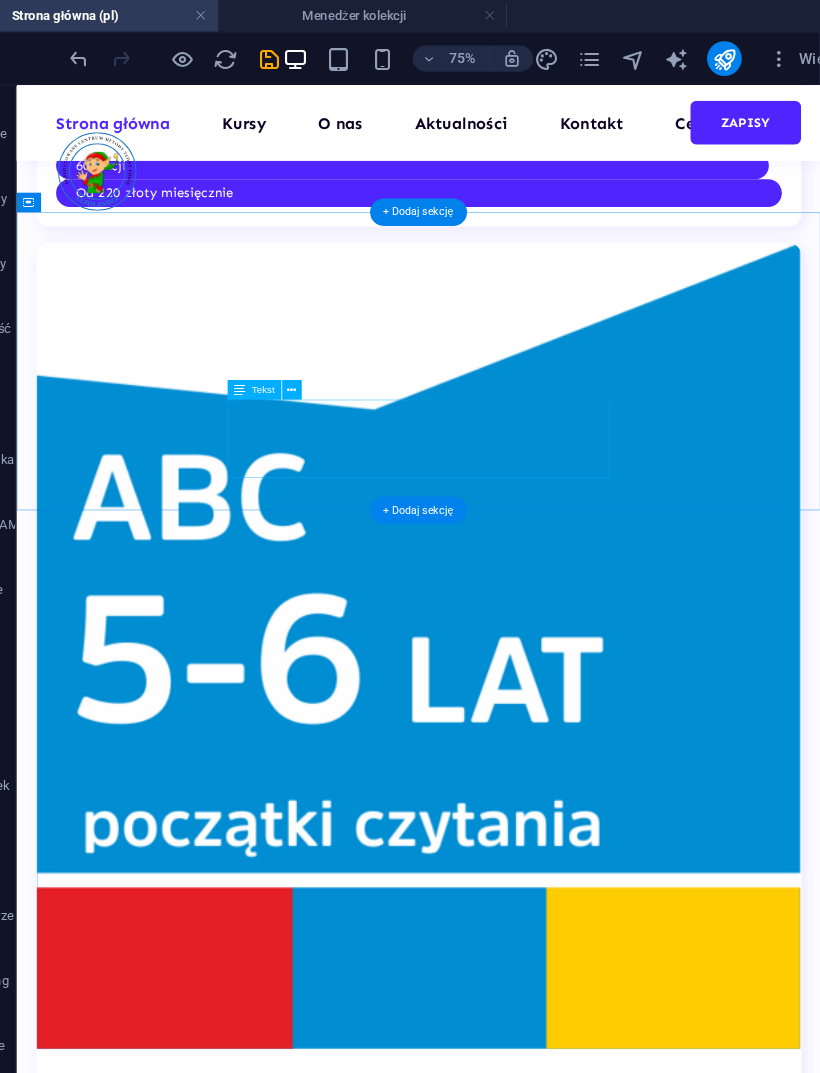 click on "Nie wierz nam na słowo. Sprawdź opinie naszych setek zadowolonych klientów, którzy dzięki naszym zabiegom poczuli się młodziej." at bounding box center (509, 6991) 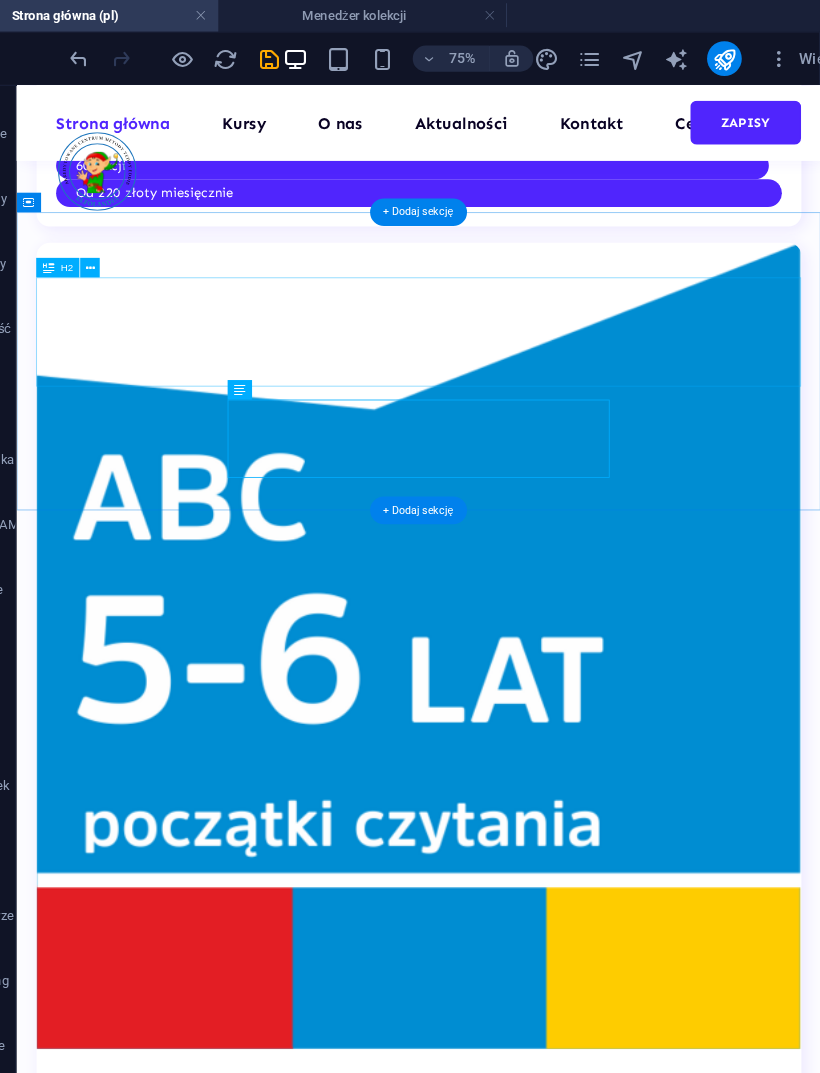 click on "Twoje uprzejme słowa wywierają wpływ." at bounding box center [509, 6875] 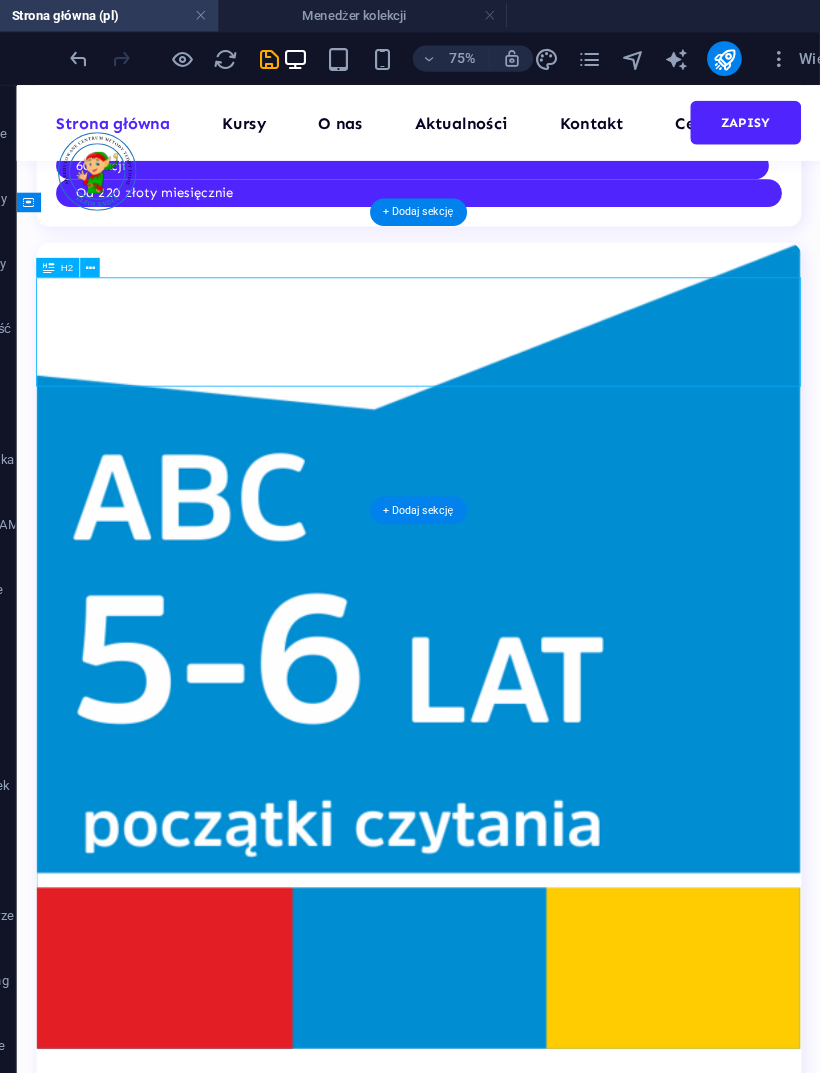 click on "Twoje uprzejme słowa wywierają wpływ." at bounding box center (509, 6875) 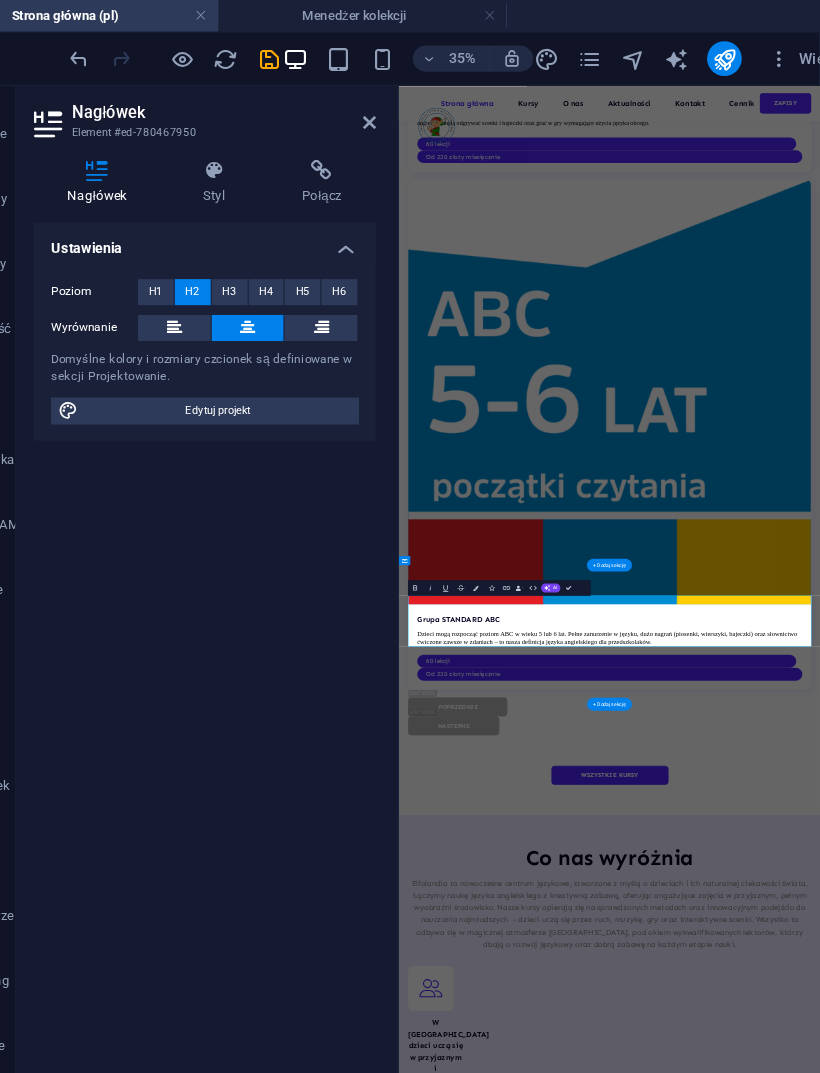 scroll, scrollTop: 5148, scrollLeft: 0, axis: vertical 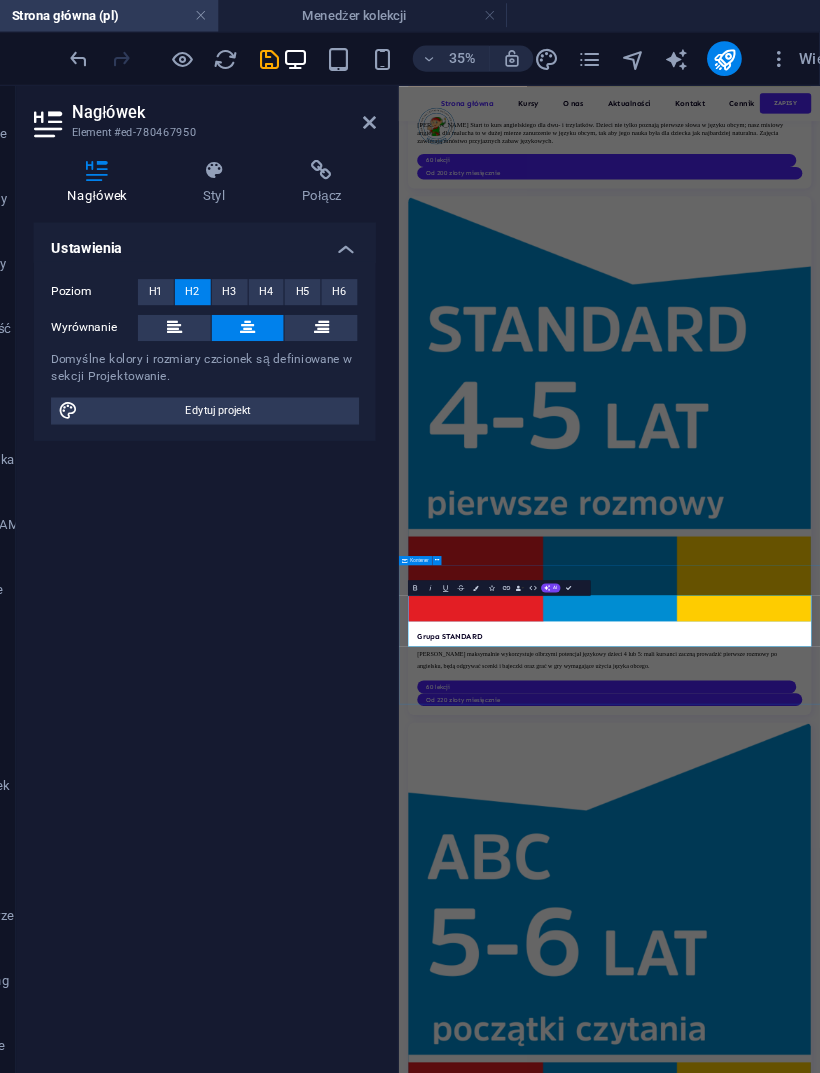 click on "AI" at bounding box center [572, 542] 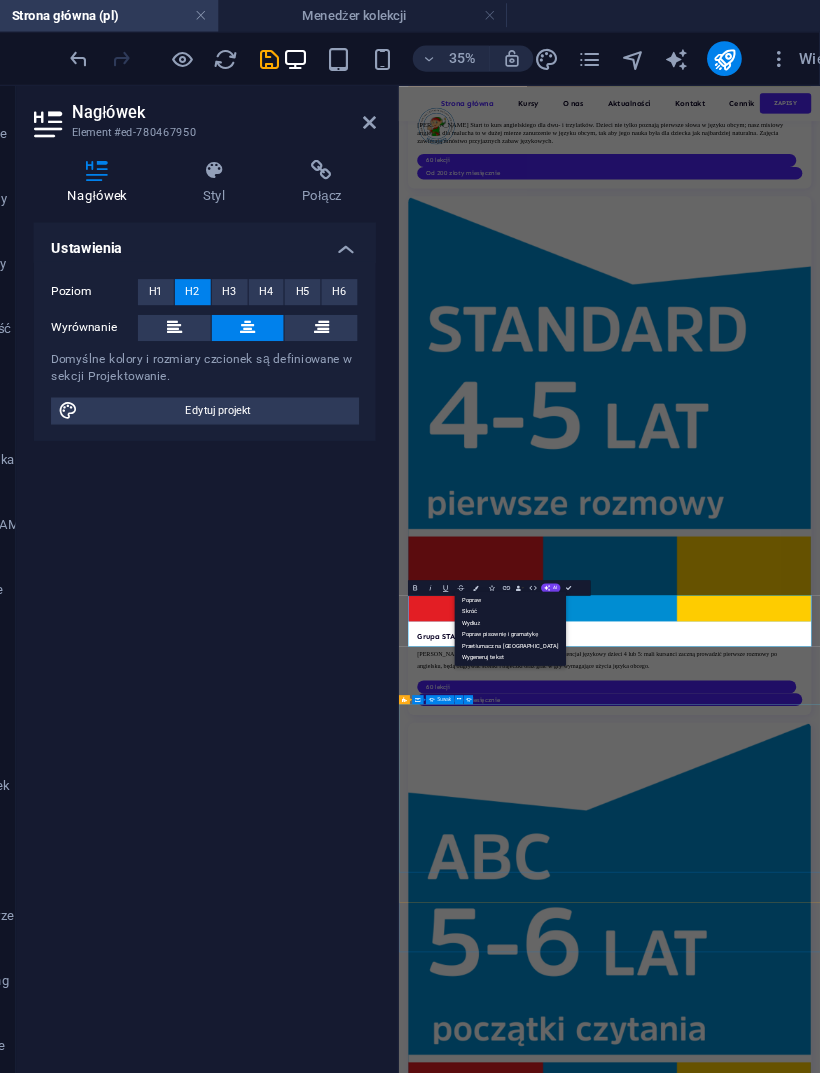 click on "[PERSON_NAME] [DATE] “...amazing service...” Nec dolor in molestie lacus. Orci cursus a in elementum aliquet. Platea risus volutpat scelerisque feugiat quis massa sollicitudin egestas. Vitae eros suspendisse nunc aliquam curabitur faucibus odio lobortis metus. Duis rhoncus scelerisque vulputate tortor. [PERSON_NAME] [DATE] “...amazing service...” Nec dolor in molestie lacus. Orci cursus a in elementum aliquet. Platea risus volutpat scelerisque feugiat quis massa sollicitudin egestas. Vitae eros suspendisse nunc aliquam curabitur faucibus odio lobortis metus. Duis rhoncus scelerisque vulputate tortor. [PERSON_NAME] [DATE] “...amazing service...” Nec dolor in molestie lacus. Orci cursus a in elementum aliquet. Platea risus volutpat scelerisque feugiat quis massa sollicitudin egestas. Vitae eros suspendisse nunc aliquam curabitur faucibus odio lobortis metus. Duis rhoncus scelerisque vulputate tortor. [PERSON_NAME] [DATE] “...amazing service...” [PERSON_NAME] [DATE] [PERSON_NAME] [DATE] 1 2" at bounding box center (952, 8629) 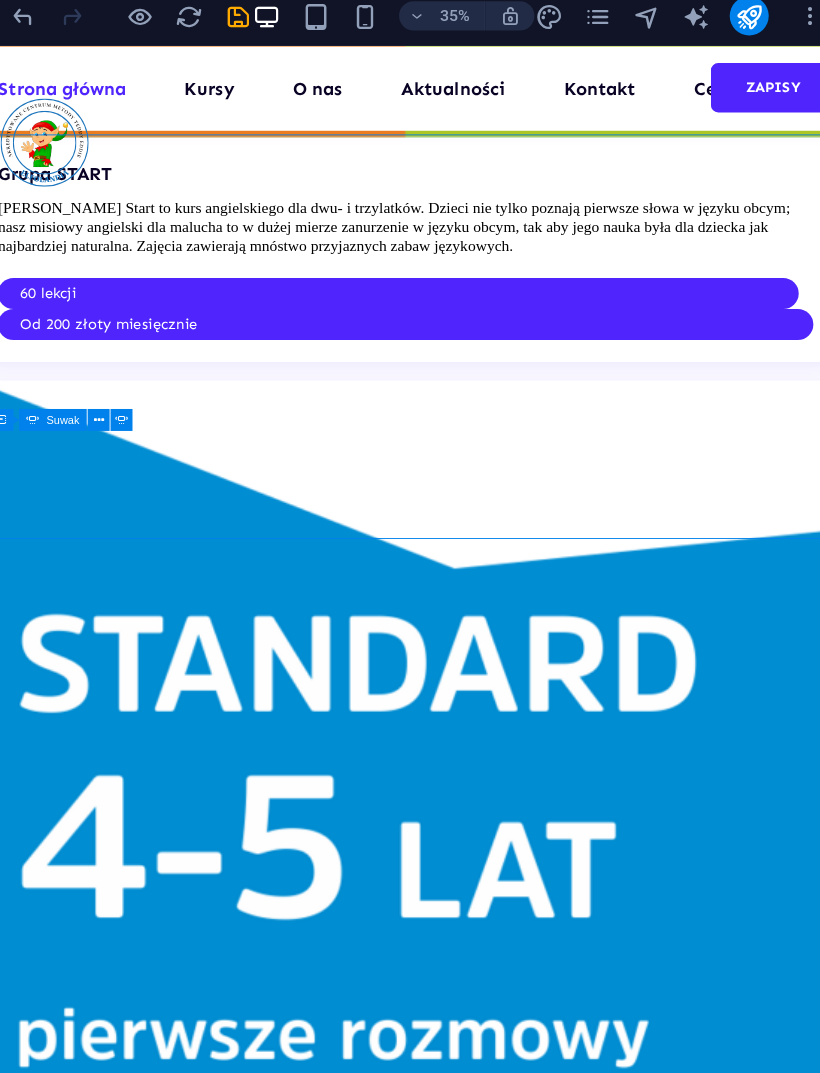 scroll, scrollTop: 6678, scrollLeft: 0, axis: vertical 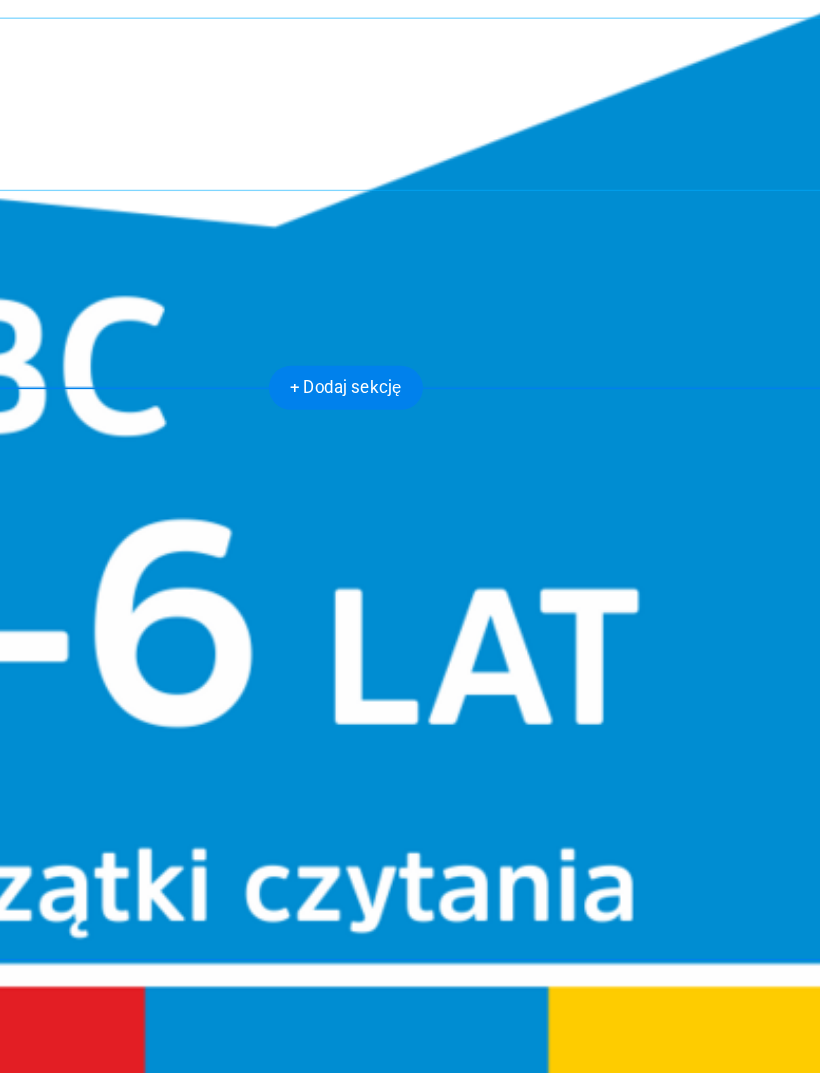 click on "Twoje uprzejme słowa wywierają wpływ." at bounding box center [200, 6523] 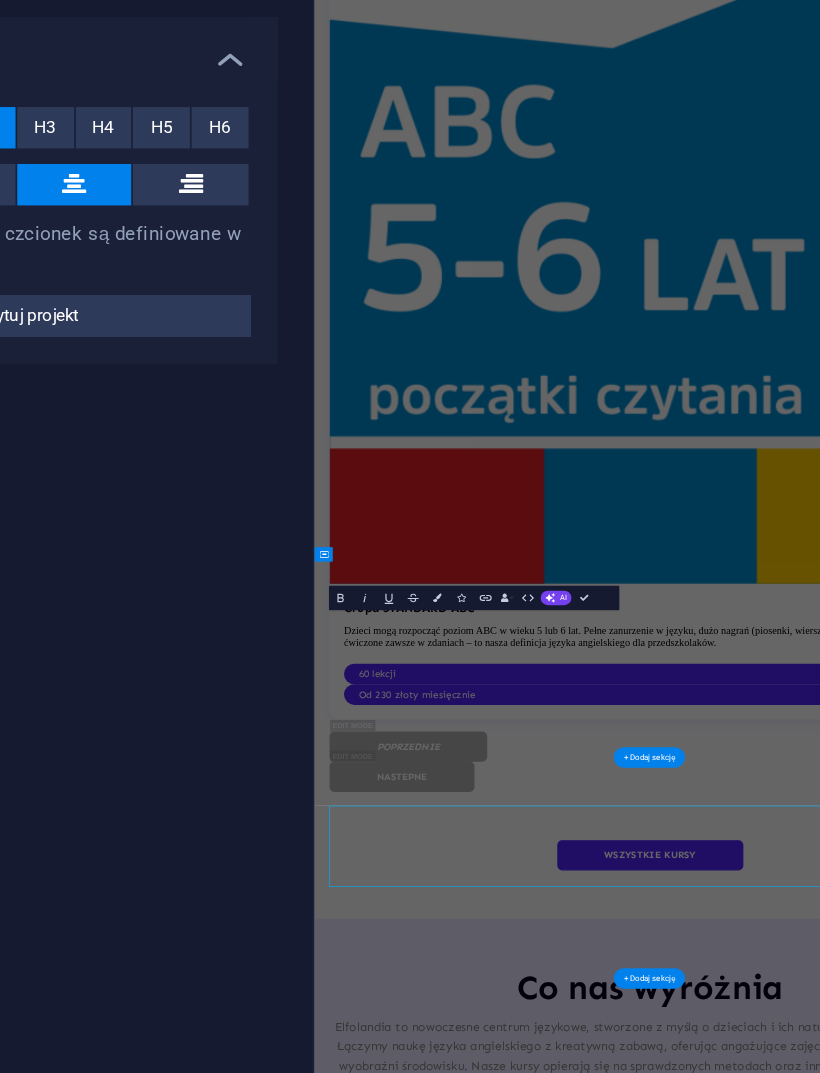 scroll, scrollTop: 5148, scrollLeft: 0, axis: vertical 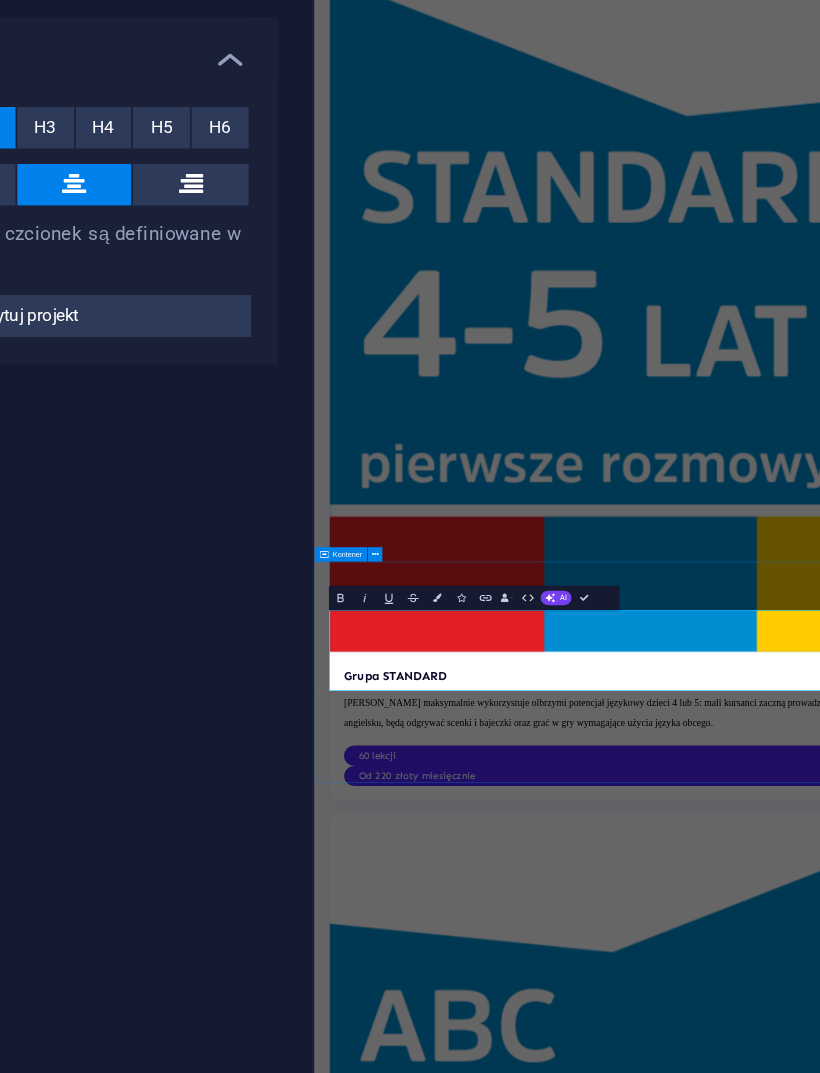 click on "AI" at bounding box center [572, 542] 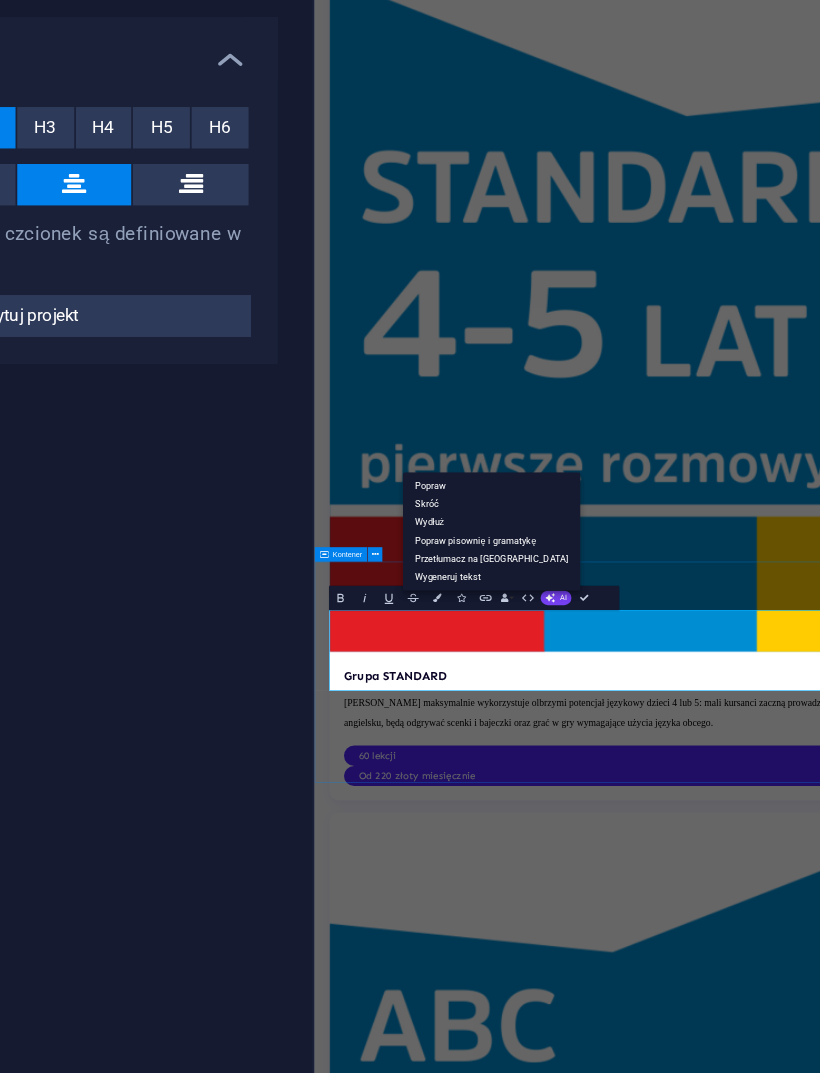 click on "Popraw" at bounding box center (534, 477) 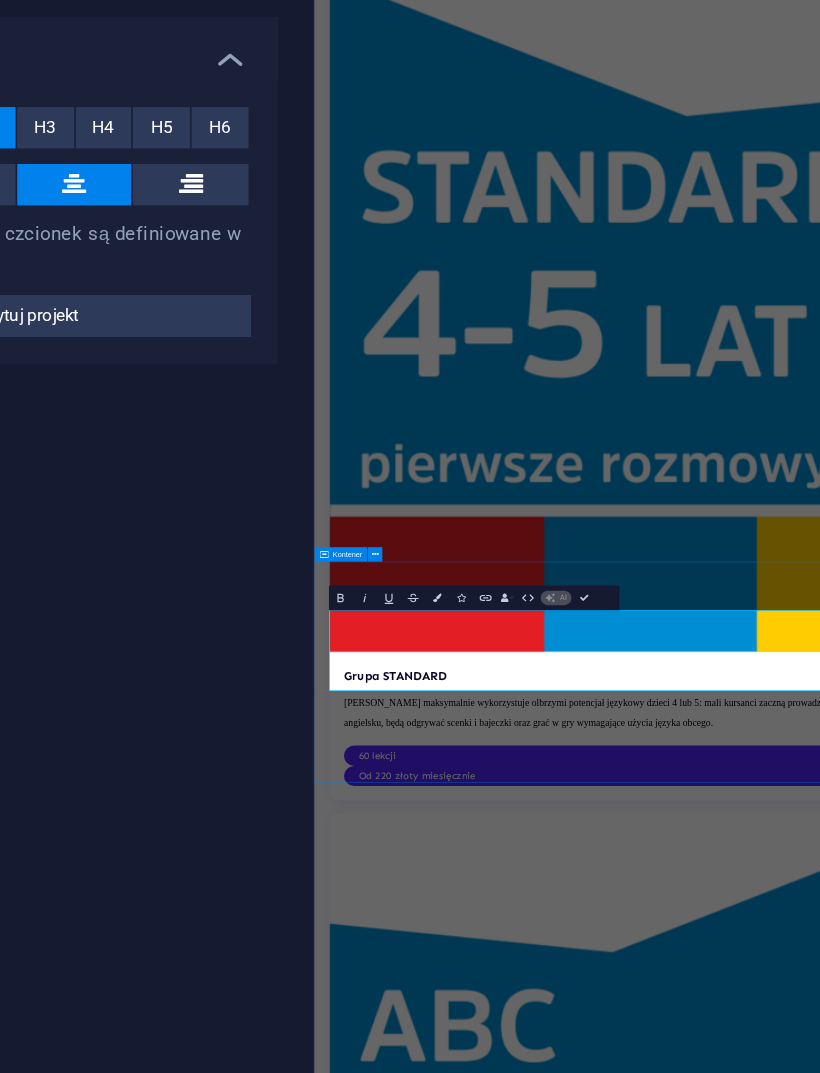 type 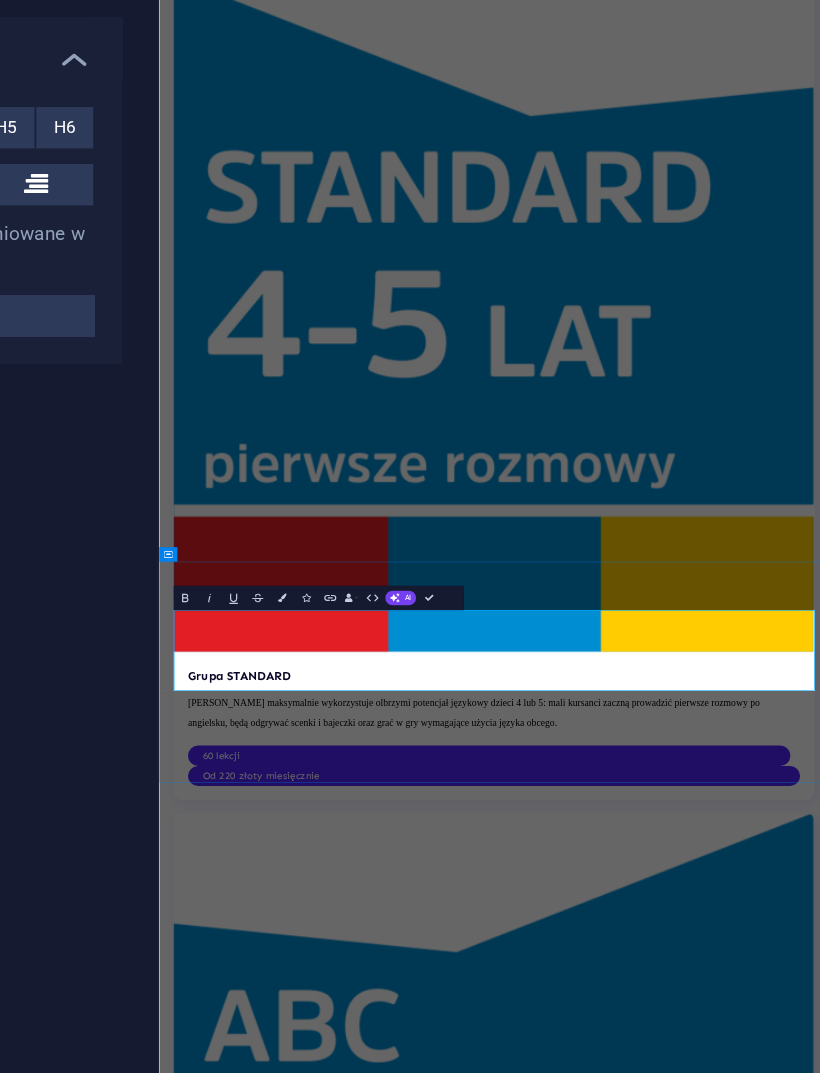 click on "Twoje uprzejme słowa mają znaczący wpływ." at bounding box center [712, 7936] 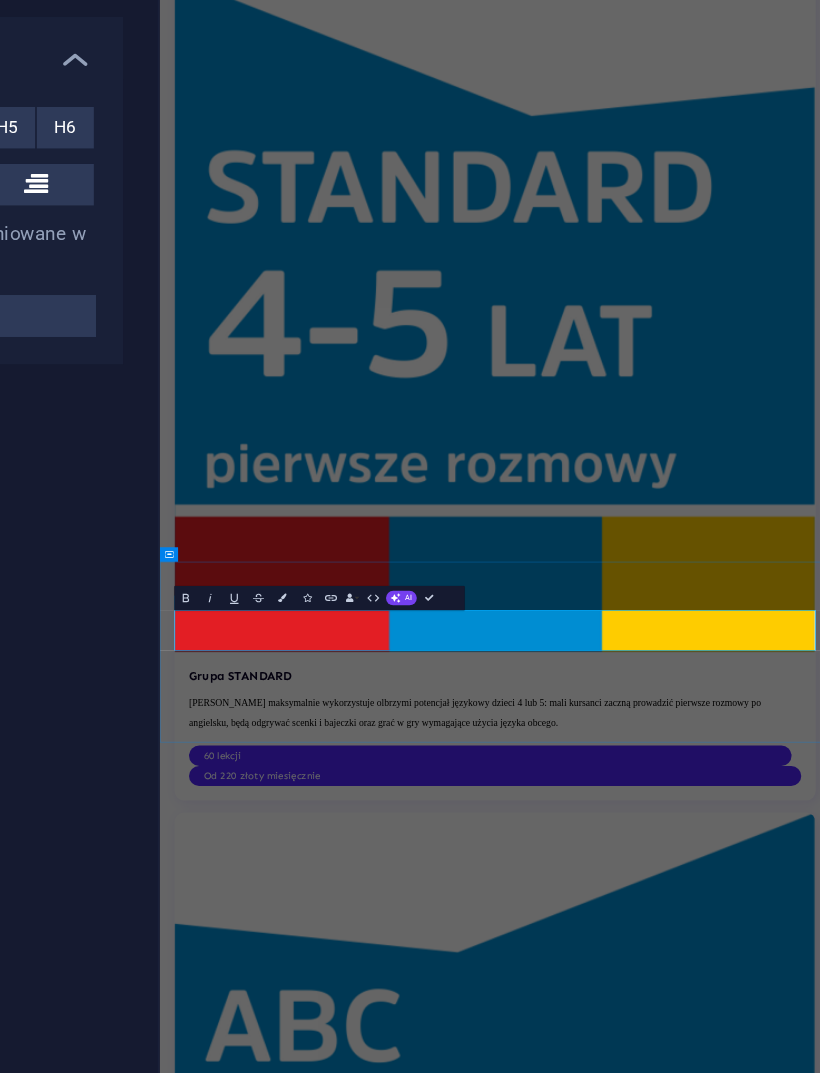 click on "Twoje słowa mają znaczący wpływ. Nie wierz nam na słowo. Sprawdź opinie naszych setek zadowolonych klientów, którzy dzięki naszym zabiegom poczuli się młodziej." at bounding box center [713, 7922] 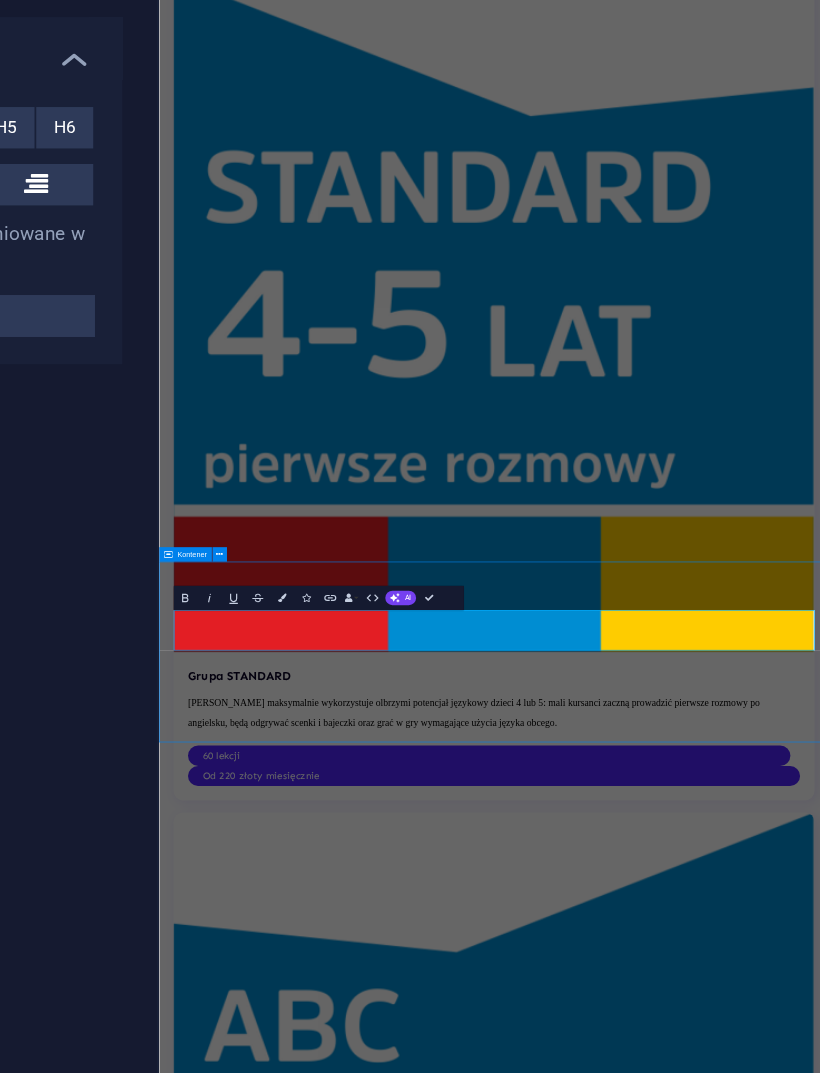 scroll, scrollTop: 6274, scrollLeft: 0, axis: vertical 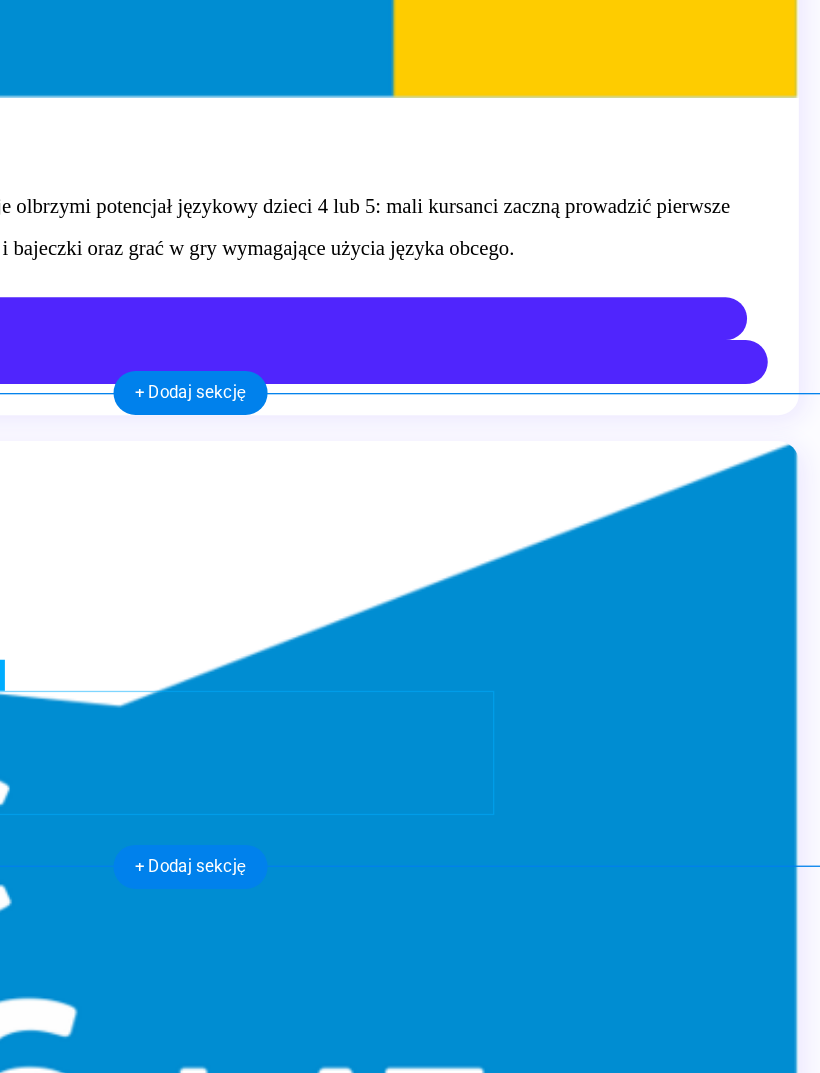 click on "Nie wierz nam na słowo. Sprawdź opinie naszych setek zadowolonych klientów, którzy dzięki naszym zabiegom poczuli się młodziej." at bounding box center (45, 7009) 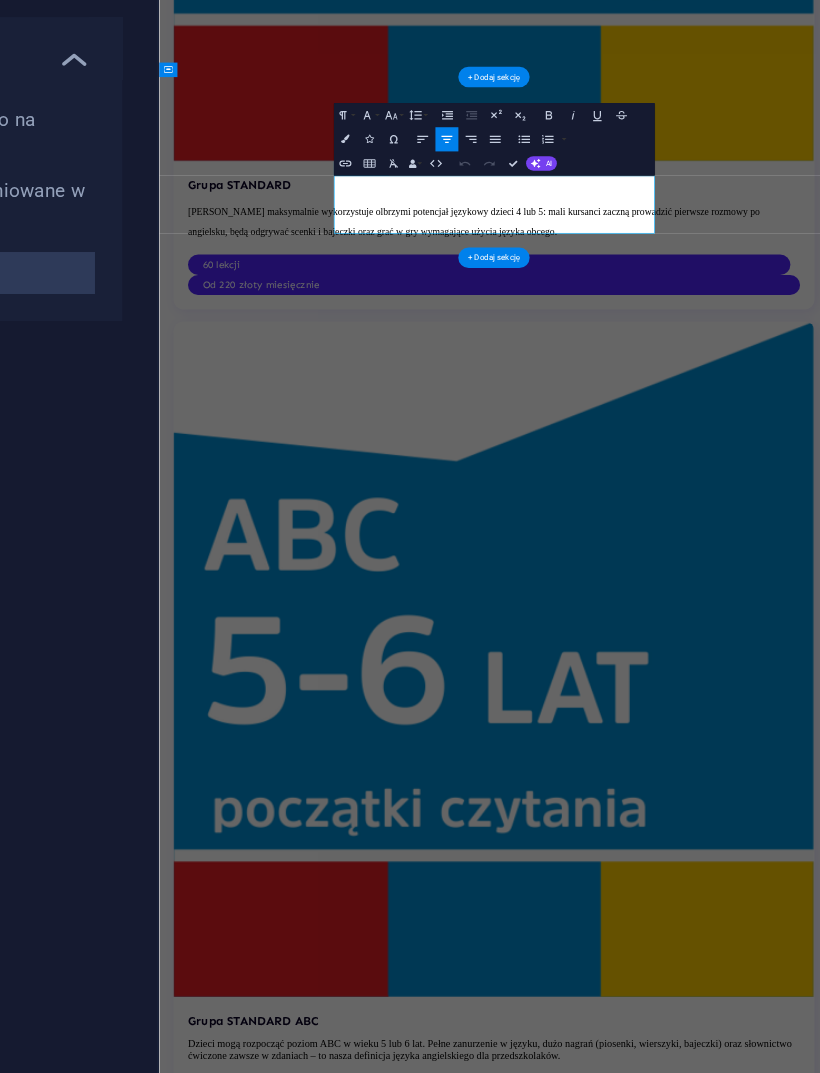 scroll, scrollTop: 5950, scrollLeft: 0, axis: vertical 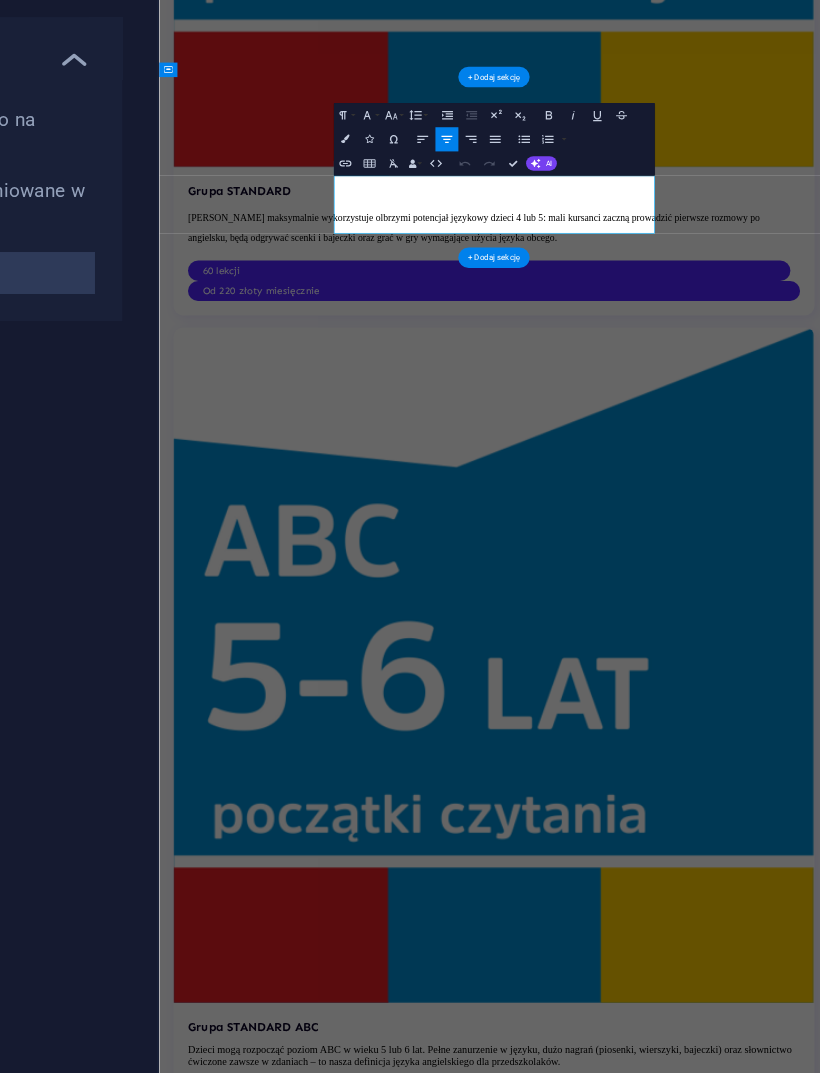 click on "Nie wierz nam na słowo. Sprawdź opinie naszych setek zadowolonych klientów, którzy dzięki naszym zabiegom poczuli się młodziej." at bounding box center (712, 7182) 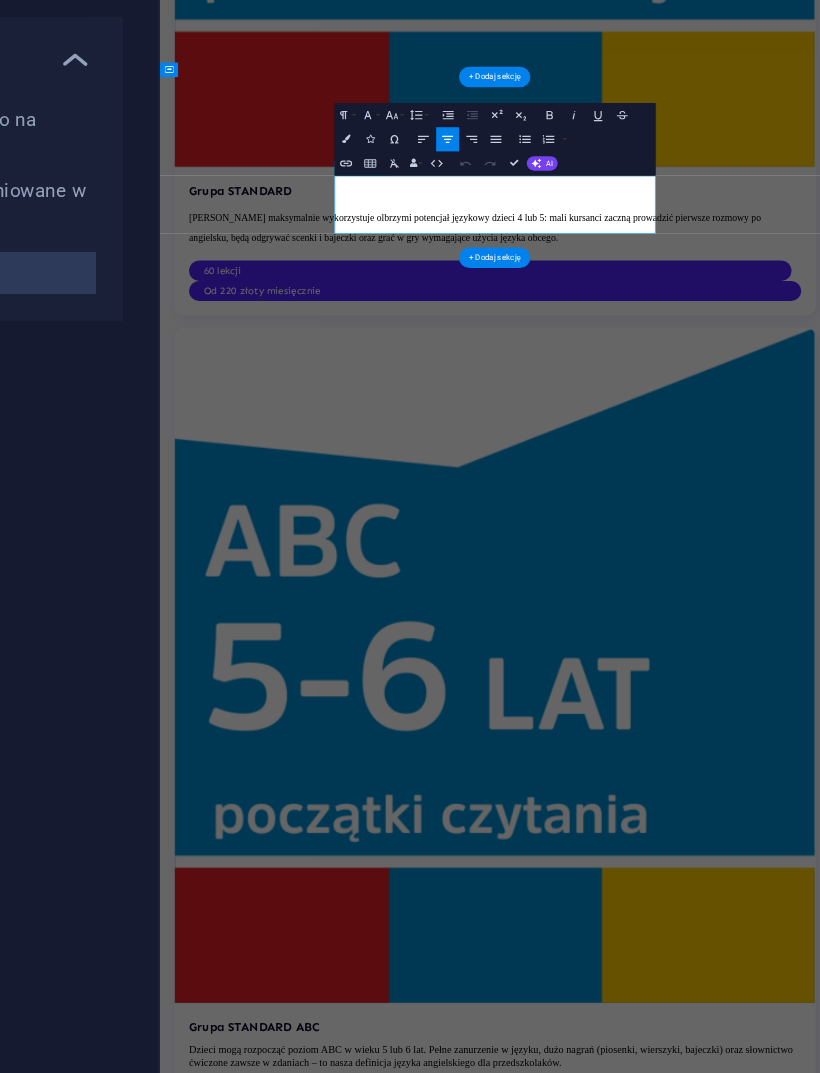 click on "Nie wierz nam na słowo. Sprawdź opinie naszych setek zadowolonych klientów, którzy dzięki naszym zabiegom poczuli się młodziej." at bounding box center (713, 7182) 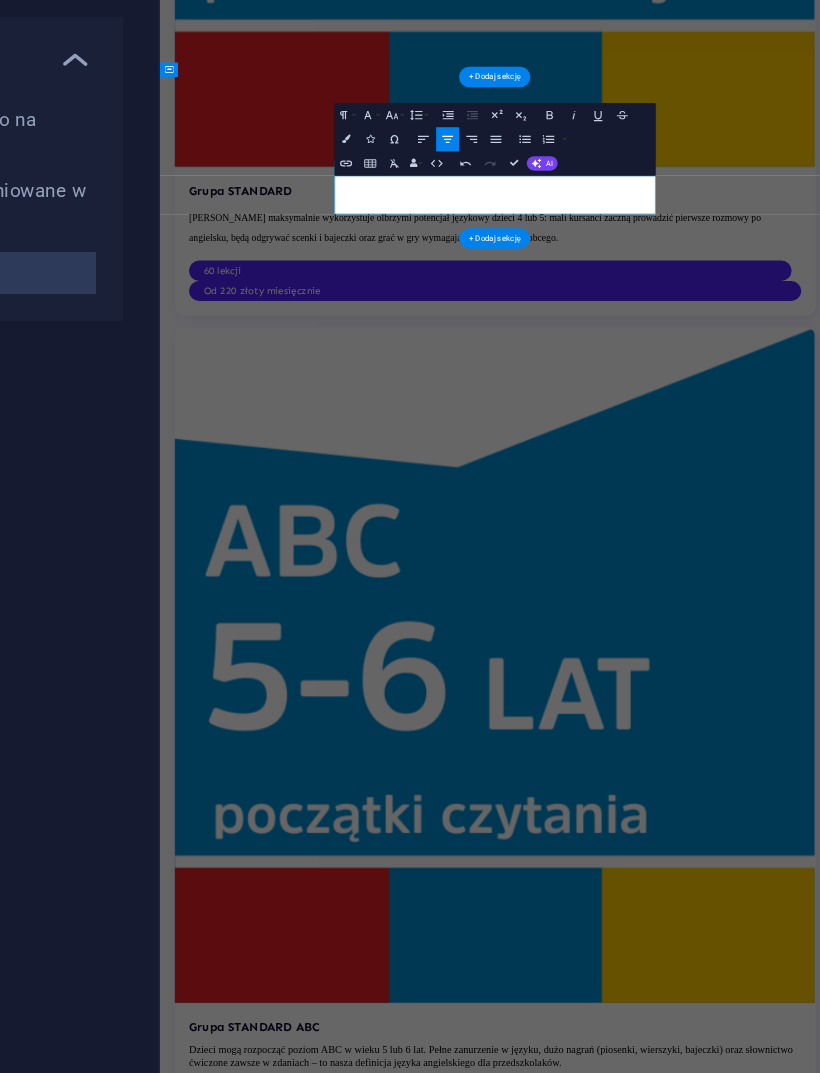 type 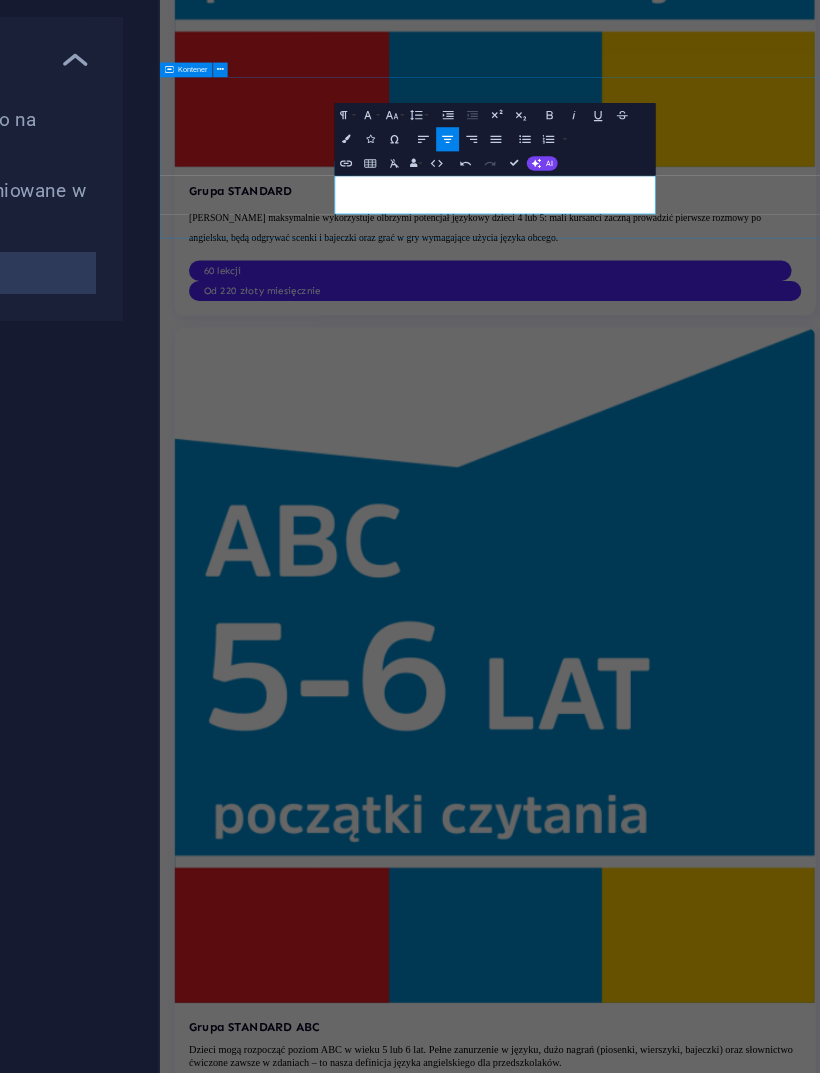 click on "Twoje słowa mają znaczący wpływ. Nie wierz nam na słowo. Sprawdź opinie naszych setek zadowolonych klientów." at bounding box center [713, 7104] 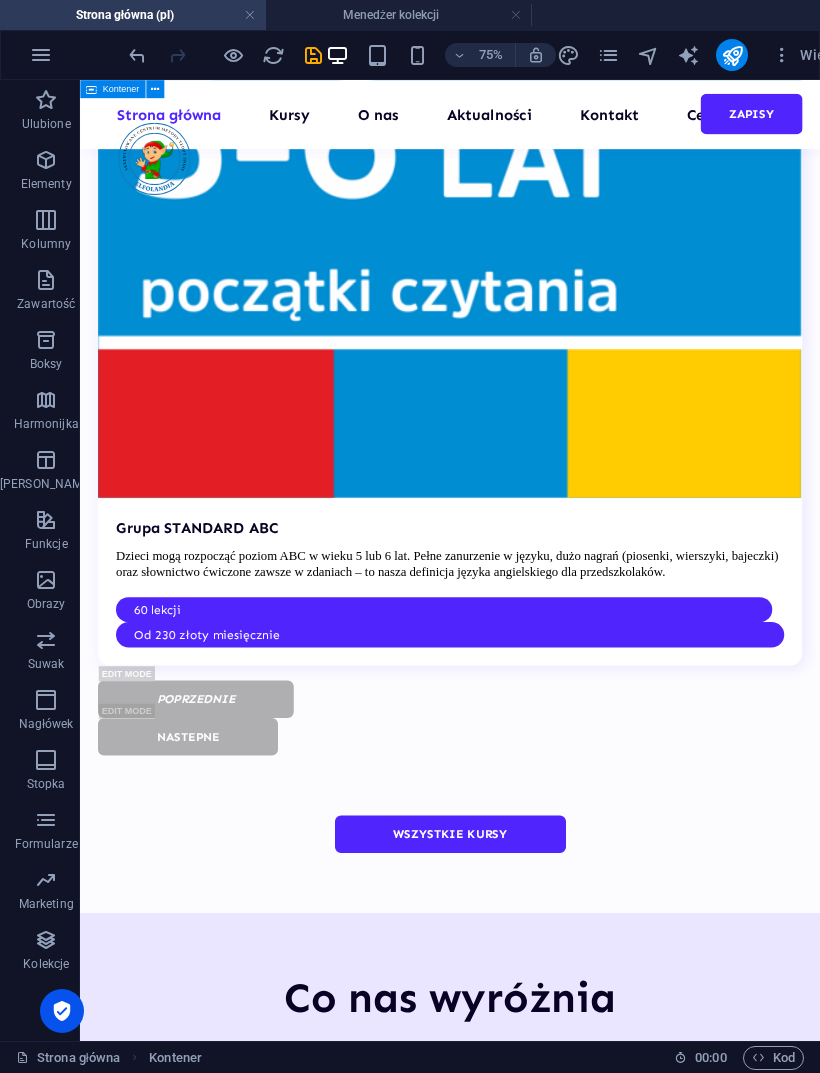 scroll, scrollTop: 7207, scrollLeft: 0, axis: vertical 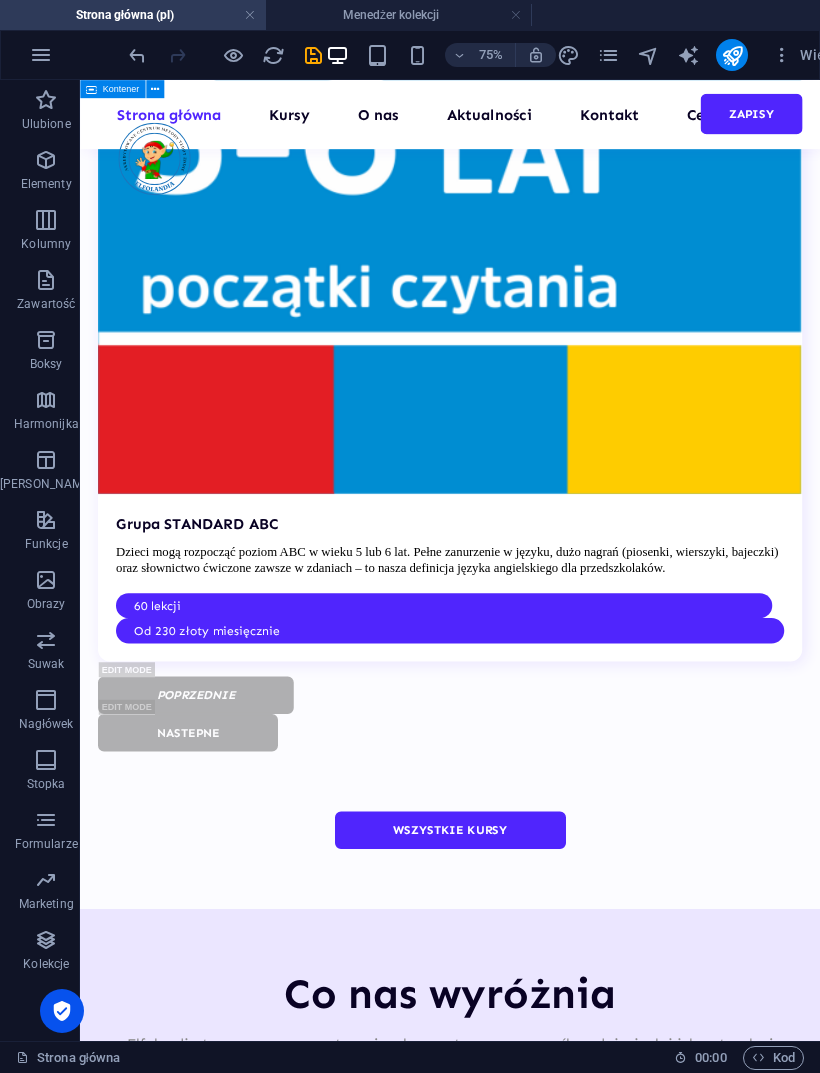 click on "Learn more" at bounding box center (573, 6943) 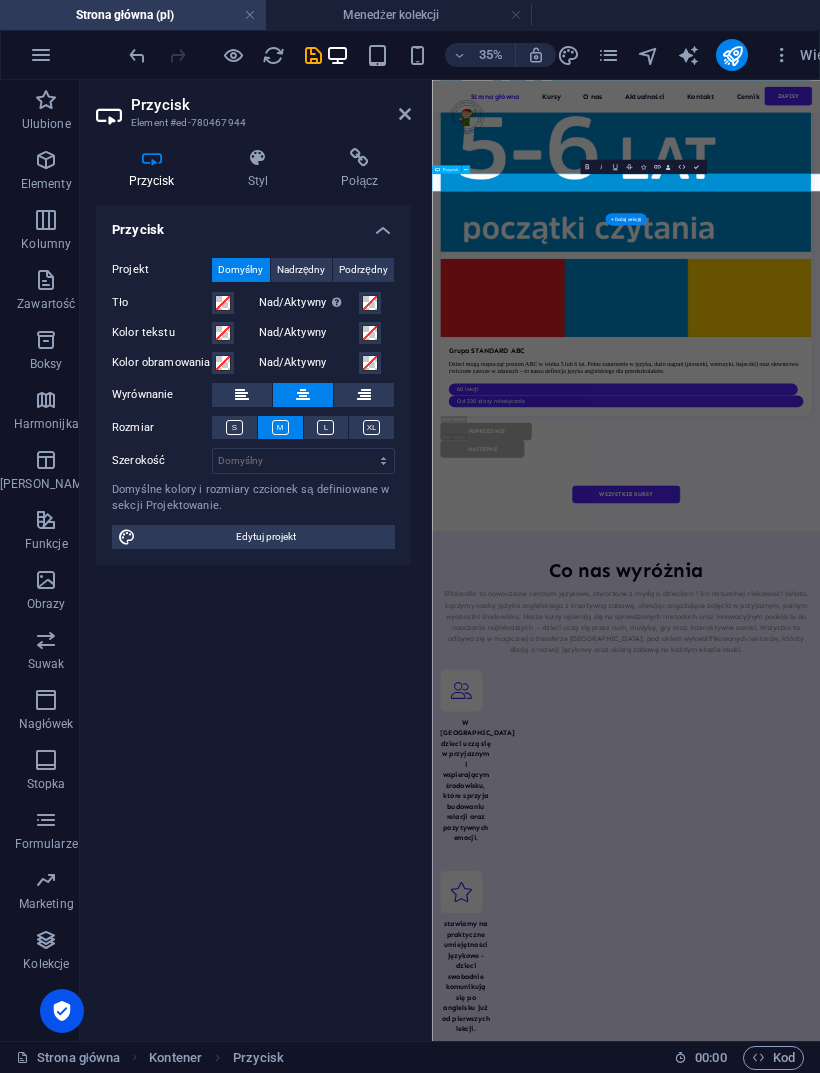 scroll, scrollTop: 6930, scrollLeft: 0, axis: vertical 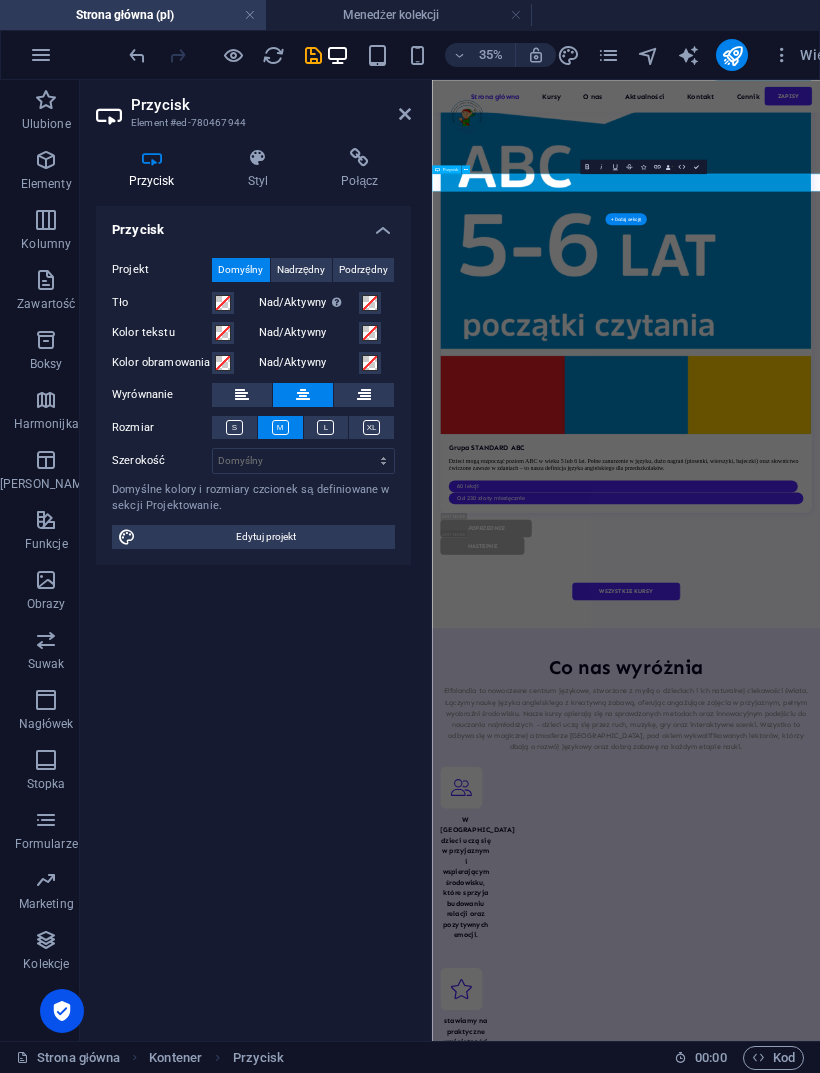 click on "Learn more" at bounding box center (986, 7069) 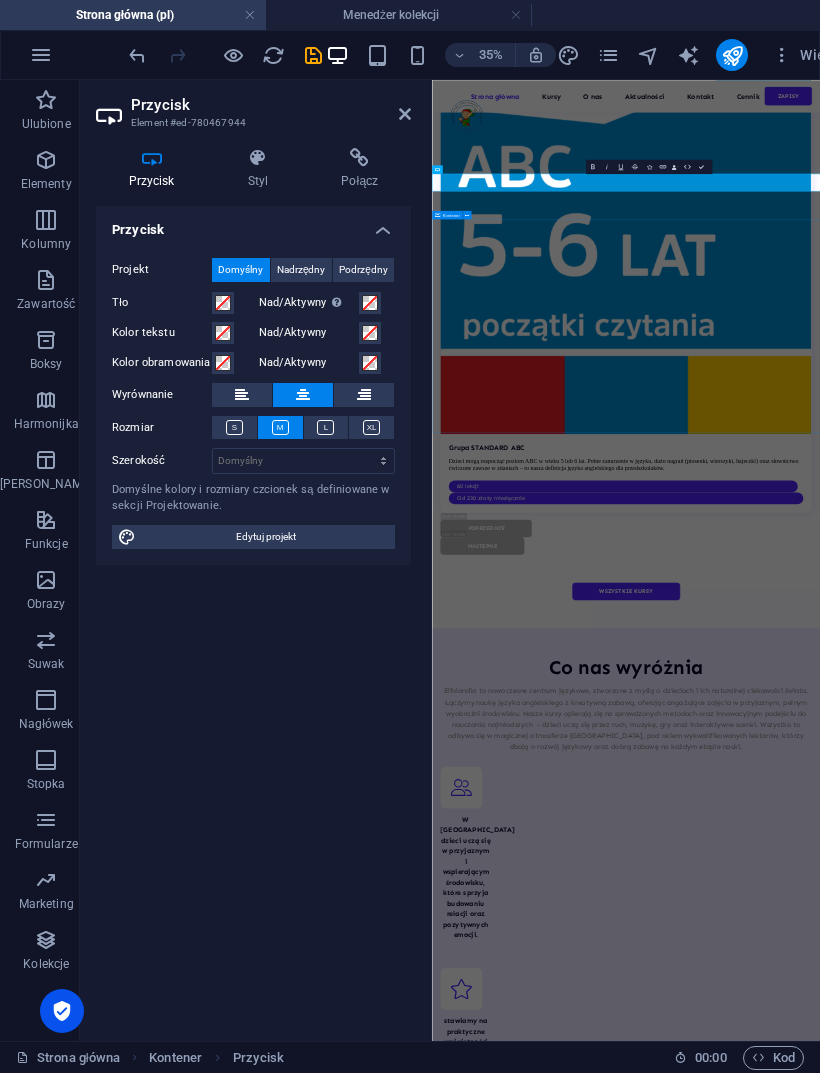 click on "Learn from and with the best teachers Lorem ipsum dolor sit amet consectetur. Commodo morbi quisque eget amet netus semper egestas. Let’s talk" at bounding box center [986, 7479] 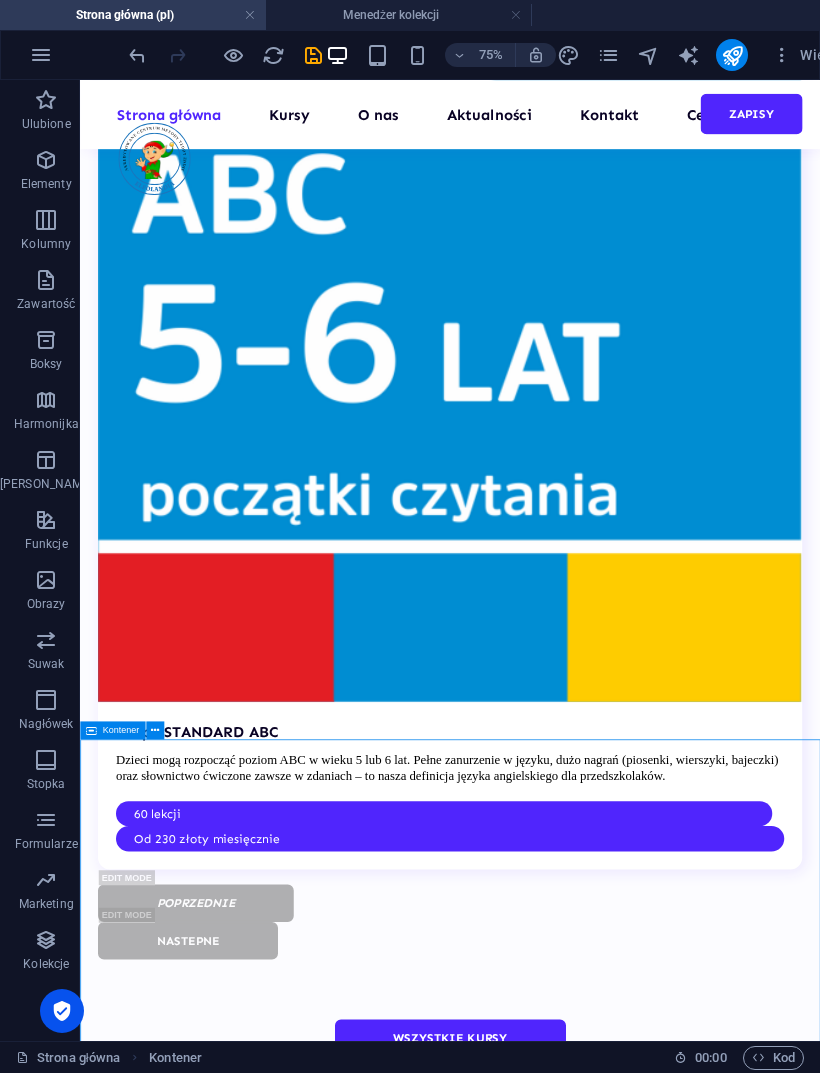 scroll, scrollTop: 6839, scrollLeft: 0, axis: vertical 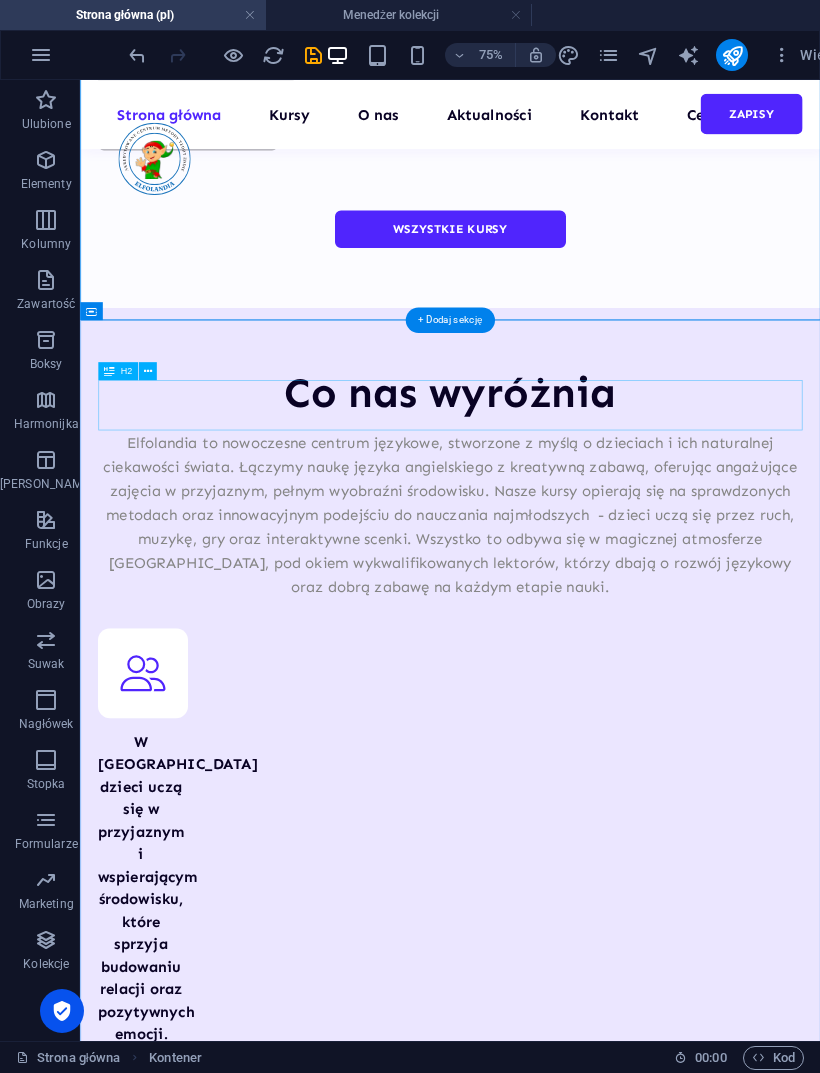click on "Frequently asked questions" at bounding box center [573, 6970] 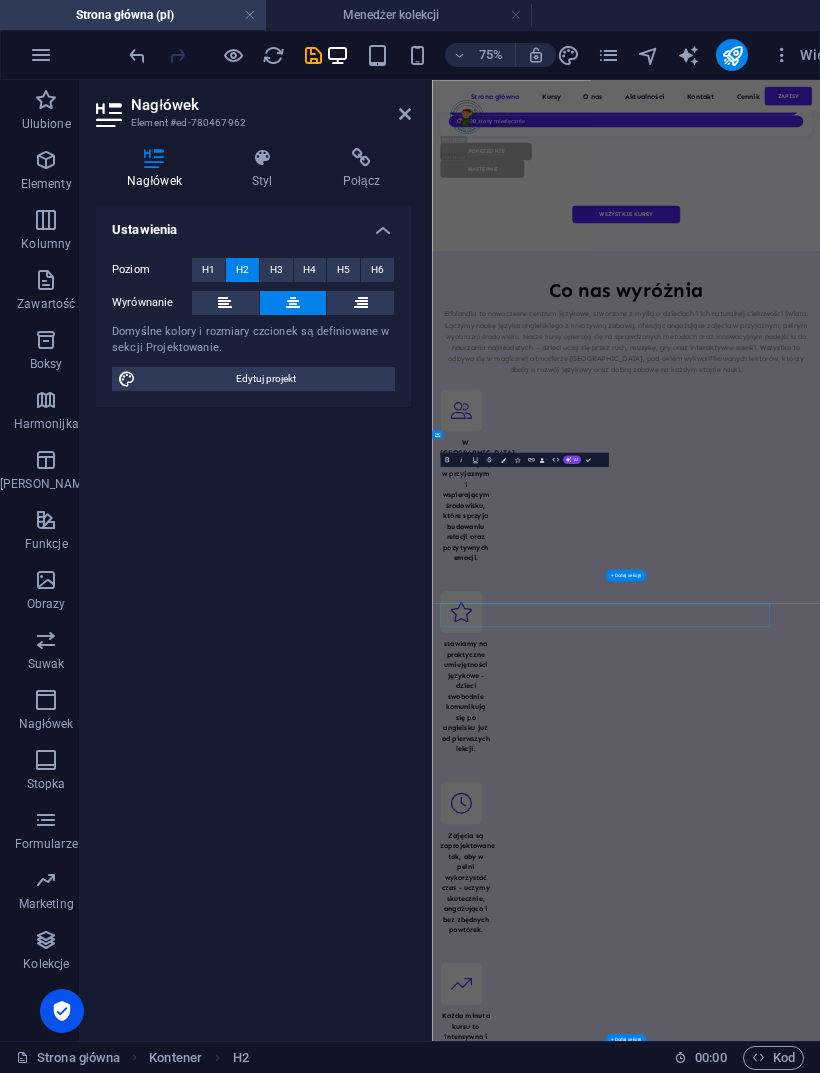 scroll, scrollTop: 6913, scrollLeft: 0, axis: vertical 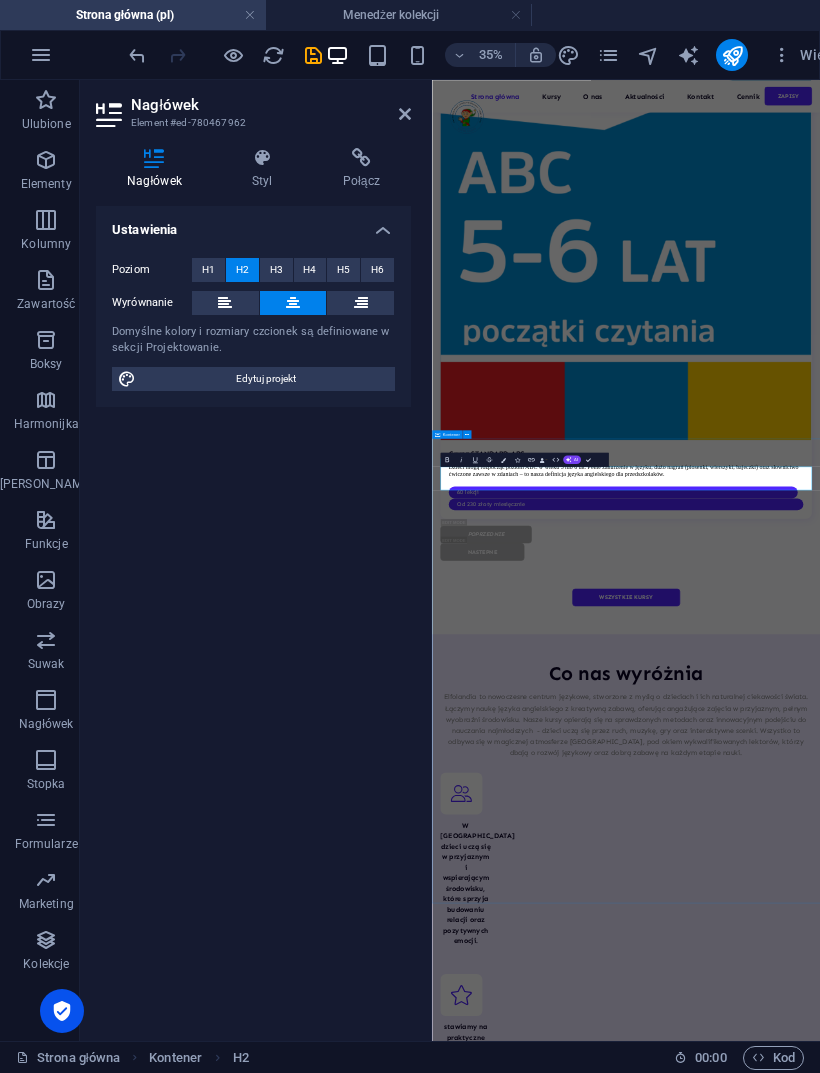 click 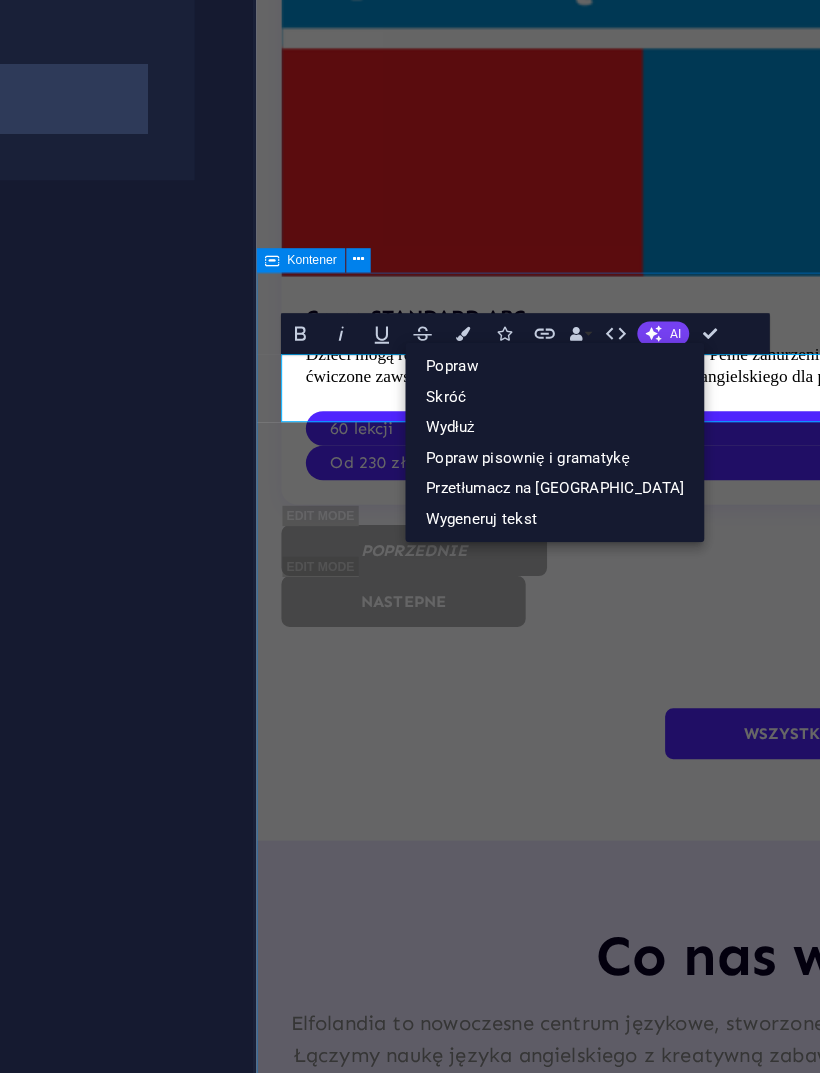 click on "Popraw" at bounding box center (534, 470) 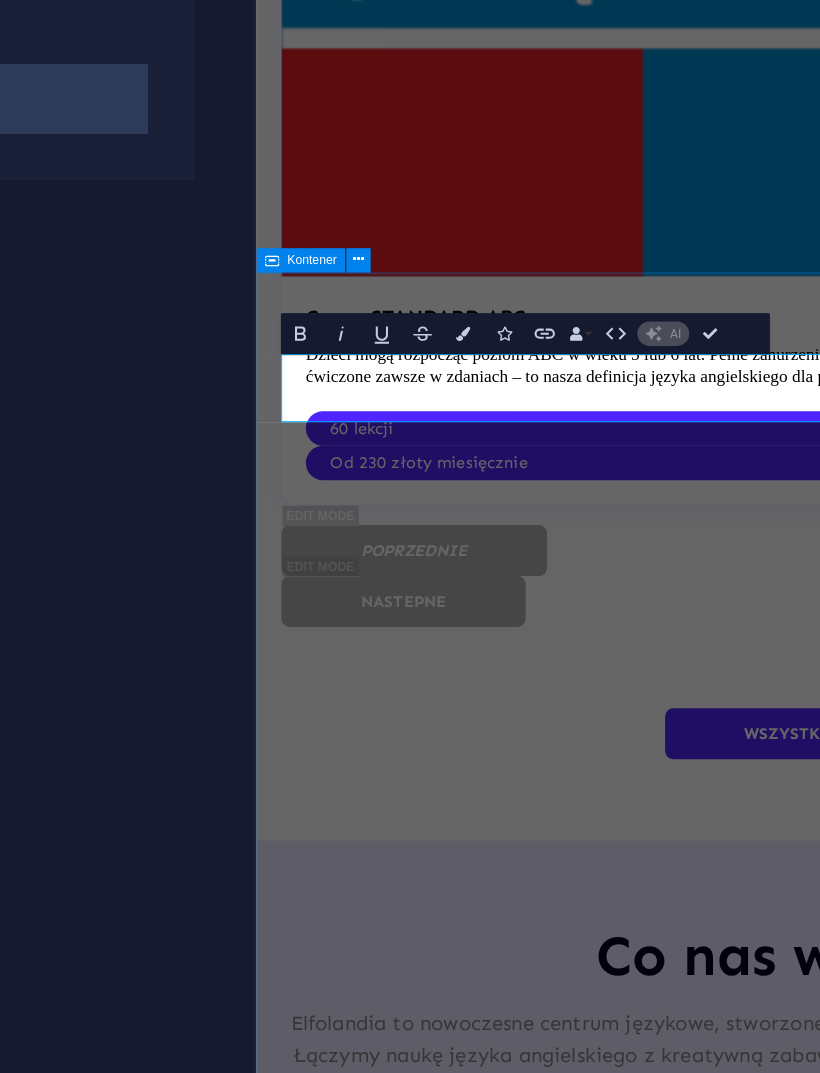 click on "Frequently asked questions" at bounding box center [809, 7064] 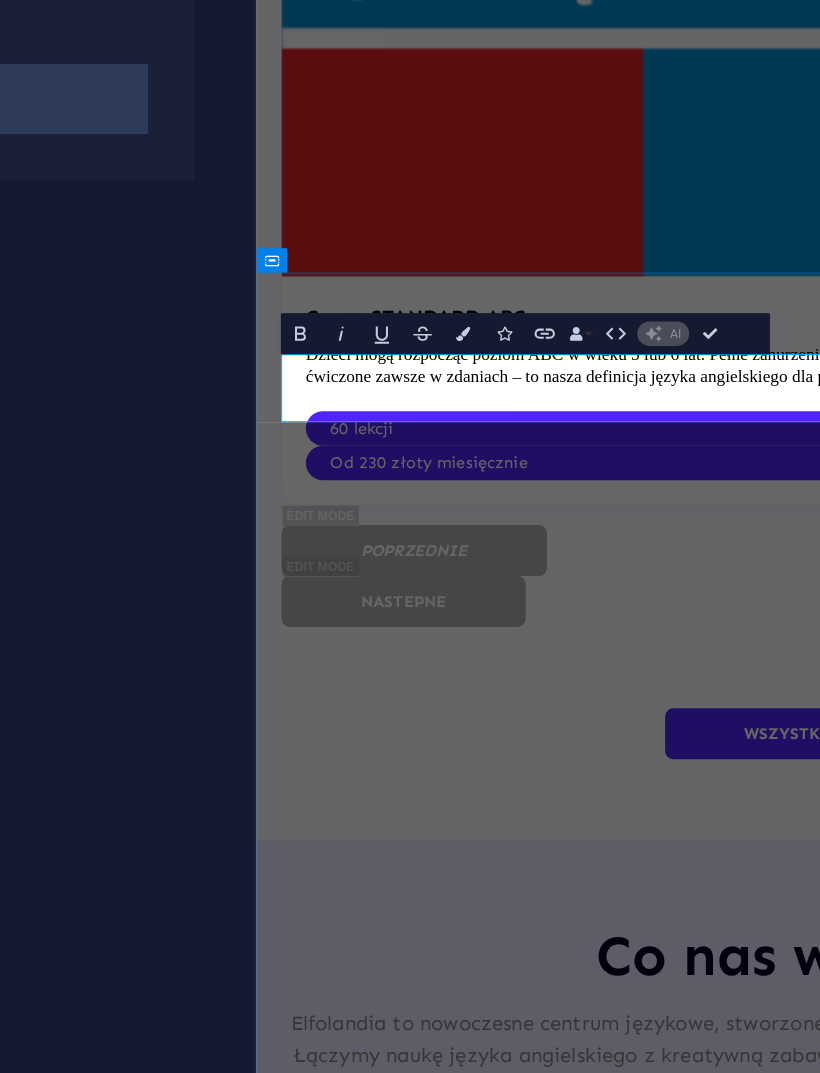 click on "Frequently asked questions" at bounding box center (809, 7064) 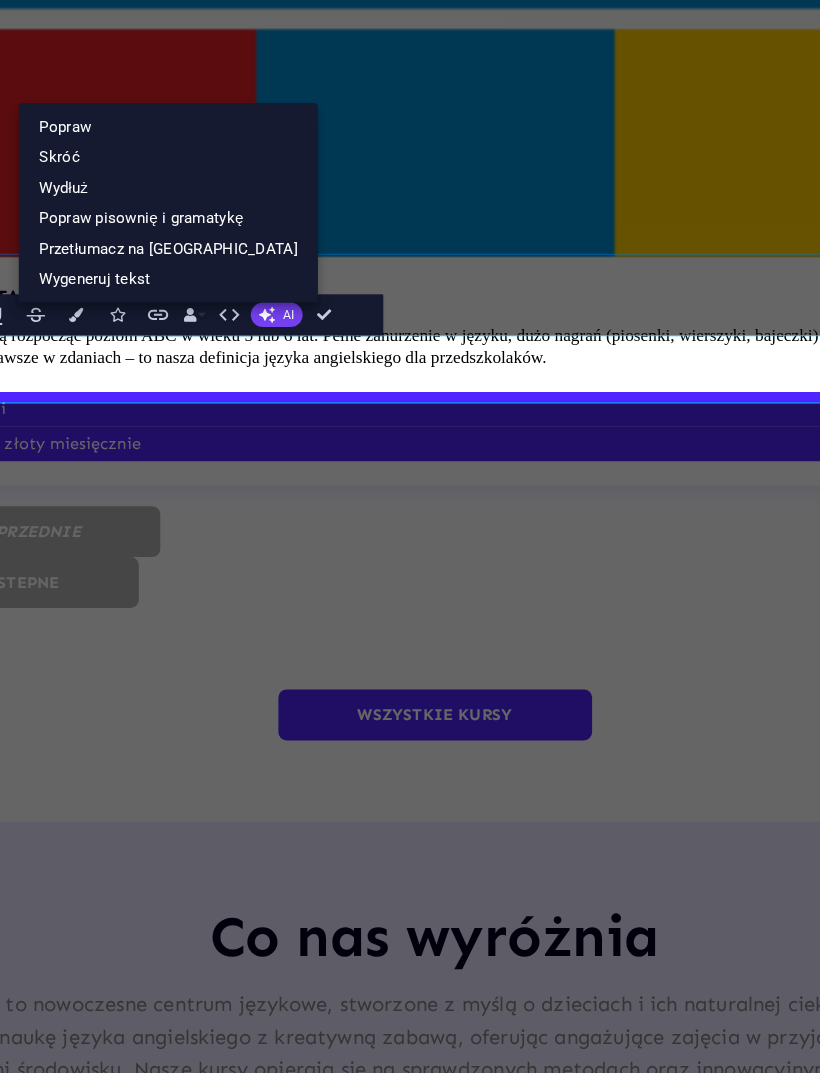 click on "AI" at bounding box center (572, 459) 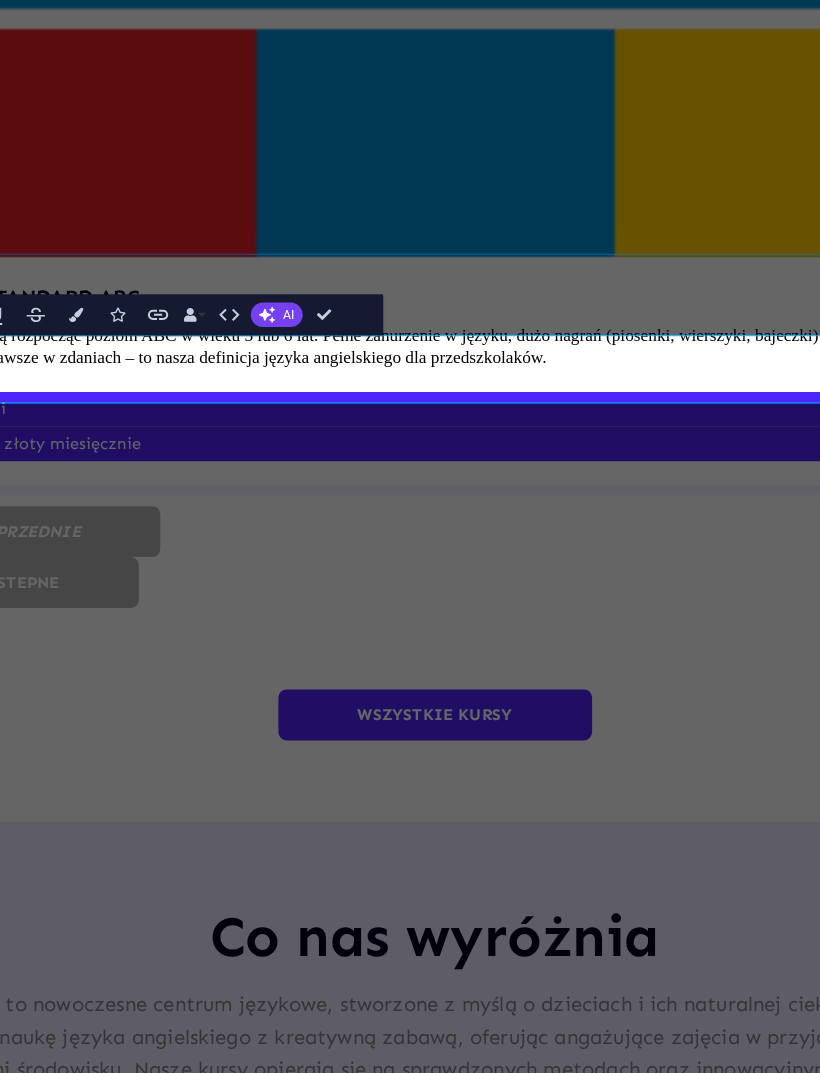 click 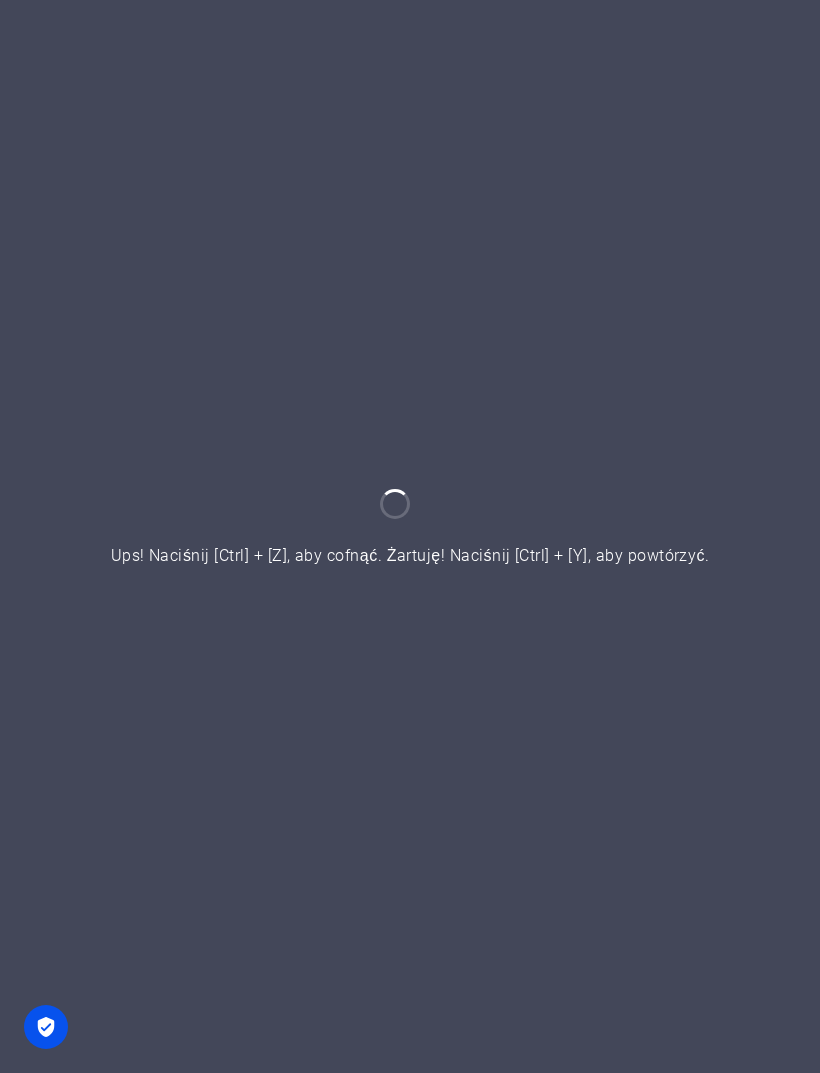 scroll, scrollTop: 0, scrollLeft: 0, axis: both 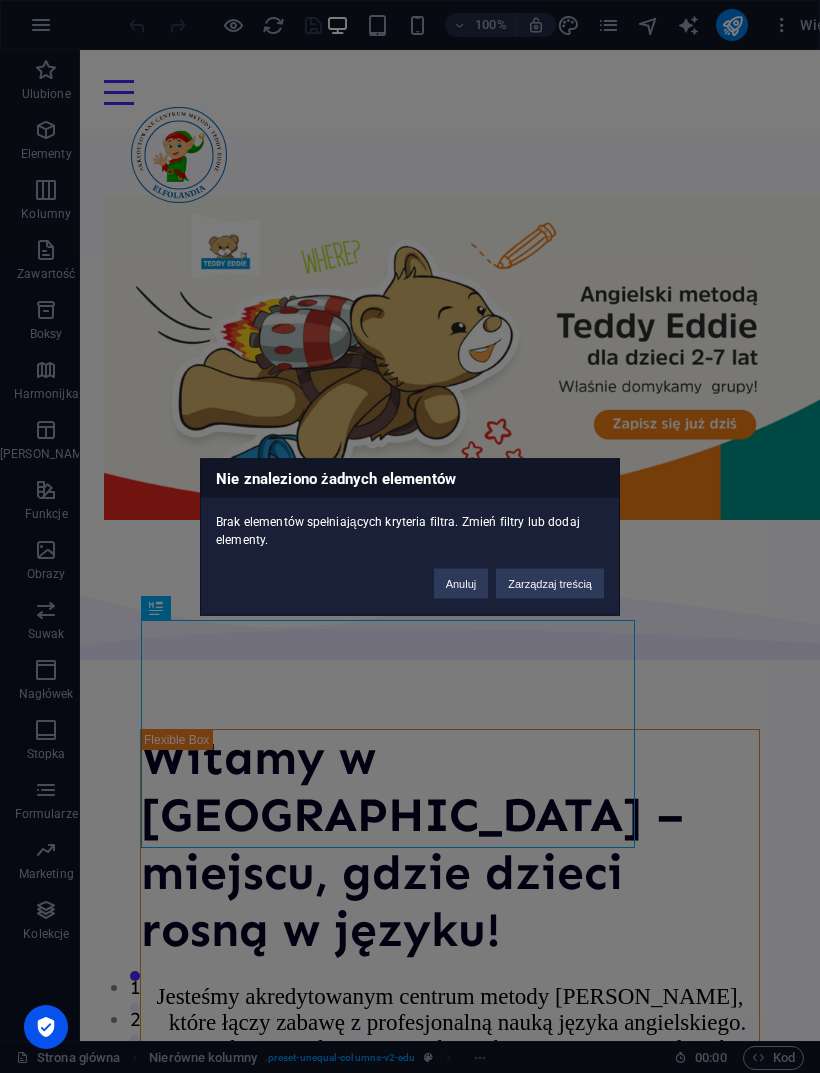 click on "Zarządzaj treścią" at bounding box center [550, 583] 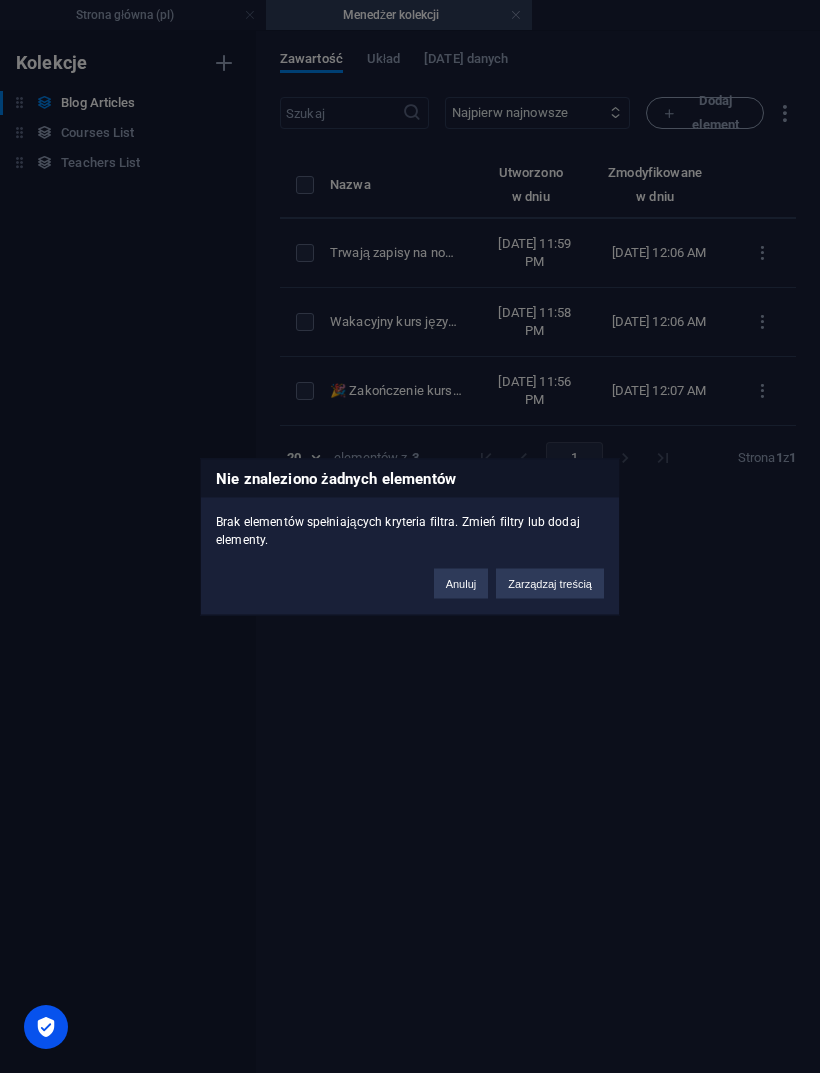 click on "Anuluj" at bounding box center (461, 583) 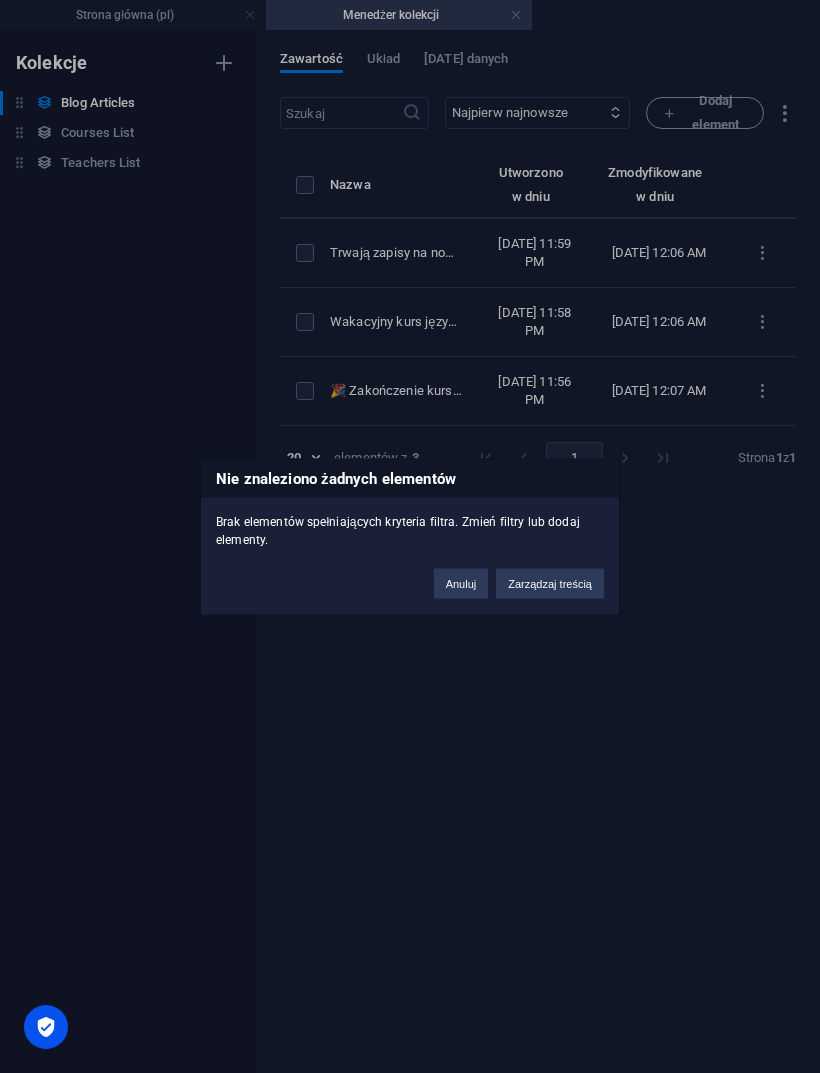 click on "Anuluj" at bounding box center (461, 583) 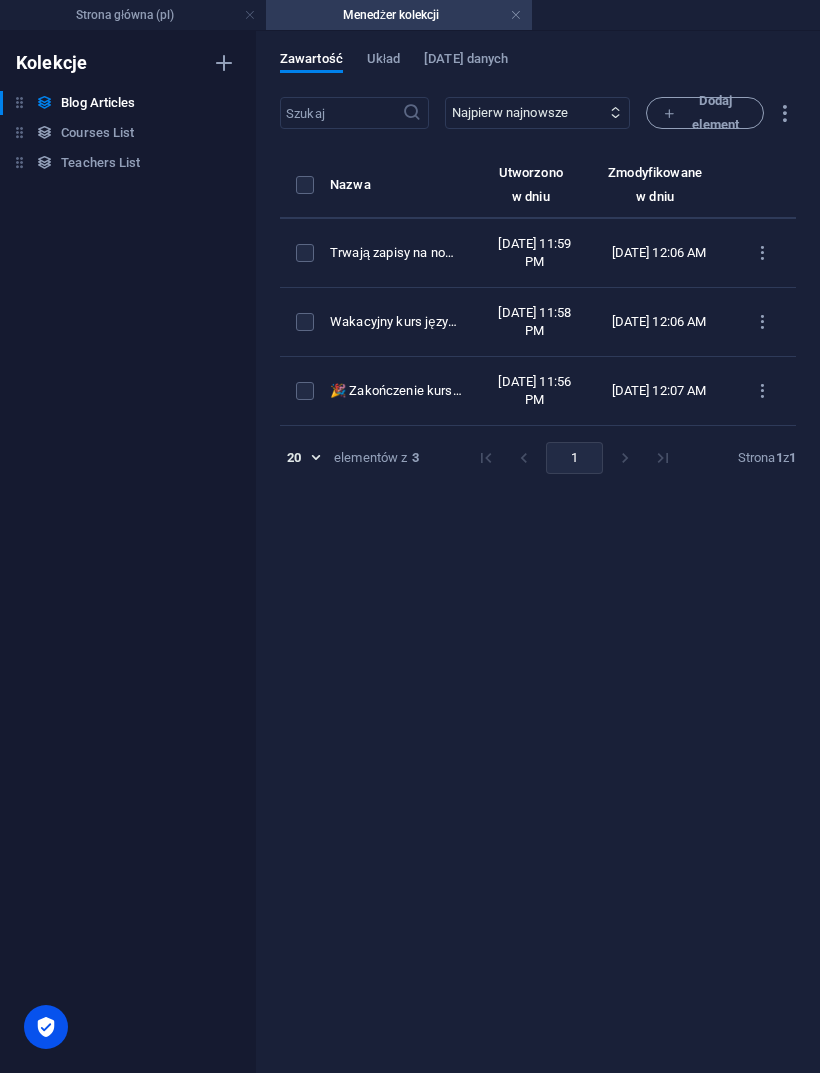 click at bounding box center (762, 253) 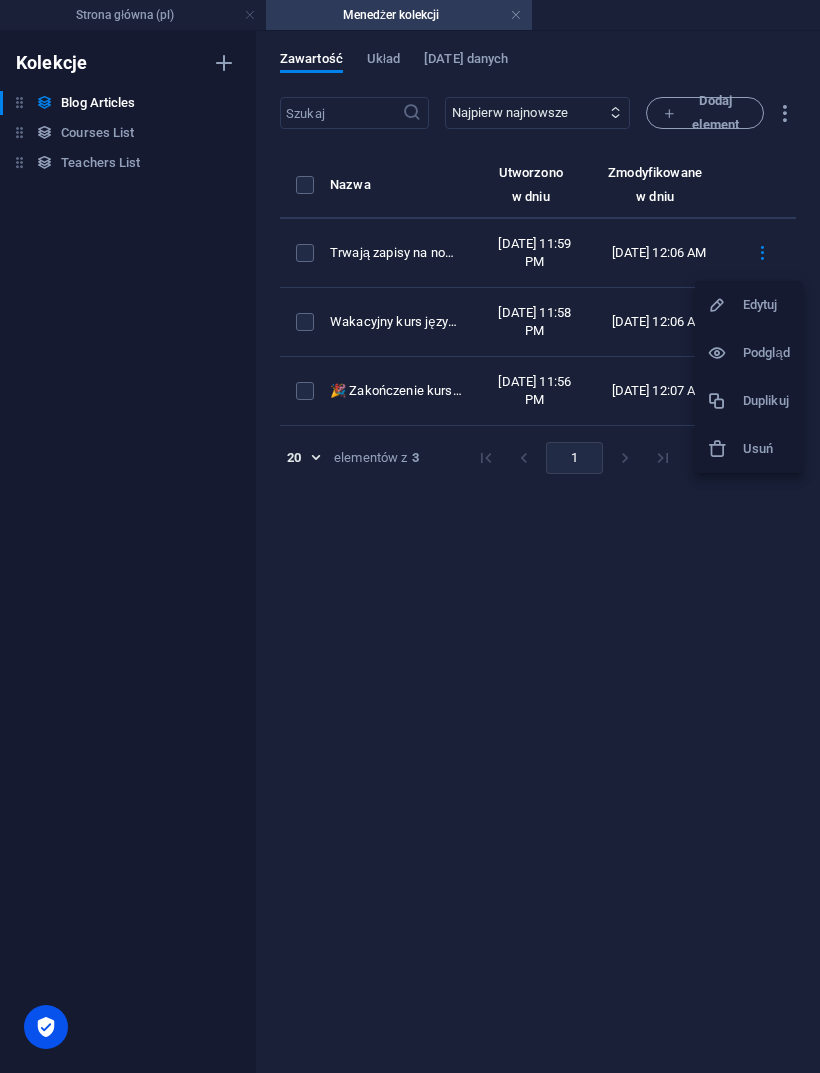 click on "Edytuj" at bounding box center (766, 305) 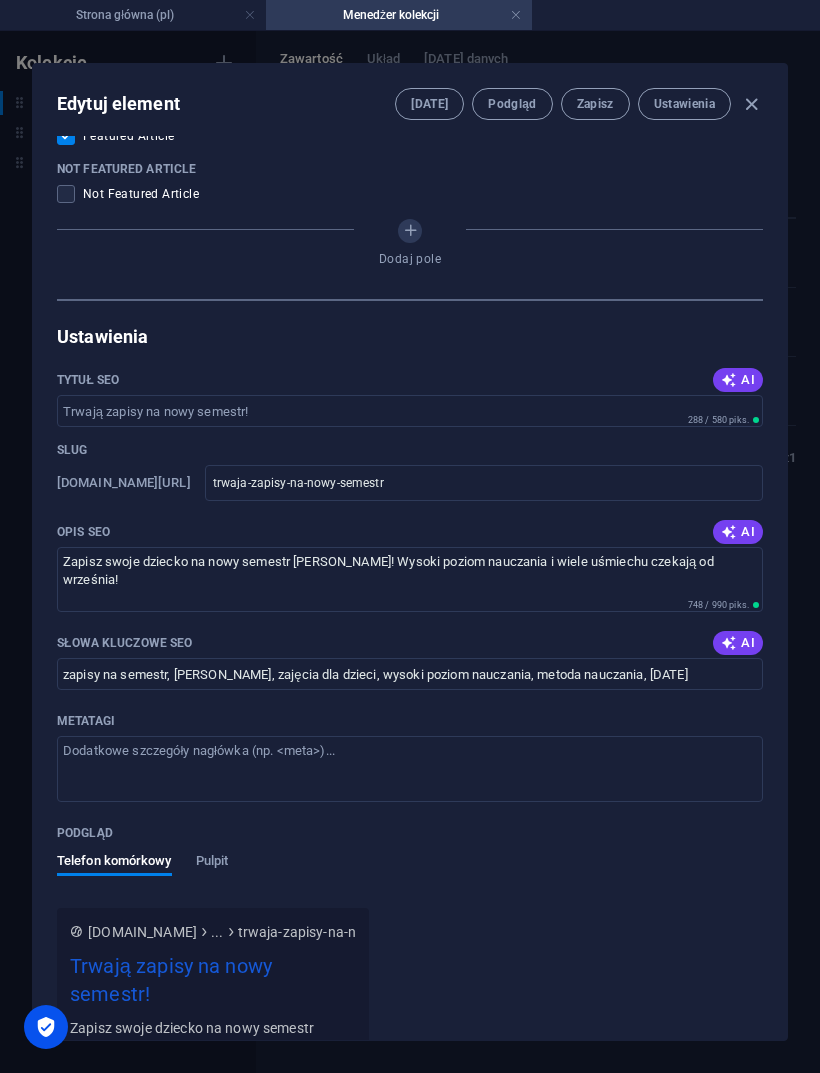 scroll, scrollTop: 1191, scrollLeft: 0, axis: vertical 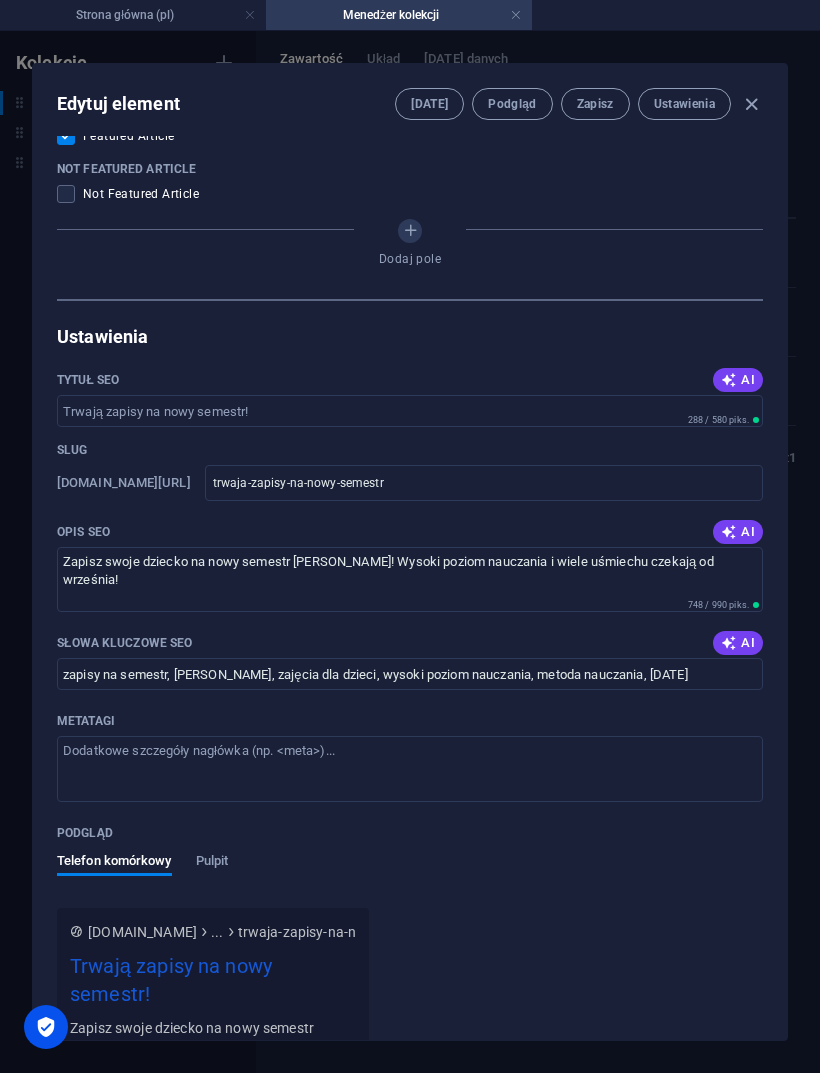 click at bounding box center (751, 104) 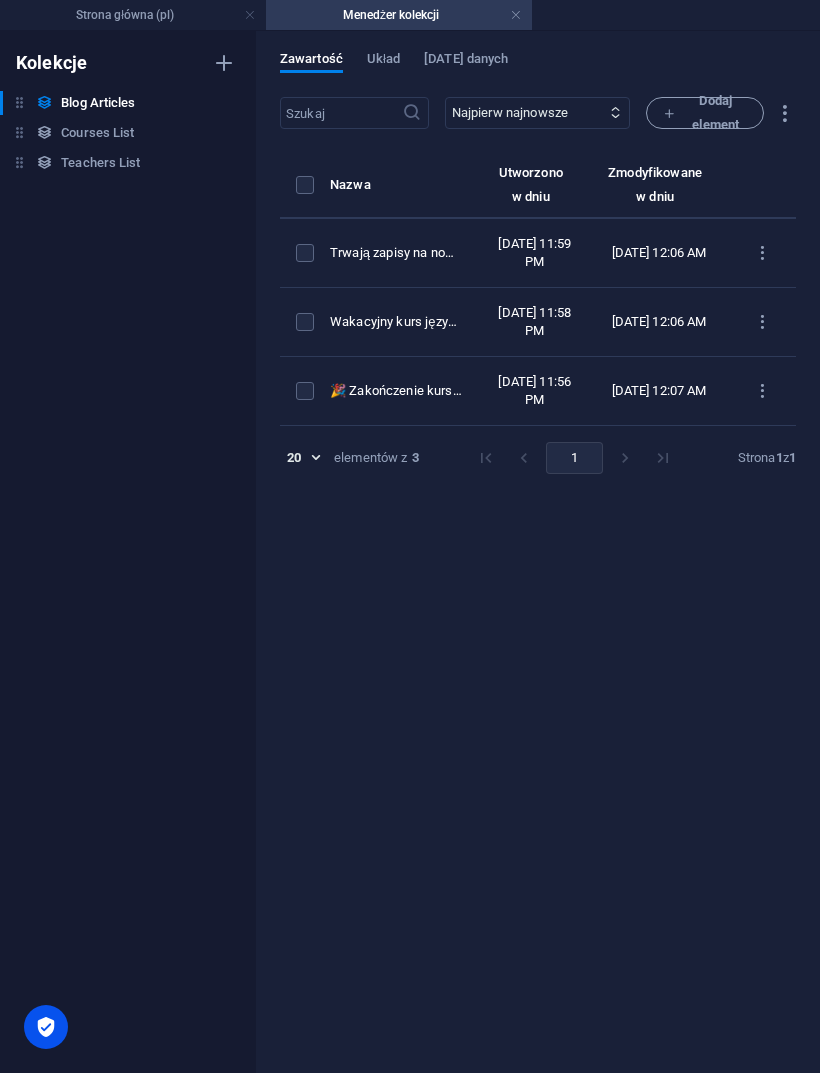 click on "Strona główna  (pl)" at bounding box center [133, 15] 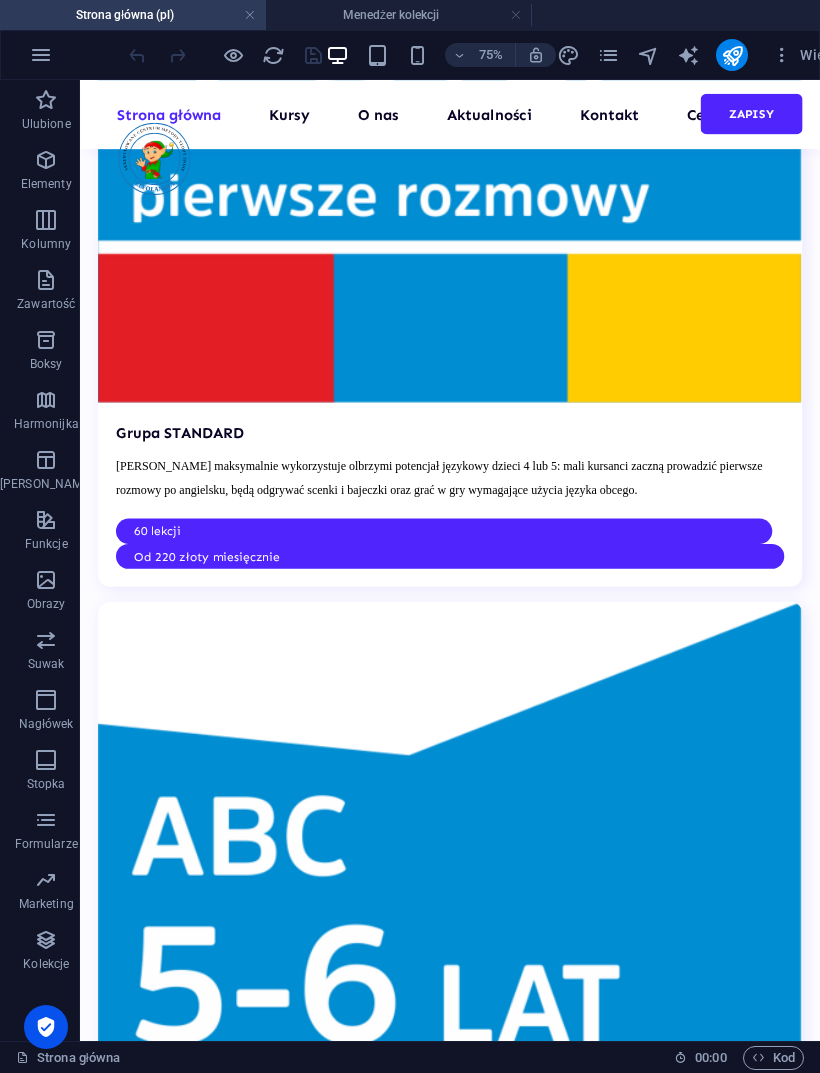 scroll, scrollTop: 6108, scrollLeft: 0, axis: vertical 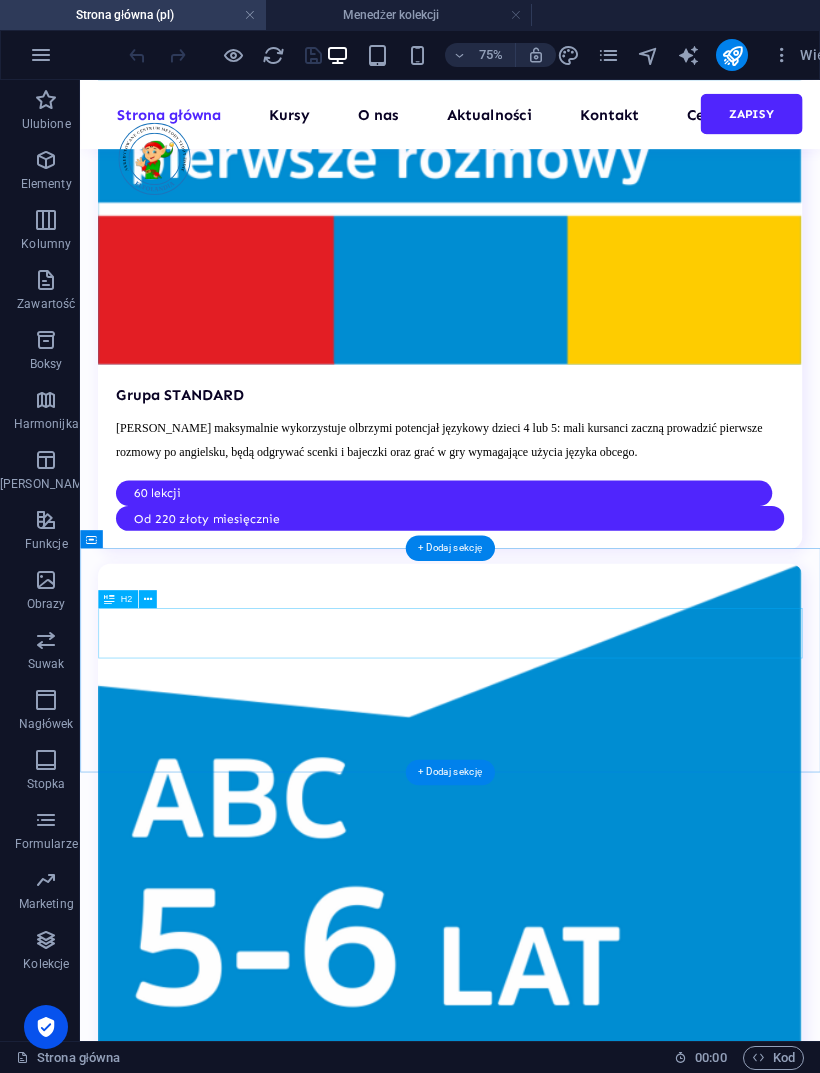 click on "Your kind words have an impact" at bounding box center [573, 7290] 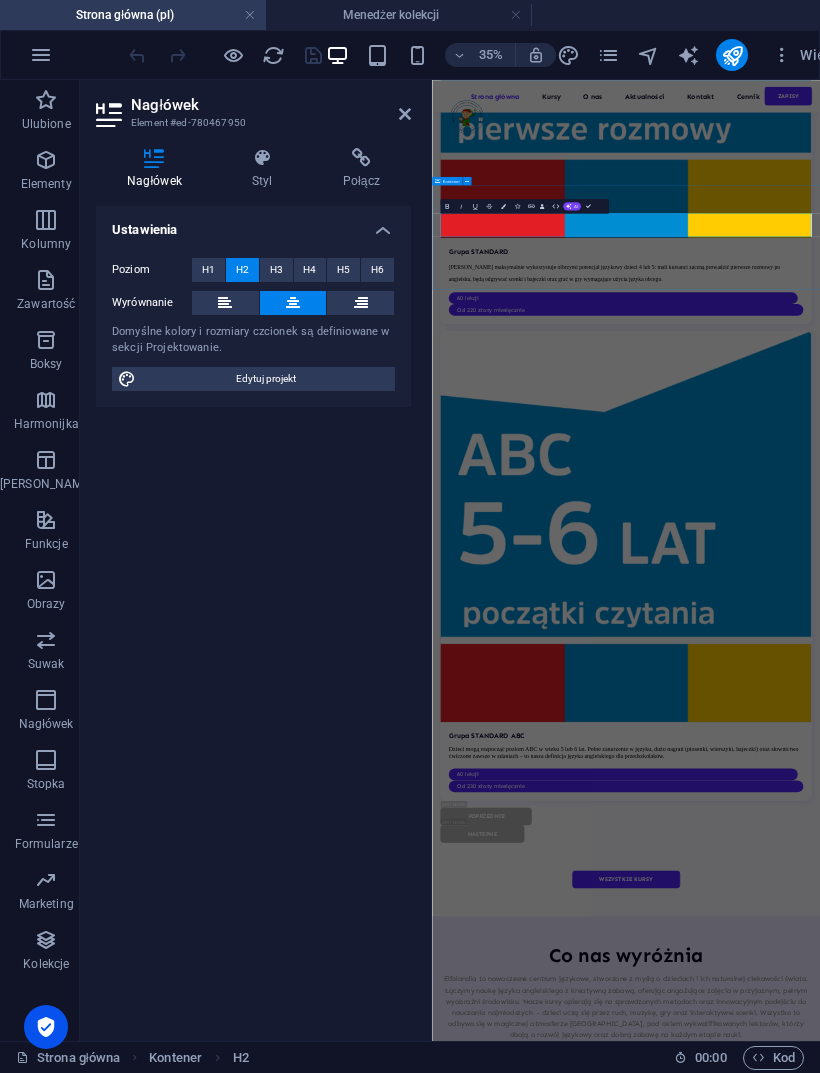 click on "AI" at bounding box center (572, 206) 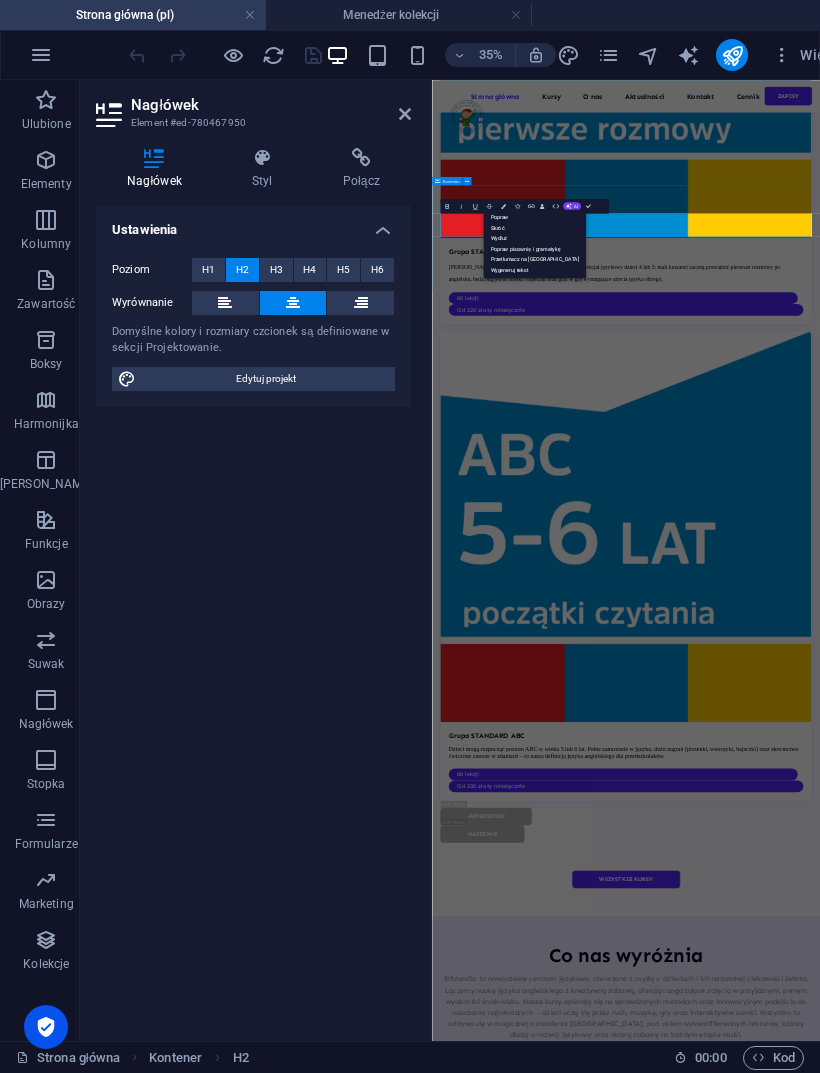 click on "Przetłumacz na [GEOGRAPHIC_DATA]" at bounding box center (534, 259) 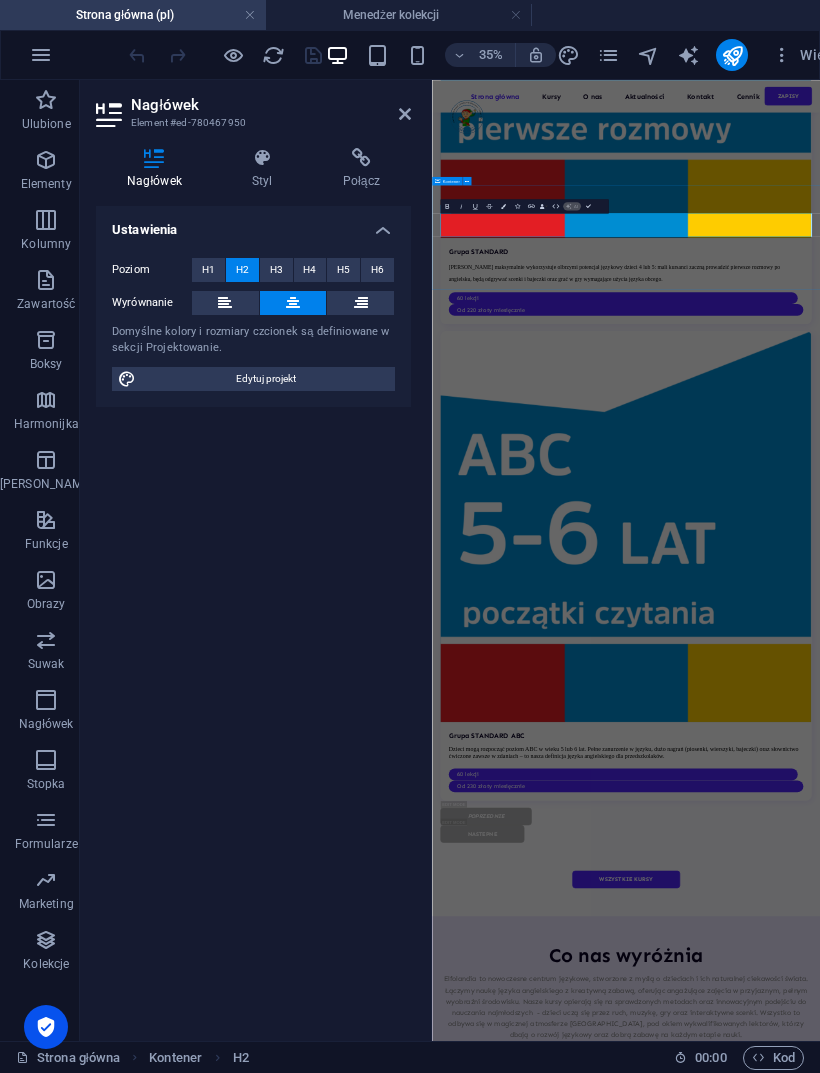 type 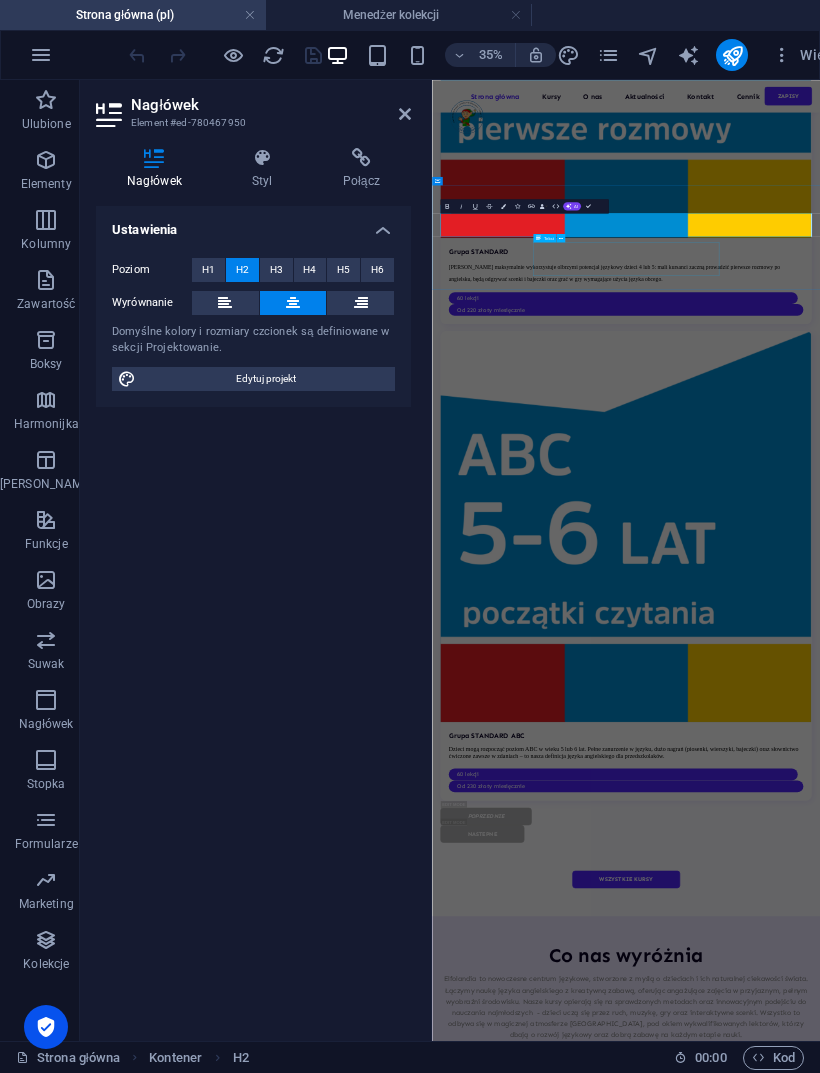 click on "Don’t take our word for it. Have a look at our hundreds of happy clients who got rejuvenated with our treatments." at bounding box center (986, 7304) 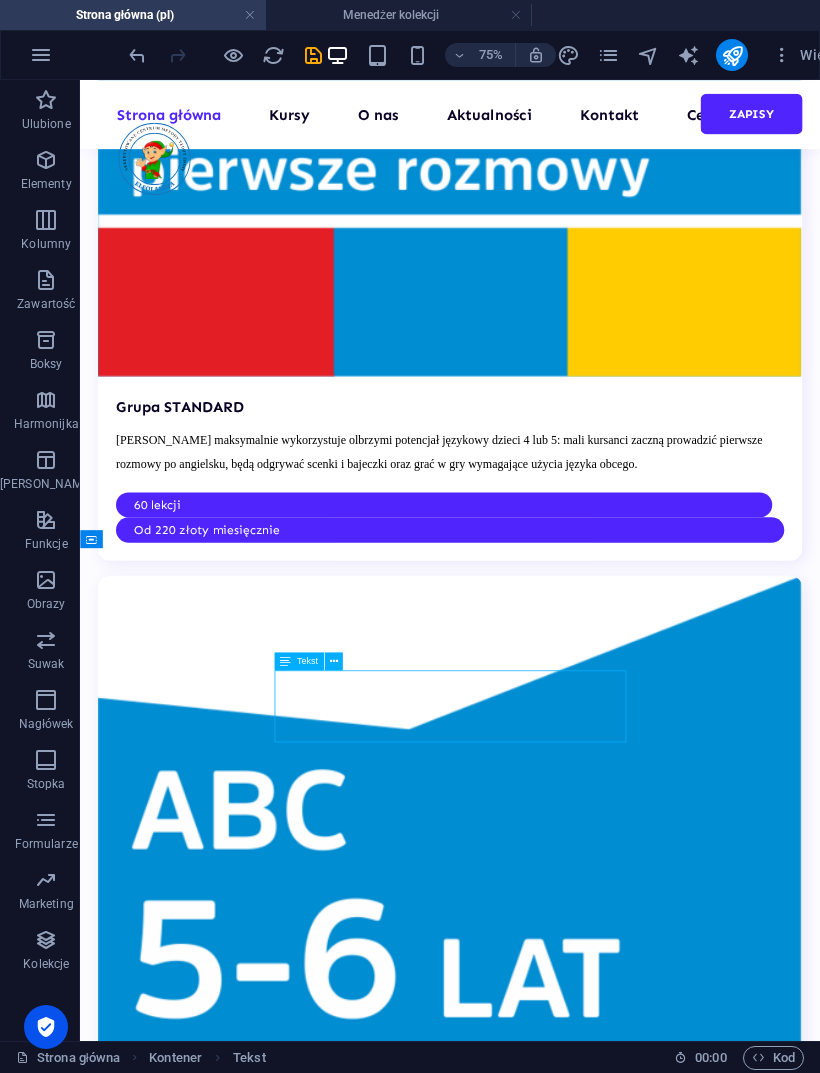 click on "Don’t take our word for it. Have a look at our hundreds of happy clients who got rejuvenated with our treatments." at bounding box center (573, 7387) 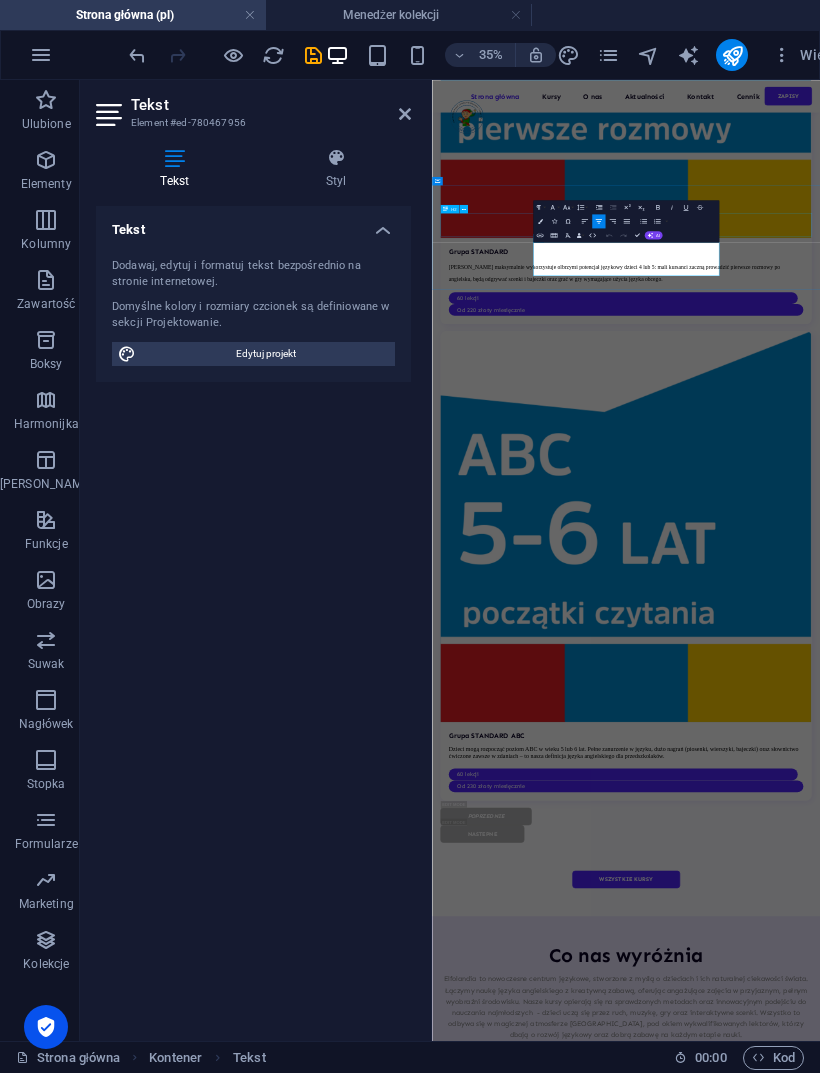 click on "AI" at bounding box center (654, 235) 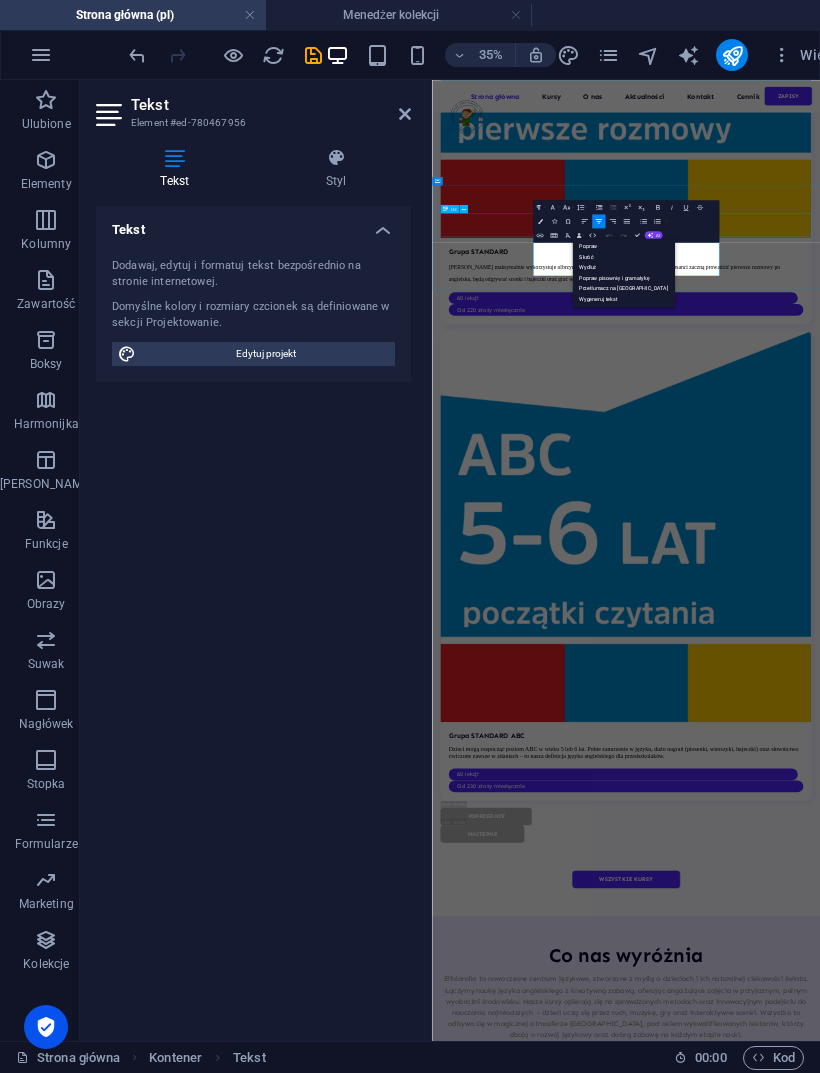 click on "Przetłumacz na [GEOGRAPHIC_DATA]" at bounding box center [623, 288] 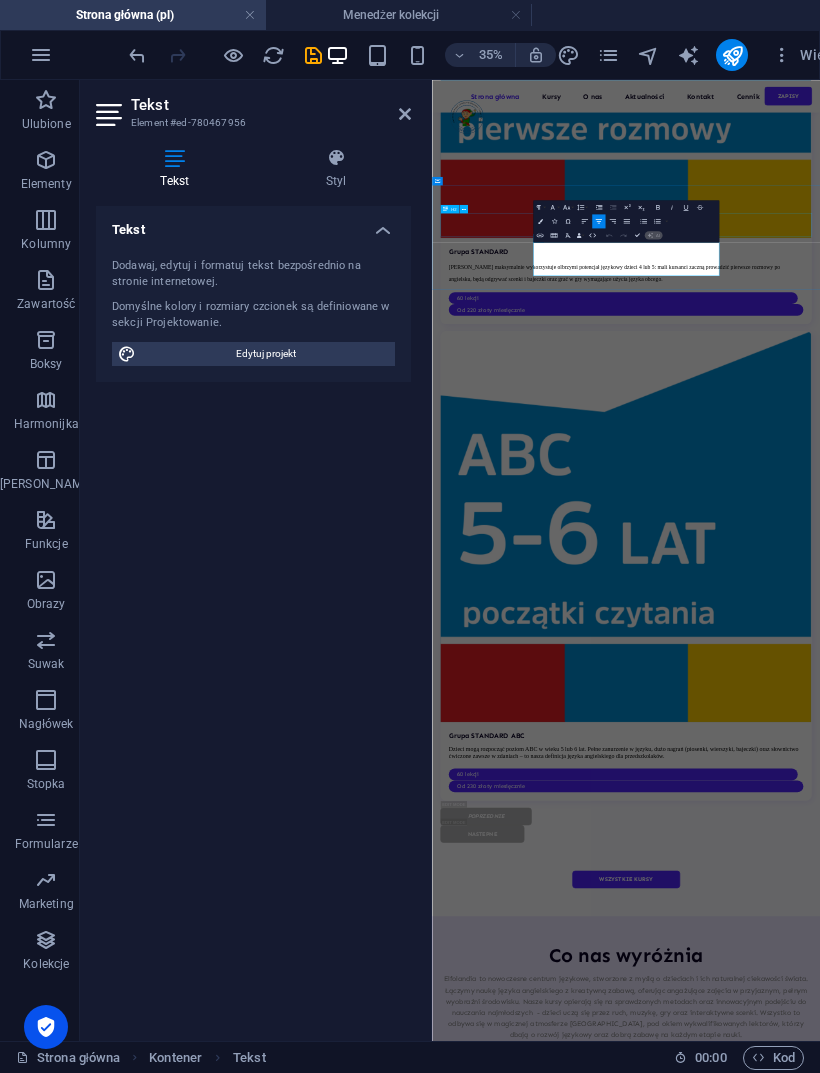 type 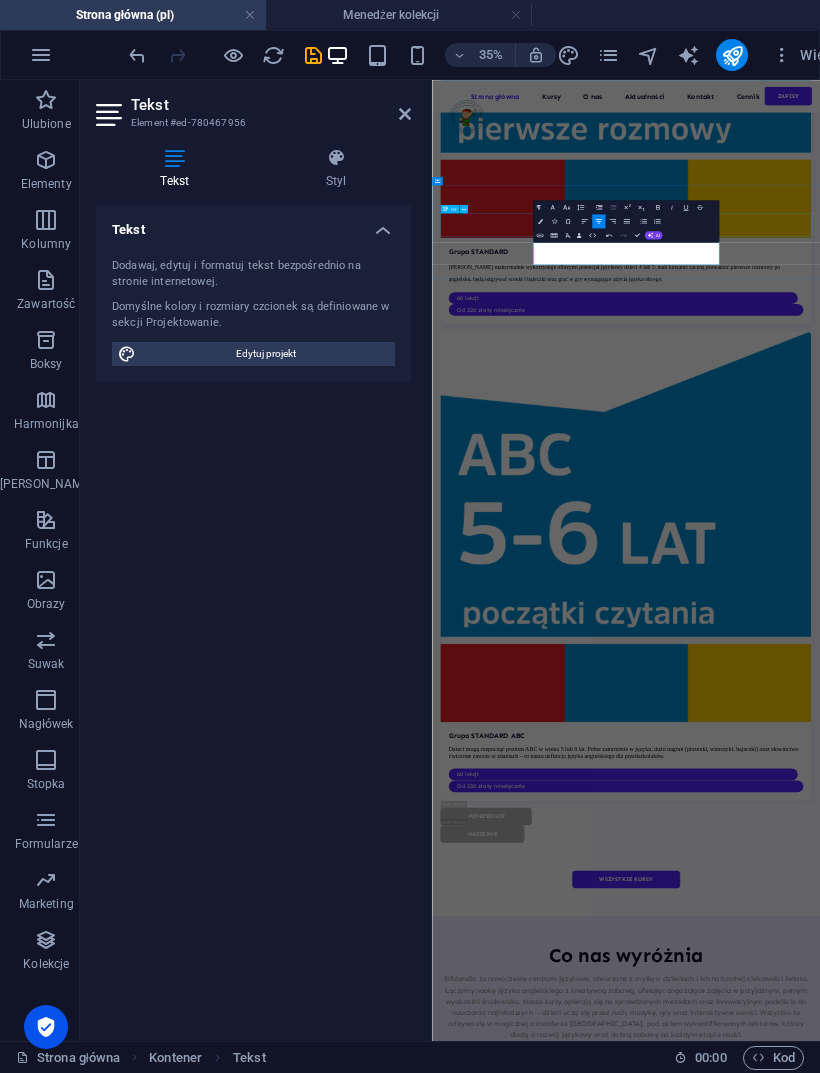 click on "Learn more" at bounding box center [986, 7891] 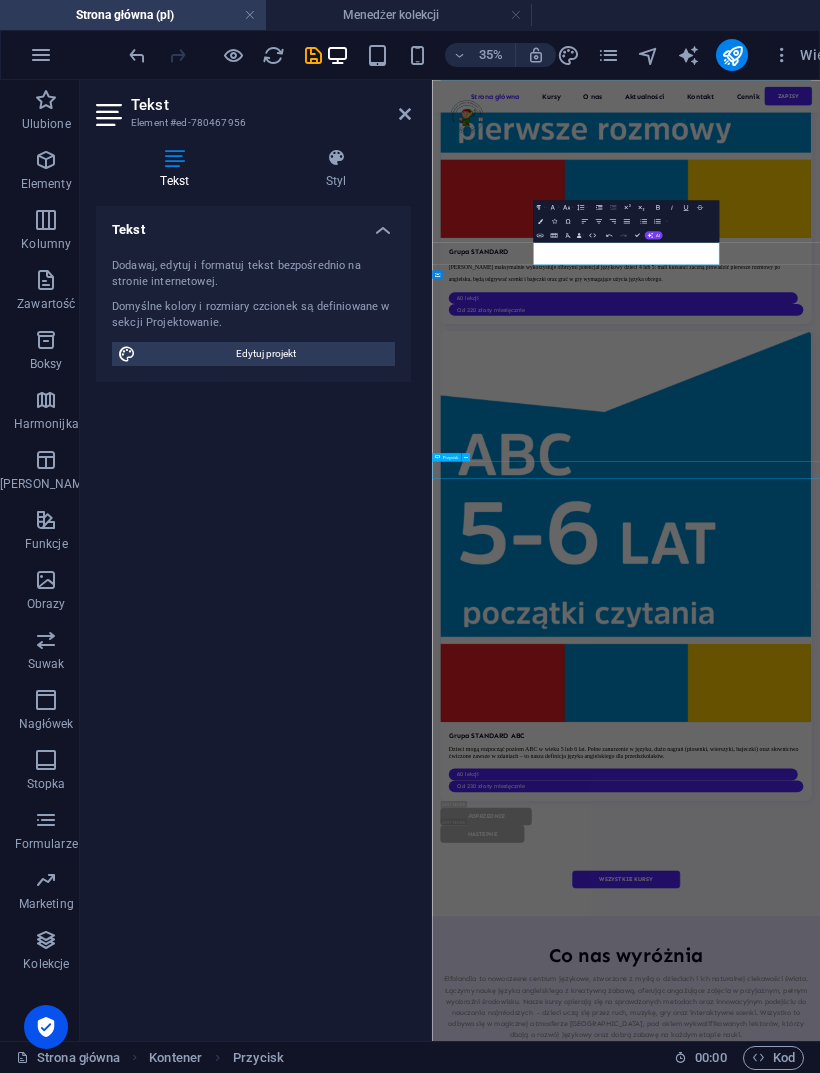 scroll, scrollTop: 6905, scrollLeft: 0, axis: vertical 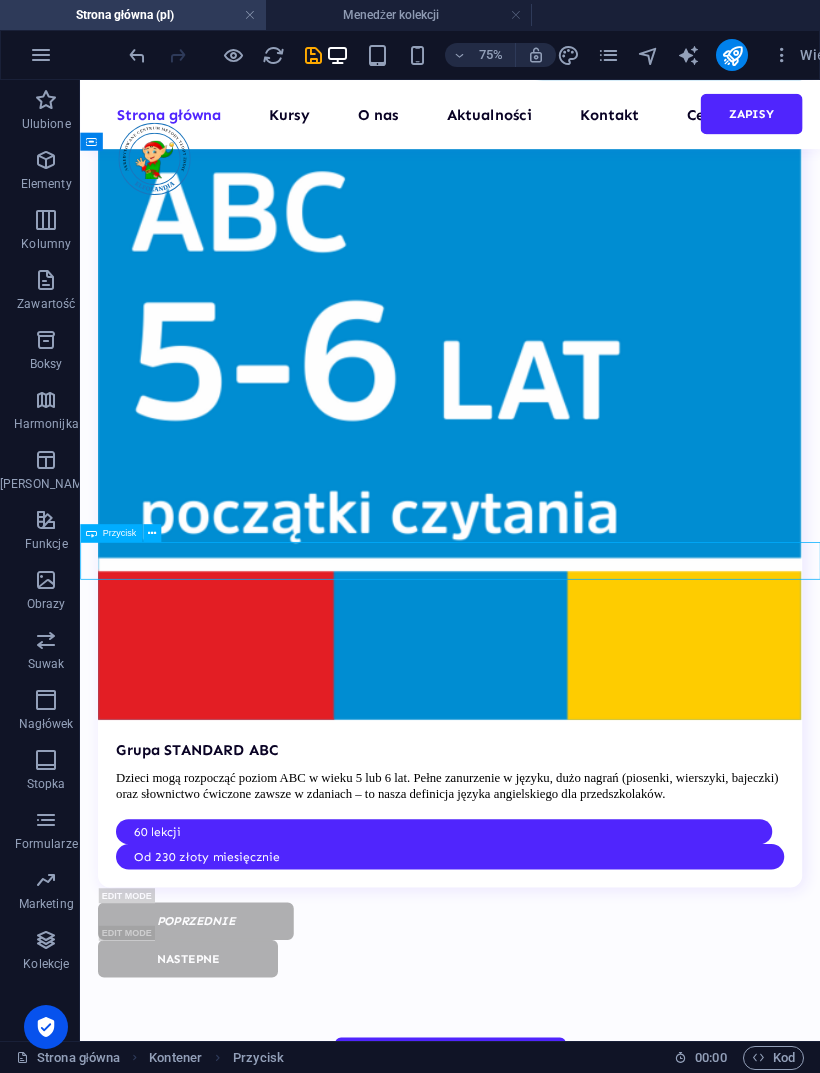 click on "Learn more" at bounding box center [573, 7177] 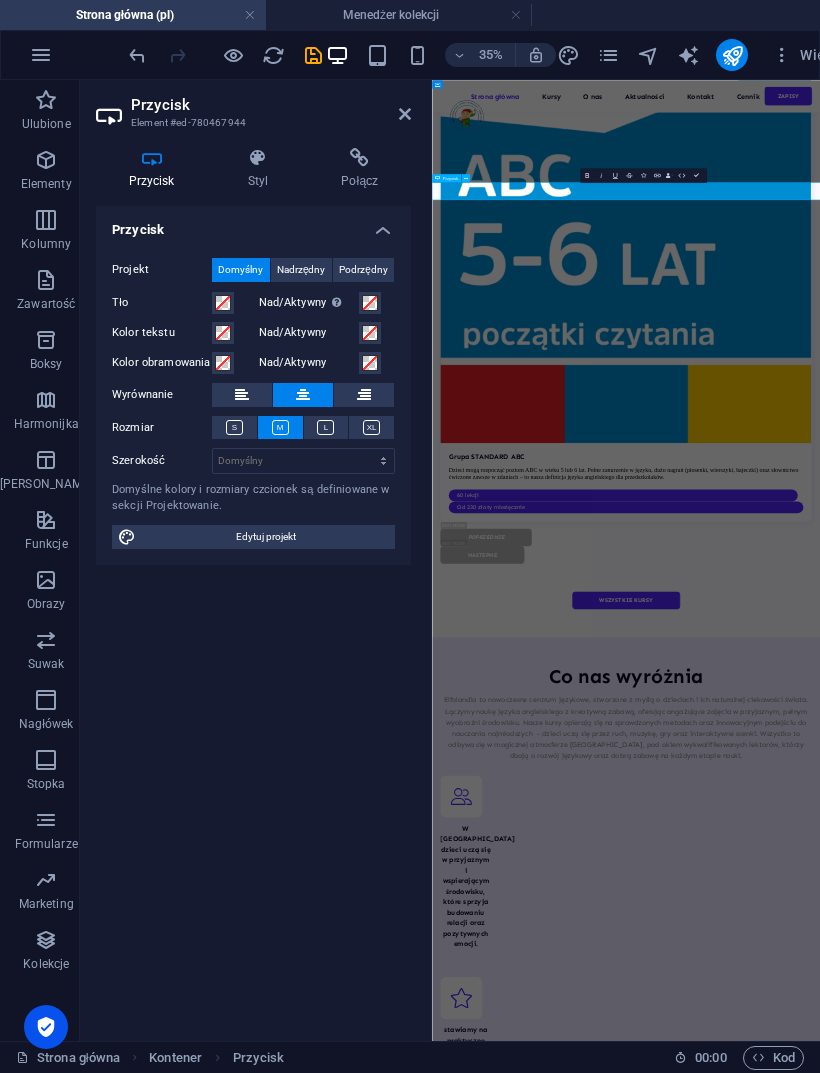 click on "Learn more" at bounding box center (986, 7094) 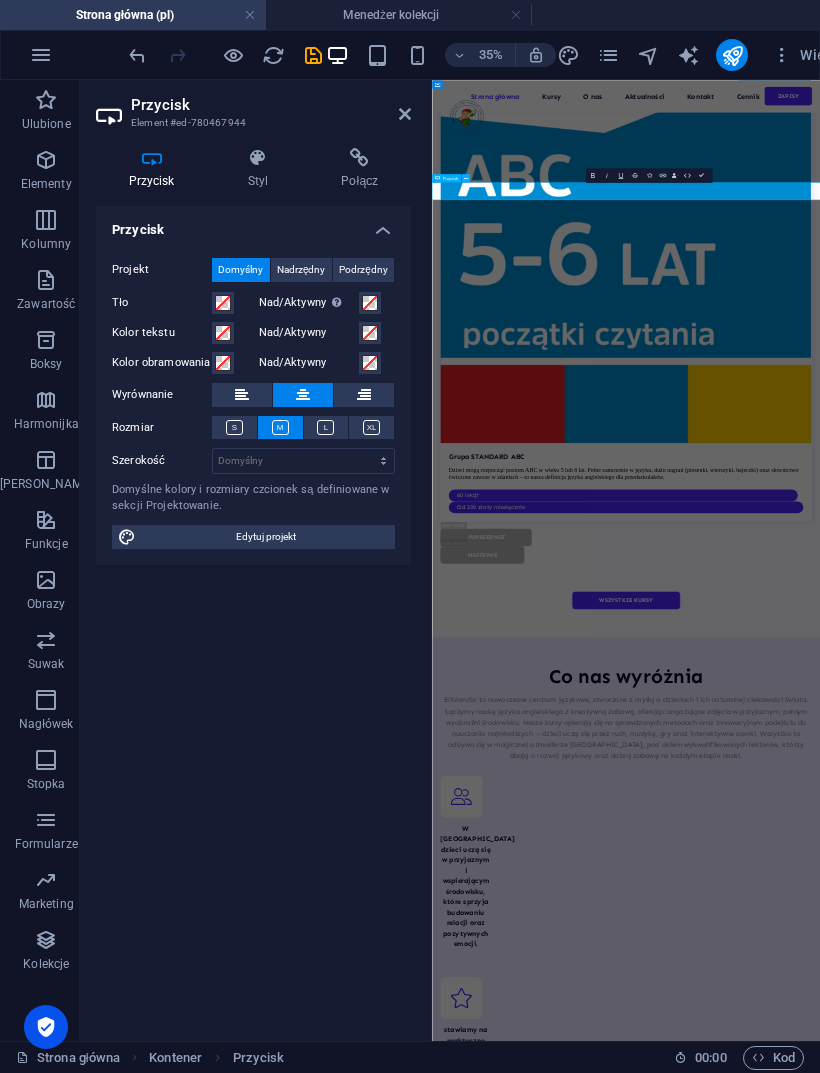 click on "[PERSON_NAME] [DATE] “...amazing service...” Nec dolor in molestie lacus. Orci cursus a in elementum aliquet. Platea risus volutpat scelerisque feugiat quis massa sollicitudin egestas. Vitae eros suspendisse nunc aliquam curabitur faucibus odio lobortis metus. Duis rhoncus scelerisque vulputate tortor. [PERSON_NAME] [DATE] “...amazing service...” Nec dolor in molestie lacus. Orci cursus a in elementum aliquet. Platea risus volutpat scelerisque feugiat quis massa sollicitudin egestas. Vitae eros suspendisse nunc aliquam curabitur faucibus odio lobortis metus. Duis rhoncus scelerisque vulputate tortor. [PERSON_NAME] [DATE] “...amazing service...” Nec dolor in molestie lacus. Orci cursus a in elementum aliquet. Platea risus volutpat scelerisque feugiat quis massa sollicitudin egestas. Vitae eros suspendisse nunc aliquam curabitur faucibus odio lobortis metus. Duis rhoncus scelerisque vulputate tortor. [PERSON_NAME] [DATE] “...amazing service...” [PERSON_NAME] [DATE] [PERSON_NAME] [DATE] 1 2" at bounding box center [986, 6873] 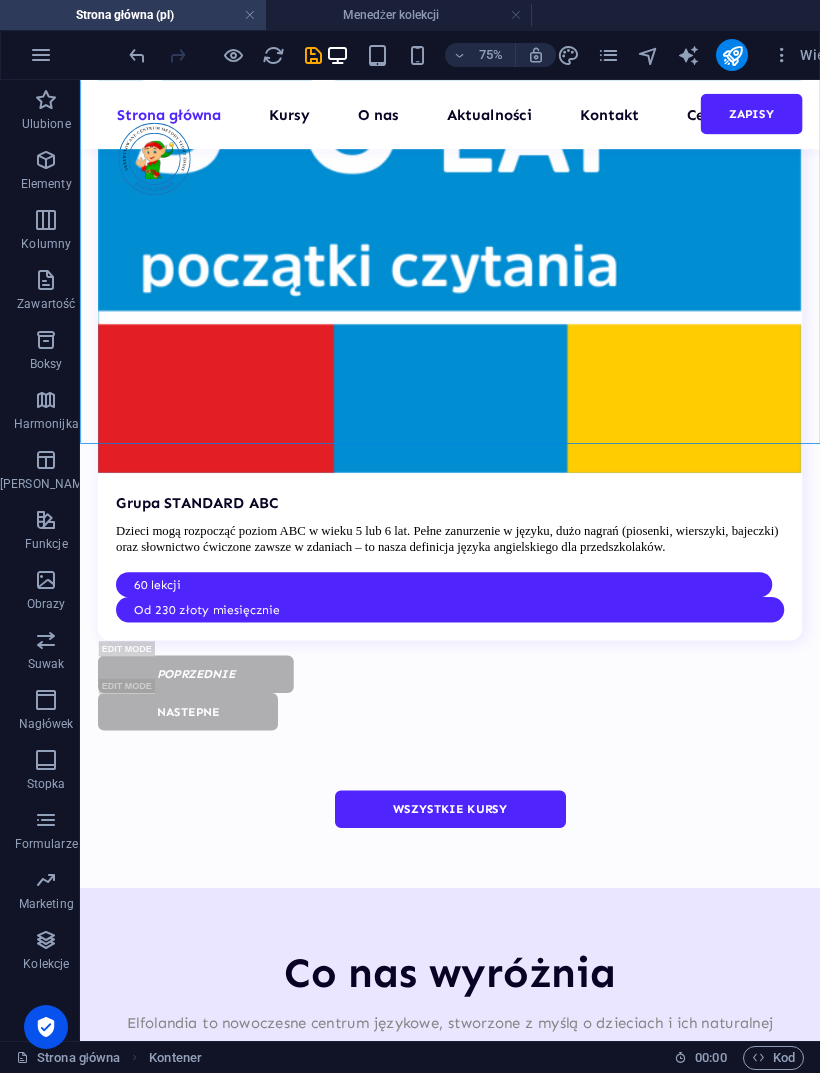 scroll, scrollTop: 7296, scrollLeft: 0, axis: vertical 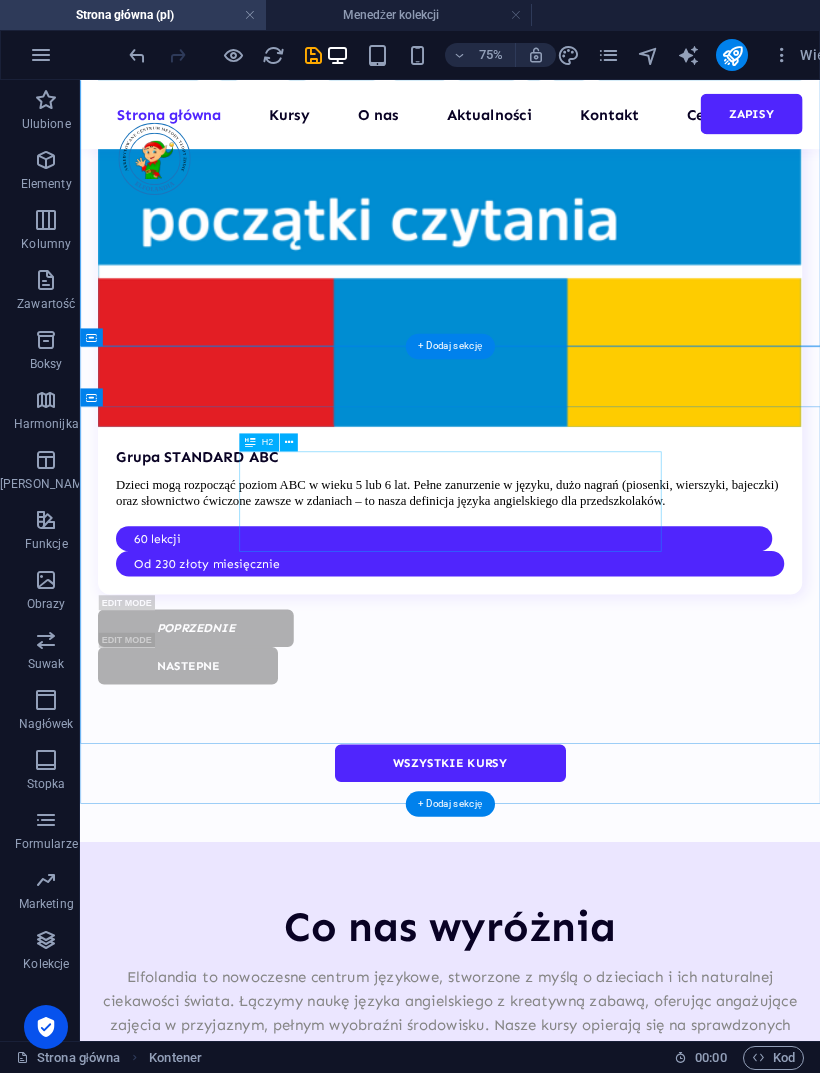 click on "Learn from and with the best teachers" at bounding box center [573, 7267] 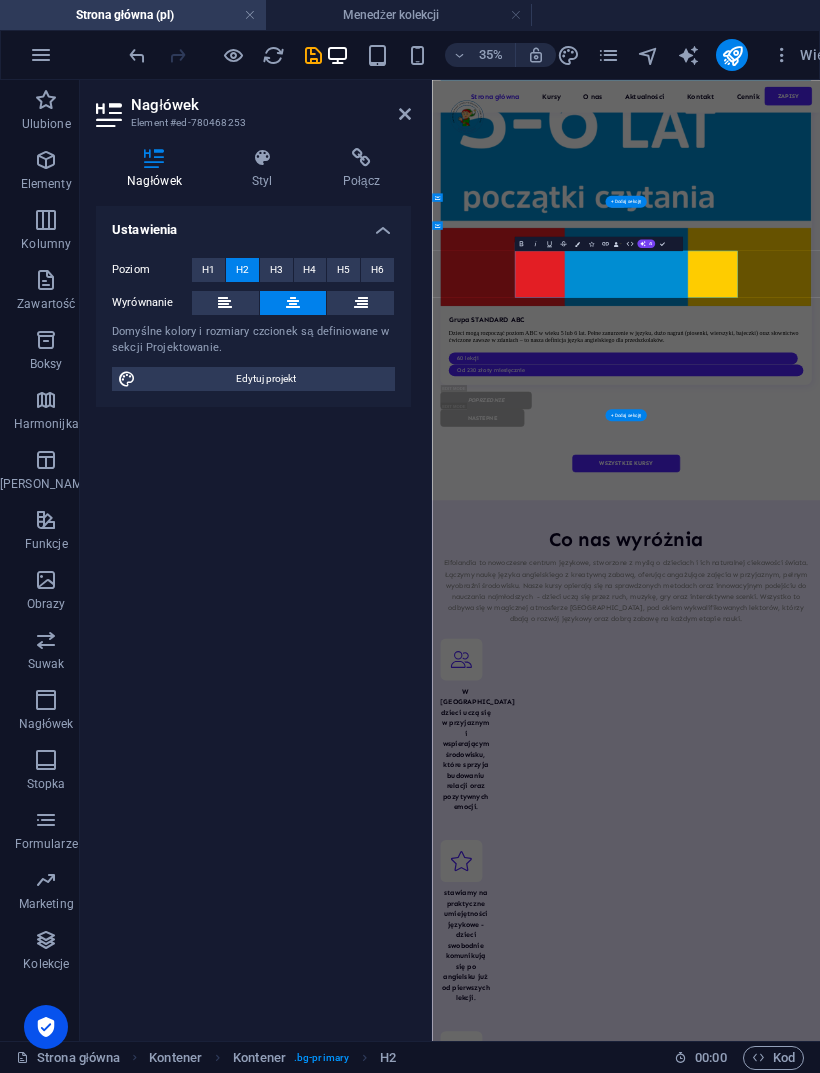 scroll, scrollTop: 6980, scrollLeft: 0, axis: vertical 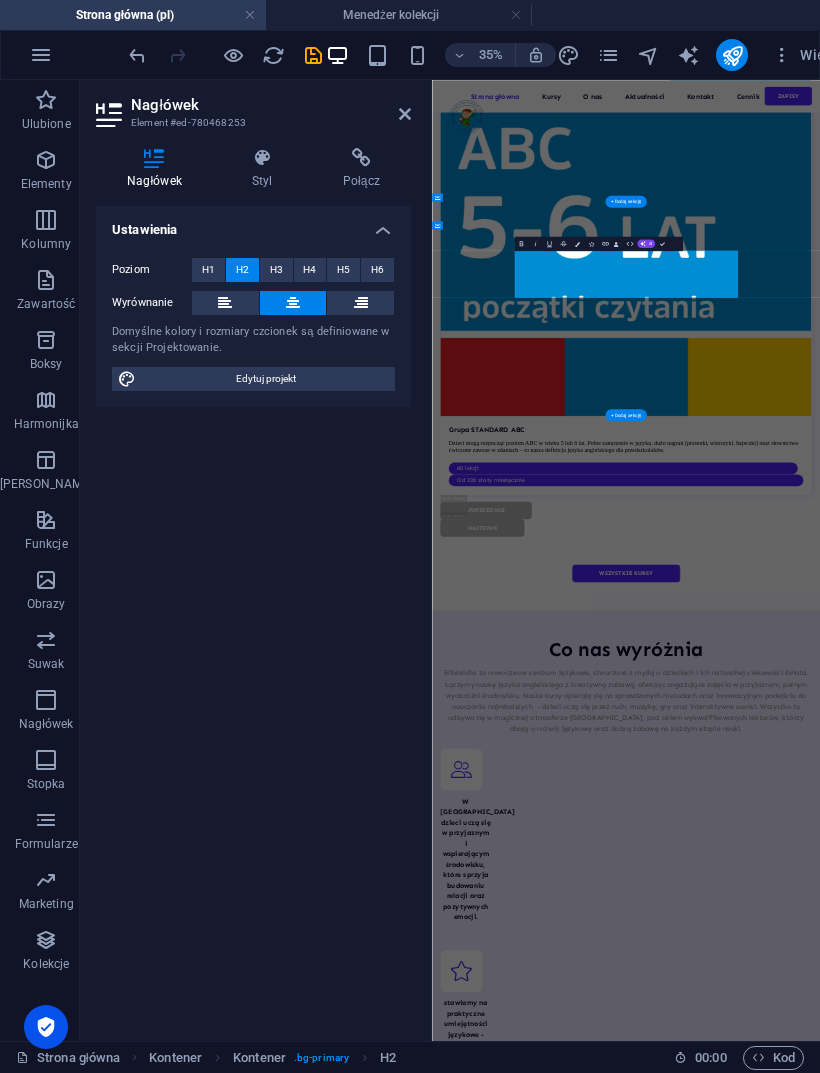 click on "Learn from and with the best teachers" at bounding box center (987, 7466) 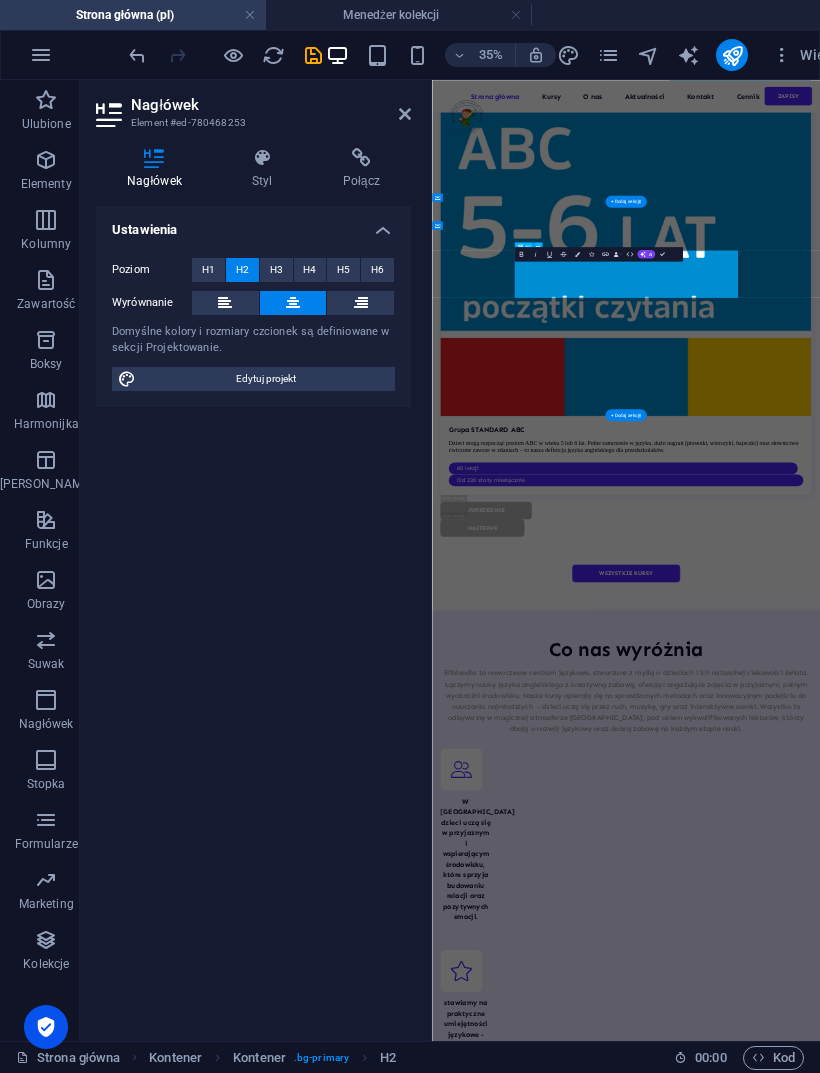 type 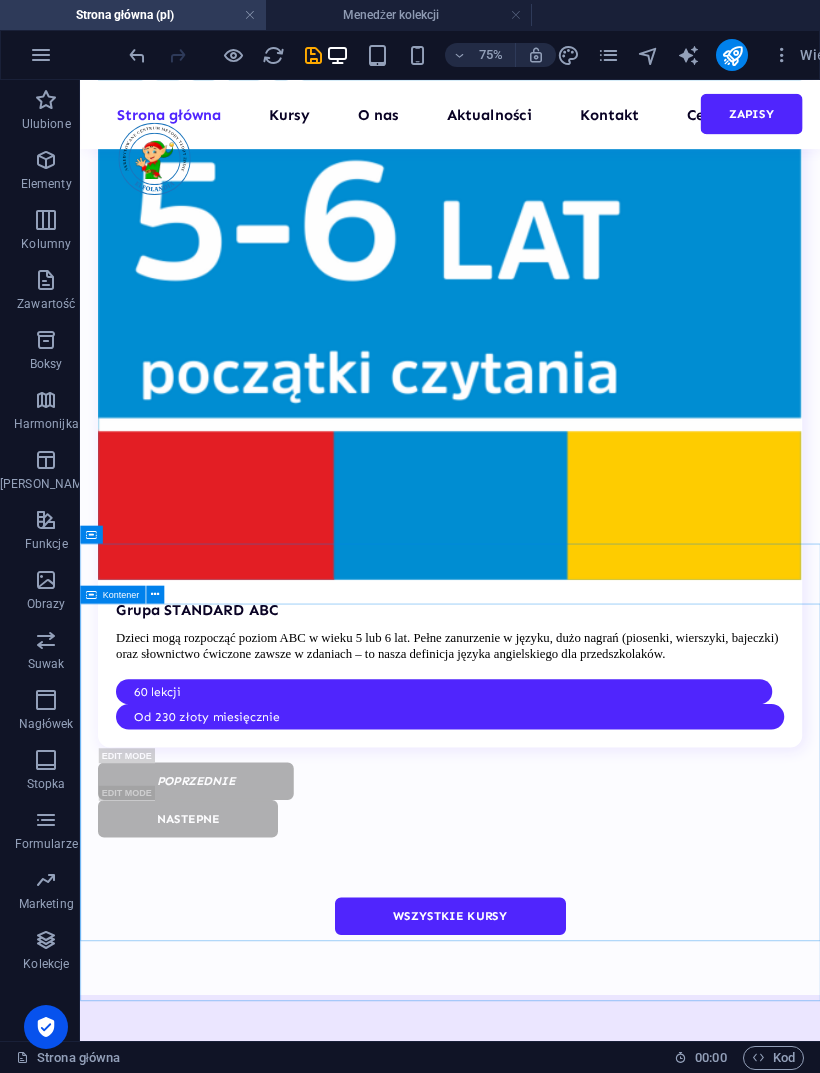 scroll, scrollTop: 7336, scrollLeft: 0, axis: vertical 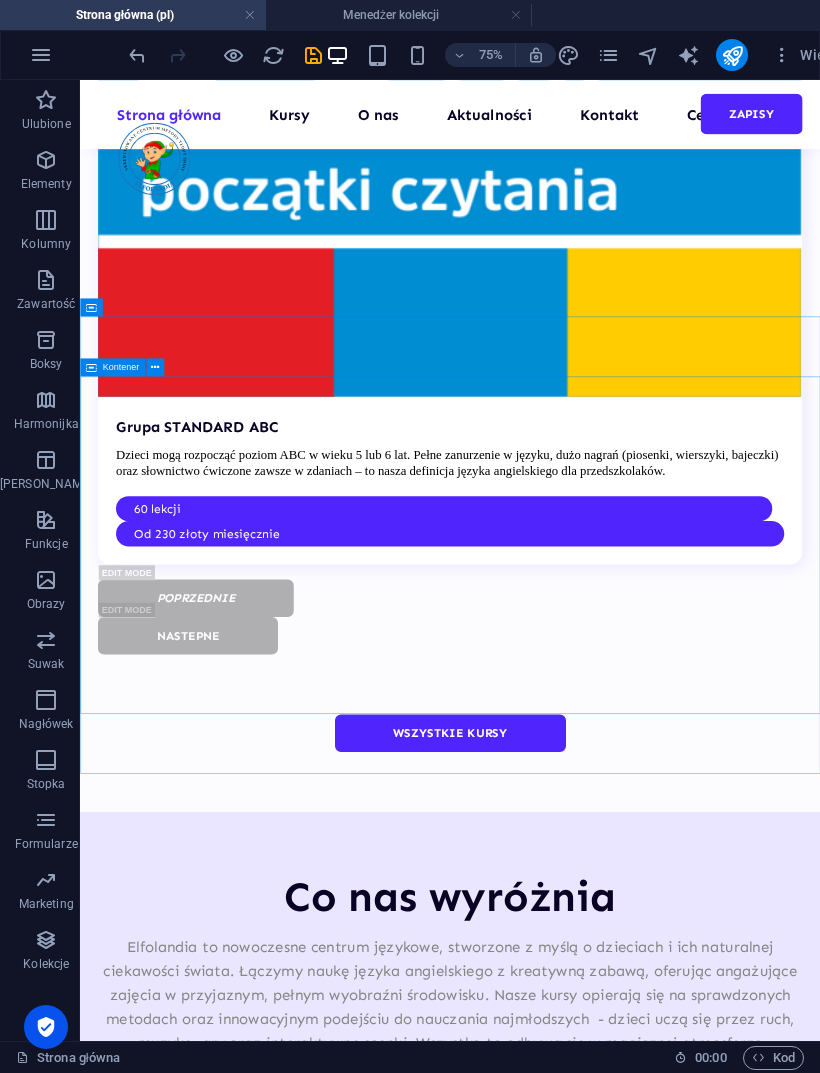 click on "zapisz dziecko na zajęcia !" at bounding box center (573, 7193) 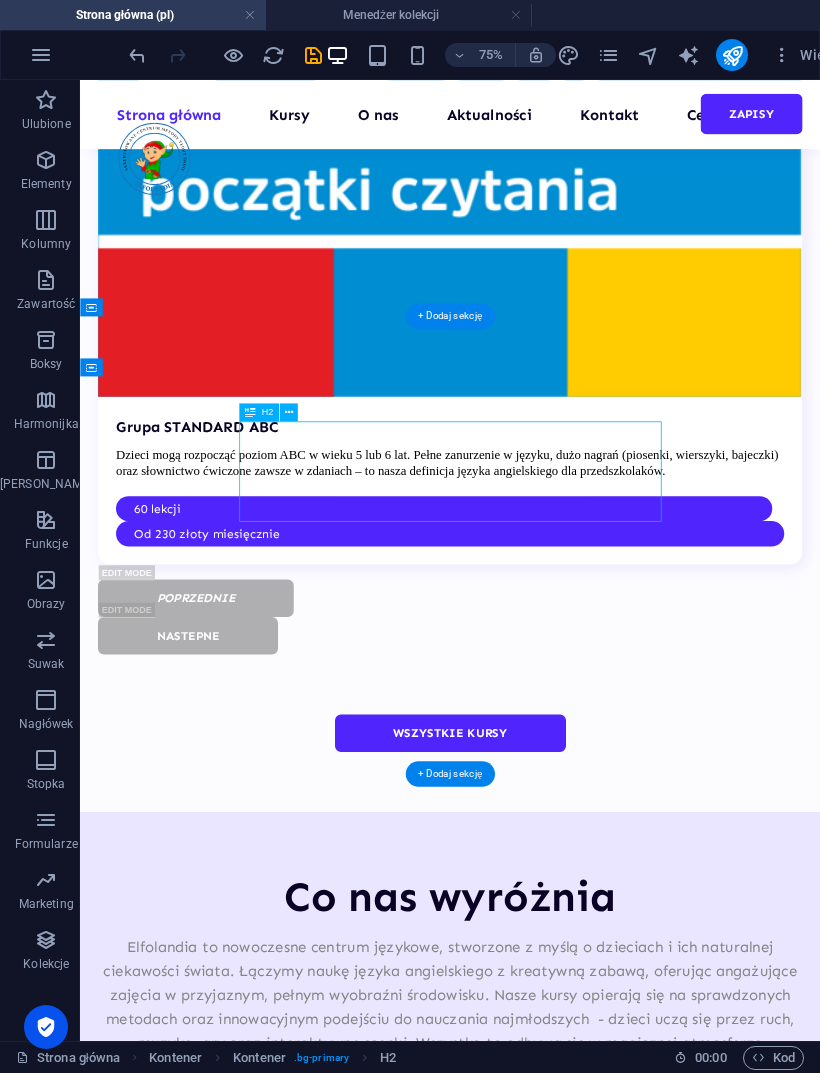 click on "zapisz dziecko na zajęcia !" at bounding box center [573, 7193] 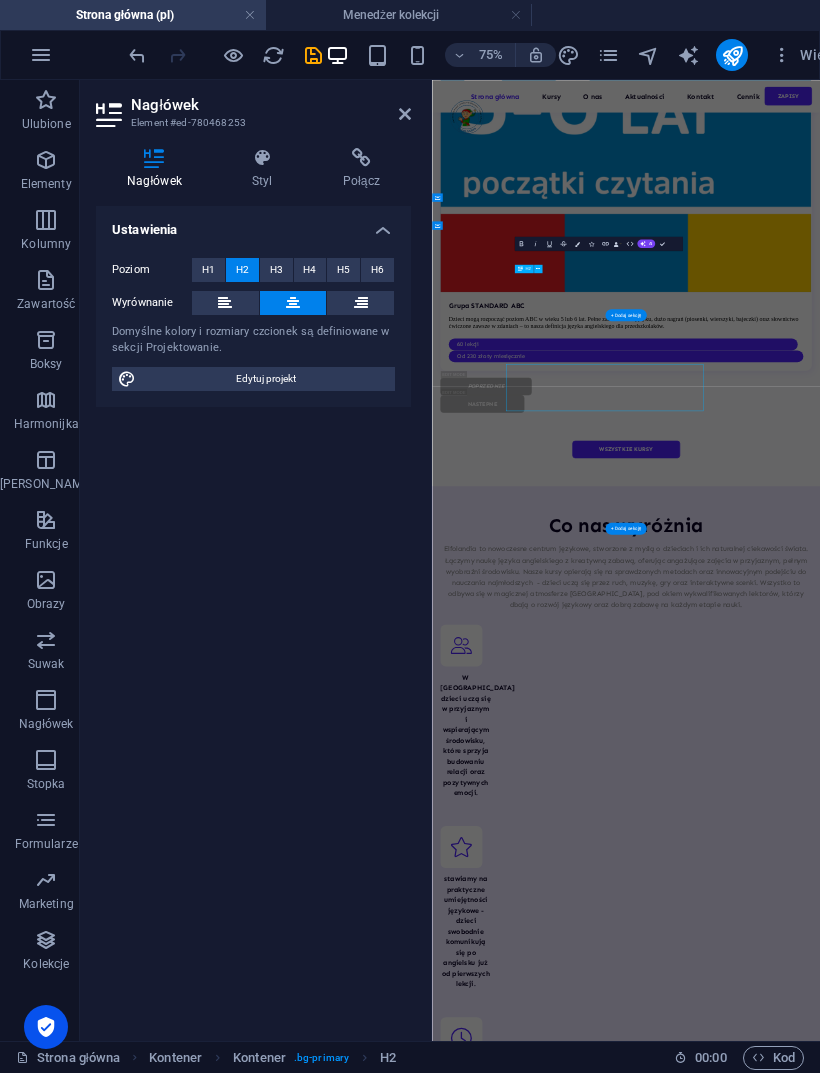 scroll, scrollTop: 6980, scrollLeft: 0, axis: vertical 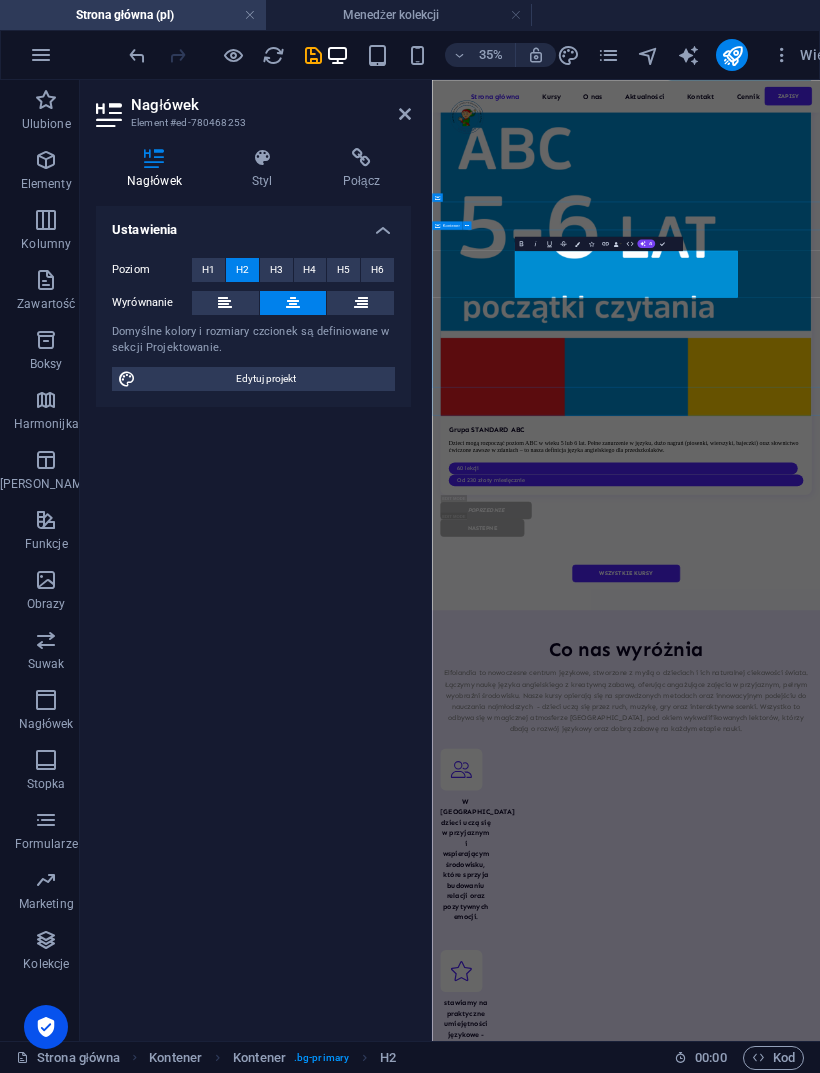 click on "AI" at bounding box center (646, 243) 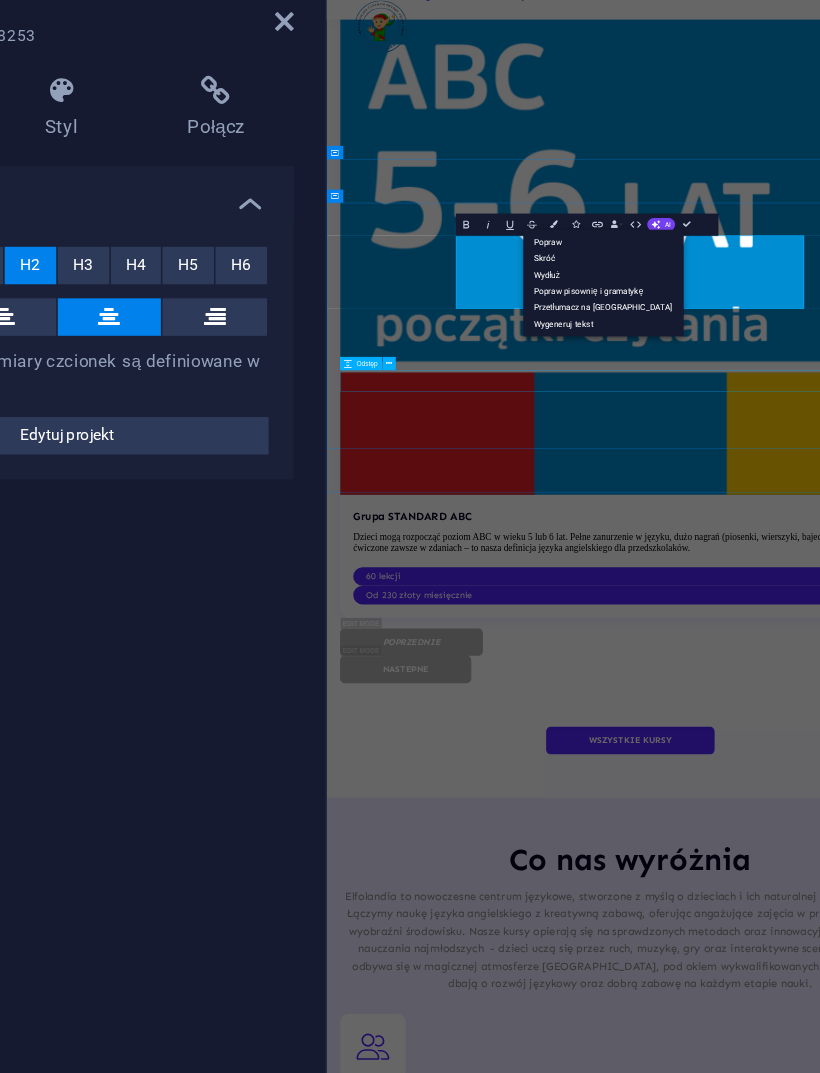 click at bounding box center [880, 7457] 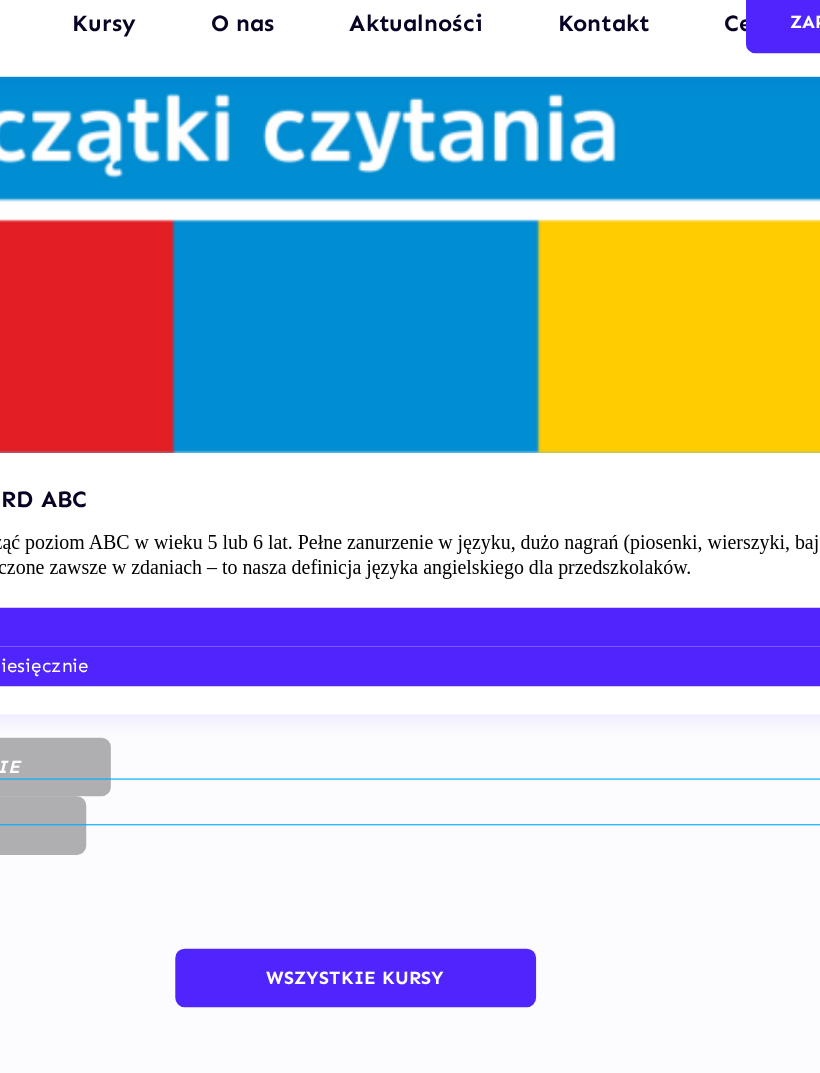 scroll, scrollTop: 7352, scrollLeft: 0, axis: vertical 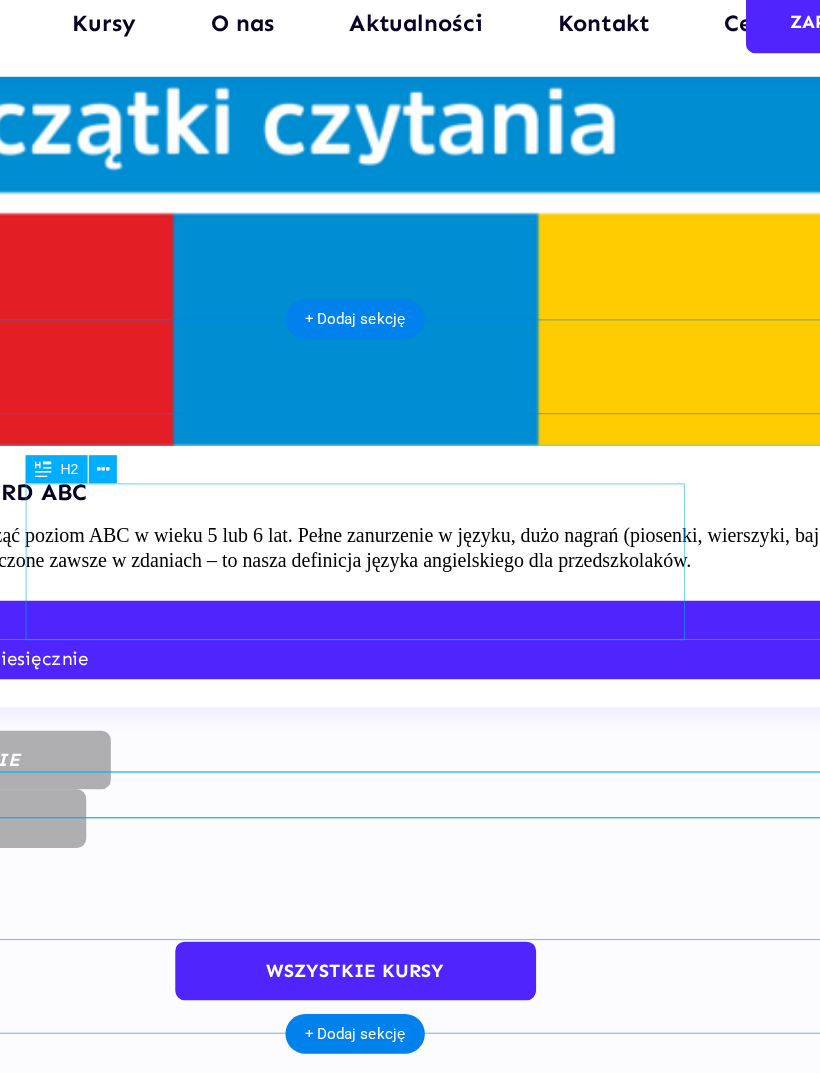 click on "zapisz dziecko na zajęcia !" at bounding box center [270, 7066] 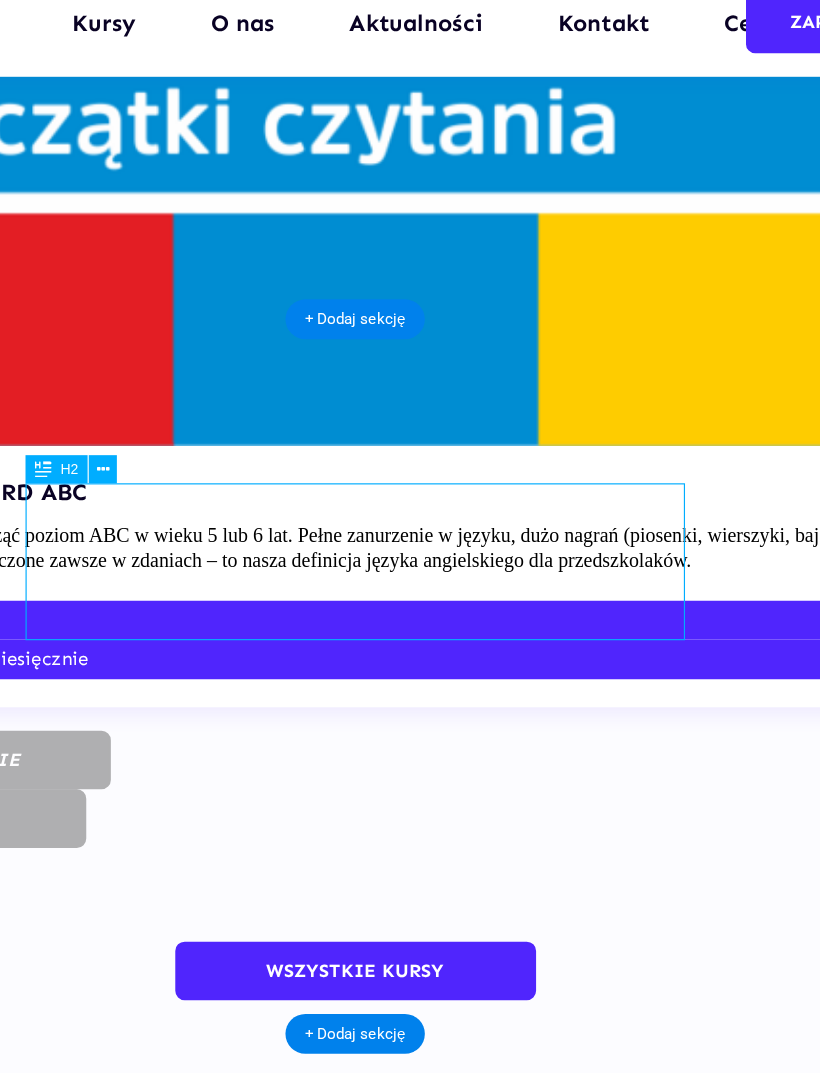 click on "zapisz dziecko na zajęcia !" at bounding box center (270, 7066) 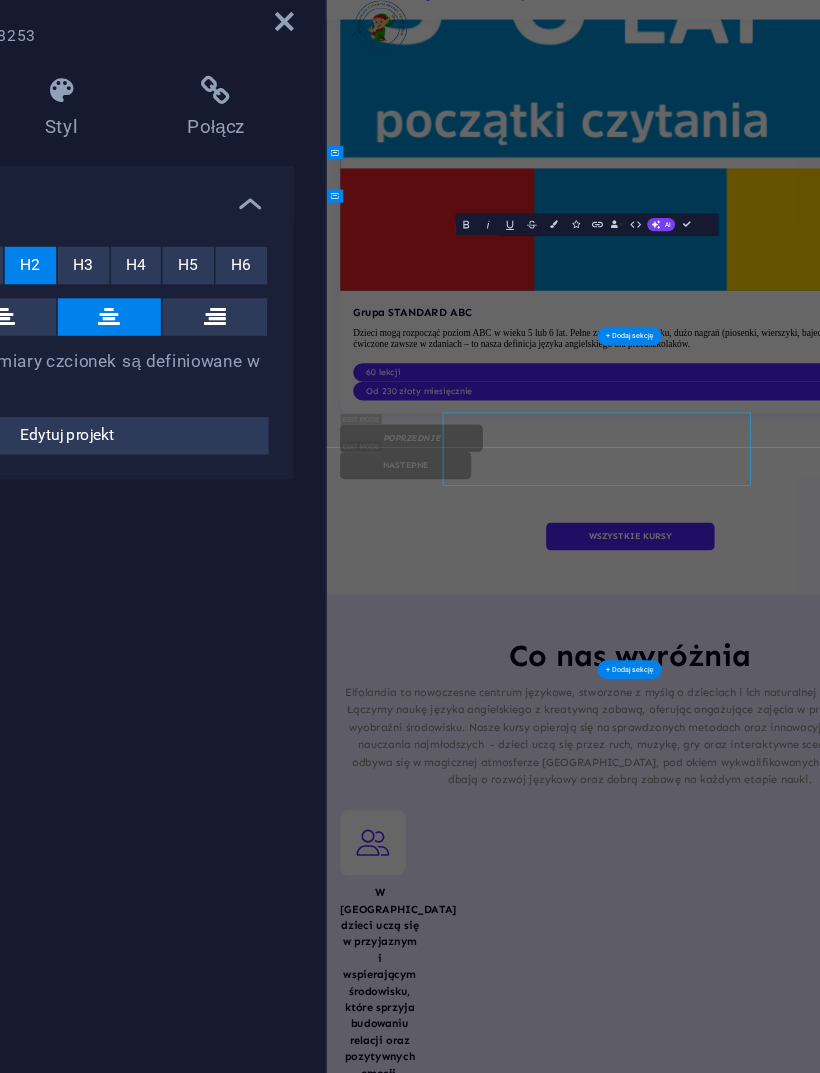 scroll, scrollTop: 6980, scrollLeft: 0, axis: vertical 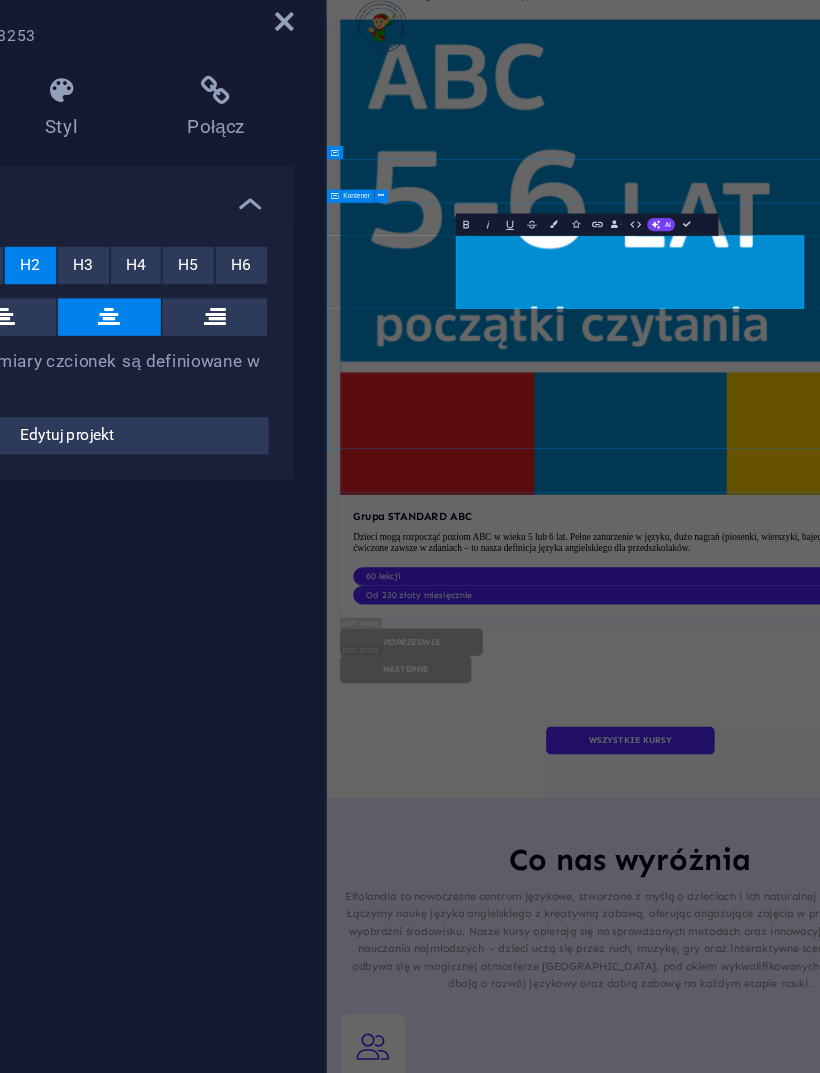 click on "AI" at bounding box center [646, 243] 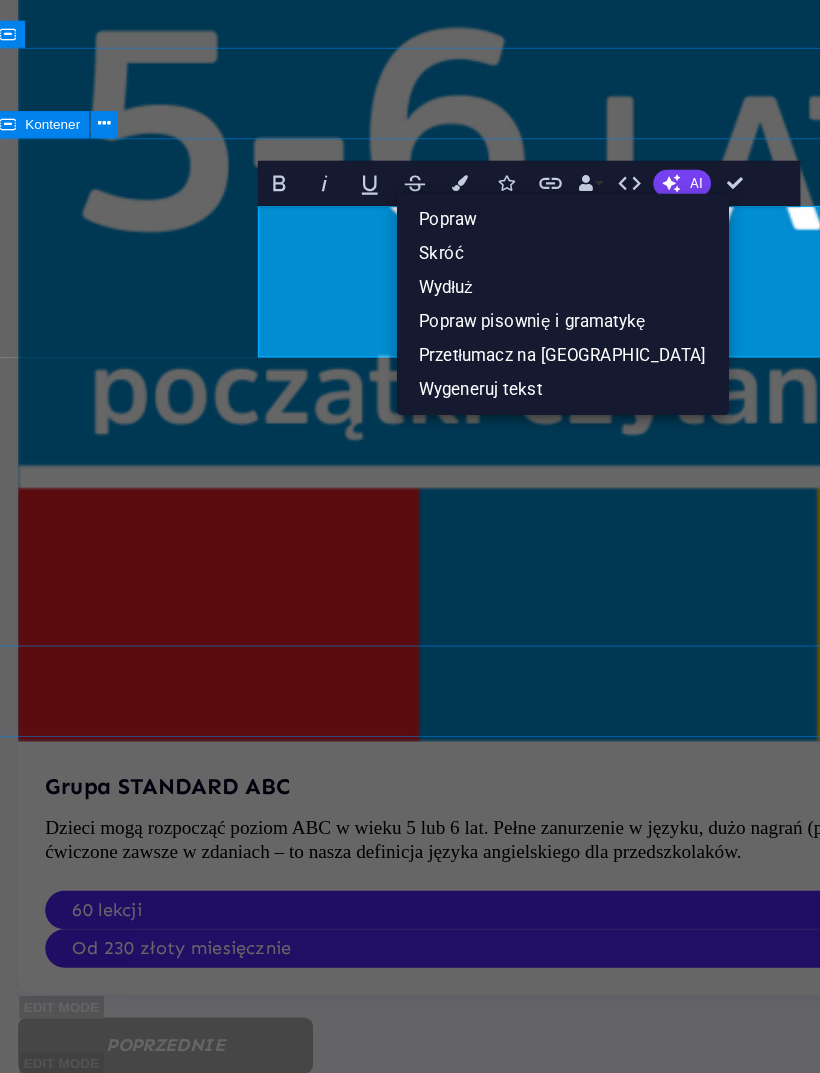 click on "zapisz dziecko na zajęcia ! Lorem ipsum dolor sit amet consectetur. Commodo morbi quisque eget amet netus semper egestas. Let’s talk" at bounding box center (545, 7004) 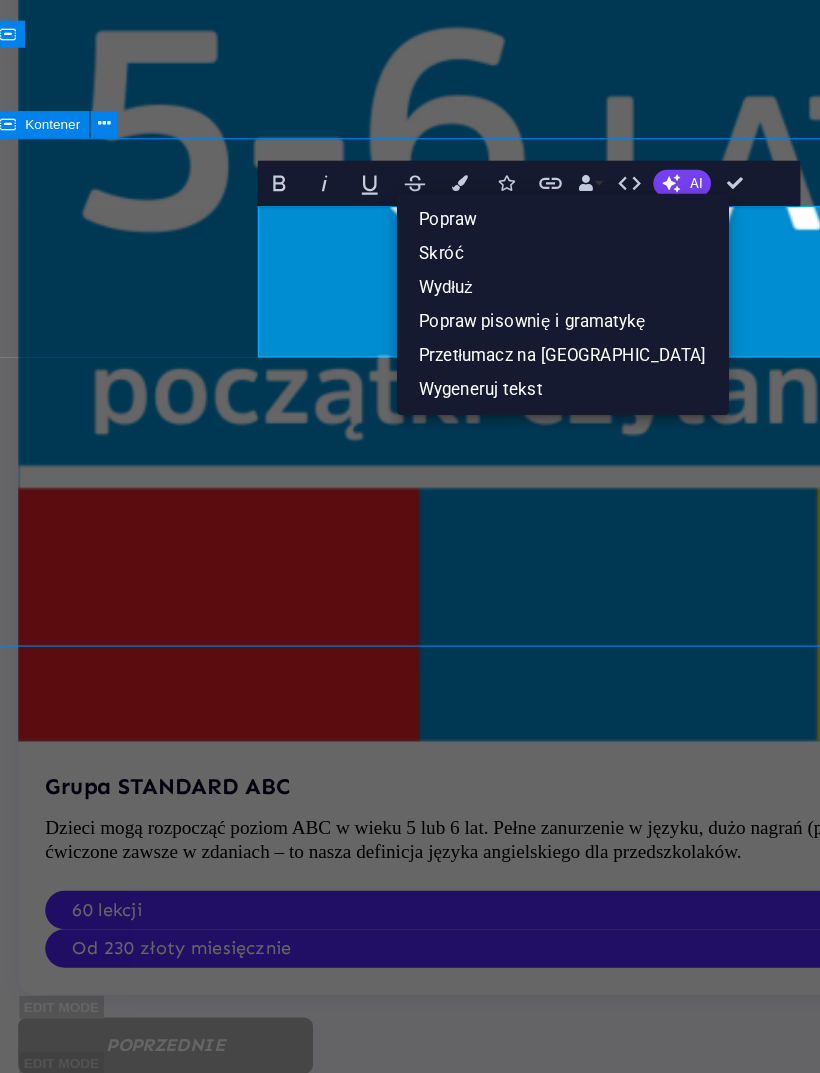 scroll, scrollTop: 6839, scrollLeft: 0, axis: vertical 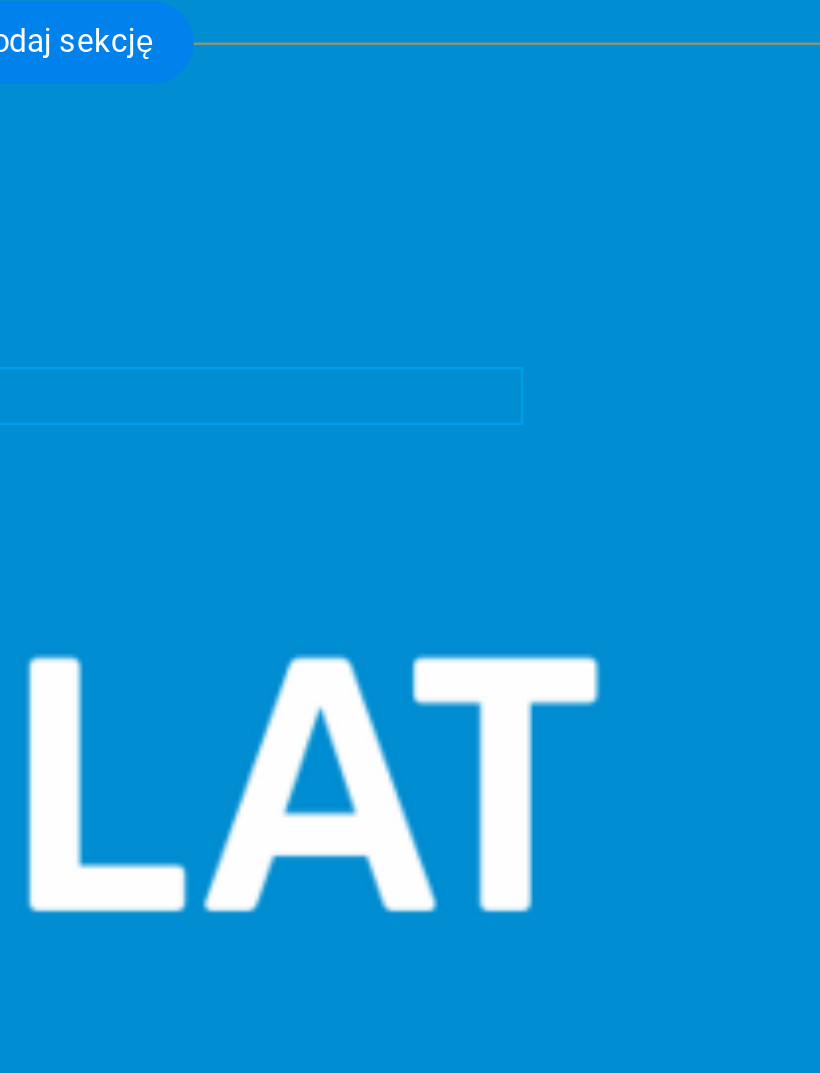 click at bounding box center [-1595, 8657] 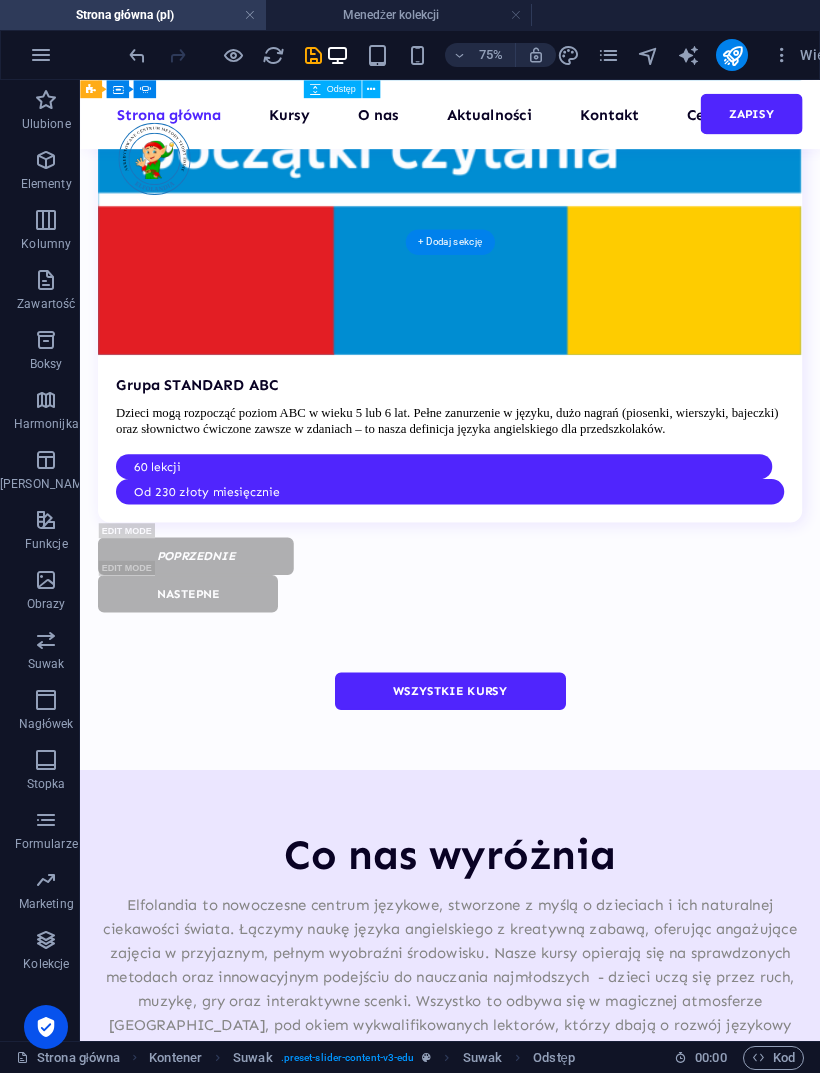 scroll, scrollTop: 7440, scrollLeft: 0, axis: vertical 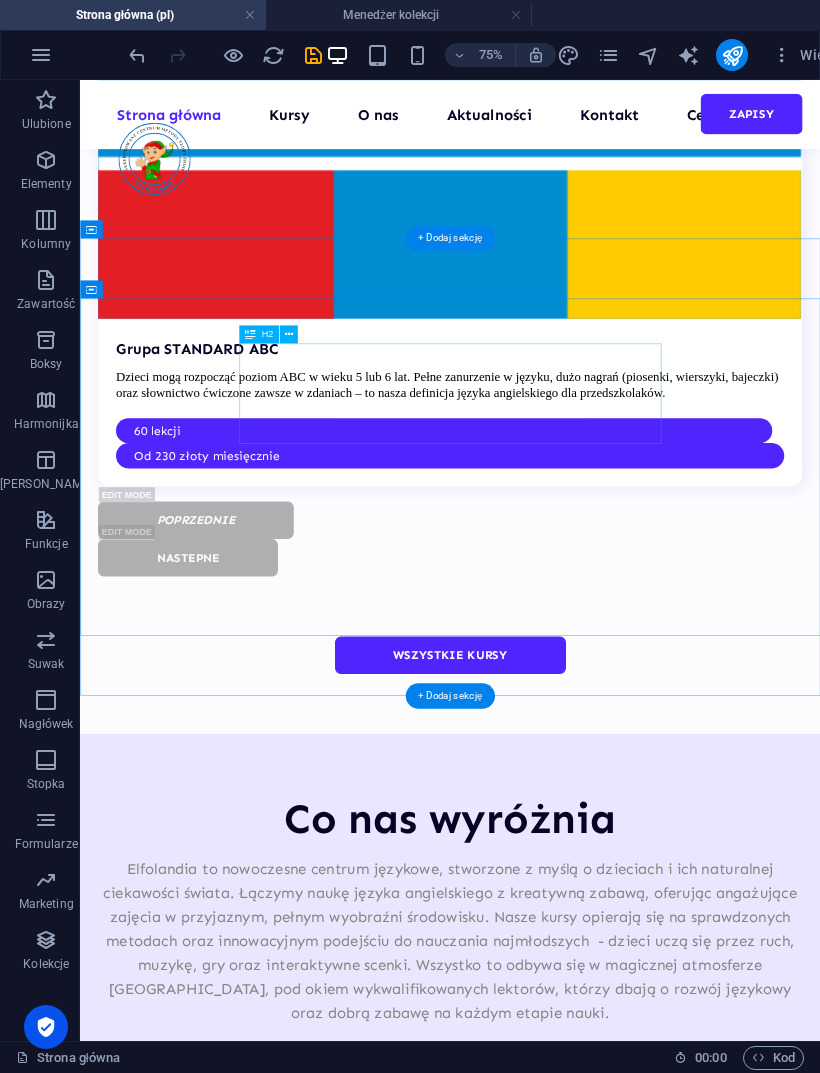 click on "zapisz dziecko na zajęcia !" at bounding box center (573, 7089) 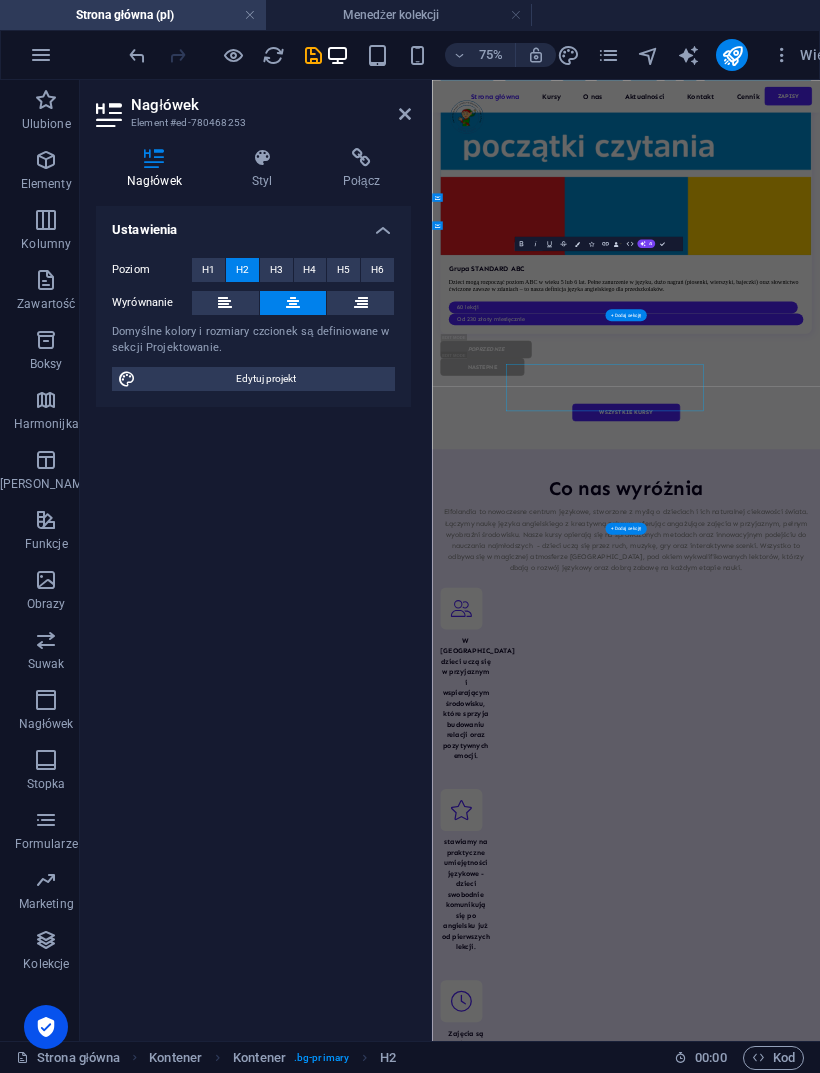 scroll, scrollTop: 6980, scrollLeft: 0, axis: vertical 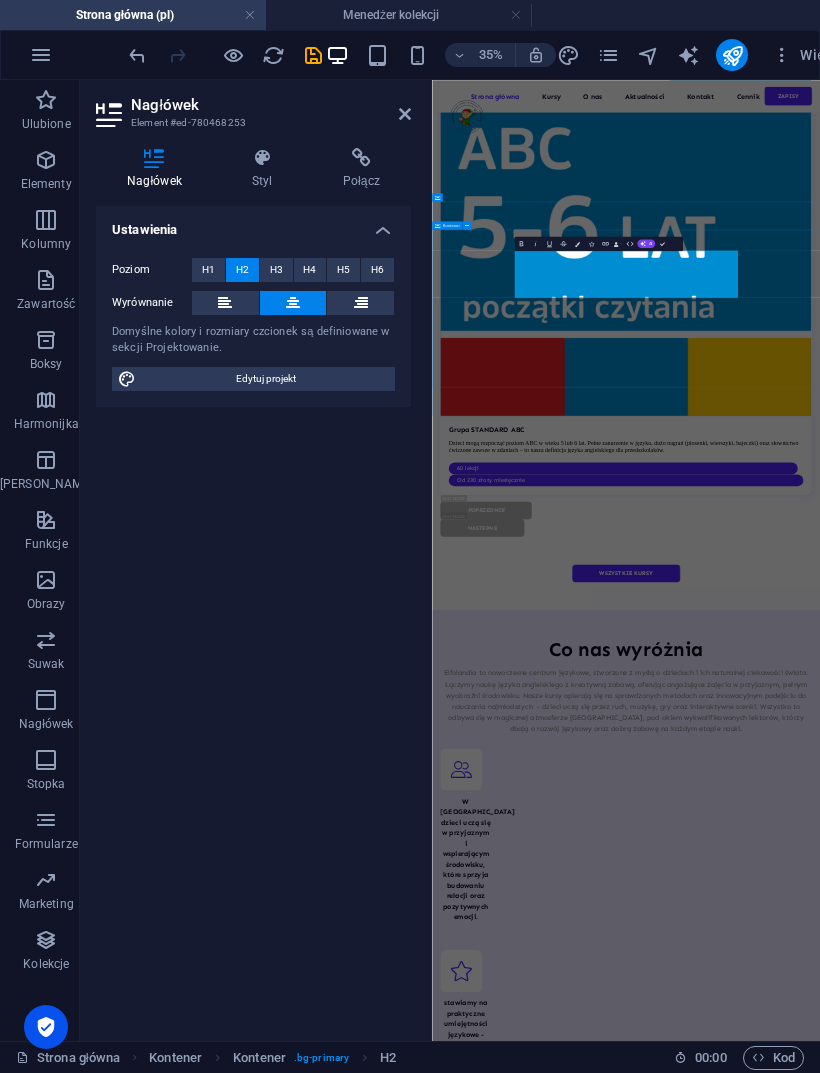 click on "AI" at bounding box center (646, 243) 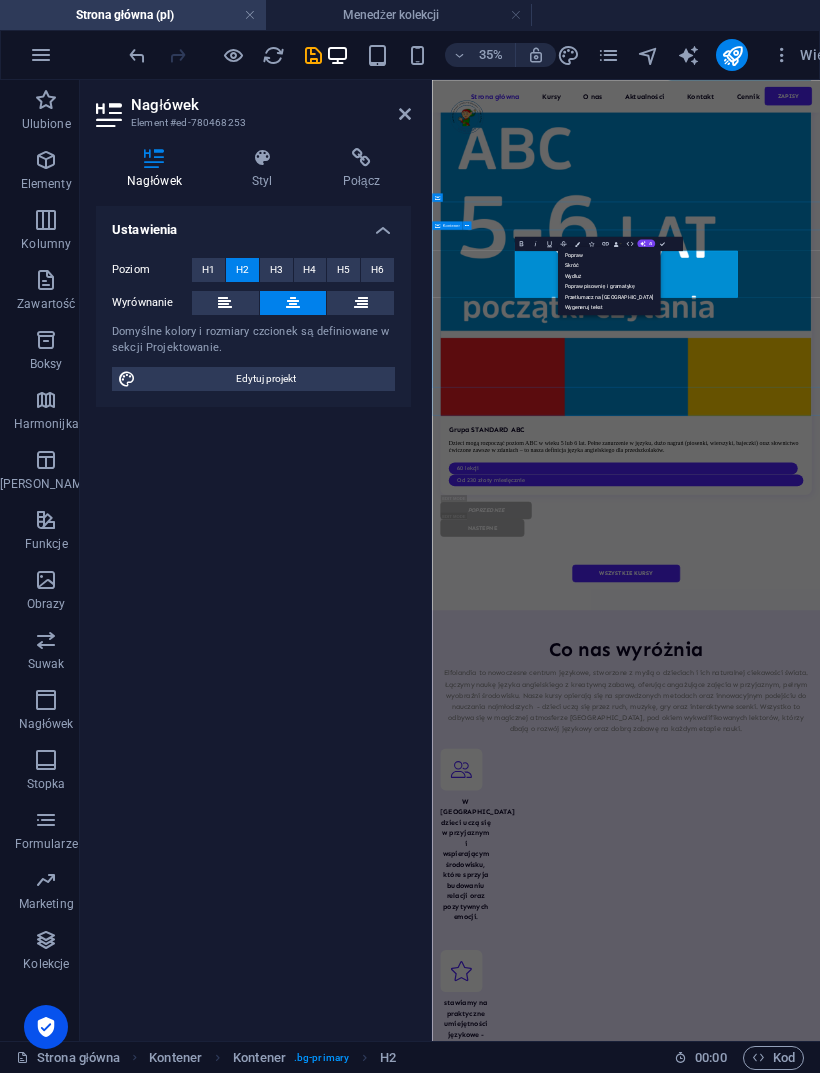 click on "zapisz dziecko na zajęcia ! Lorem ipsum dolor sit amet consectetur. Commodo morbi quisque eget amet netus semper egestas. Let’s talk" at bounding box center [986, 7429] 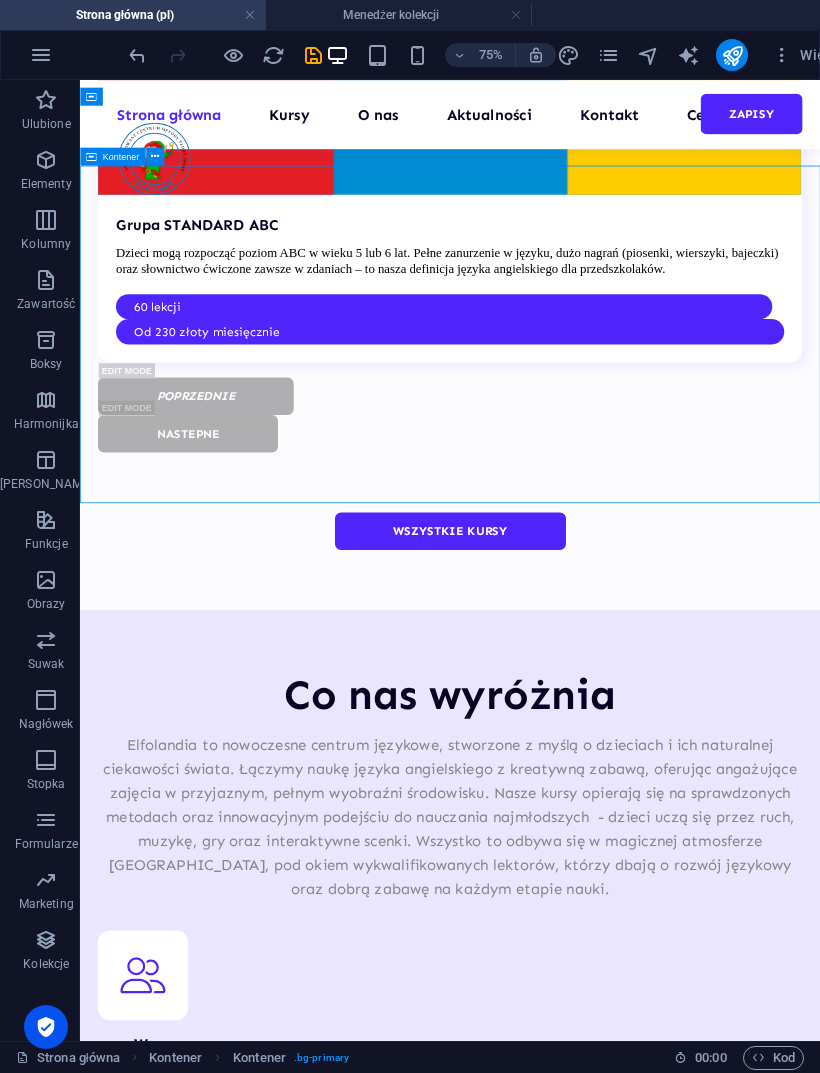 scroll, scrollTop: 7617, scrollLeft: 0, axis: vertical 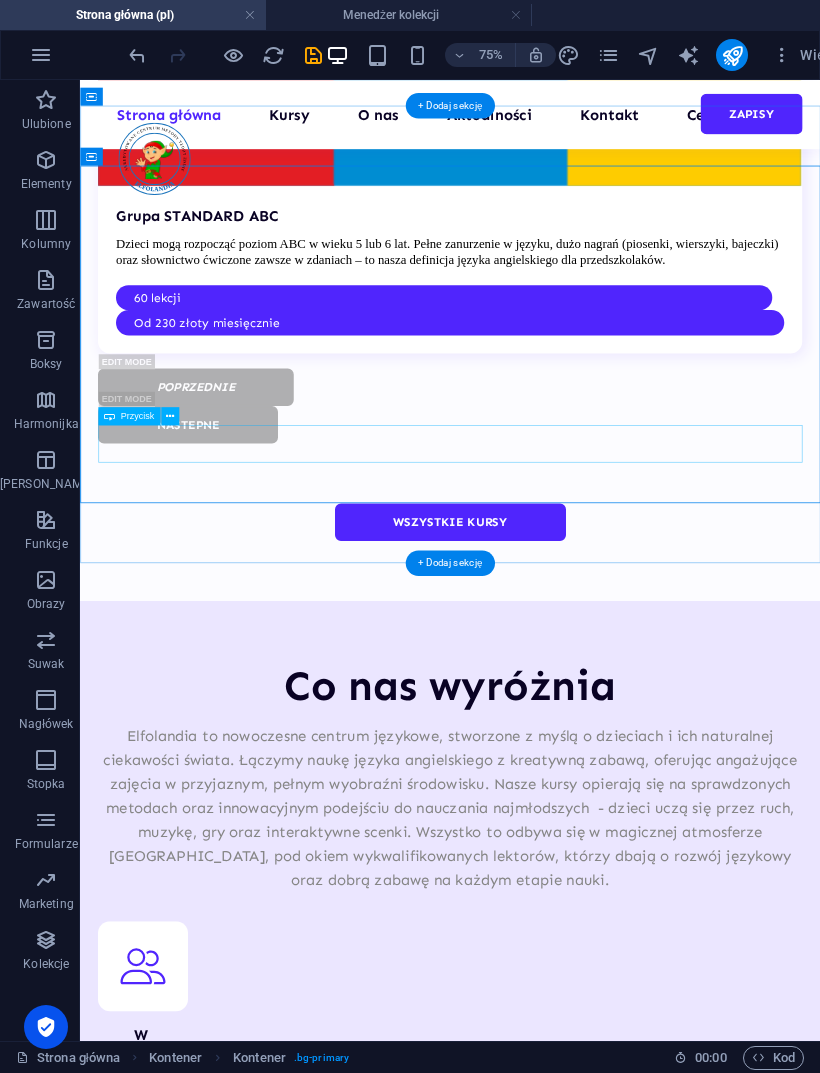 click on "Let’s talk" at bounding box center (573, 7092) 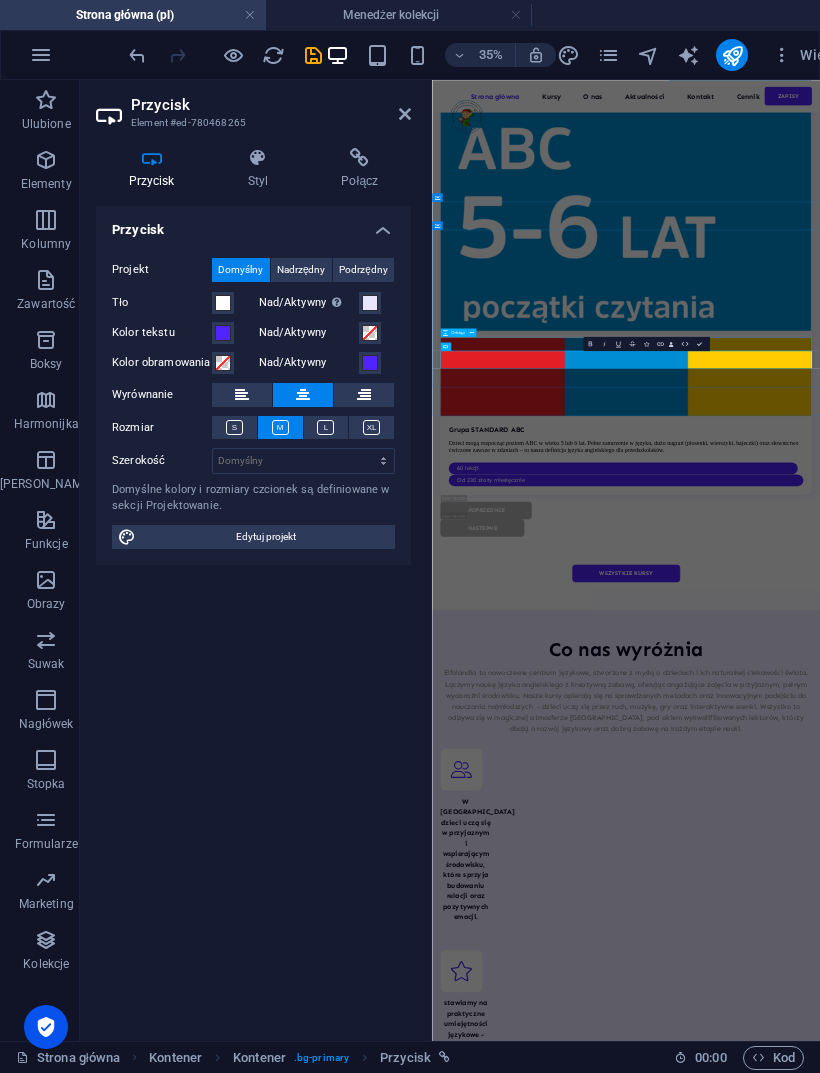 click on "Let’s talk" at bounding box center (986, 7613) 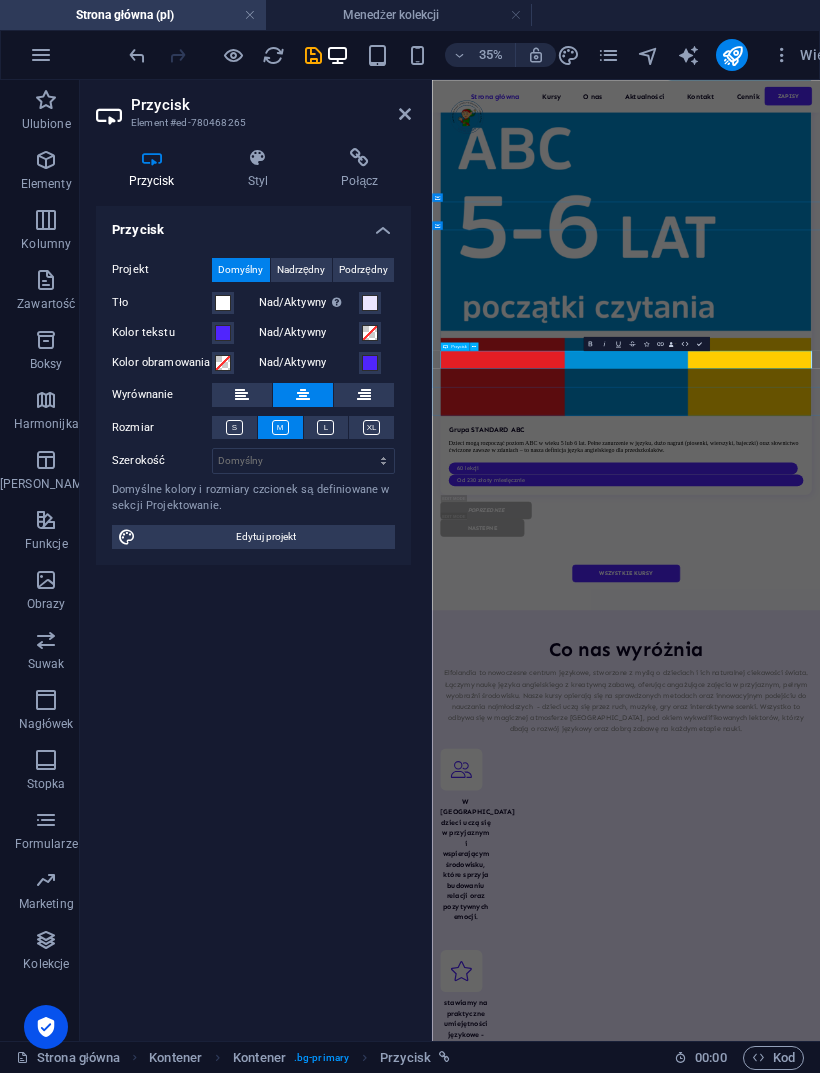 click on "Let’s talk" at bounding box center (986, 7613) 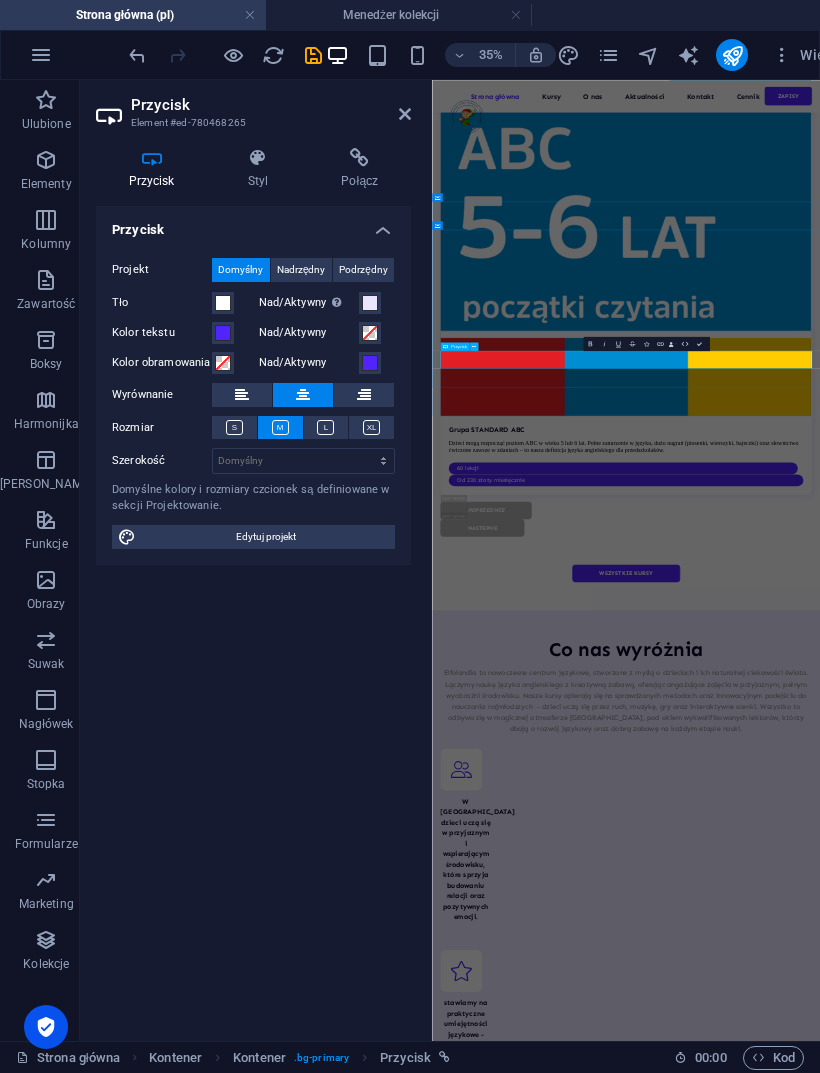 click on "Let’s talk" at bounding box center [986, 7613] 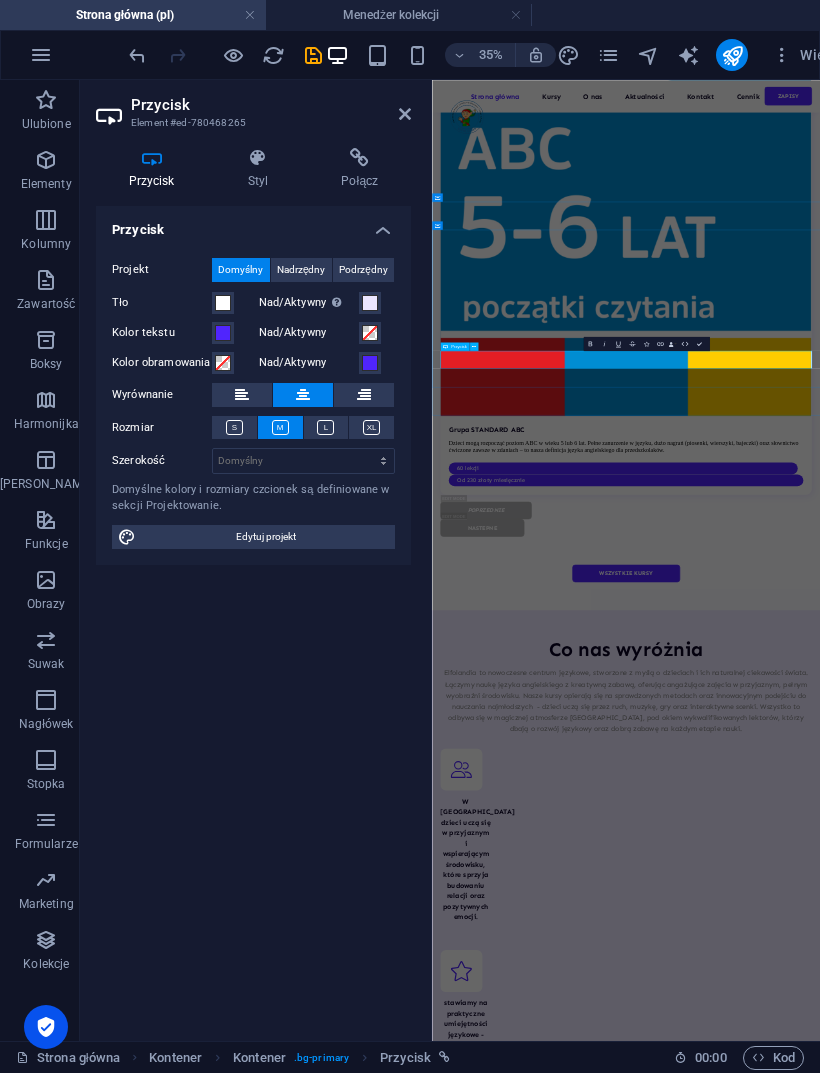 click on "Let’s talk" at bounding box center (986, 7613) 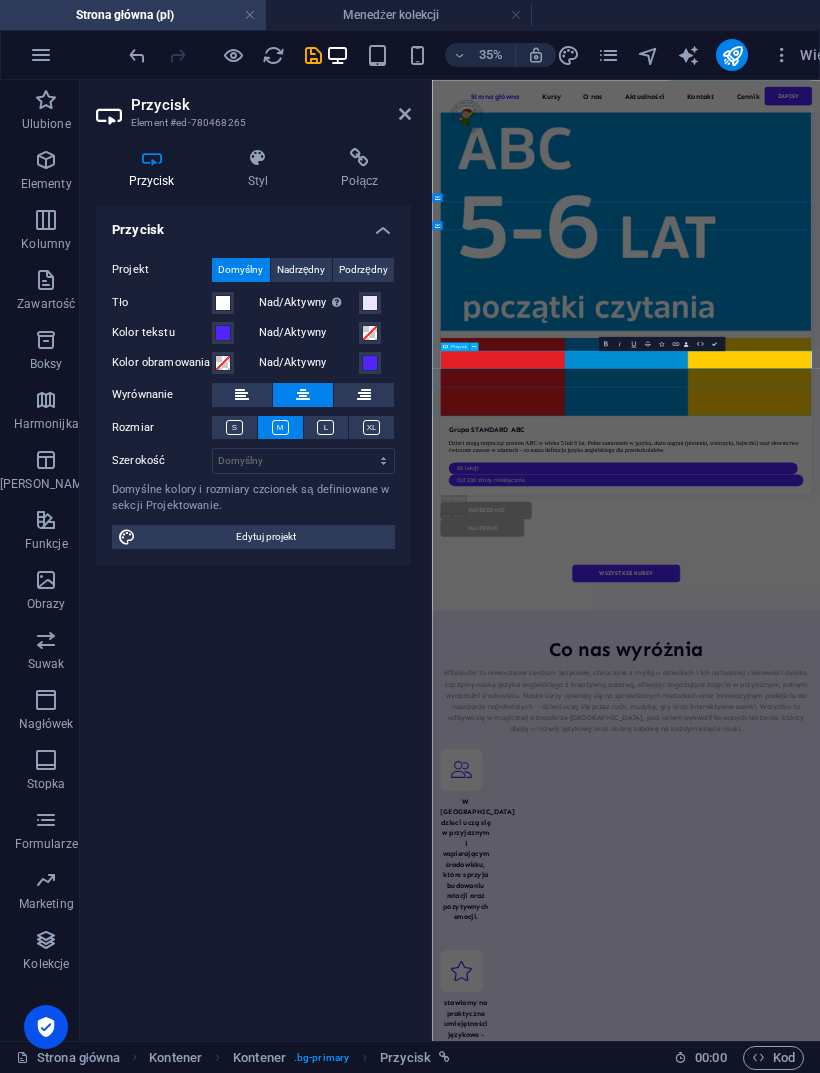 type 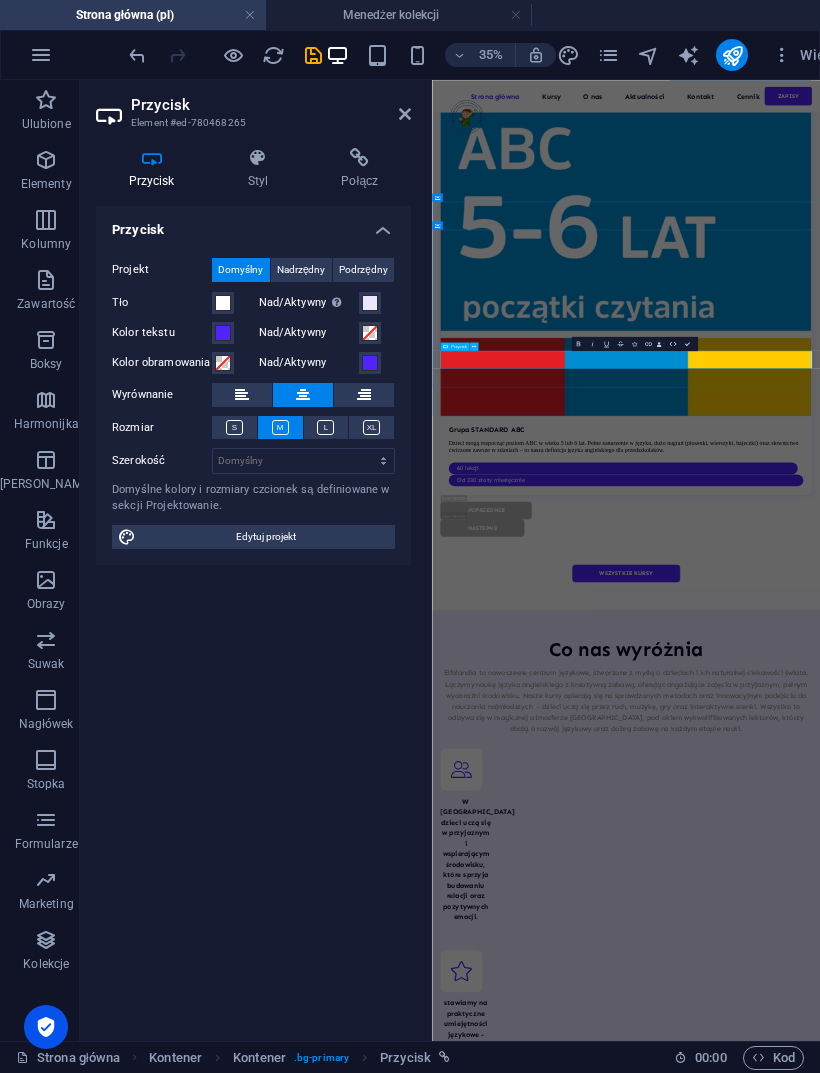 click on "zapisz dziecko na zajęcia ! Lorem ipsum dolor sit amet consectetur. Commodo morbi quisque eget amet netus semper egestas. wype formularz" at bounding box center [986, 7429] 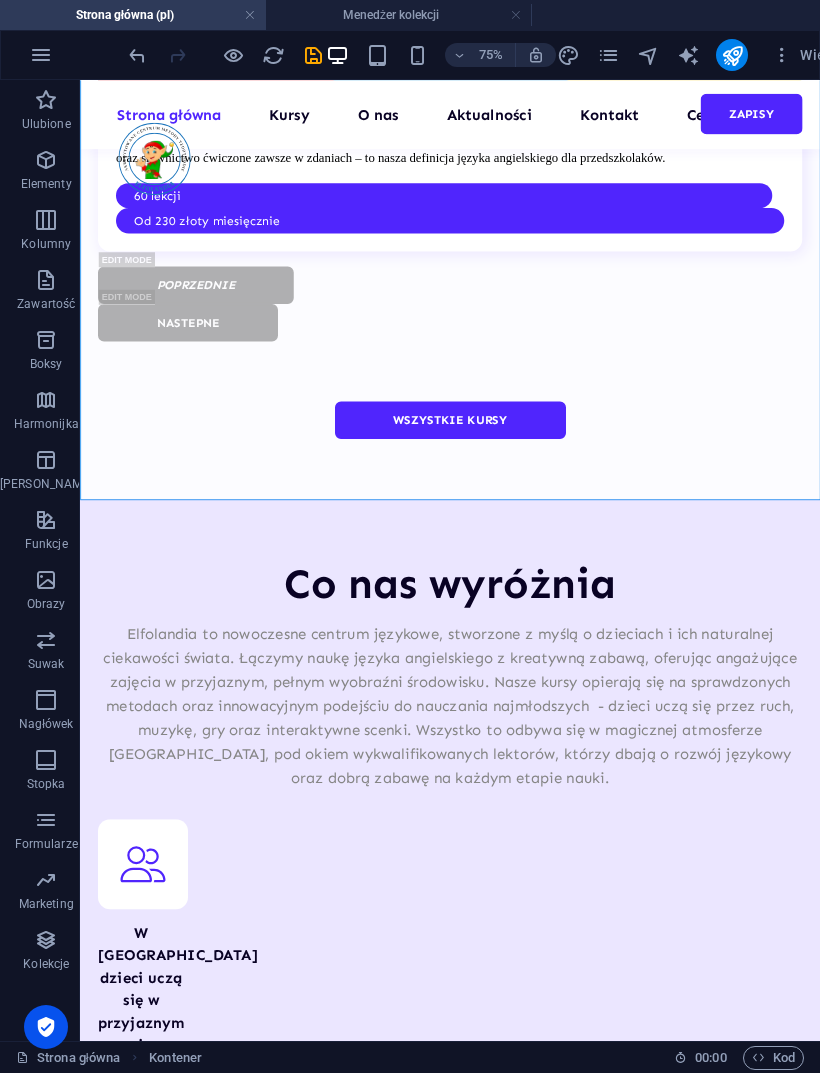 scroll, scrollTop: 7785, scrollLeft: 0, axis: vertical 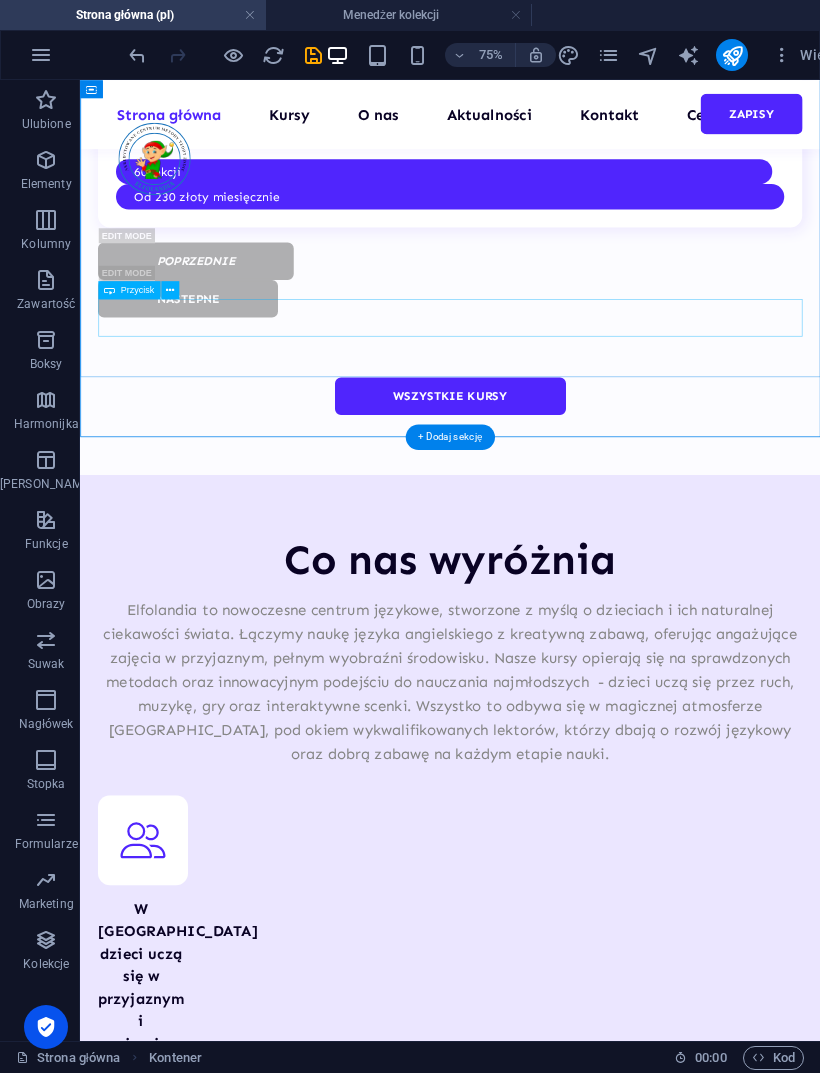 click on "wype formularz" at bounding box center [573, 6924] 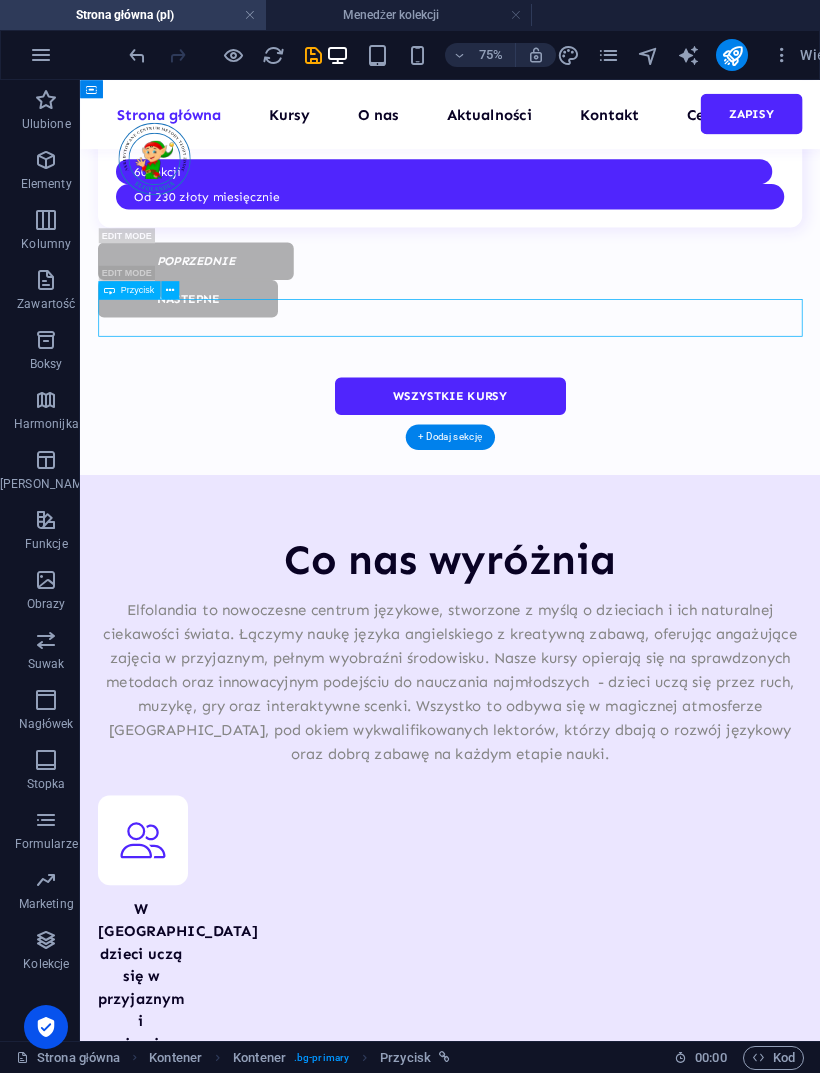 click on "wype formularz" at bounding box center (573, 6924) 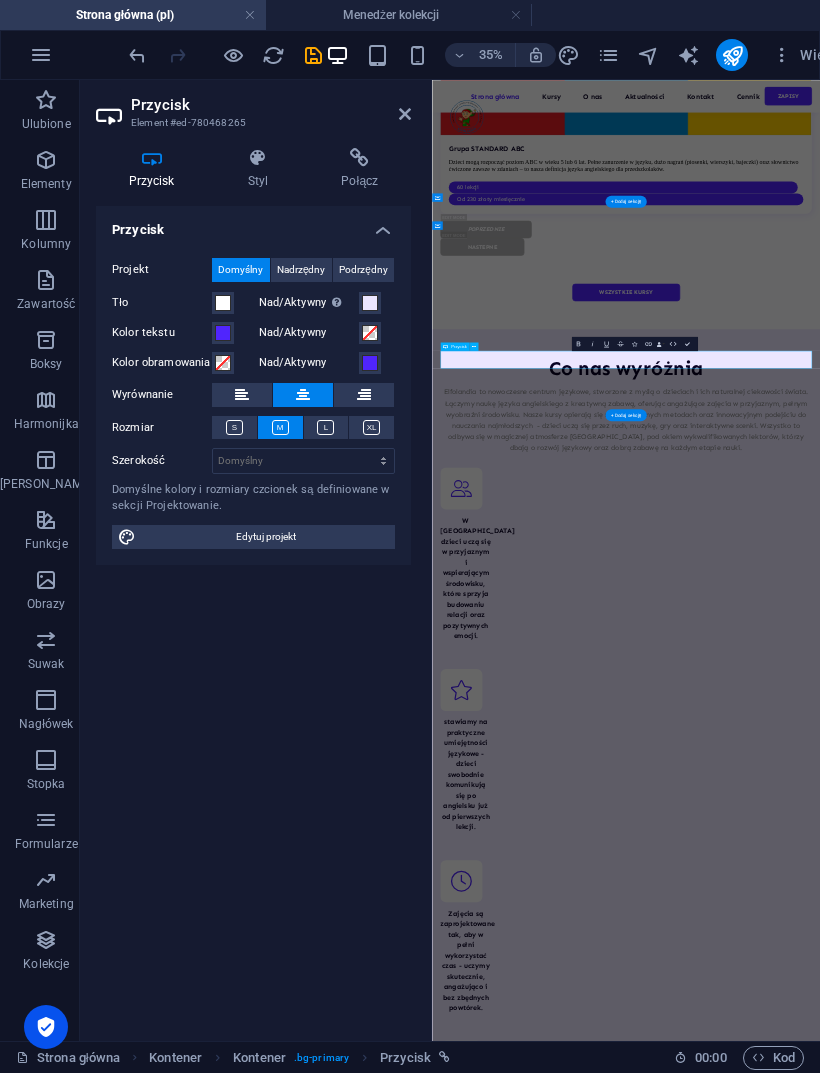 scroll, scrollTop: 6980, scrollLeft: 0, axis: vertical 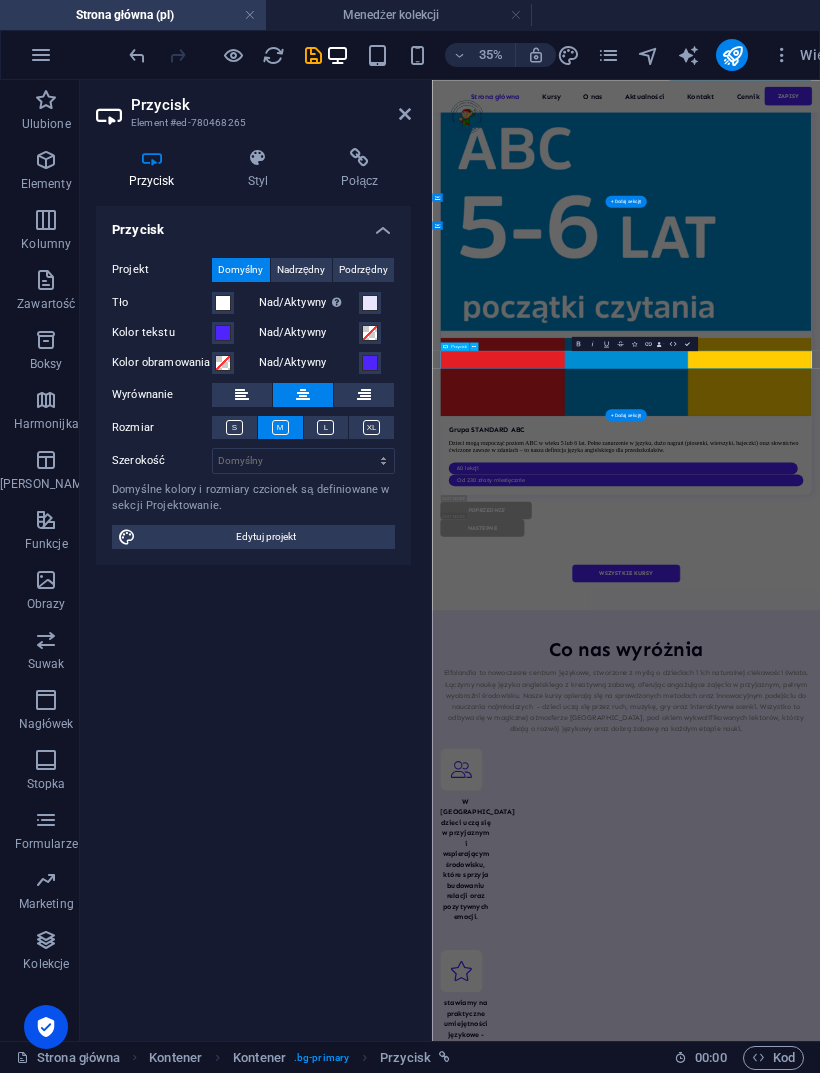 click on "wype formularz" at bounding box center (986, 7613) 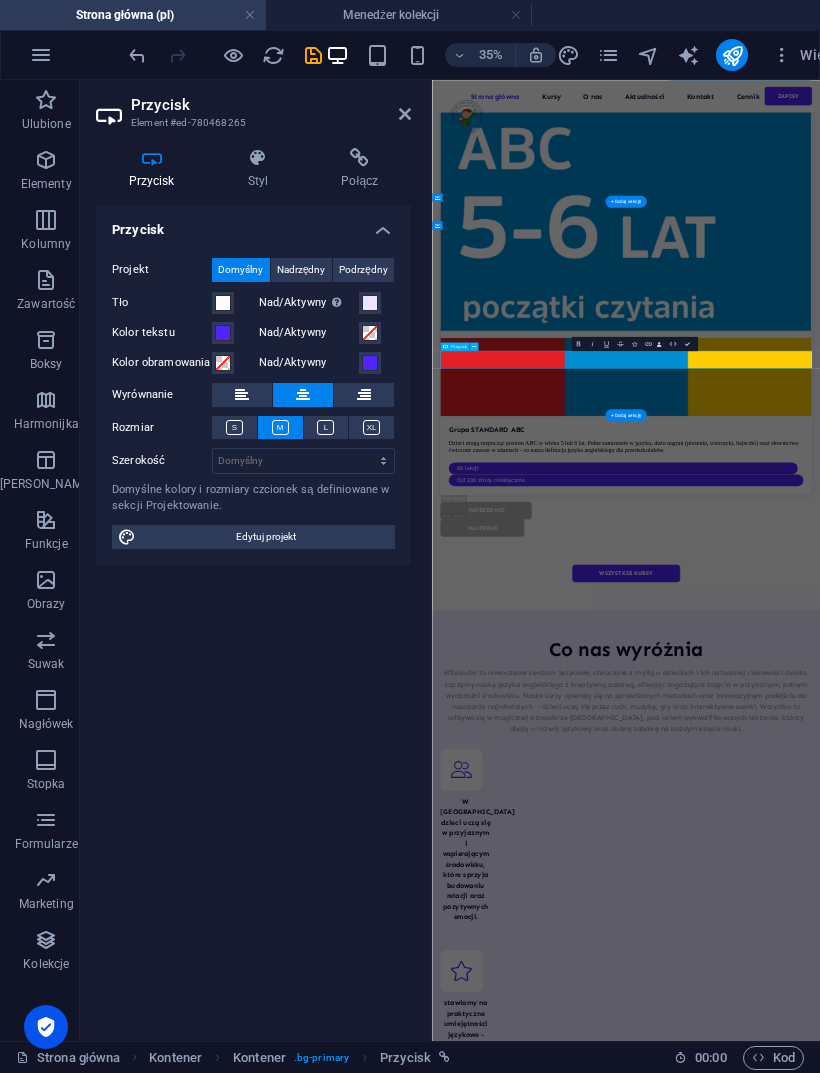 type 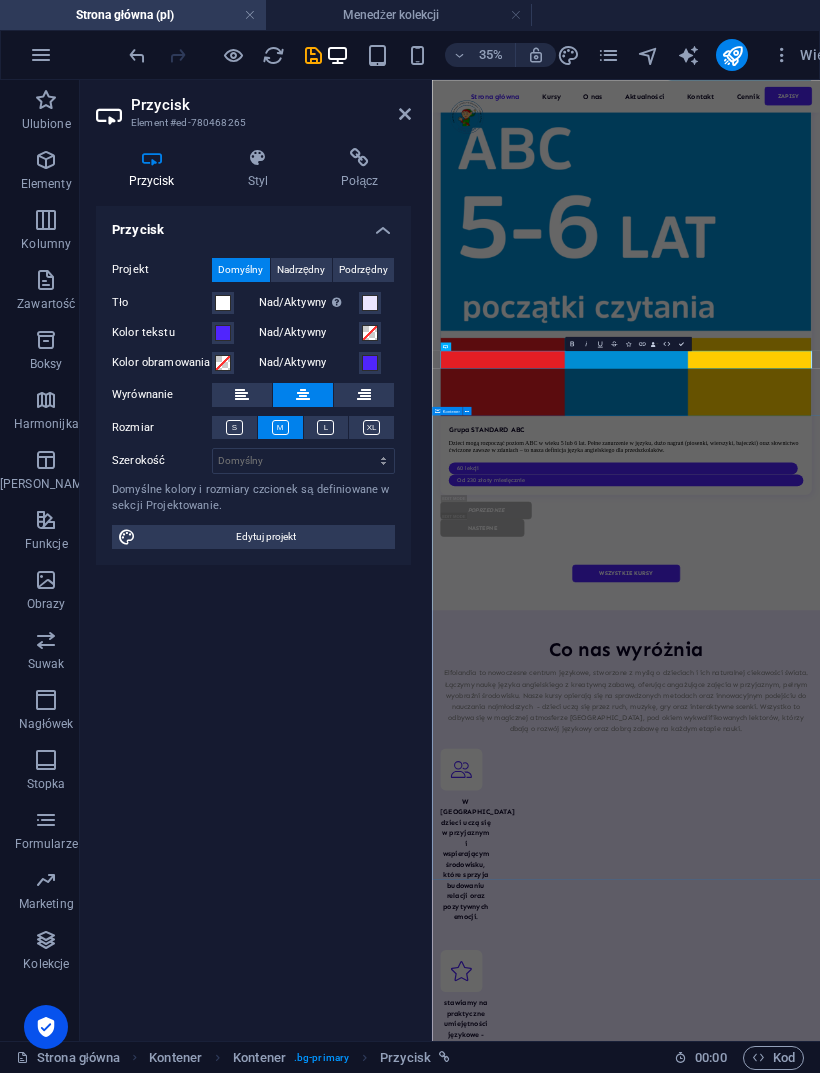 click on "Frequently asked questions What makes our education methods so unique? Lorem ipsum dolor sit amet, consectetur adipiscing elit, sed do eiusmod tempor incididunt ut labore et dolore magna aliqua. Ut enim ad minim veniam,  quis nostrud  exercitation. Sed do eiusmod tempor incididunt ut labore et dolore magna aliqua. Why choose the Academix team? Lorem ipsum dolor sit amet, consectetur adipiscing elit, sed do eiusmod tempor incididunt ut labore et dolore magna aliqua. Ut enim ad minim veniam, quis nostrud exercitation. Sed do eiusmod tempor incididunt ut labore et dolore magna aliqua. How is onboarding conducted? Lorem ipsum dolor sit amet, consectetur adipiscing elit, sed do eiusmod tempor incididunt ut labore et dolore magna aliqua. Ut enim ad minim veniam, quis nostrud exercitation. Sed do eiusmod tempor incididunt ut labore et dolore magna aliqua. Is Academix as simple as presented?  quis nostrud exercitation.  Sed do eiusmod tempor incididunt ut labore et dolore magna aliqua." at bounding box center [986, 8399] 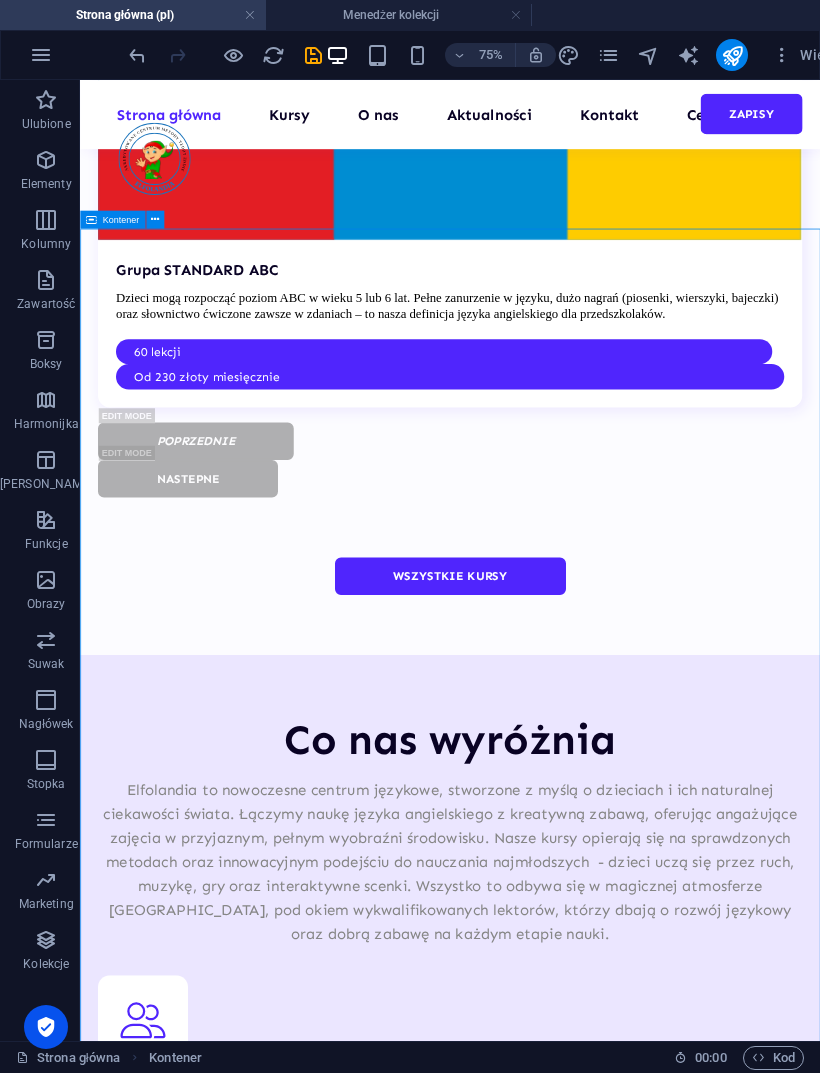 scroll, scrollTop: 7461, scrollLeft: 0, axis: vertical 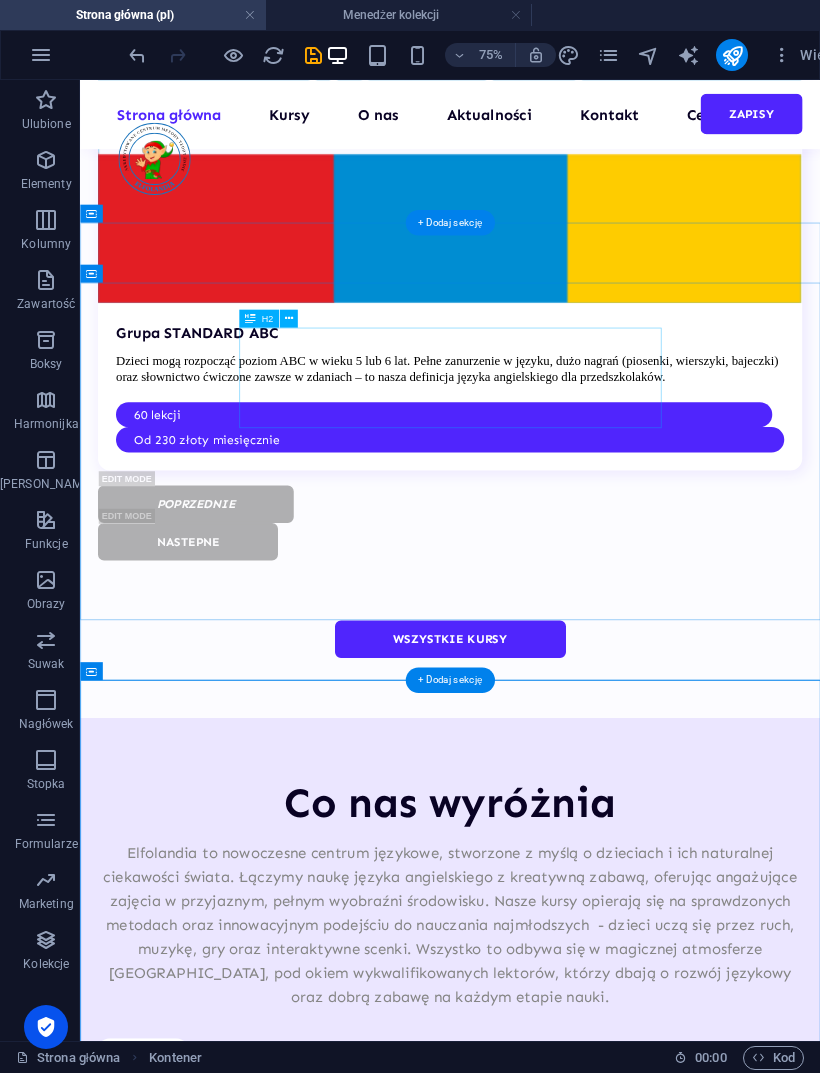 click on "zapisz dziecko na zajęcia !" at bounding box center [573, 7068] 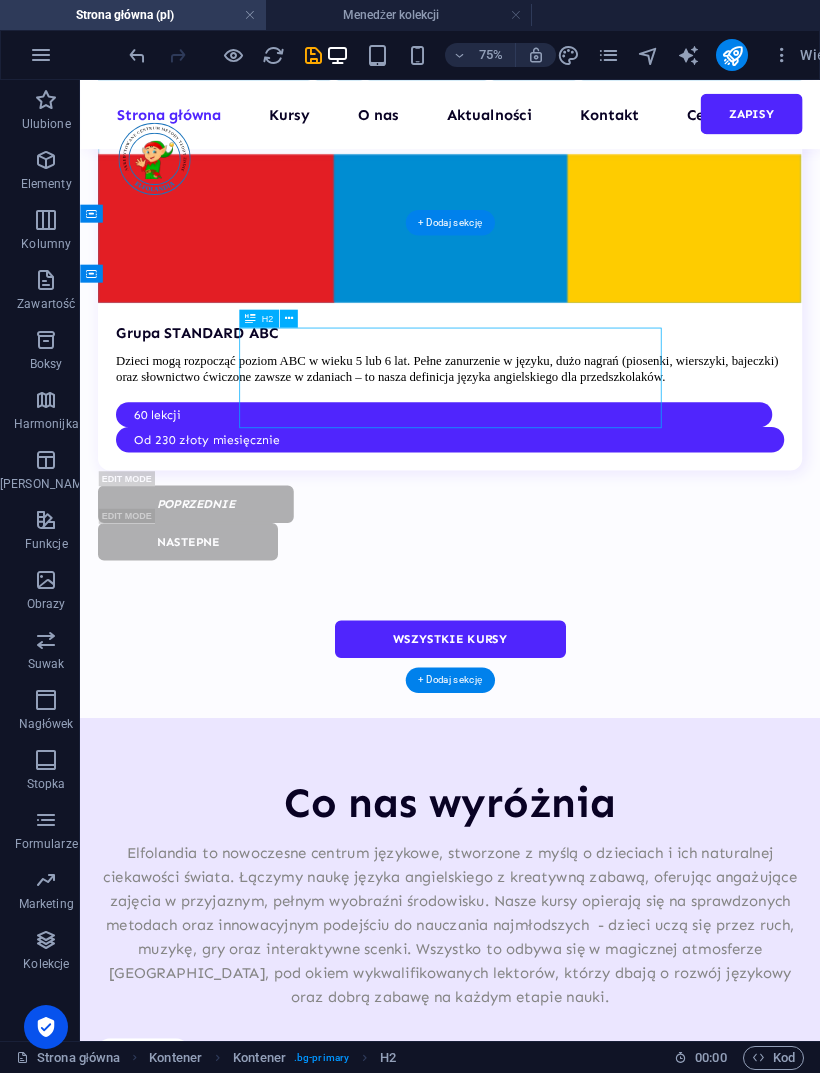 click on "zapisz dziecko na zajęcia !" at bounding box center [573, 7068] 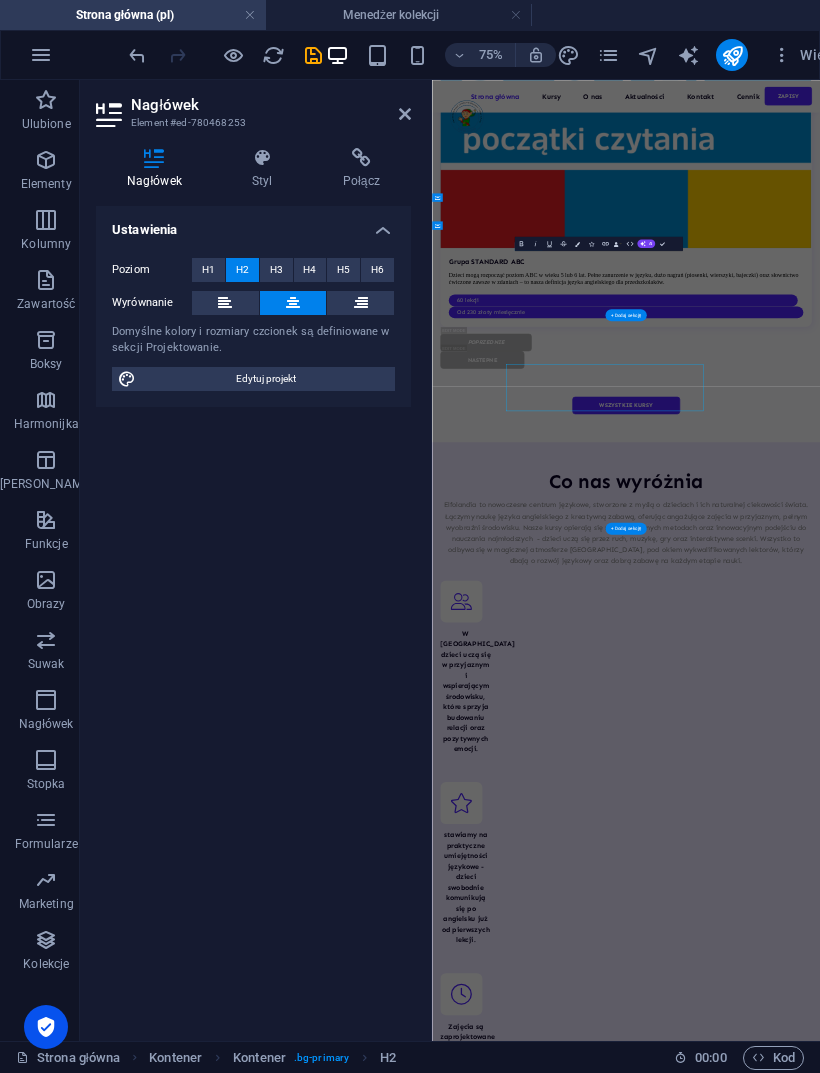 scroll, scrollTop: 6980, scrollLeft: 0, axis: vertical 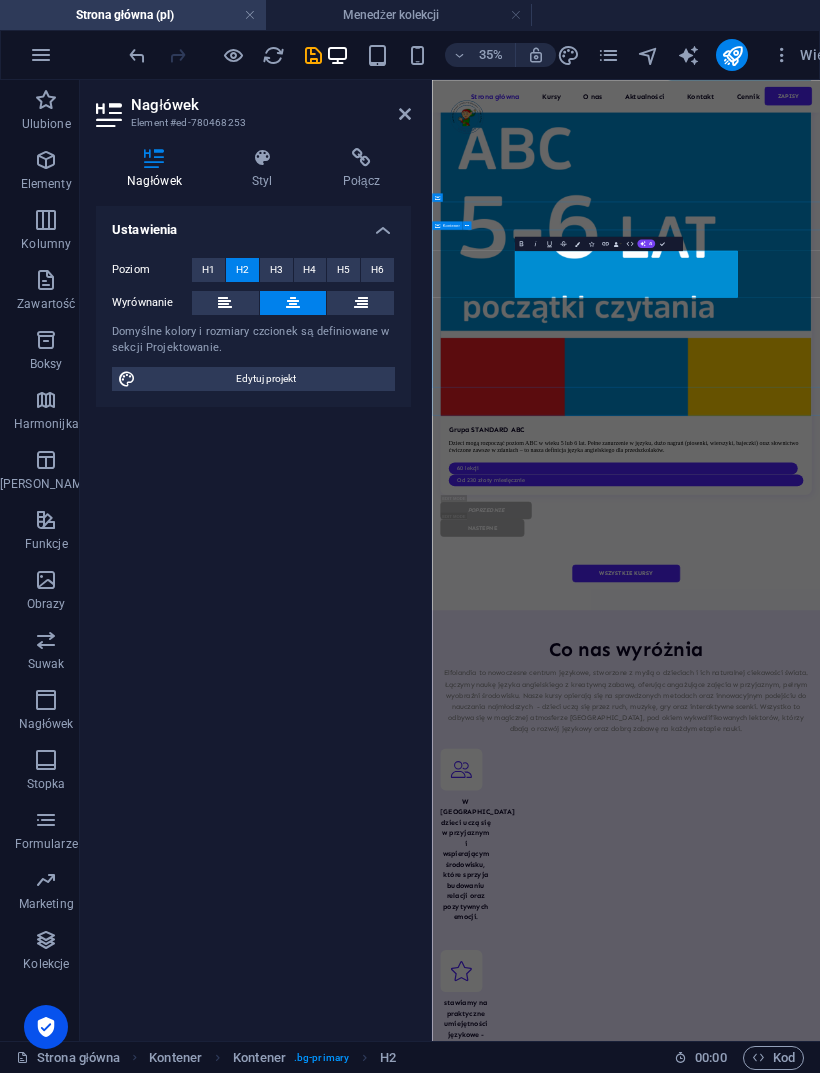 click on "AI" at bounding box center [646, 243] 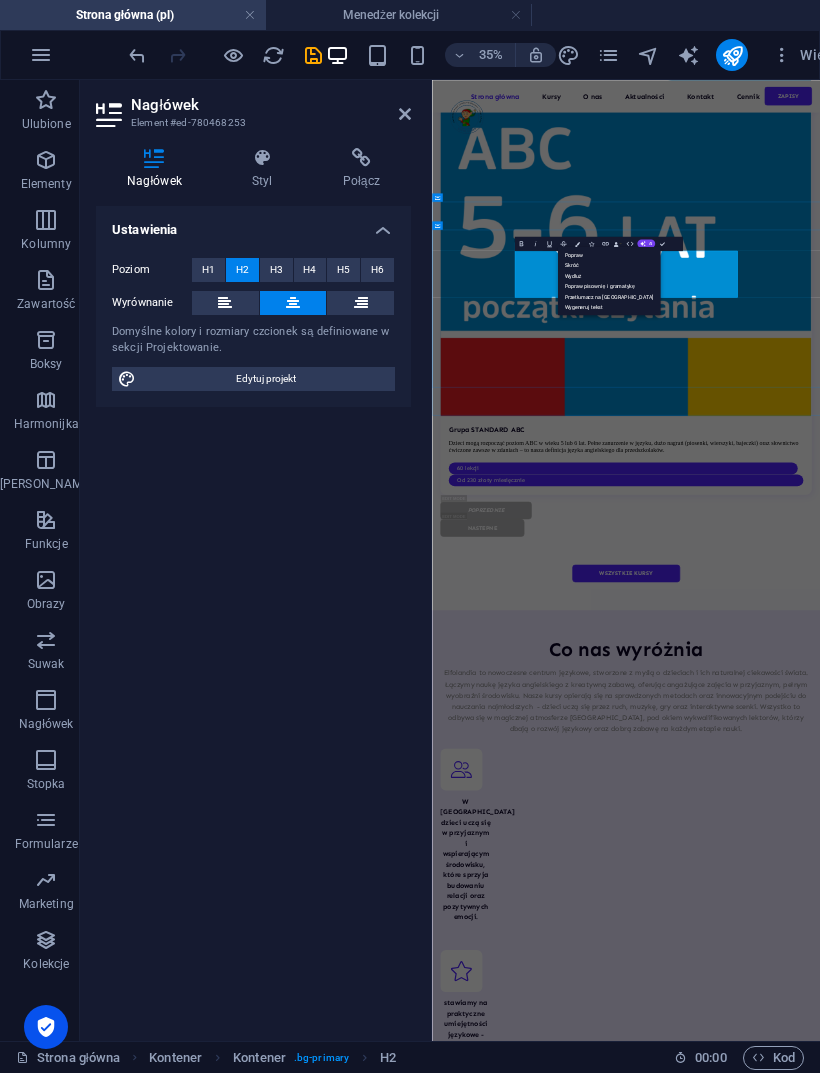 click on "zapisz dziecko na zajęcia !" at bounding box center (986, 7466) 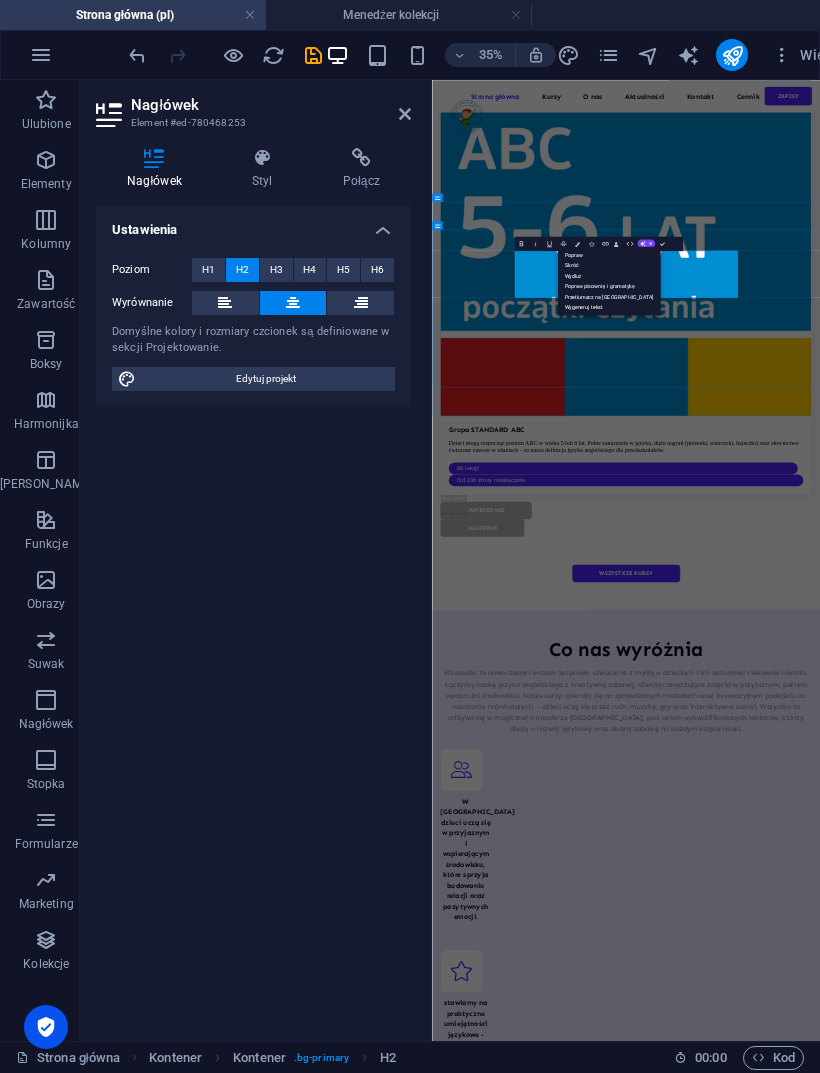 click on "zapisz dziecko na zajęcia ! Lorem ipsum dolor sit amet consectetur. Commodo morbi quisque eget amet netus semper egestas. Wypełnij formularz" at bounding box center (986, 7429) 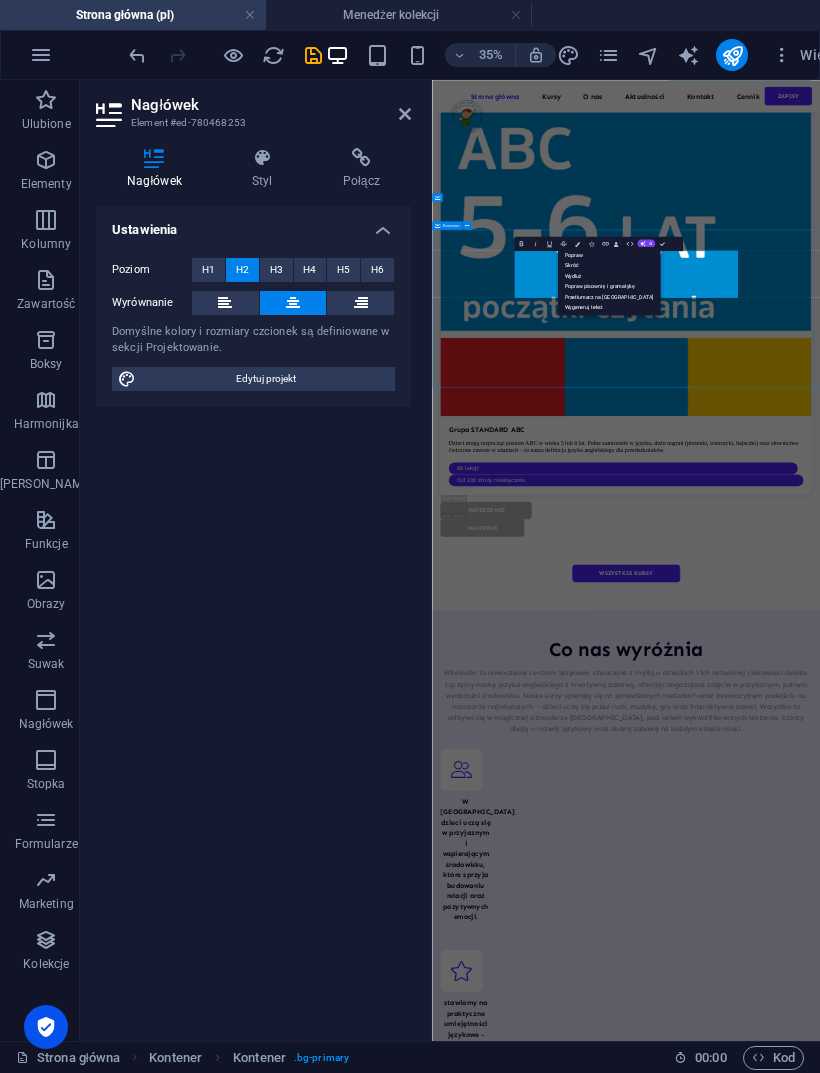 scroll, scrollTop: 6839, scrollLeft: 0, axis: vertical 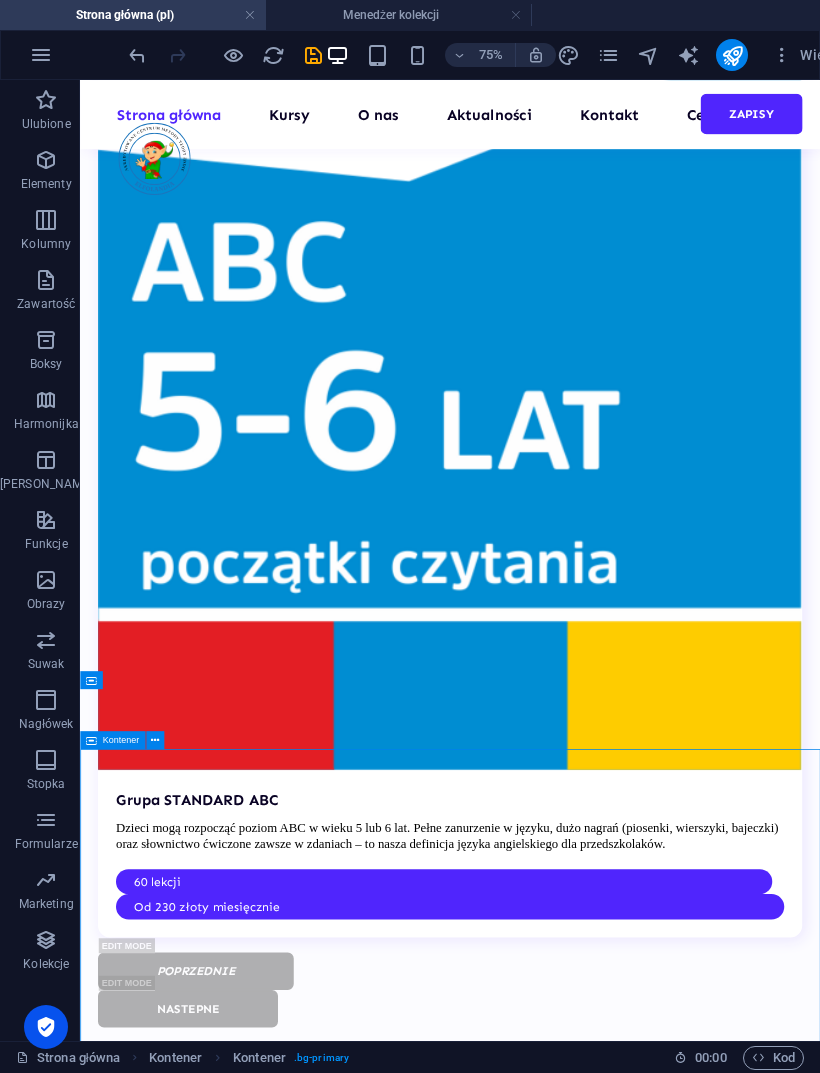 click on "“...amazing service...”" at bounding box center [-369, 9139] 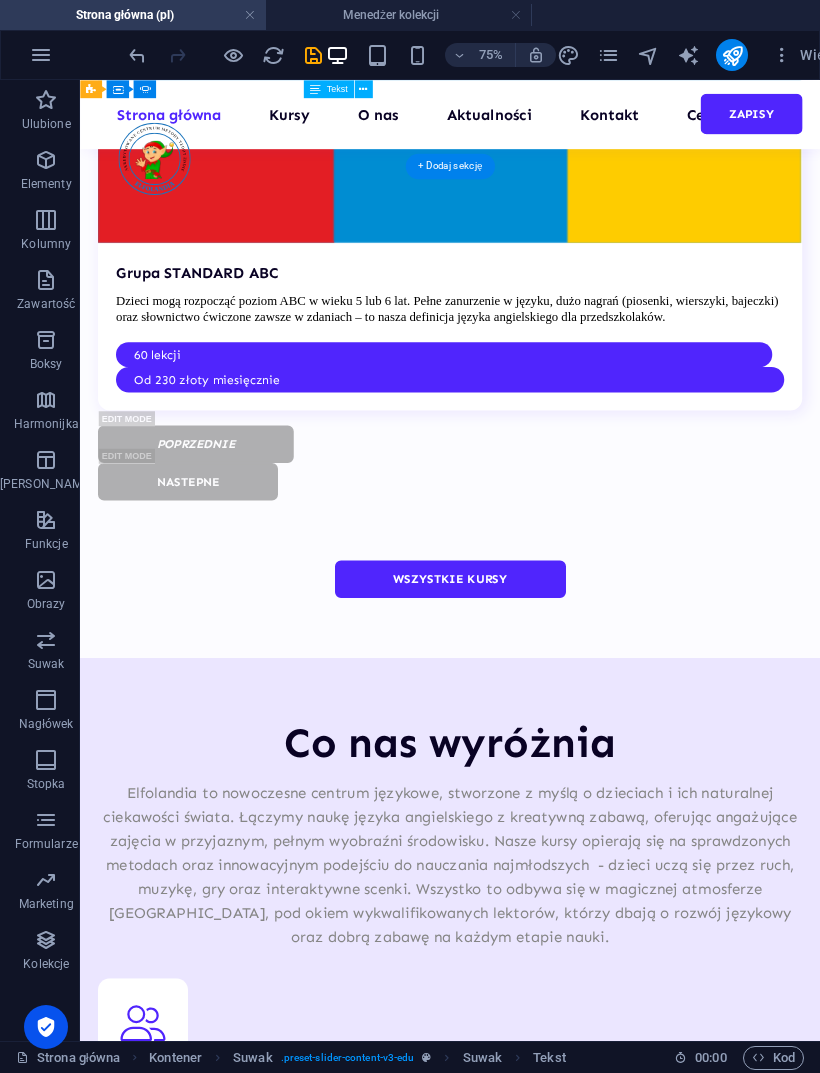 scroll, scrollTop: 7580, scrollLeft: 0, axis: vertical 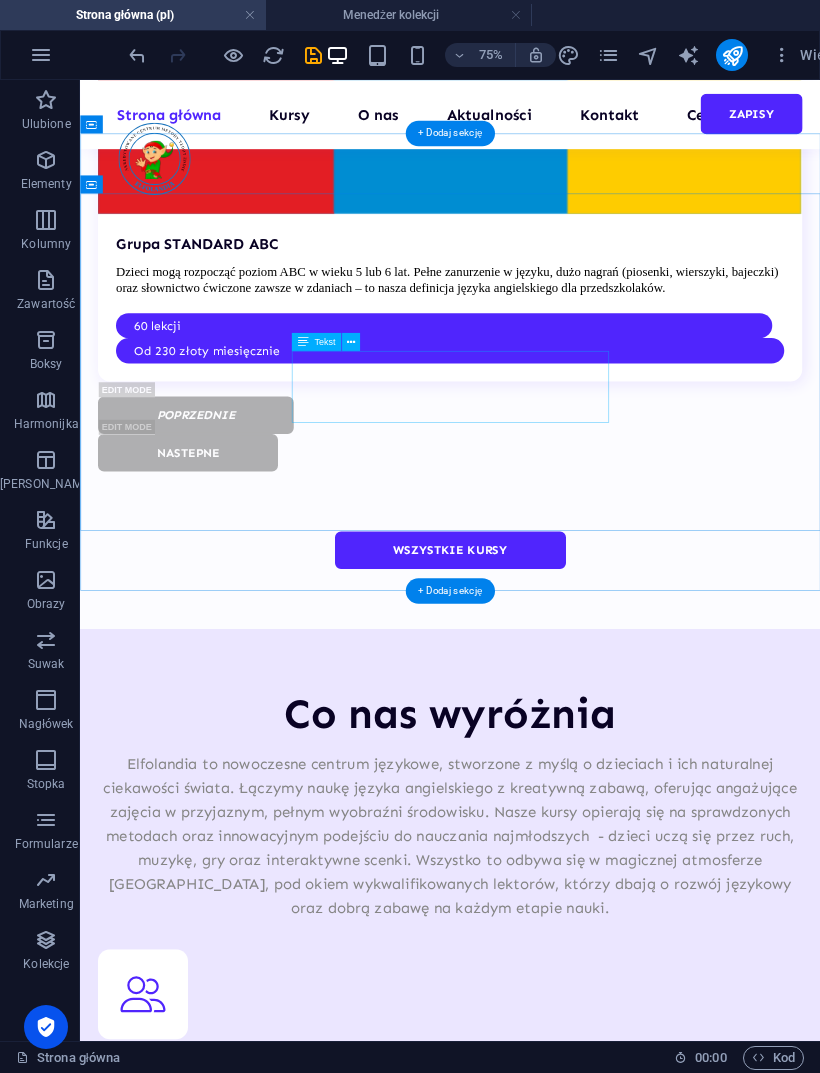 click on "Lorem ipsum dolor sit amet consectetur. Commodo morbi quisque eget amet netus semper egestas." at bounding box center (573, 7032) 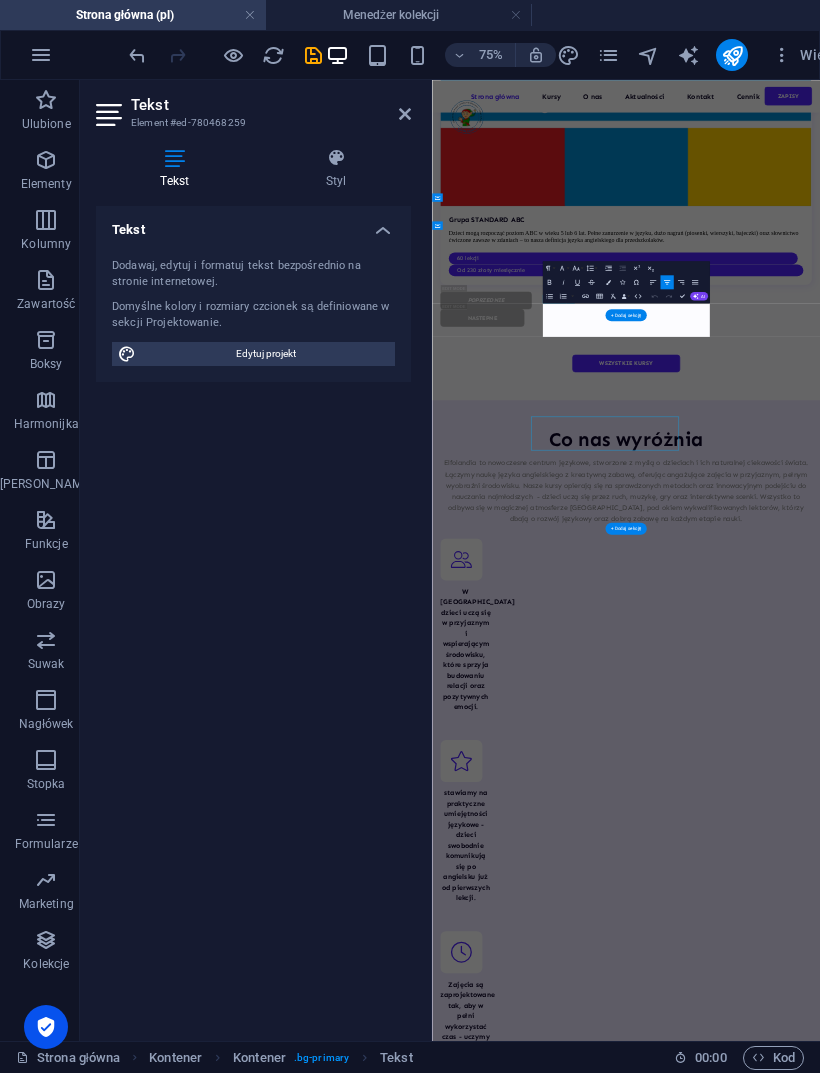 scroll, scrollTop: 6980, scrollLeft: 0, axis: vertical 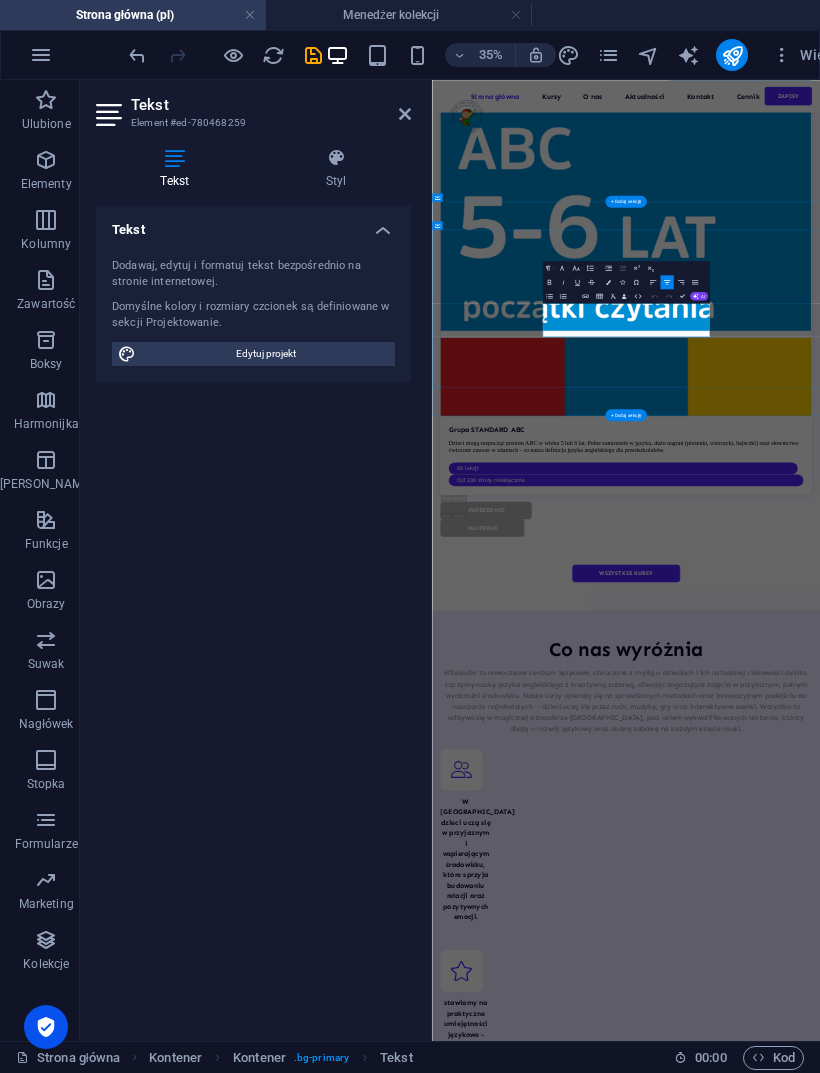 click on "Tekst" at bounding box center (561, 298) 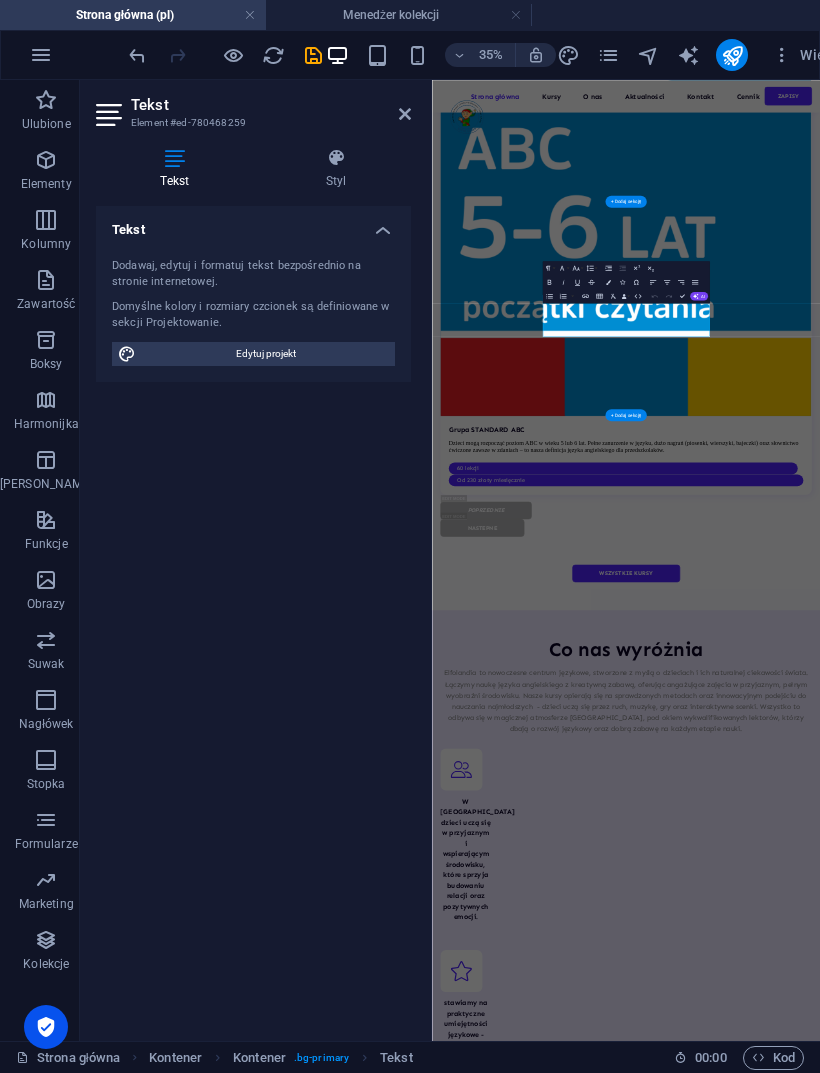 click on "Lorem ipsum dolor sit amet consectetur. Commodo morbi quisque eget amet netus semper egestas." at bounding box center (987, 7532) 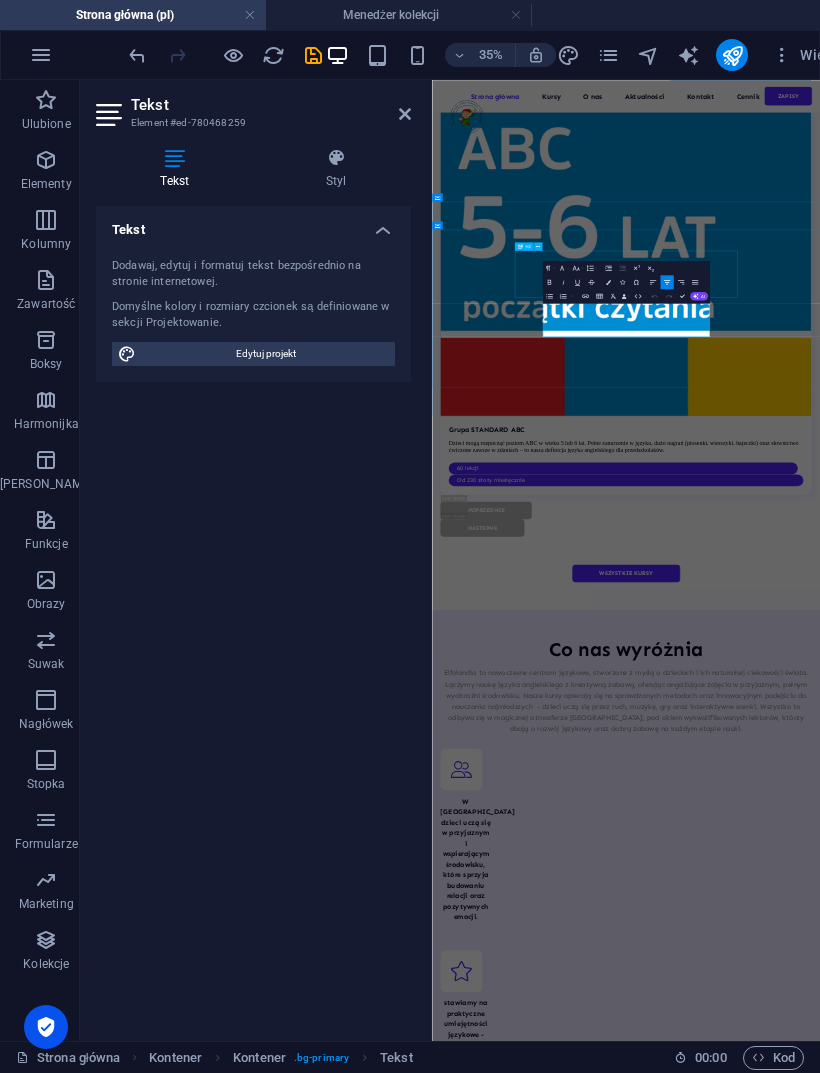 click on "Align Justify" at bounding box center (694, 282) 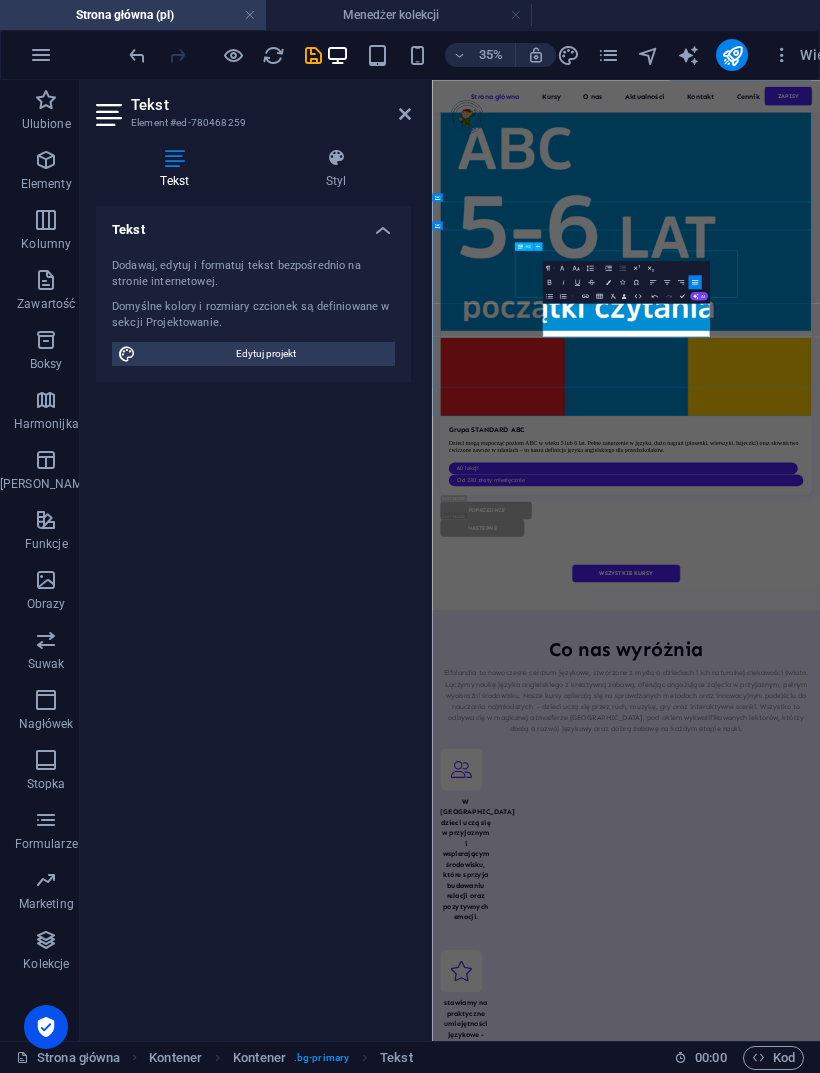 click on "Align Justify" at bounding box center (694, 282) 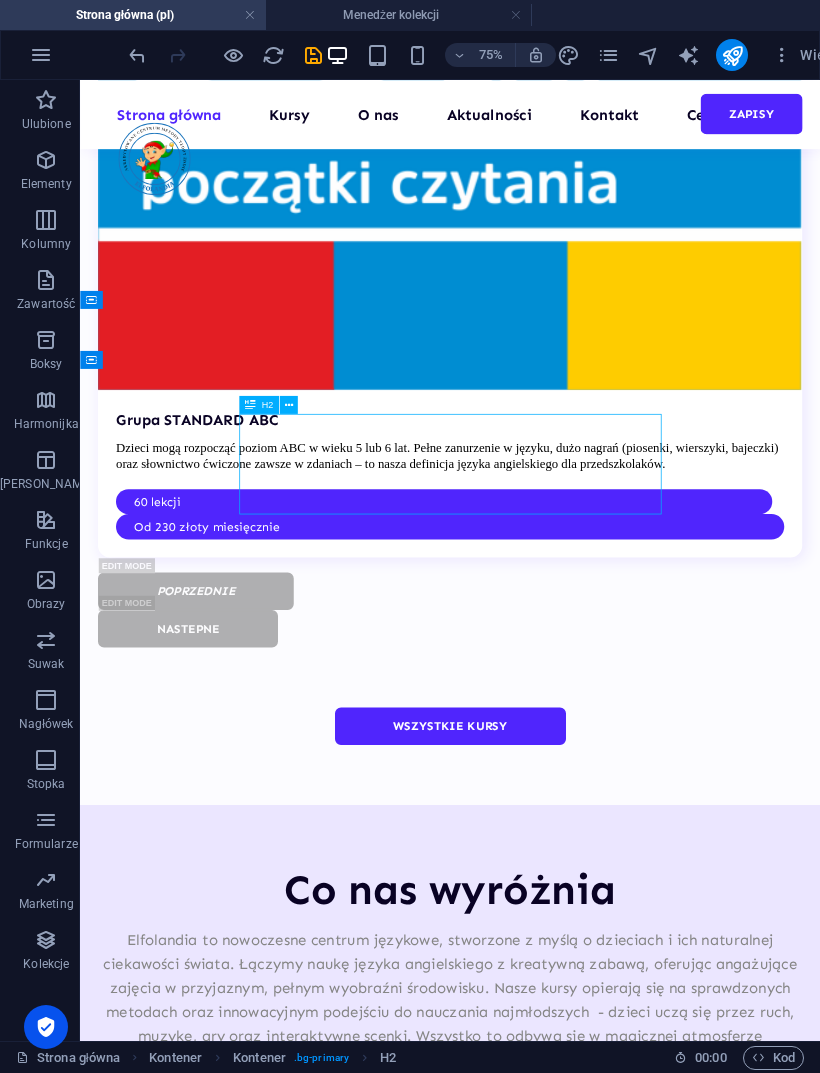 scroll, scrollTop: 7358, scrollLeft: 0, axis: vertical 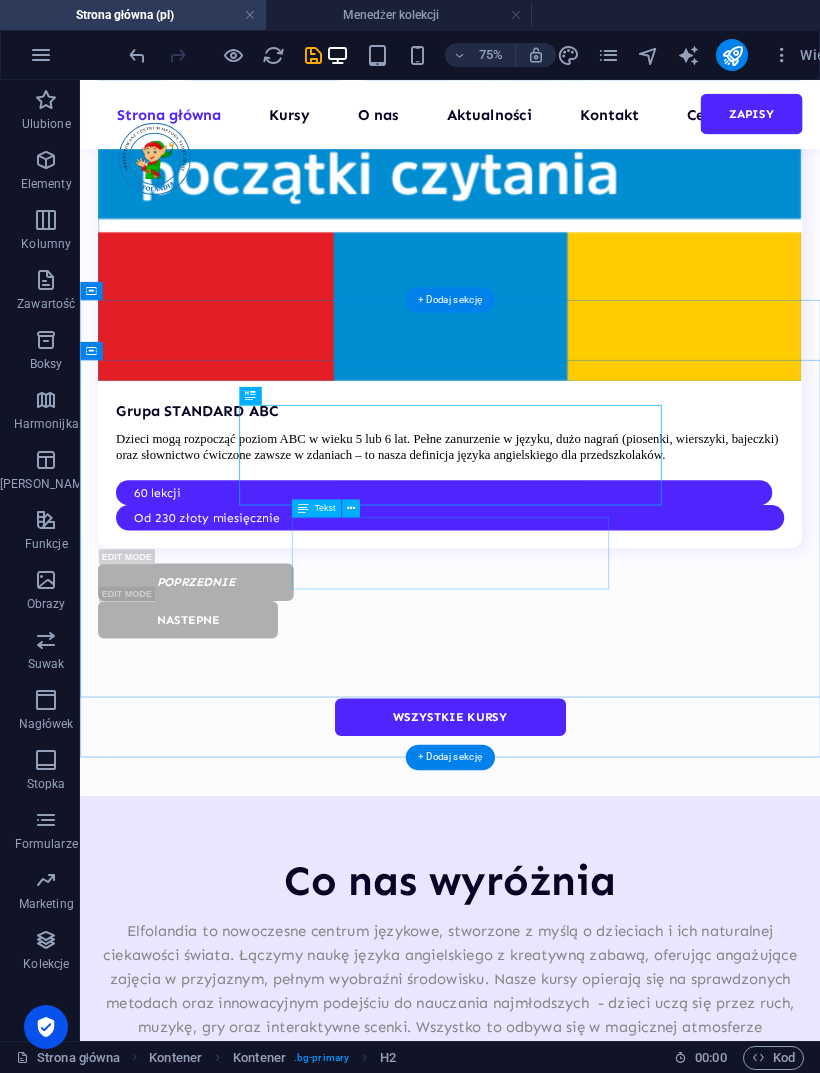 click on "Lorem ipsum dolor sit amet consectetur. Commodo morbi quisque eget amet netus semper egestas." at bounding box center (573, 7254) 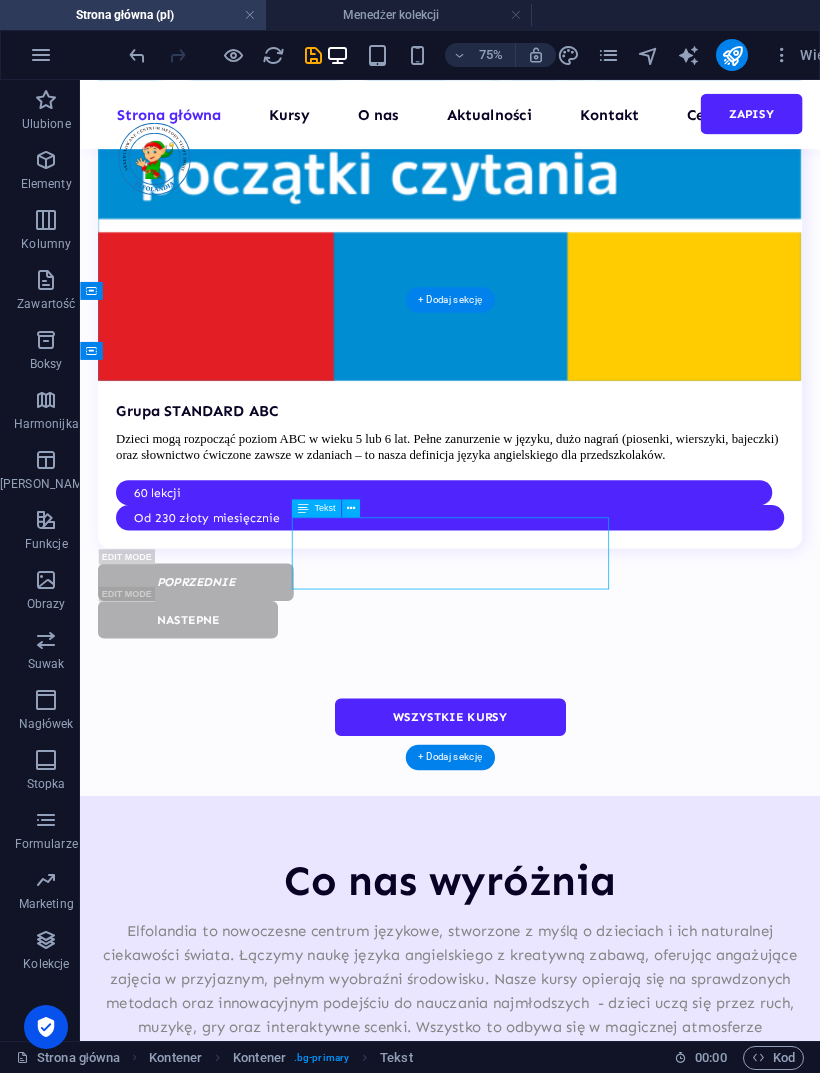 click on "Lorem ipsum dolor sit amet consectetur. Commodo morbi quisque eget amet netus semper egestas." at bounding box center (573, 7254) 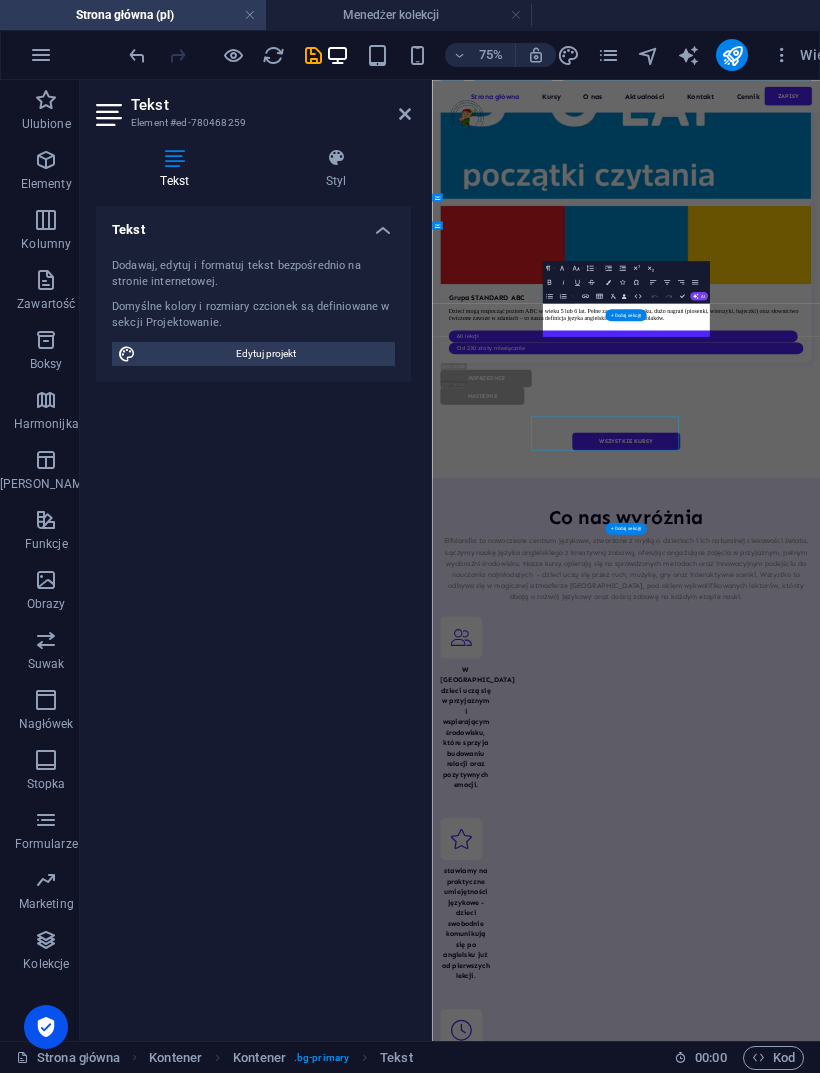 scroll, scrollTop: 6980, scrollLeft: 0, axis: vertical 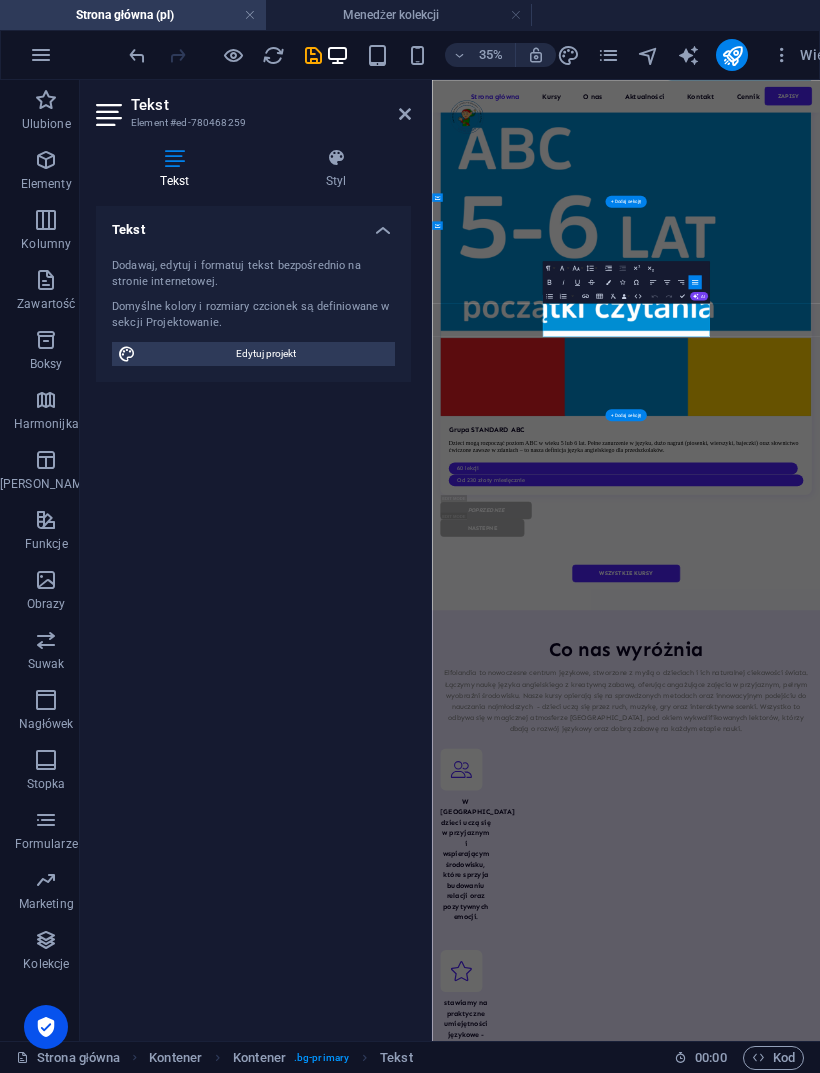 click on "Lorem ipsum dolor sit amet consectetur. Commodo morbi quisque eget amet netus semper egestas." at bounding box center [928, 7532] 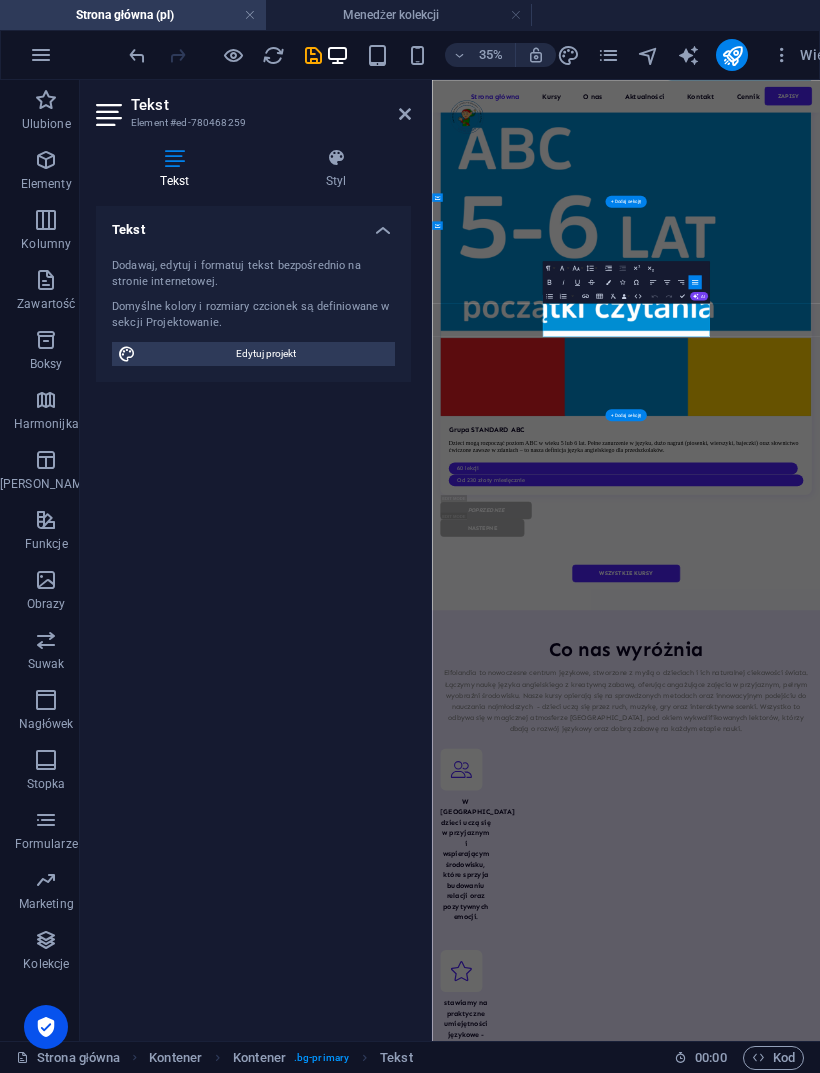 click on "Lorem ipsum dolor sit amet consectetur. Commodo morbi quisque eget amet netus semper egestas." at bounding box center (928, 7532) 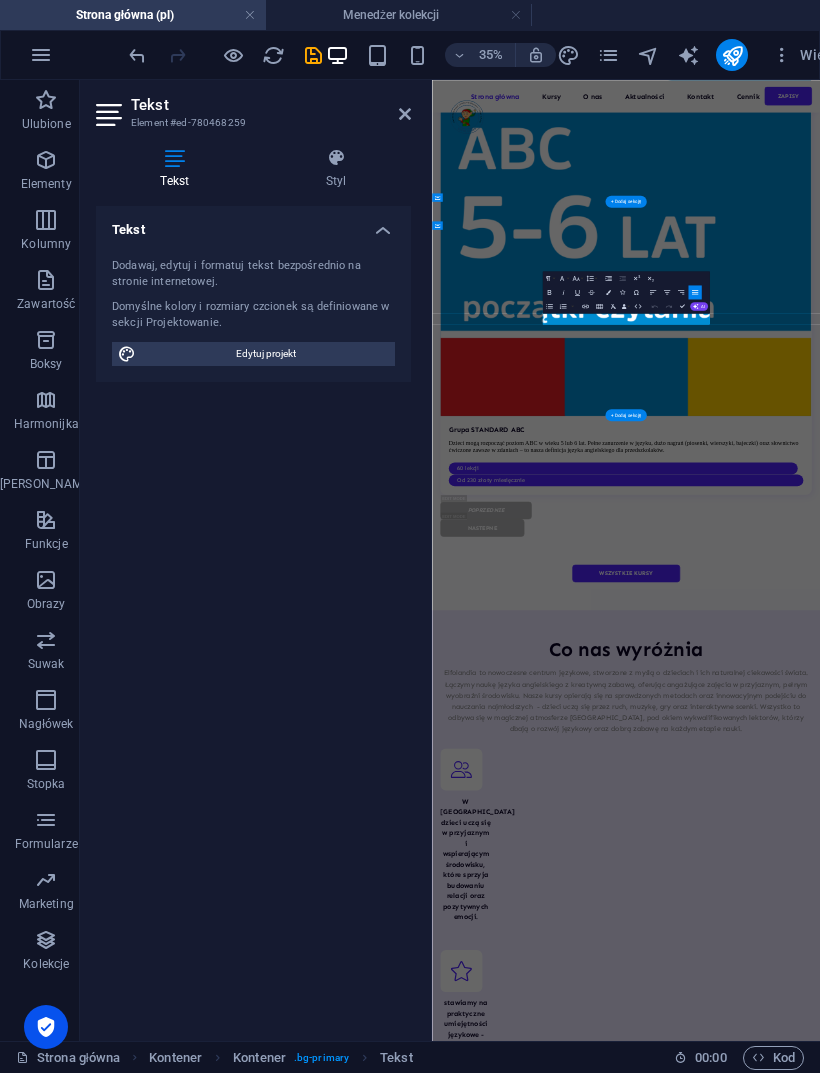 type 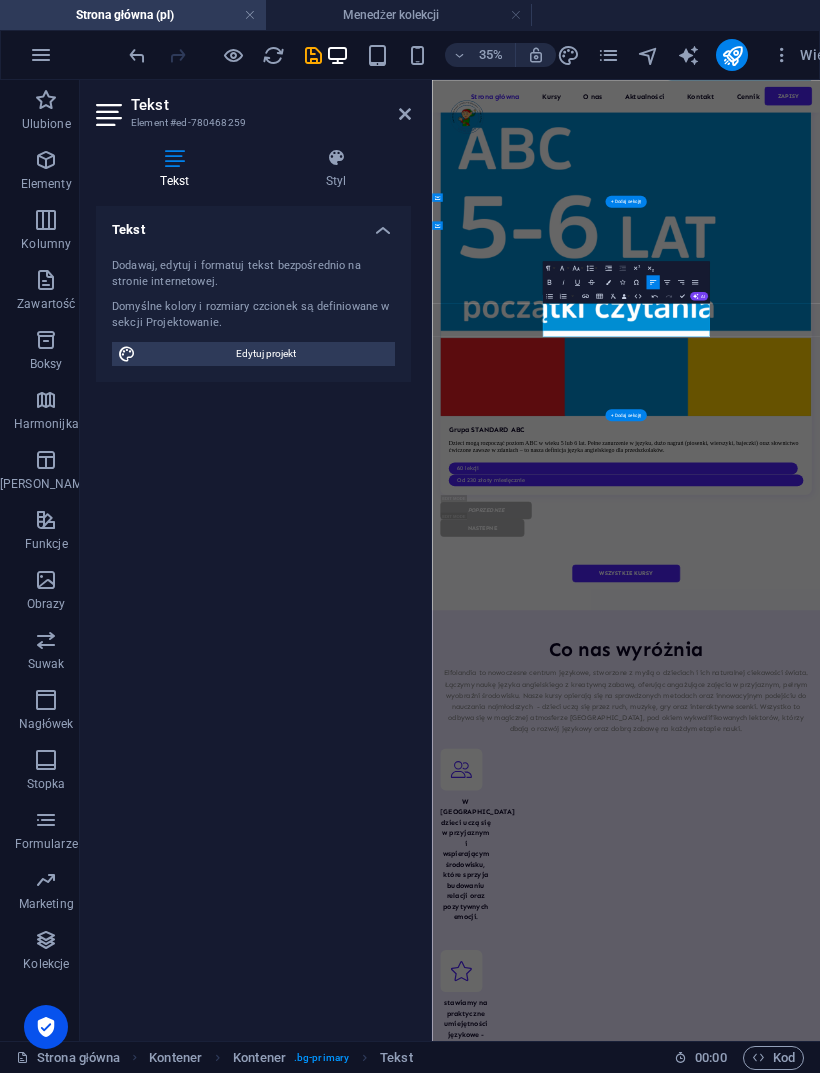 click on "zapisz dziecko na zajęcia ! Nie zwlekaj! Zagwarantuj miejsce dla swojego dziecka w akredytowanym centrum metody [PERSON_NAME] formularz" at bounding box center (986, 7429) 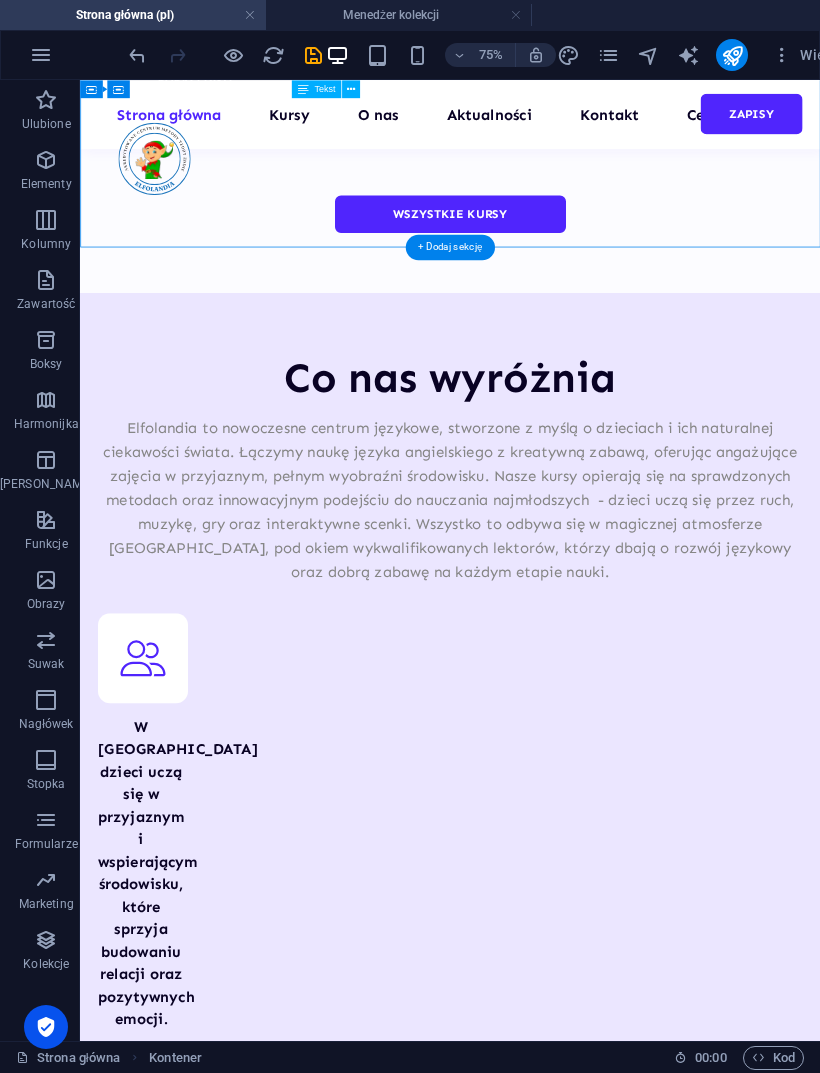 scroll, scrollTop: 8059, scrollLeft: 0, axis: vertical 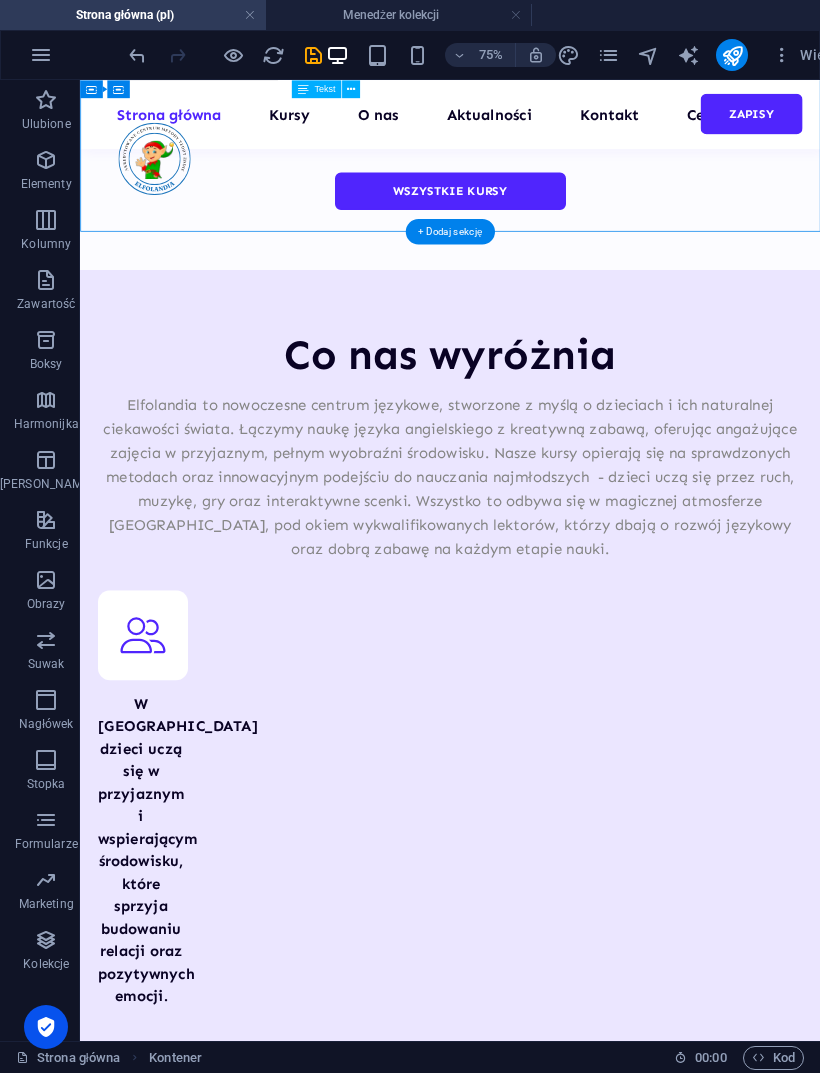 click on "Frequently asked questions" at bounding box center [573, 6851] 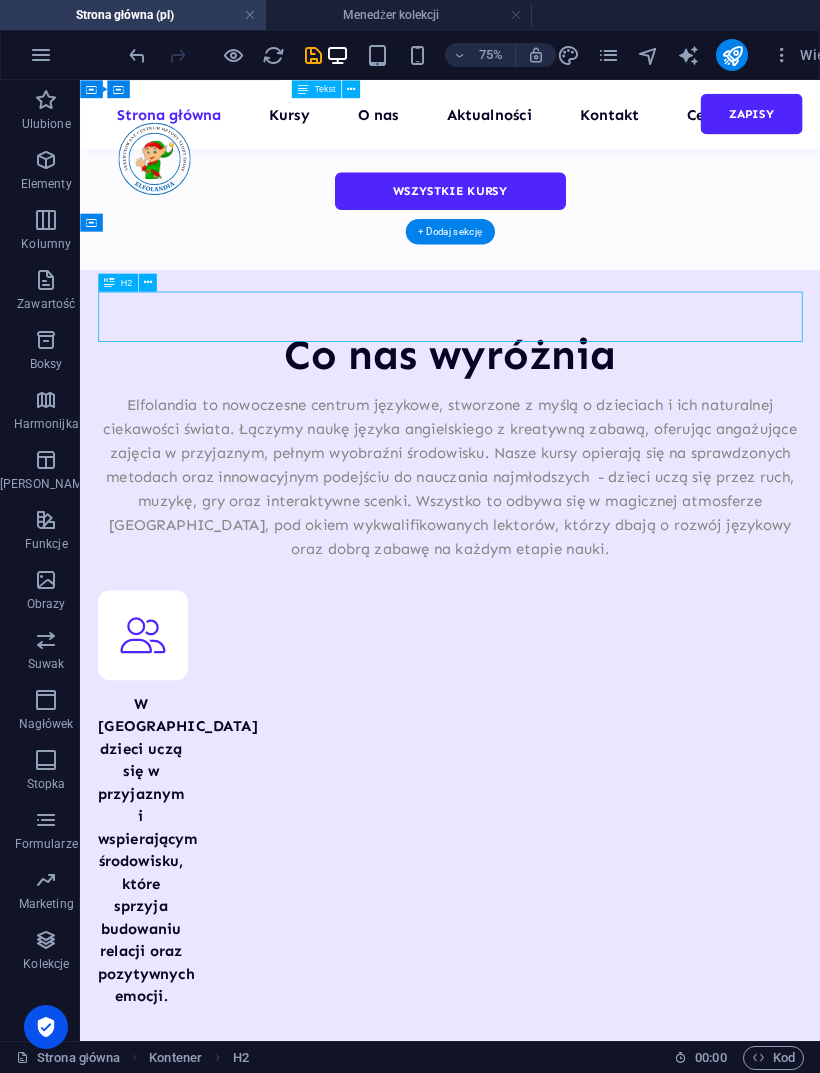 click on "Frequently asked questions" at bounding box center [573, 6851] 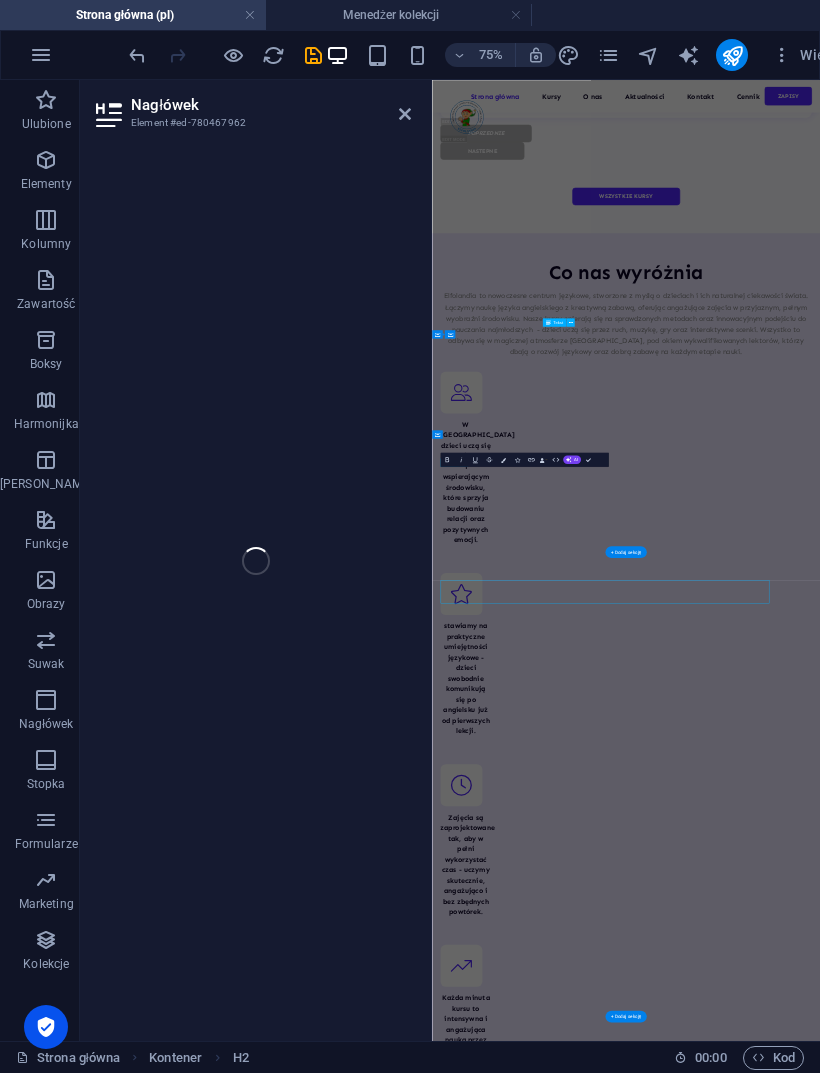 scroll, scrollTop: 6913, scrollLeft: 0, axis: vertical 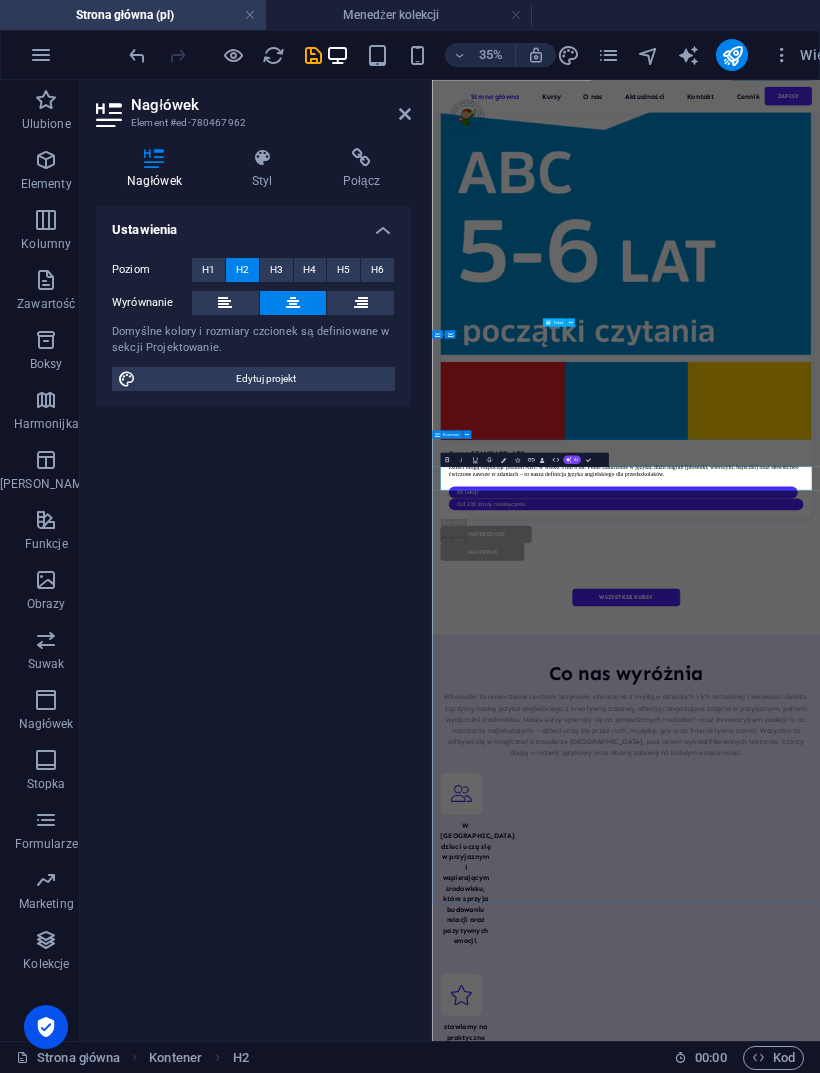 click on "AI" at bounding box center (576, 459) 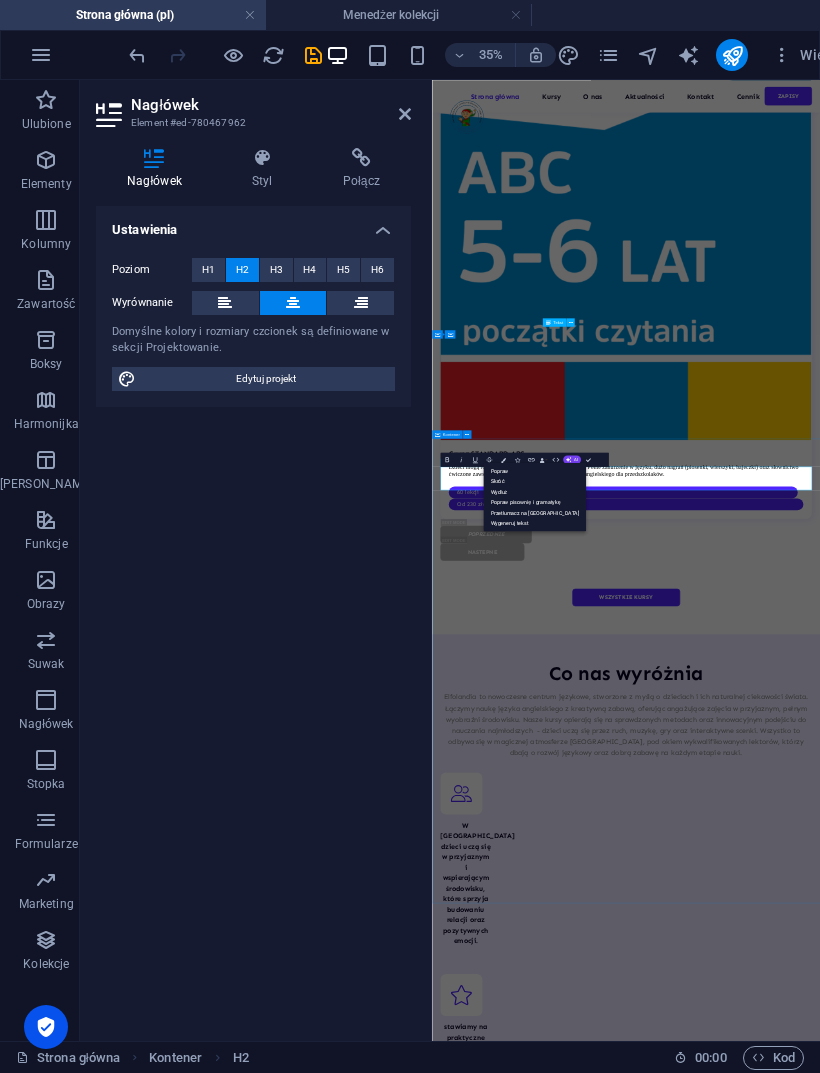 click on "Przetłumacz na [GEOGRAPHIC_DATA]" at bounding box center [534, 512] 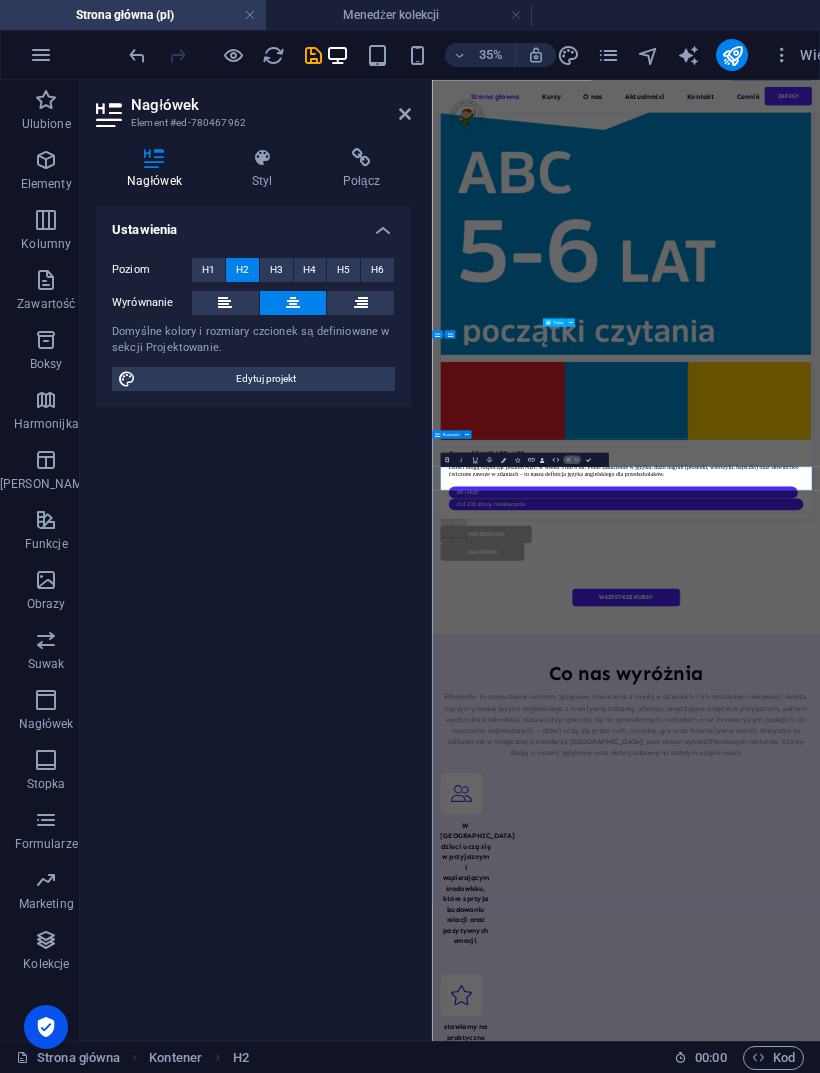 type 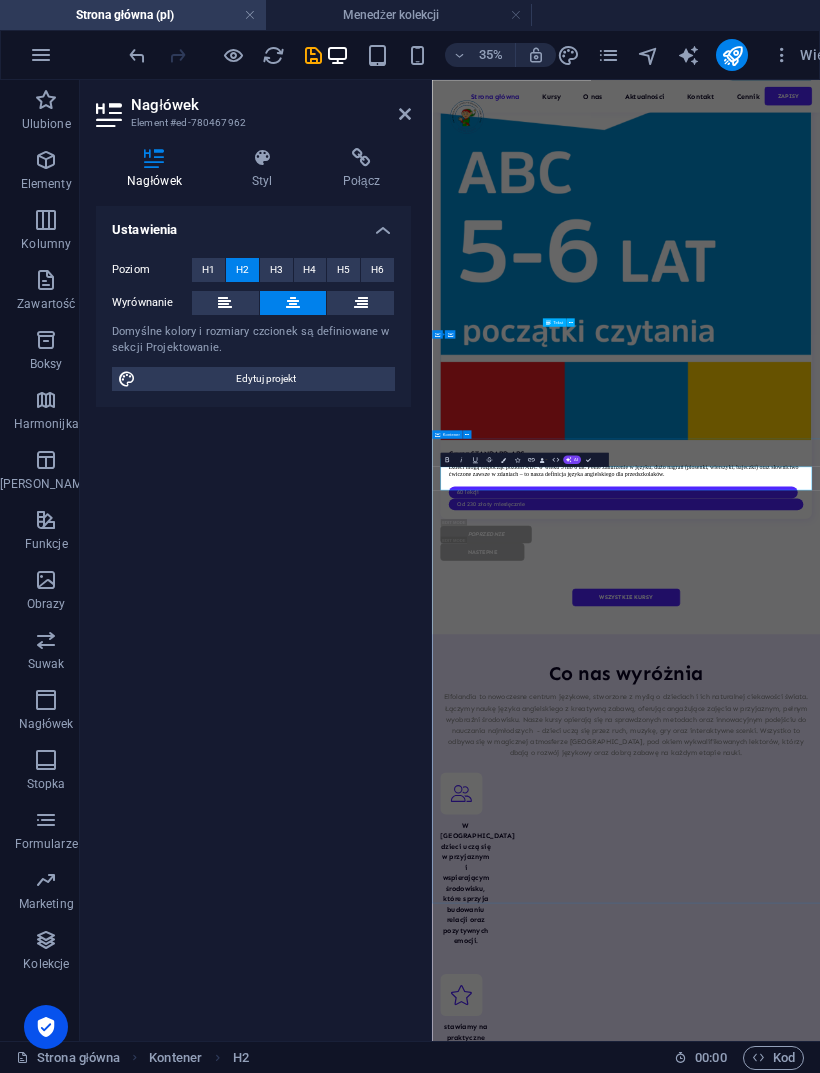 click on "What makes our education methods so unique?" at bounding box center (986, 8054) 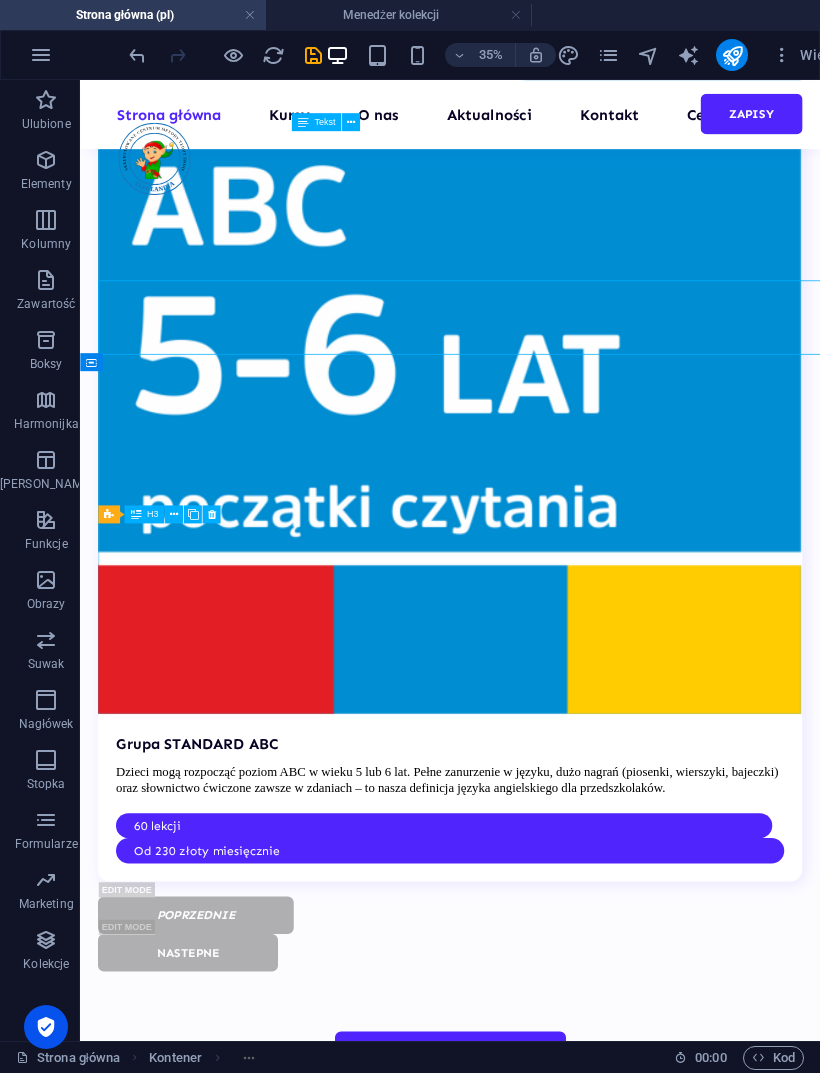 scroll, scrollTop: 7873, scrollLeft: 0, axis: vertical 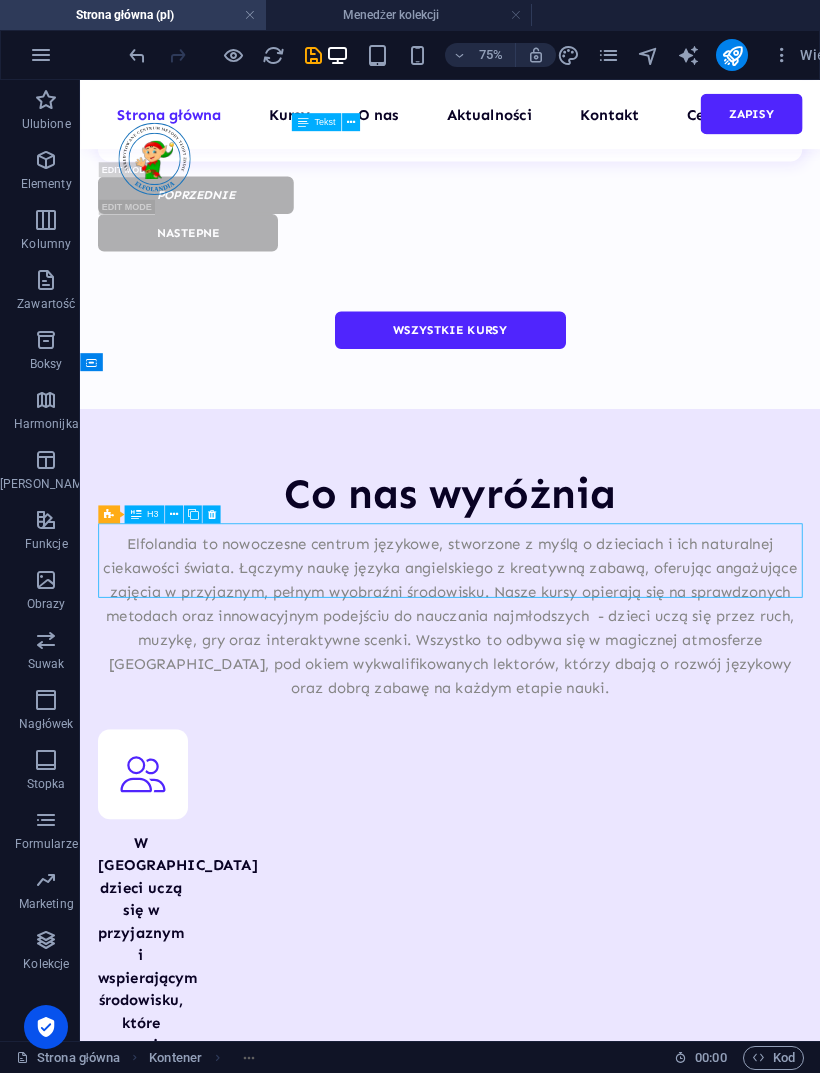 click on "What makes our education methods so unique?" at bounding box center (573, 7178) 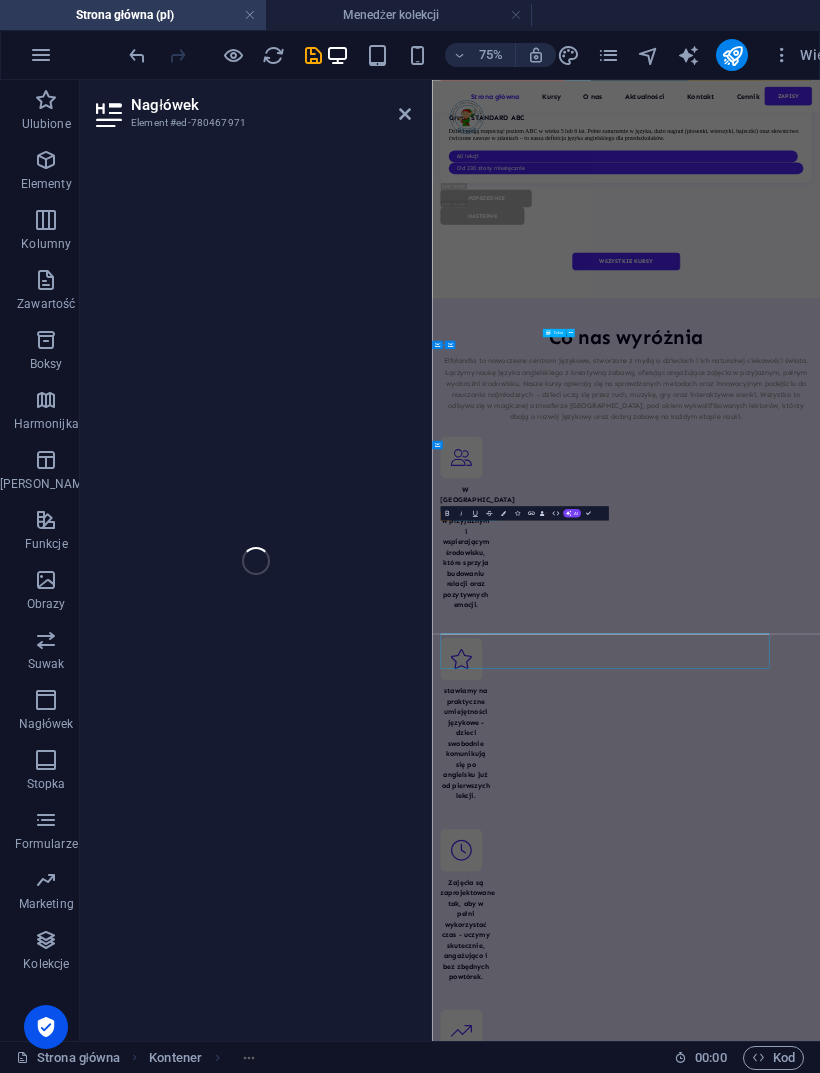 scroll, scrollTop: 6883, scrollLeft: 0, axis: vertical 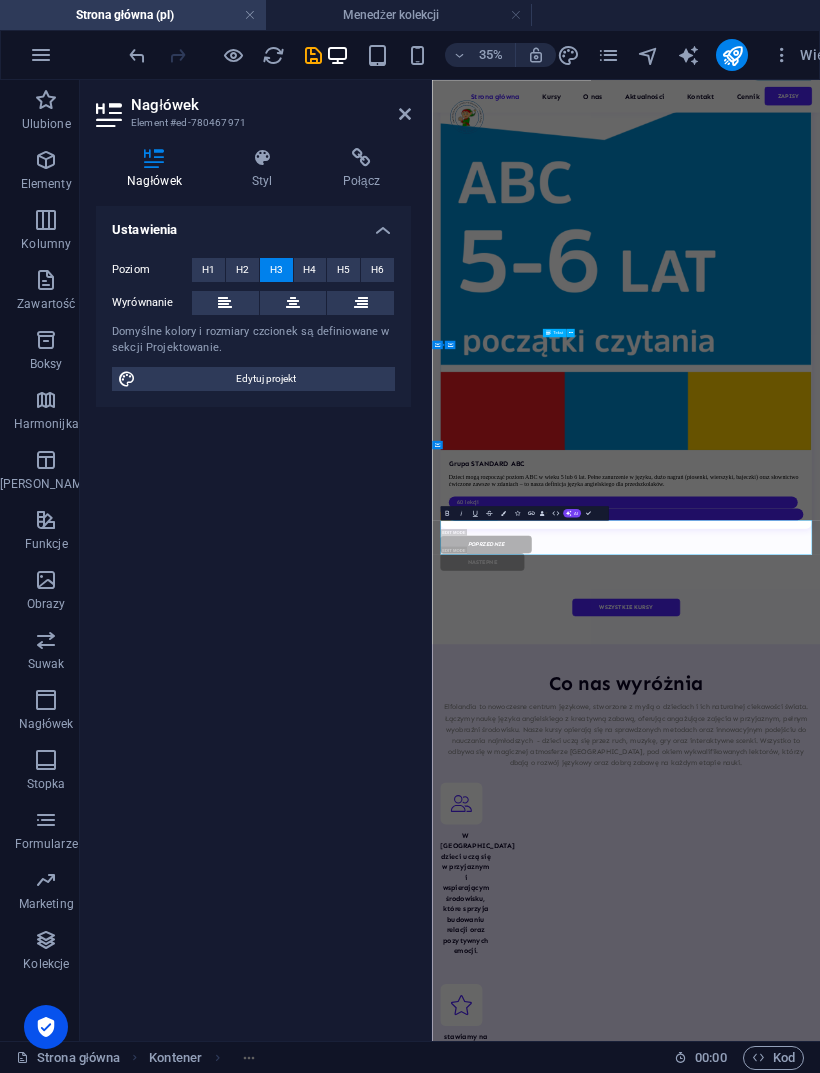 click on "What makes our education methods so unique?" at bounding box center (986, 8084) 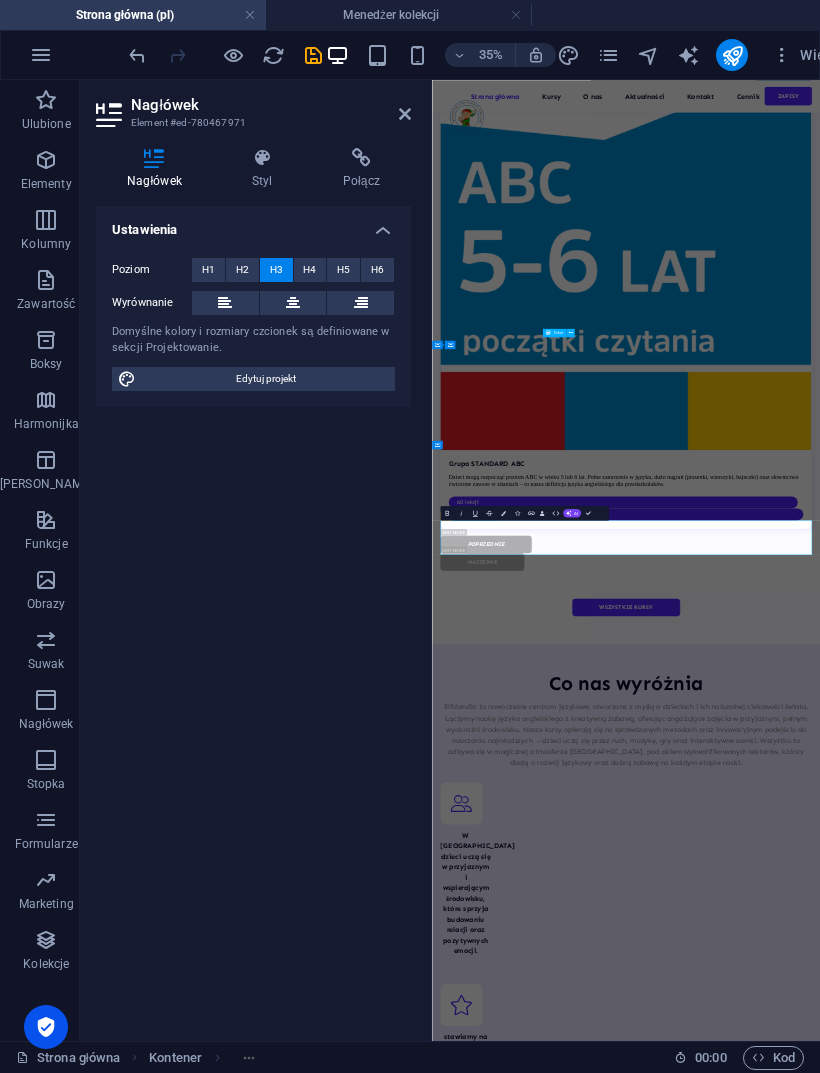 click on "zapisz dziecko na zajęcia ! Nie zwlekaj! Zagwarantuj miejsce dla swojego dziecka w akredytowanym centrum metody [PERSON_NAME] formularz" at bounding box center (986, 7526) 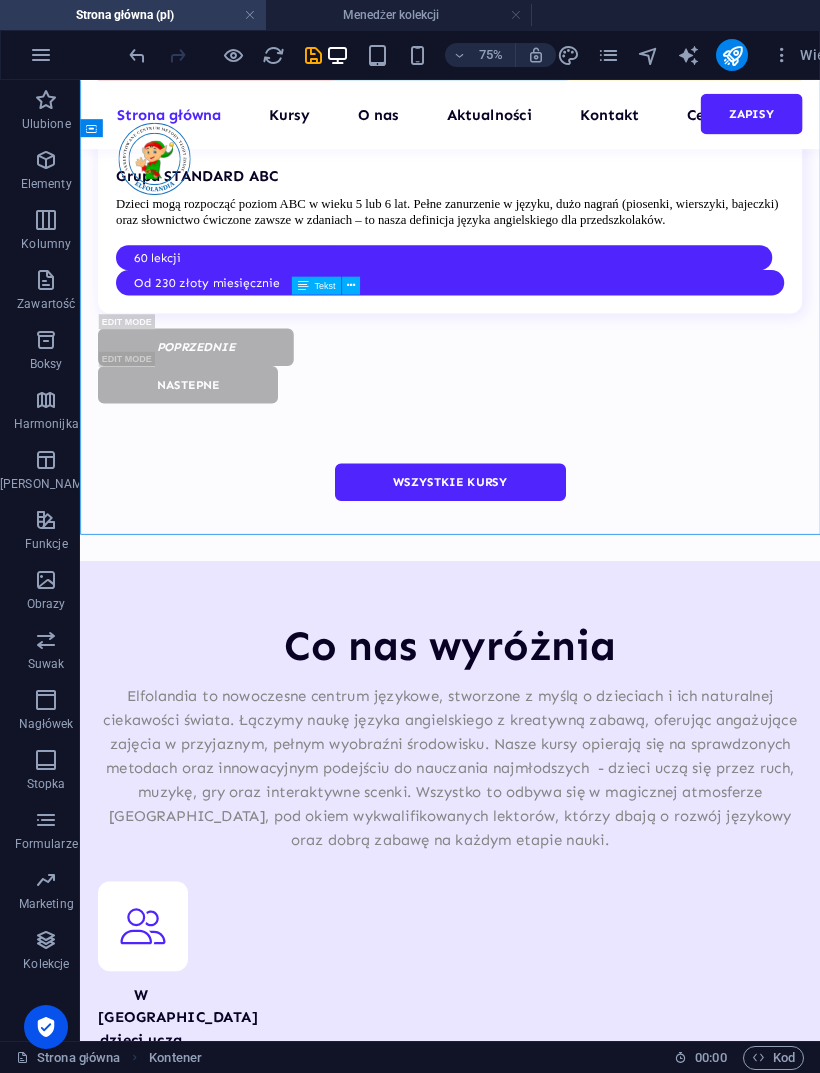 scroll, scrollTop: 7701, scrollLeft: 0, axis: vertical 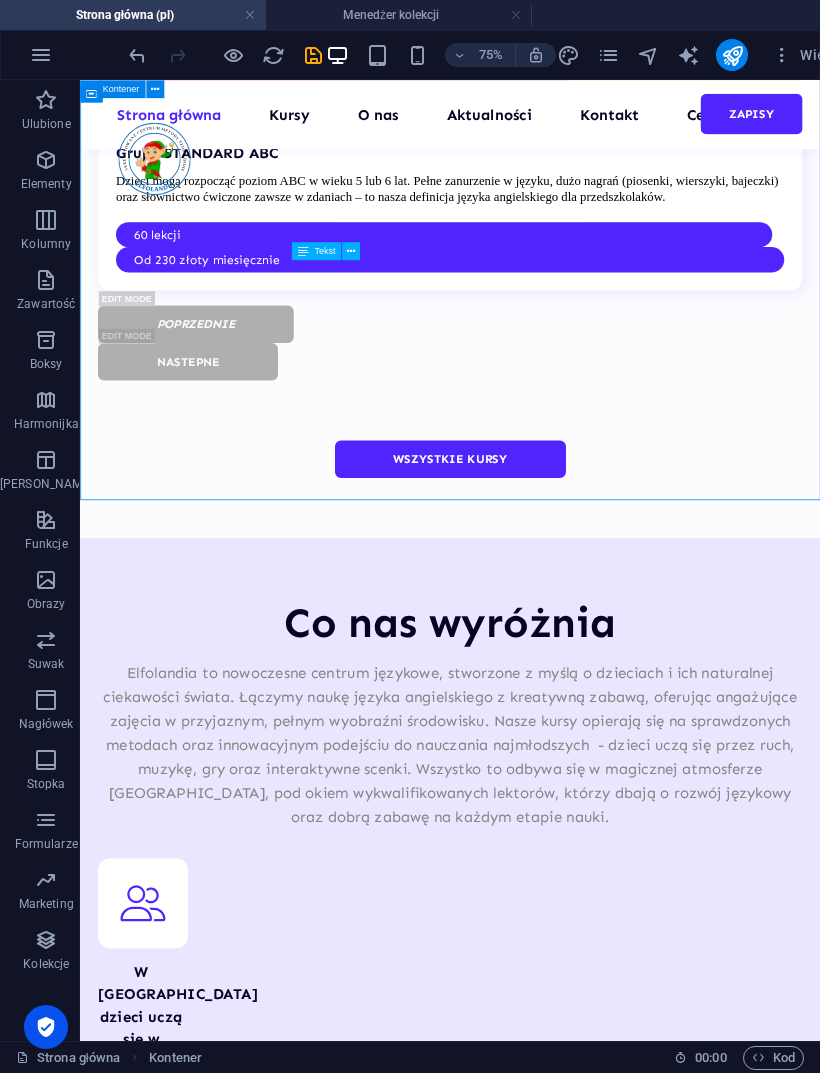 click at bounding box center (732, 55) 